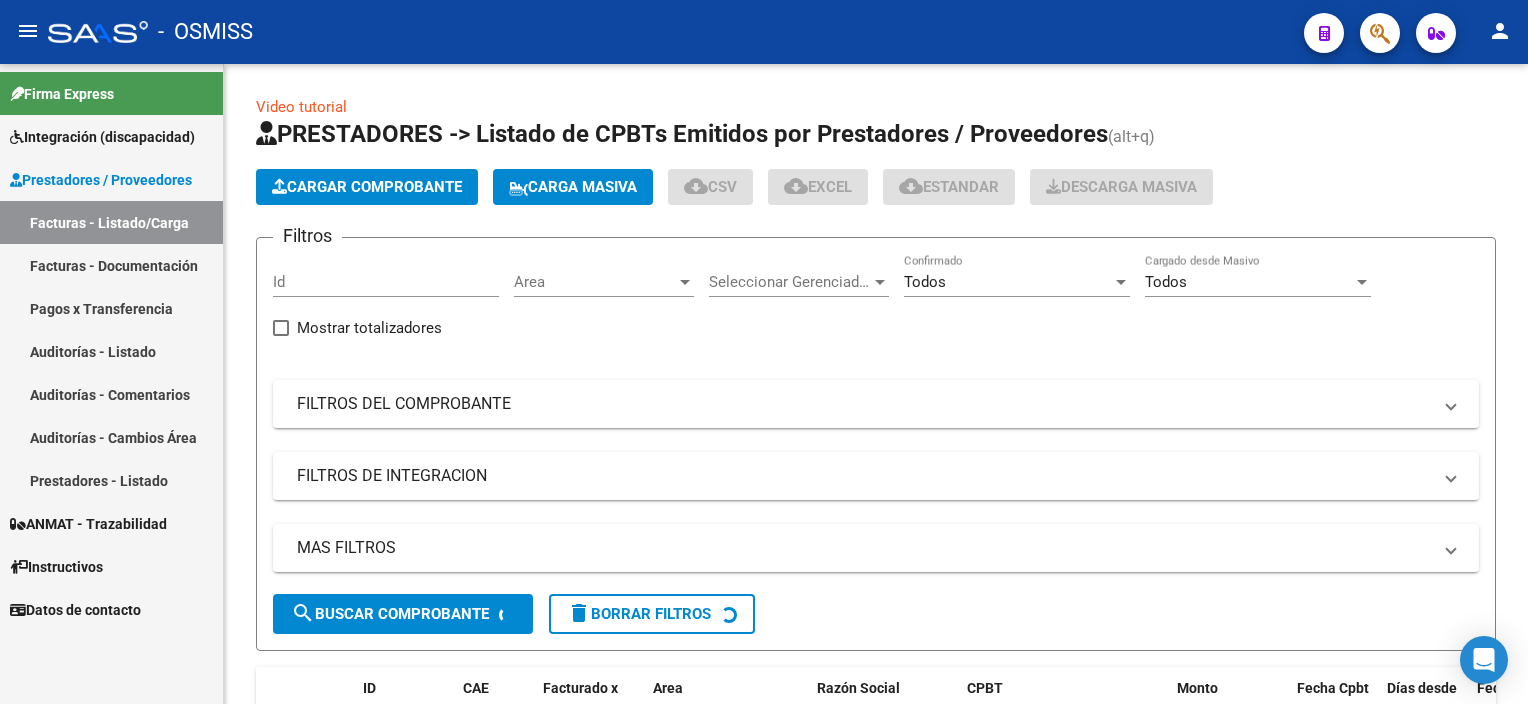 scroll, scrollTop: 0, scrollLeft: 0, axis: both 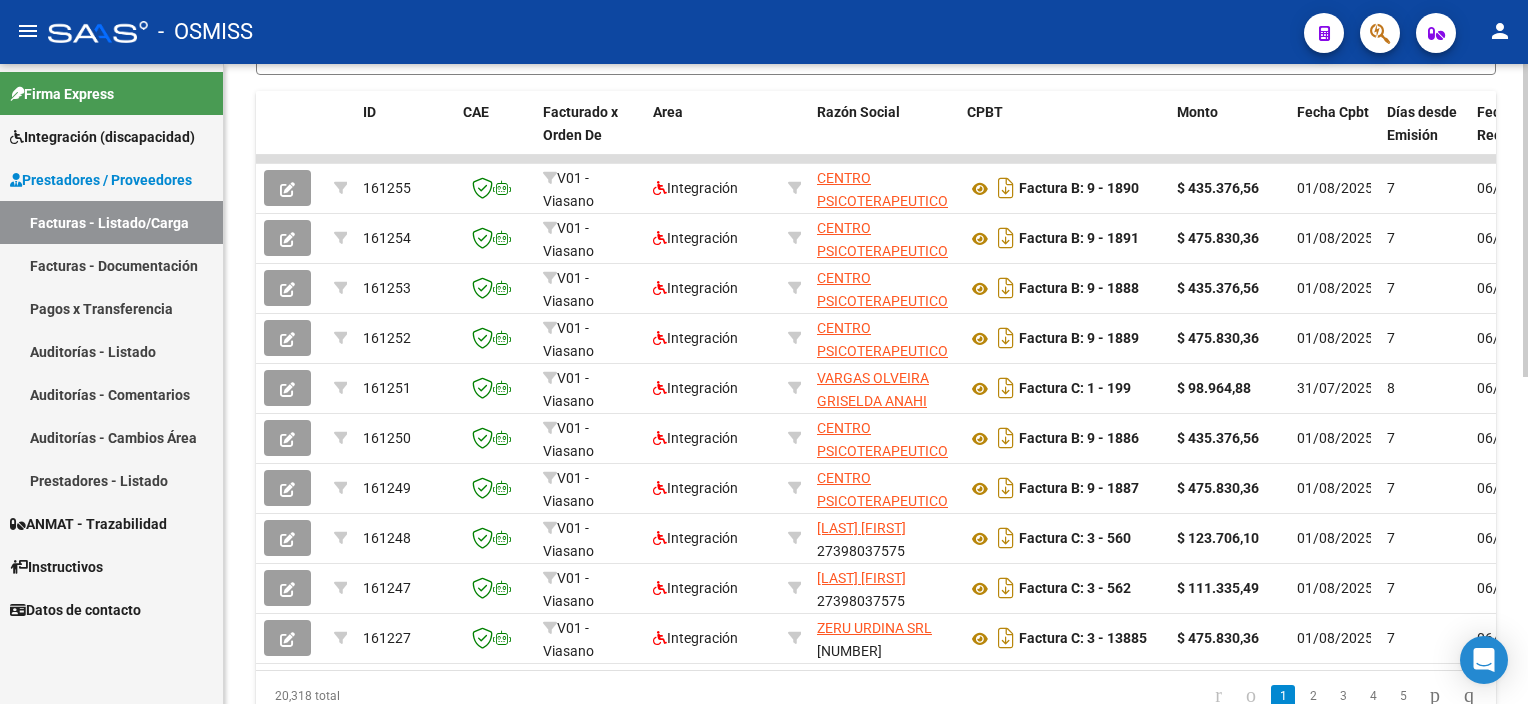 click on "menu -   OSMISS  person    Firma Express     Integración (discapacidad) Legajos    Prestadores / Proveedores Facturas - Listado/Carga Facturas - Documentación Pagos x Transferencia Auditorías - Listado Auditorías - Comentarios Auditorías - Cambios Área Prestadores - Listado    ANMAT - Trazabilidad    Instructivos    Datos de contacto  Video tutorial   PRESTADORES -> Listado de CPBTs Emitidos por Prestadores / Proveedores (alt+q)   Cargar Comprobante
Carga Masiva  cloud_download  CSV  cloud_download  EXCEL  cloud_download  Estandar   Descarga Masiva
Filtros Id Area Area Seleccionar Gerenciador Seleccionar Gerenciador Todos Confirmado Todos Cargado desde Masivo   Mostrar totalizadores   FILTROS DEL COMPROBANTE  Comprobante Tipo Comprobante Tipo Start date – End date Fec. Comprobante Desde / Hasta Días Emisión Desde(cant. días) Días Emisión Hasta(cant. días) CUIT / Razón Social Pto. Venta Nro. Comprobante Código SSS CAE Válido CAE Válido Todos Cargado Módulo Hosp. Todos Op" at bounding box center (764, 352) 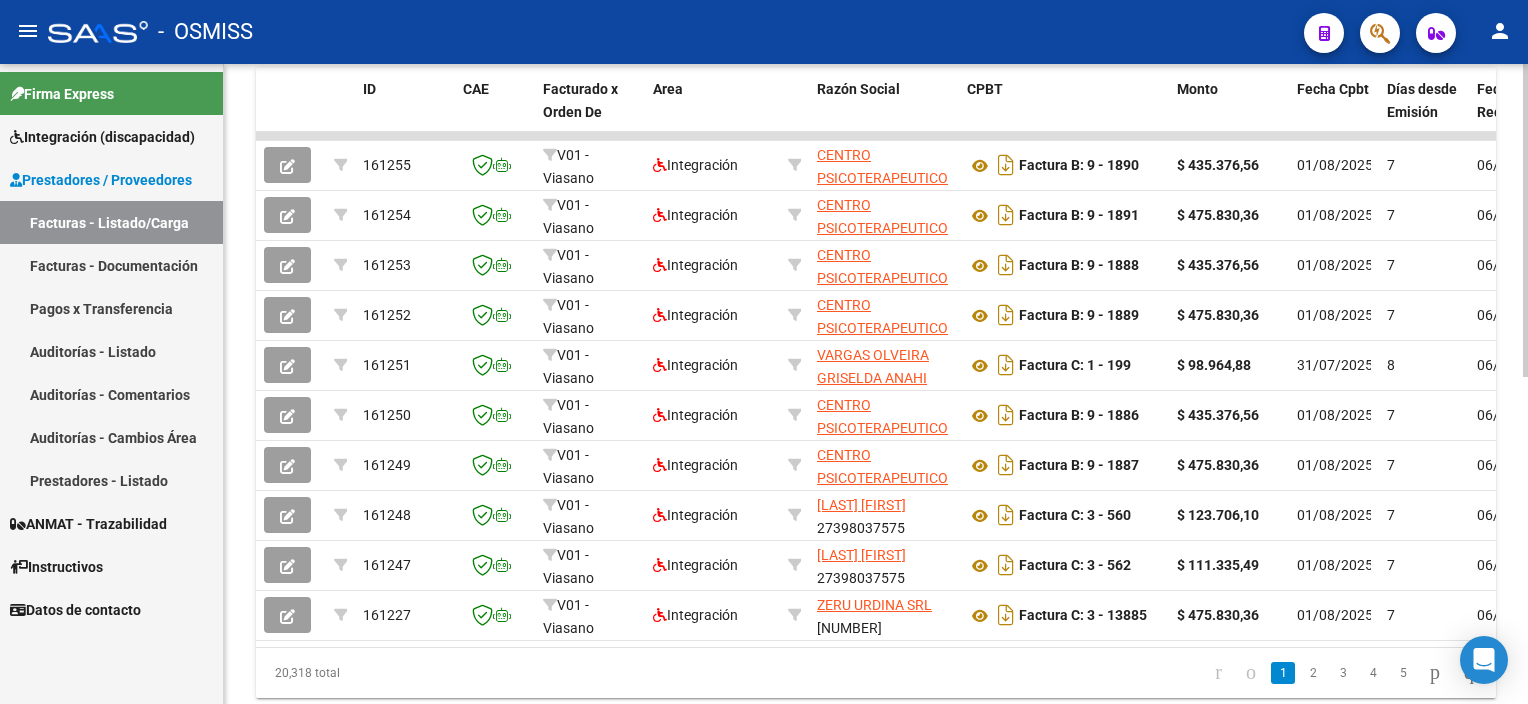 scroll, scrollTop: 669, scrollLeft: 0, axis: vertical 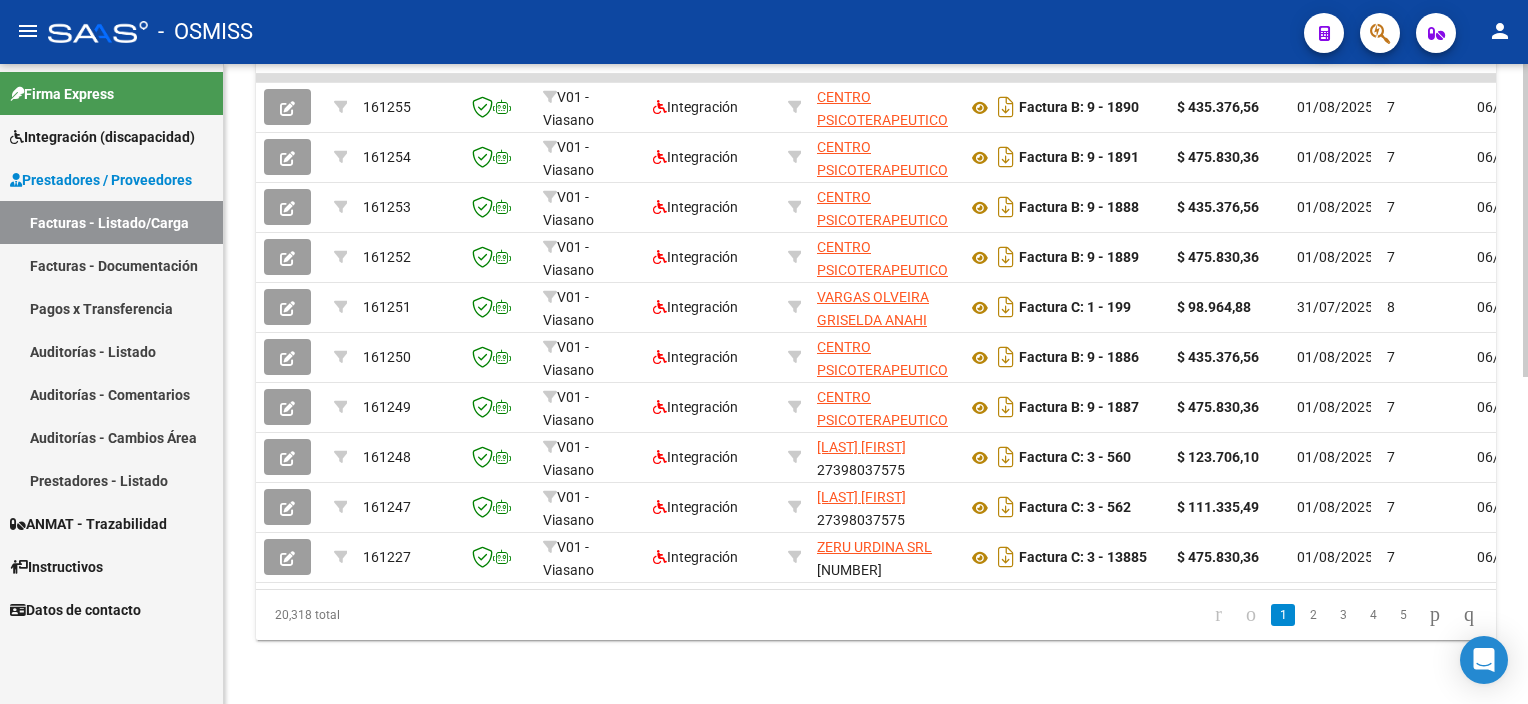 click on "menu -   OSMISS  person    Firma Express     Integración (discapacidad) Legajos    Prestadores / Proveedores Facturas - Listado/Carga Facturas - Documentación Pagos x Transferencia Auditorías - Listado Auditorías - Comentarios Auditorías - Cambios Área Prestadores - Listado    ANMAT - Trazabilidad    Instructivos    Datos de contacto  Video tutorial   PRESTADORES -> Listado de CPBTs Emitidos por Prestadores / Proveedores (alt+q)   Cargar Comprobante
Carga Masiva  cloud_download  CSV  cloud_download  EXCEL  cloud_download  Estandar   Descarga Masiva
Filtros Id Area Area Seleccionar Gerenciador Seleccionar Gerenciador Todos Confirmado Todos Cargado desde Masivo   Mostrar totalizadores   FILTROS DEL COMPROBANTE  Comprobante Tipo Comprobante Tipo Start date – End date Fec. Comprobante Desde / Hasta Días Emisión Desde(cant. días) Días Emisión Hasta(cant. días) CUIT / Razón Social Pto. Venta Nro. Comprobante Código SSS CAE Válido CAE Válido Todos Cargado Módulo Hosp. Todos Op" at bounding box center (764, 352) 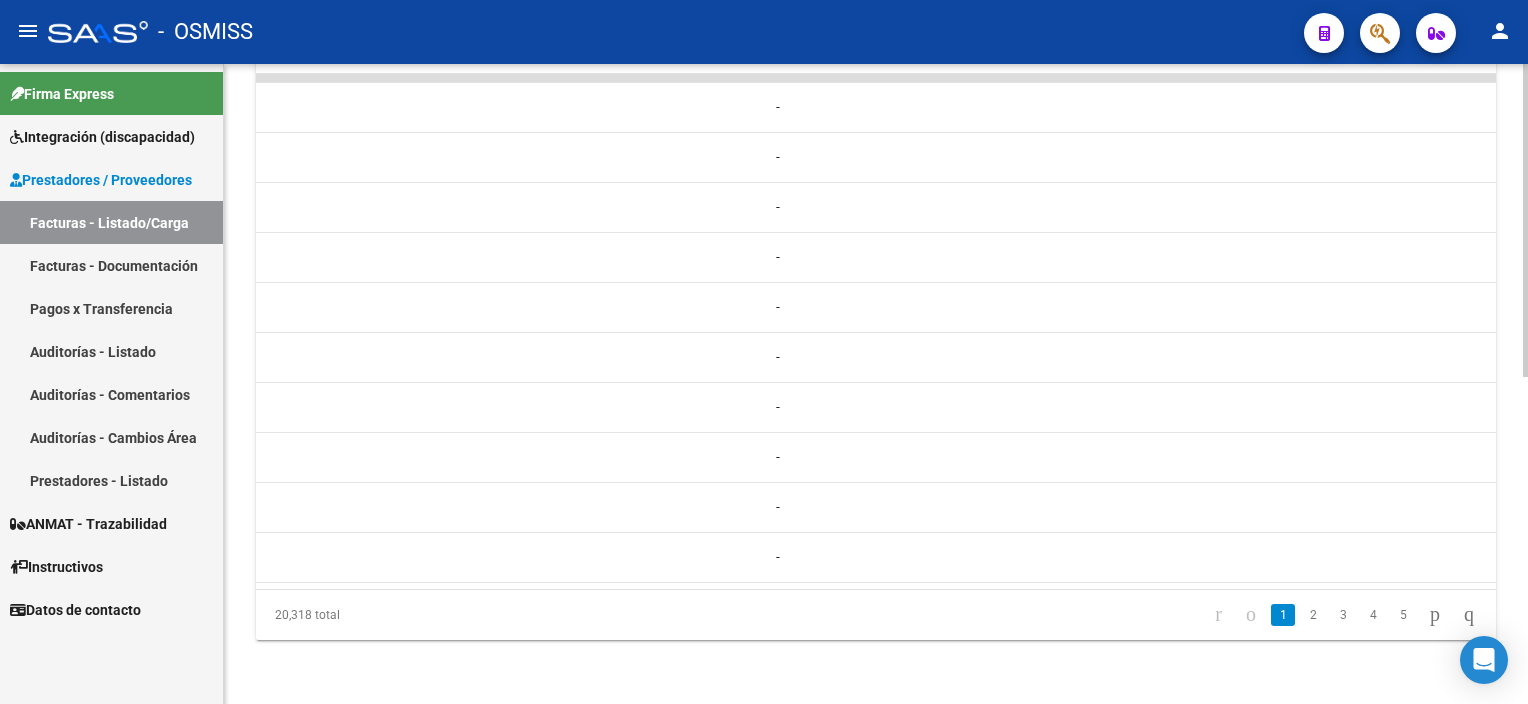 scroll, scrollTop: 0, scrollLeft: 0, axis: both 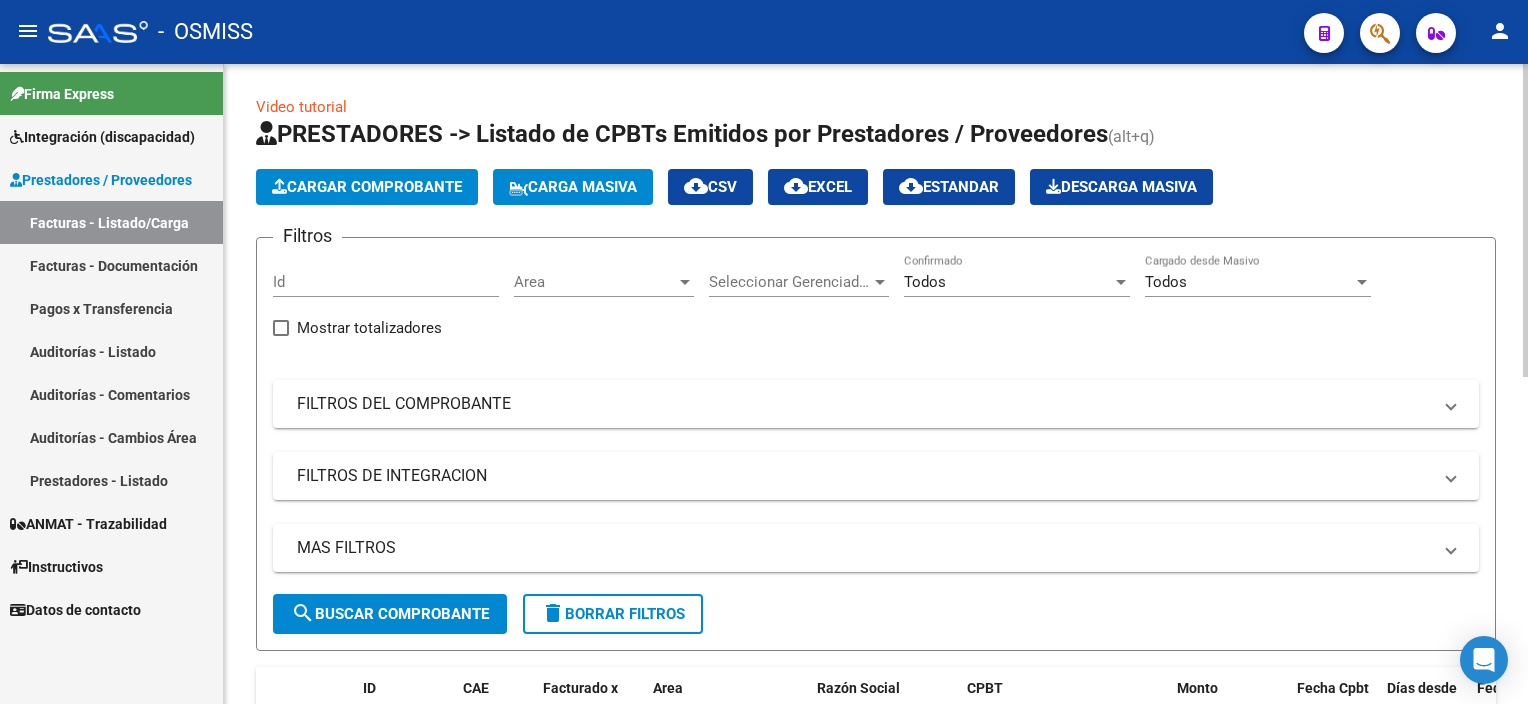 click on "Video tutorial   PRESTADORES -> Listado de CPBTs Emitidos por Prestadores / Proveedores (alt+q)   Cargar Comprobante
Carga Masiva  cloud_download  CSV  cloud_download  EXCEL  cloud_download  Estandar   Descarga Masiva
Filtros Id Area Area Seleccionar Gerenciador Seleccionar Gerenciador Todos Confirmado Todos Cargado desde Masivo   Mostrar totalizadores   FILTROS DEL COMPROBANTE  Comprobante Tipo Comprobante Tipo Start date – End date Fec. Comprobante Desde / Hasta Días Emisión Desde(cant. días) Días Emisión Hasta(cant. días) CUIT / Razón Social Pto. Venta Nro. Comprobante Código SSS CAE Válido CAE Válido Todos Cargado Módulo Hosp. Todos Tiene facturacion Apócrifa Hospital Refes  FILTROS DE INTEGRACION  Período De Prestación Campos del Archivo de Rendición Devuelto x SSS (dr_envio) Todos Rendido x SSS (dr_envio) Tipo de Registro Tipo de Registro Período Presentación Período Presentación Campos del Legajo Asociado (preaprobación) Afiliado Legajo (cuil/nombre) Todos  MAS FILTROS  Op" 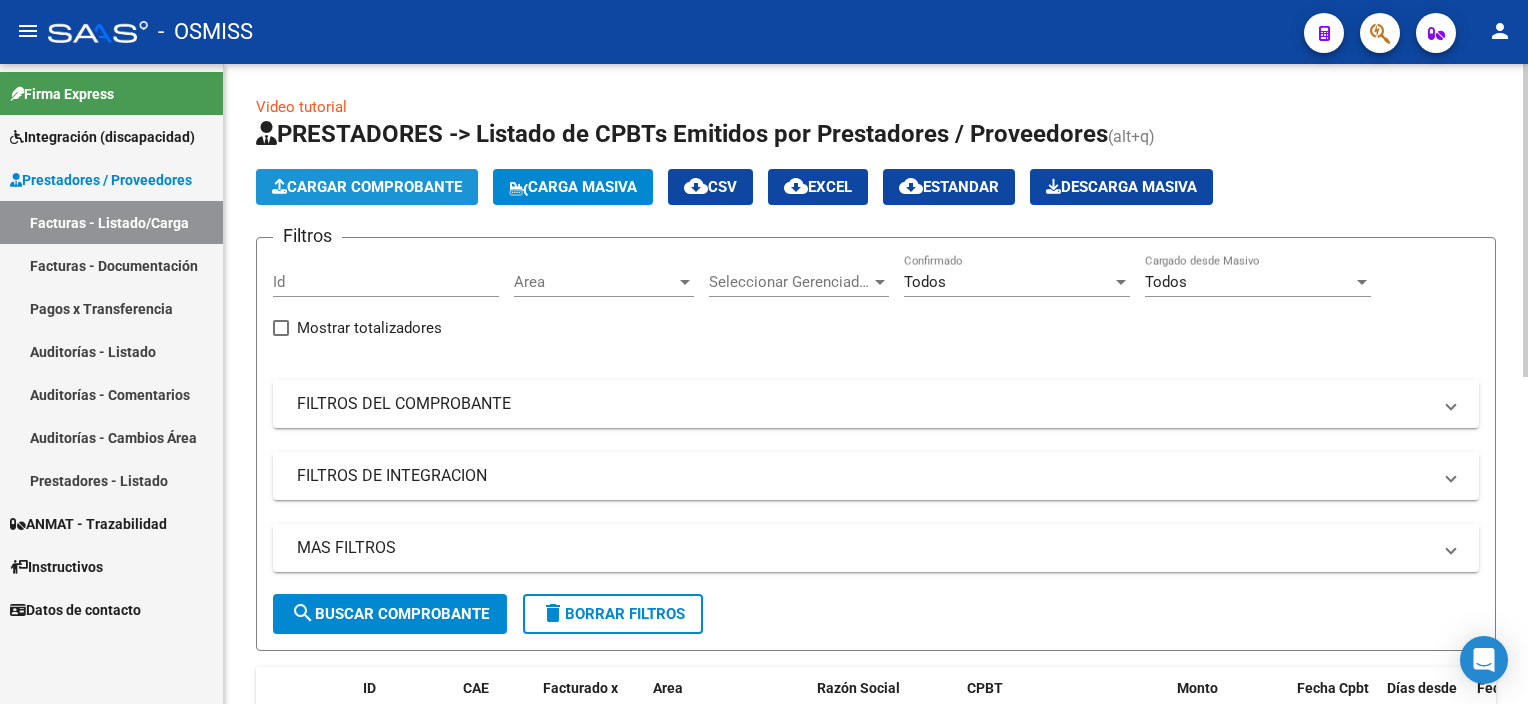 click on "Cargar Comprobante" 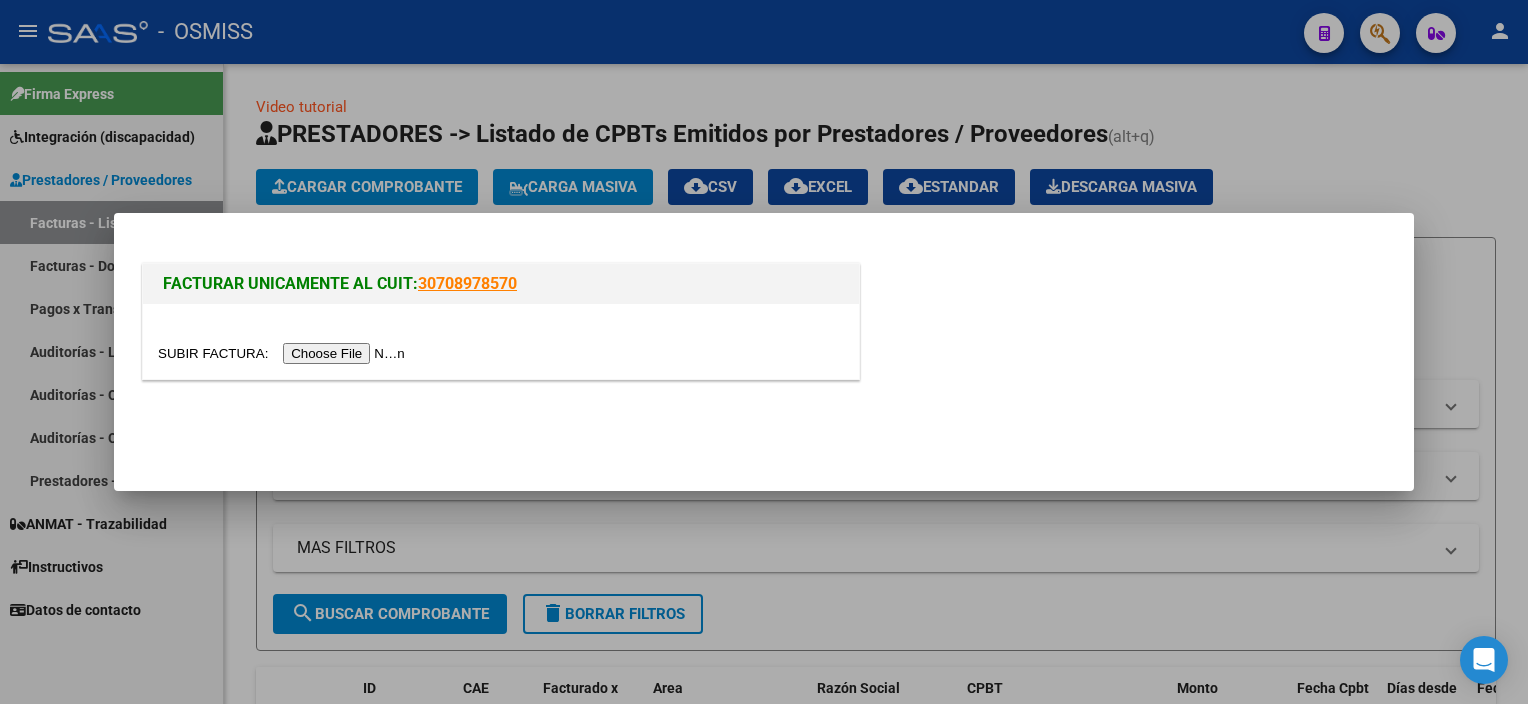 click at bounding box center [284, 353] 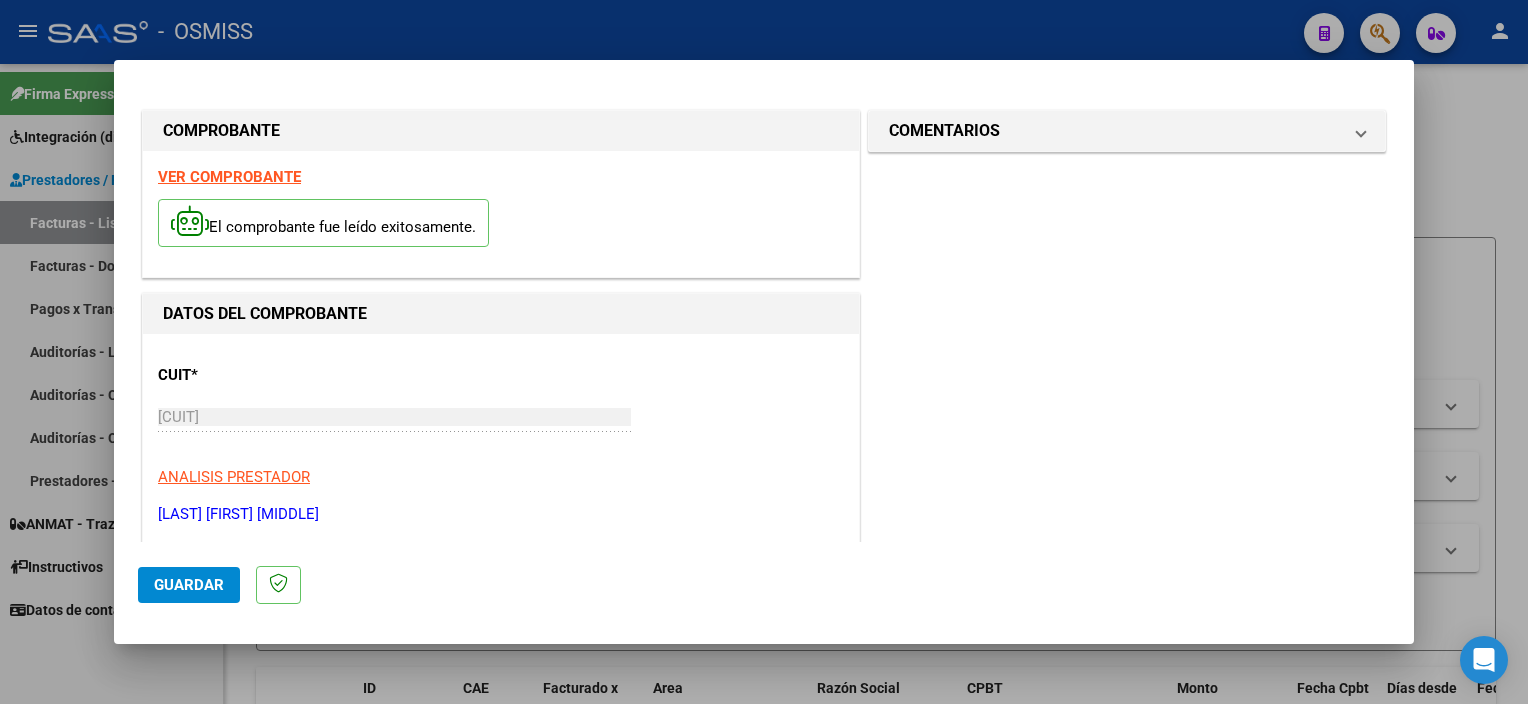 scroll, scrollTop: 295, scrollLeft: 0, axis: vertical 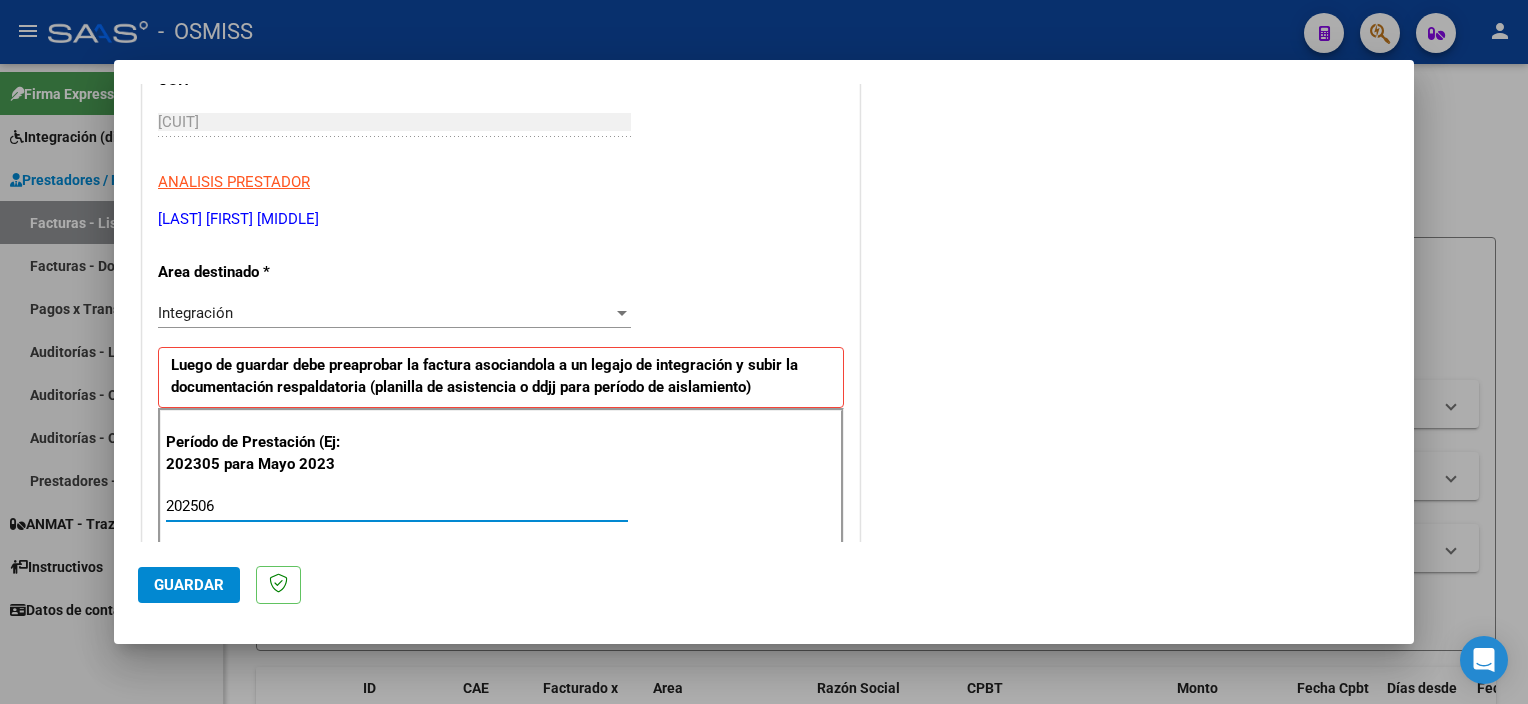 type on "202506" 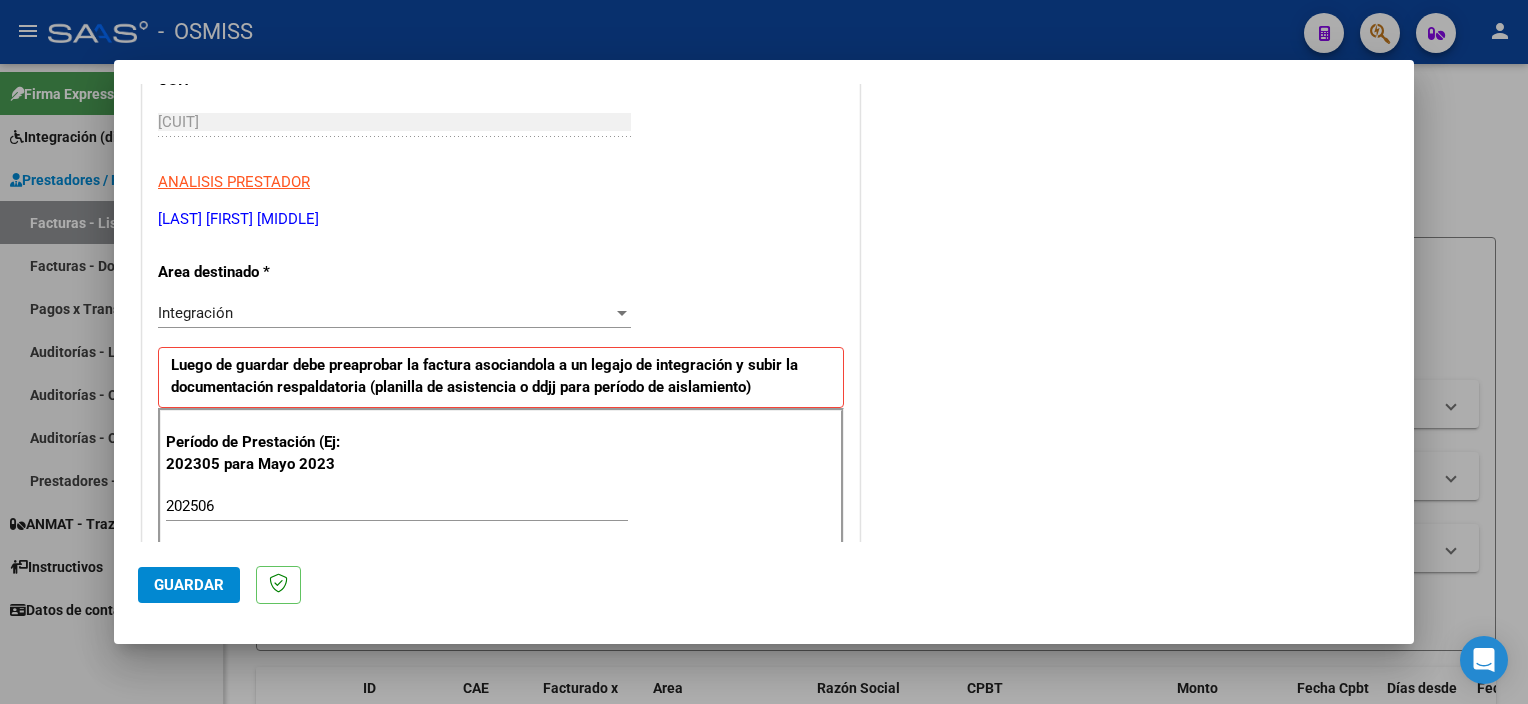 scroll, scrollTop: 1265, scrollLeft: 0, axis: vertical 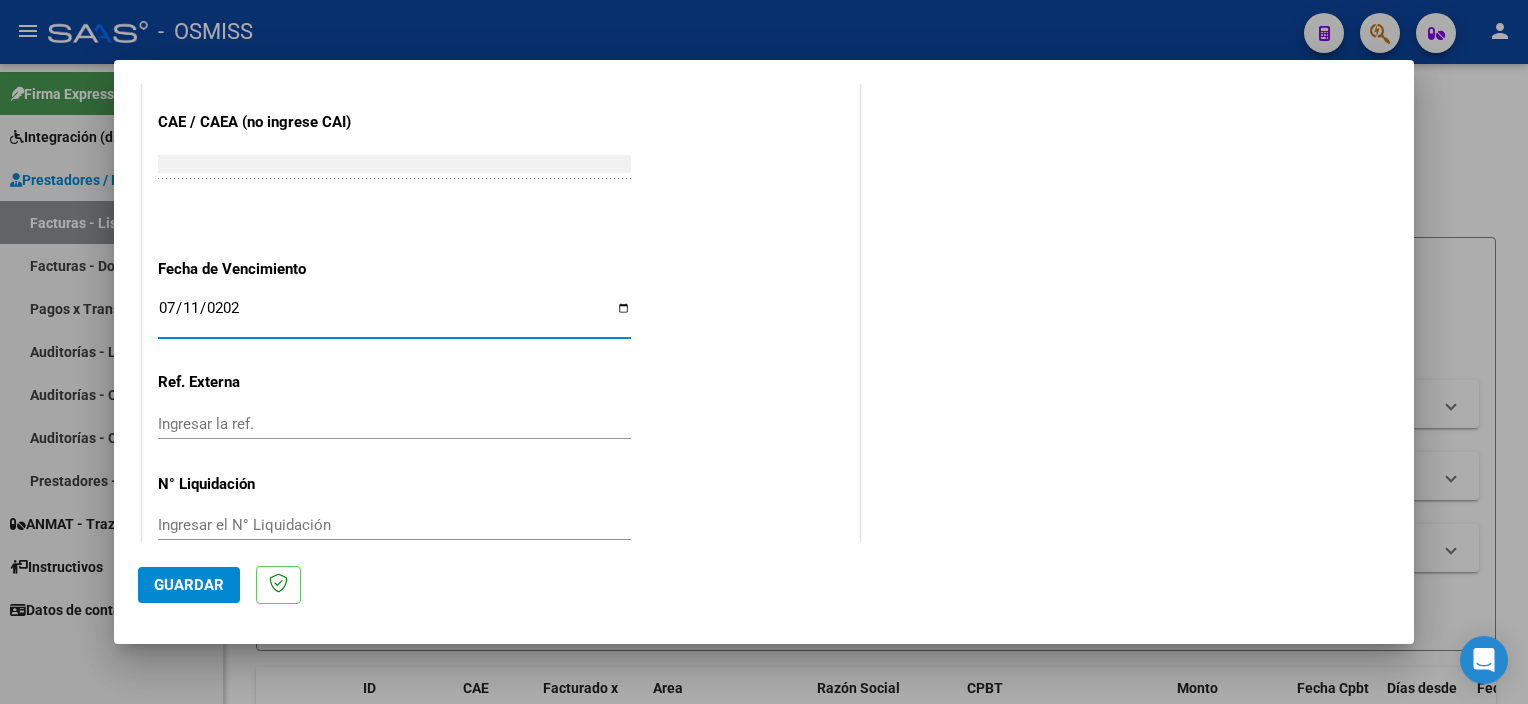 type on "2025-07-11" 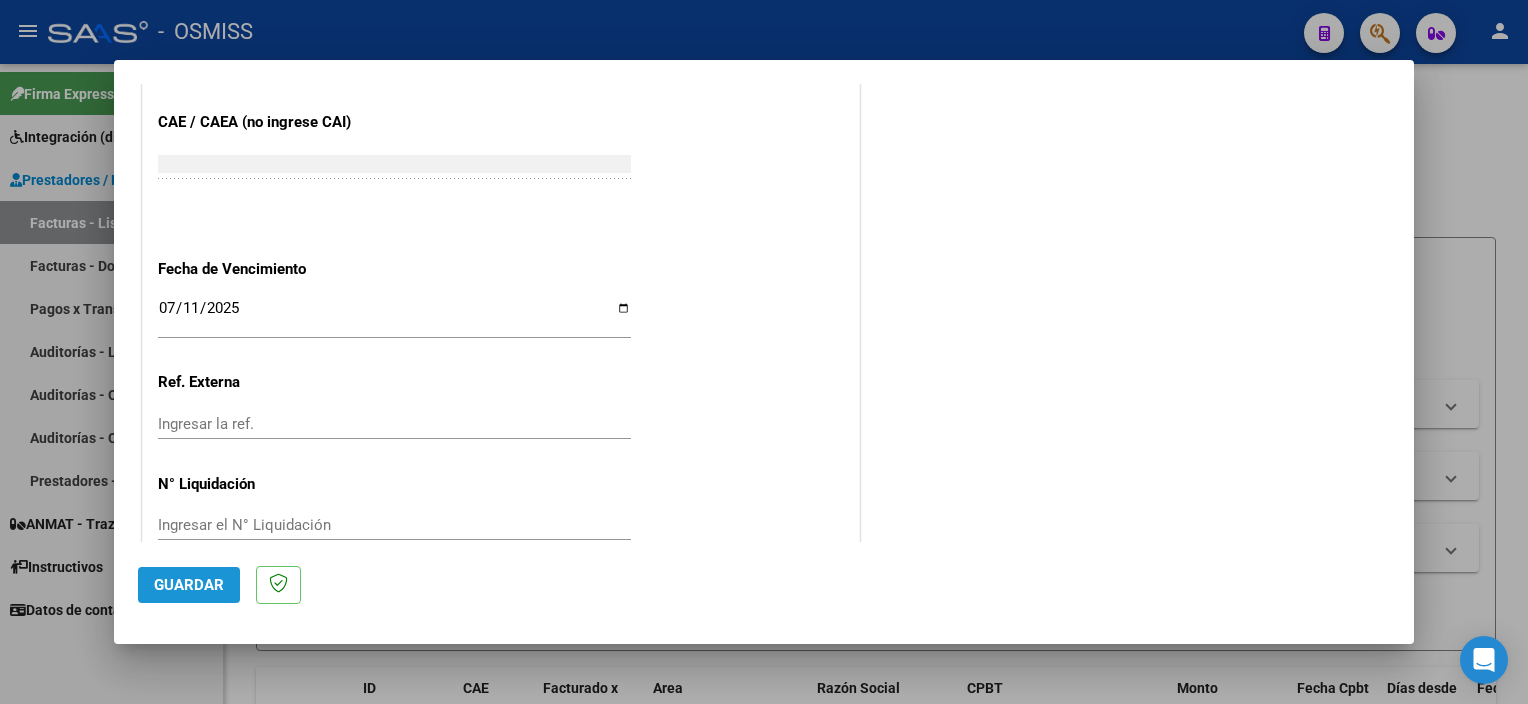 click on "Guardar" 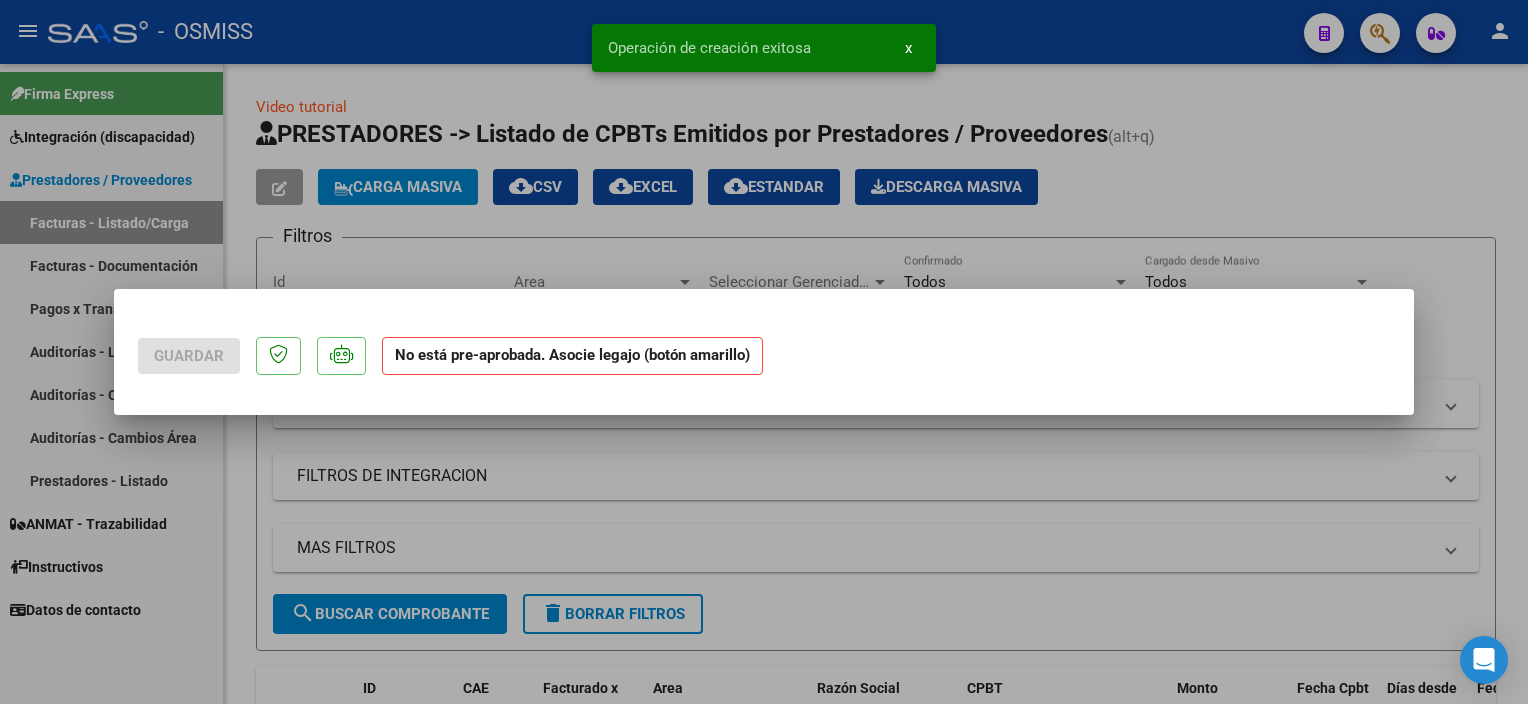 scroll, scrollTop: 0, scrollLeft: 0, axis: both 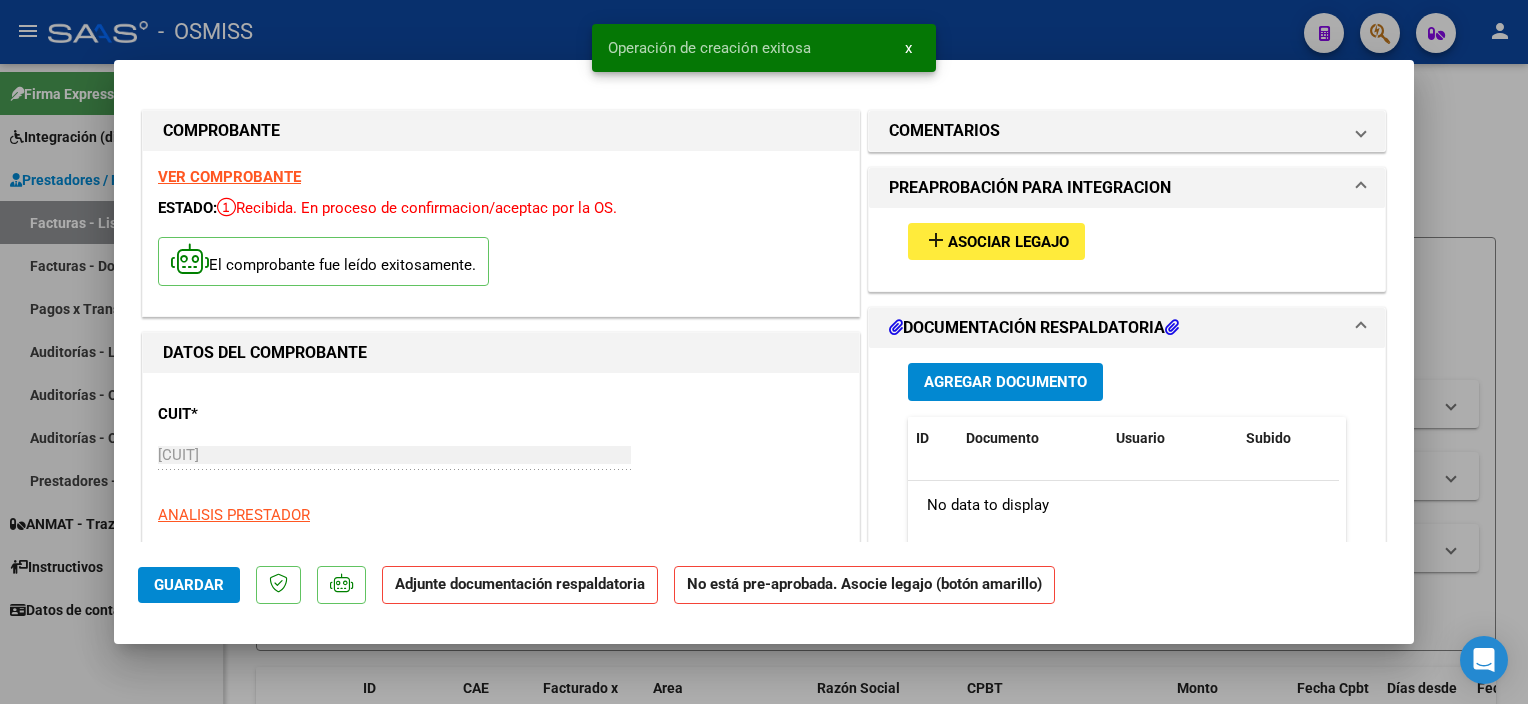 click on "Asociar Legajo" at bounding box center [1008, 242] 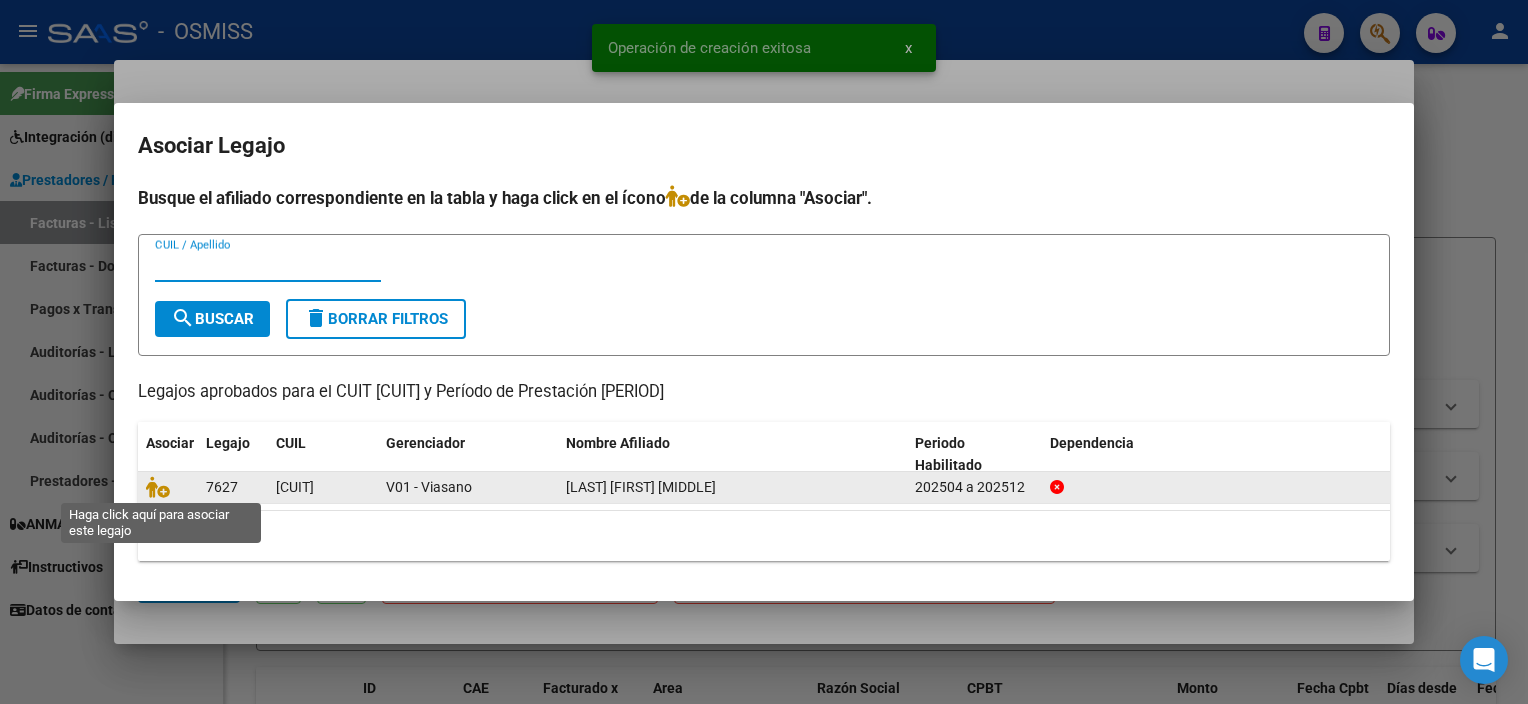 click 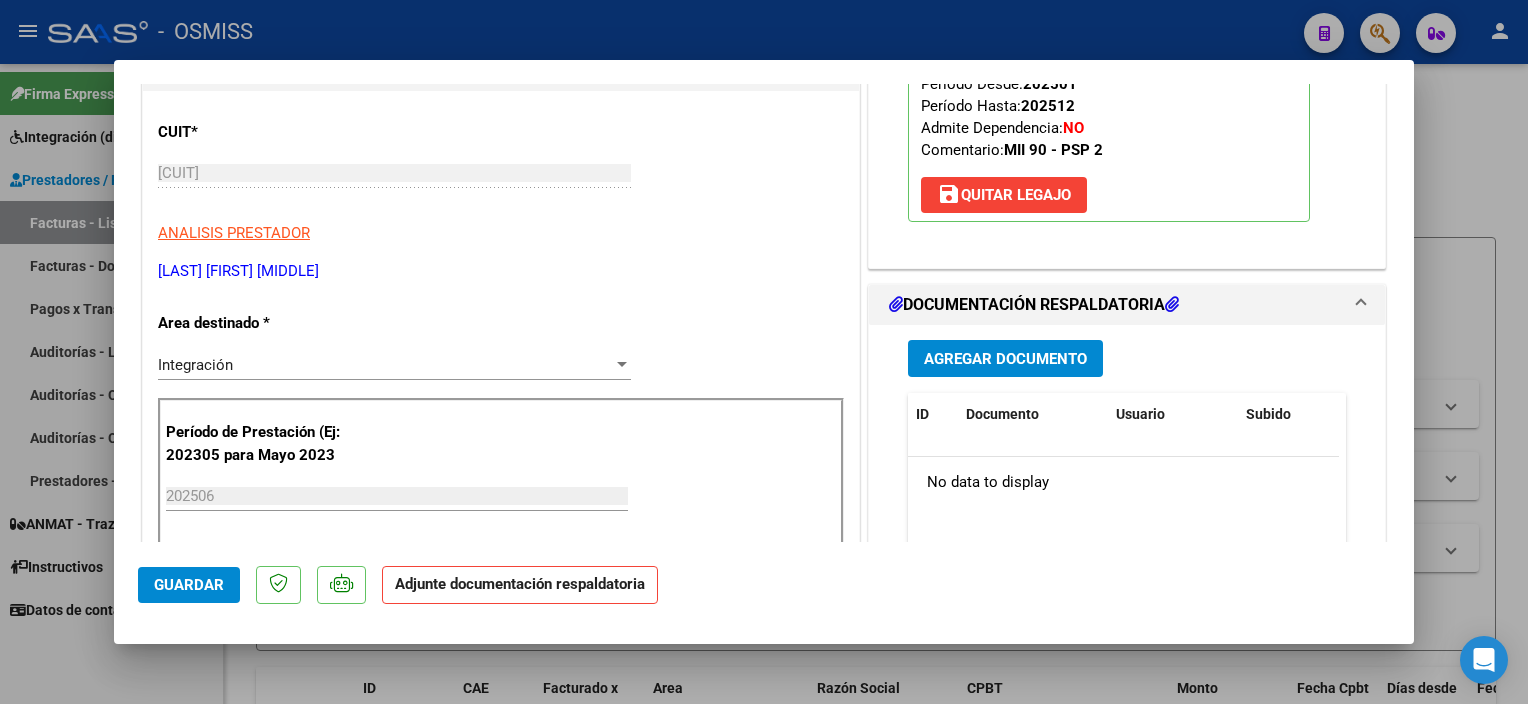 scroll, scrollTop: 285, scrollLeft: 0, axis: vertical 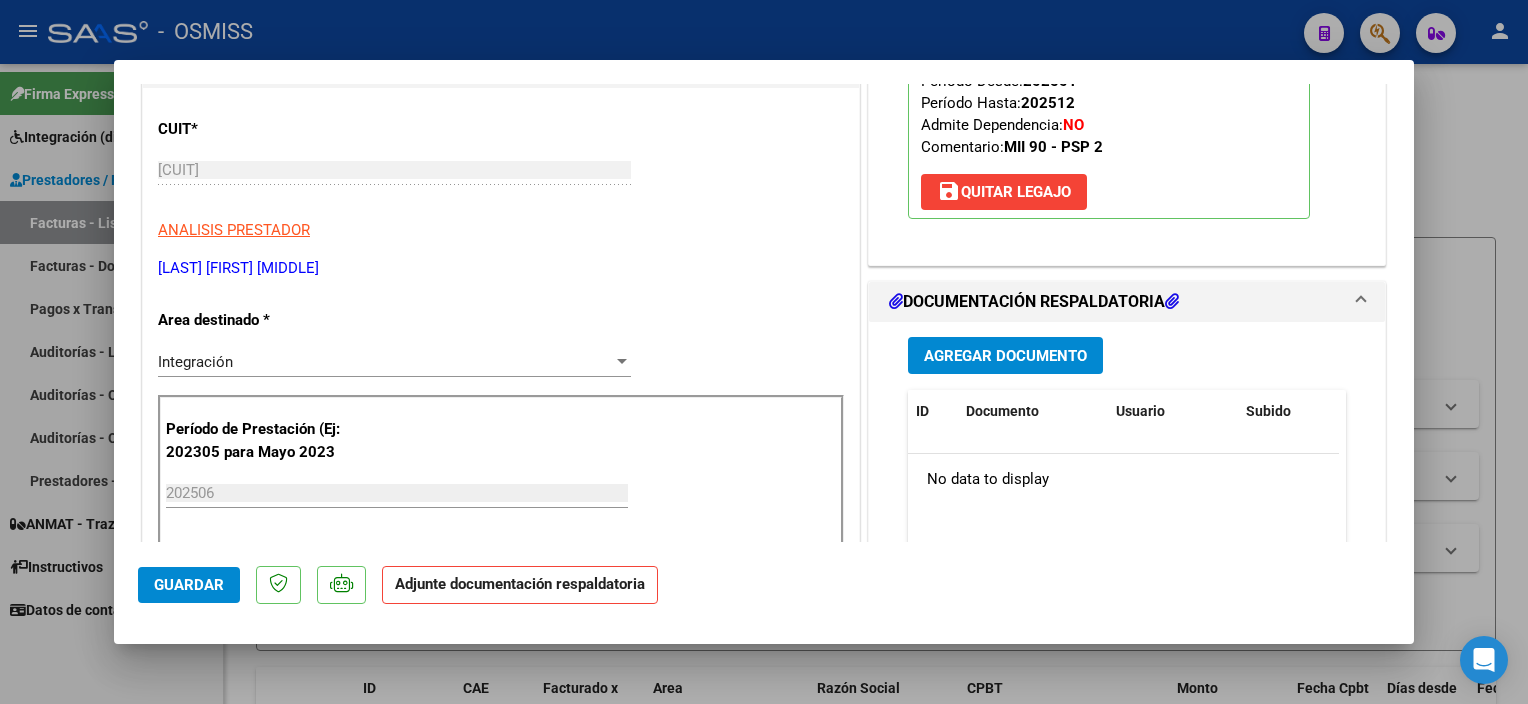 click on "Agregar Documento" at bounding box center (1005, 356) 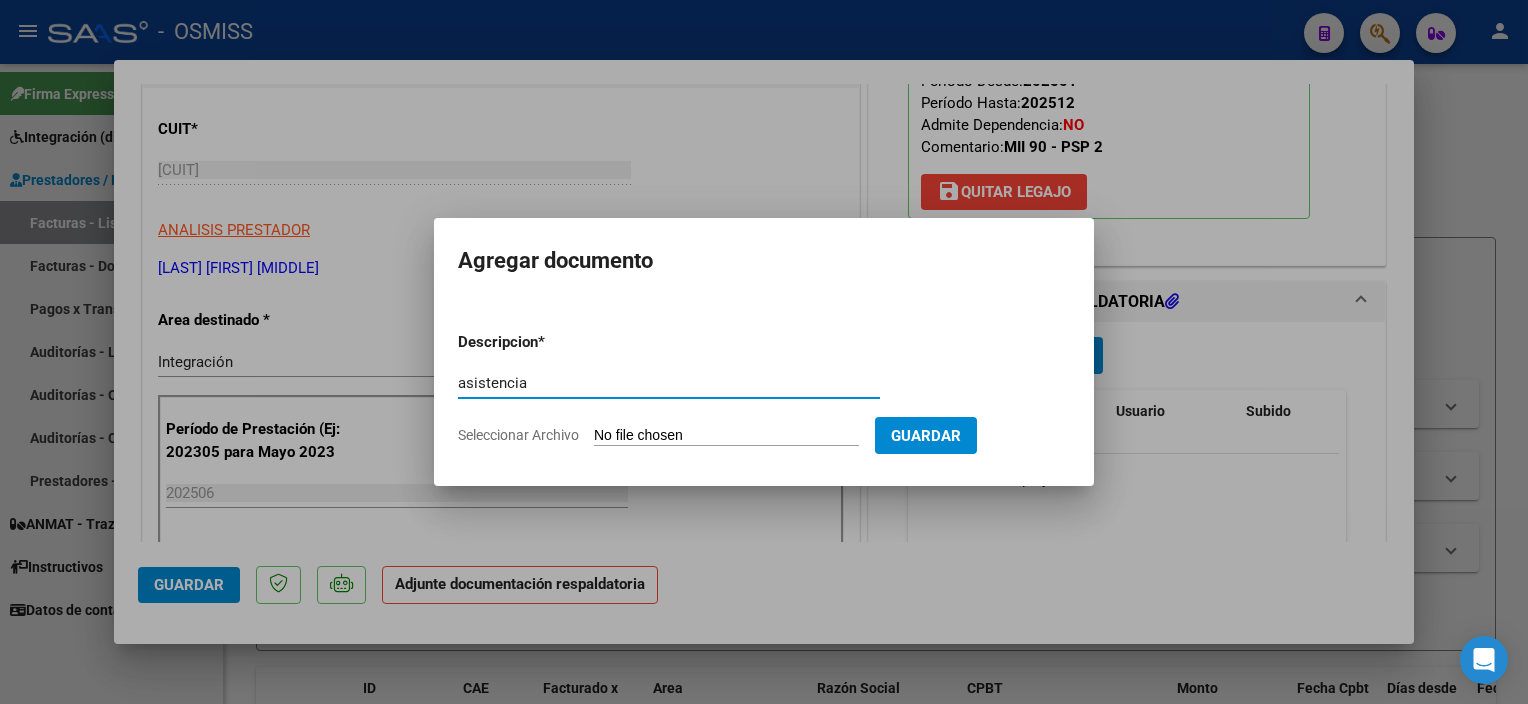 type on "ASISTENCIA" 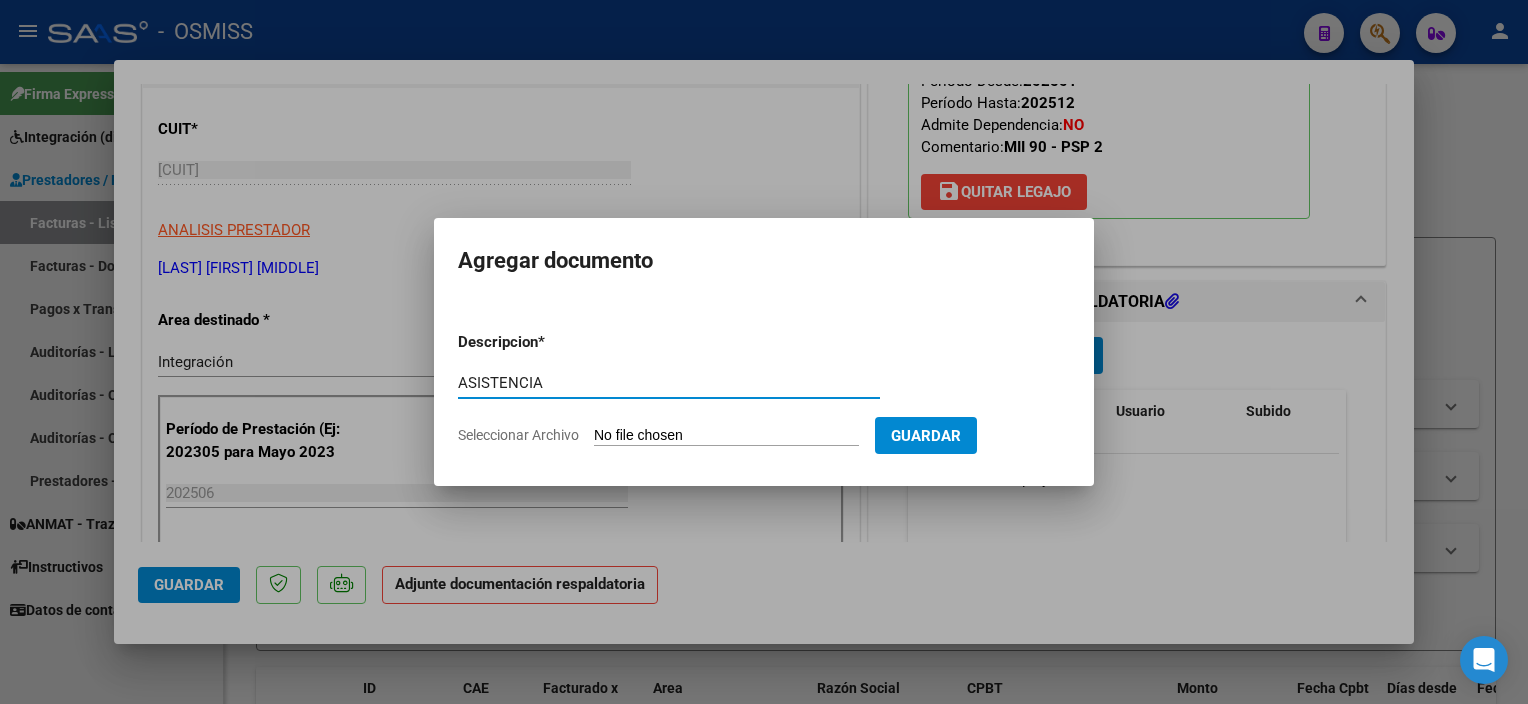 click on "Seleccionar Archivo" at bounding box center (726, 436) 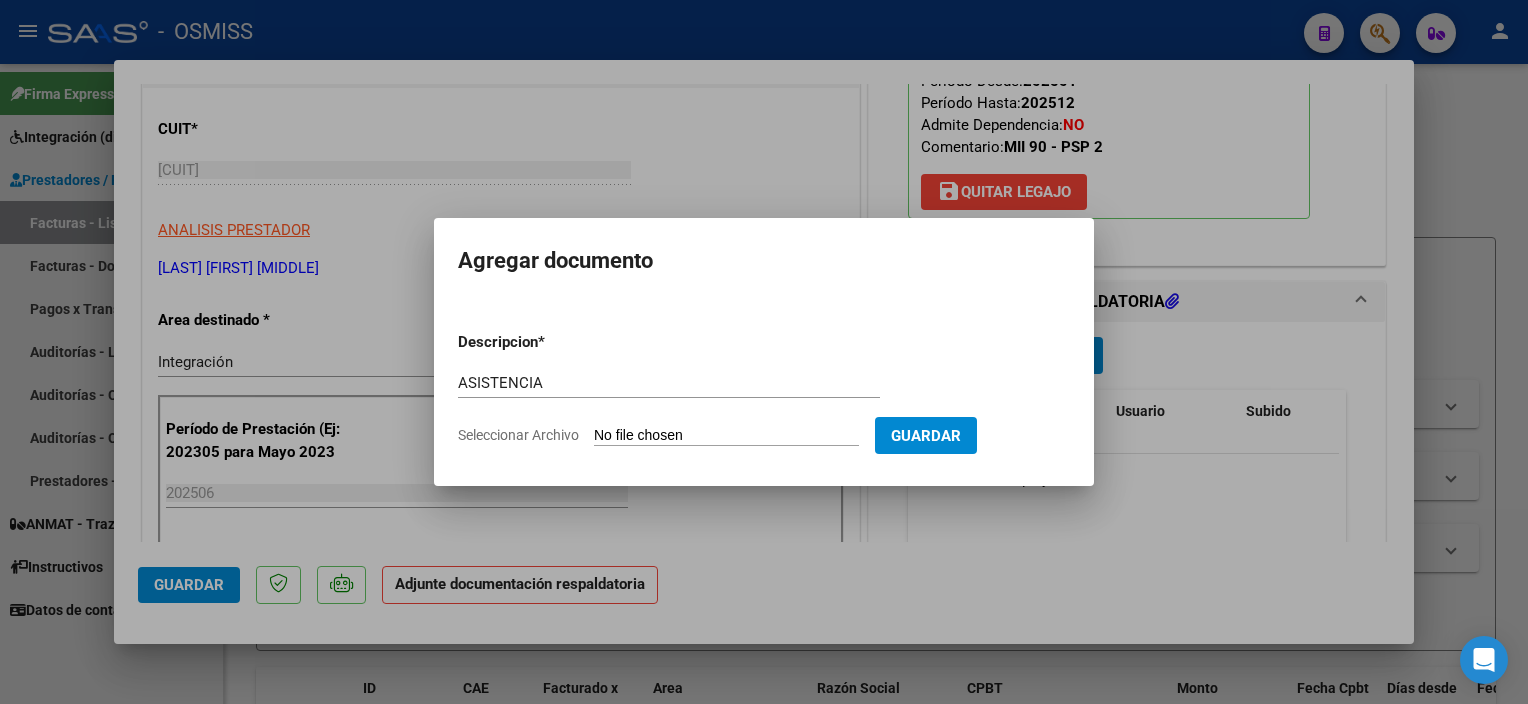 type on "C:\fakepath\PL.pdf" 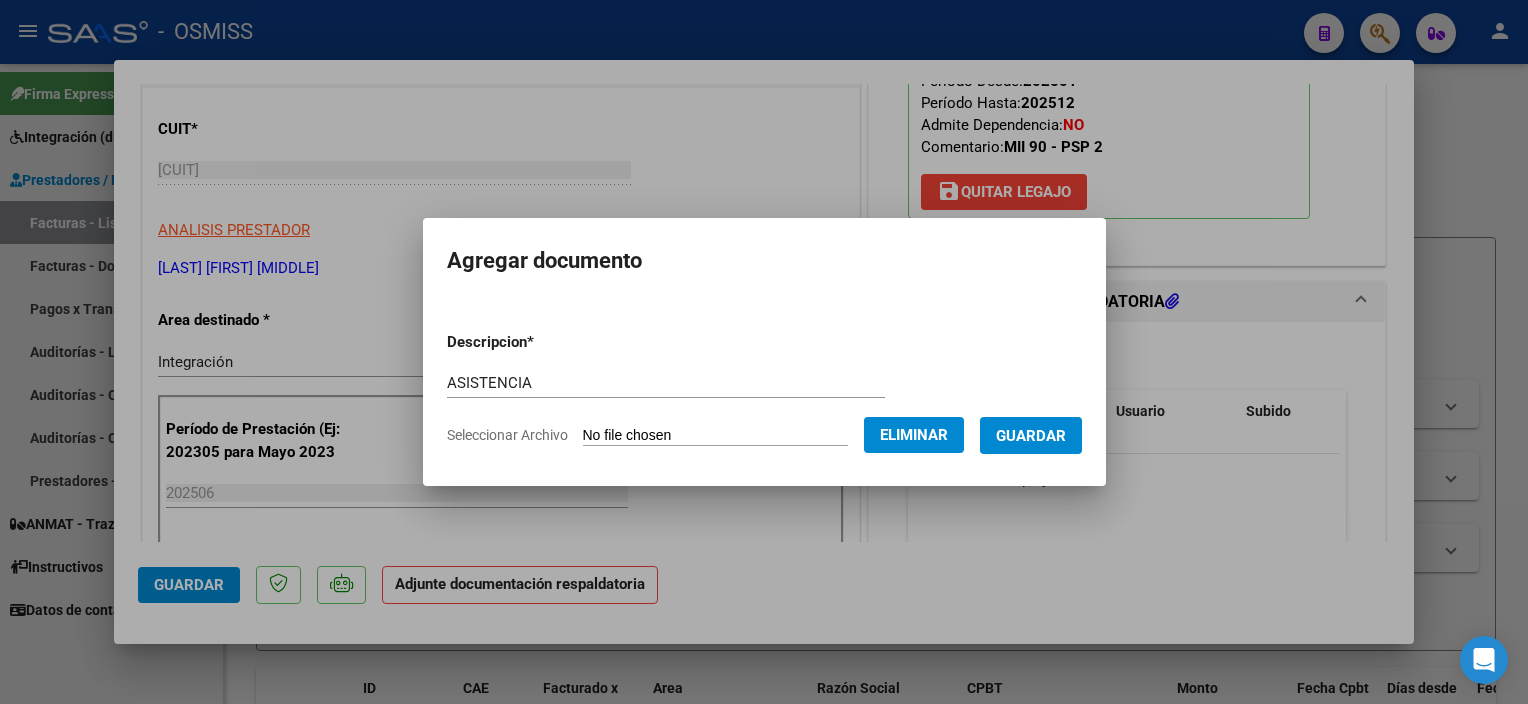 click on "Guardar" at bounding box center [1031, 436] 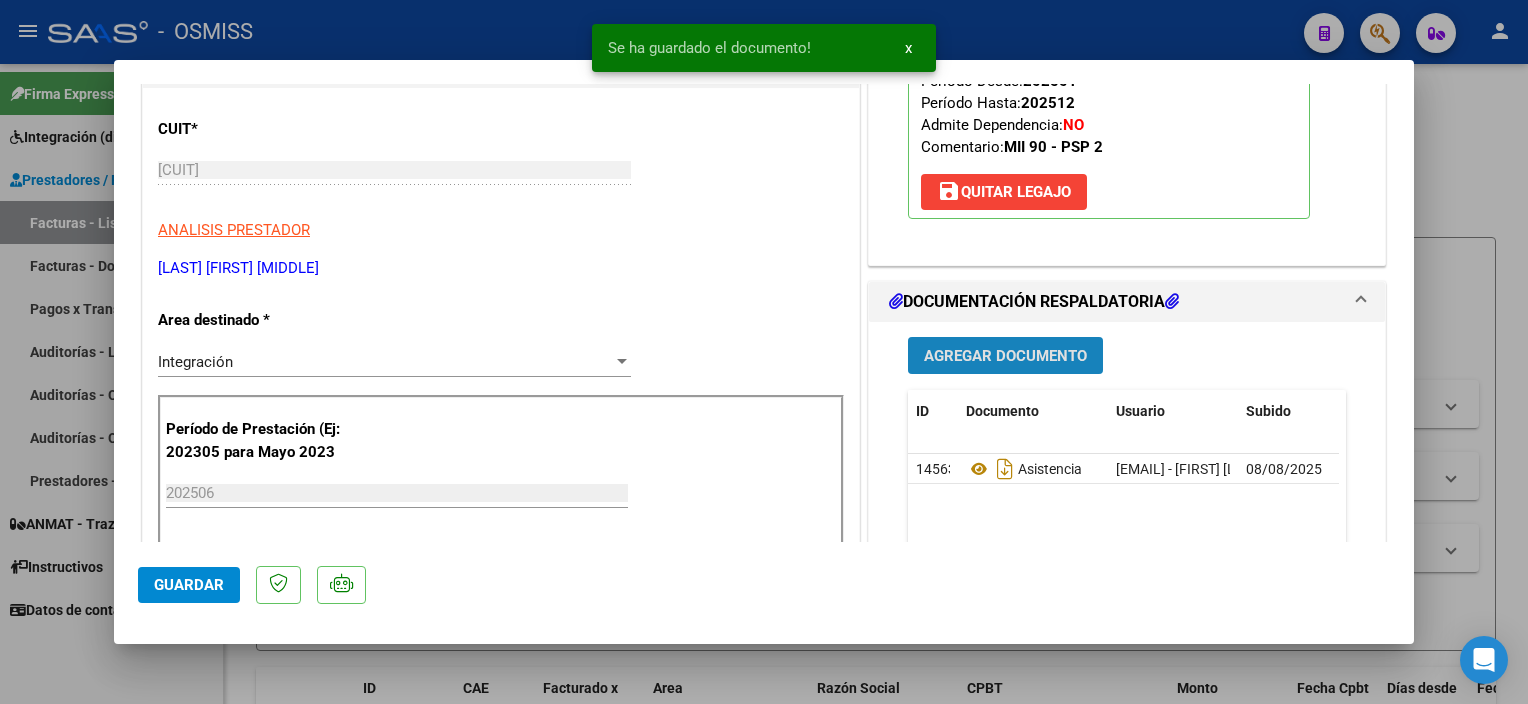 click on "Agregar Documento" at bounding box center (1005, 356) 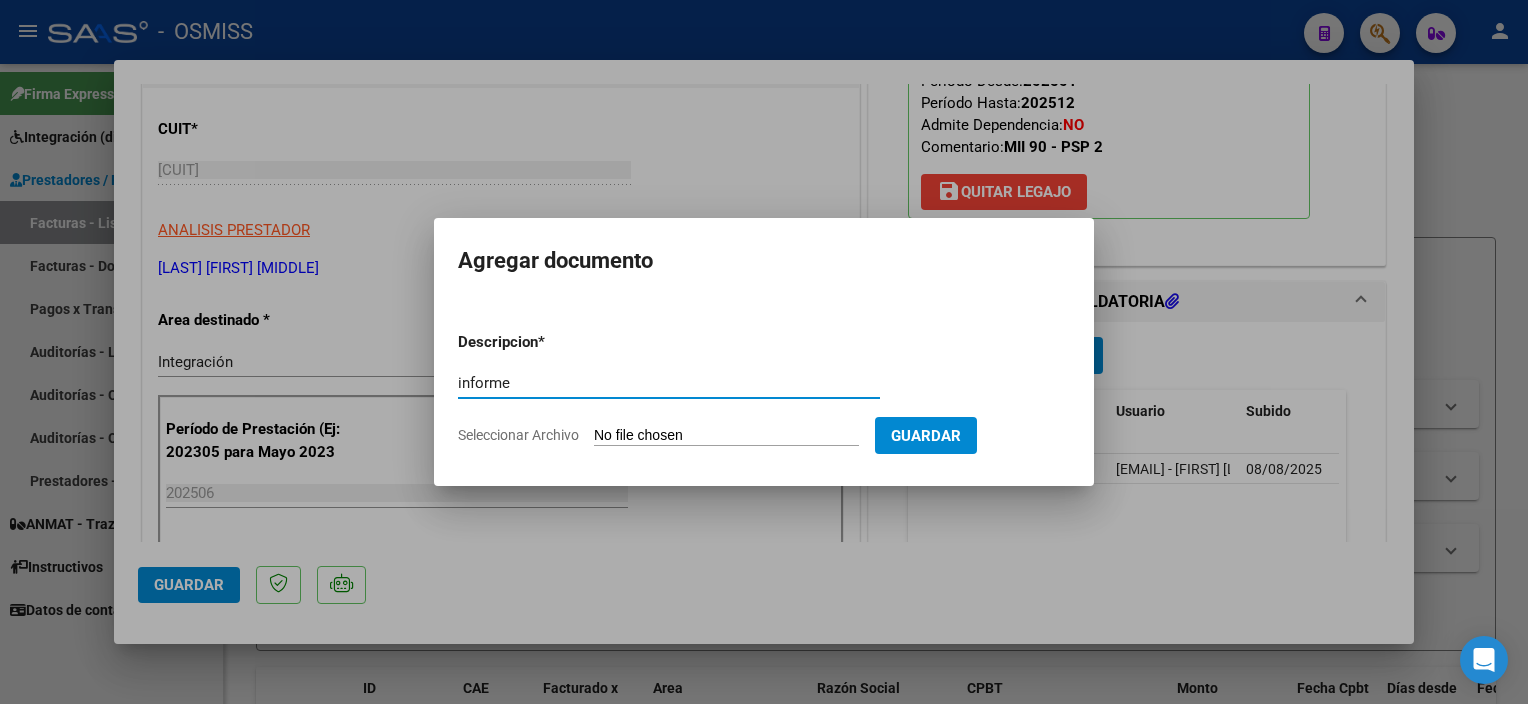 type on "informe" 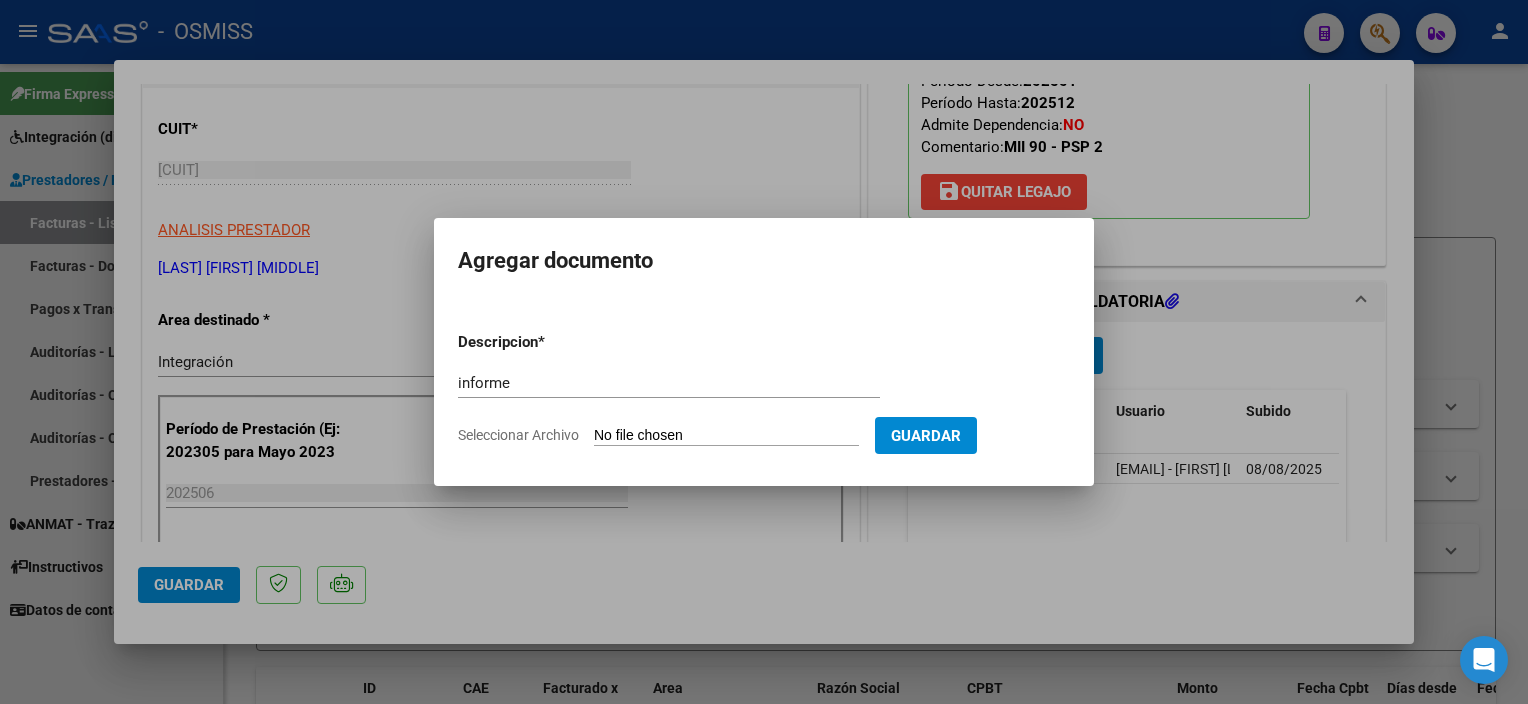 type on "C:\fakepath\INFORME.pdf" 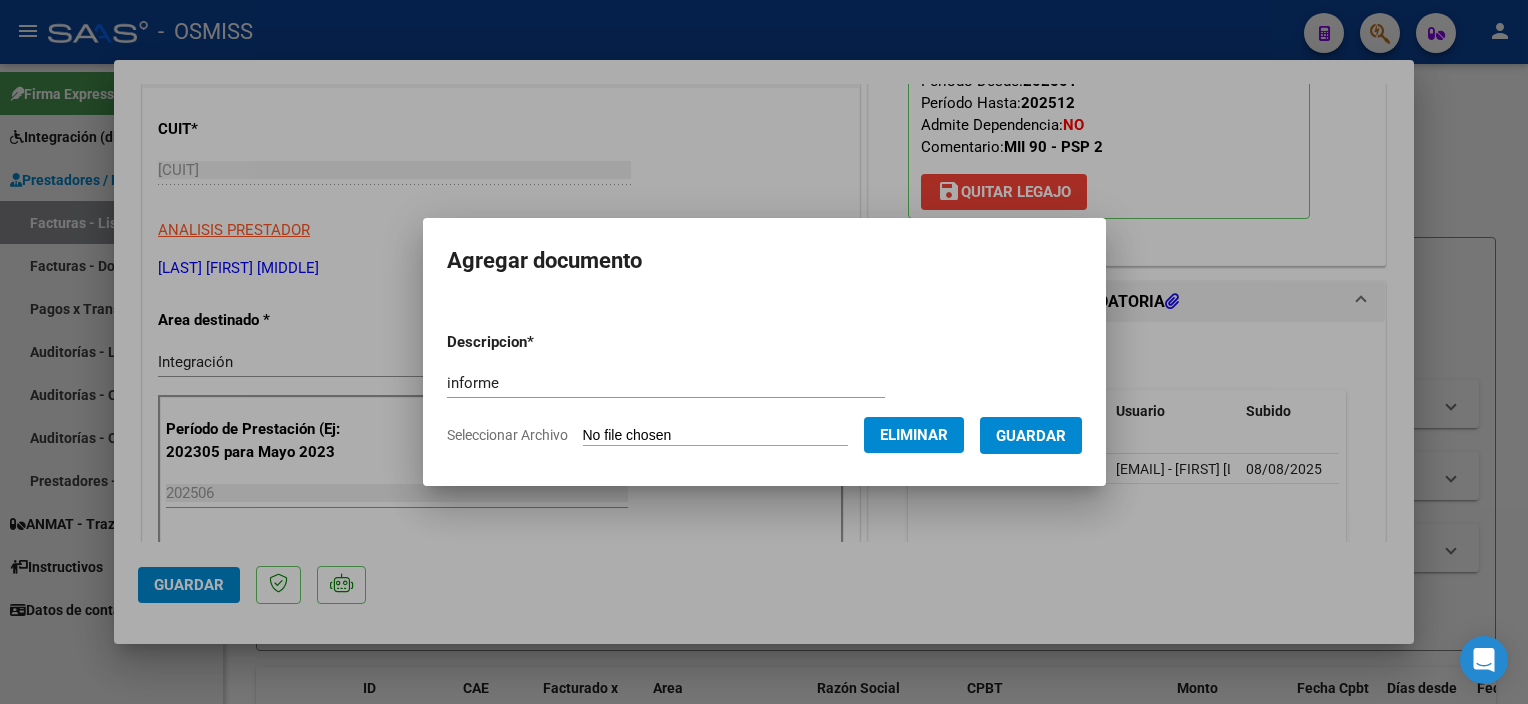click on "Guardar" at bounding box center [1031, 436] 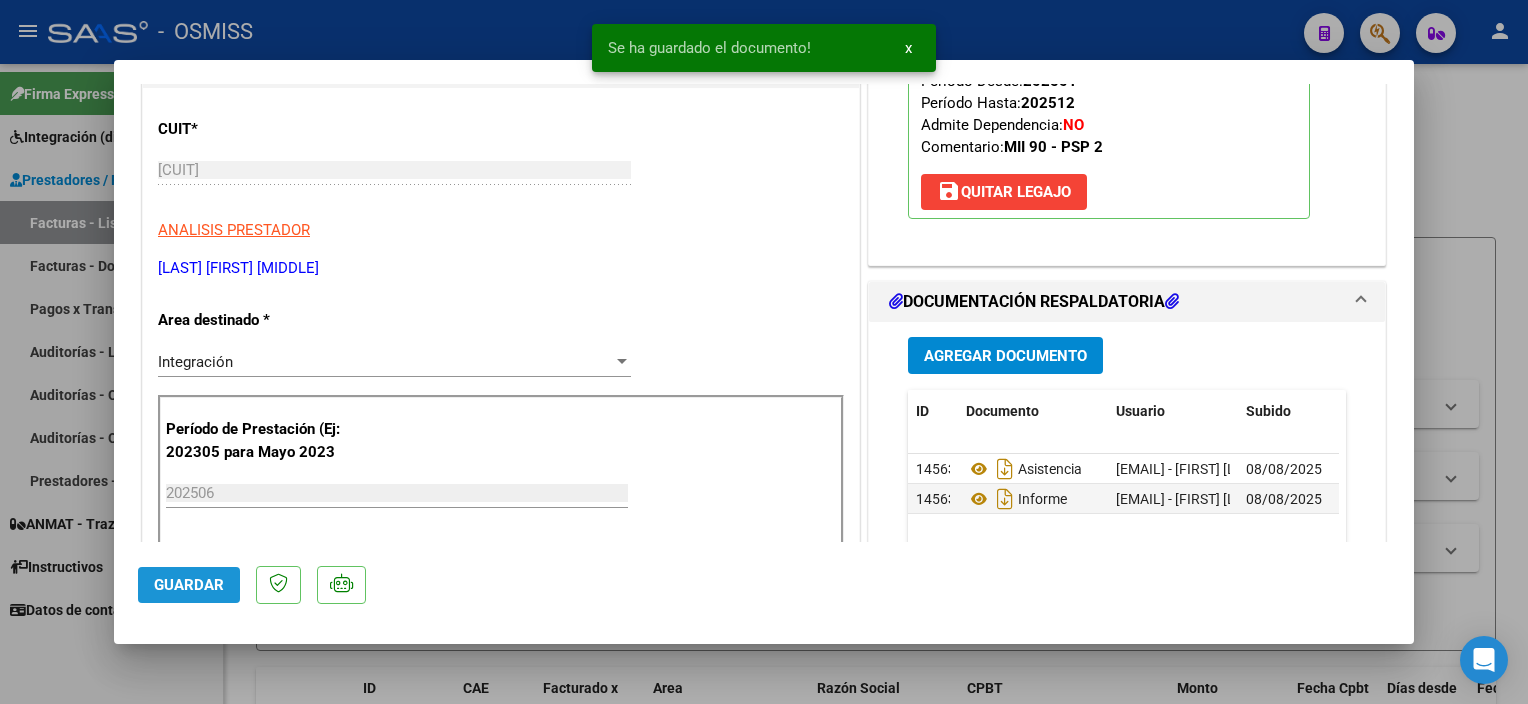 click on "Guardar" 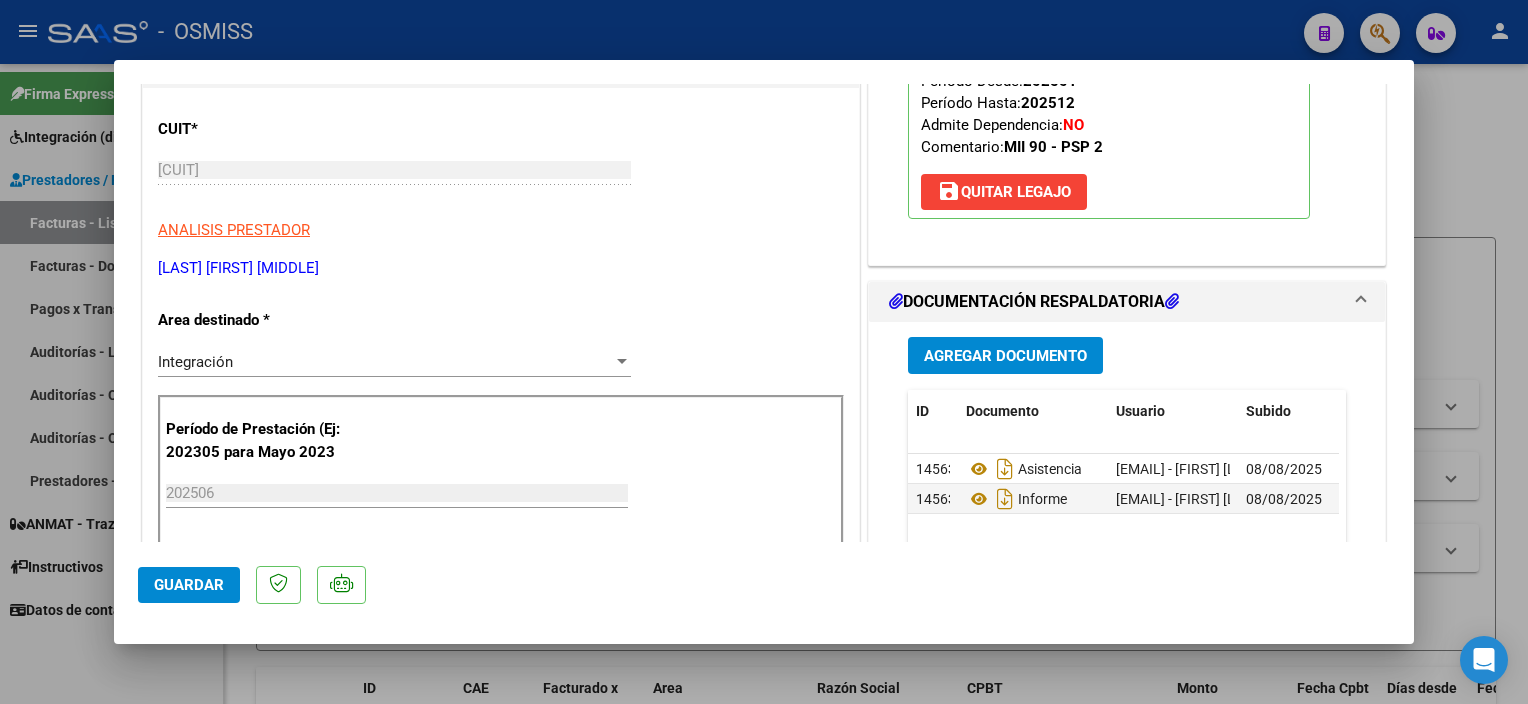 click at bounding box center [764, 352] 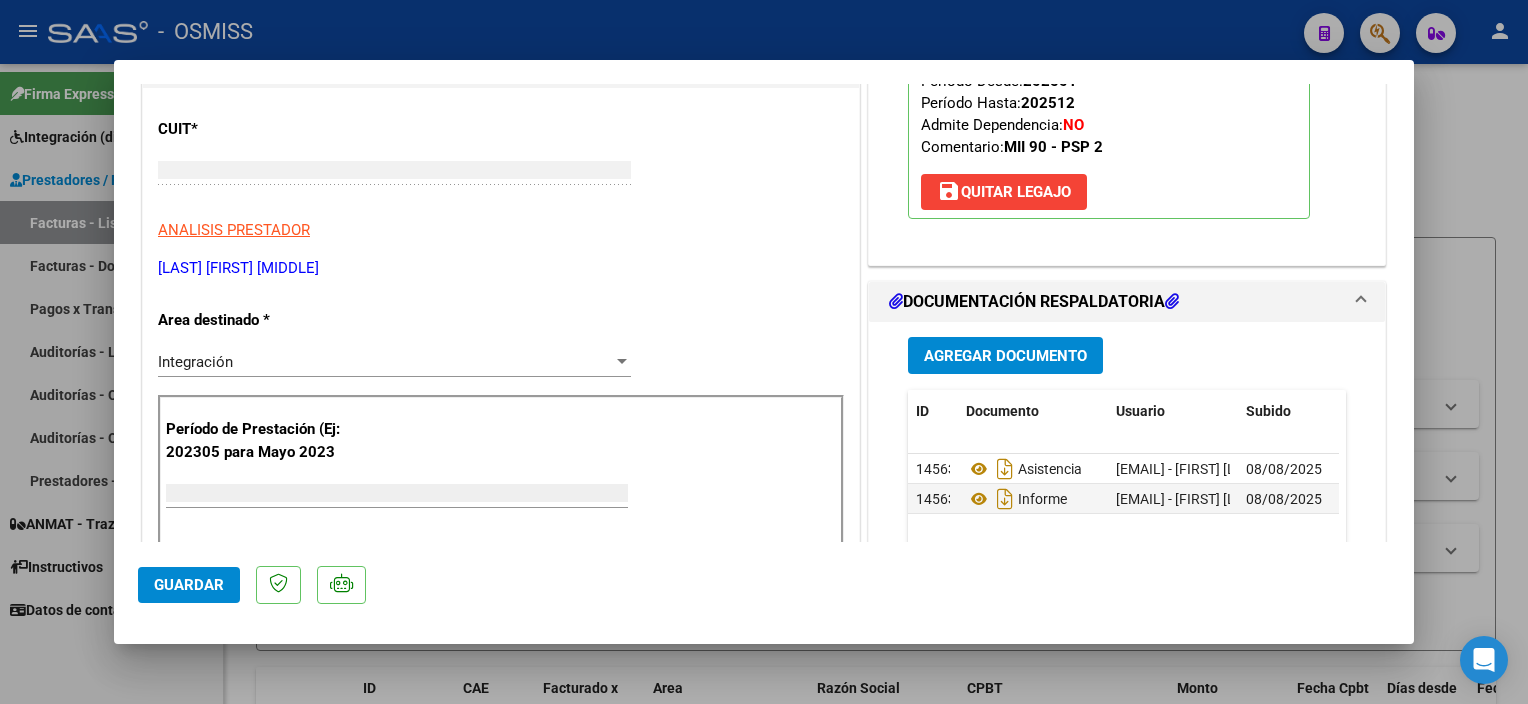 scroll, scrollTop: 0, scrollLeft: 0, axis: both 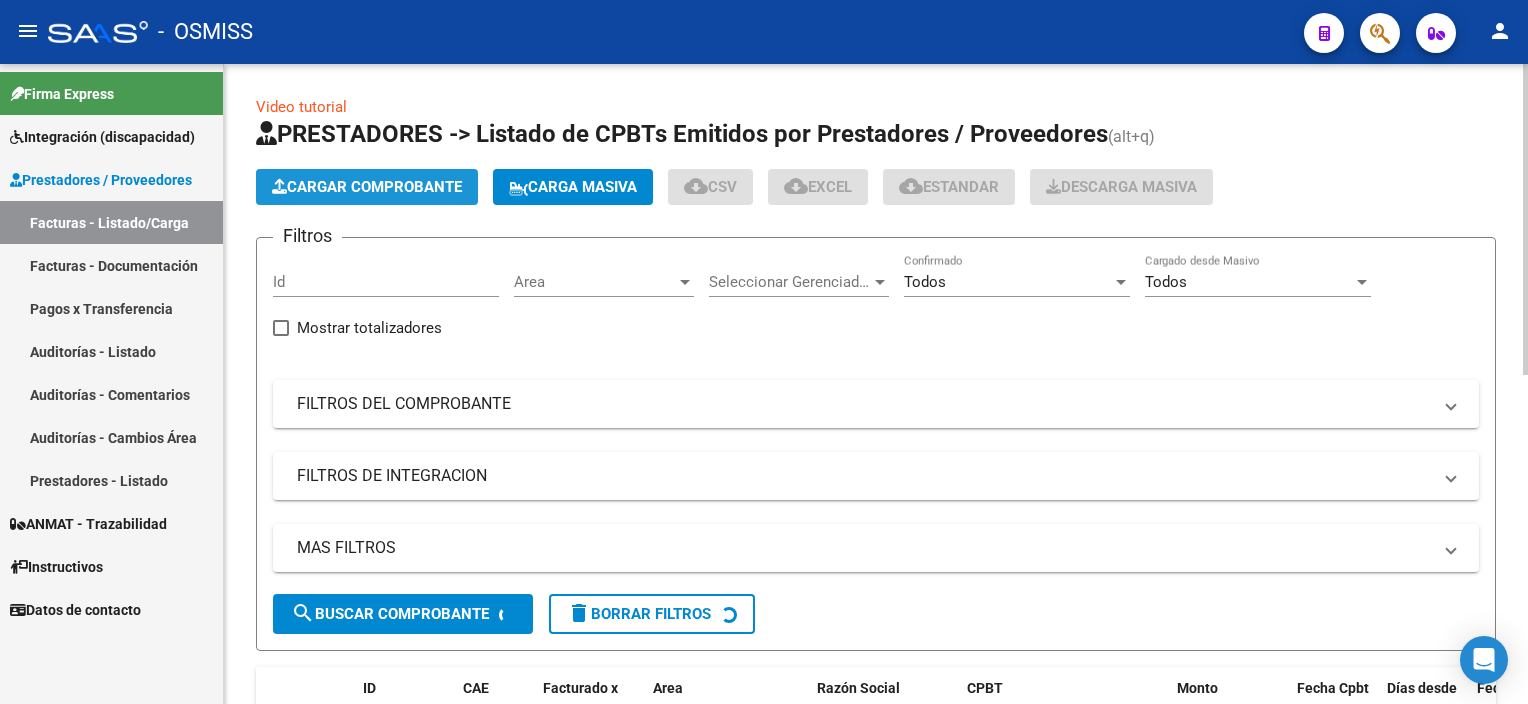 click on "Cargar Comprobante" 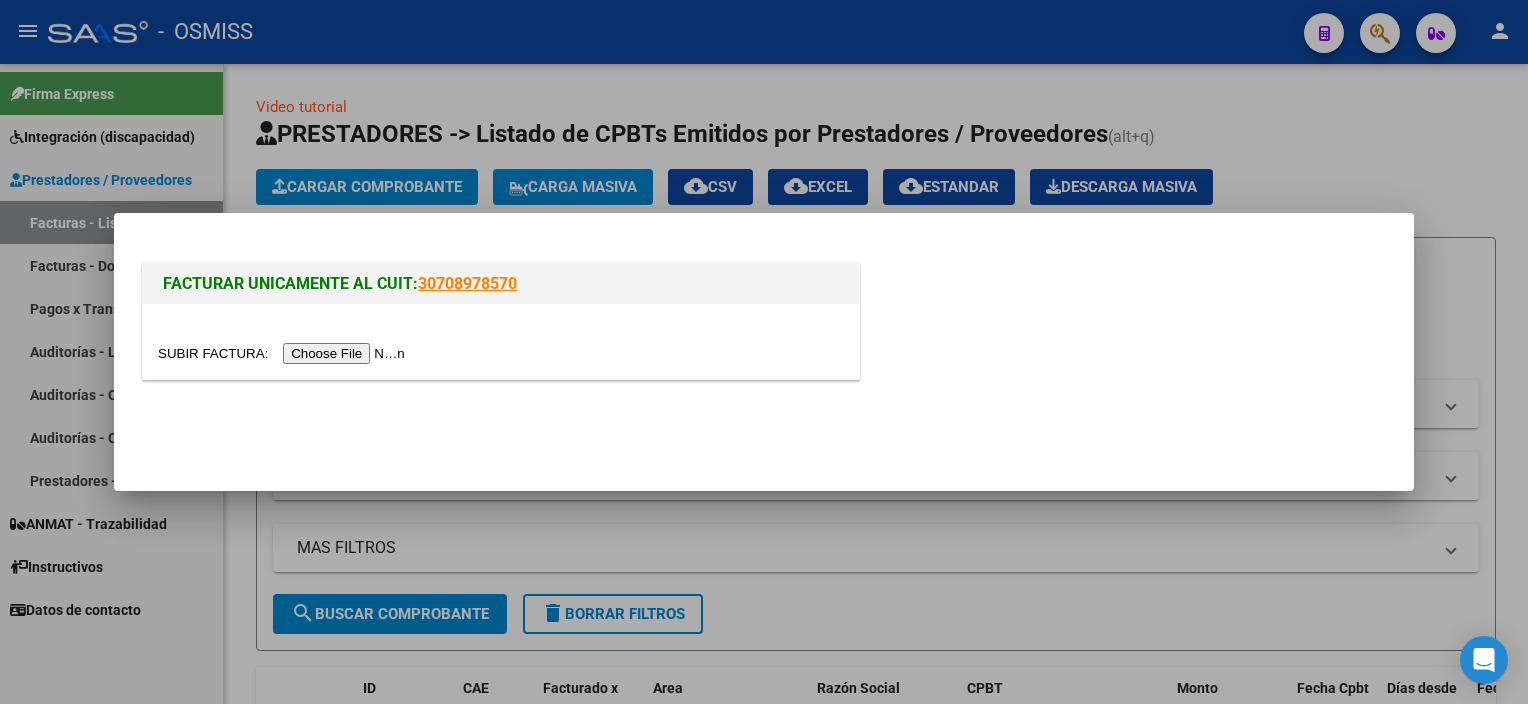 click at bounding box center (284, 353) 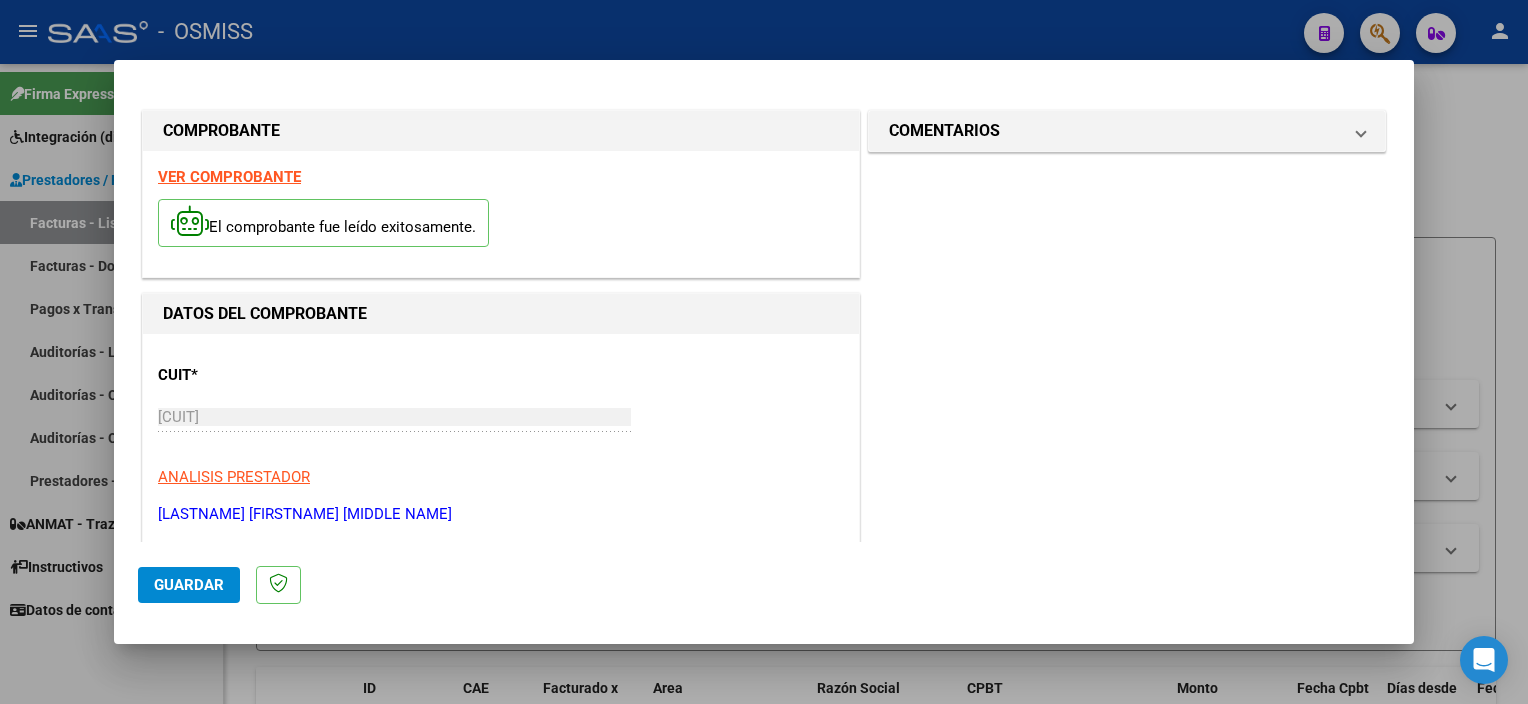 scroll, scrollTop: 295, scrollLeft: 0, axis: vertical 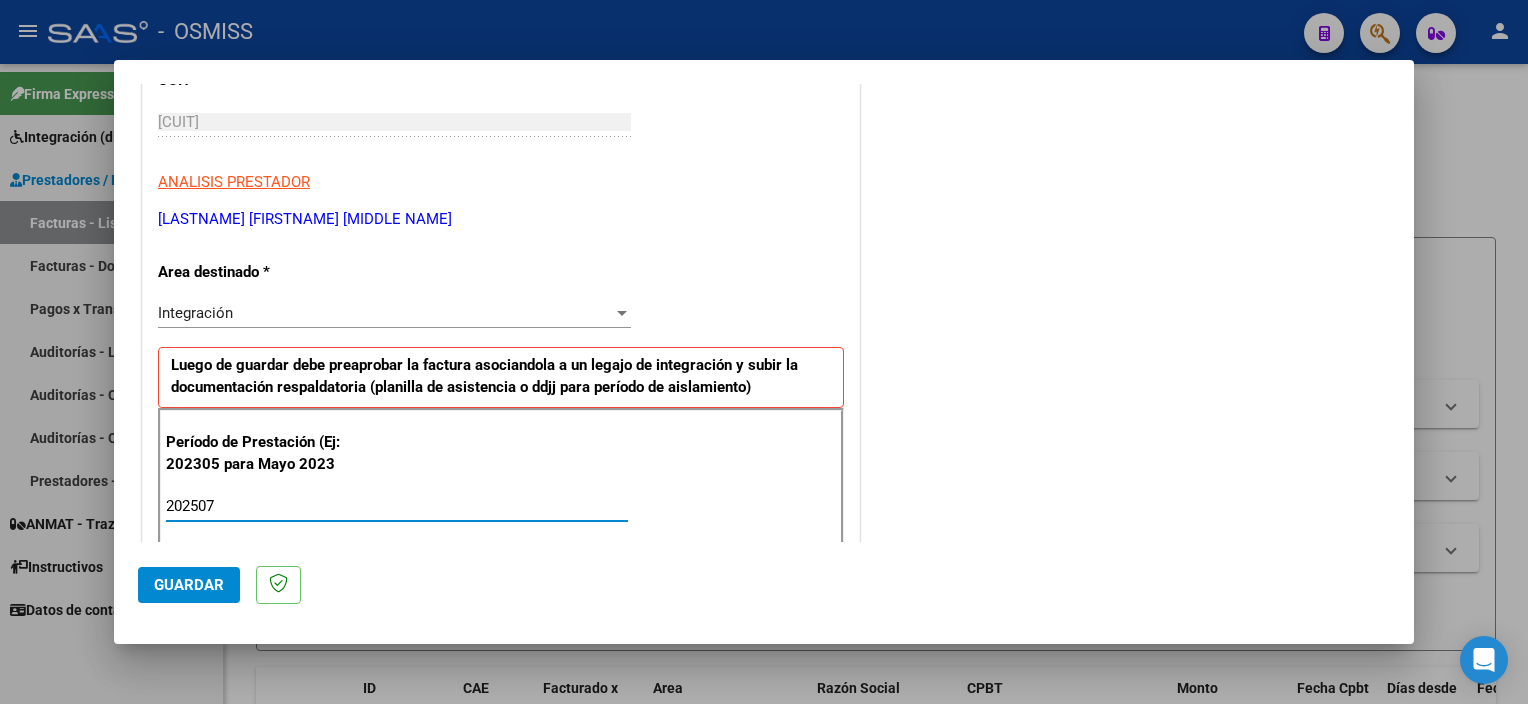 type on "202507" 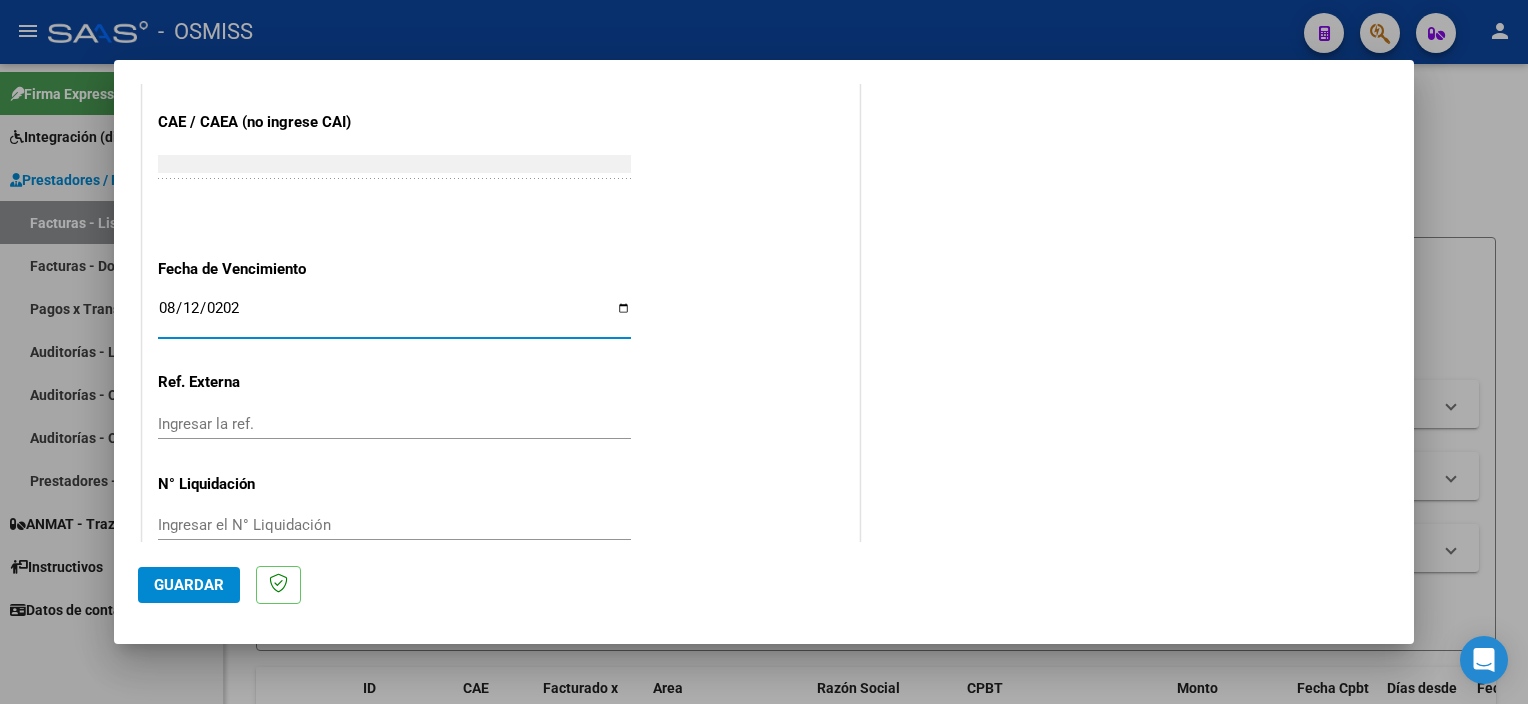 type on "2025-08-12" 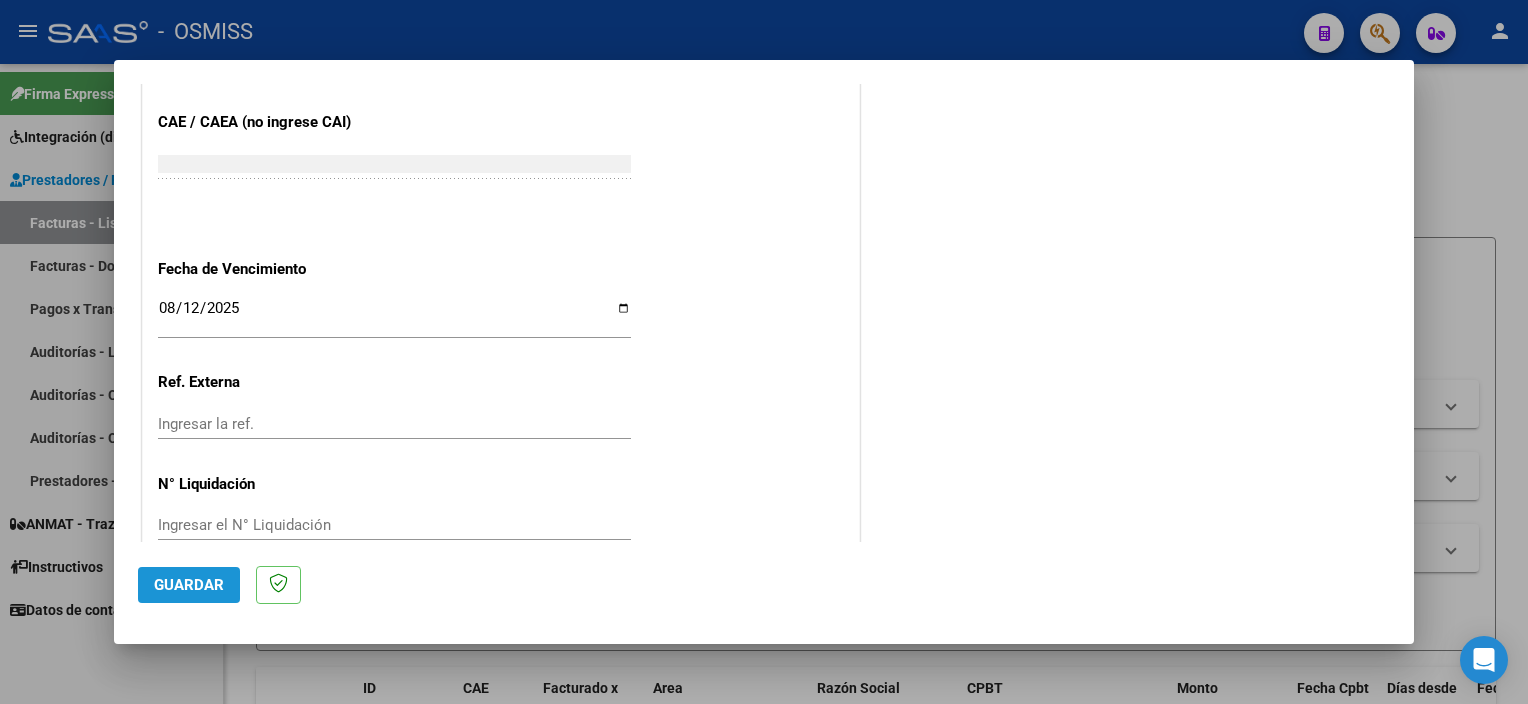 click on "Guardar" 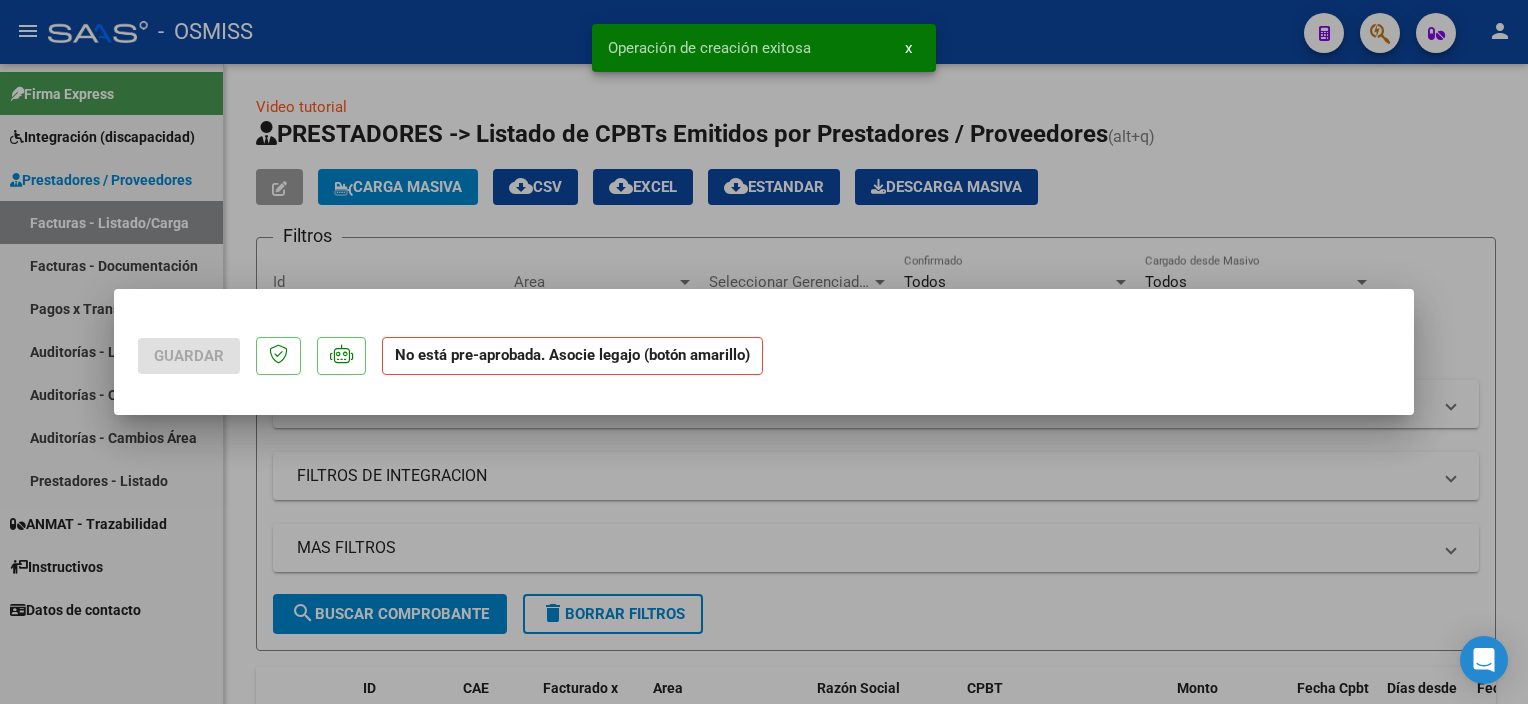 scroll, scrollTop: 0, scrollLeft: 0, axis: both 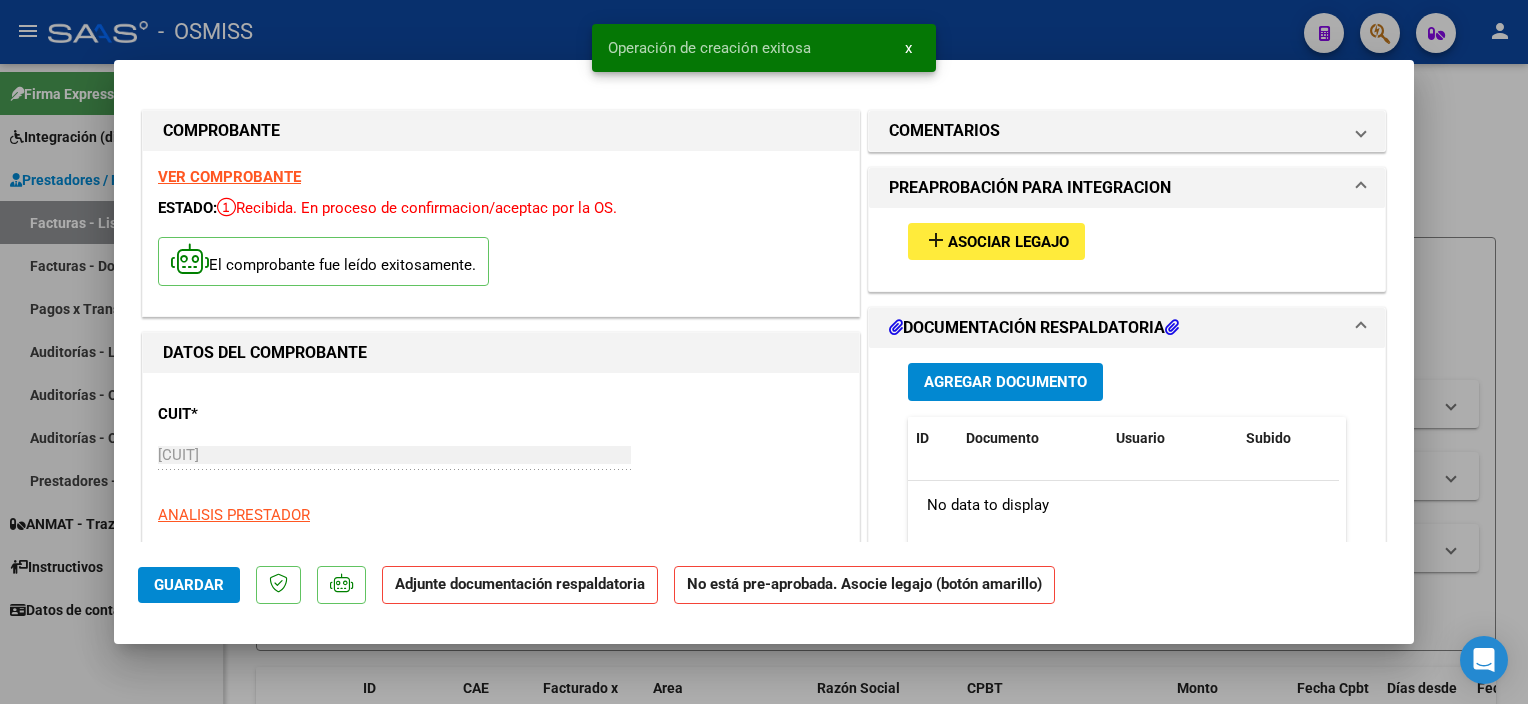 click on "Asociar Legajo" at bounding box center [1008, 242] 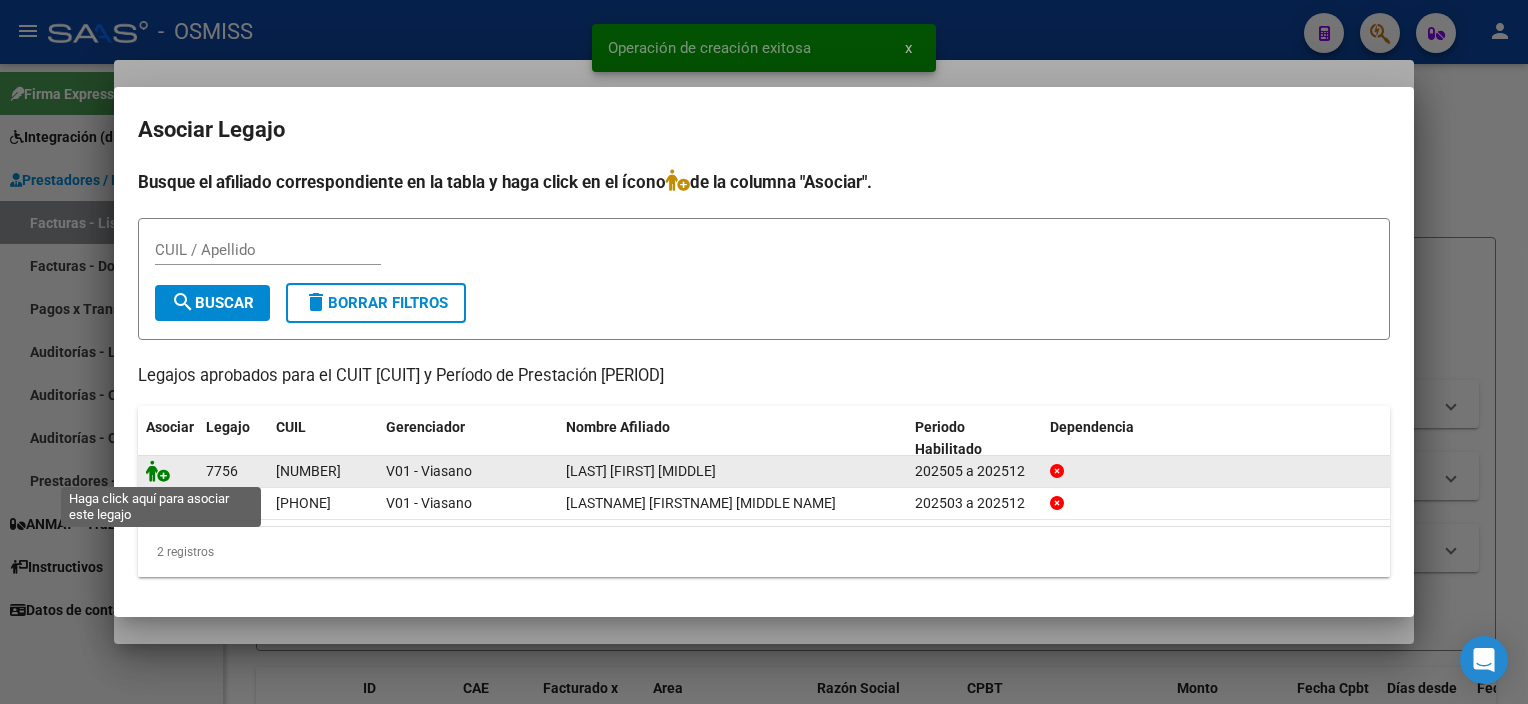 click 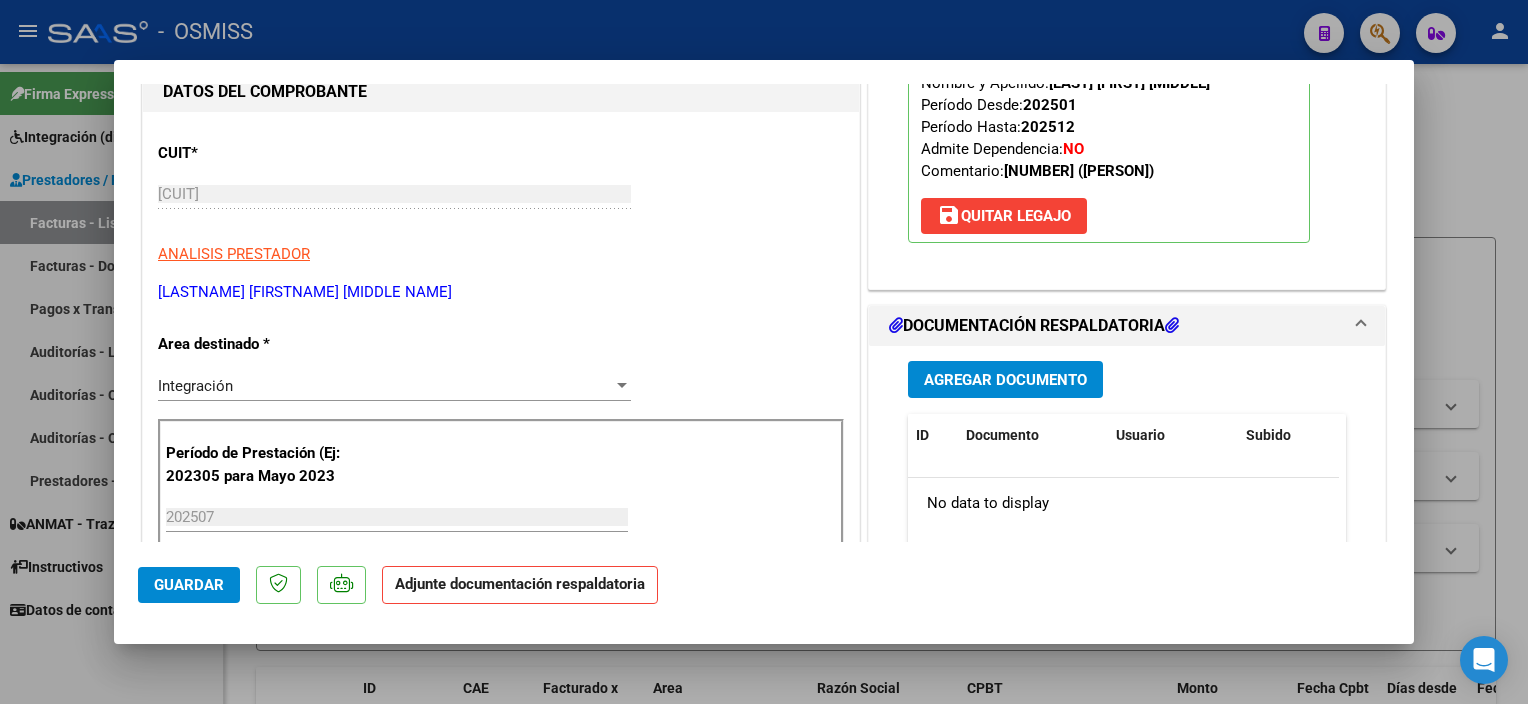 scroll, scrollTop: 264, scrollLeft: 0, axis: vertical 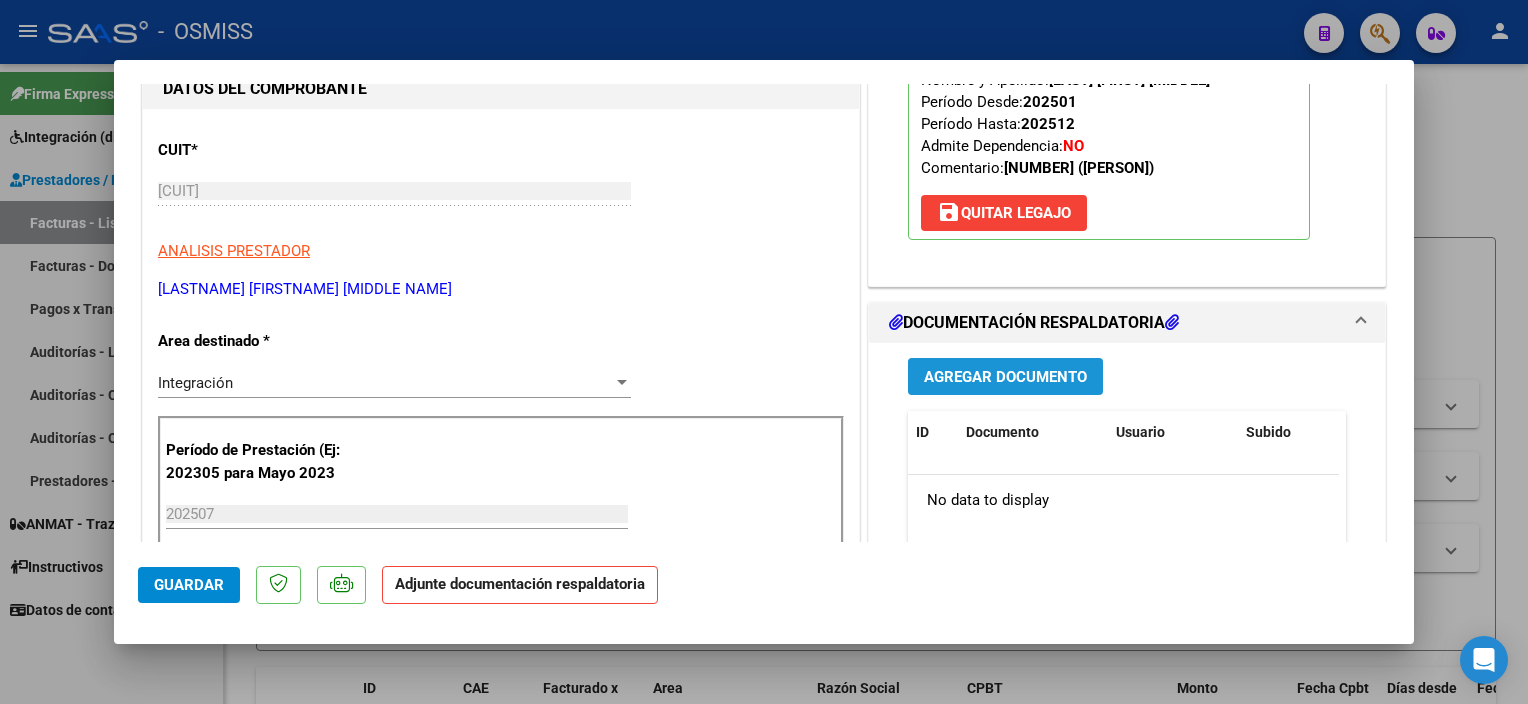 click on "Agregar Documento" at bounding box center (1005, 377) 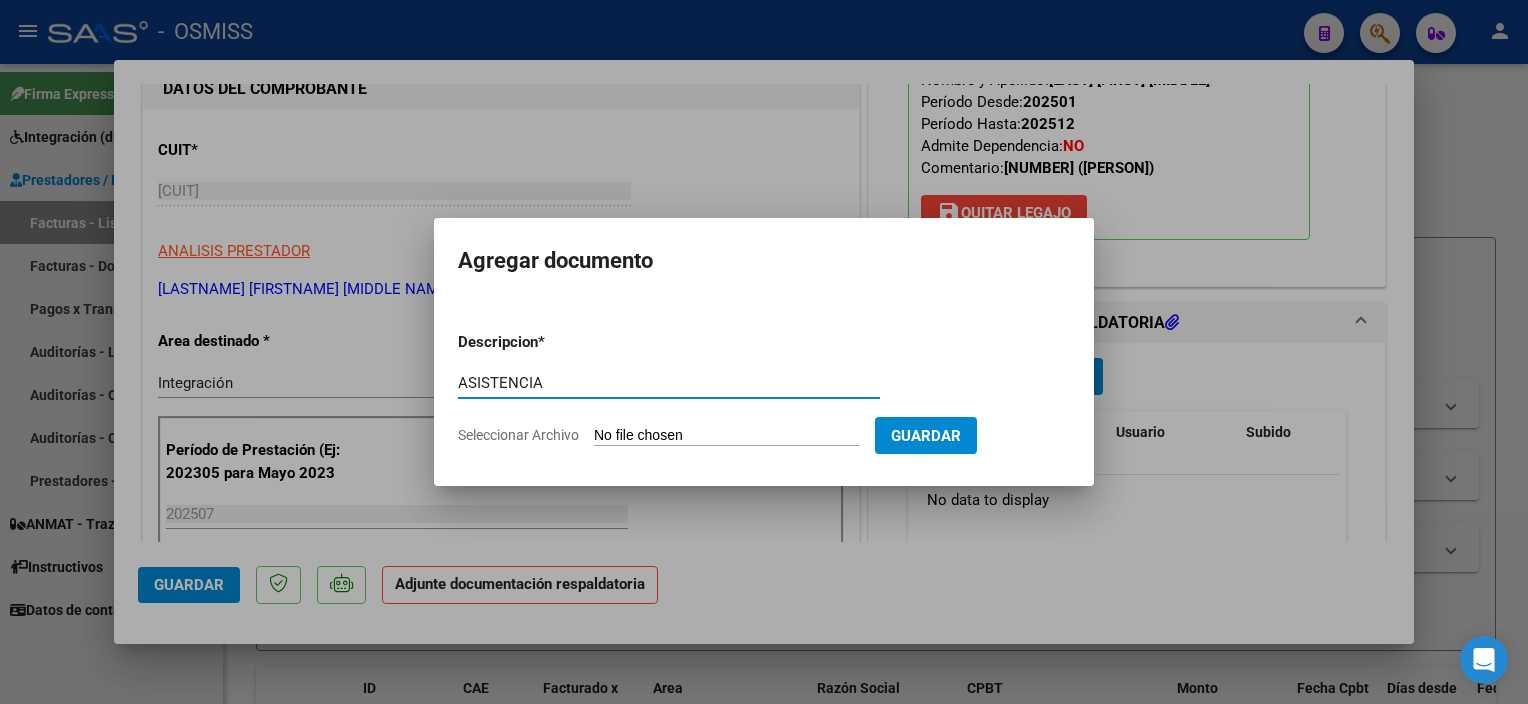 type on "ASISTENCIA" 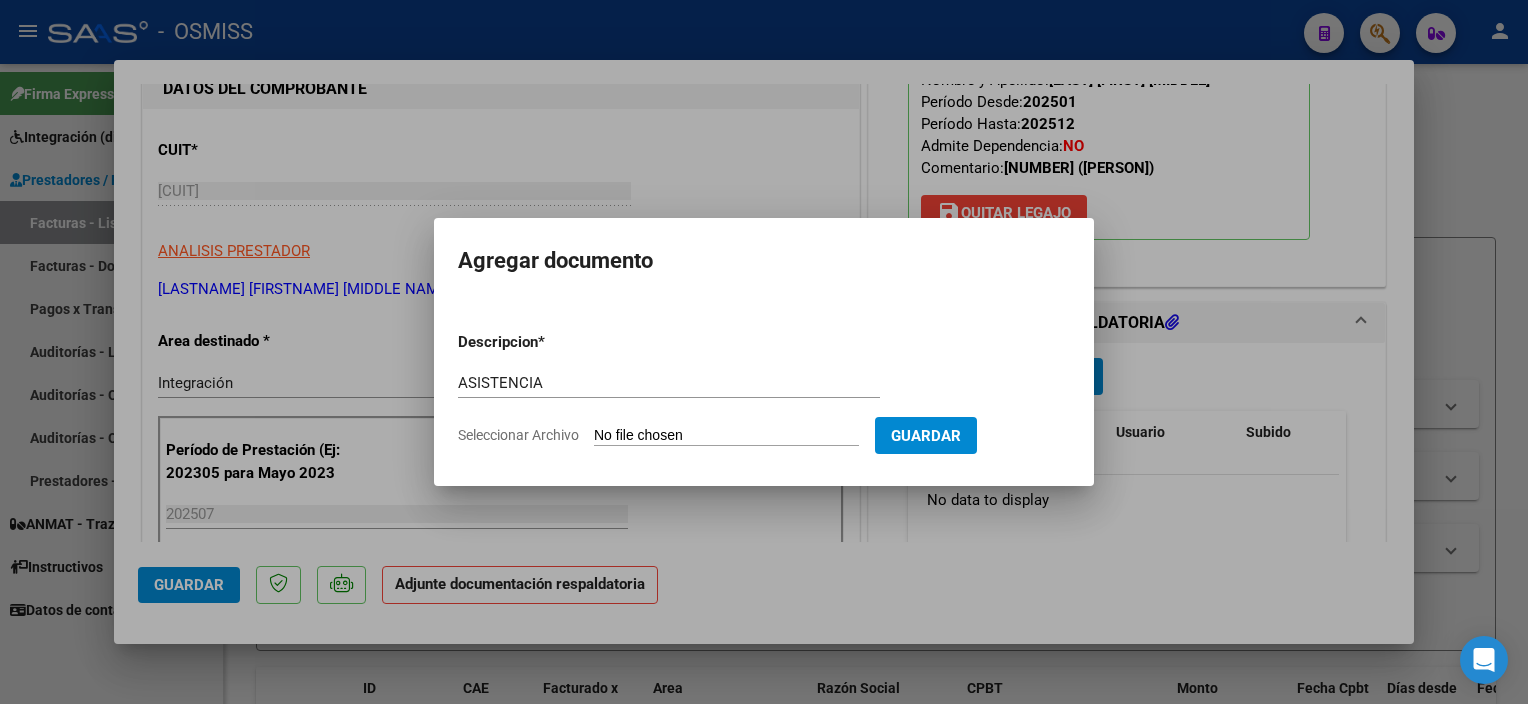 type on "C:\fakepath\Planilla de asistencia julio 2025 [FIRST] [LAST] - [FIRST] [MIDDLE] [LAST].pdf" 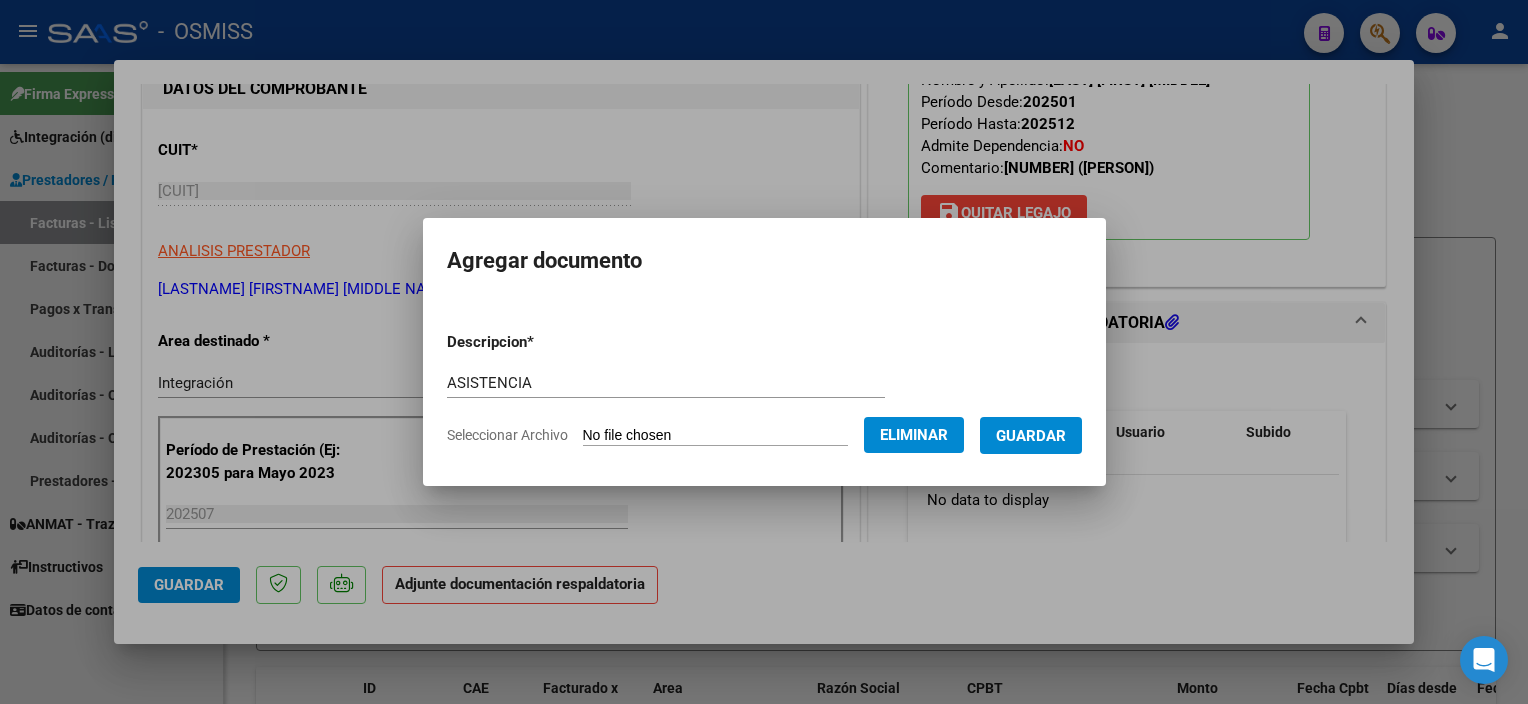 click on "Guardar" at bounding box center (1031, 435) 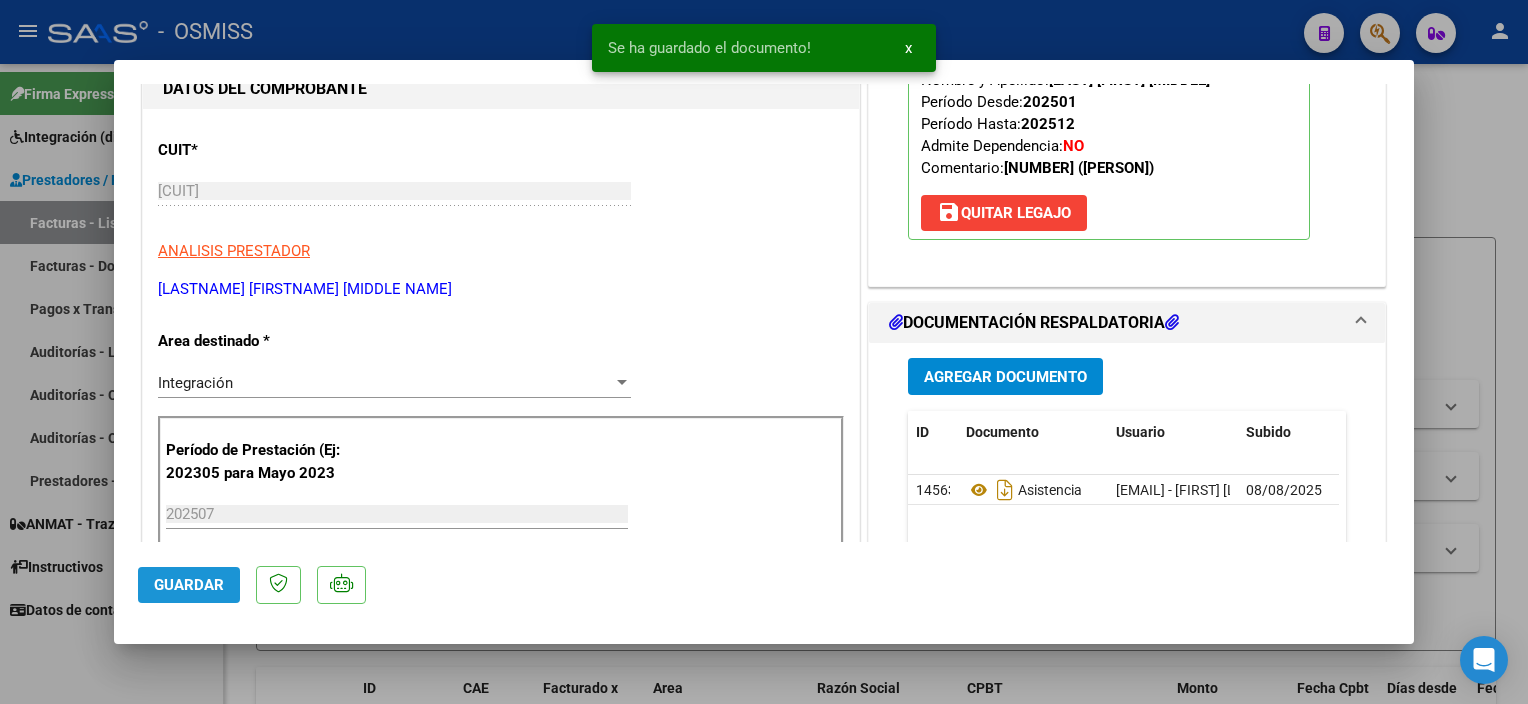 click on "Guardar" 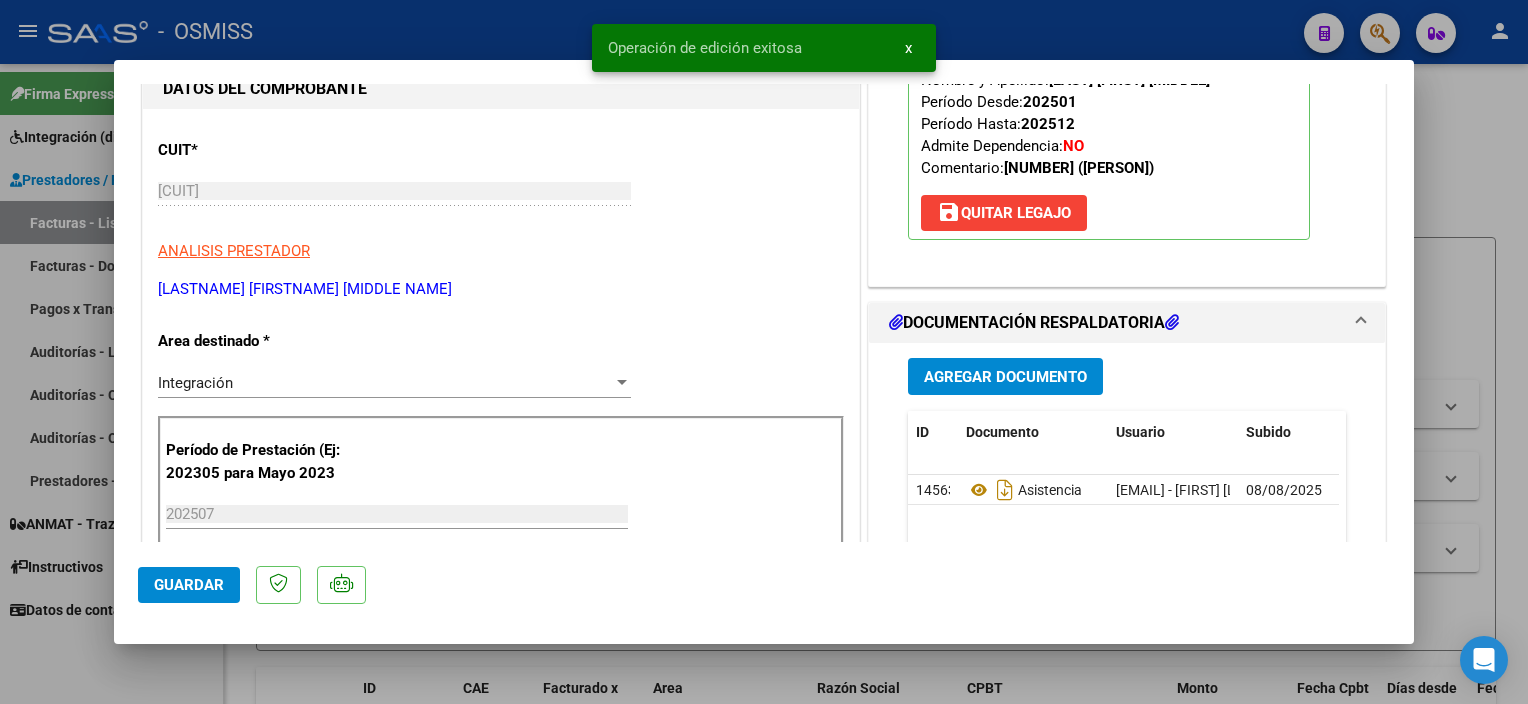 click at bounding box center (764, 352) 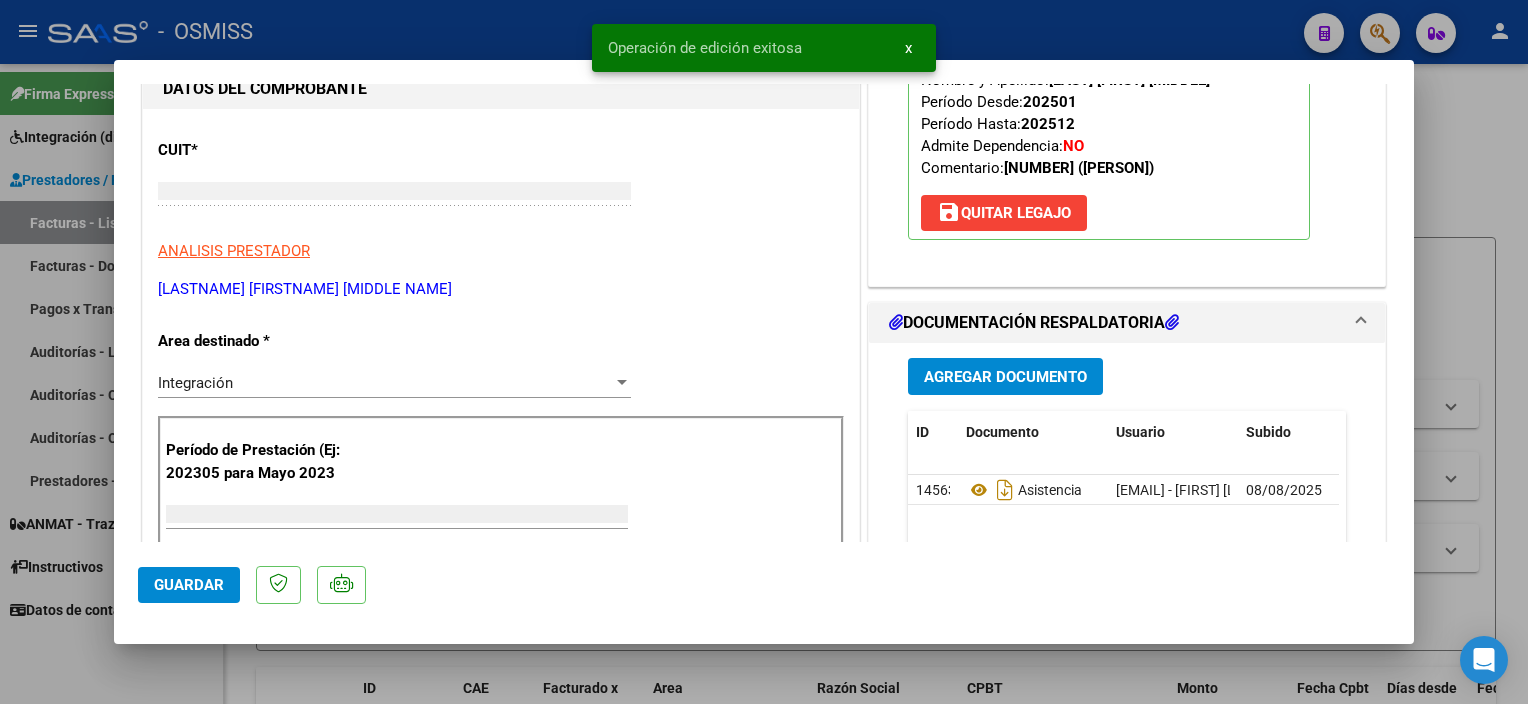 scroll, scrollTop: 203, scrollLeft: 0, axis: vertical 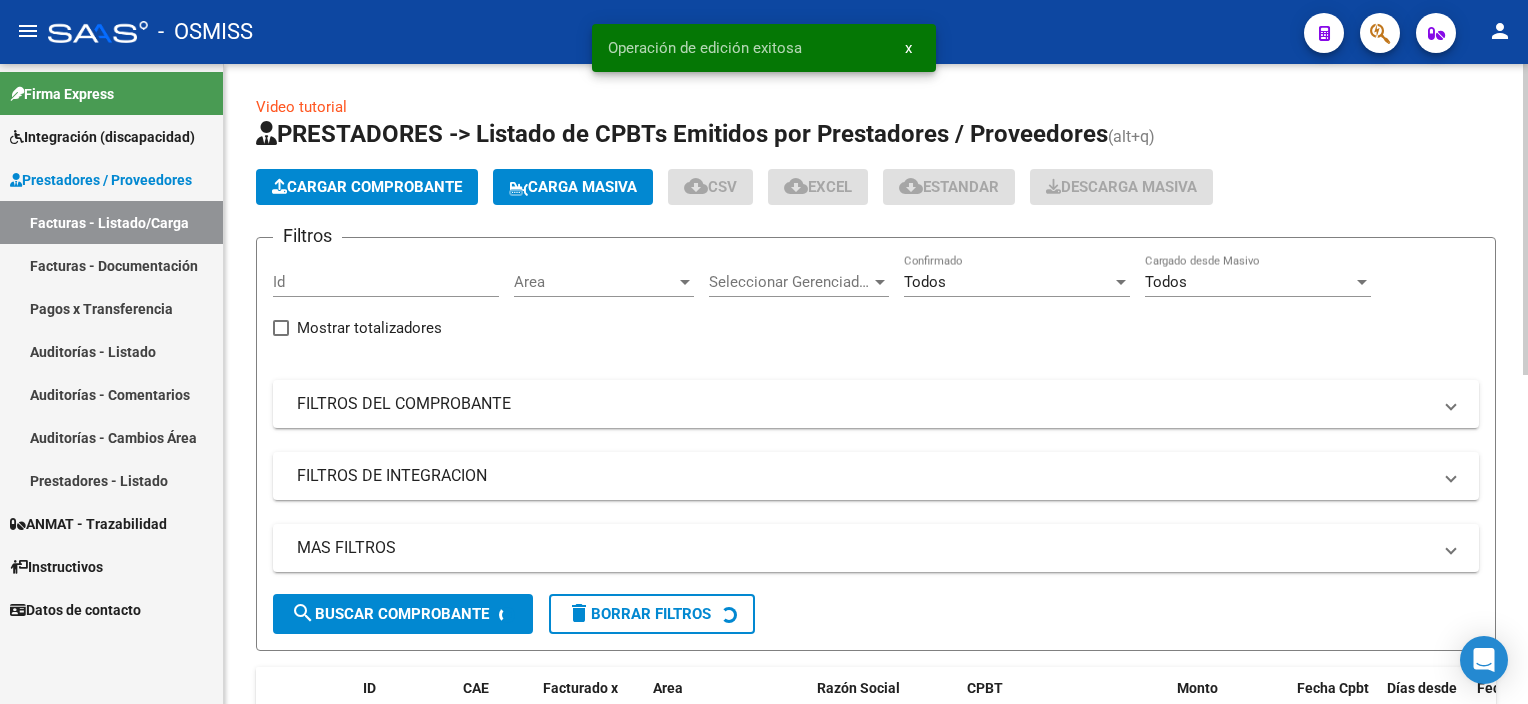click on "Cargar Comprobante" 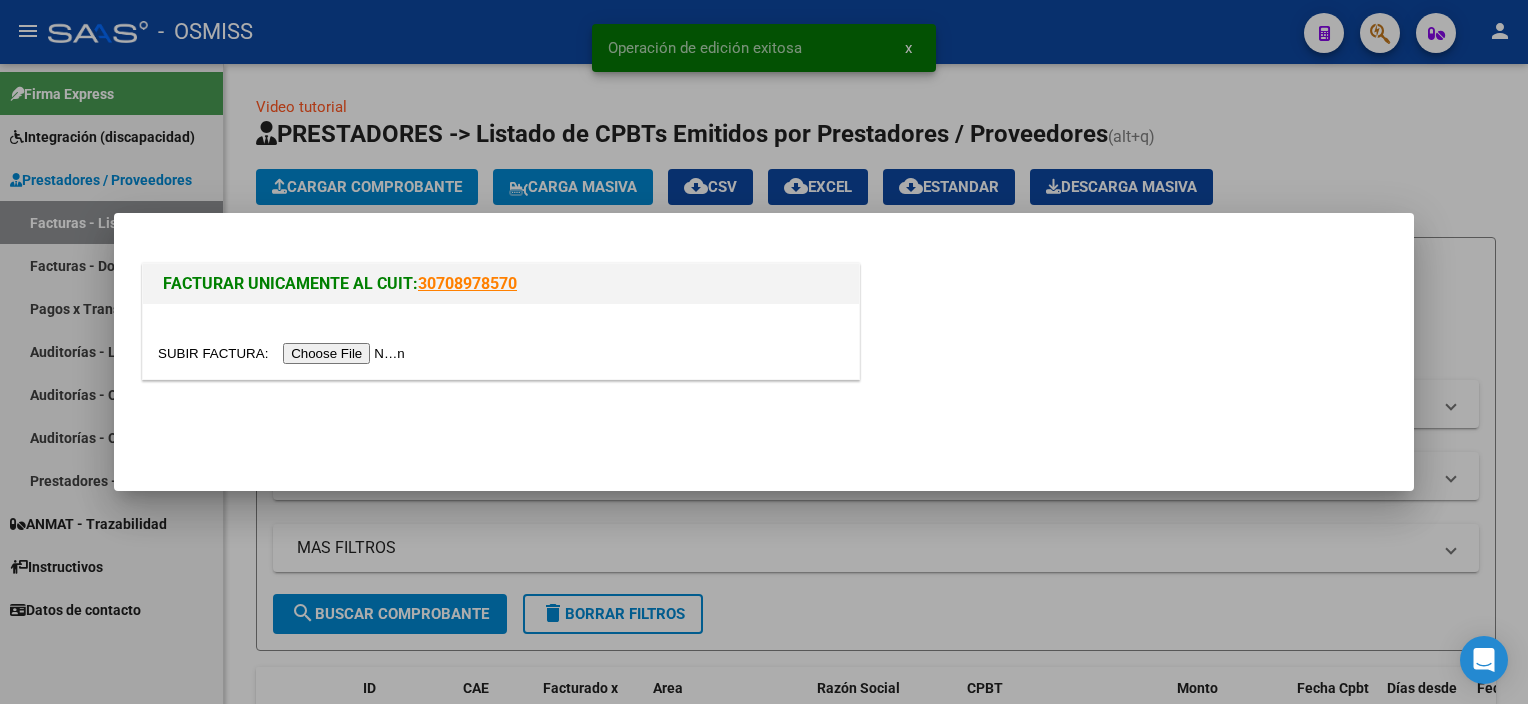 click at bounding box center (284, 353) 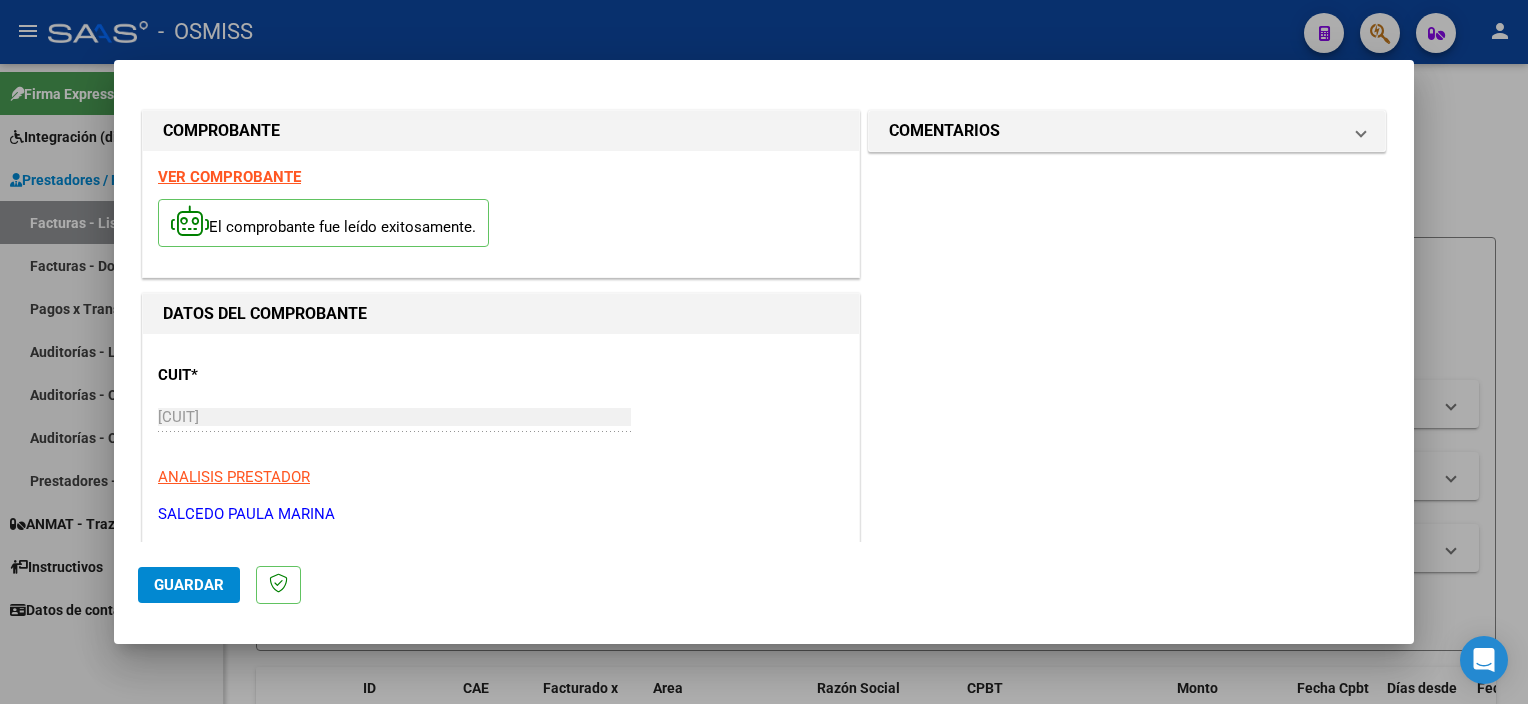 scroll, scrollTop: 295, scrollLeft: 0, axis: vertical 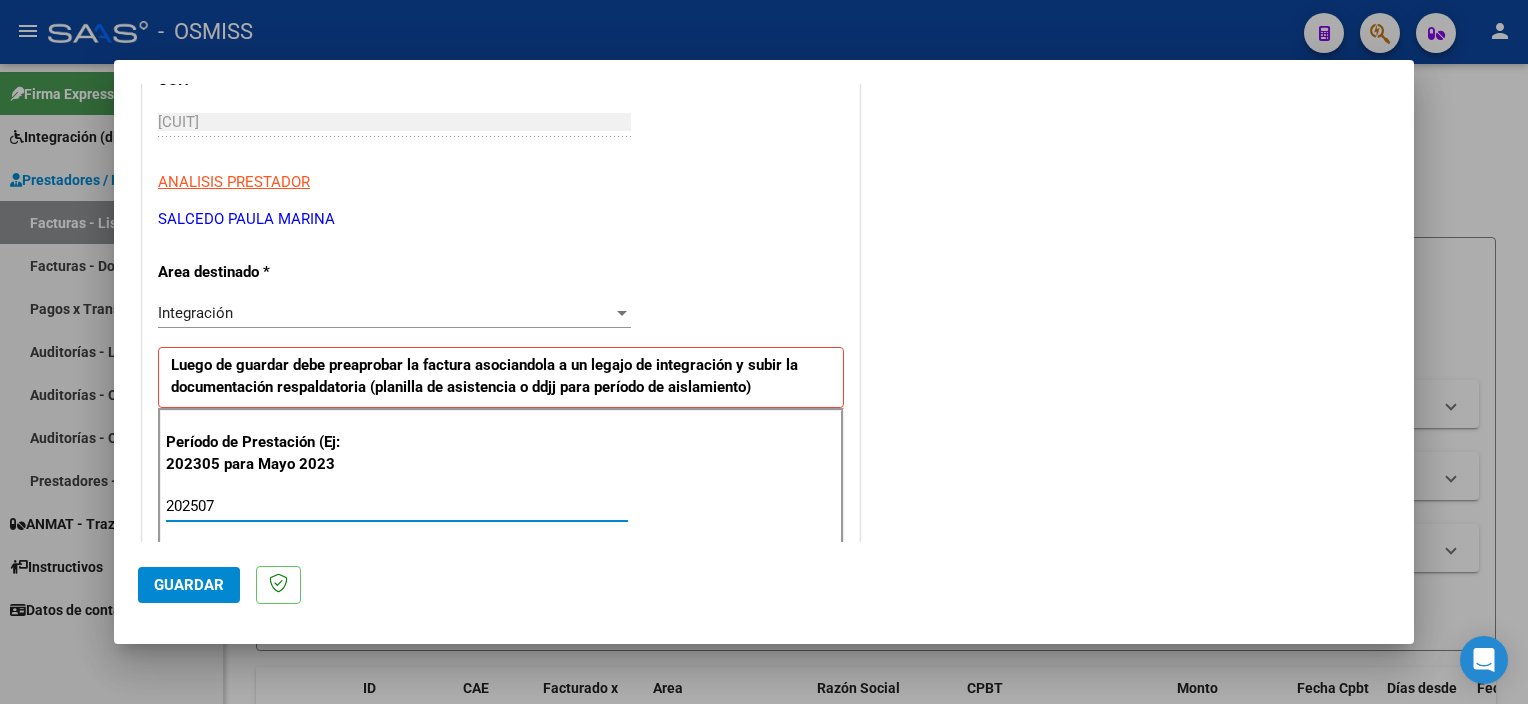 type on "202507" 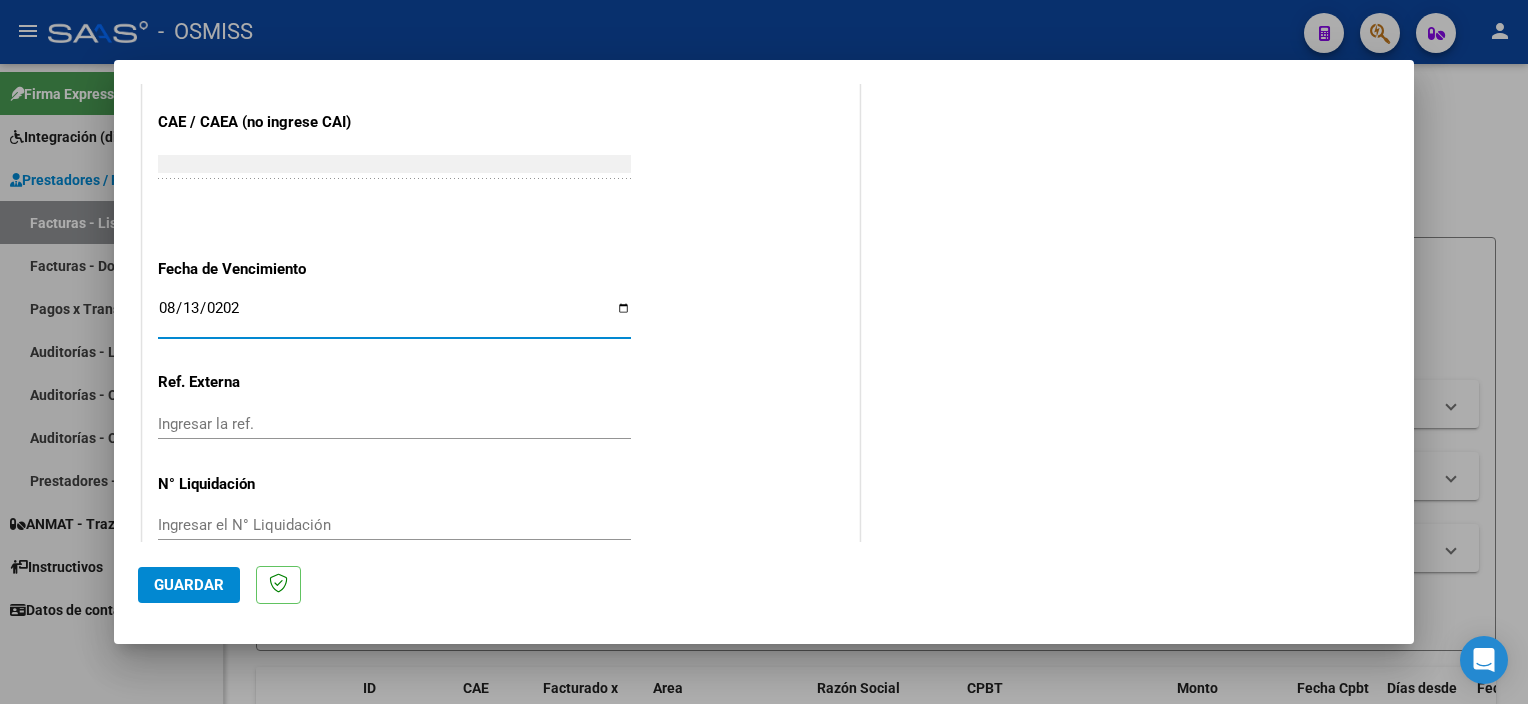 type on "2025-08-13" 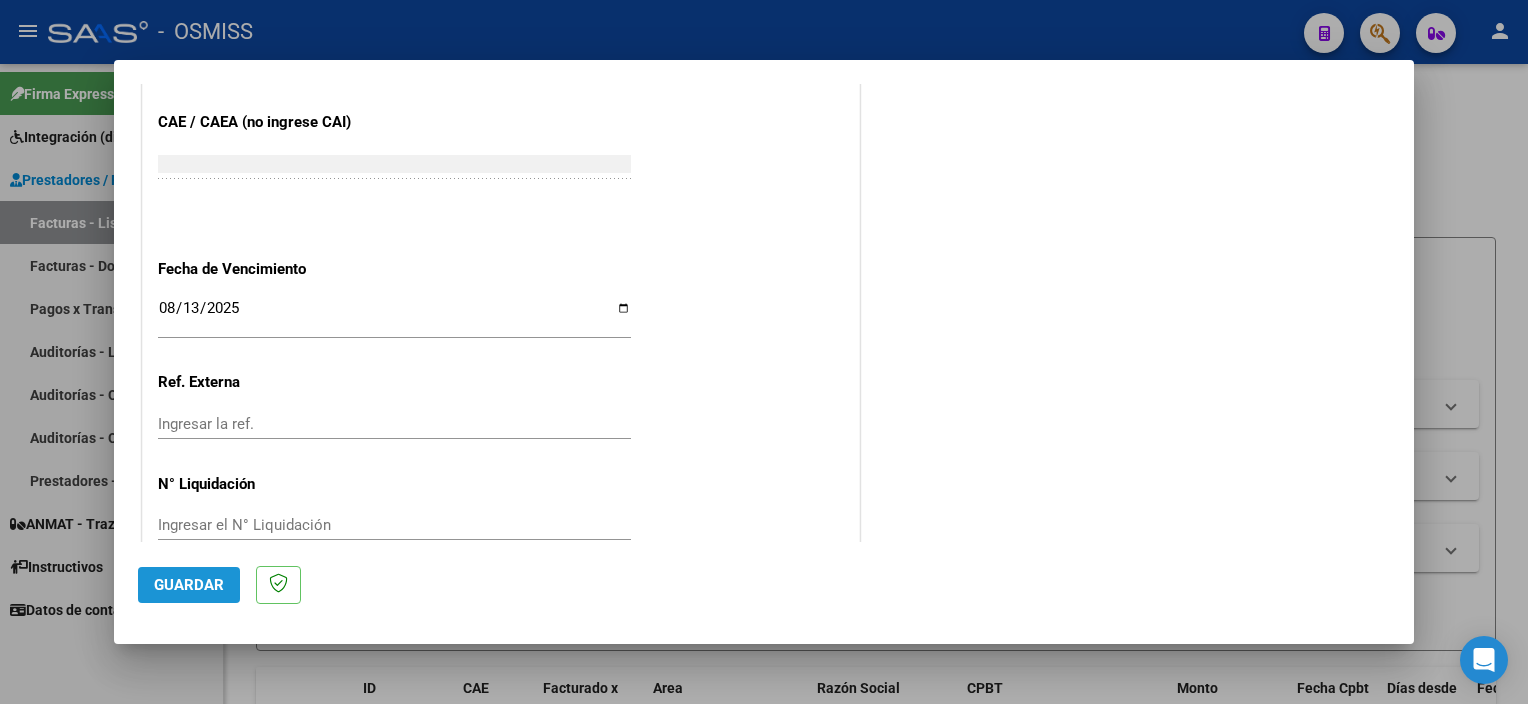 click on "Guardar" 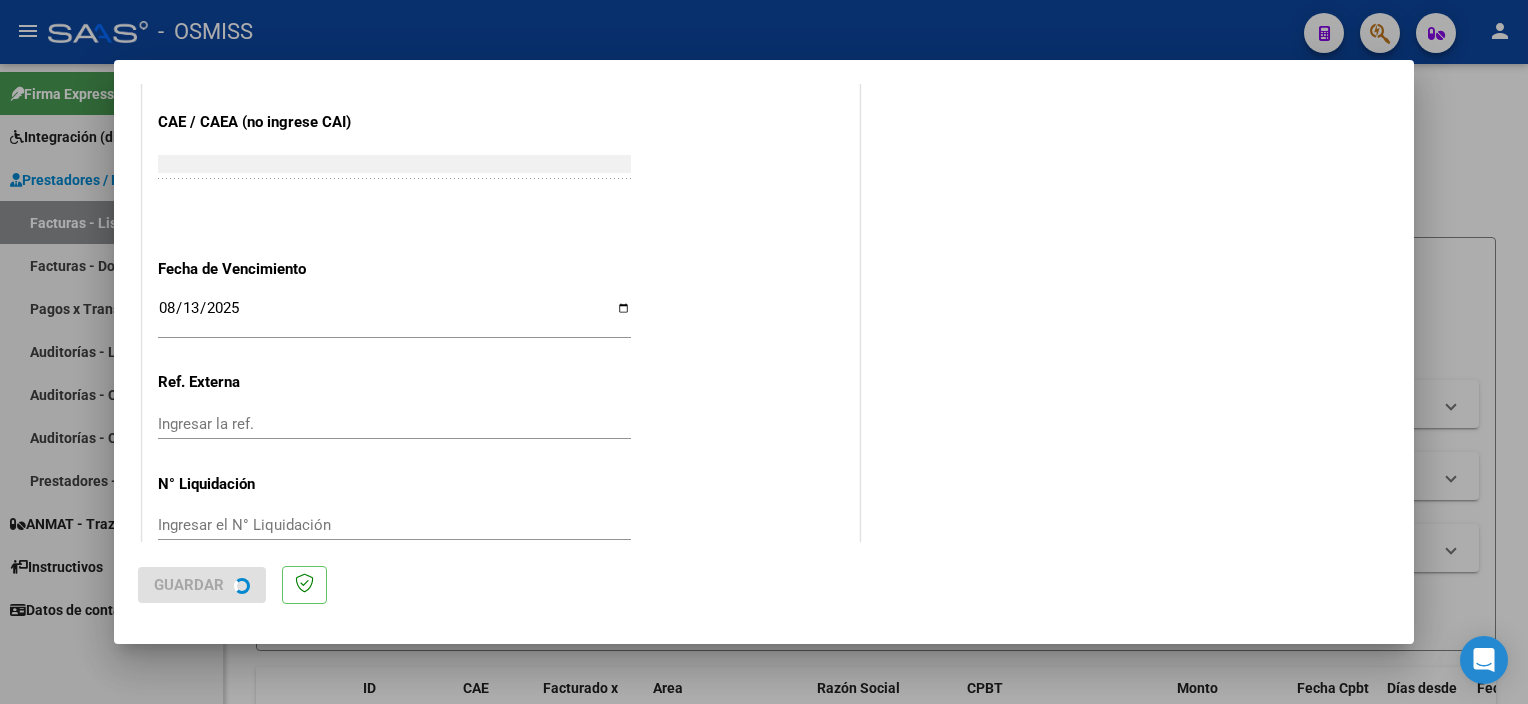 scroll, scrollTop: 0, scrollLeft: 0, axis: both 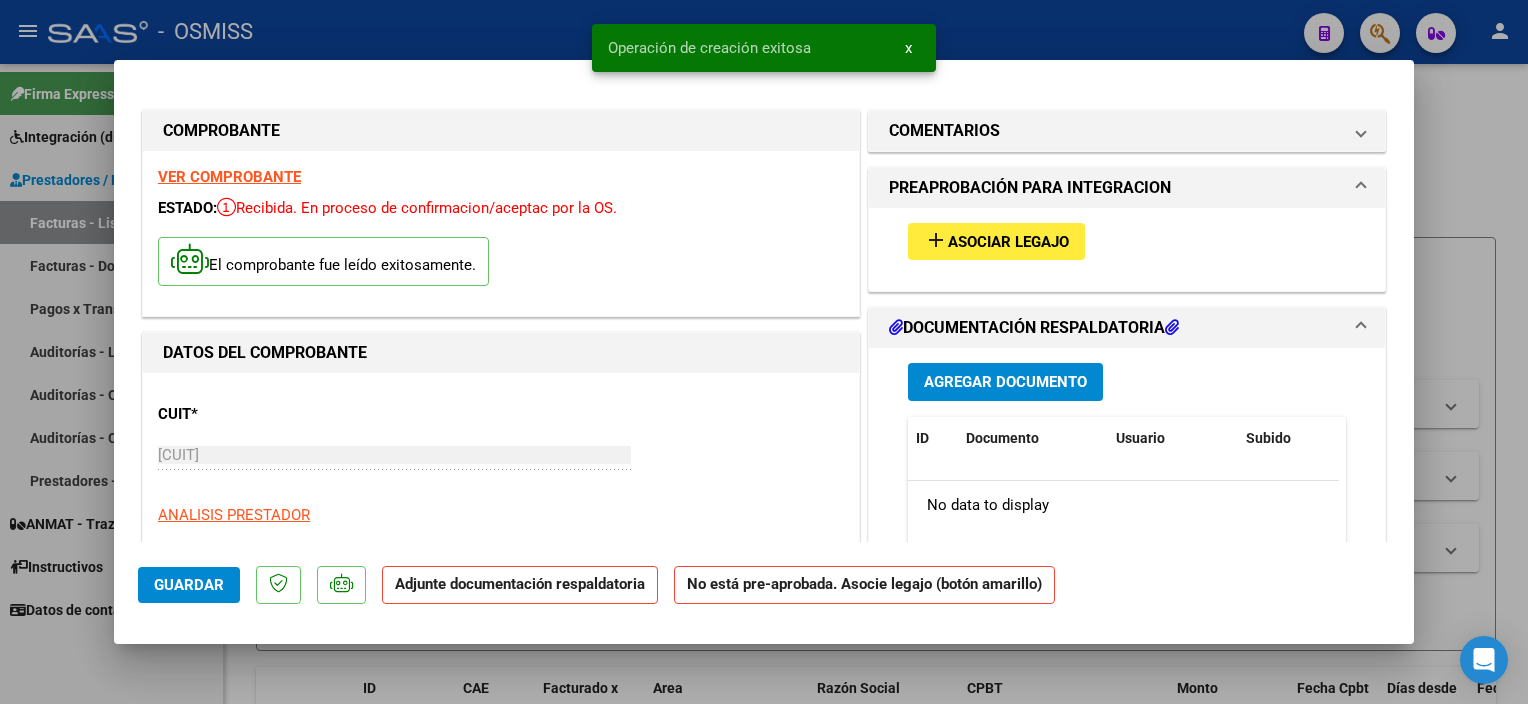click on "Asociar Legajo" at bounding box center (1008, 242) 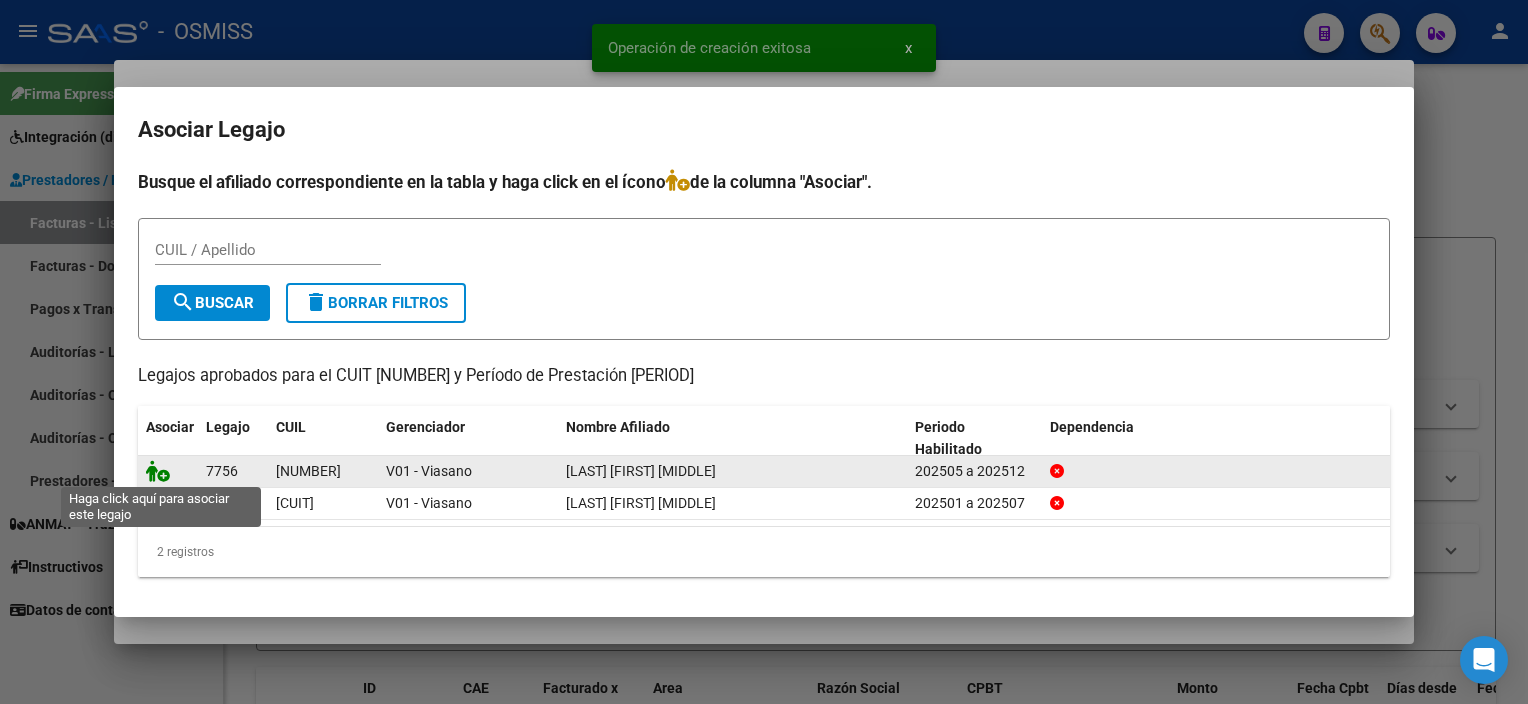 click 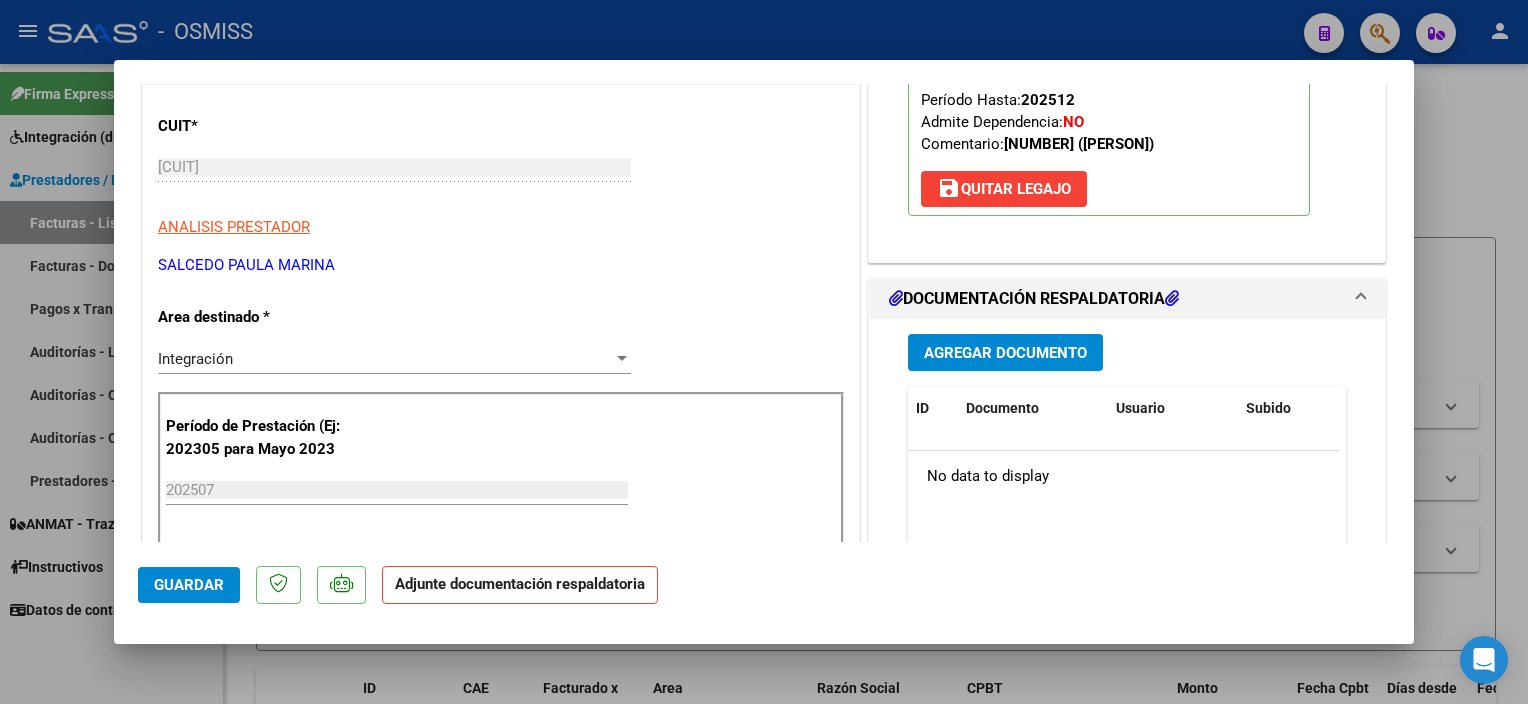 scroll, scrollTop: 313, scrollLeft: 0, axis: vertical 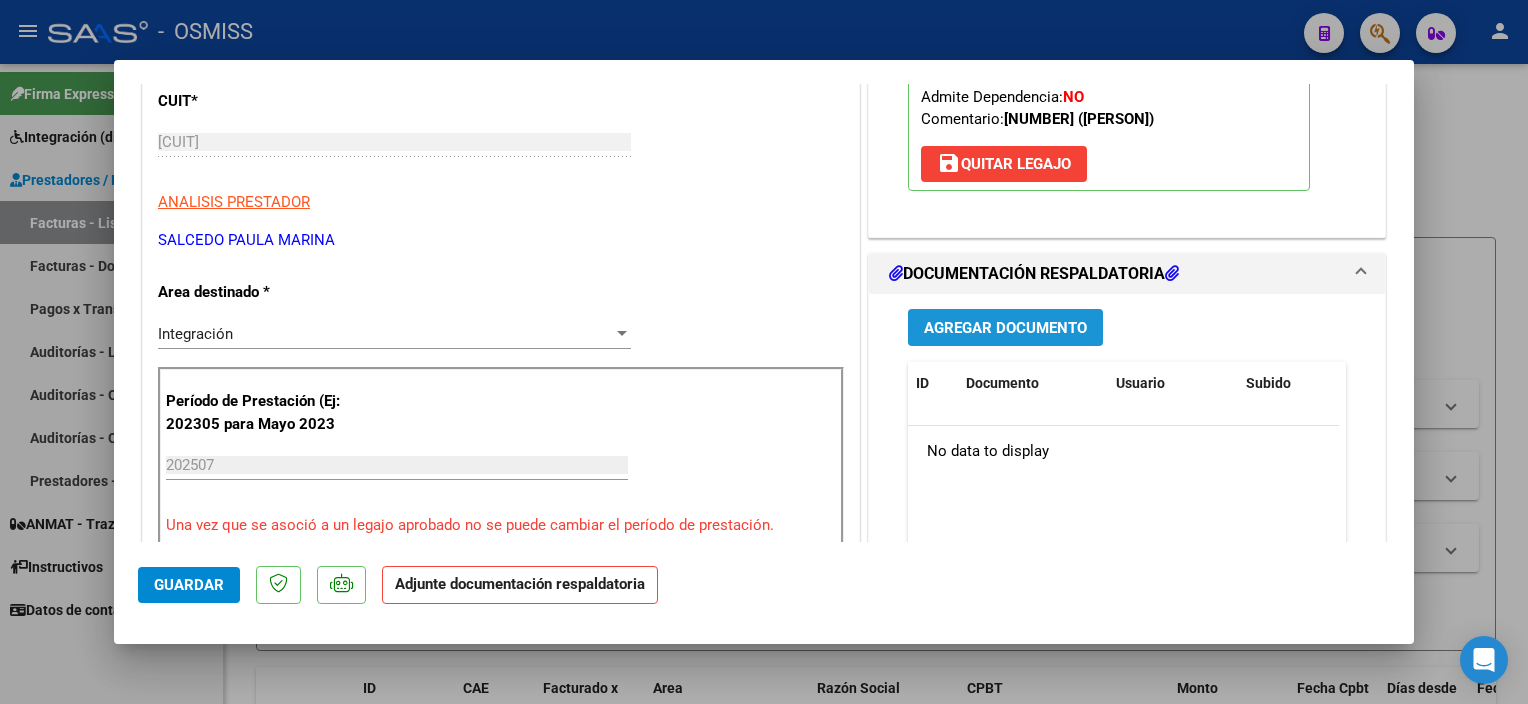 click on "Agregar Documento" at bounding box center [1005, 328] 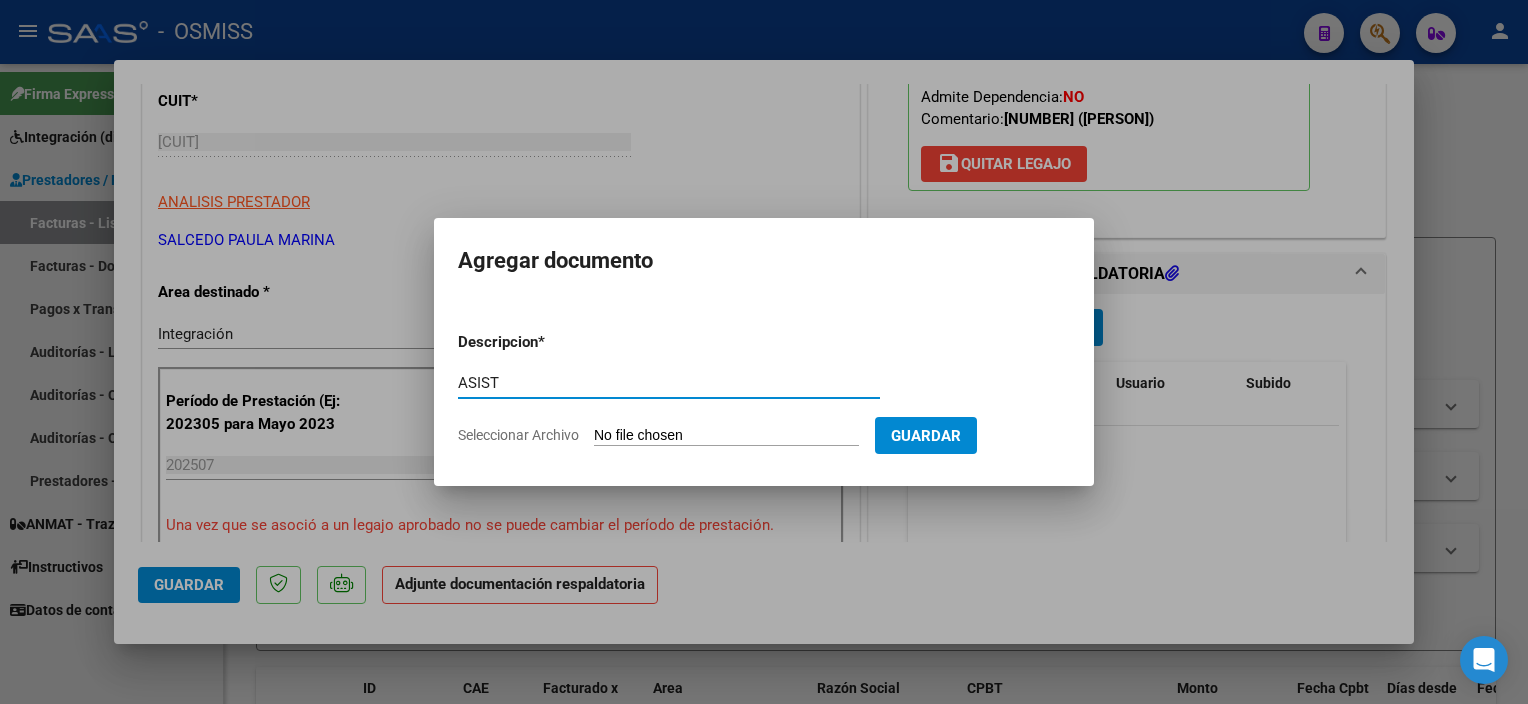type on "ASISTENCIA" 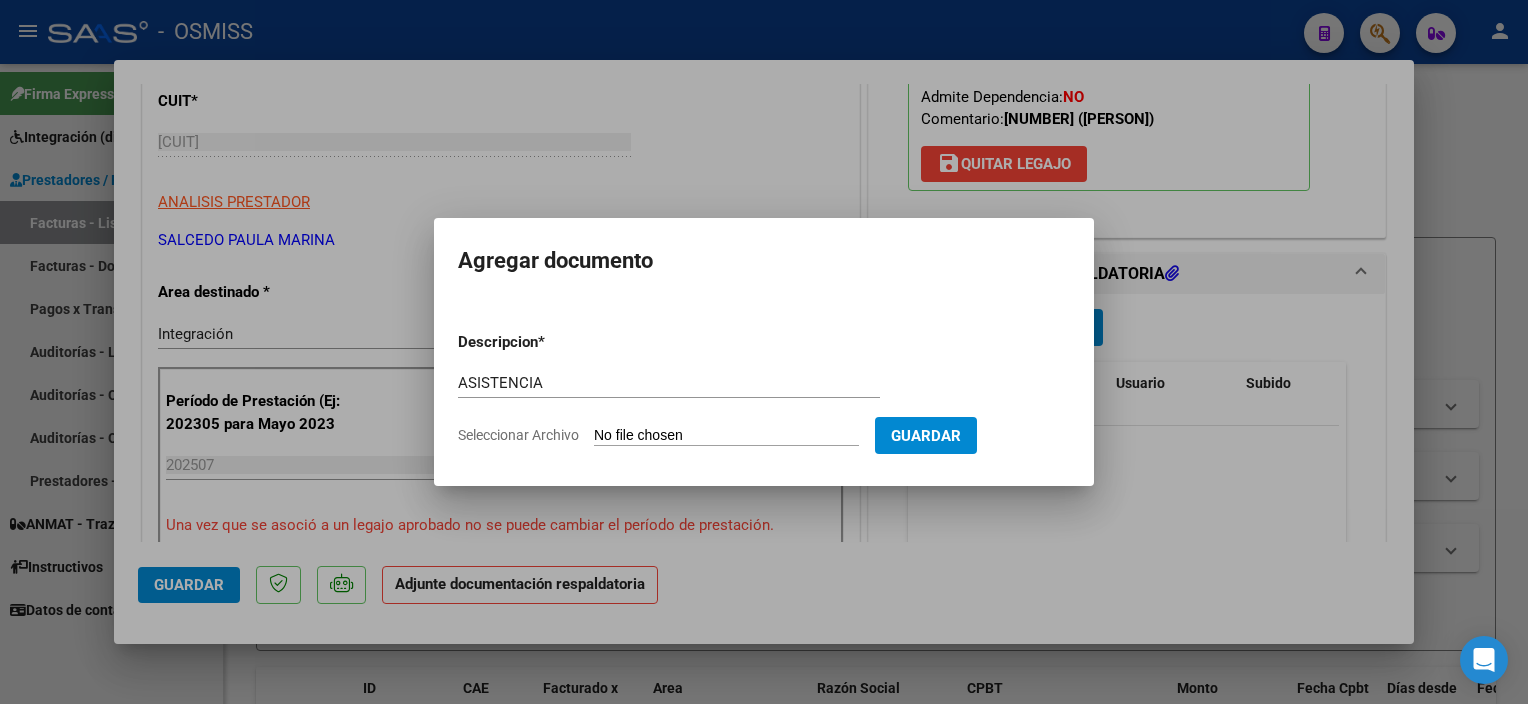click on "Seleccionar Archivo" at bounding box center [726, 436] 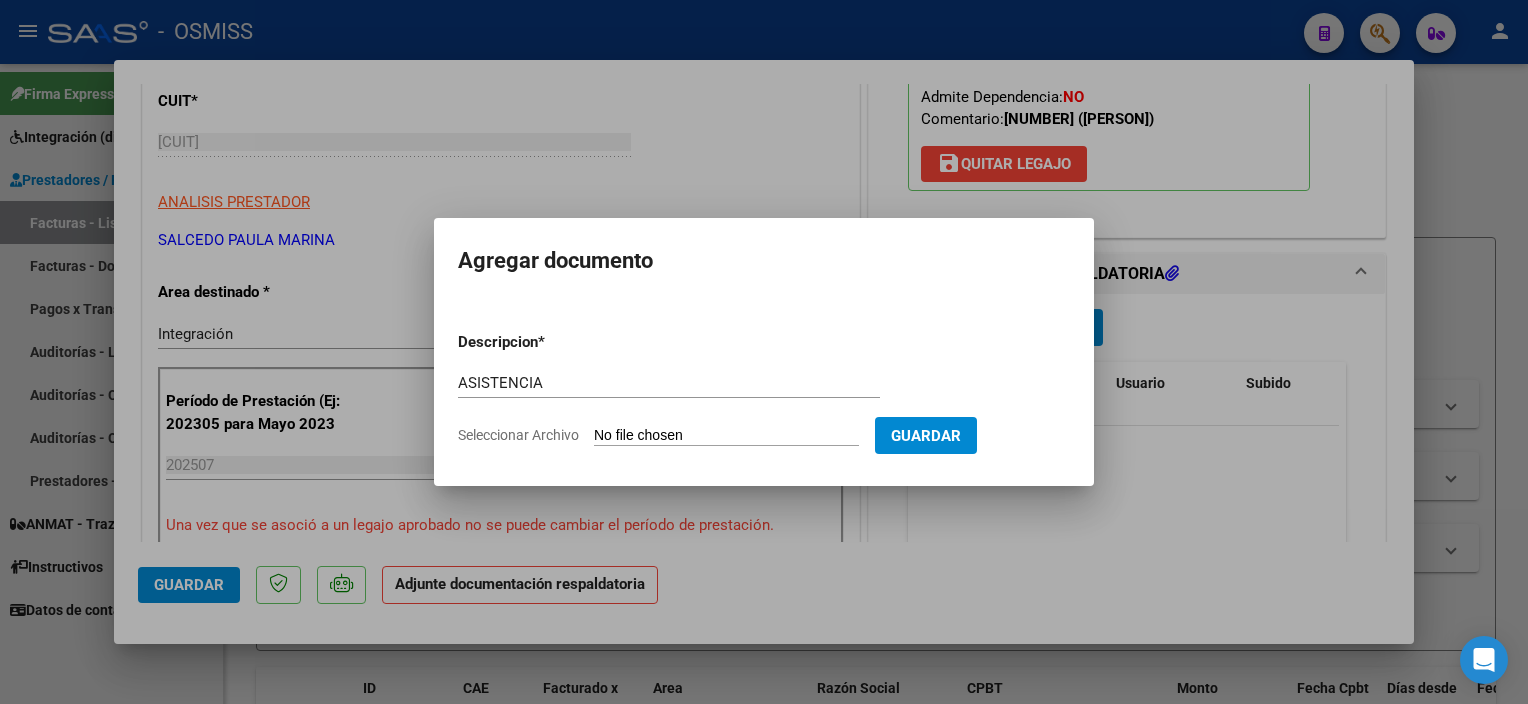 type on "C:\fakepath\ASISTENCIA JULIO25 - [PERSON] [LAST] (1).pdf" 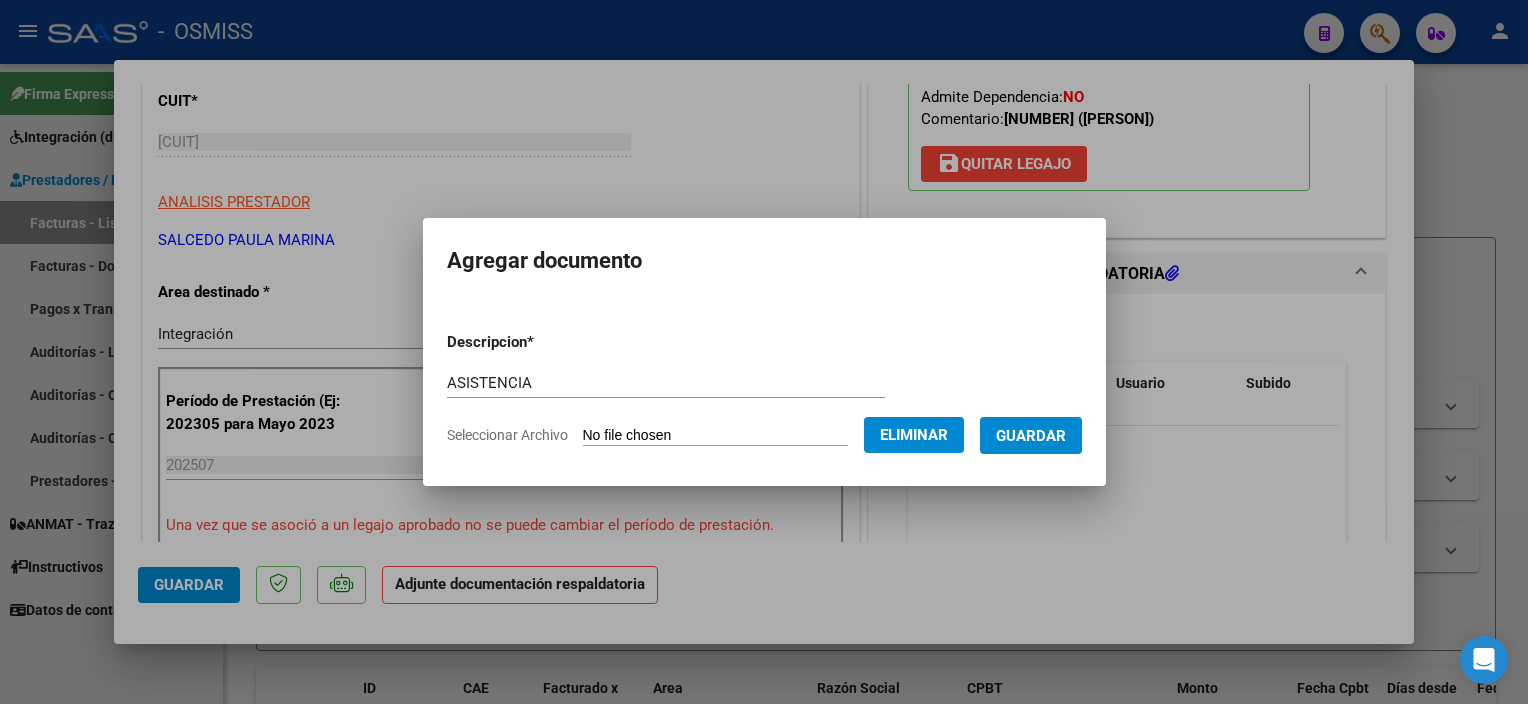 click on "Guardar" at bounding box center (1031, 436) 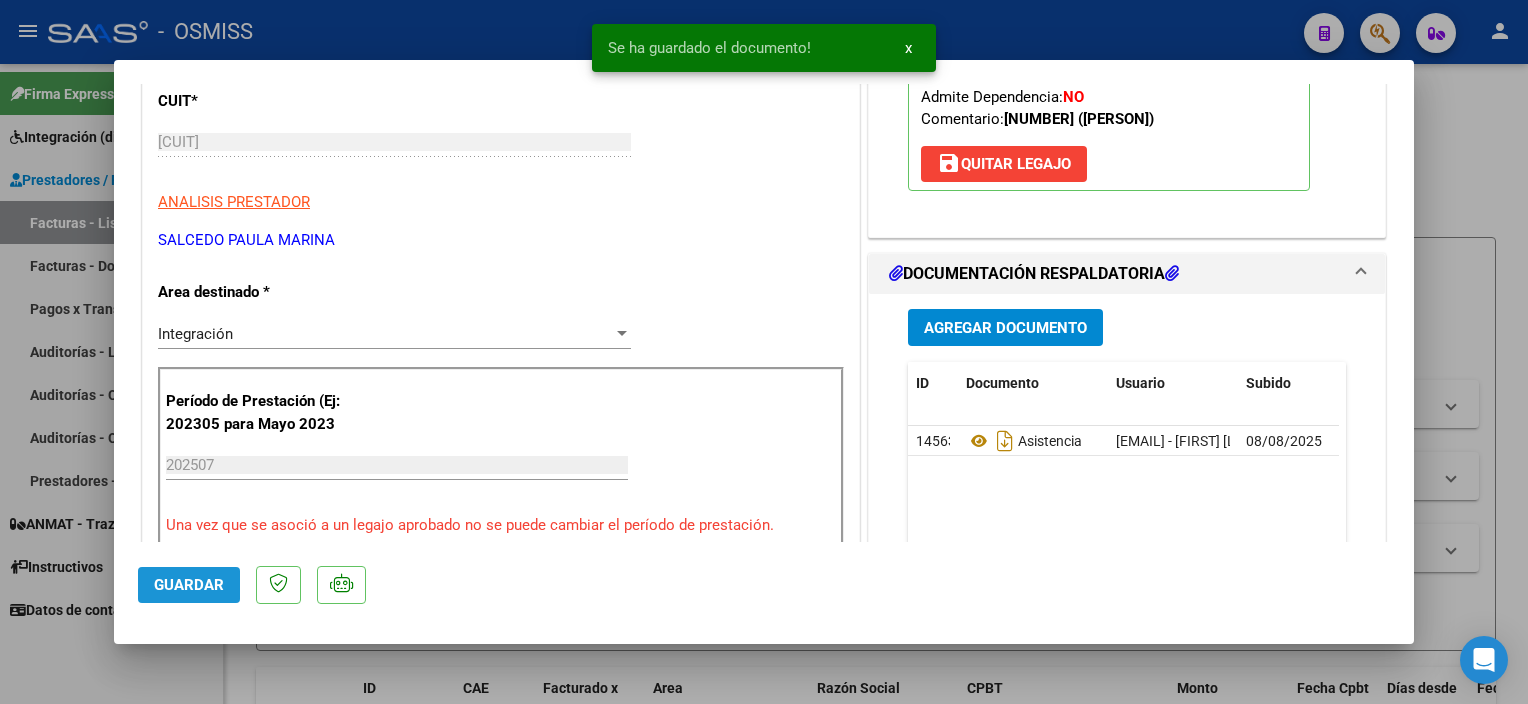 click on "Guardar" 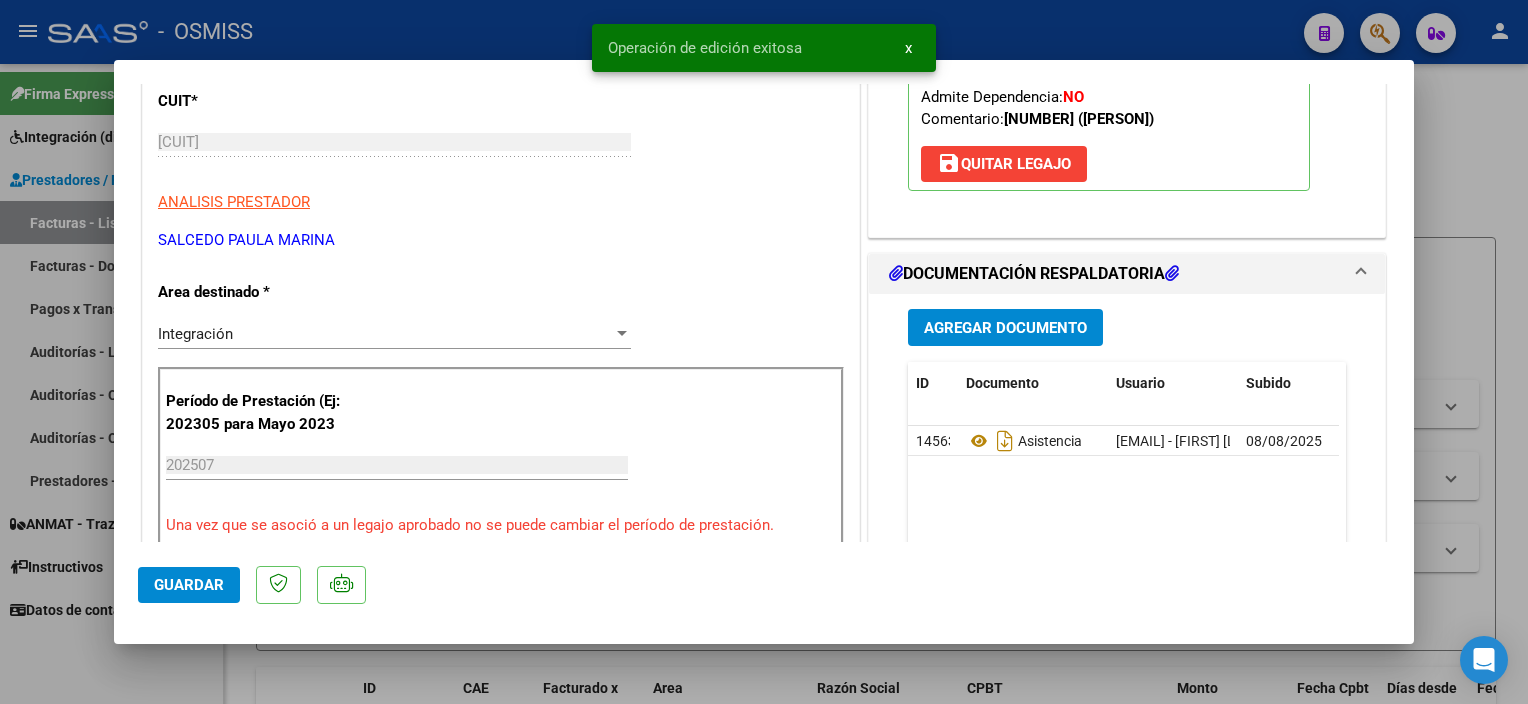 click at bounding box center [764, 352] 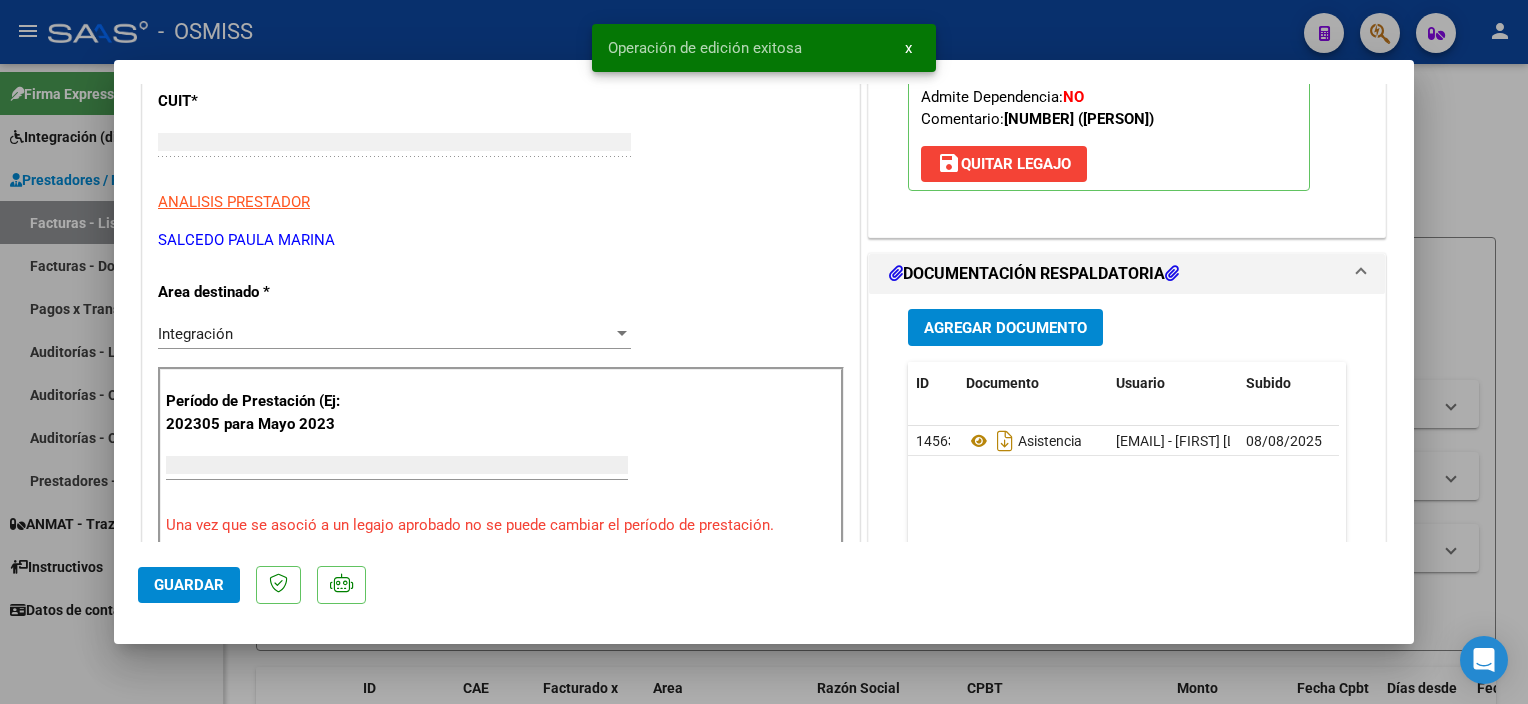 scroll, scrollTop: 252, scrollLeft: 0, axis: vertical 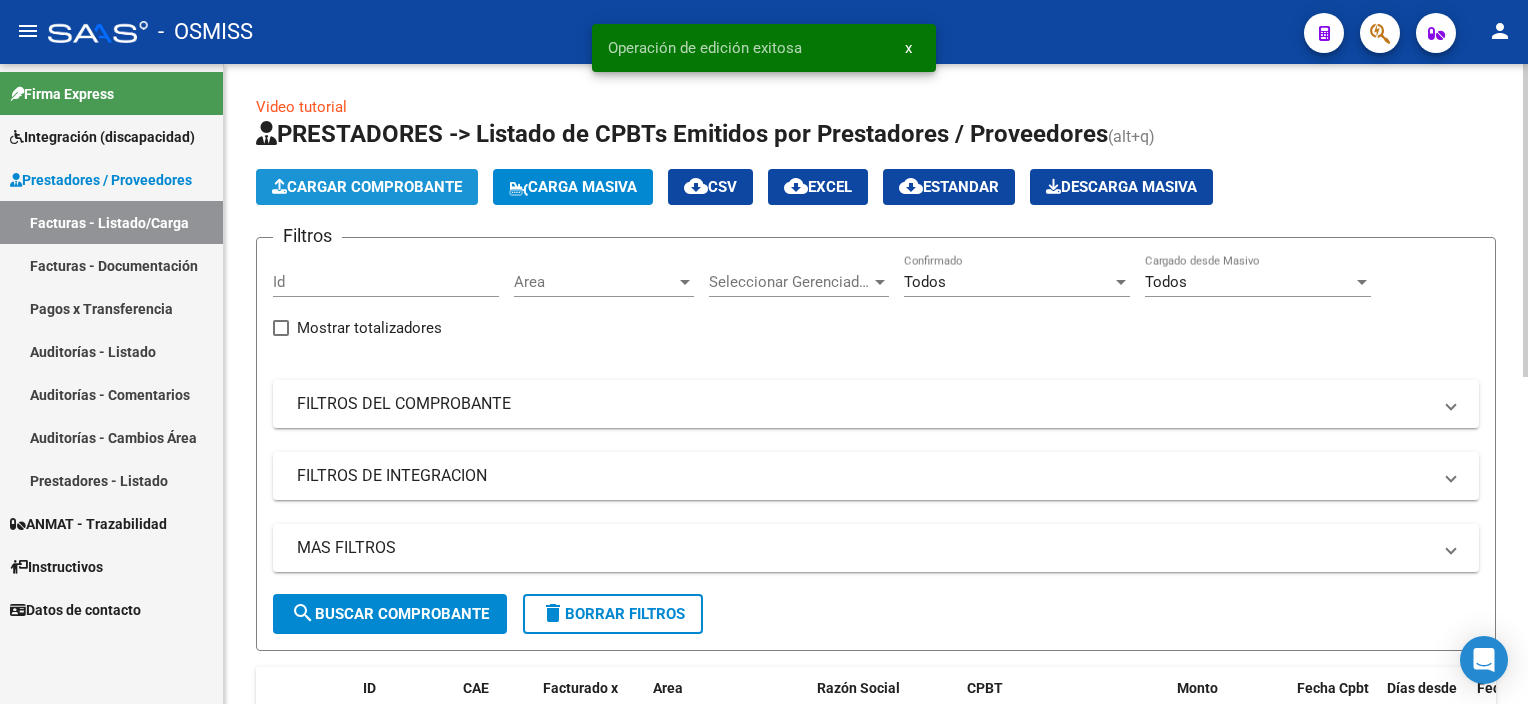 click on "Cargar Comprobante" 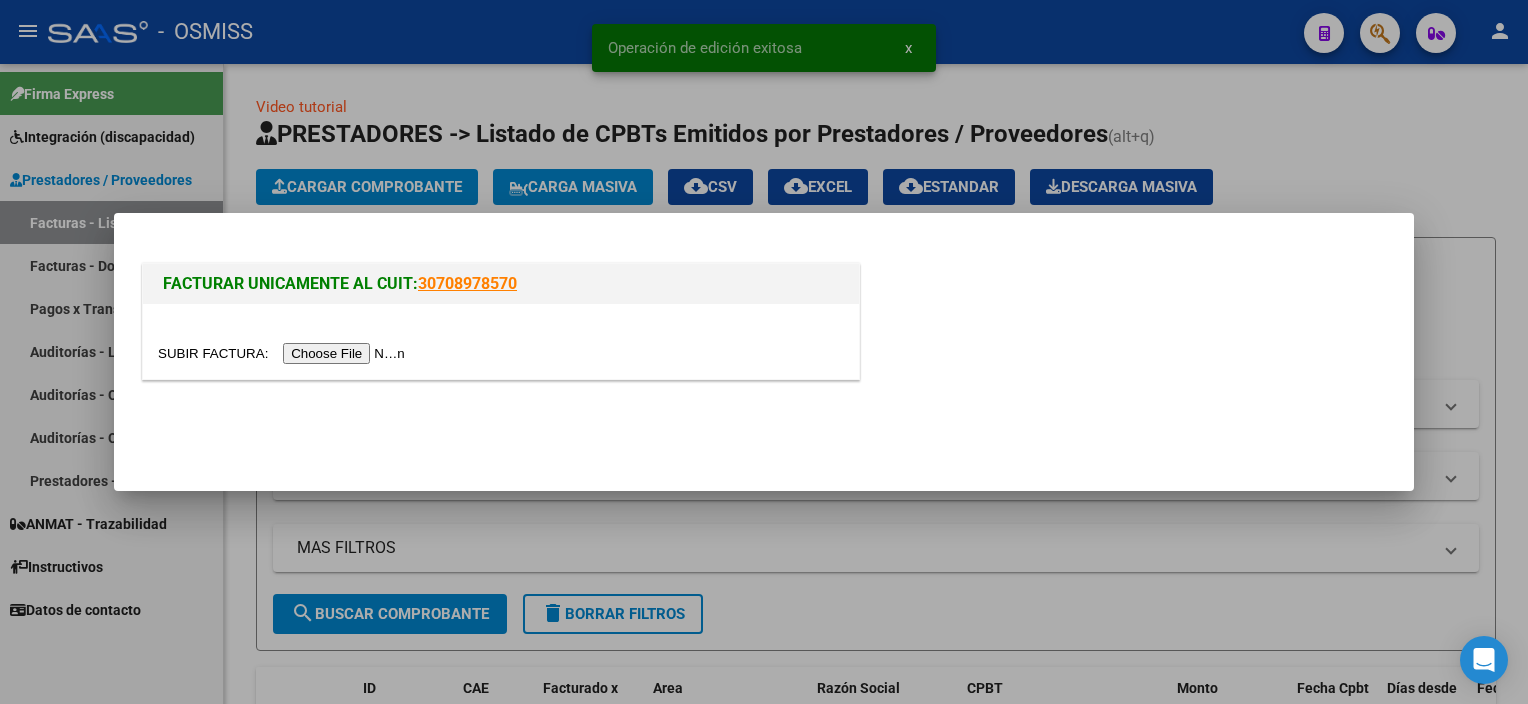 click at bounding box center [284, 353] 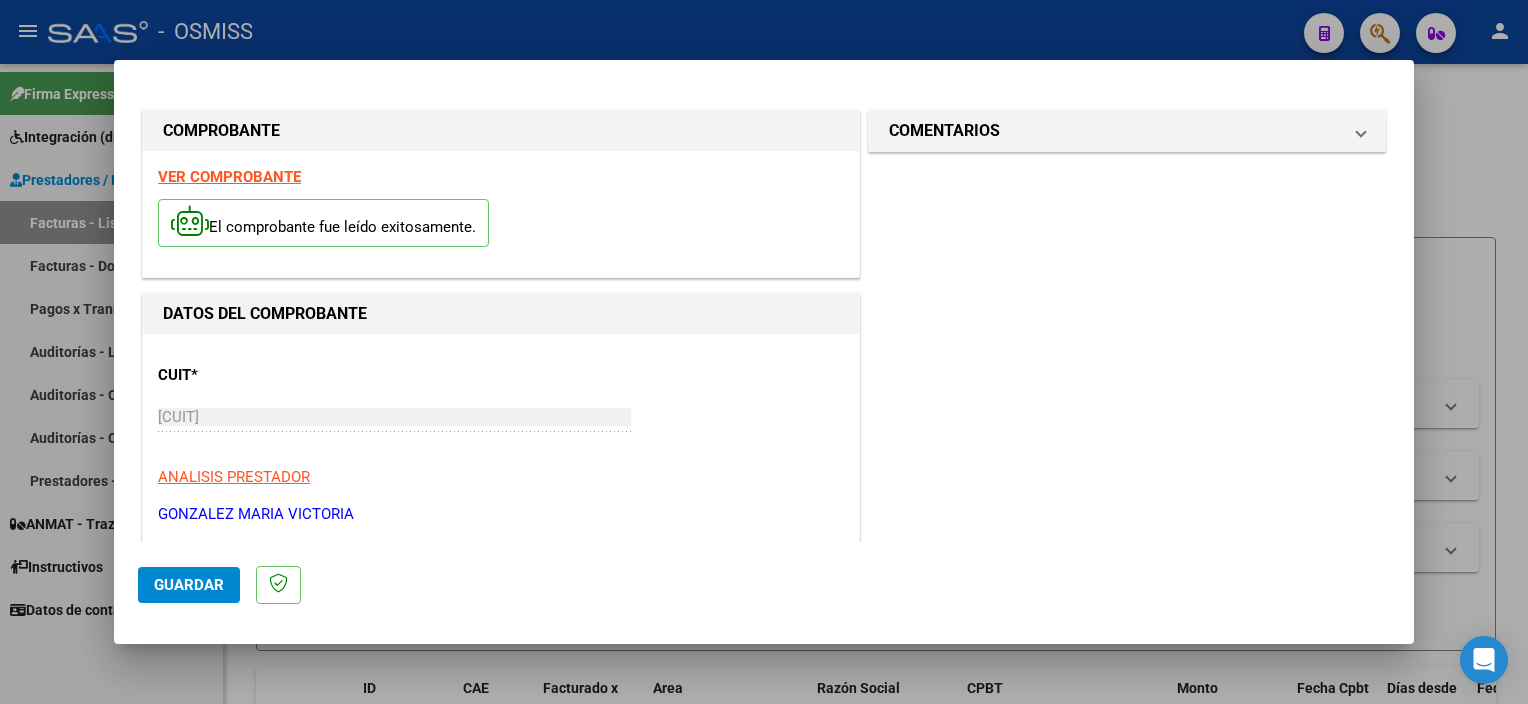 scroll, scrollTop: 295, scrollLeft: 0, axis: vertical 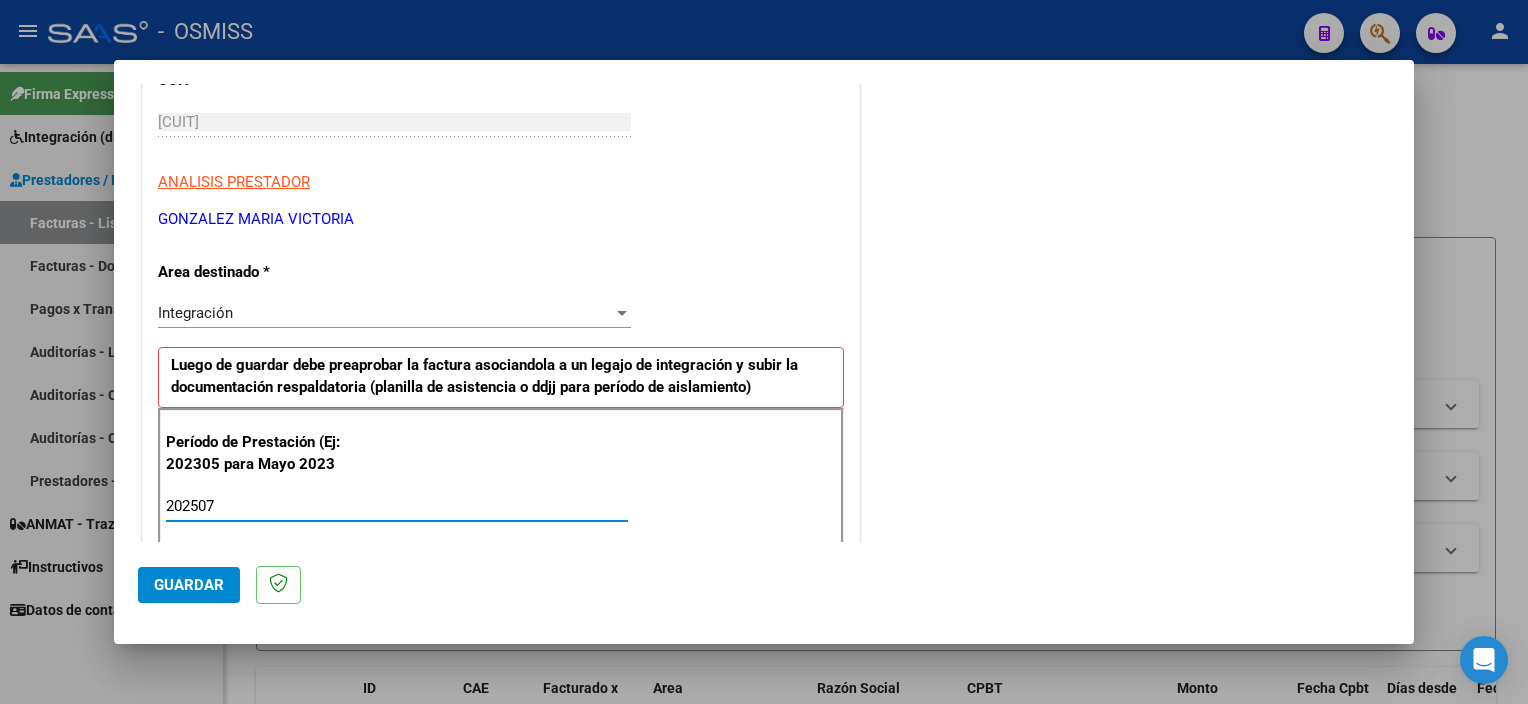 type on "202507" 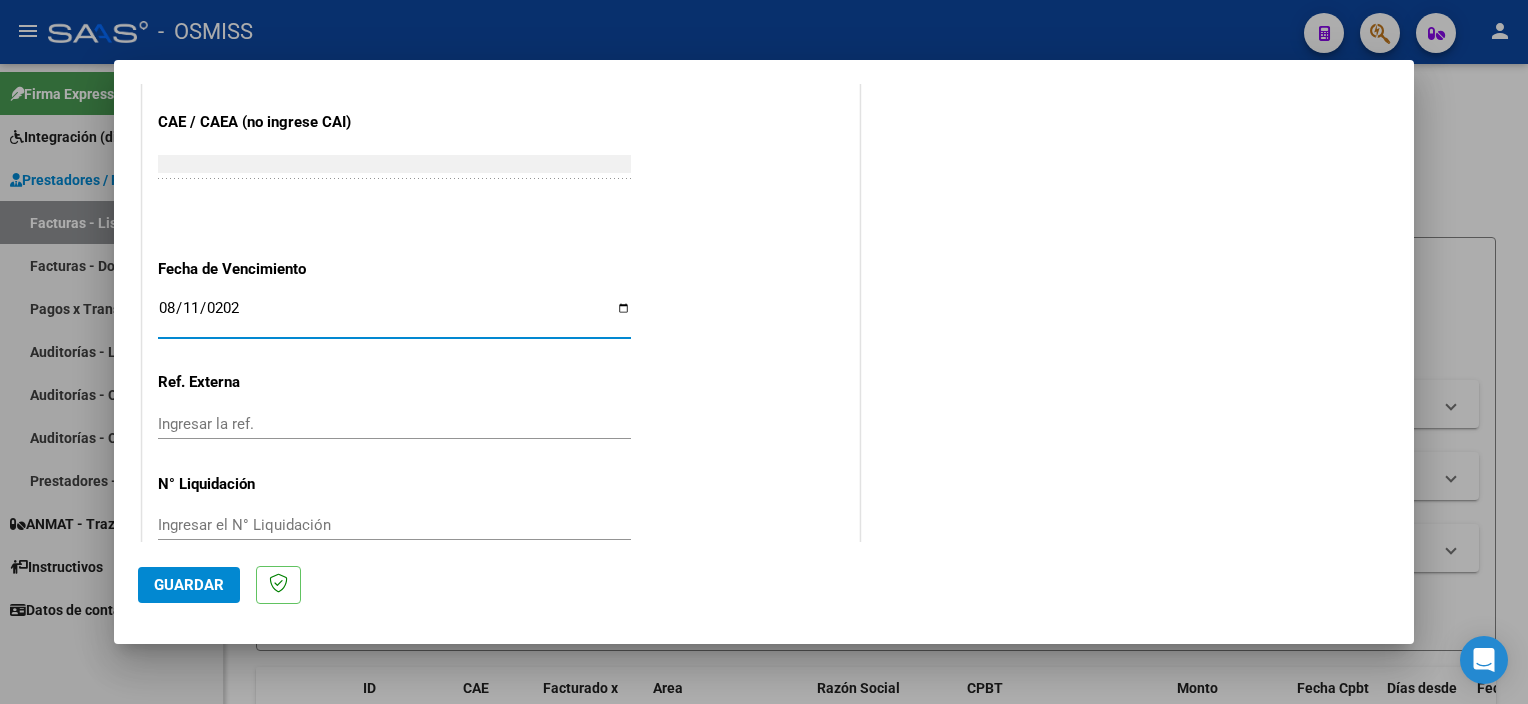 type on "2025-08-11" 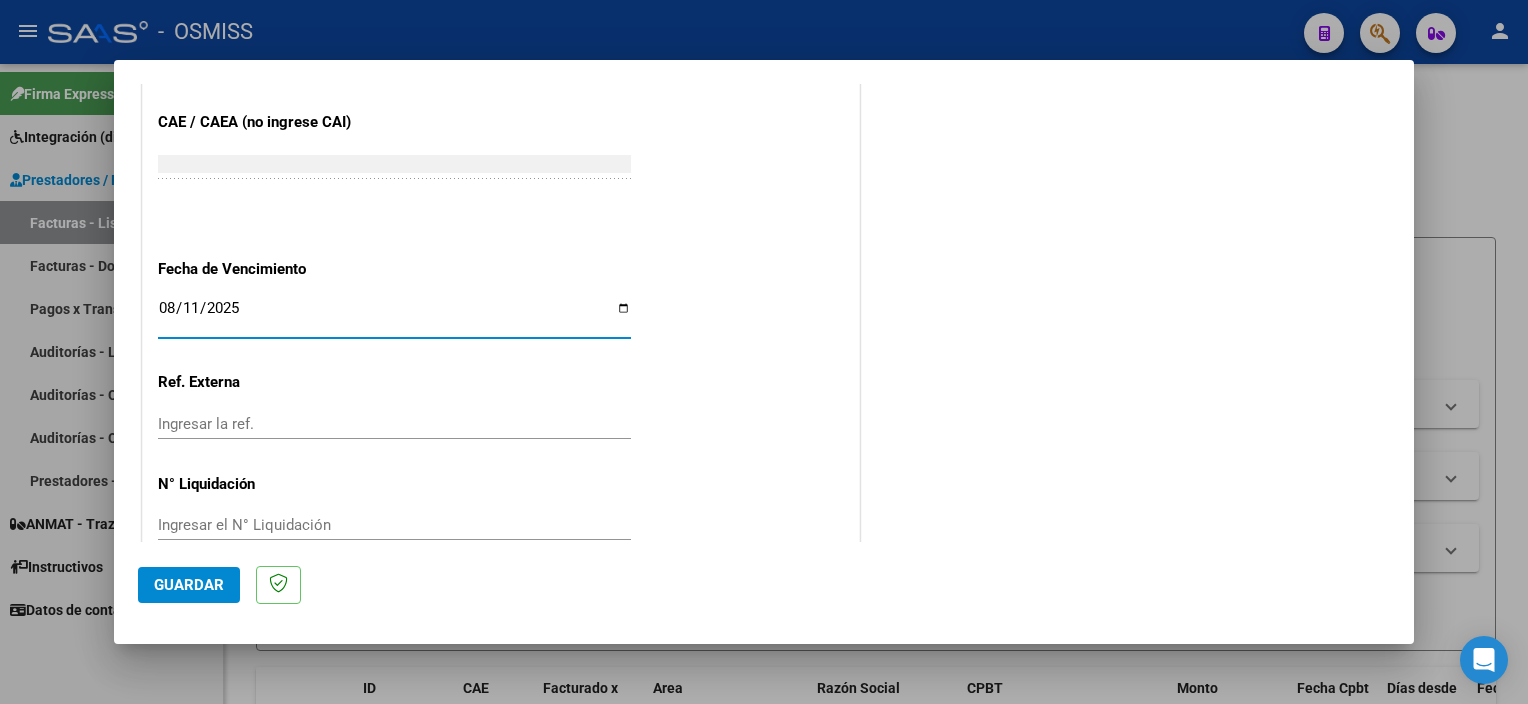 click on "Guardar" 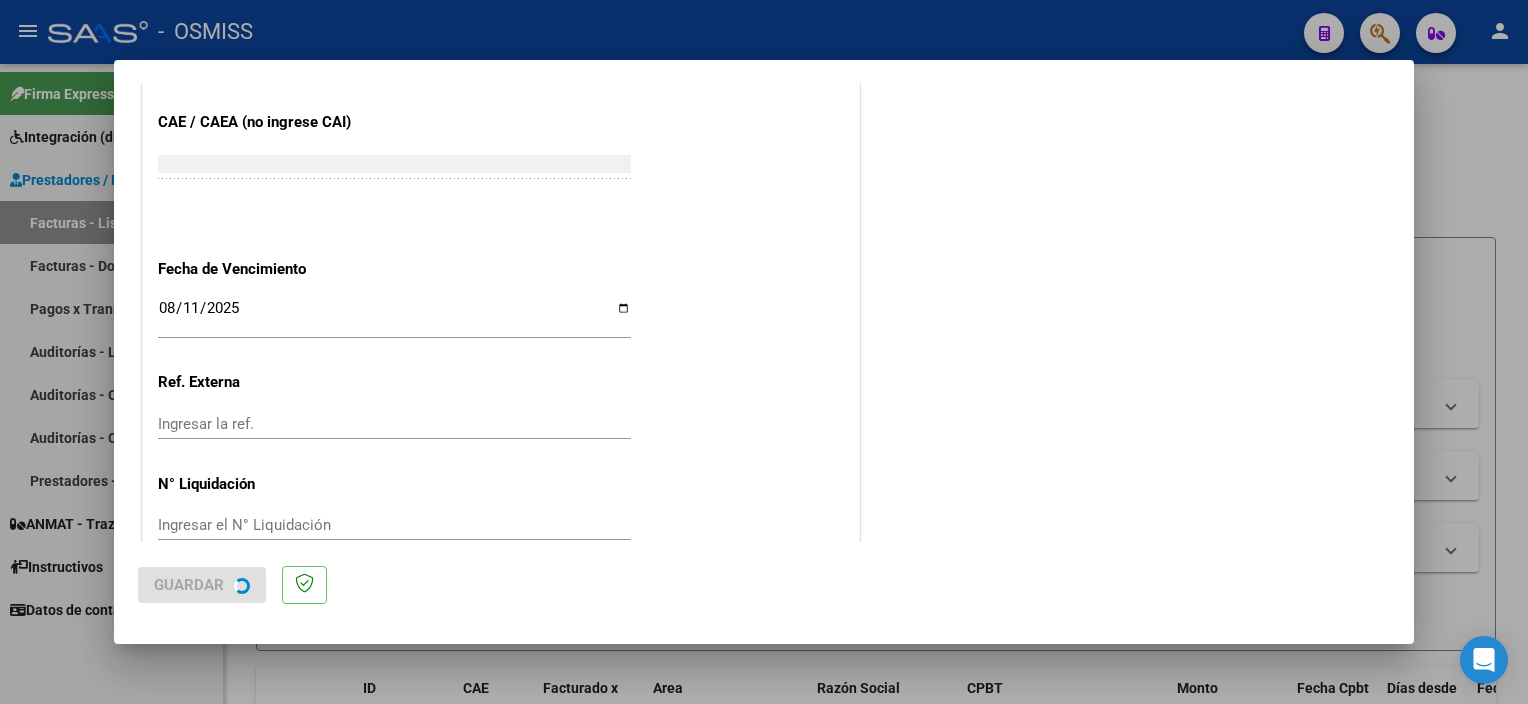 scroll, scrollTop: 0, scrollLeft: 0, axis: both 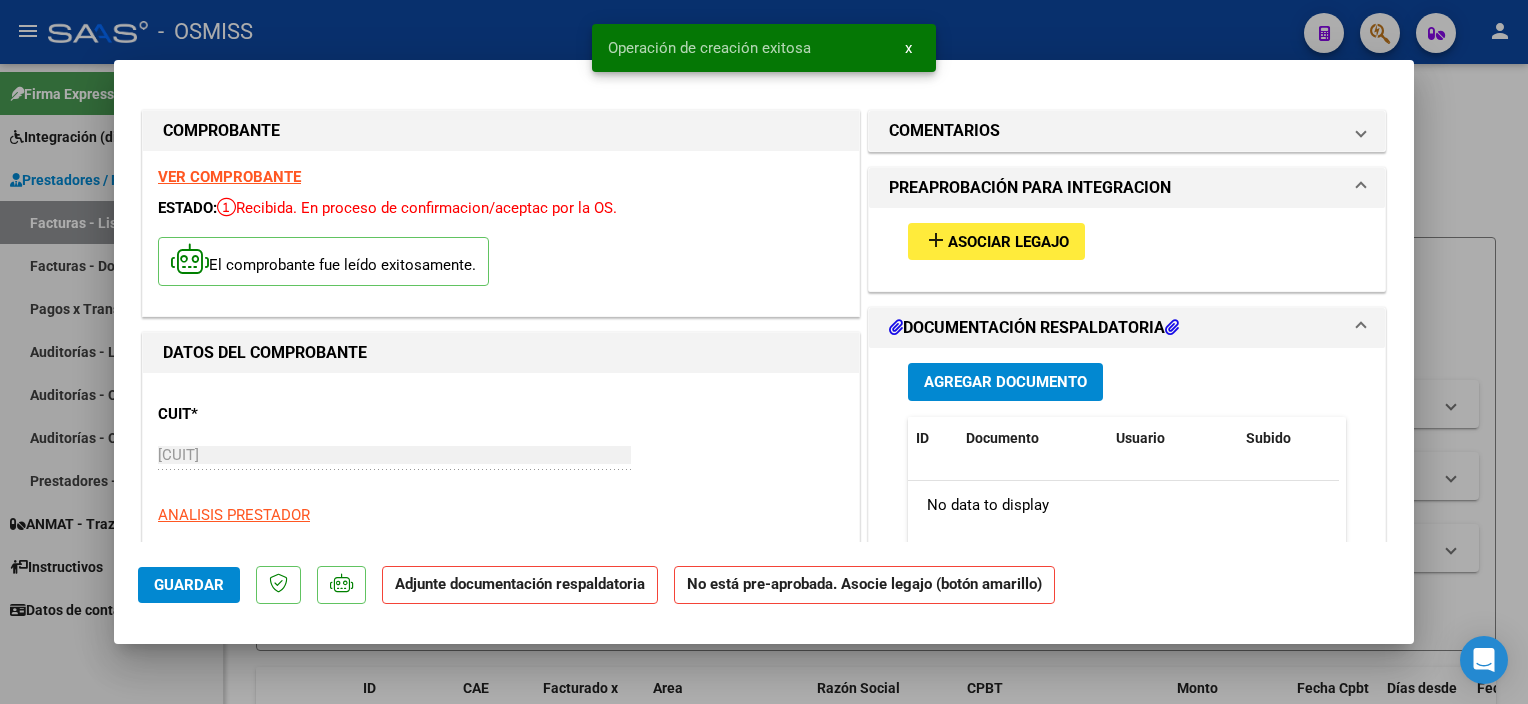 click on "Asociar Legajo" at bounding box center [1008, 242] 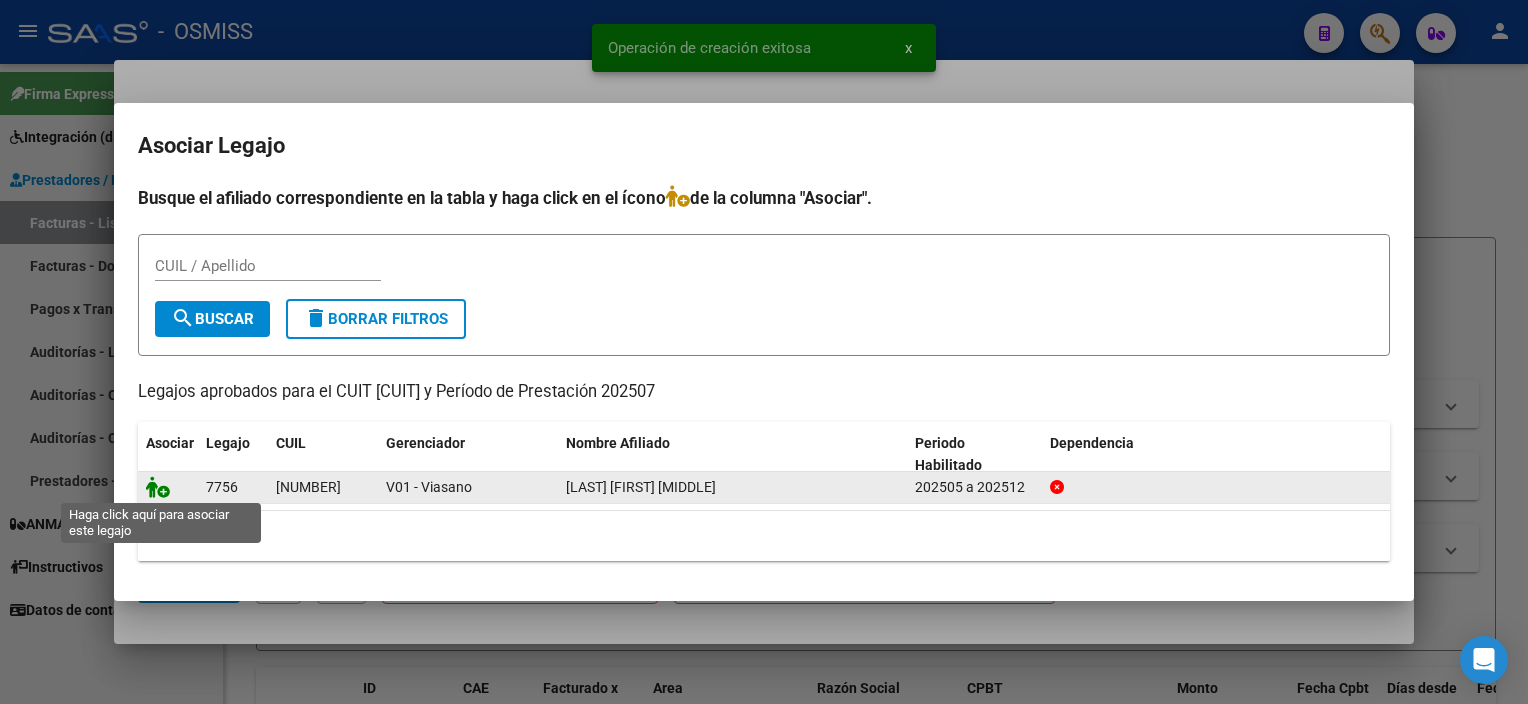 click 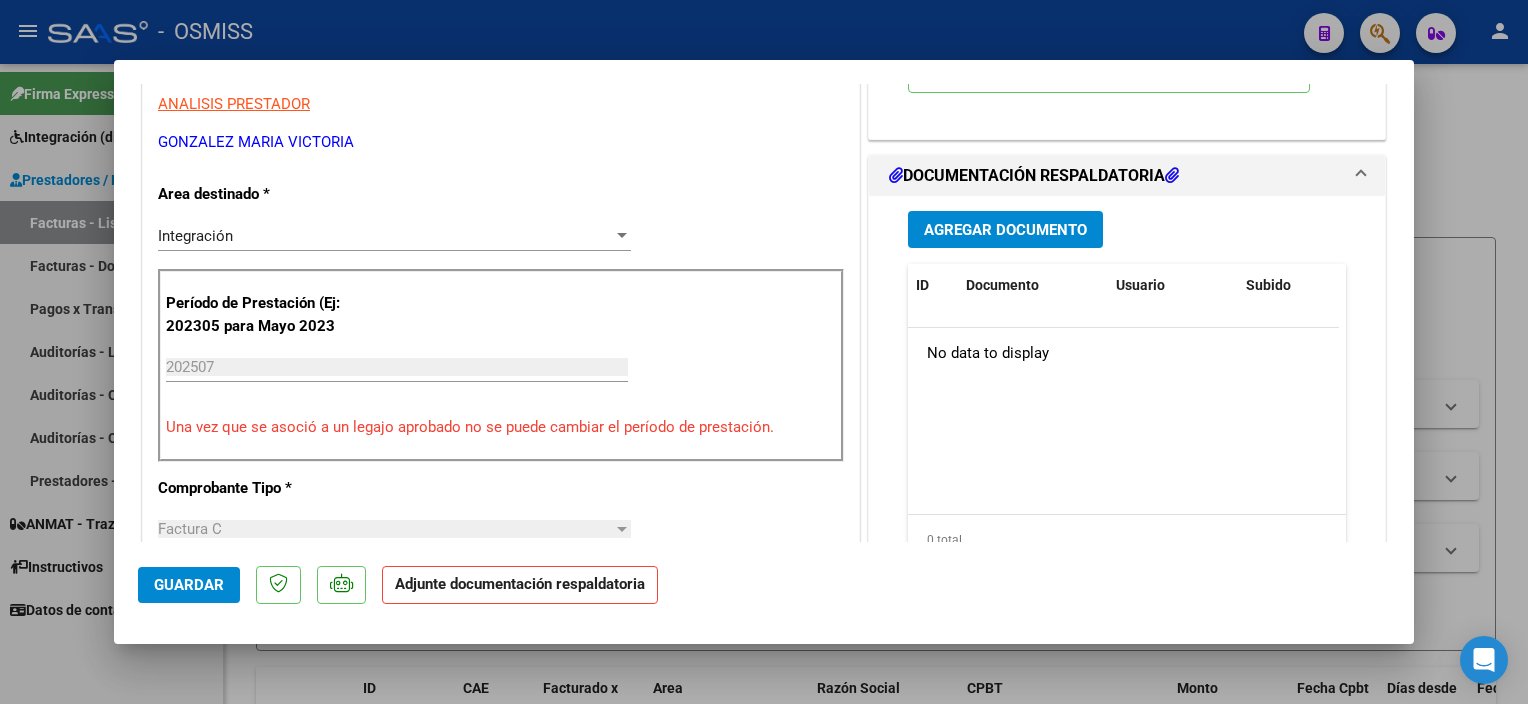 scroll, scrollTop: 417, scrollLeft: 0, axis: vertical 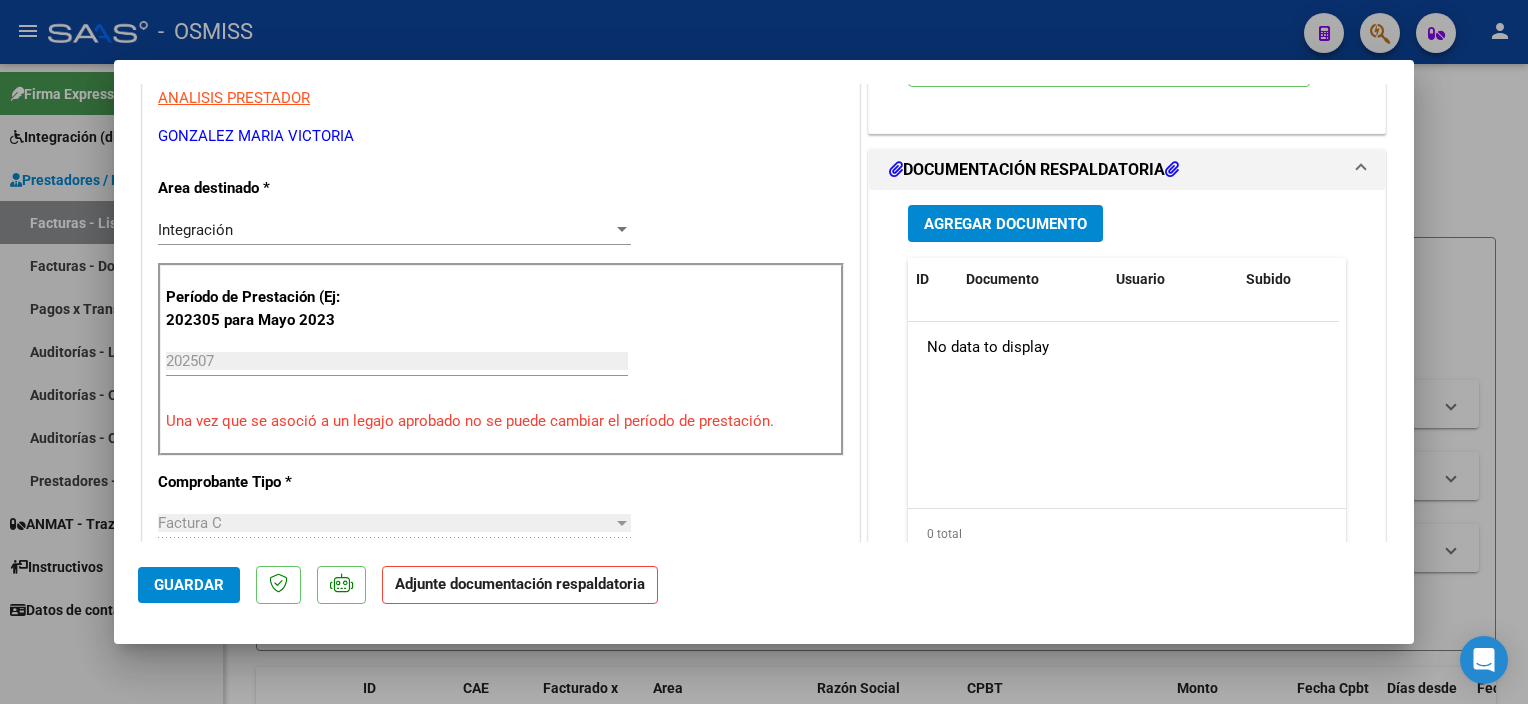 click on "Agregar Documento" at bounding box center [1005, 224] 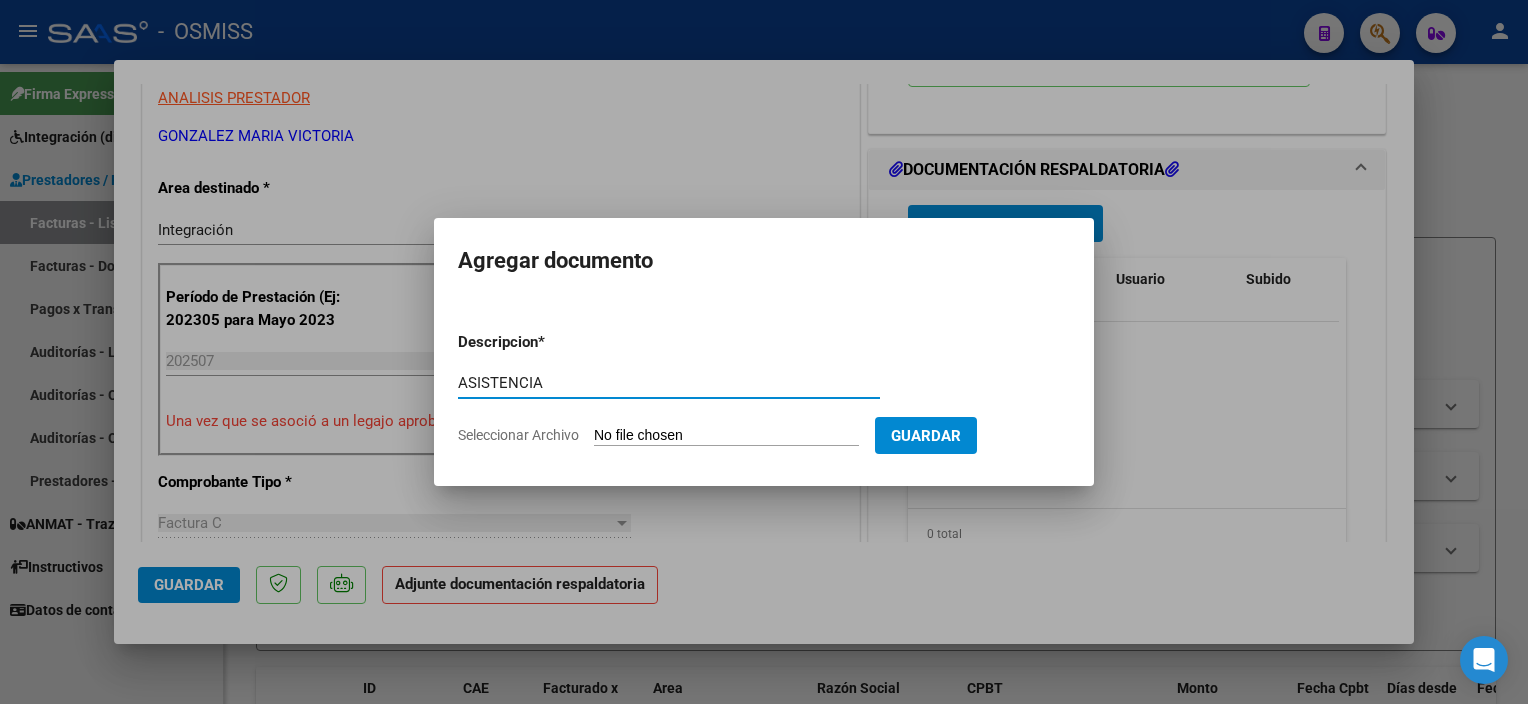 type on "ASISTENCIA" 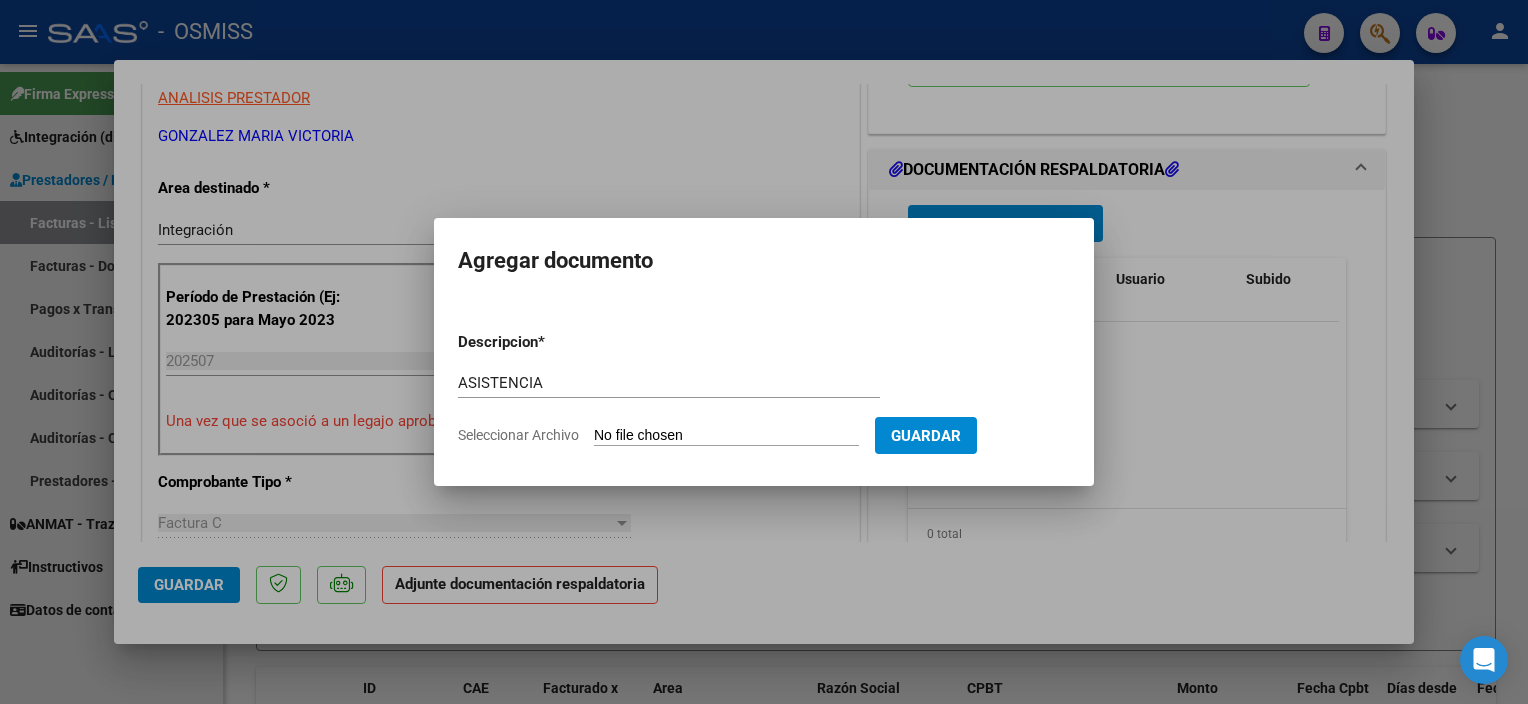 click on "Seleccionar Archivo" at bounding box center (726, 436) 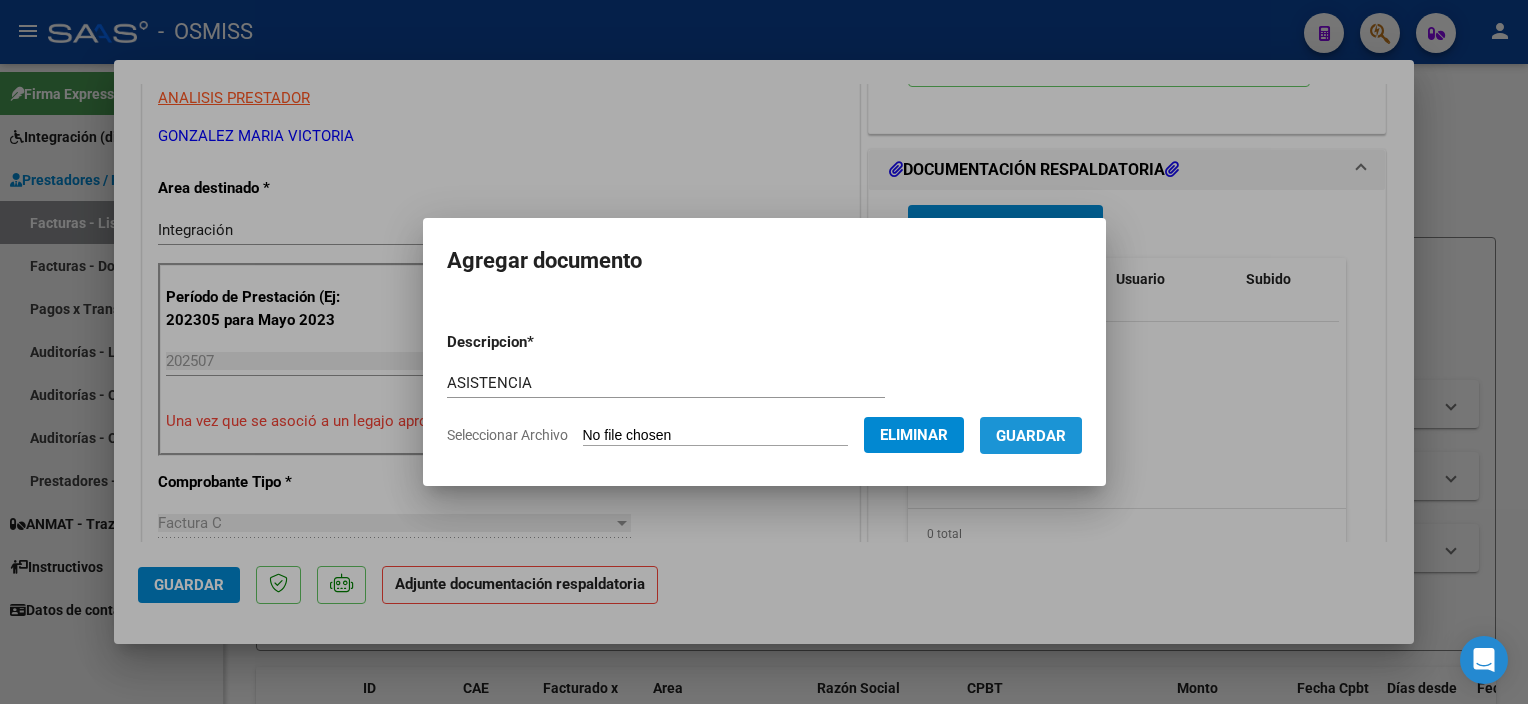 click on "Guardar" at bounding box center (1031, 435) 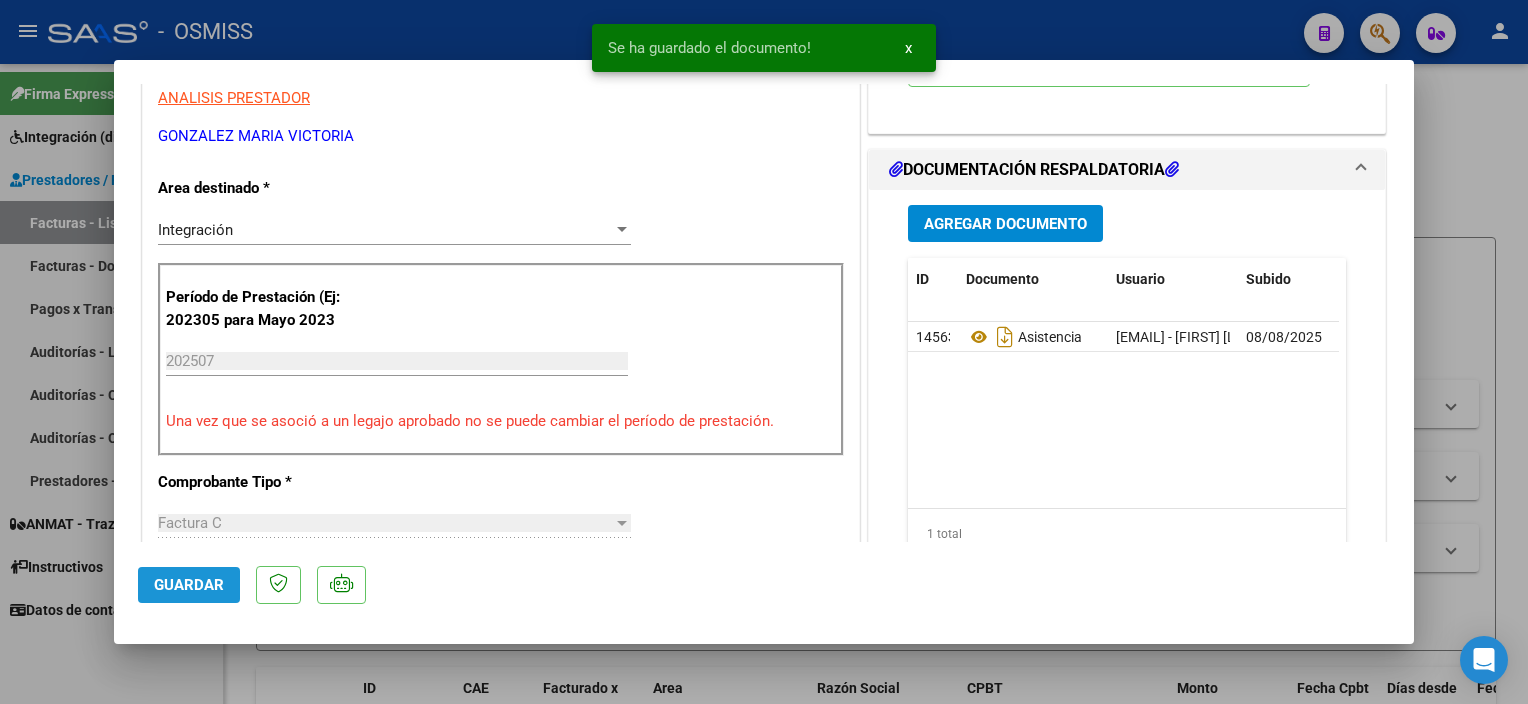 click on "Guardar" 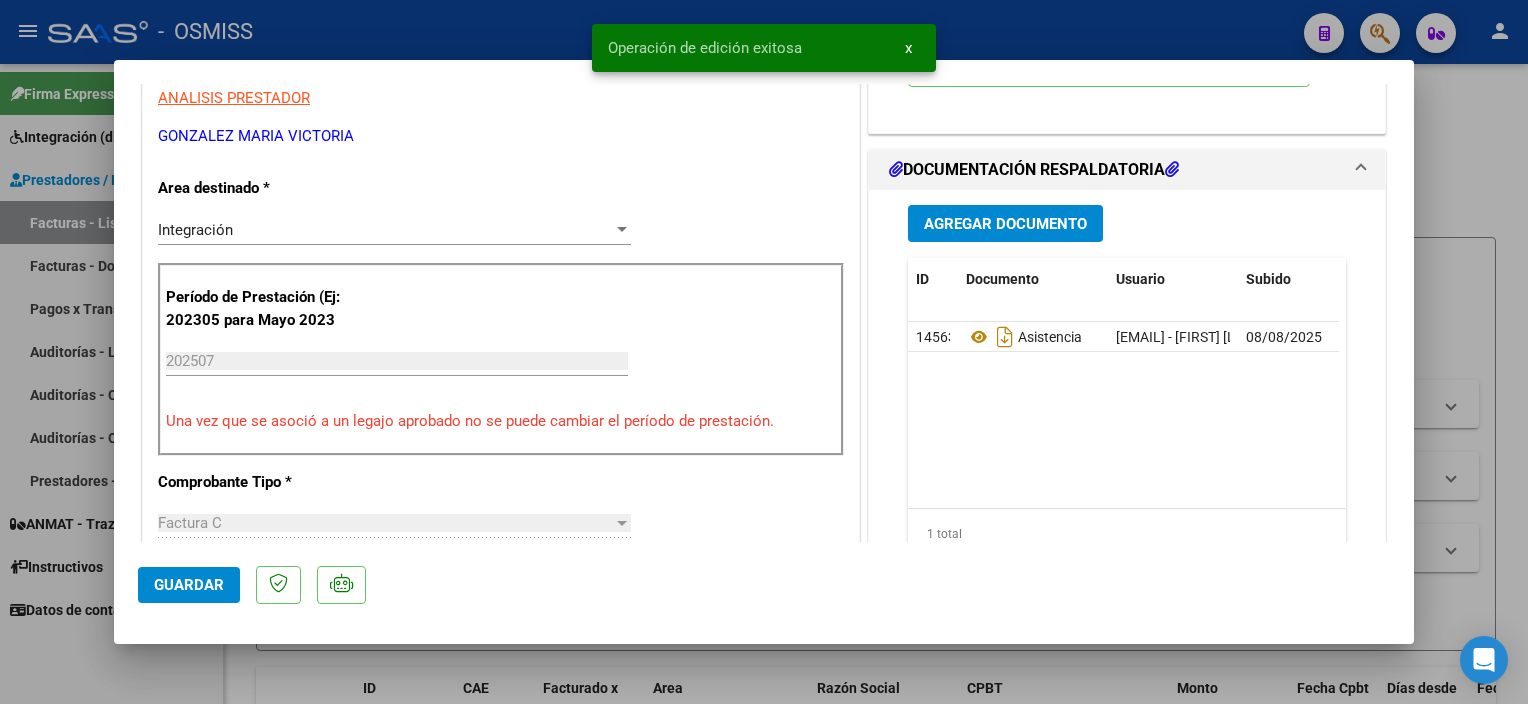 click at bounding box center (764, 352) 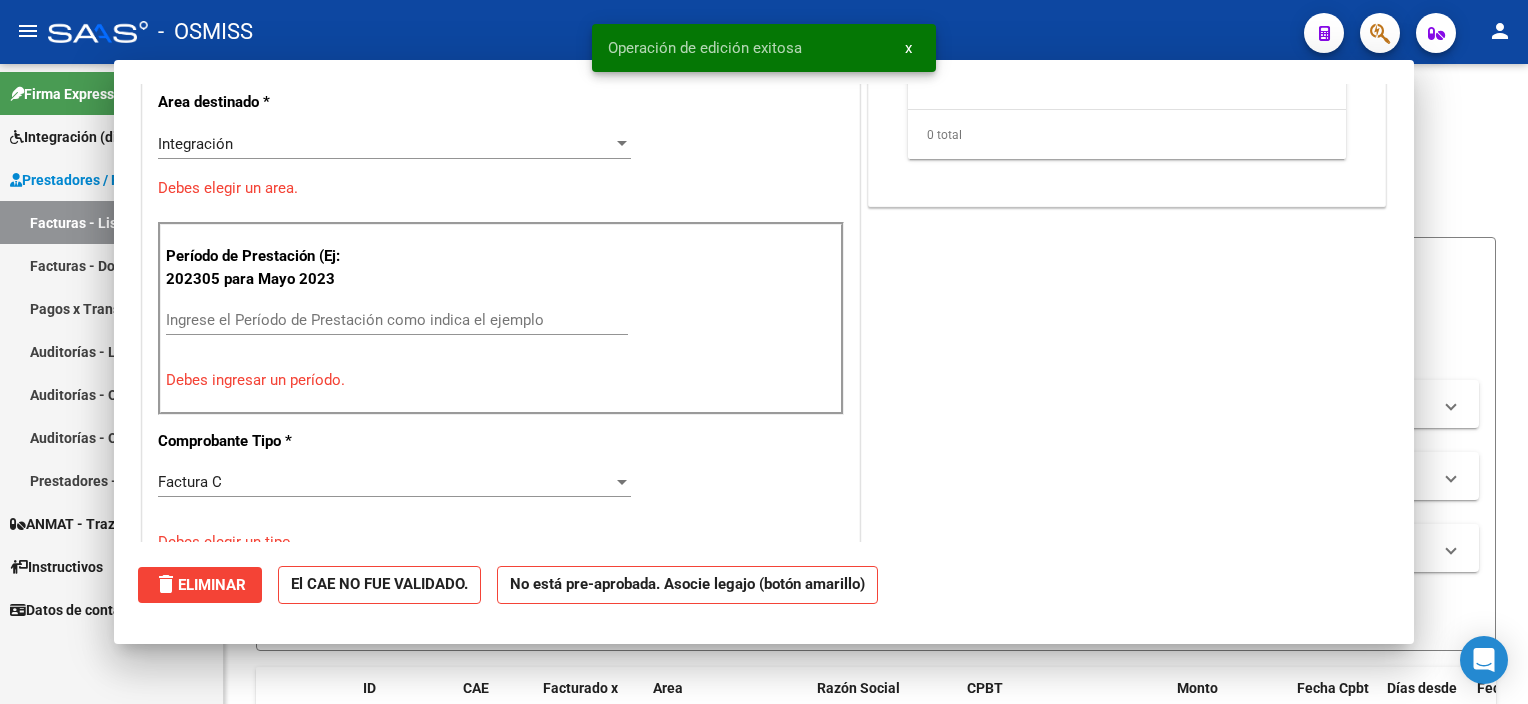 scroll, scrollTop: 331, scrollLeft: 0, axis: vertical 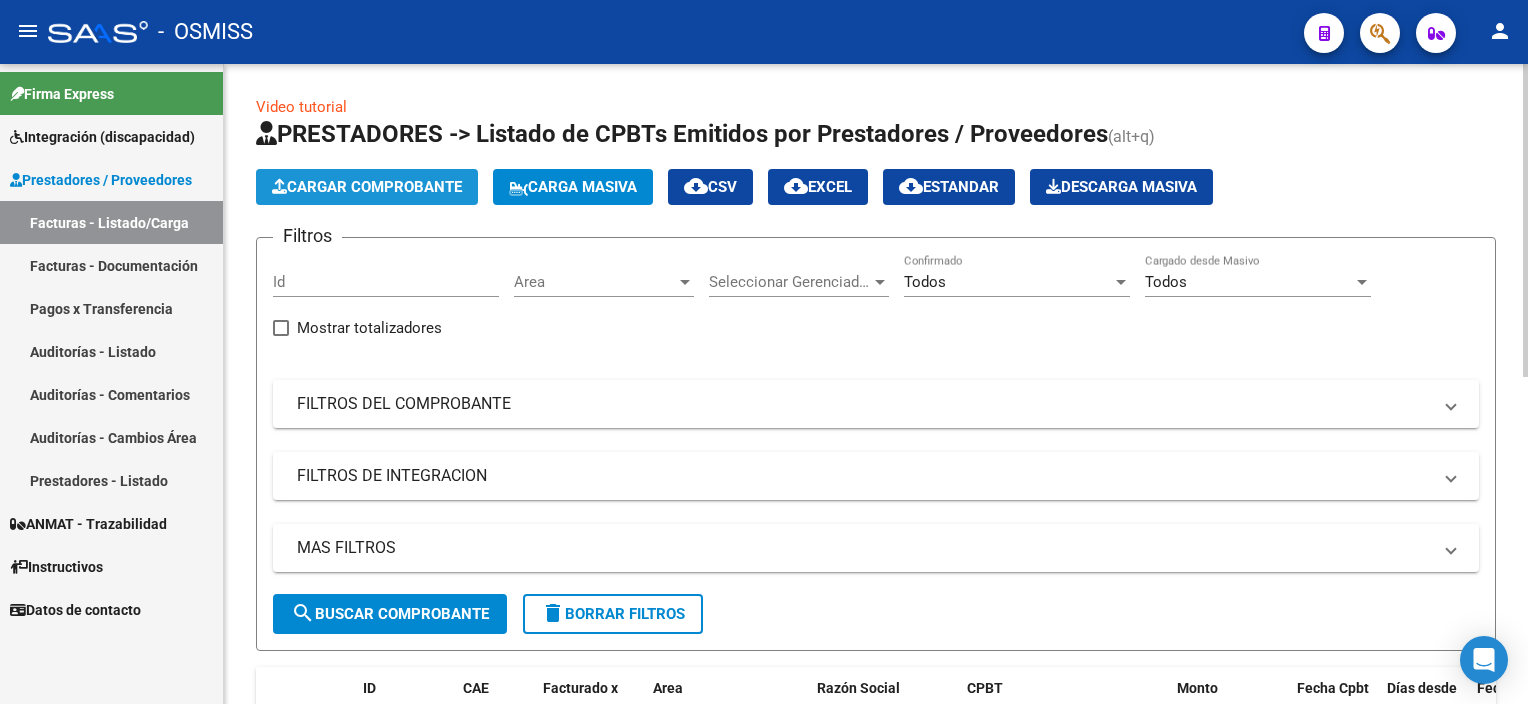 click on "Cargar Comprobante" 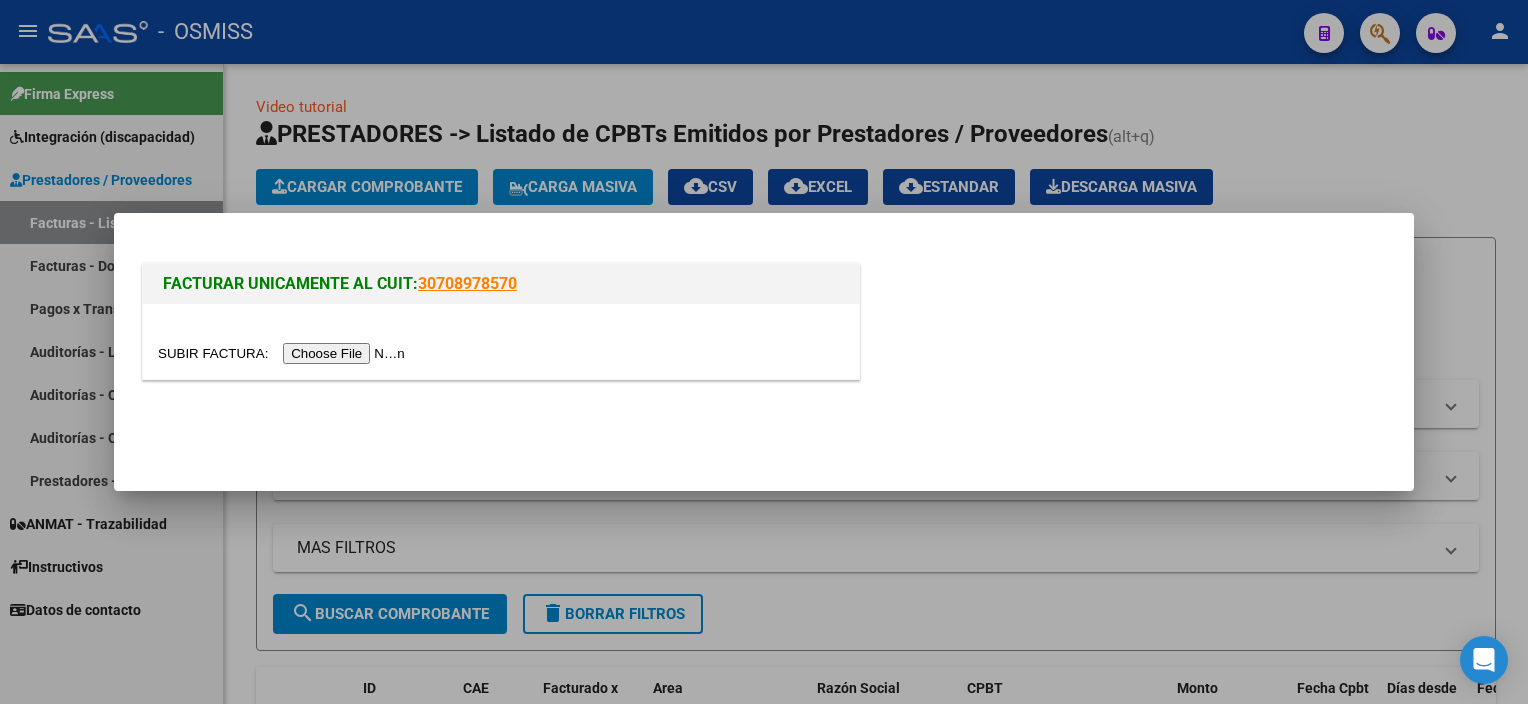 click at bounding box center (284, 353) 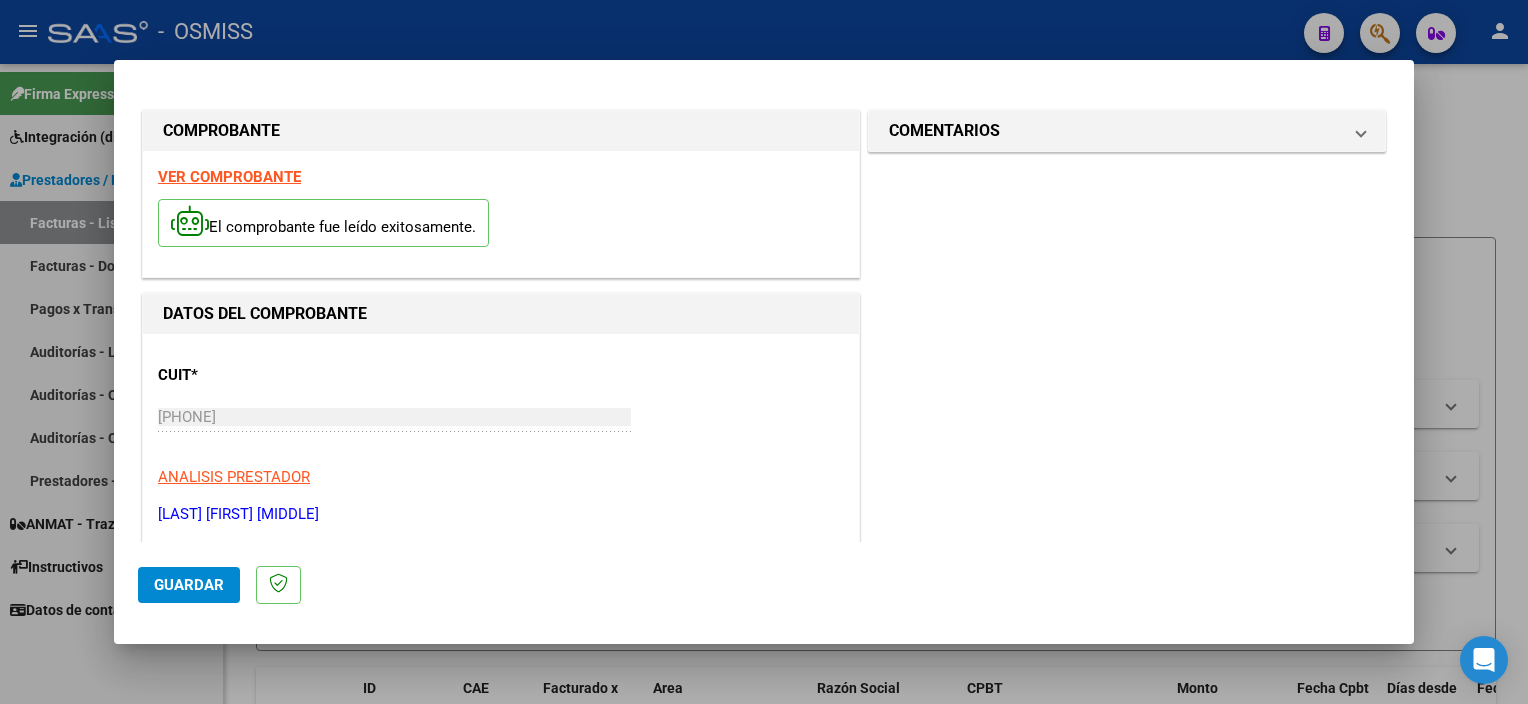scroll, scrollTop: 295, scrollLeft: 0, axis: vertical 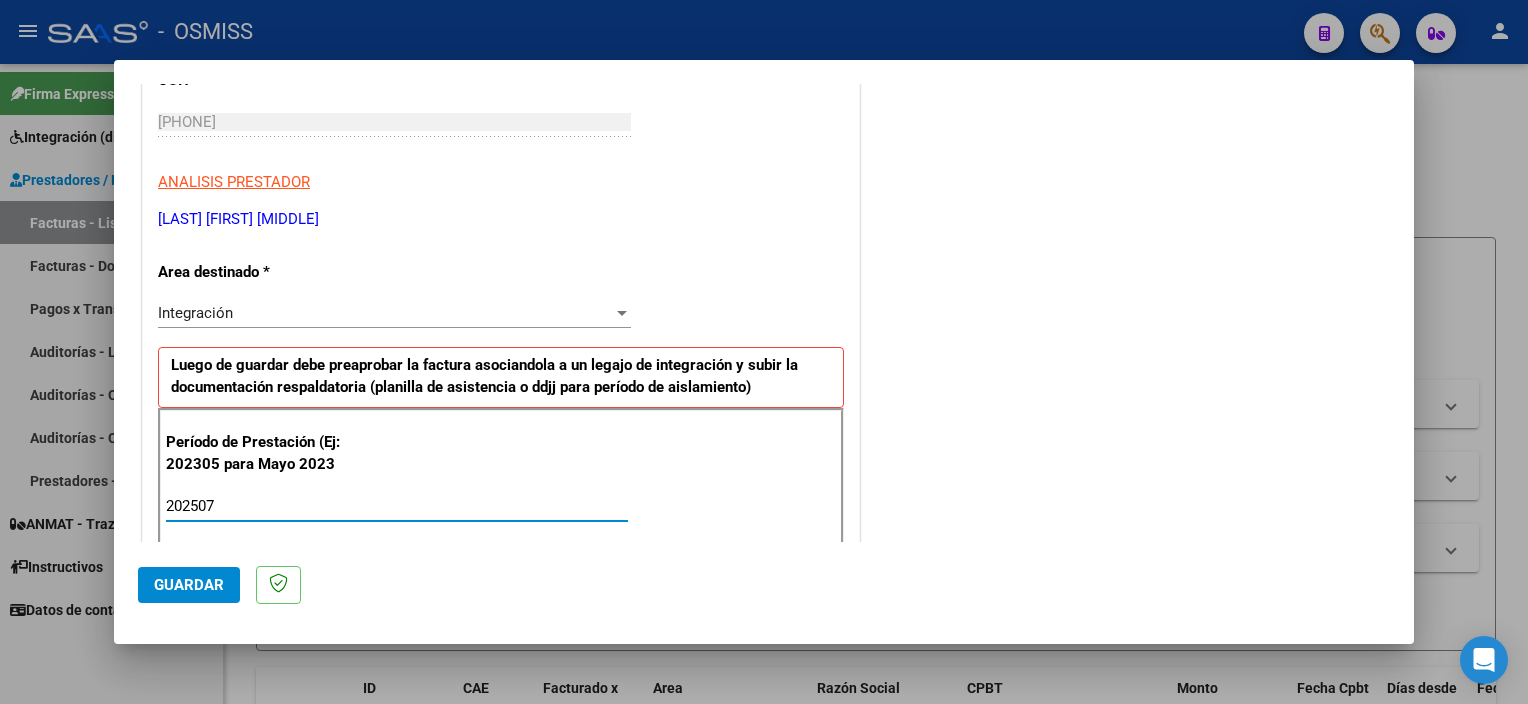 type on "202507" 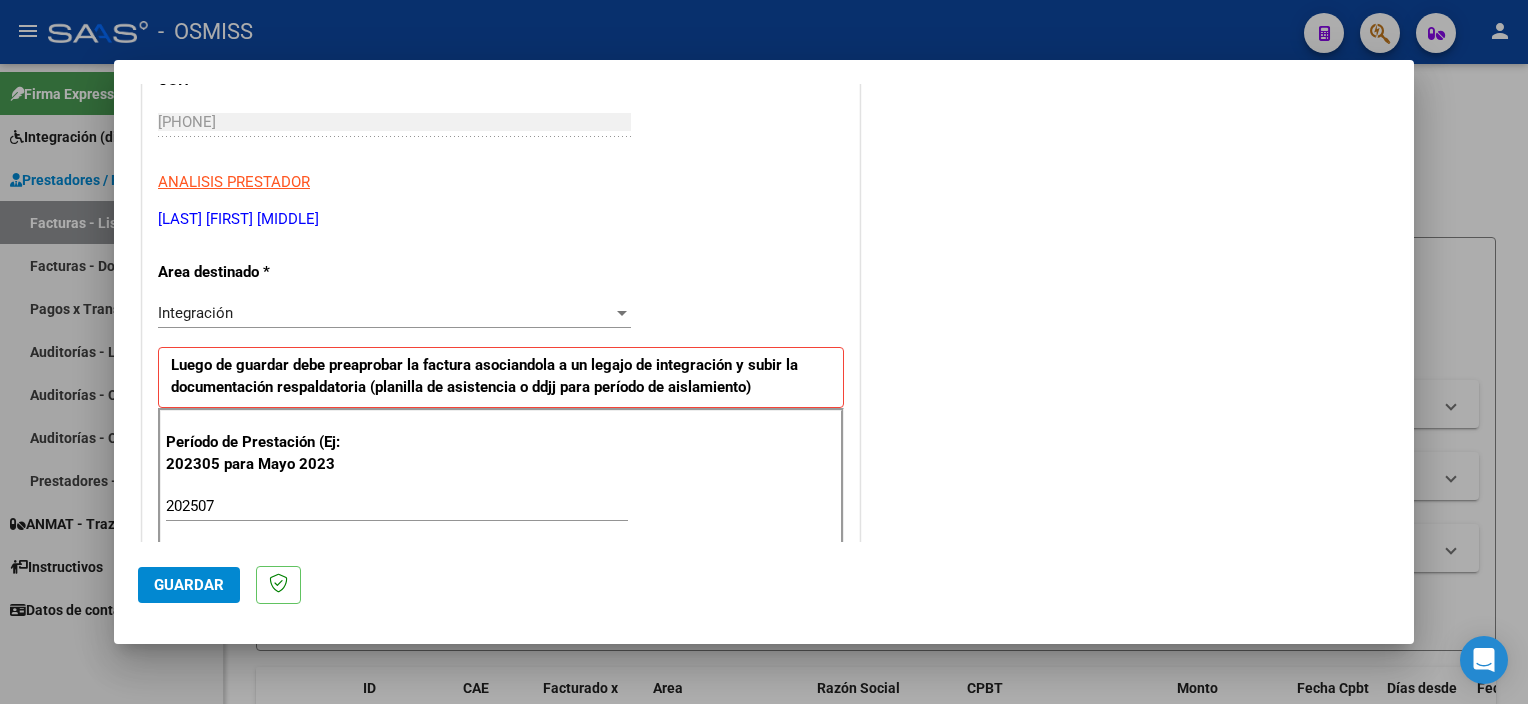 scroll, scrollTop: 1265, scrollLeft: 0, axis: vertical 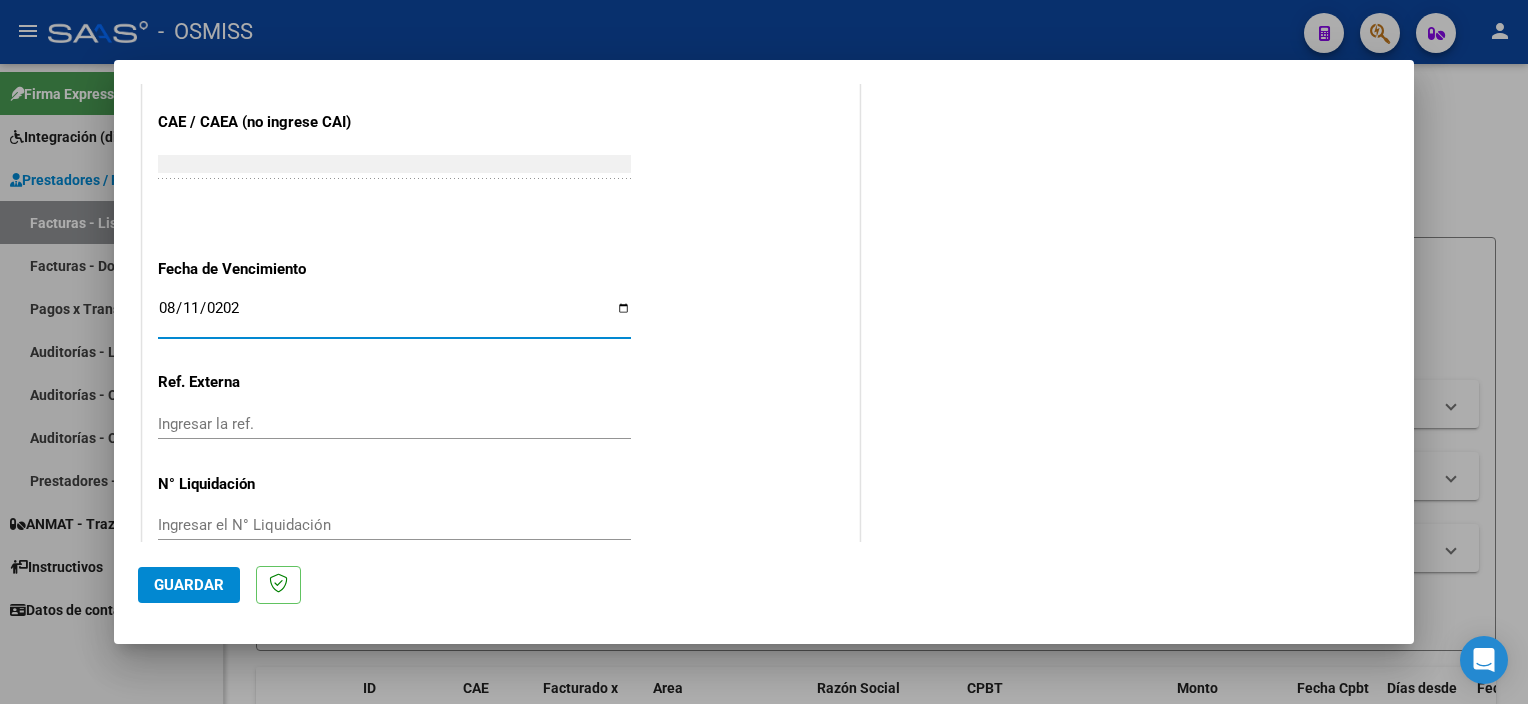 type on "2025-08-11" 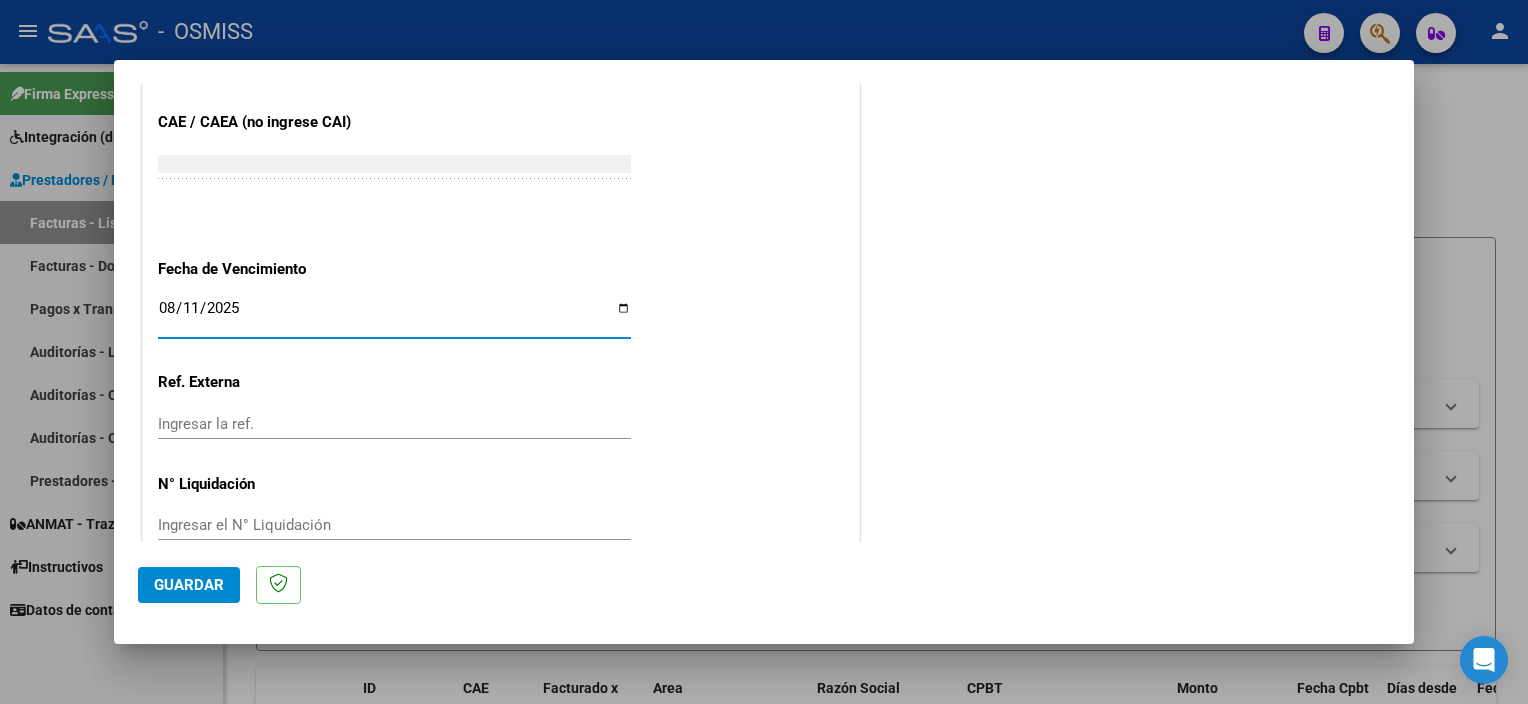 click on "Guardar" 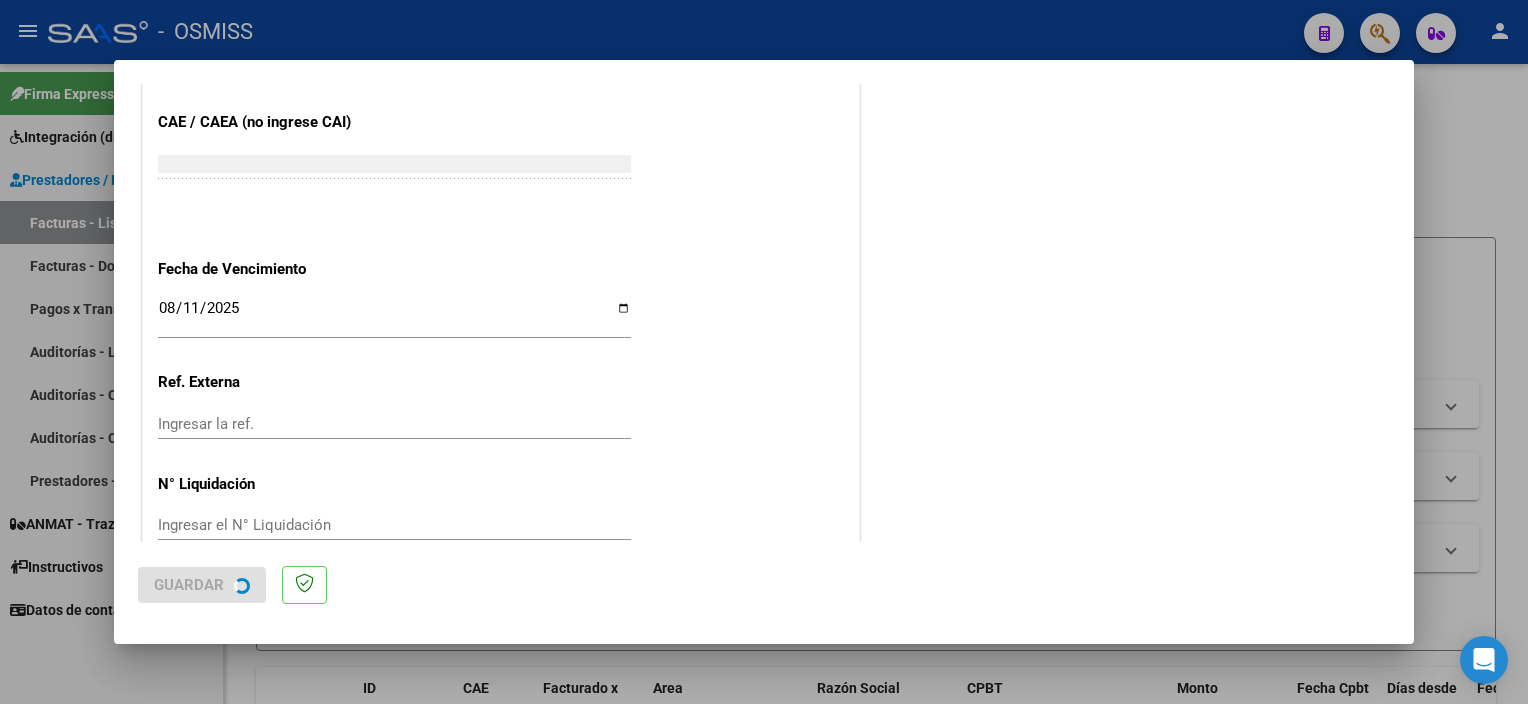 scroll, scrollTop: 0, scrollLeft: 0, axis: both 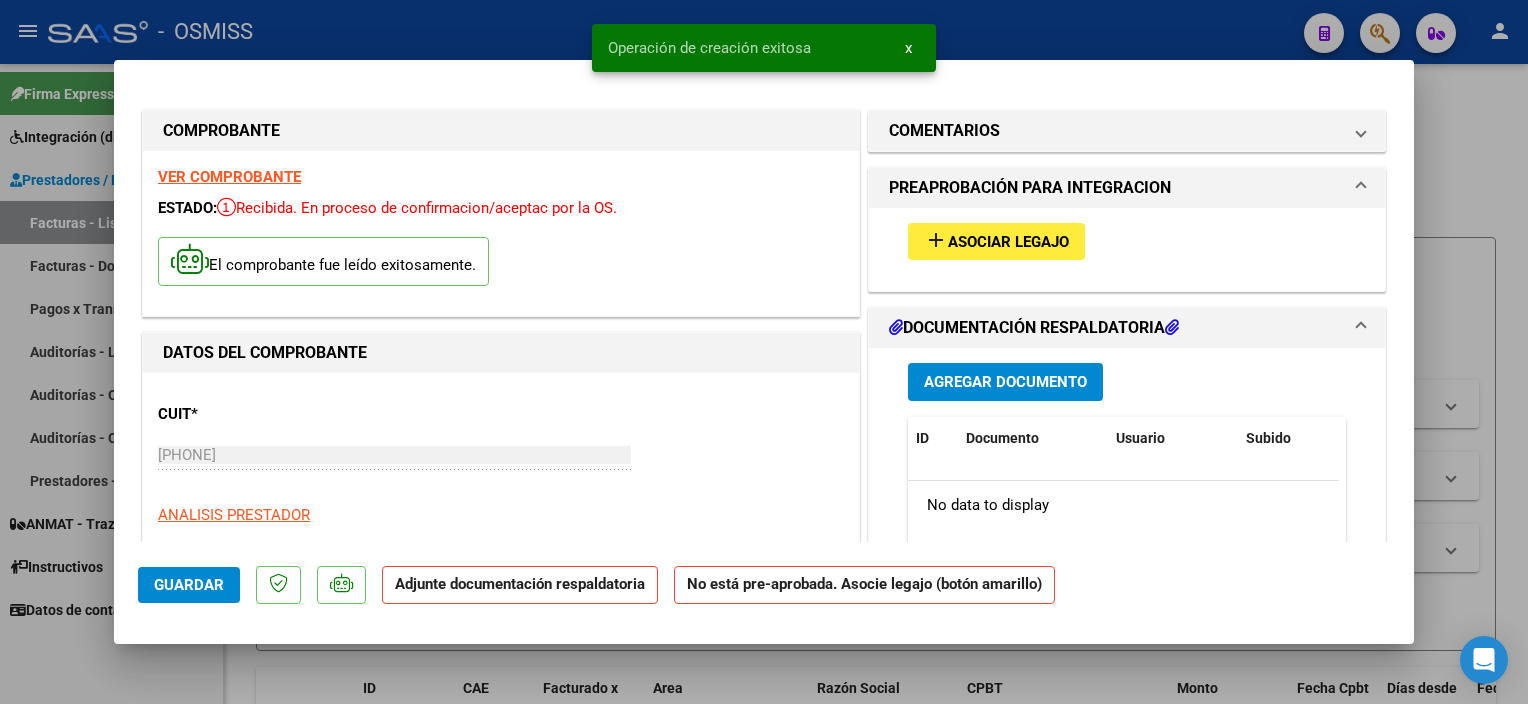 click on "Asociar Legajo" at bounding box center (1008, 242) 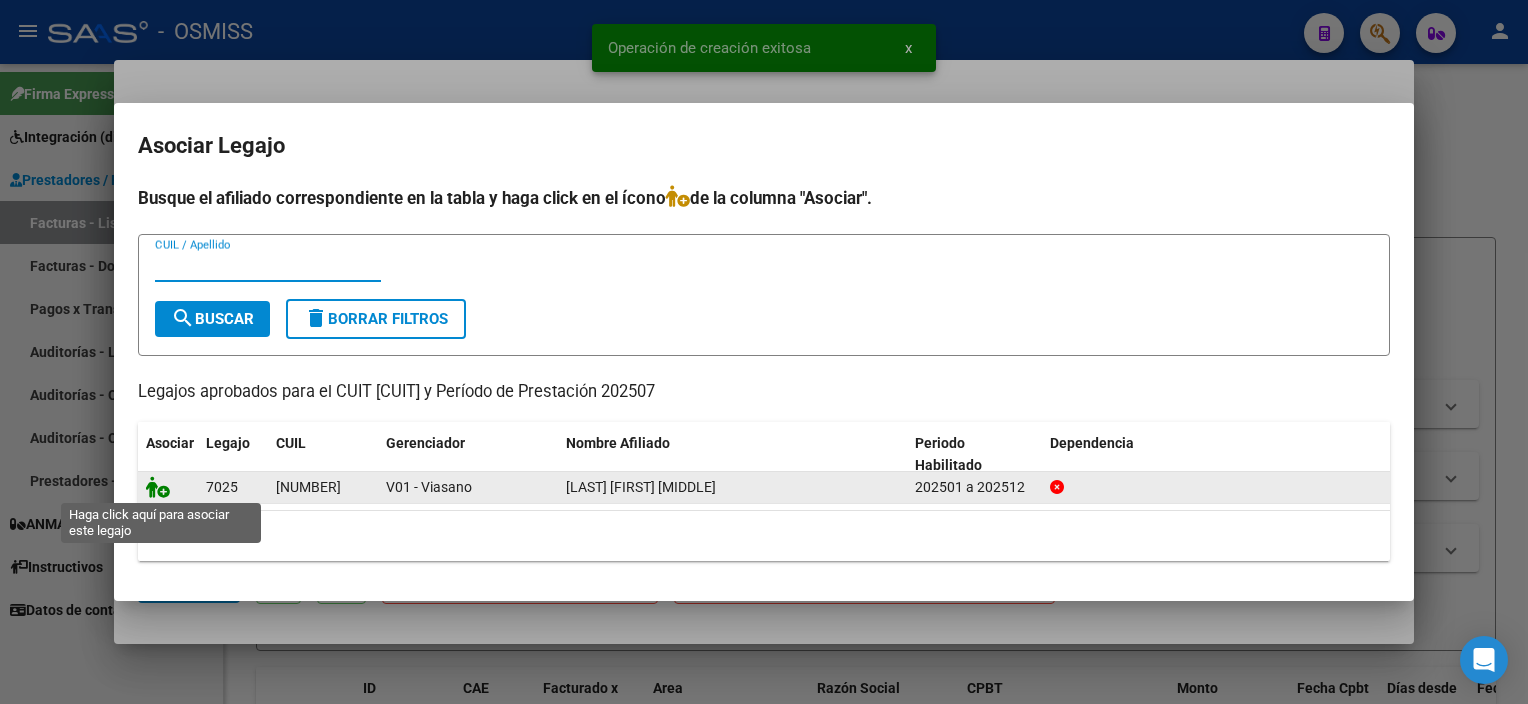 click 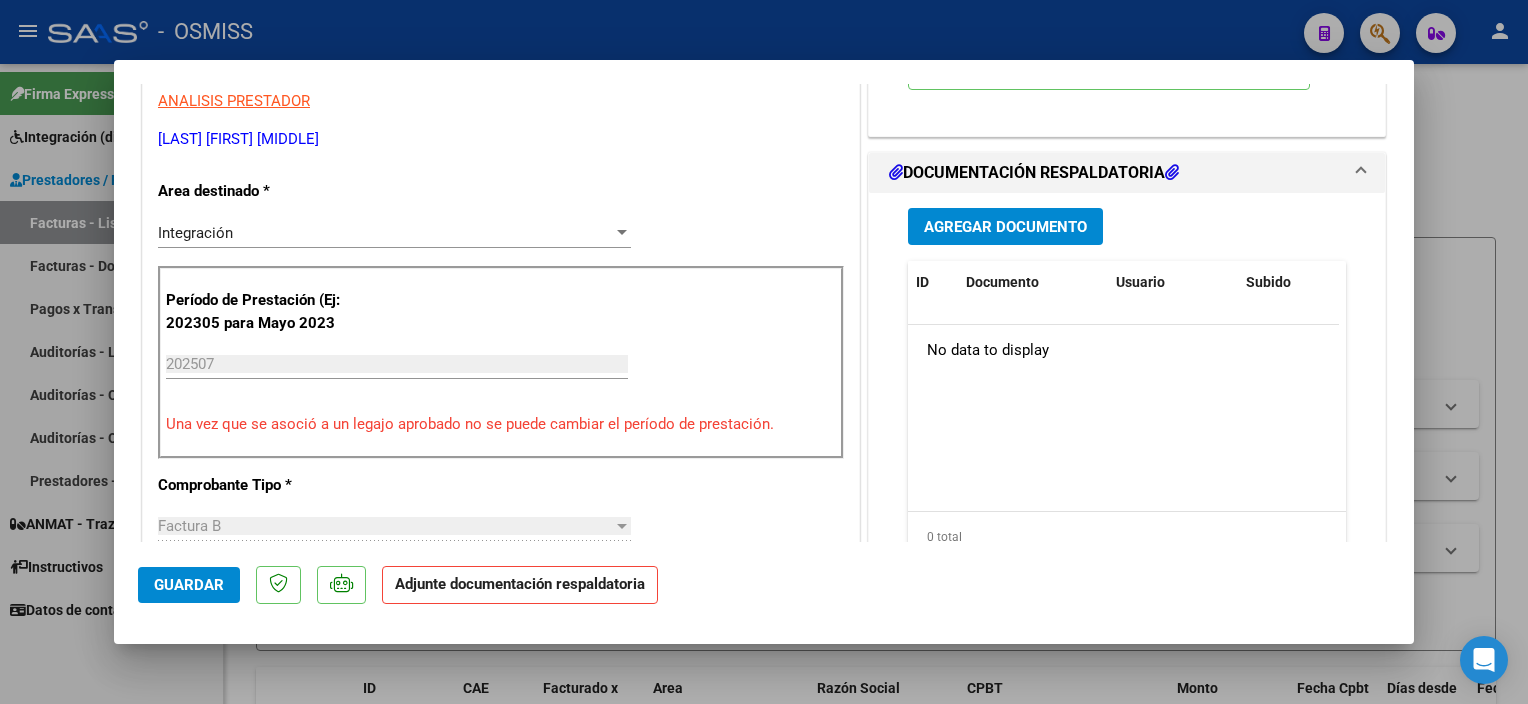 scroll, scrollTop: 407, scrollLeft: 0, axis: vertical 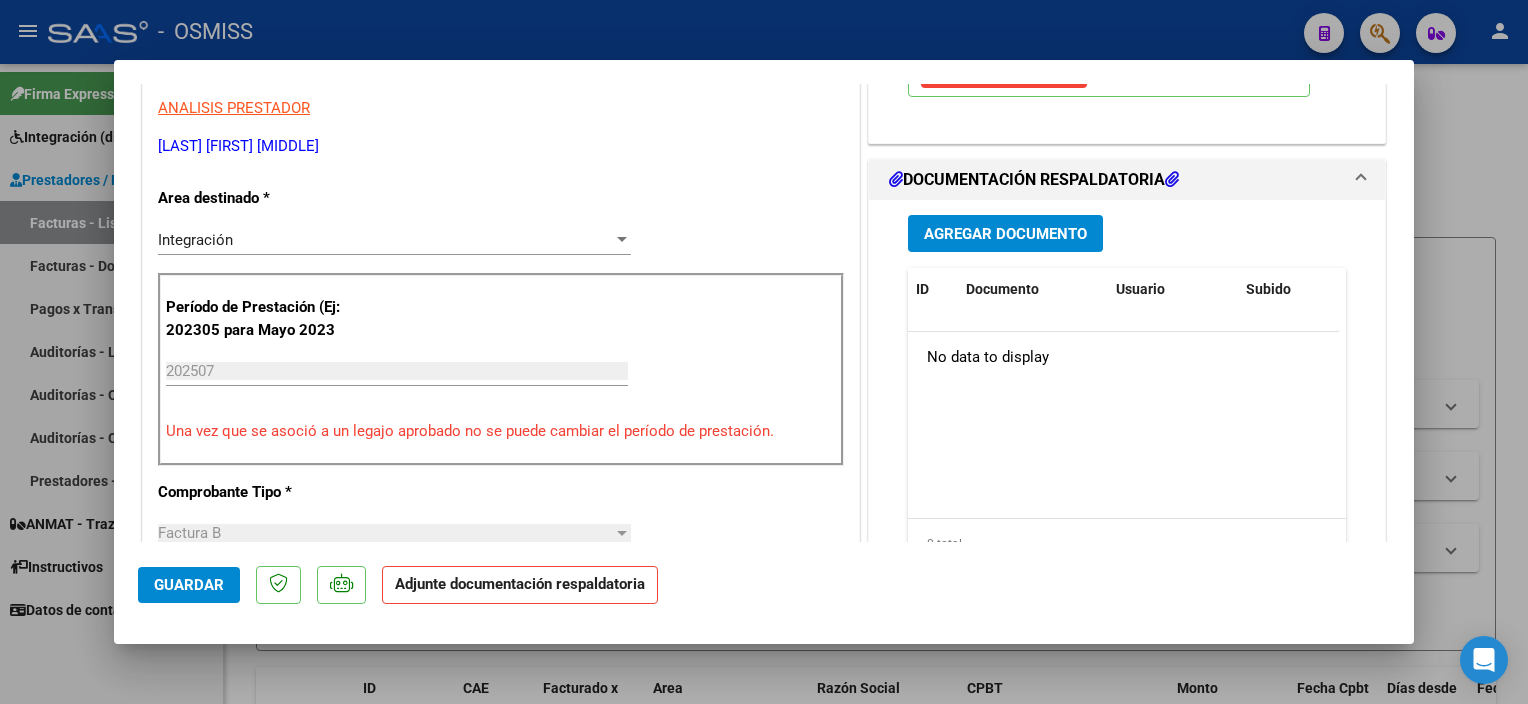 click on "Agregar Documento" at bounding box center [1005, 234] 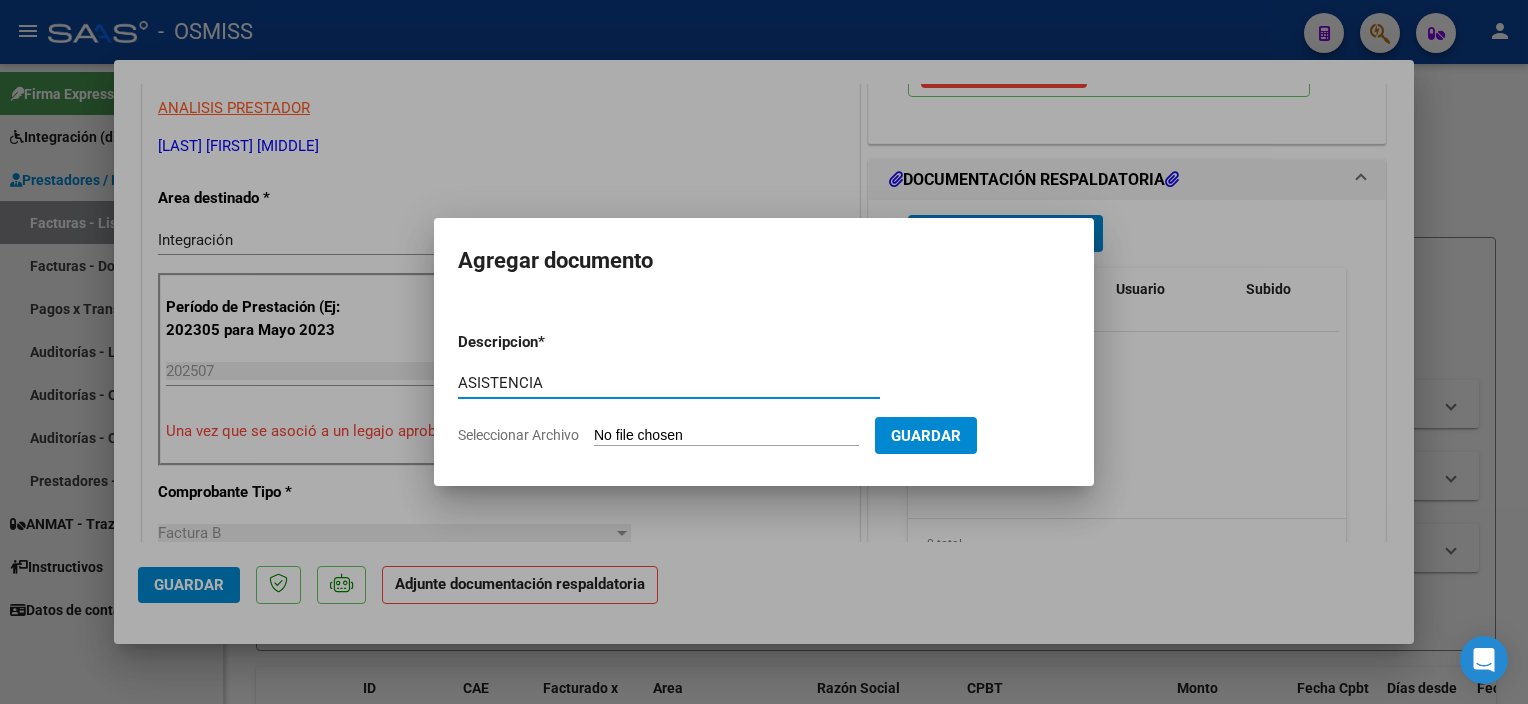 type on "ASISTENCIA" 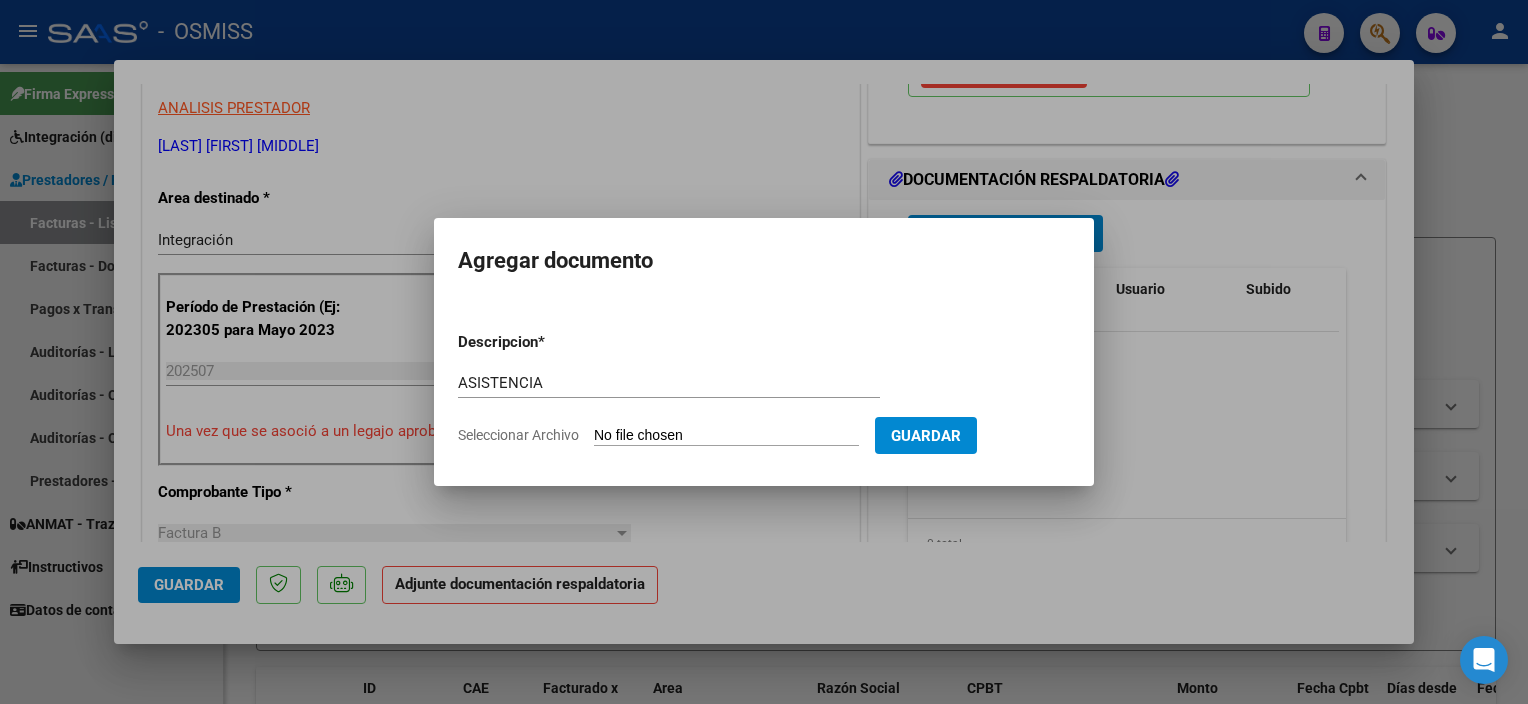 type on "C:\fakepath\07-2025 [LAST] [FIRST] - [LAST] [FIRST] - CPBA Contable.pdf" 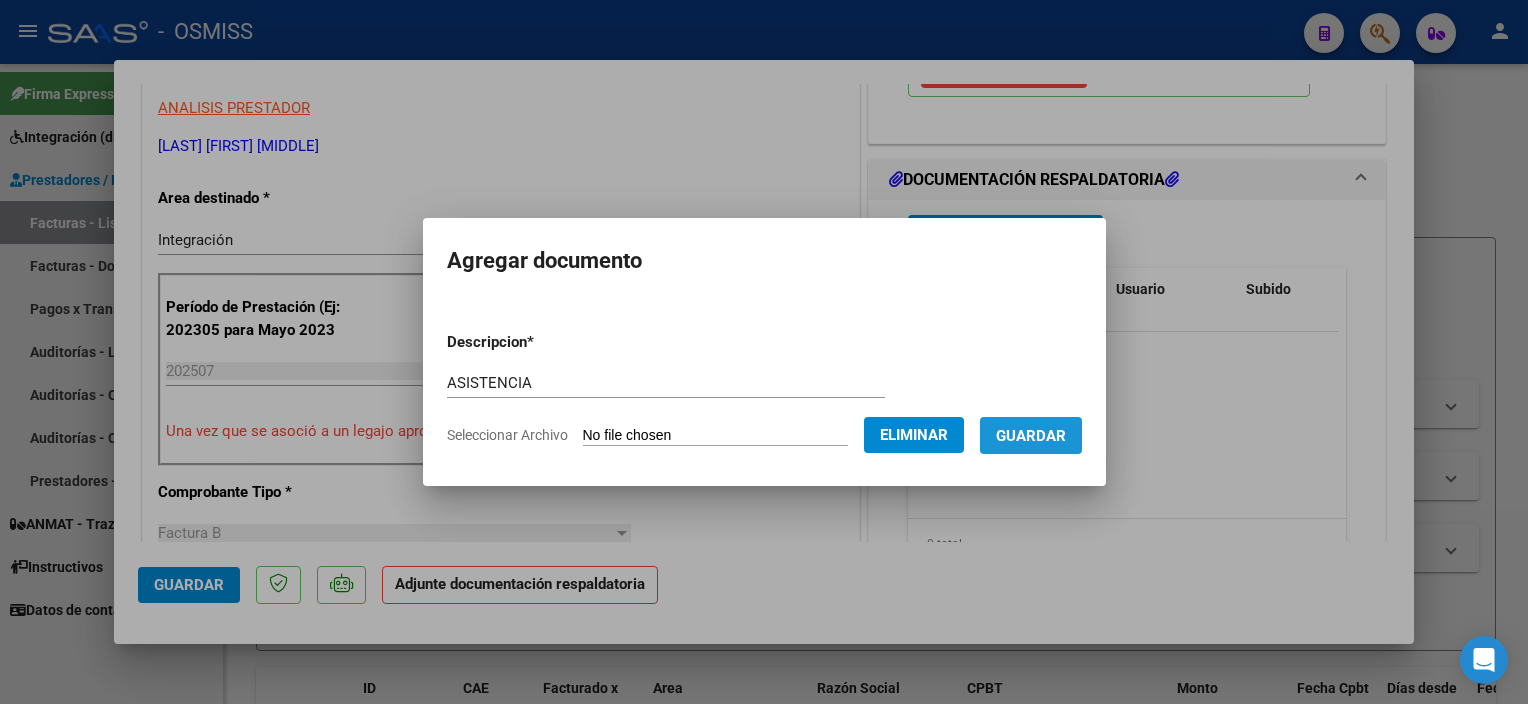click on "Guardar" at bounding box center (1031, 436) 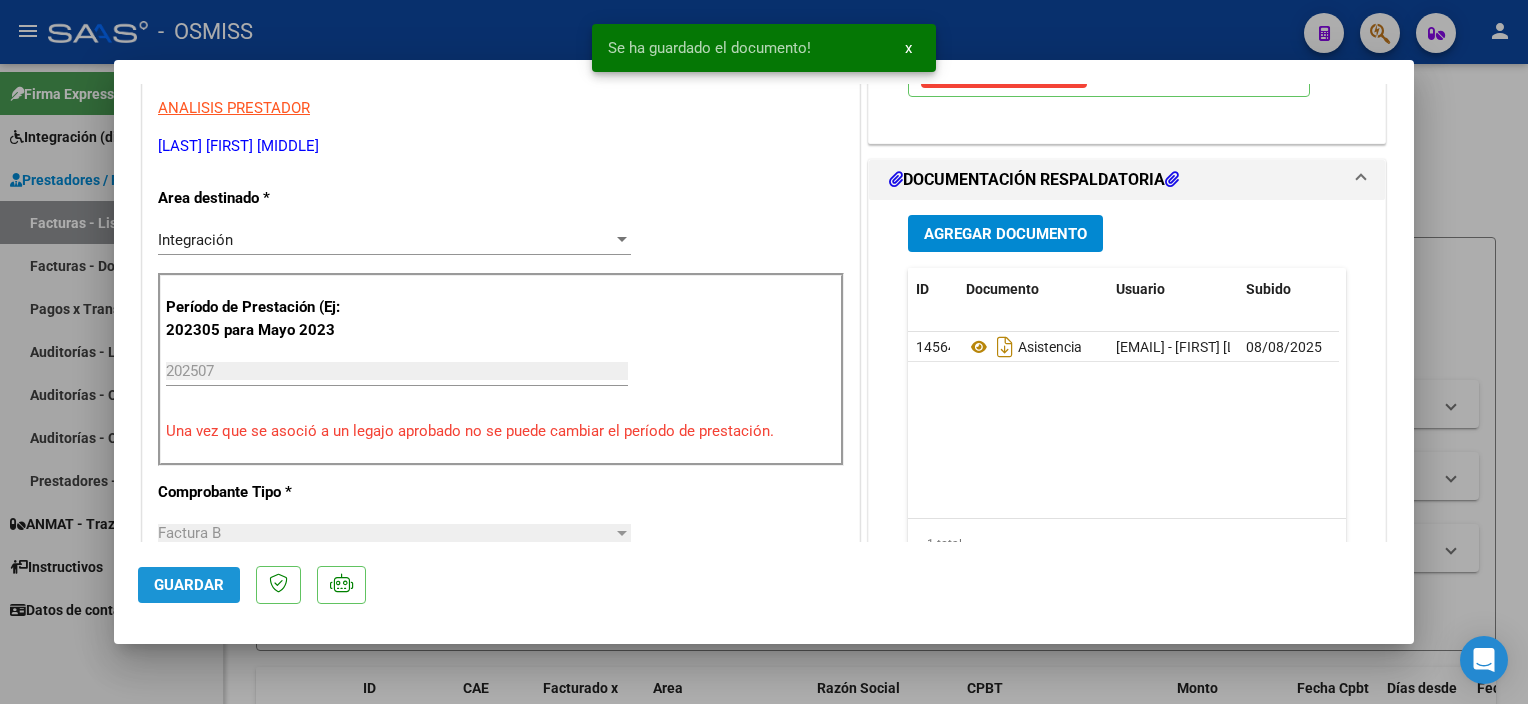 click on "Guardar" 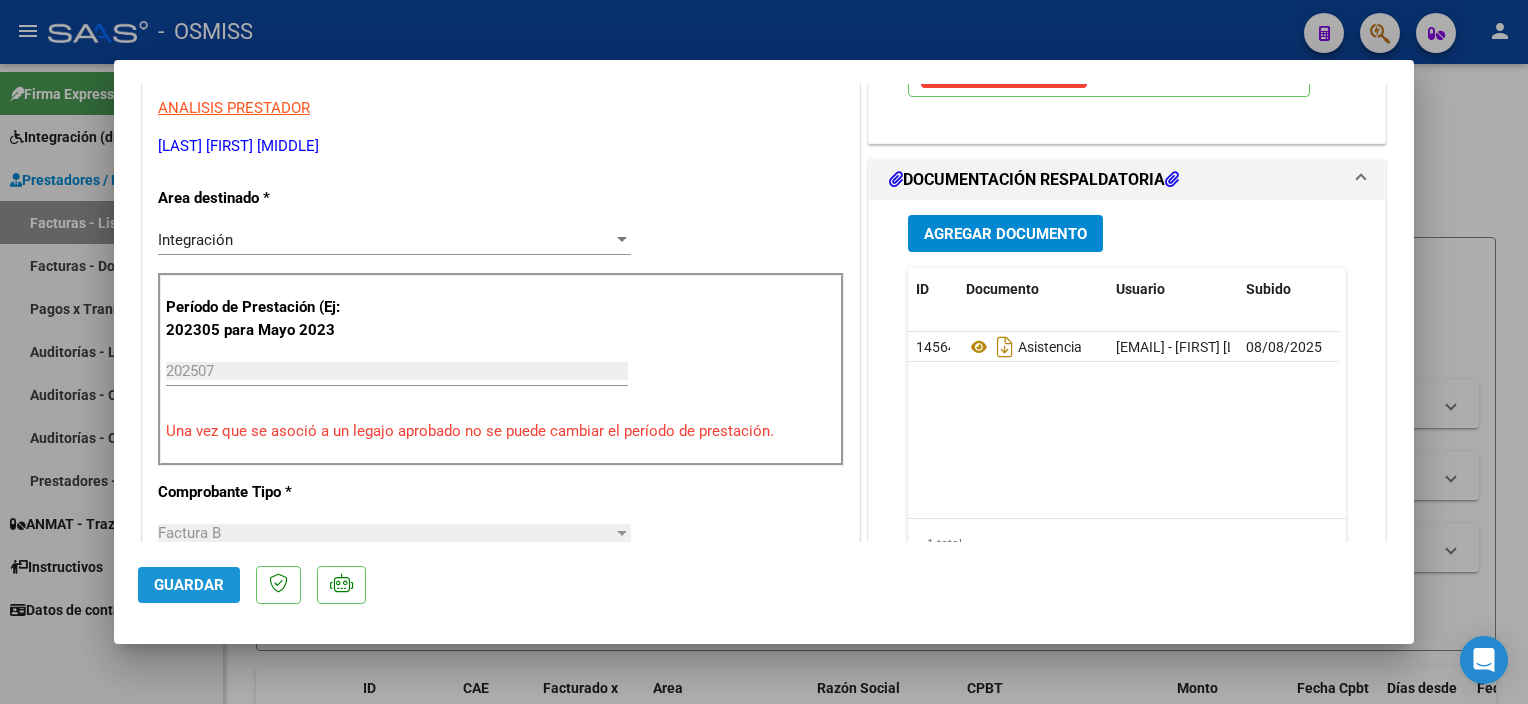click on "Guardar" 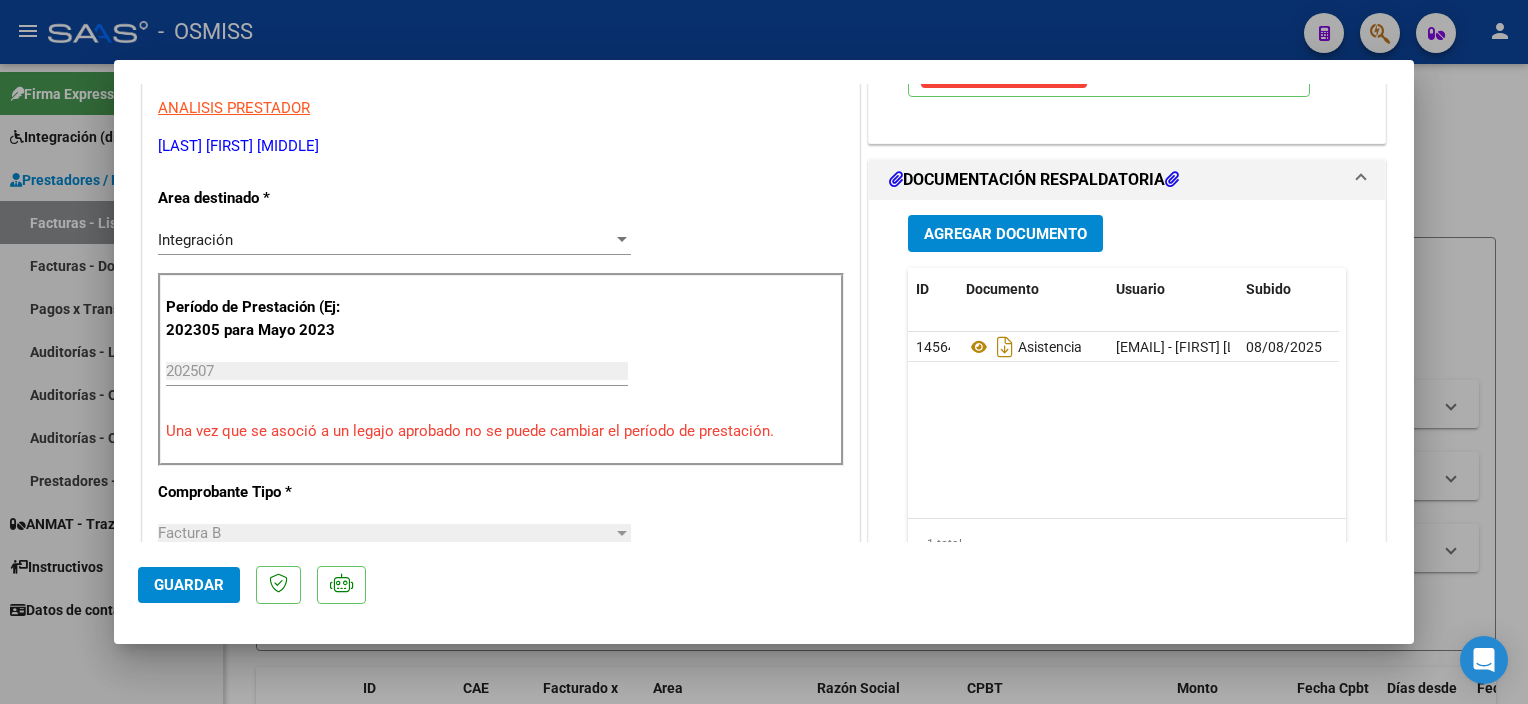 click at bounding box center (764, 352) 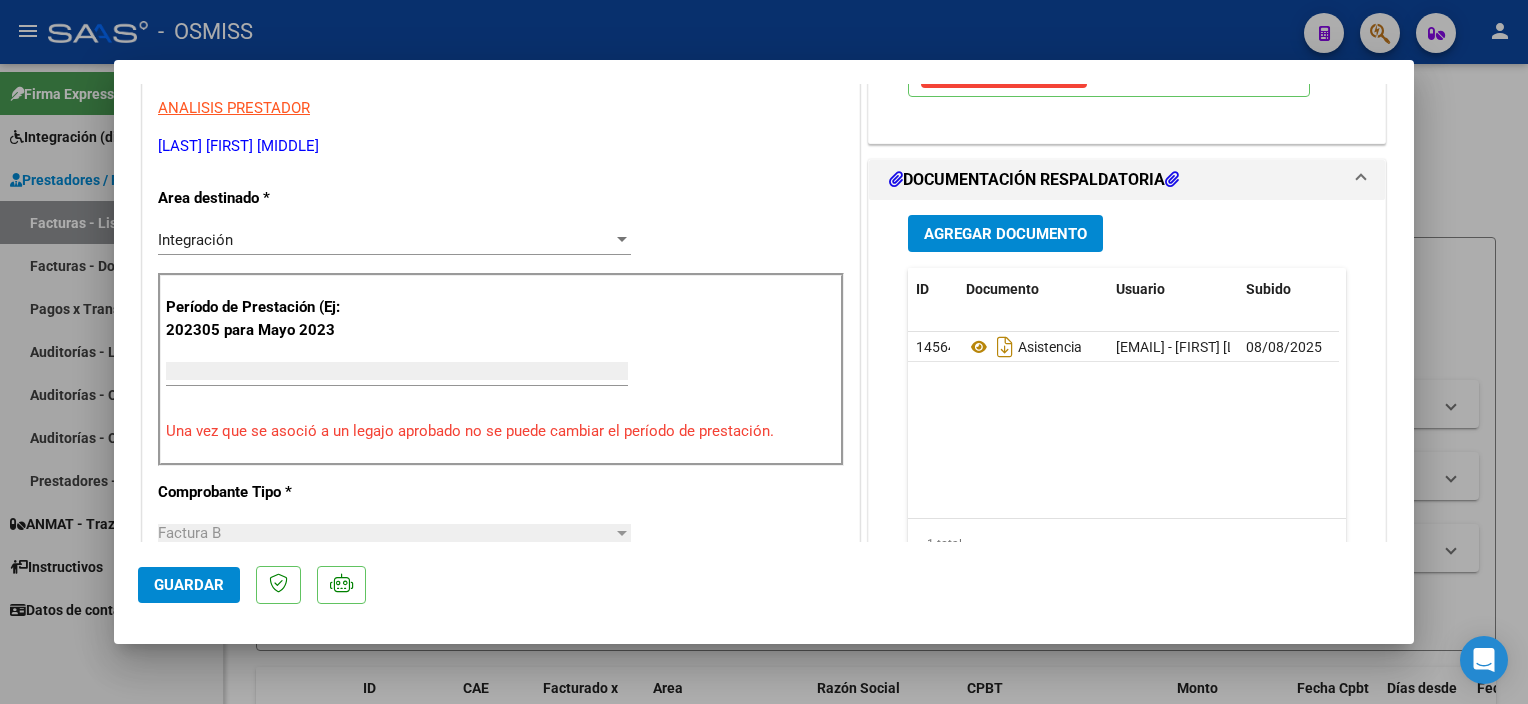 scroll, scrollTop: 320, scrollLeft: 0, axis: vertical 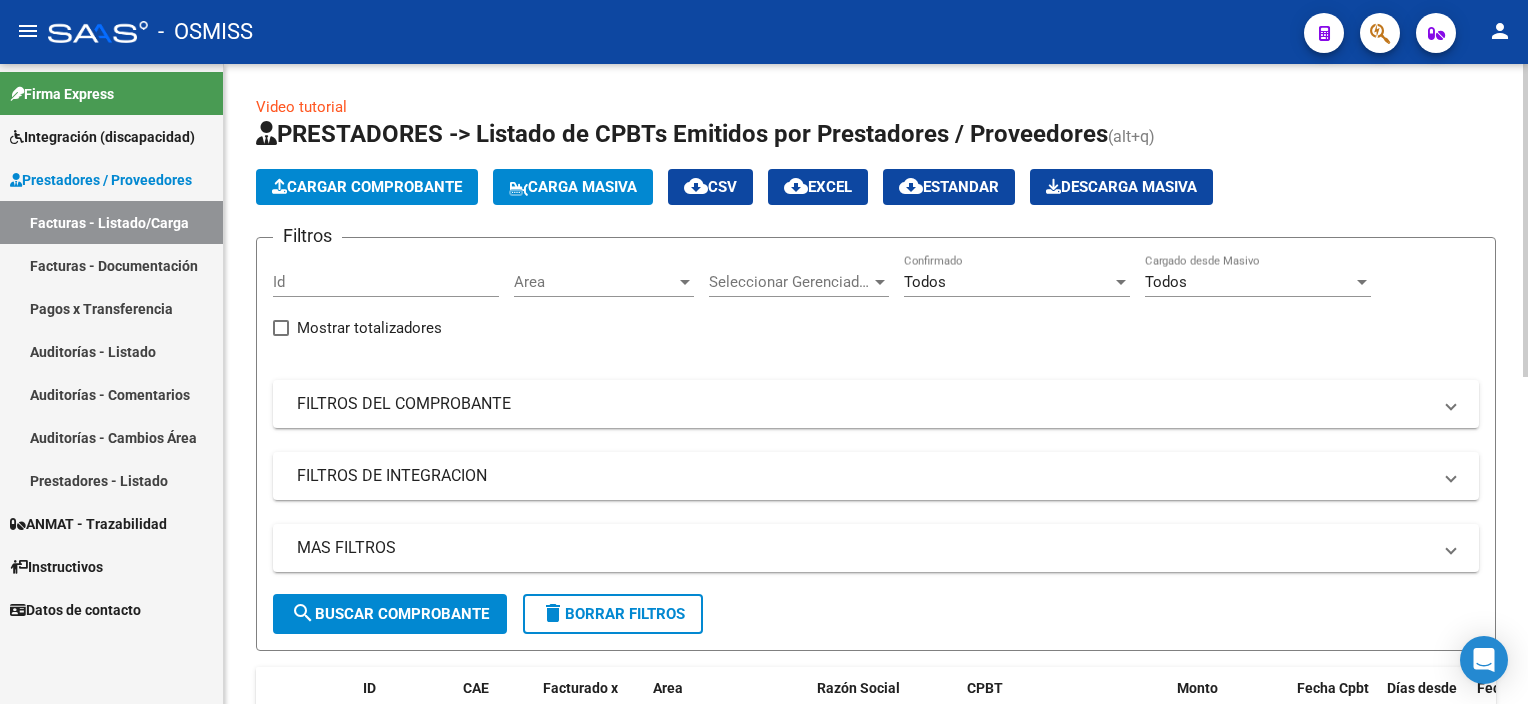 click on "Cargar Comprobante" 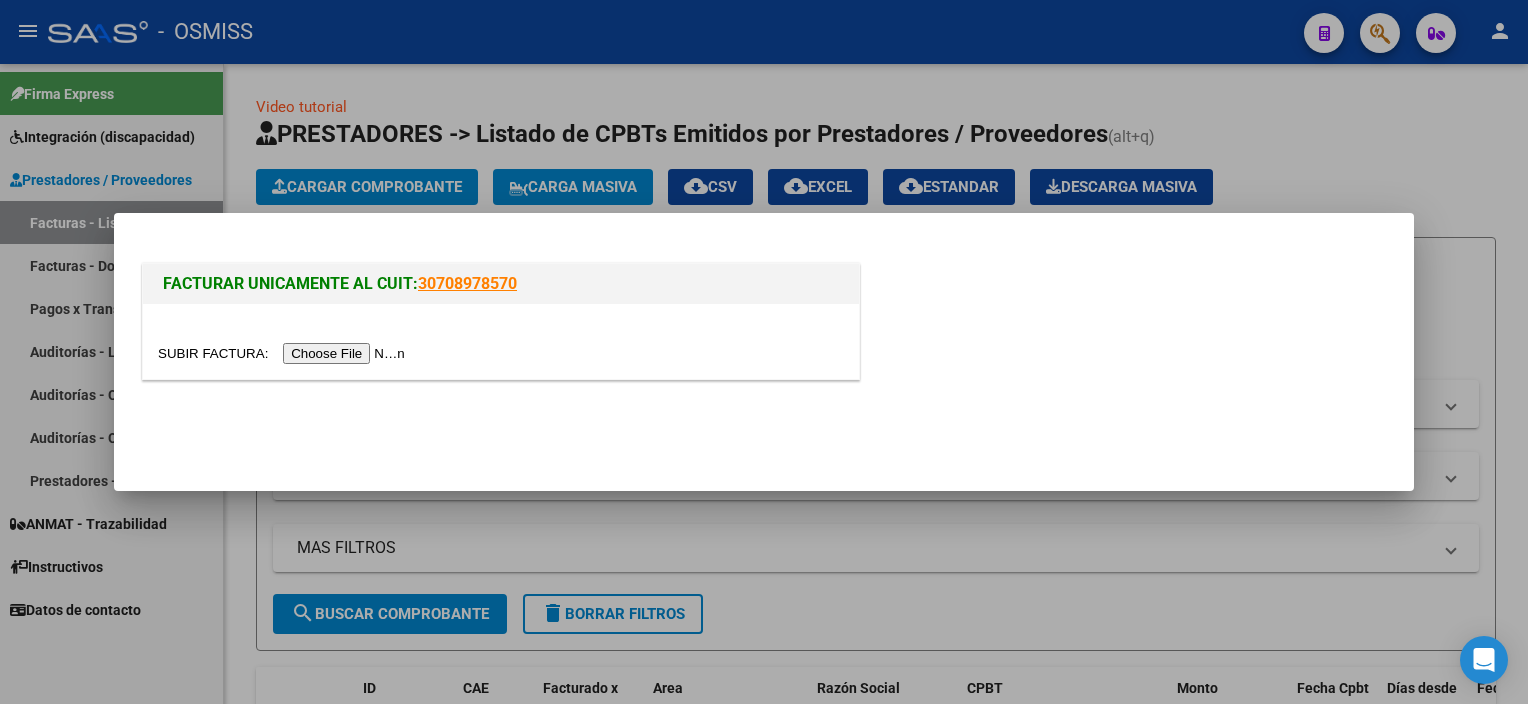click at bounding box center (284, 353) 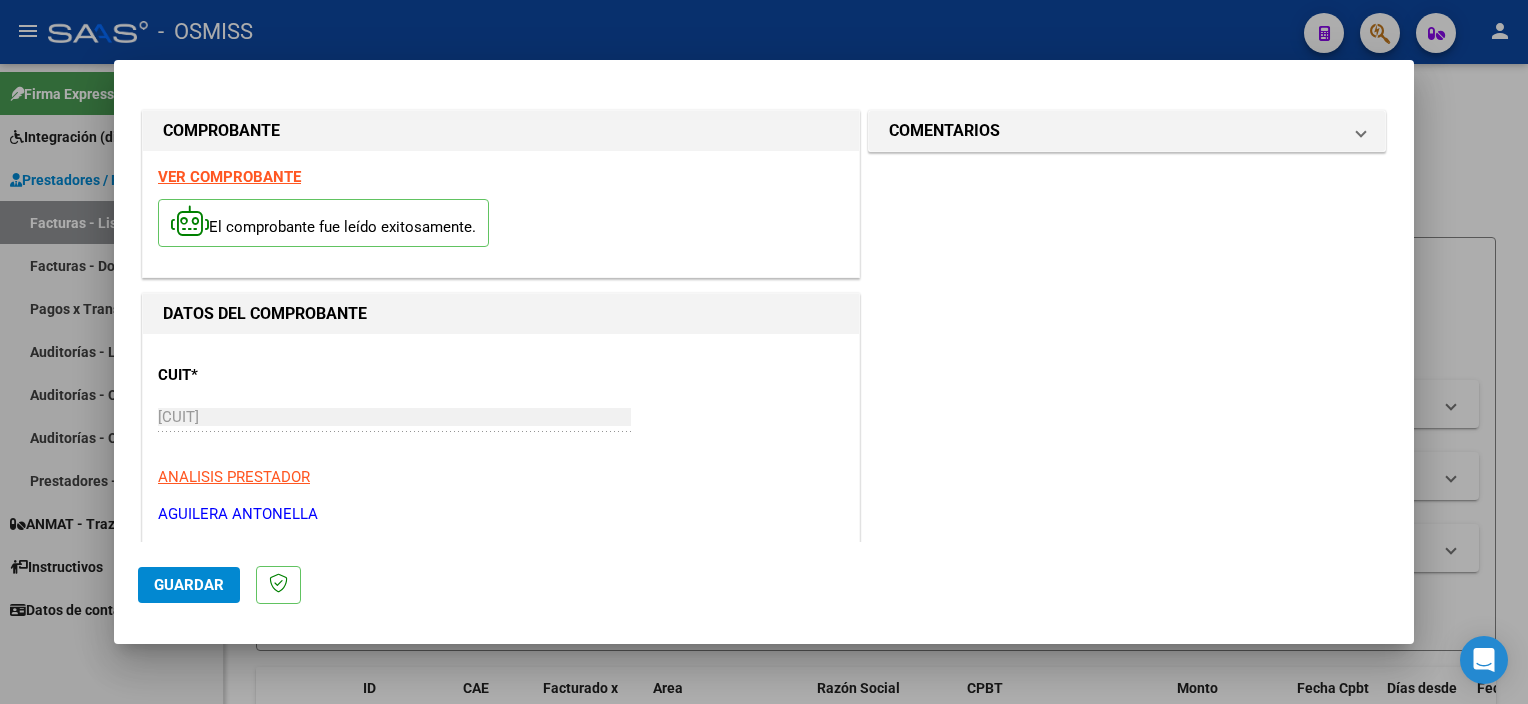 scroll, scrollTop: 295, scrollLeft: 0, axis: vertical 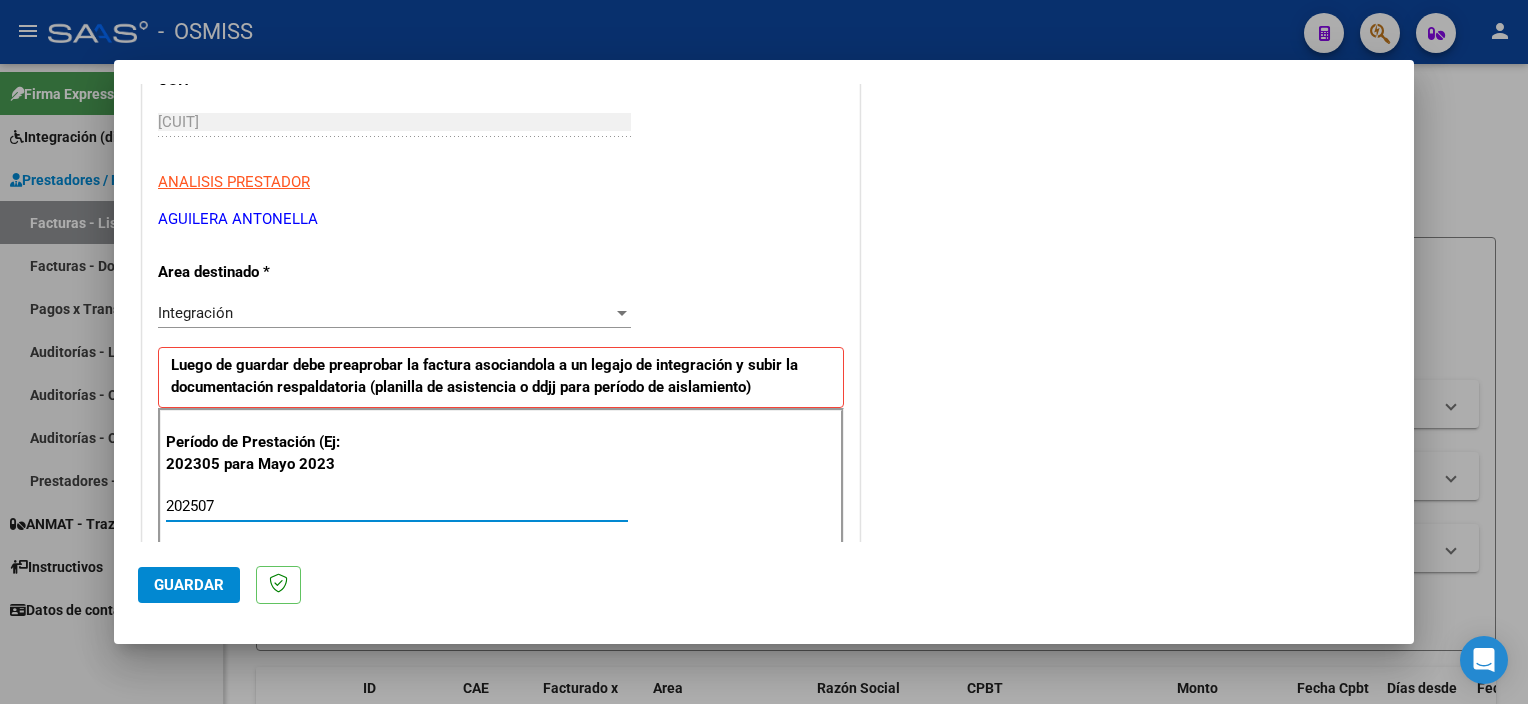 type on "202507" 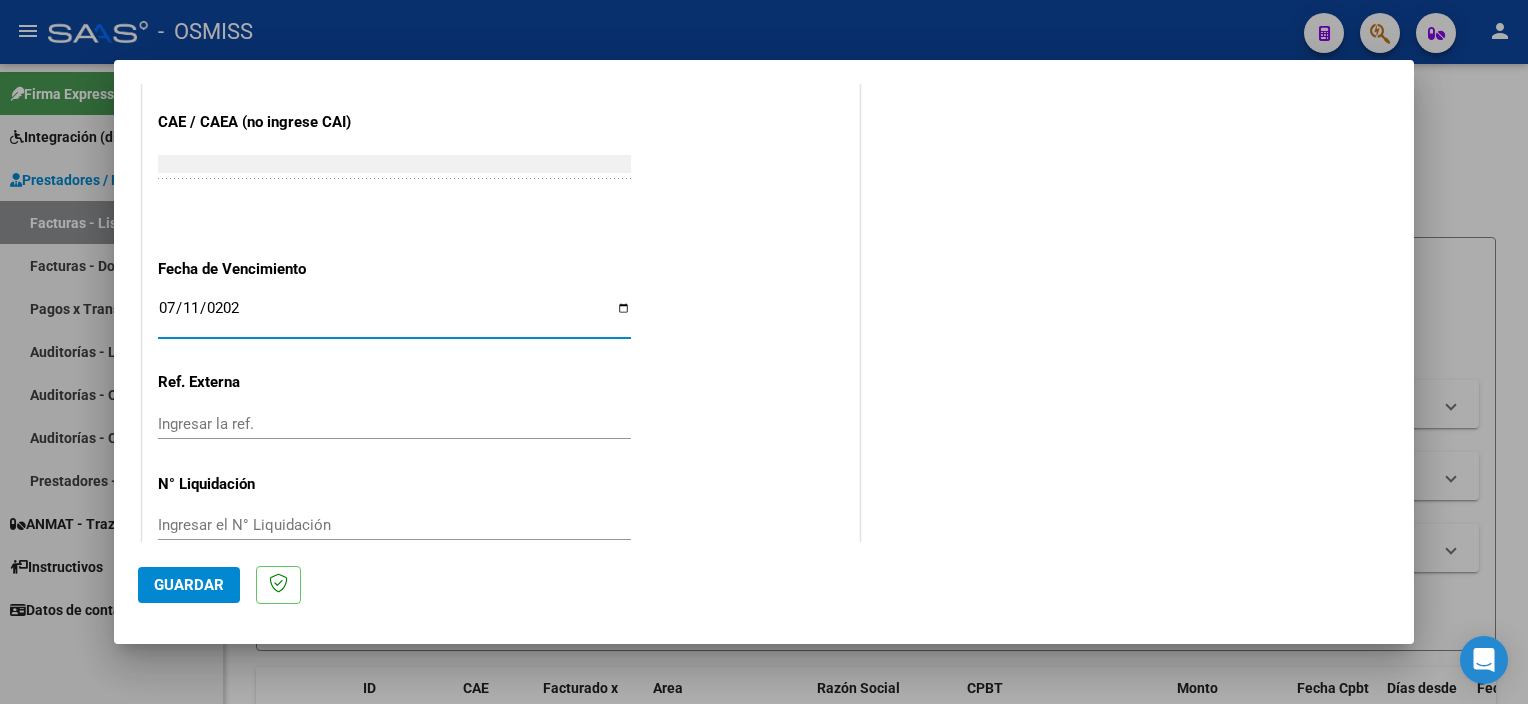 type on "2025-07-11" 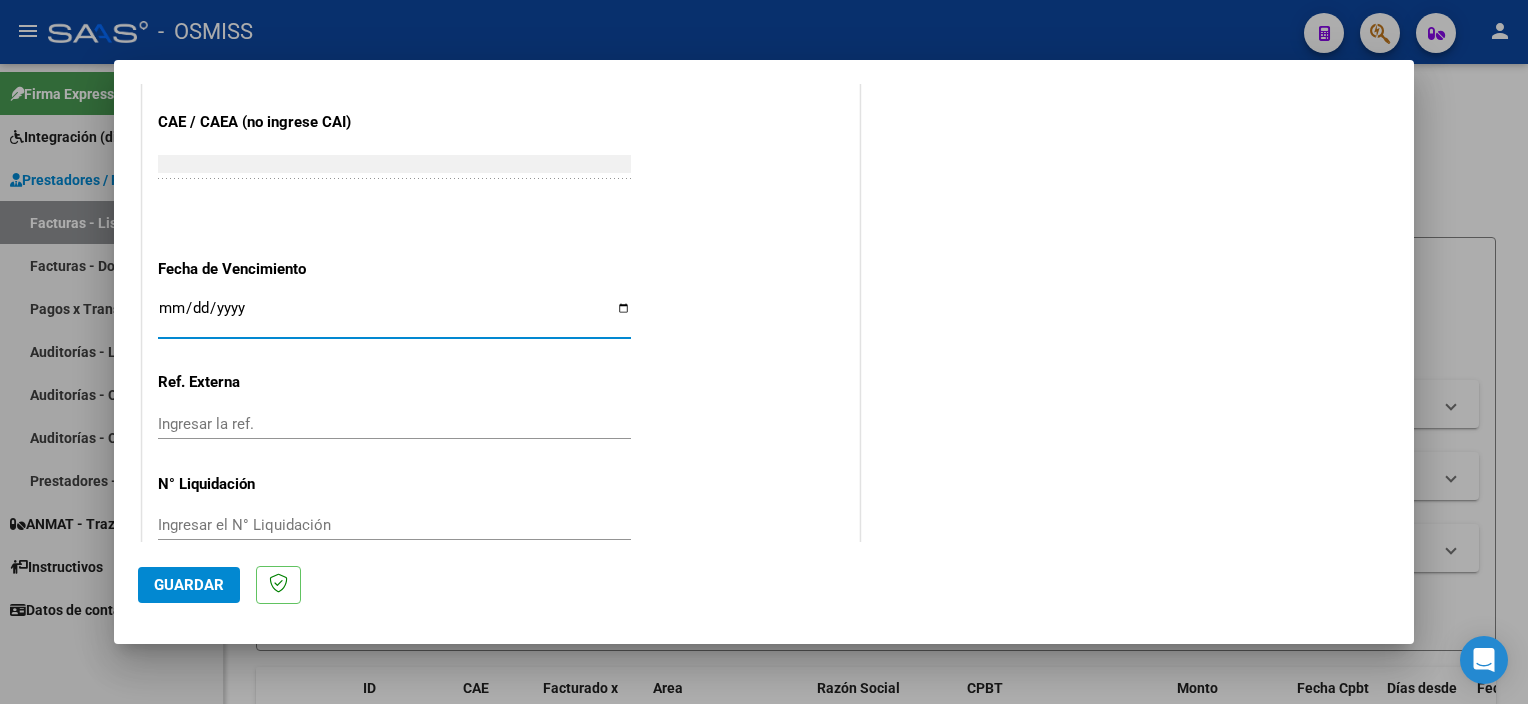click on "Ingresar la fecha" at bounding box center (394, 316) 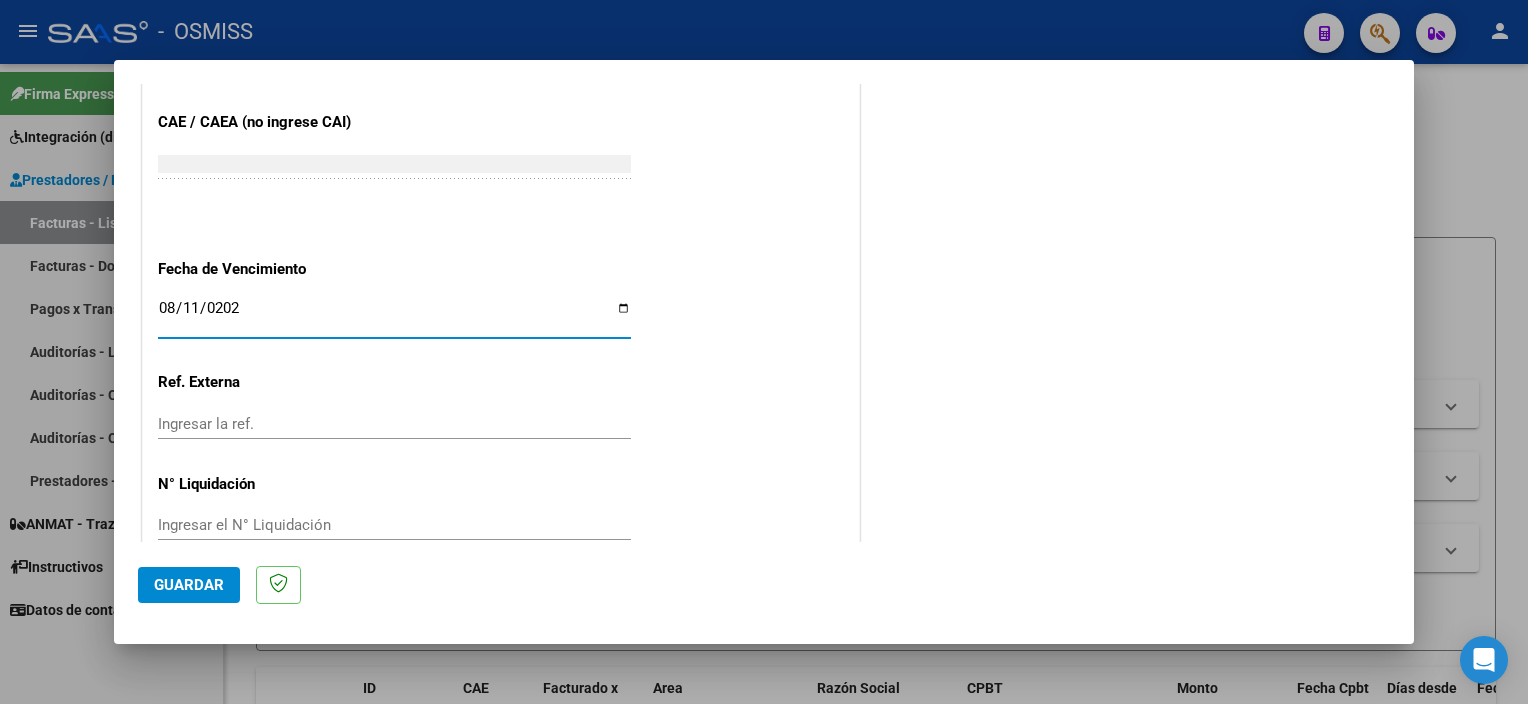 type on "2025-08-11" 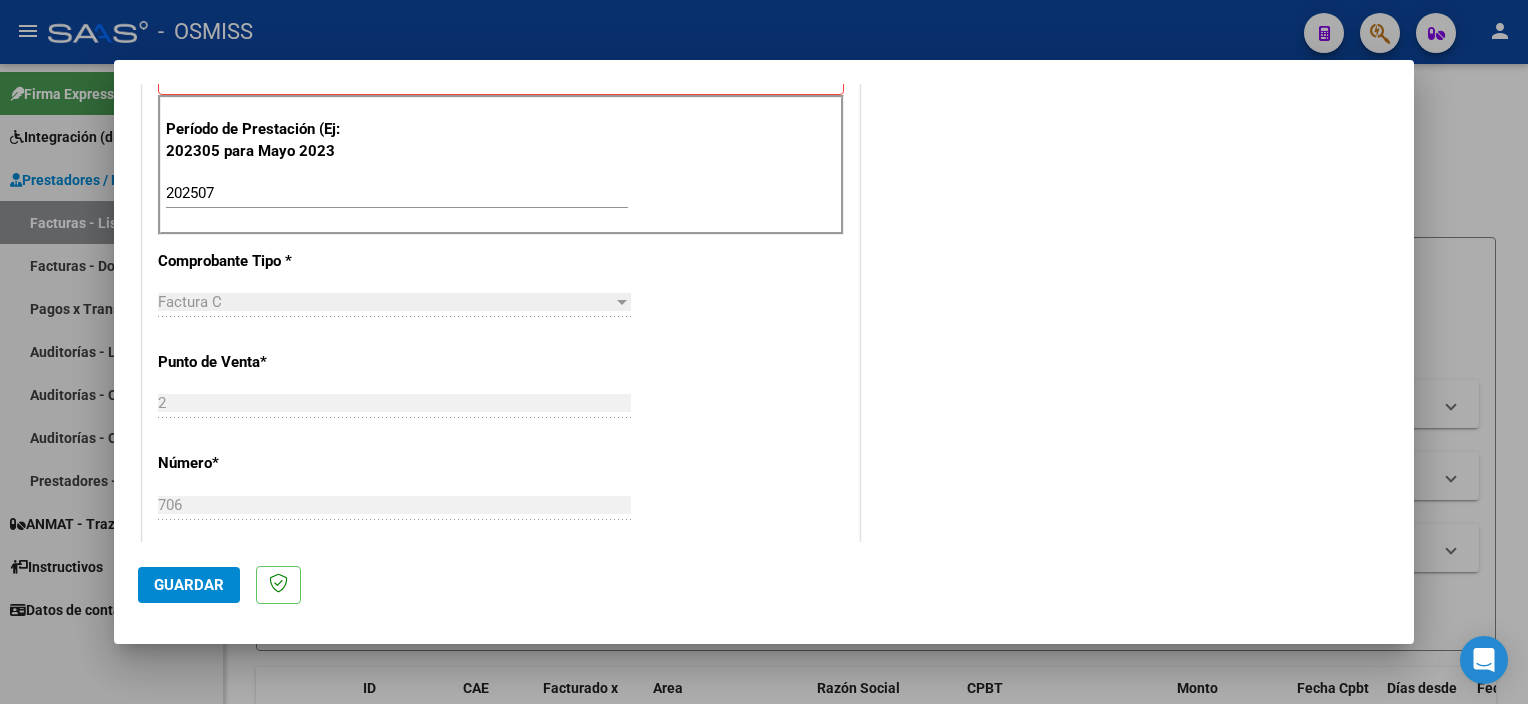 scroll, scrollTop: 1300, scrollLeft: 0, axis: vertical 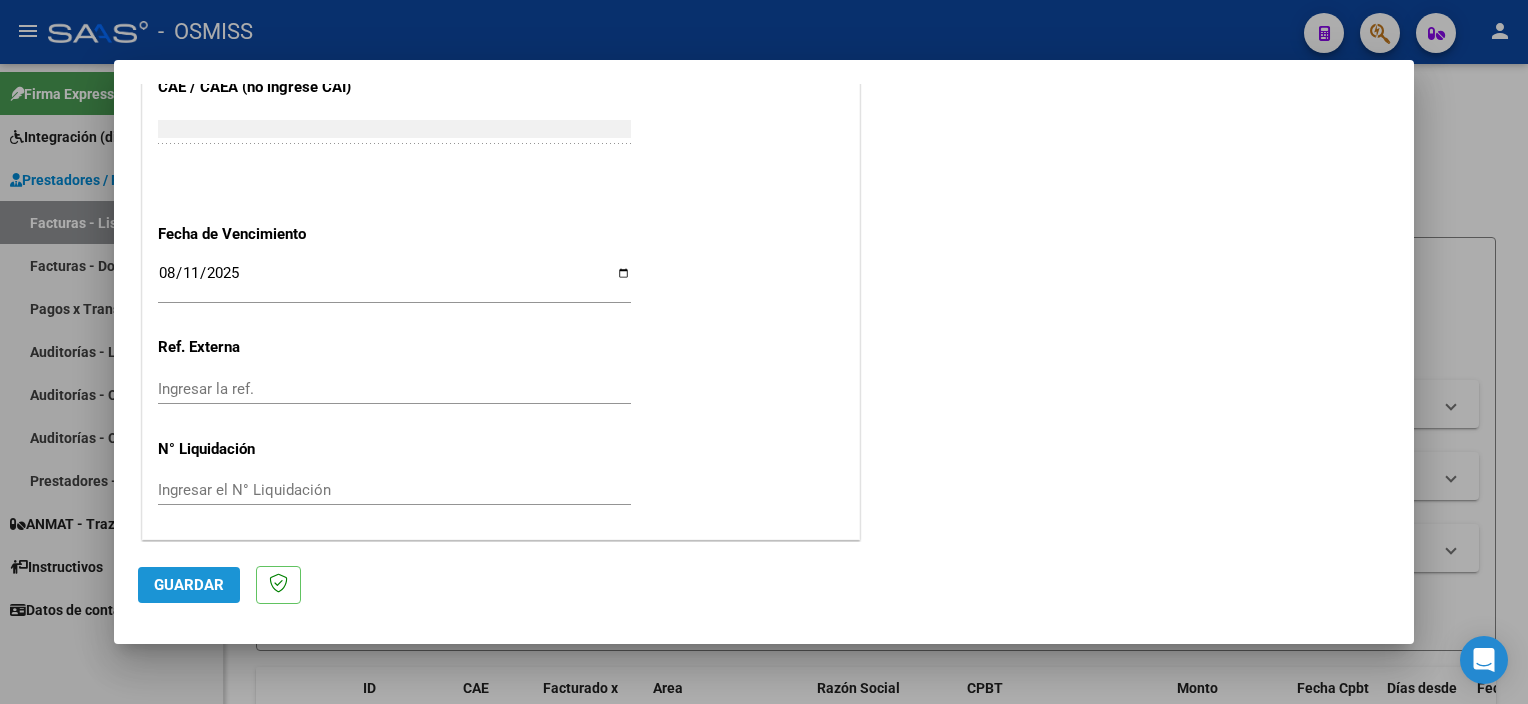 click on "Guardar" 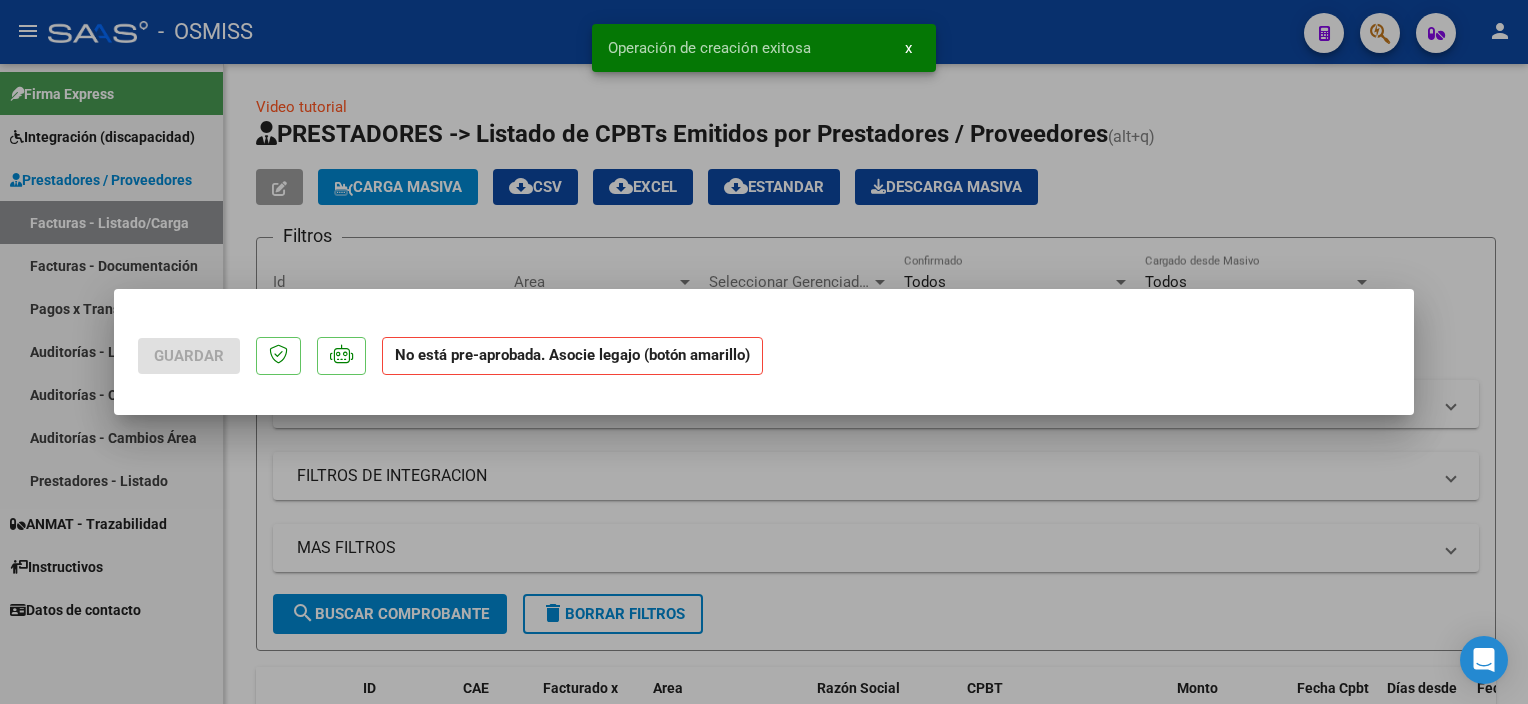 scroll, scrollTop: 0, scrollLeft: 0, axis: both 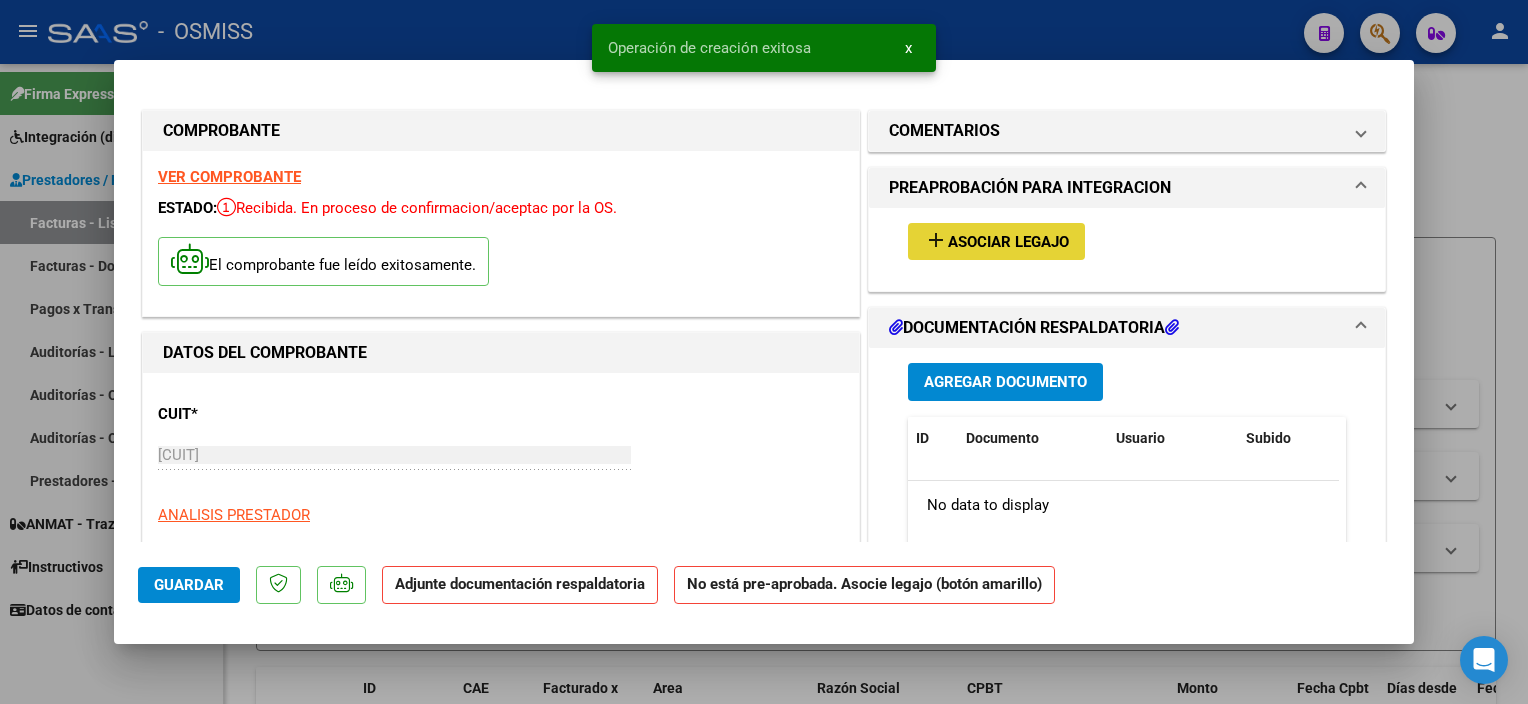 click on "Asociar Legajo" at bounding box center [1008, 242] 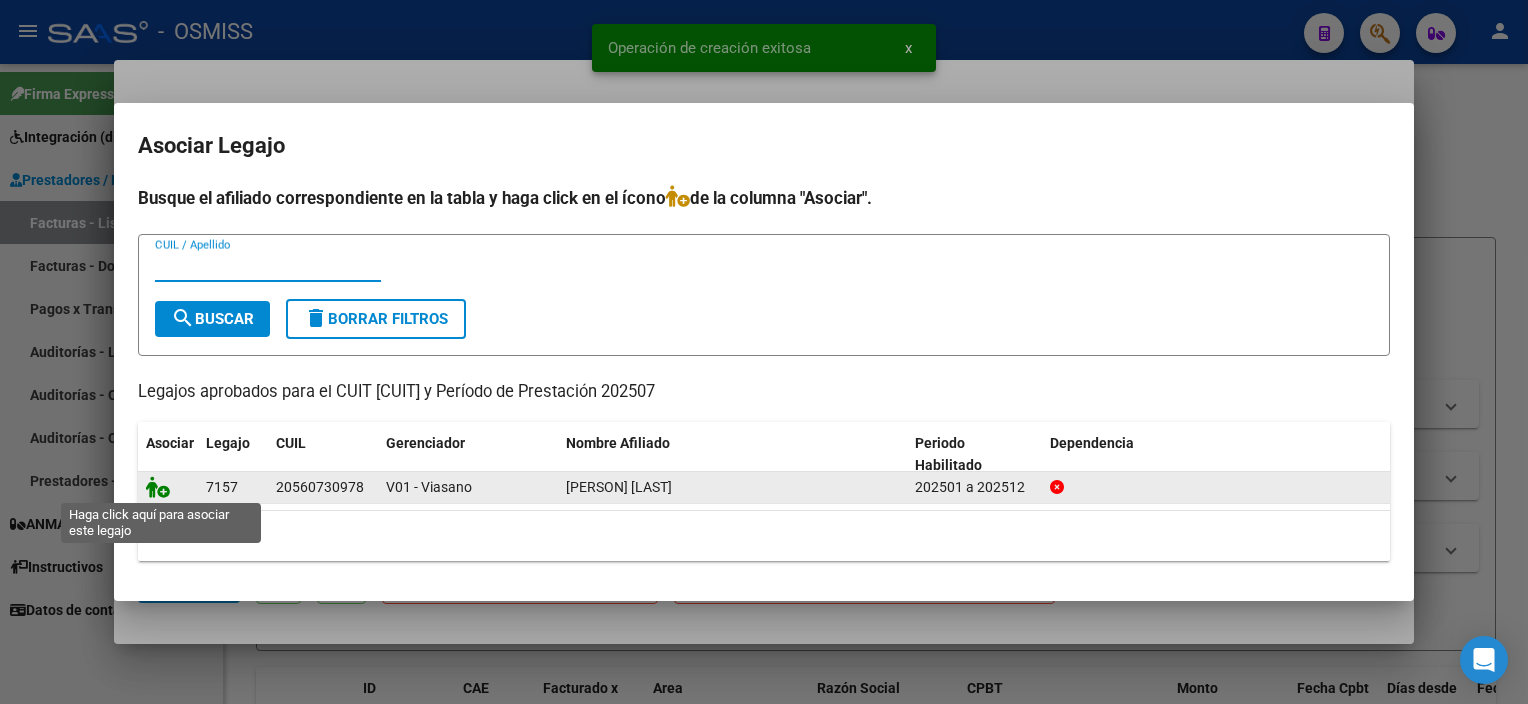 click 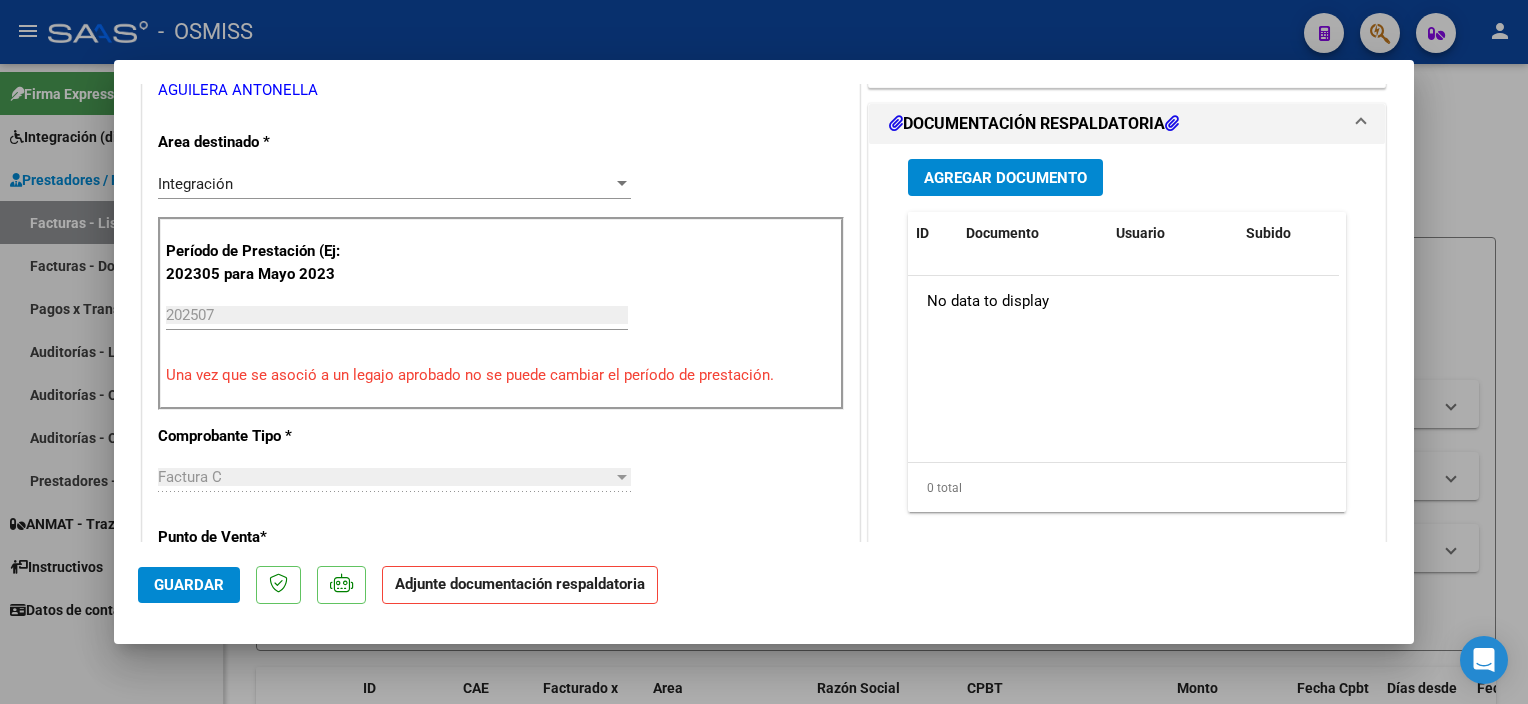 scroll, scrollTop: 473, scrollLeft: 0, axis: vertical 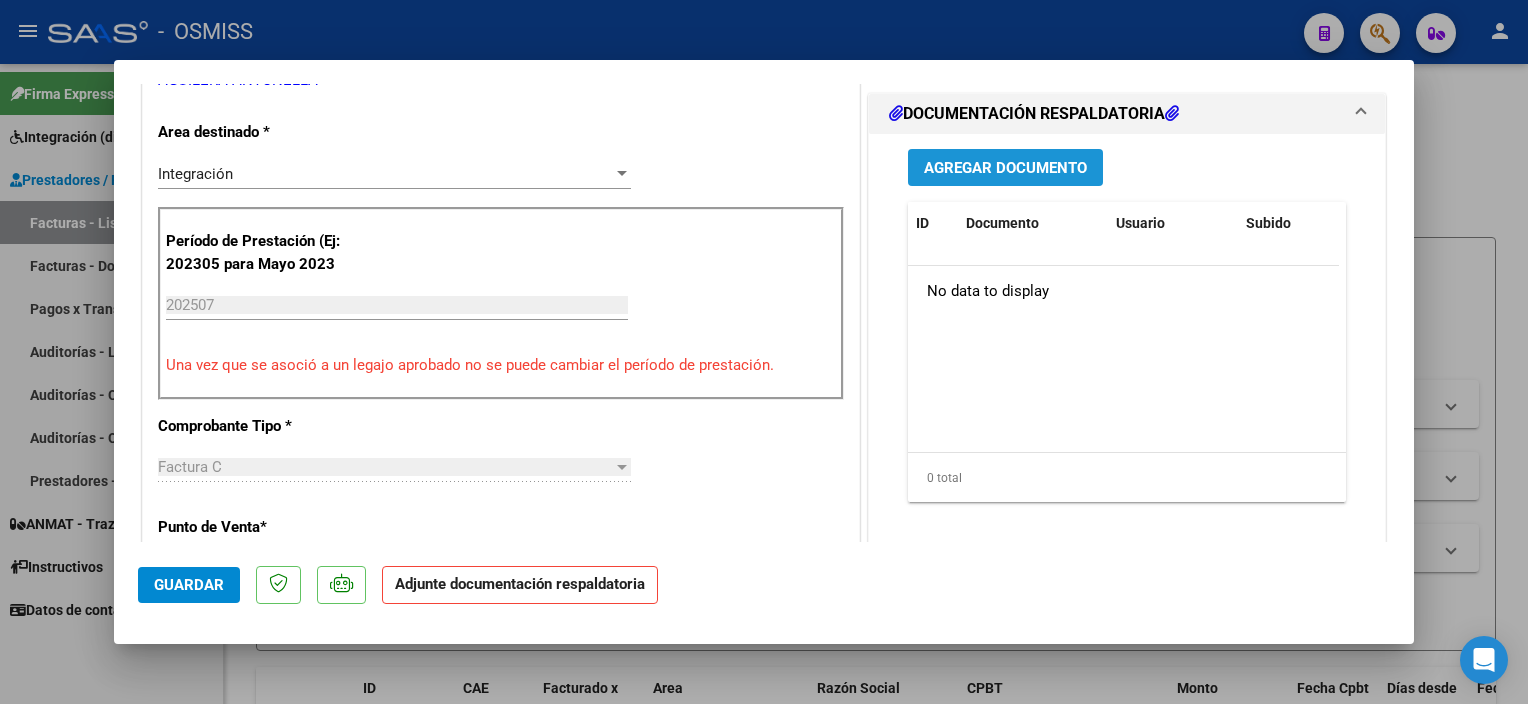 click on "Agregar Documento" at bounding box center [1005, 168] 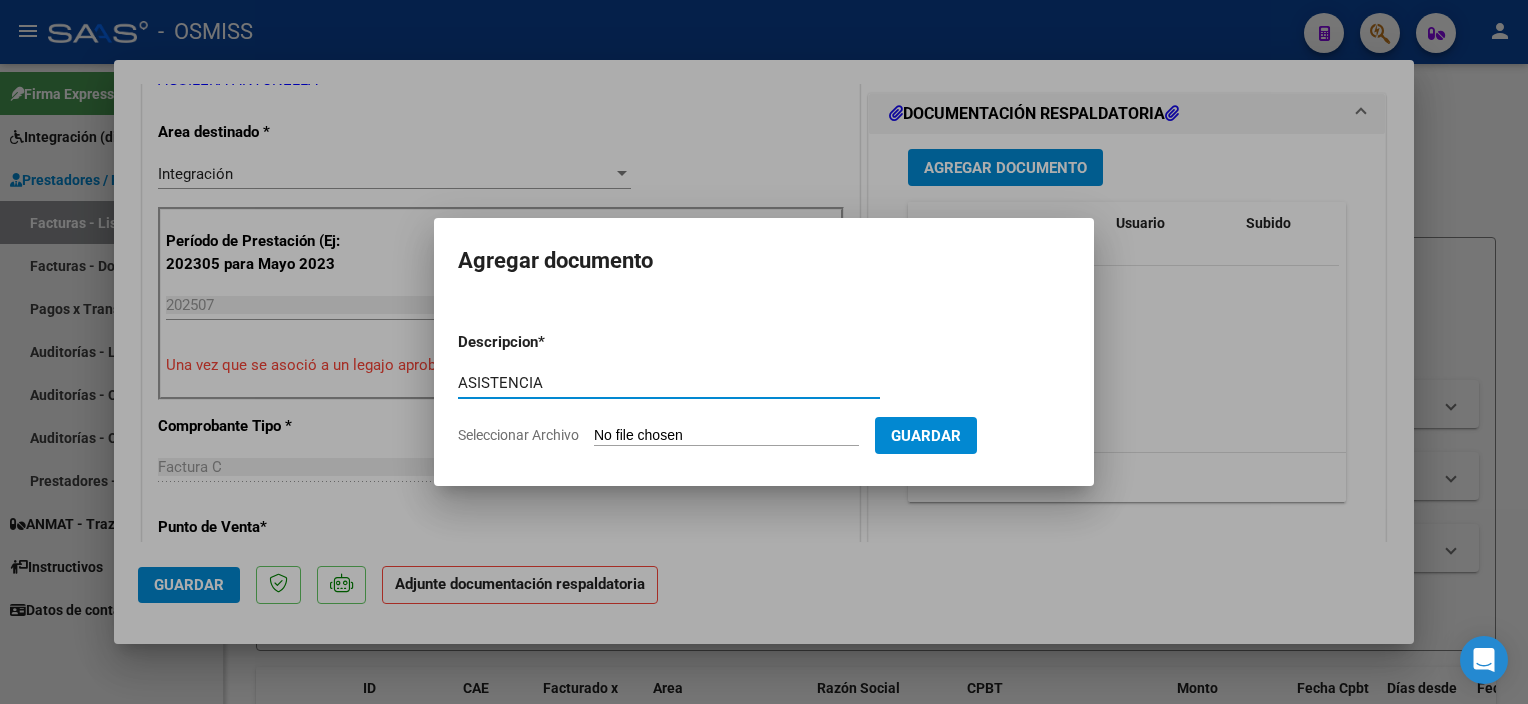type on "ASISTENCIA" 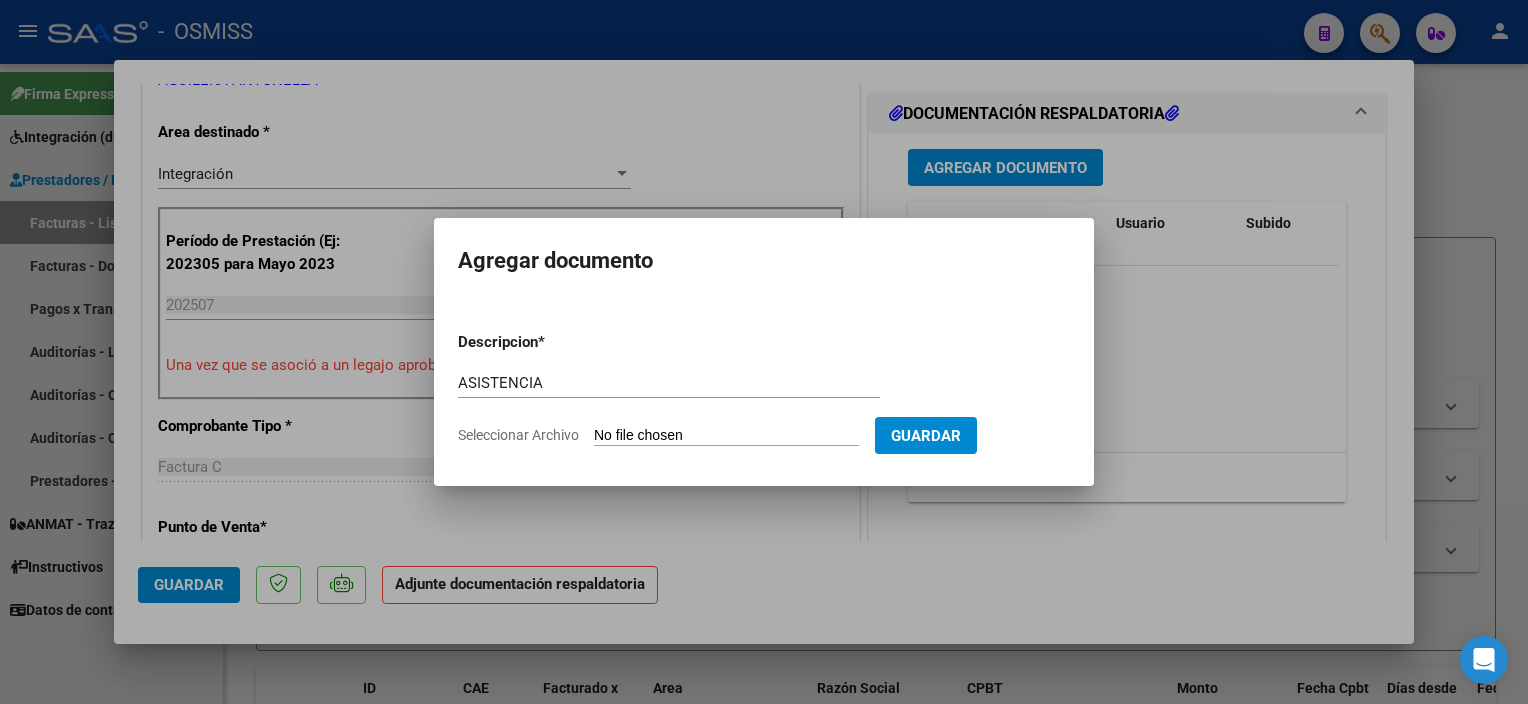 click on "Seleccionar Archivo" at bounding box center [726, 436] 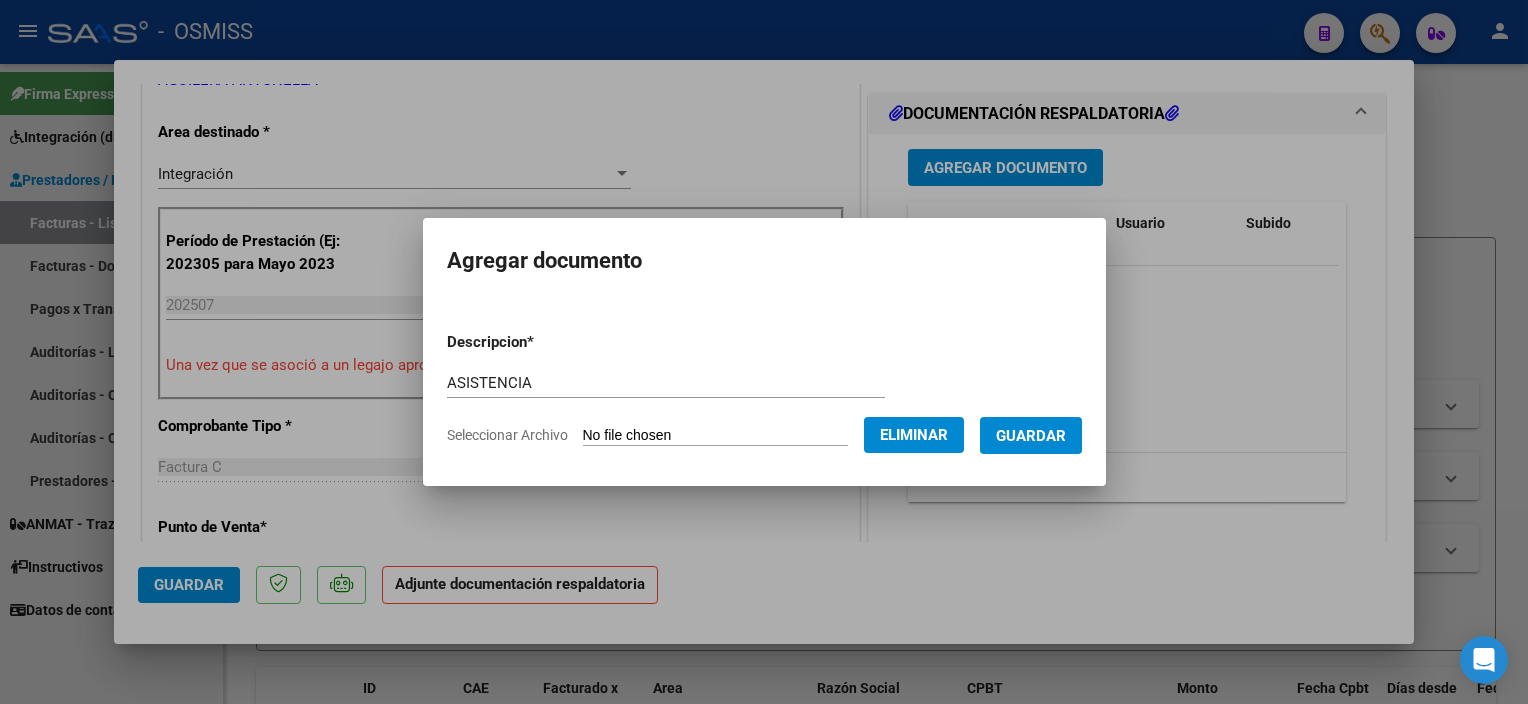 click on "Guardar" at bounding box center [1031, 436] 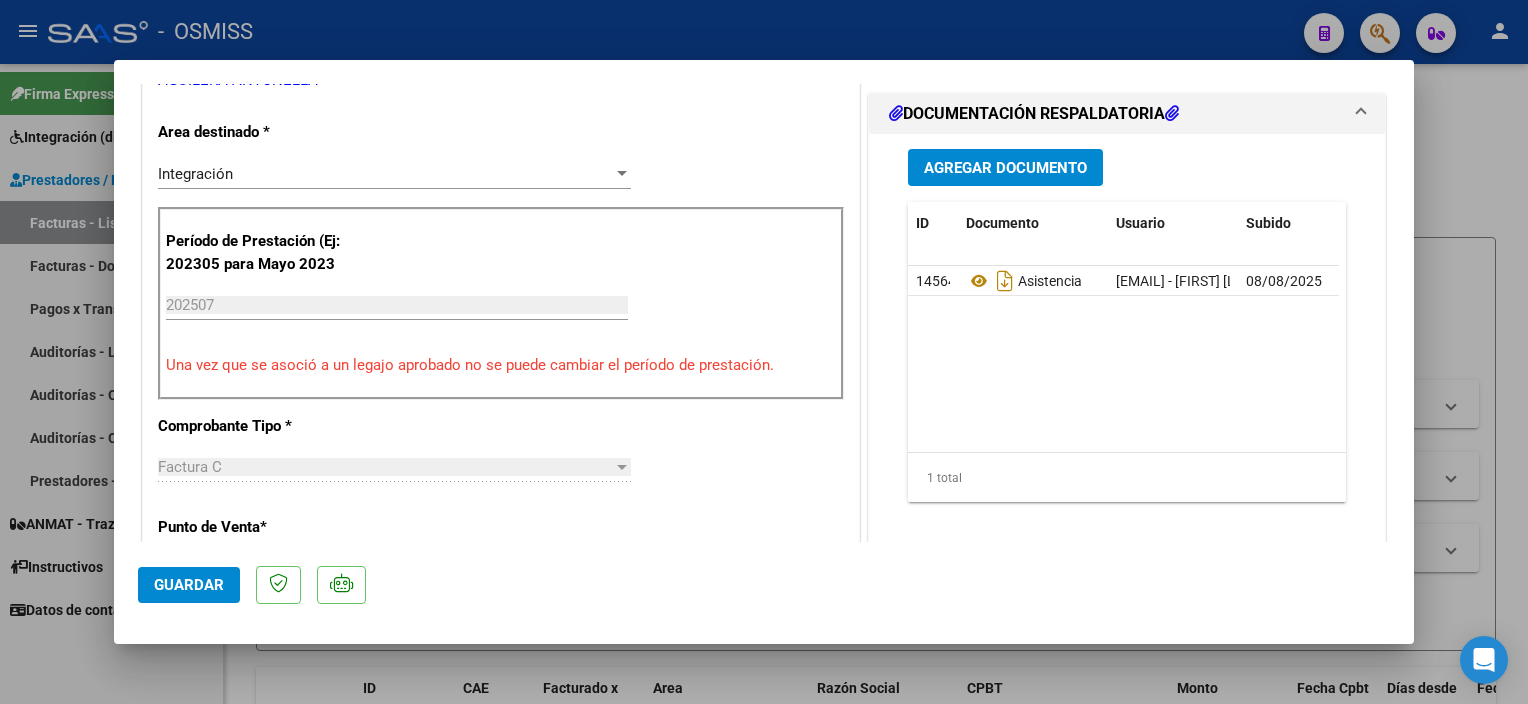 click at bounding box center [764, 352] 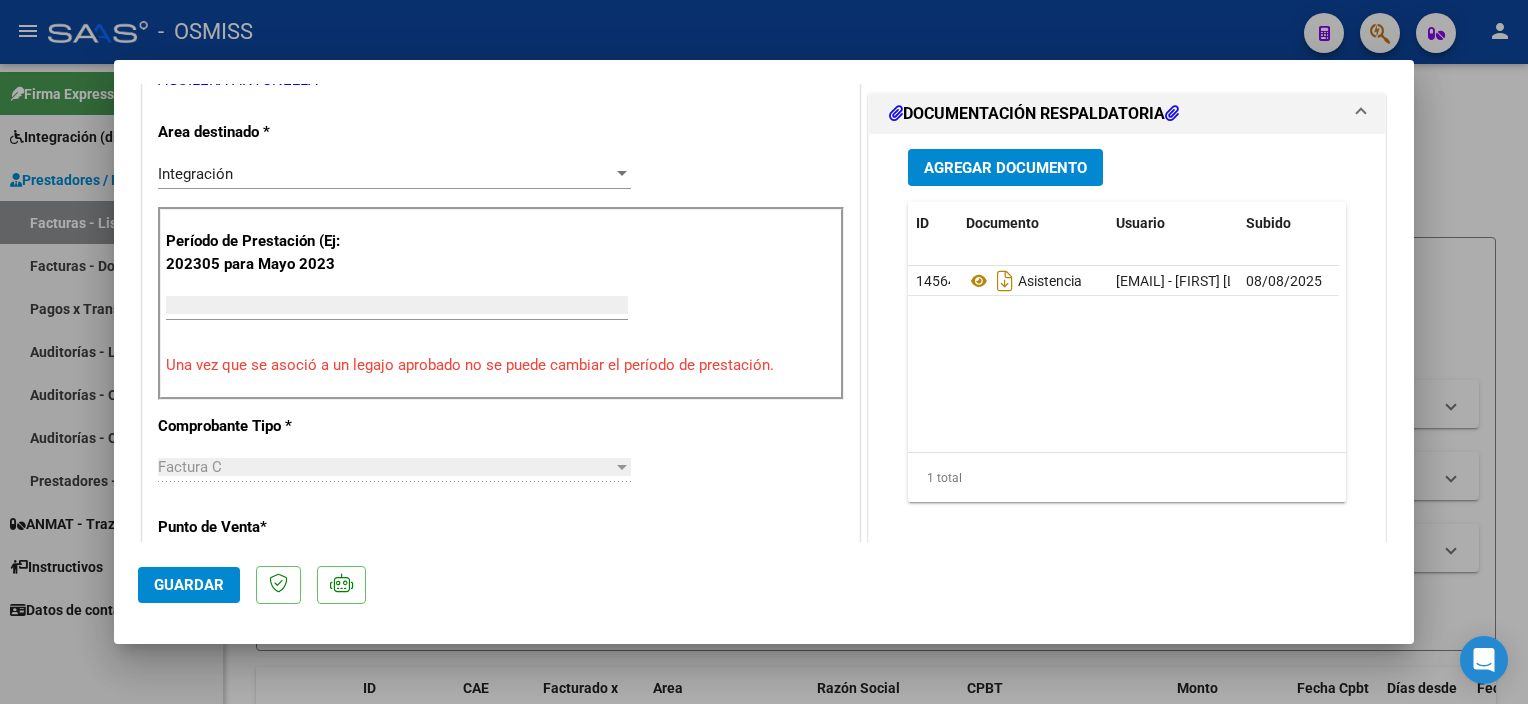 scroll, scrollTop: 388, scrollLeft: 0, axis: vertical 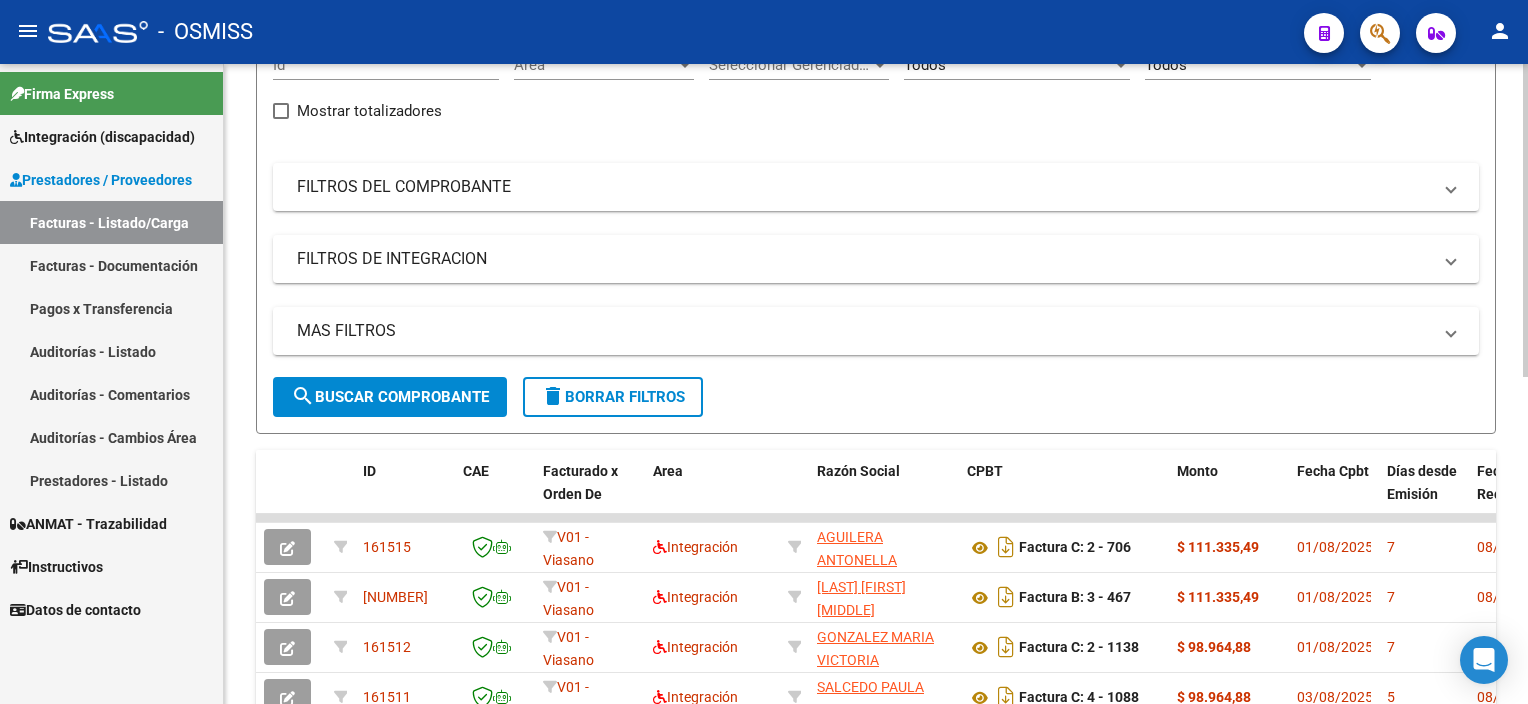 click on "Video tutorial   PRESTADORES -> Listado de CPBTs Emitidos por Prestadores / Proveedores (alt+q)   Cargar Comprobante
Carga Masiva  cloud_download  CSV  cloud_download  EXCEL  cloud_download  Estandar   Descarga Masiva
Filtros Id Area Area Seleccionar Gerenciador Seleccionar Gerenciador Todos Confirmado Todos Cargado desde Masivo   Mostrar totalizadores   FILTROS DEL COMPROBANTE  Comprobante Tipo Comprobante Tipo Start date – End date Fec. Comprobante Desde / Hasta Días Emisión Desde(cant. días) Días Emisión Hasta(cant. días) CUIT / Razón Social Pto. Venta Nro. Comprobante Código SSS CAE Válido CAE Válido Todos Cargado Módulo Hosp. Todos Tiene facturacion Apócrifa Hospital Refes  FILTROS DE INTEGRACION  Período De Prestación Campos del Archivo de Rendición Devuelto x SSS (dr_envio) Todos Rendido x SSS (dr_envio) Tipo de Registro Tipo de Registro Período Presentación Período Presentación Campos del Legajo Asociado (preaprobación) Afiliado Legajo (cuil/nombre) Todos  MAS FILTROS  Op" 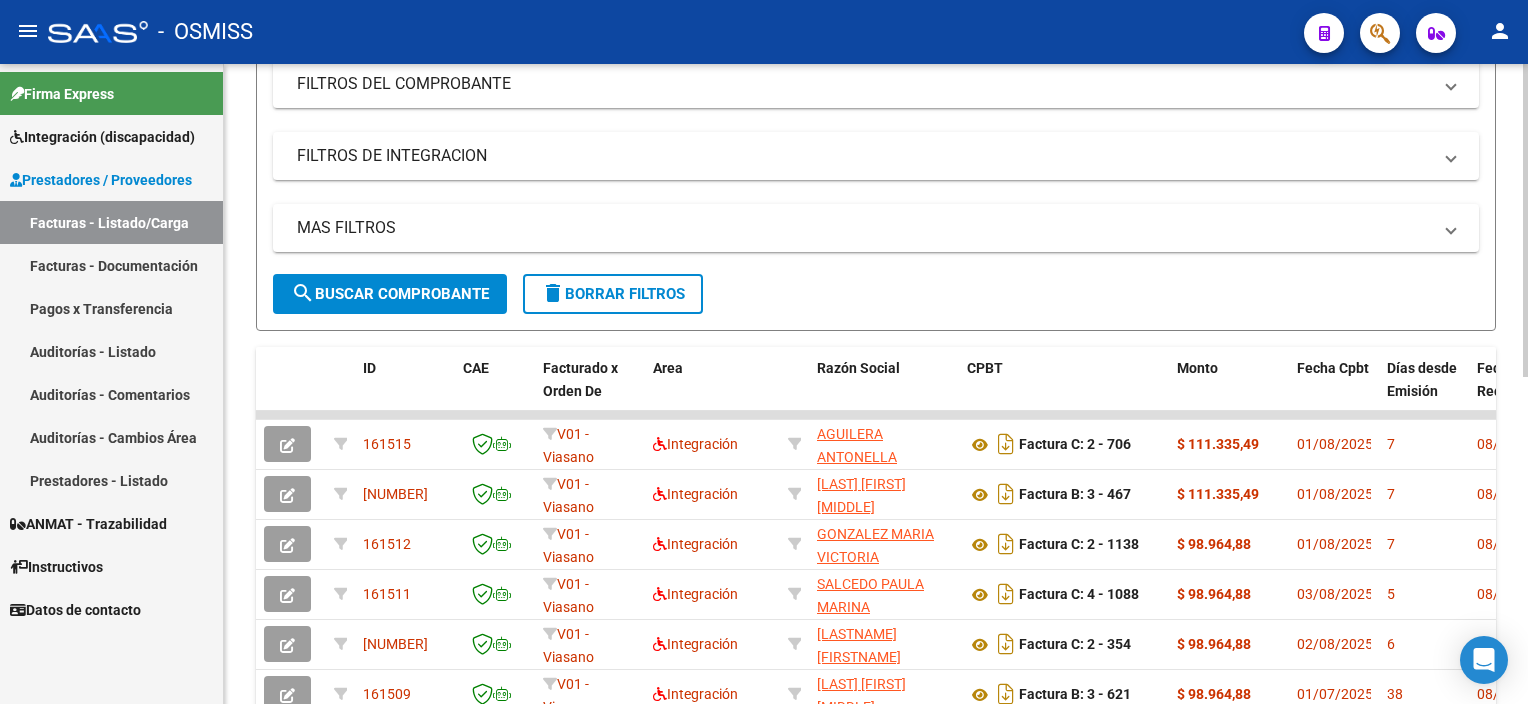 scroll, scrollTop: 333, scrollLeft: 0, axis: vertical 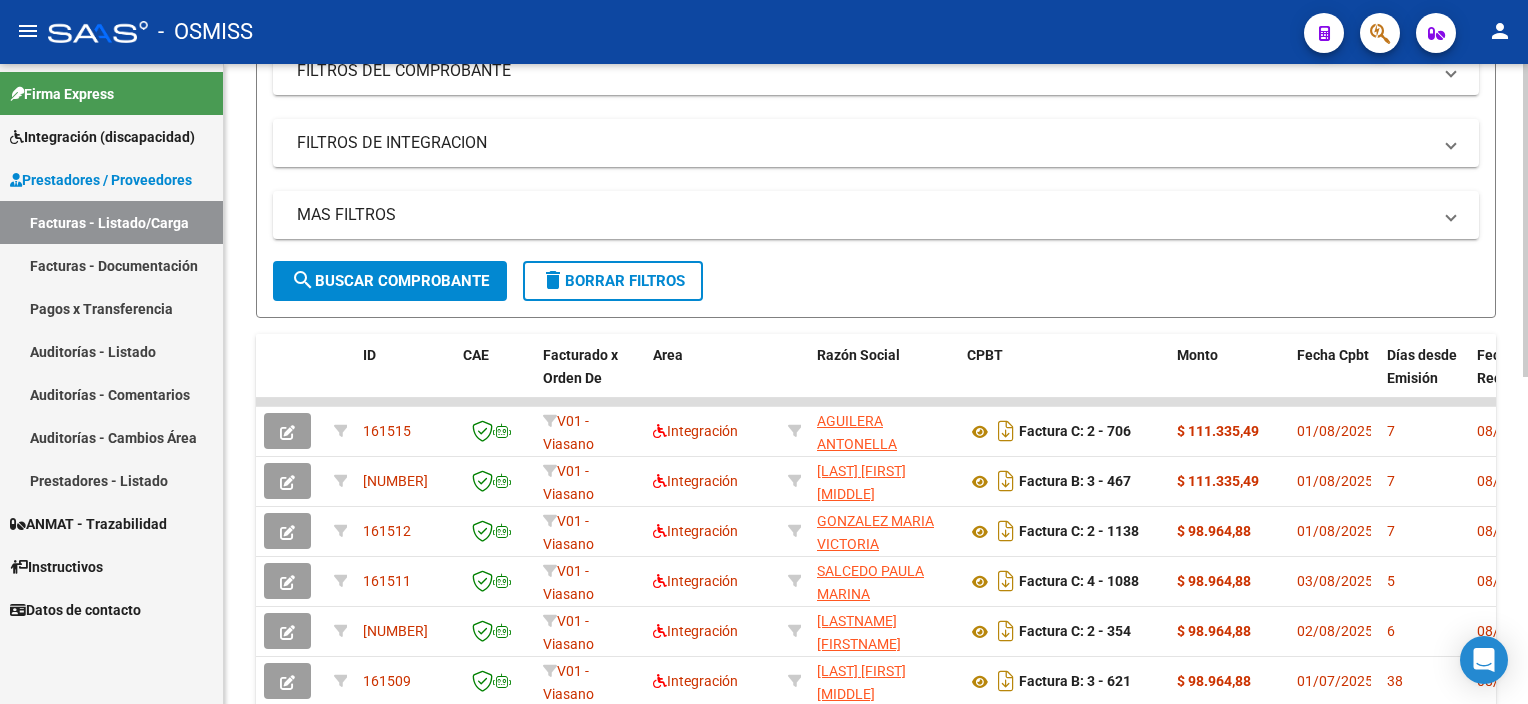 click on "menu -   OSMISS  person    Firma Express     Integración (discapacidad) Legajos    Prestadores / Proveedores Facturas - Listado/Carga Facturas - Documentación Pagos x Transferencia Auditorías - Listado Auditorías - Comentarios Auditorías - Cambios Área Prestadores - Listado    ANMAT - Trazabilidad    Instructivos    Datos de contacto  Video tutorial   PRESTADORES -> Listado de CPBTs Emitidos por Prestadores / Proveedores (alt+q)   Cargar Comprobante
Carga Masiva  cloud_download  CSV  cloud_download  EXCEL  cloud_download  Estandar   Descarga Masiva
Filtros Id Area Area Seleccionar Gerenciador Seleccionar Gerenciador Todos Confirmado Todos Cargado desde Masivo   Mostrar totalizadores   FILTROS DEL COMPROBANTE  Comprobante Tipo Comprobante Tipo Start date – End date Fec. Comprobante Desde / Hasta Días Emisión Desde(cant. días) Días Emisión Hasta(cant. días) CUIT / Razón Social Pto. Venta Nro. Comprobante Código SSS CAE Válido CAE Válido Todos Cargado Módulo Hosp. Todos Op" at bounding box center (764, 352) 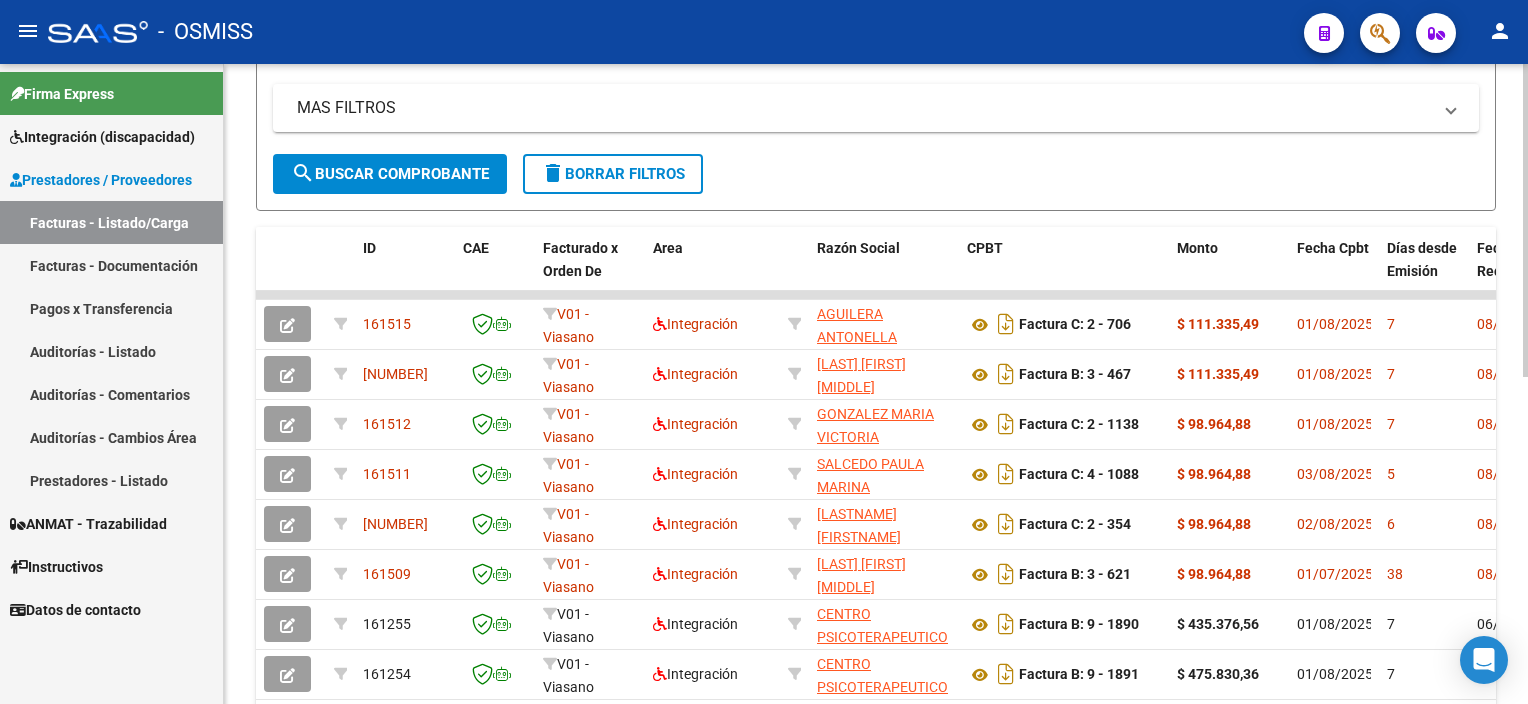 scroll, scrollTop: 443, scrollLeft: 0, axis: vertical 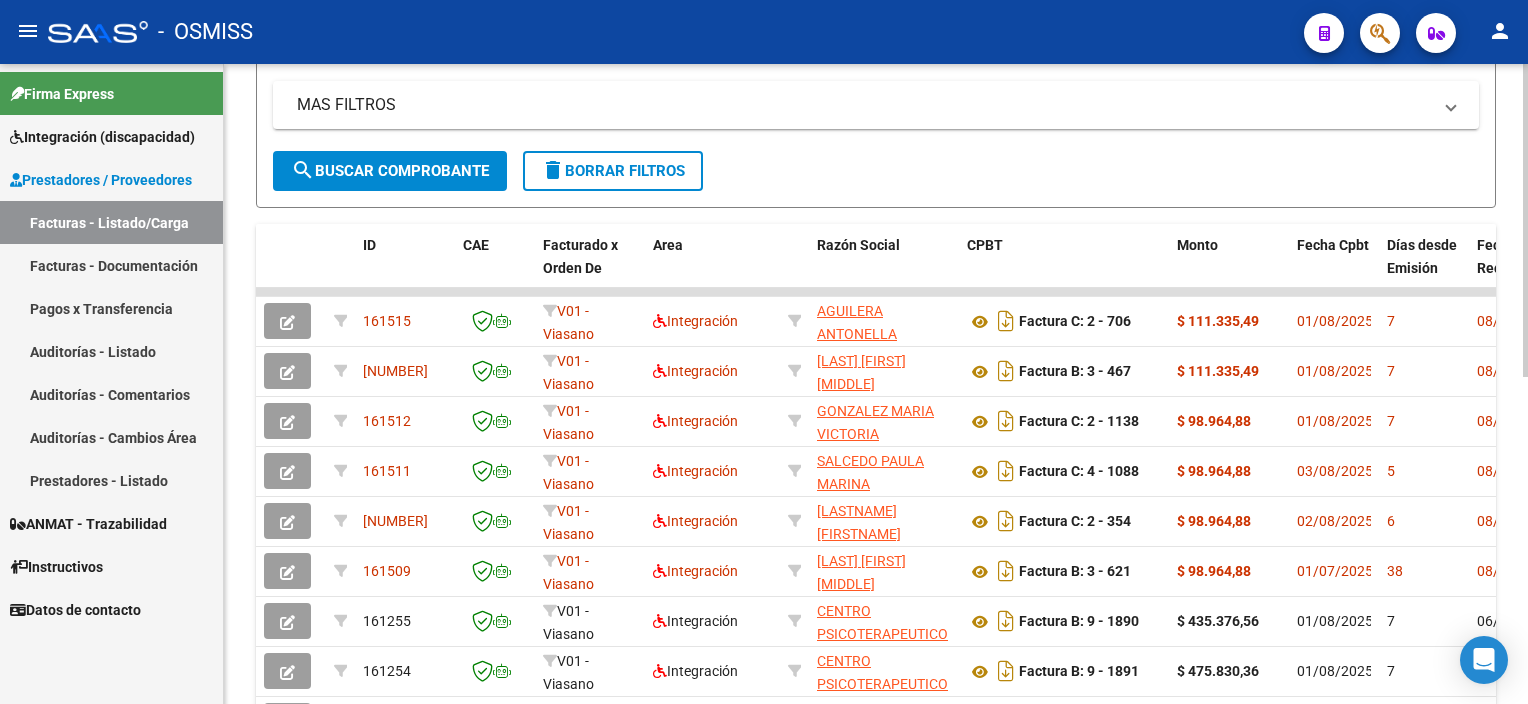 click 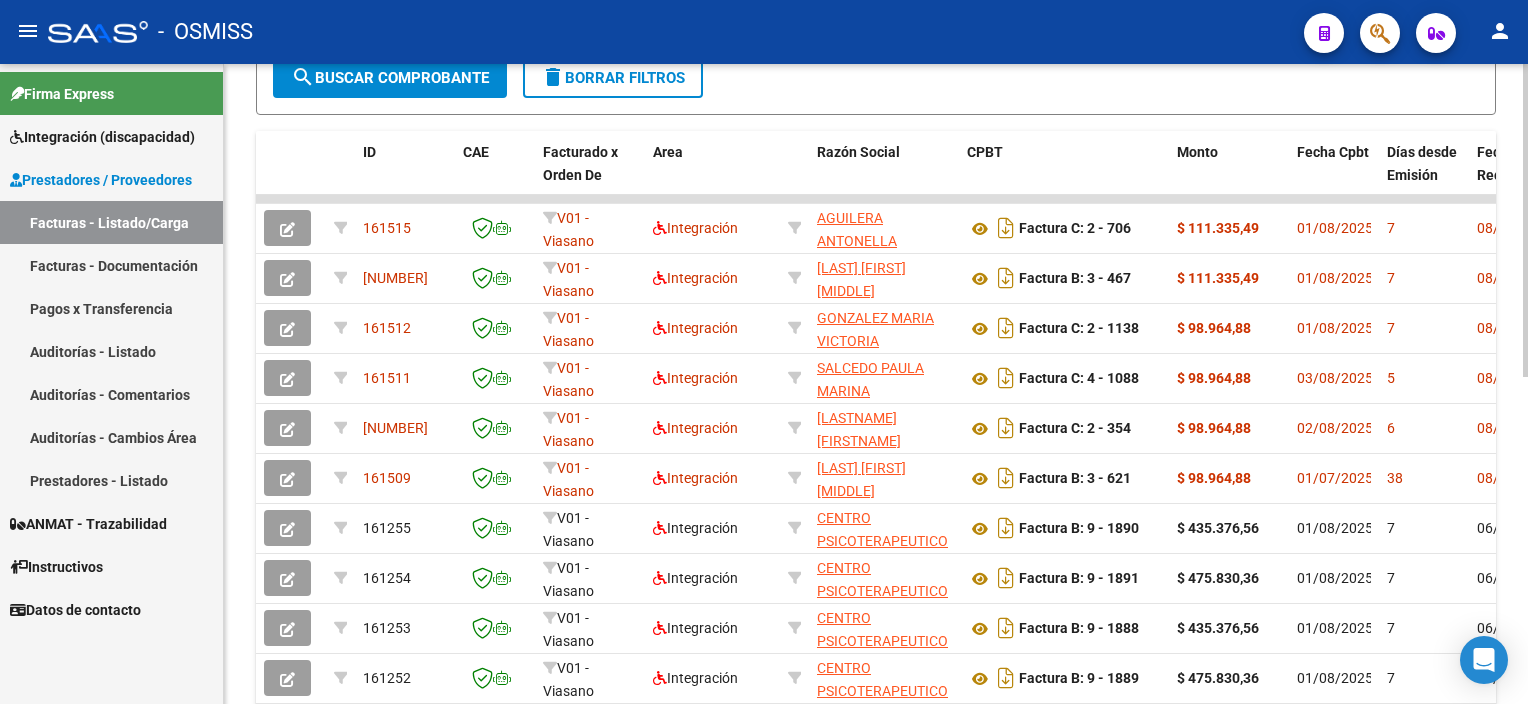 click on "menu -   OSMISS  person    Firma Express     Integración (discapacidad) Legajos    Prestadores / Proveedores Facturas - Listado/Carga Facturas - Documentación Pagos x Transferencia Auditorías - Listado Auditorías - Comentarios Auditorías - Cambios Área Prestadores - Listado    ANMAT - Trazabilidad    Instructivos    Datos de contacto  Video tutorial   PRESTADORES -> Listado de CPBTs Emitidos por Prestadores / Proveedores (alt+q)   Cargar Comprobante
Carga Masiva  cloud_download  CSV  cloud_download  EXCEL  cloud_download  Estandar   Descarga Masiva
Filtros Id Area Area Seleccionar Gerenciador Seleccionar Gerenciador Todos Confirmado Todos Cargado desde Masivo   Mostrar totalizadores   FILTROS DEL COMPROBANTE  Comprobante Tipo Comprobante Tipo Start date – End date Fec. Comprobante Desde / Hasta Días Emisión Desde(cant. días) Días Emisión Hasta(cant. días) CUIT / Razón Social Pto. Venta Nro. Comprobante Código SSS CAE Válido CAE Válido Todos Cargado Módulo Hosp. Todos Op" at bounding box center [764, 352] 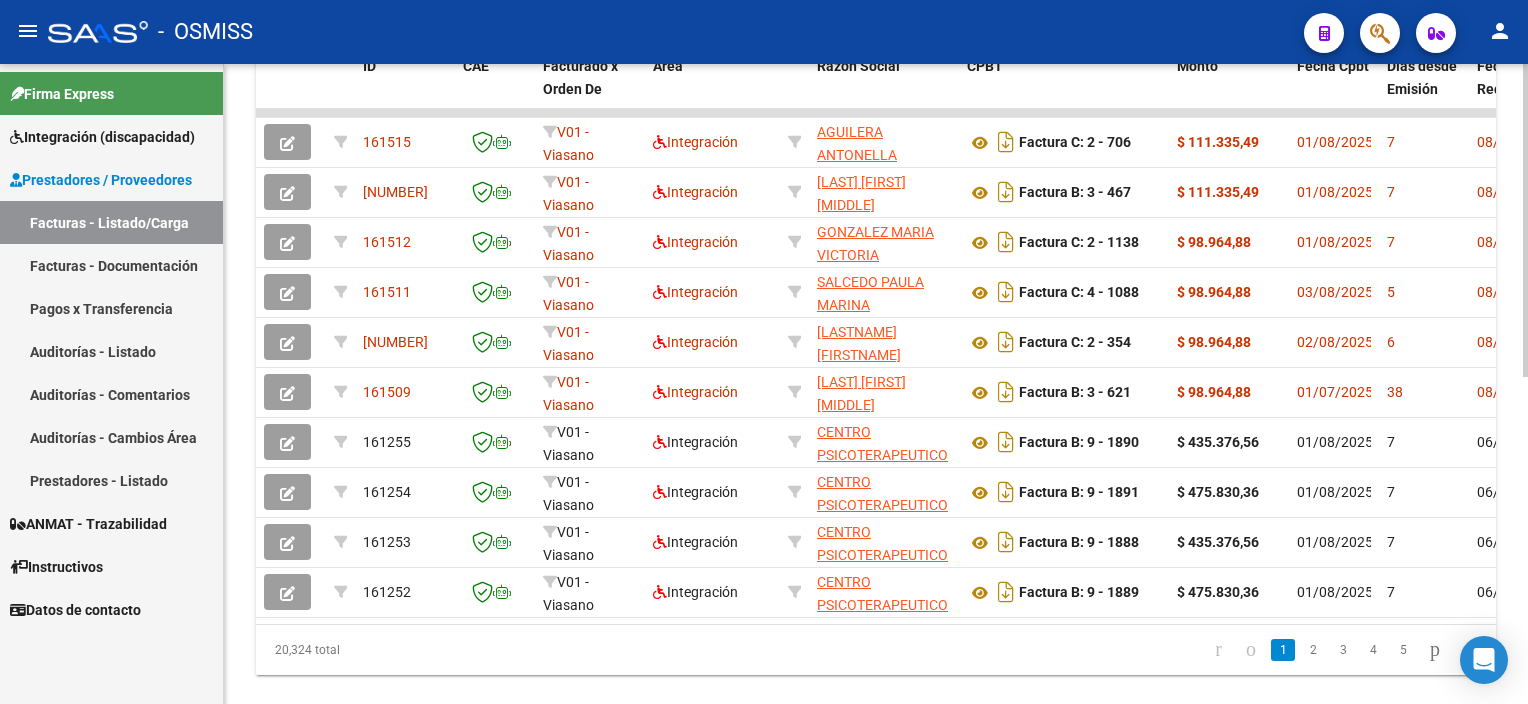 scroll, scrollTop: 669, scrollLeft: 0, axis: vertical 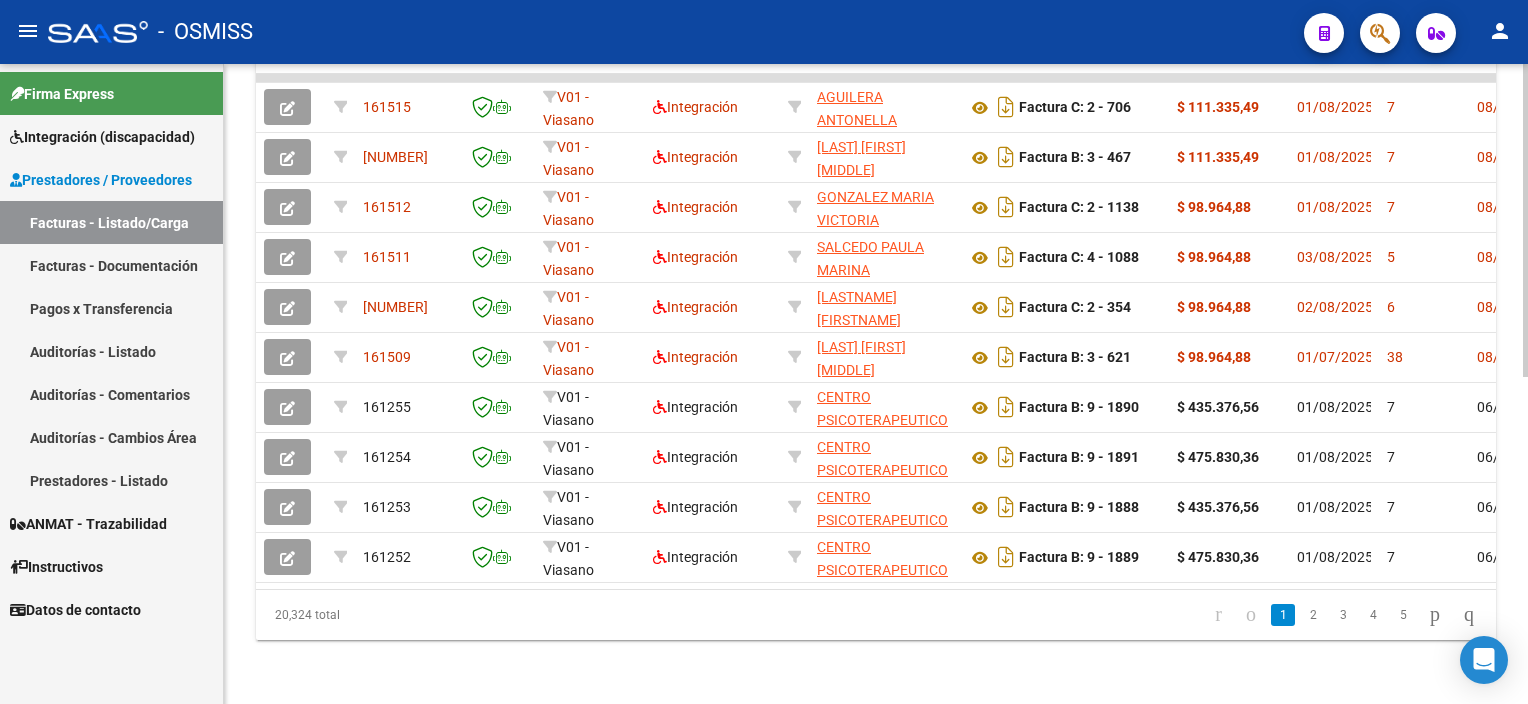 click on "menu -   OSMISS  person    Firma Express     Integración (discapacidad) Legajos    Prestadores / Proveedores Facturas - Listado/Carga Facturas - Documentación Pagos x Transferencia Auditorías - Listado Auditorías - Comentarios Auditorías - Cambios Área Prestadores - Listado    ANMAT - Trazabilidad    Instructivos    Datos de contacto  Video tutorial   PRESTADORES -> Listado de CPBTs Emitidos por Prestadores / Proveedores (alt+q)   Cargar Comprobante
Carga Masiva  cloud_download  CSV  cloud_download  EXCEL  cloud_download  Estandar   Descarga Masiva
Filtros Id Area Area Seleccionar Gerenciador Seleccionar Gerenciador Todos Confirmado Todos Cargado desde Masivo   Mostrar totalizadores   FILTROS DEL COMPROBANTE  Comprobante Tipo Comprobante Tipo Start date – End date Fec. Comprobante Desde / Hasta Días Emisión Desde(cant. días) Días Emisión Hasta(cant. días) CUIT / Razón Social Pto. Venta Nro. Comprobante Código SSS CAE Válido CAE Válido Todos Cargado Módulo Hosp. Todos Op" at bounding box center (764, 352) 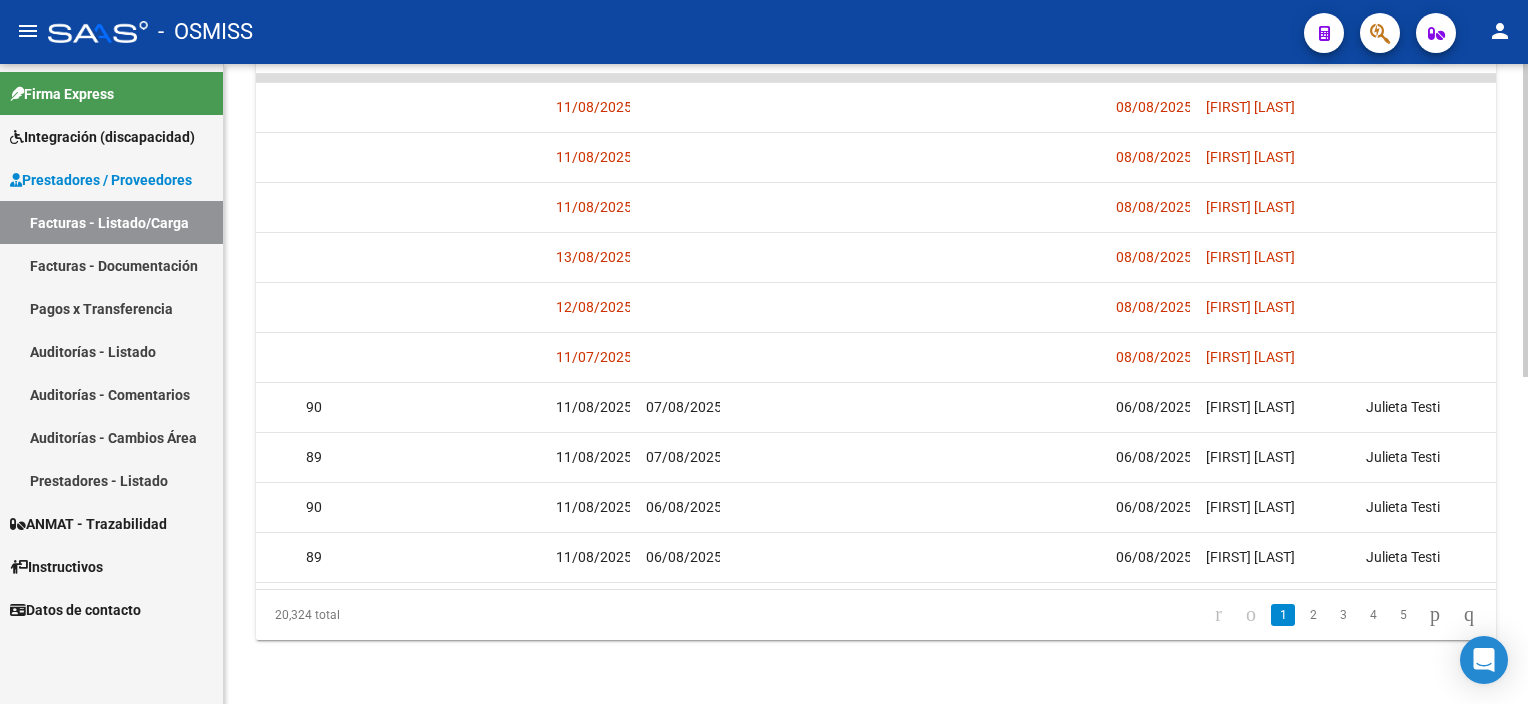 scroll, scrollTop: 0, scrollLeft: 0, axis: both 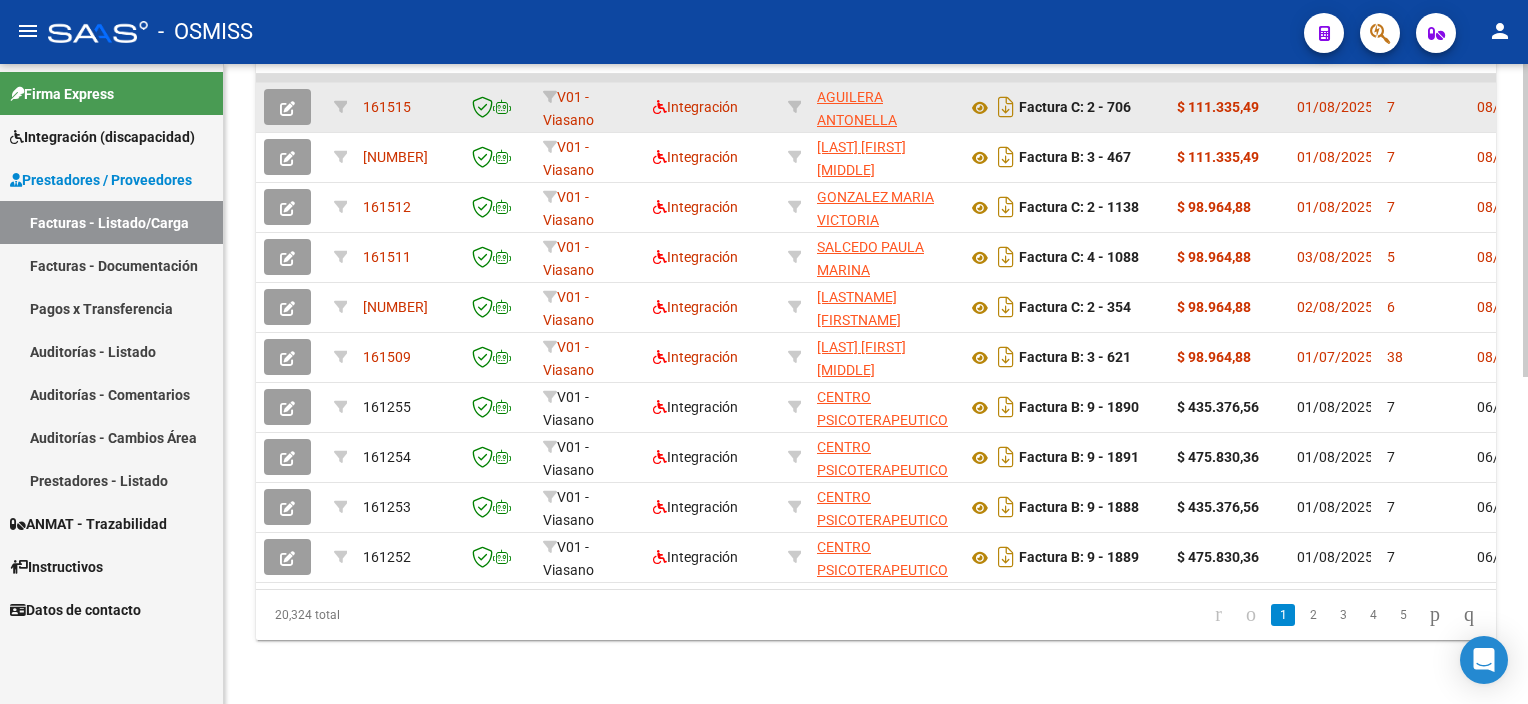 click 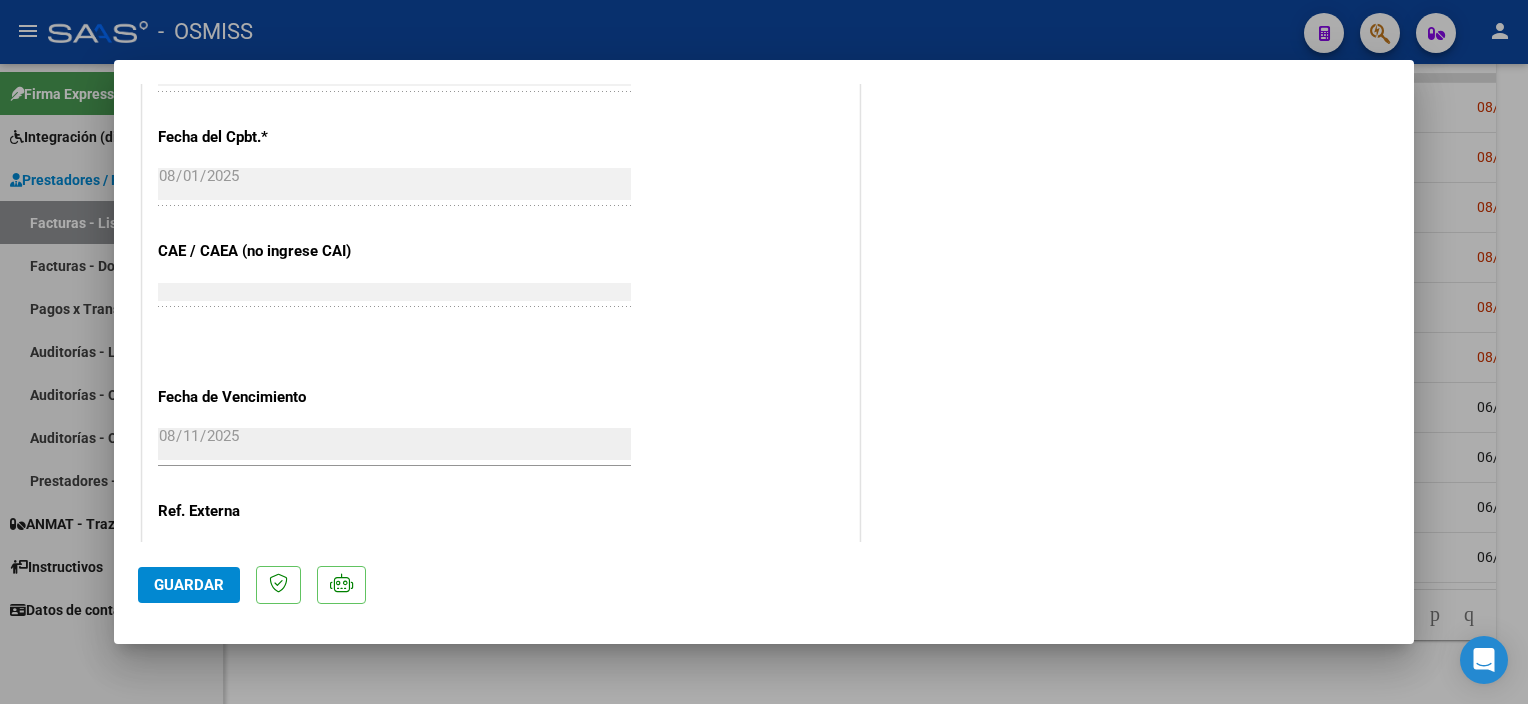 scroll, scrollTop: 1103, scrollLeft: 0, axis: vertical 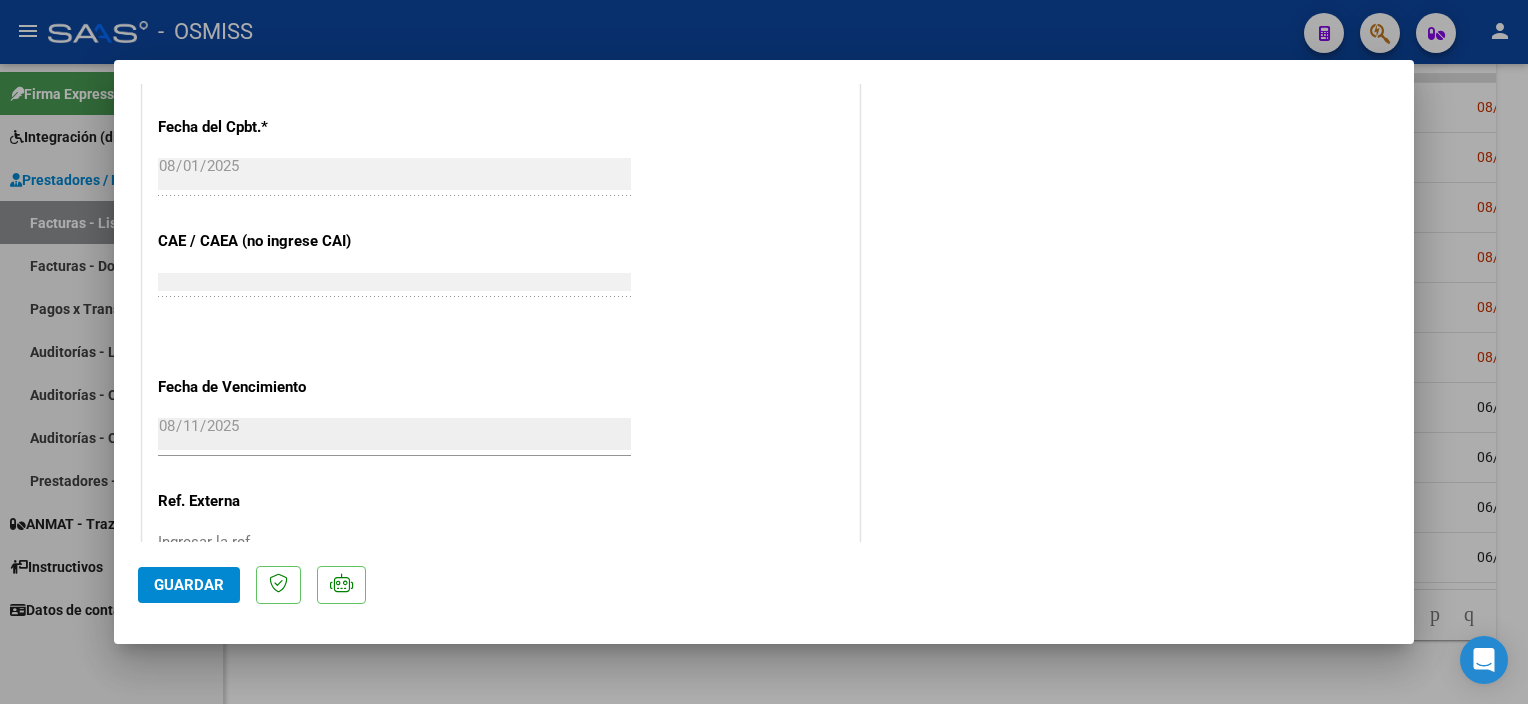 click at bounding box center [764, 352] 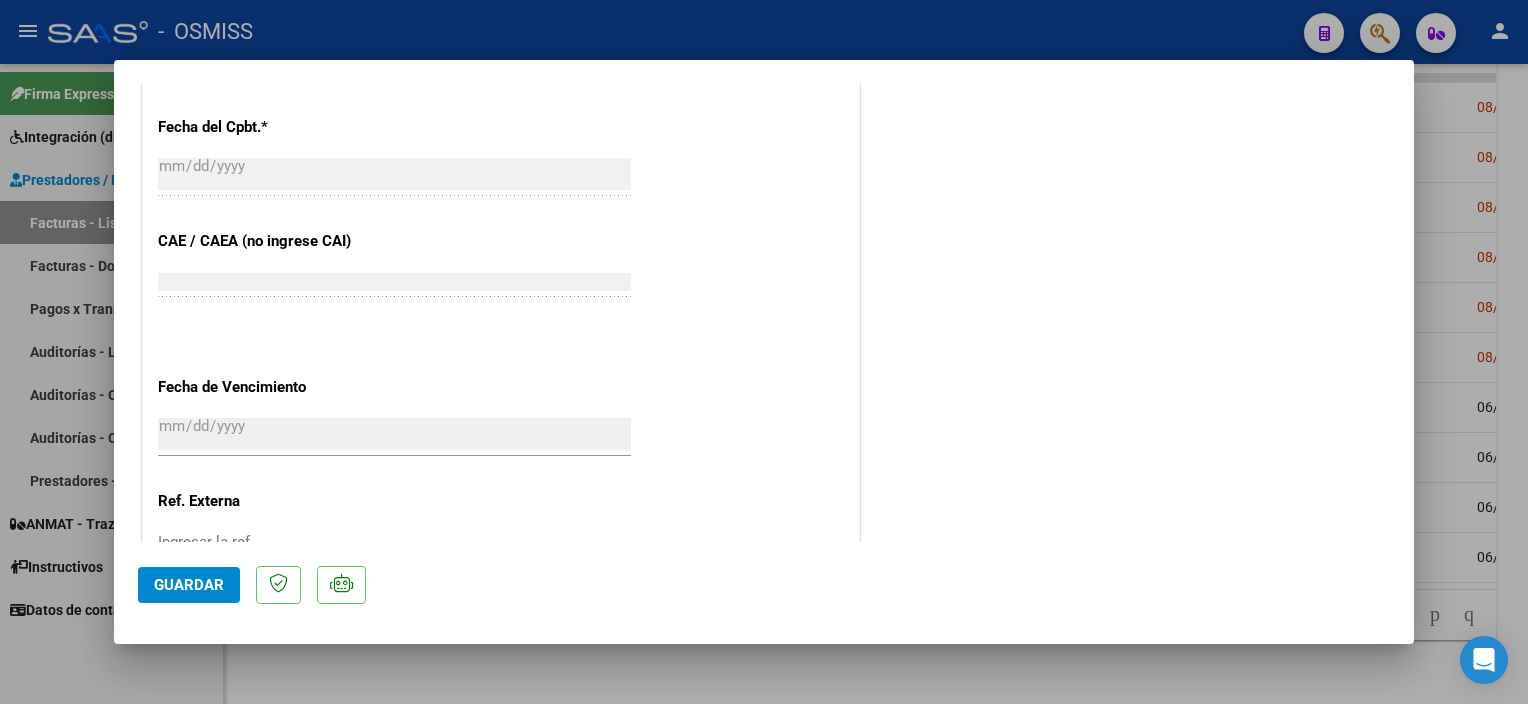 scroll, scrollTop: 1036, scrollLeft: 0, axis: vertical 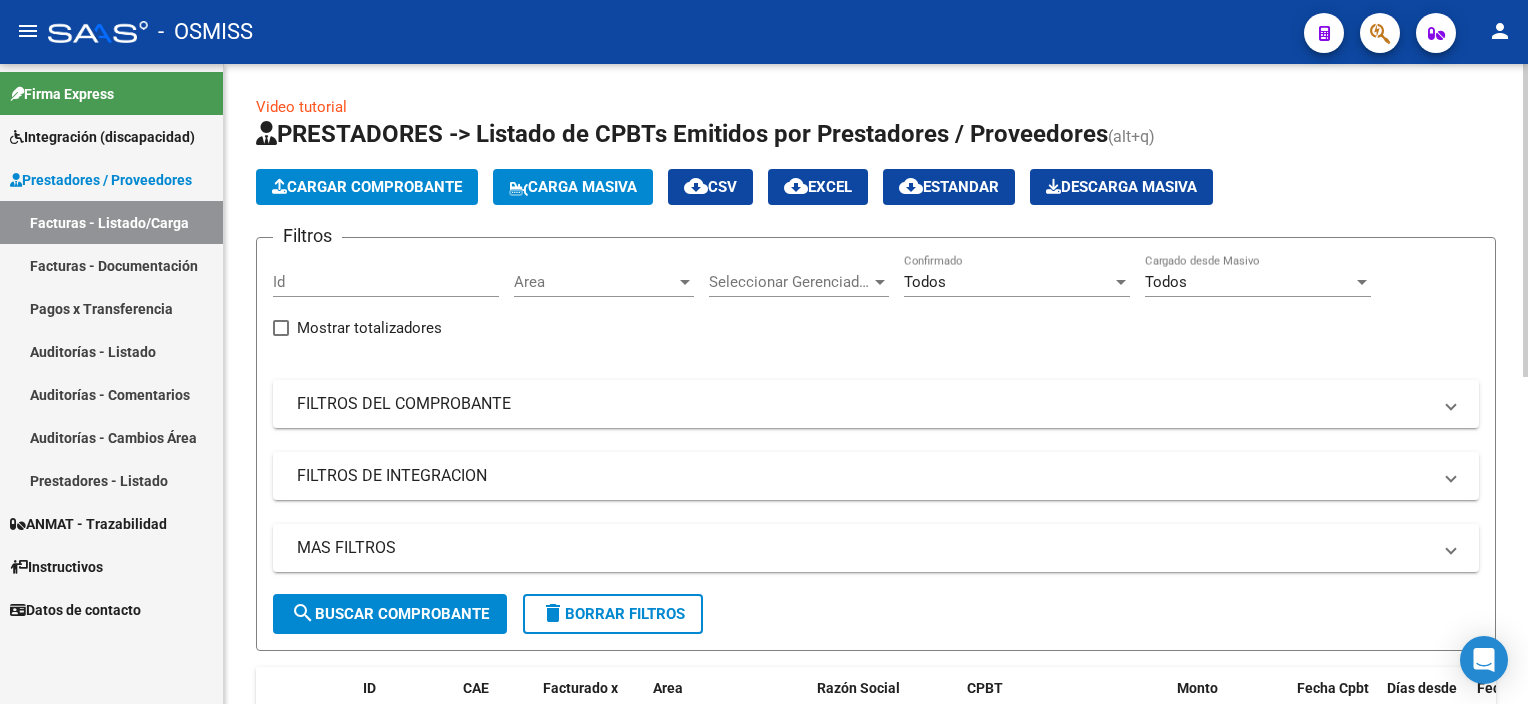 click on "menu -   OSMISS  person    Firma Express     Integración (discapacidad) Legajos    Prestadores / Proveedores Facturas - Listado/Carga Facturas - Documentación Pagos x Transferencia Auditorías - Listado Auditorías - Comentarios Auditorías - Cambios Área Prestadores - Listado    ANMAT - Trazabilidad    Instructivos    Datos de contacto  Video tutorial   PRESTADORES -> Listado de CPBTs Emitidos por Prestadores / Proveedores (alt+q)   Cargar Comprobante
Carga Masiva  cloud_download  CSV  cloud_download  EXCEL  cloud_download  Estandar   Descarga Masiva
Filtros Id Area Area Seleccionar Gerenciador Seleccionar Gerenciador Todos Confirmado Todos Cargado desde Masivo   Mostrar totalizadores   FILTROS DEL COMPROBANTE  Comprobante Tipo Comprobante Tipo Start date – End date Fec. Comprobante Desde / Hasta Días Emisión Desde(cant. días) Días Emisión Hasta(cant. días) CUIT / Razón Social Pto. Venta Nro. Comprobante Código SSS CAE Válido CAE Válido Todos Cargado Módulo Hosp. Todos Hospital" 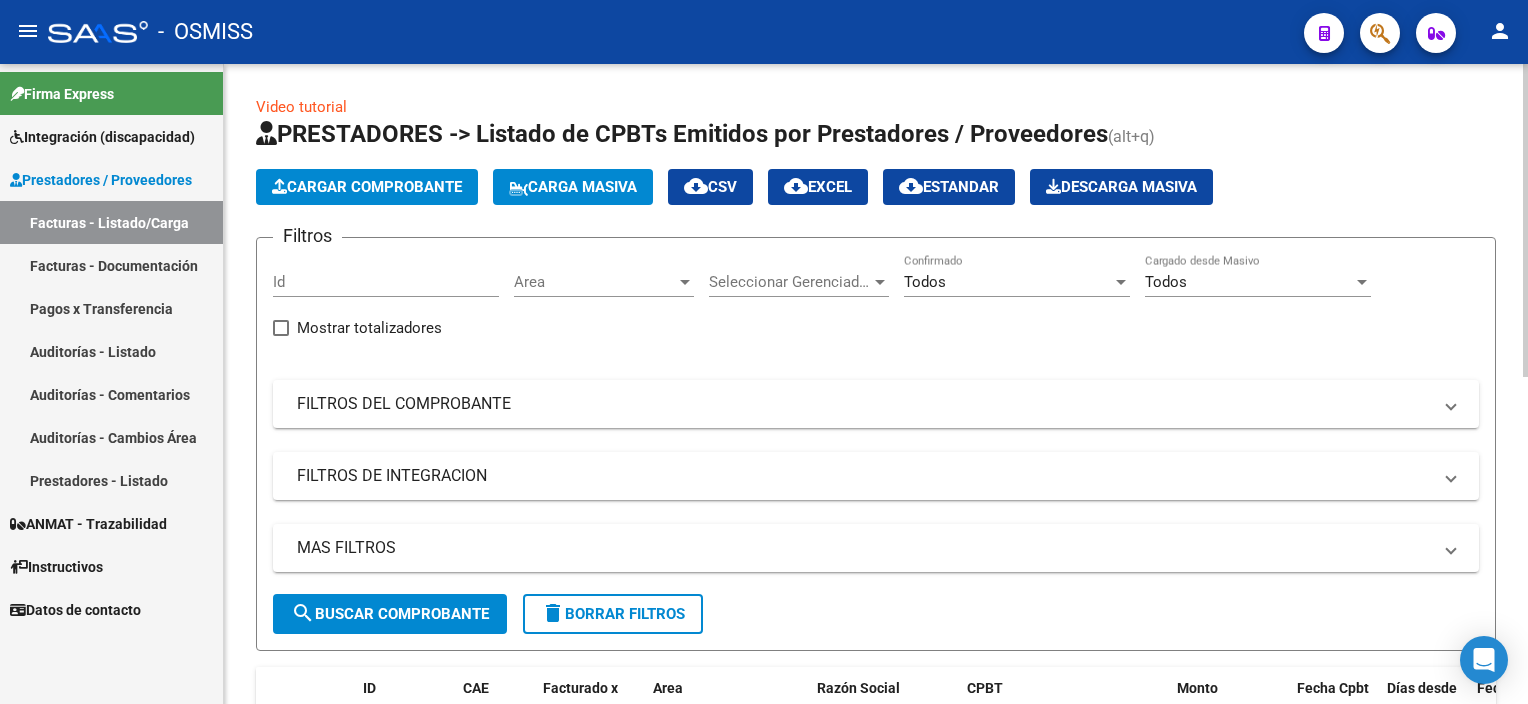 click on "PRESTADORES -> Listado de CPBTs Emitidos por Prestadores / Proveedores (alt+q)   Cargar Comprobante
Carga Masiva  cloud_download  CSV  cloud_download  EXCEL  cloud_download  Estandar   Descarga Masiva
Filtros Id Area Area Seleccionar Gerenciador Seleccionar Gerenciador Todos Confirmado Todos Cargado desde Masivo   Mostrar totalizadores   FILTROS DEL COMPROBANTE  Comprobante Tipo Comprobante Tipo Start date – End date Fec. Comprobante Desde / Hasta Días Emisión Desde(cant. días) Días Emisión Hasta(cant. días) CUIT / Razón Social Pto. Venta Nro. Comprobante Código SSS CAE Válido CAE Válido Todos Cargado Módulo Hosp. Todos Tiene facturacion Apócrifa Hospital Refes  FILTROS DE INTEGRACION  Período De Prestación Campos del Archivo de Rendición Devuelto x SSS (dr_envio) Todos Rendido x SSS (dr_envio) Tipo de Registro Tipo de Registro Período Presentación Período Presentación Campos del Legajo Asociado (preaprobación) Afiliado Legajo (cuil/nombre) Todos Solo facturas preaprobadas Todos" 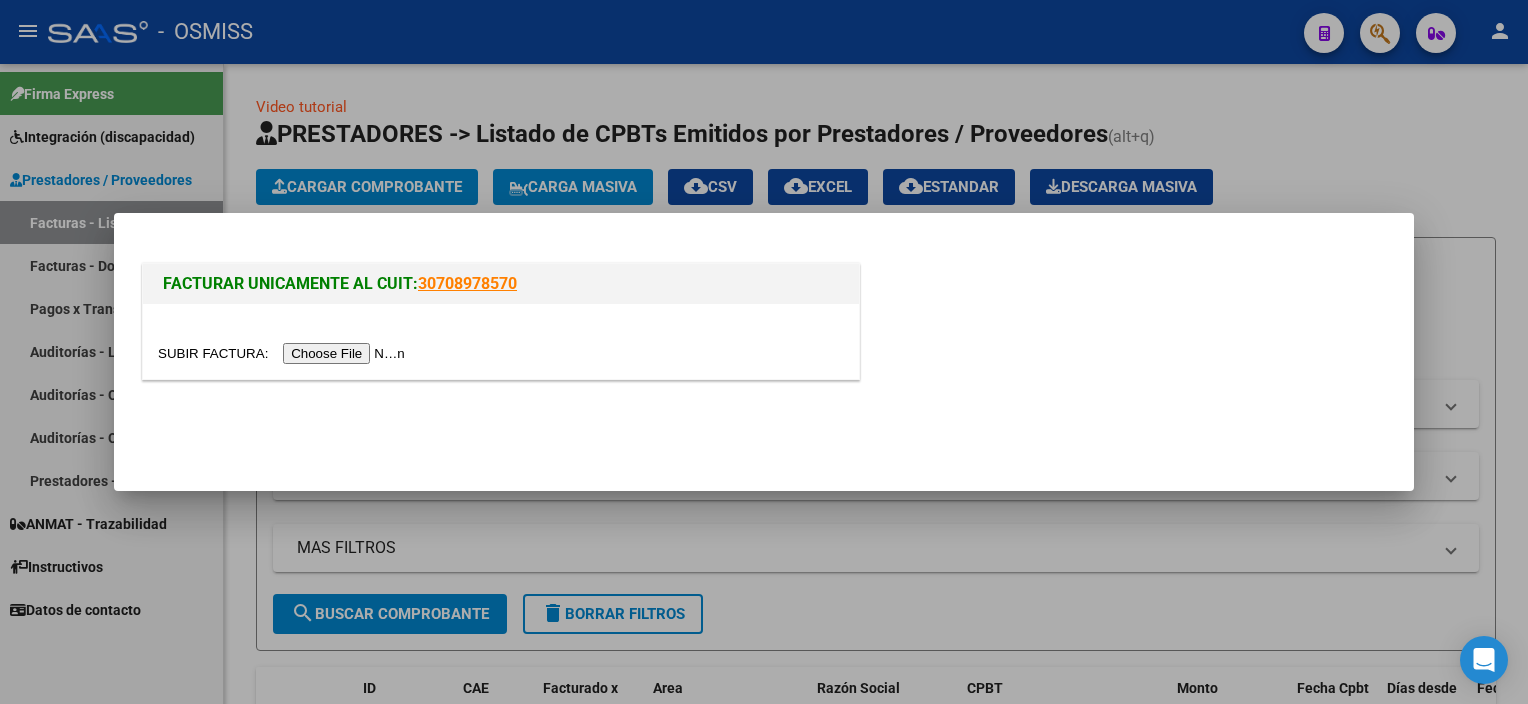 click at bounding box center [284, 353] 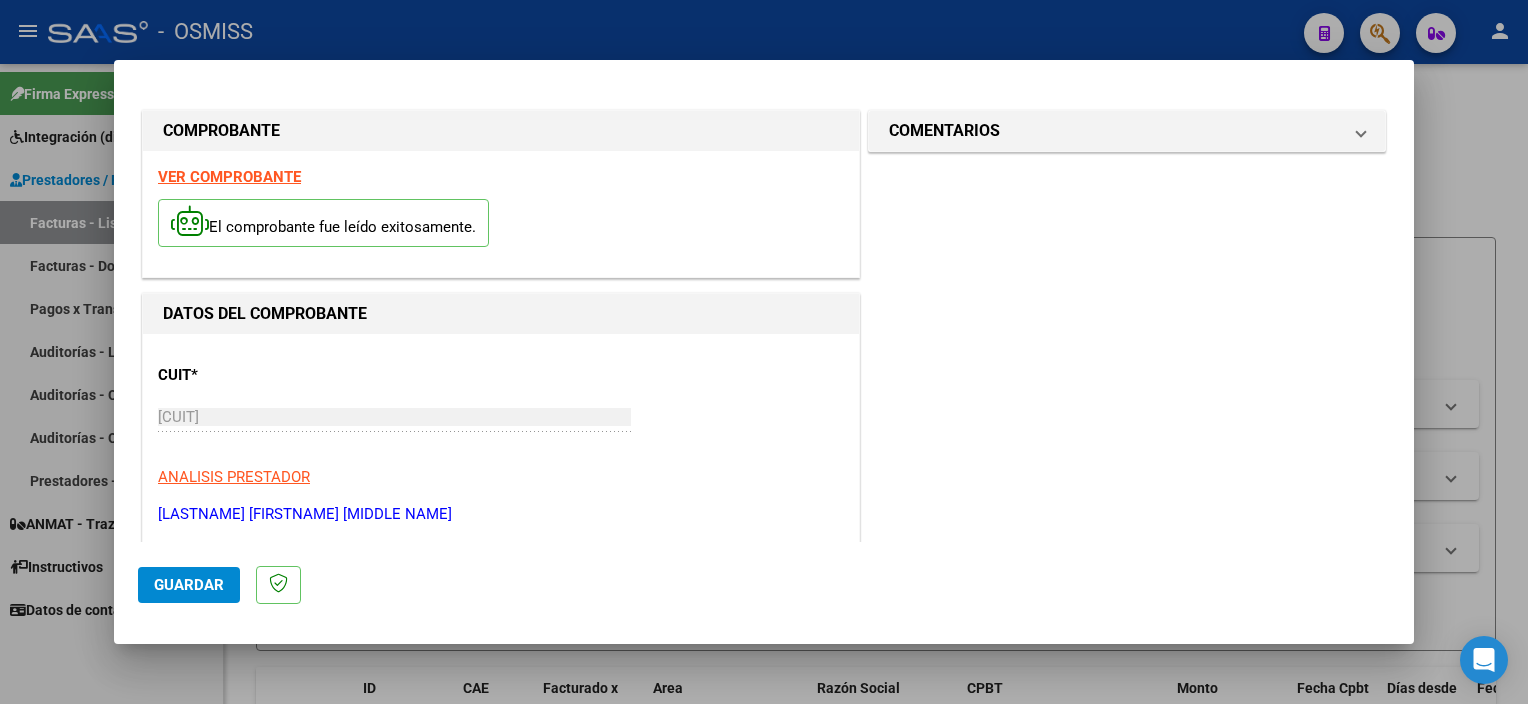 scroll, scrollTop: 295, scrollLeft: 0, axis: vertical 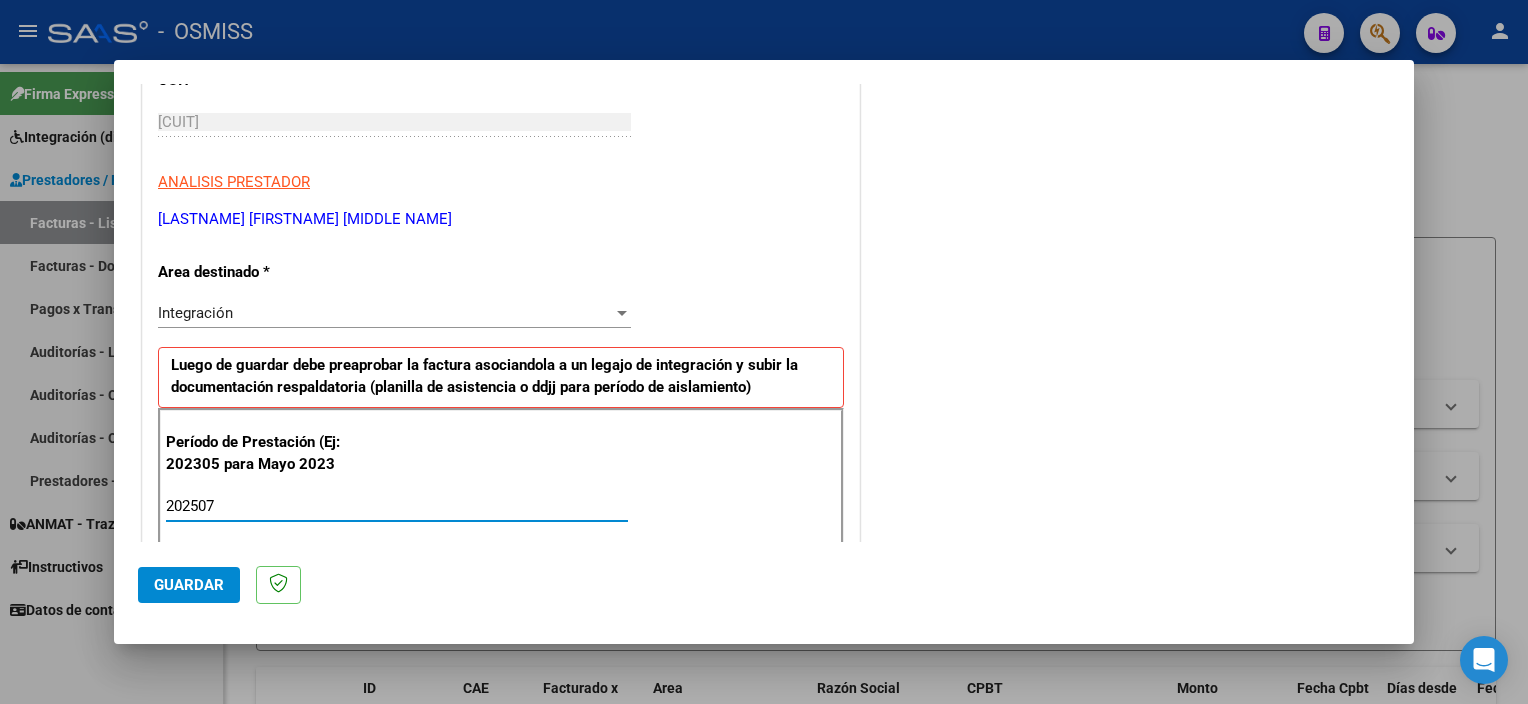 type on "202507" 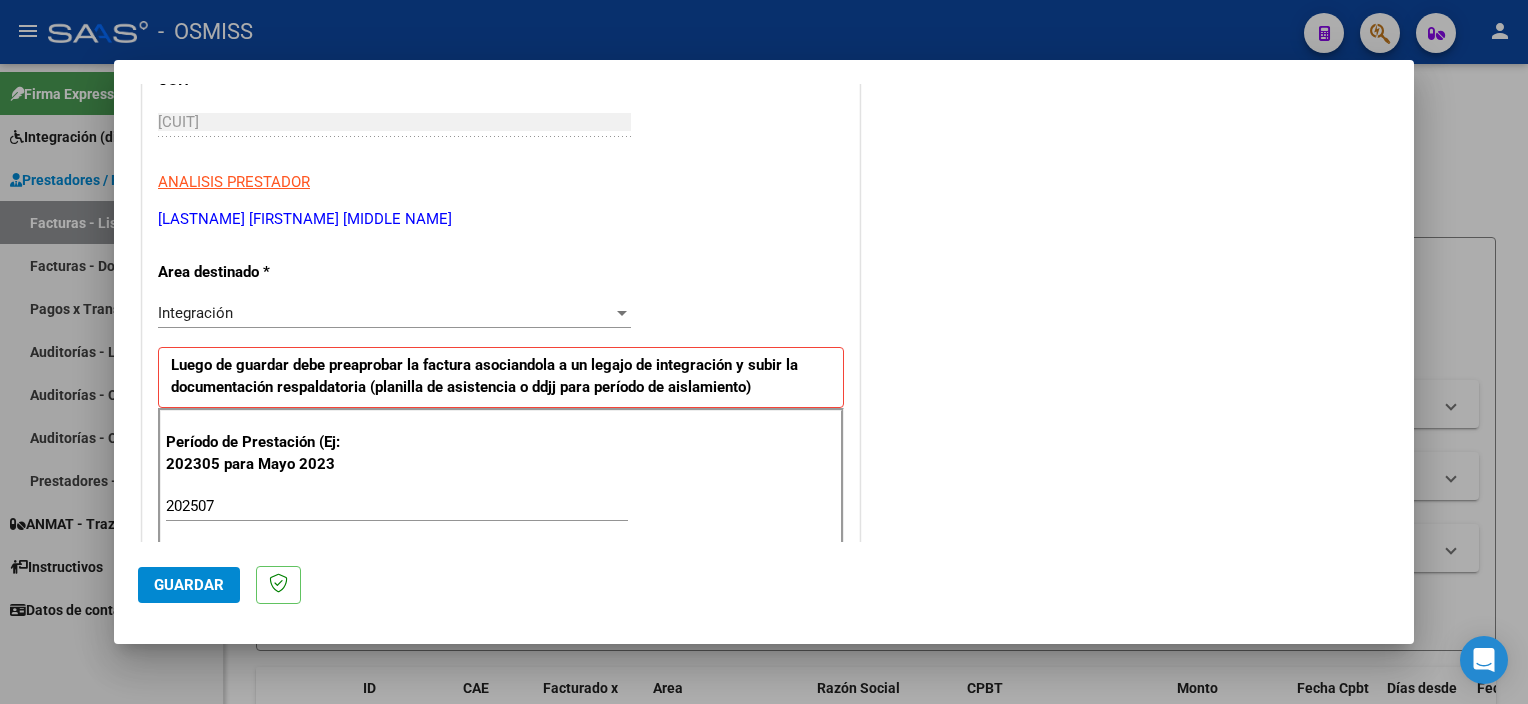 scroll, scrollTop: 1265, scrollLeft: 0, axis: vertical 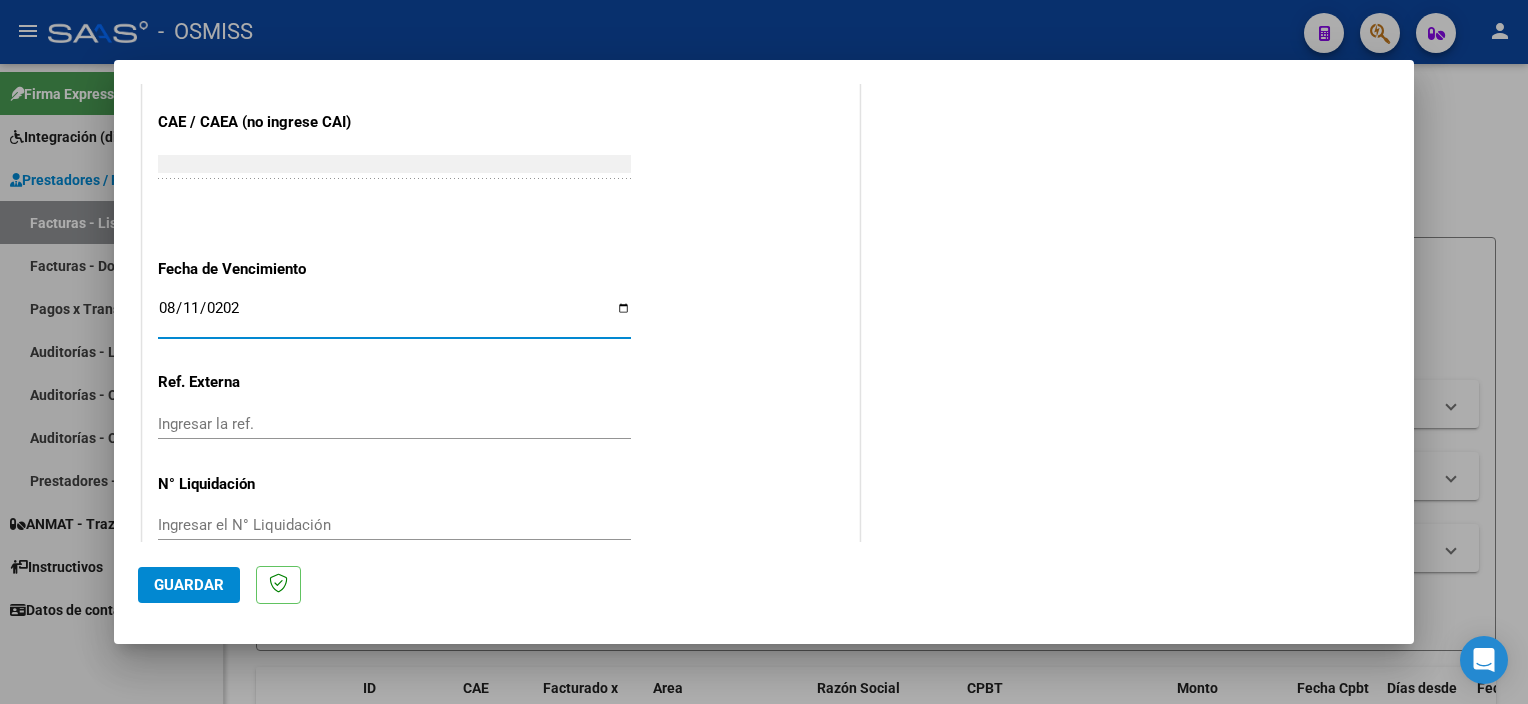 type on "2025-08-11" 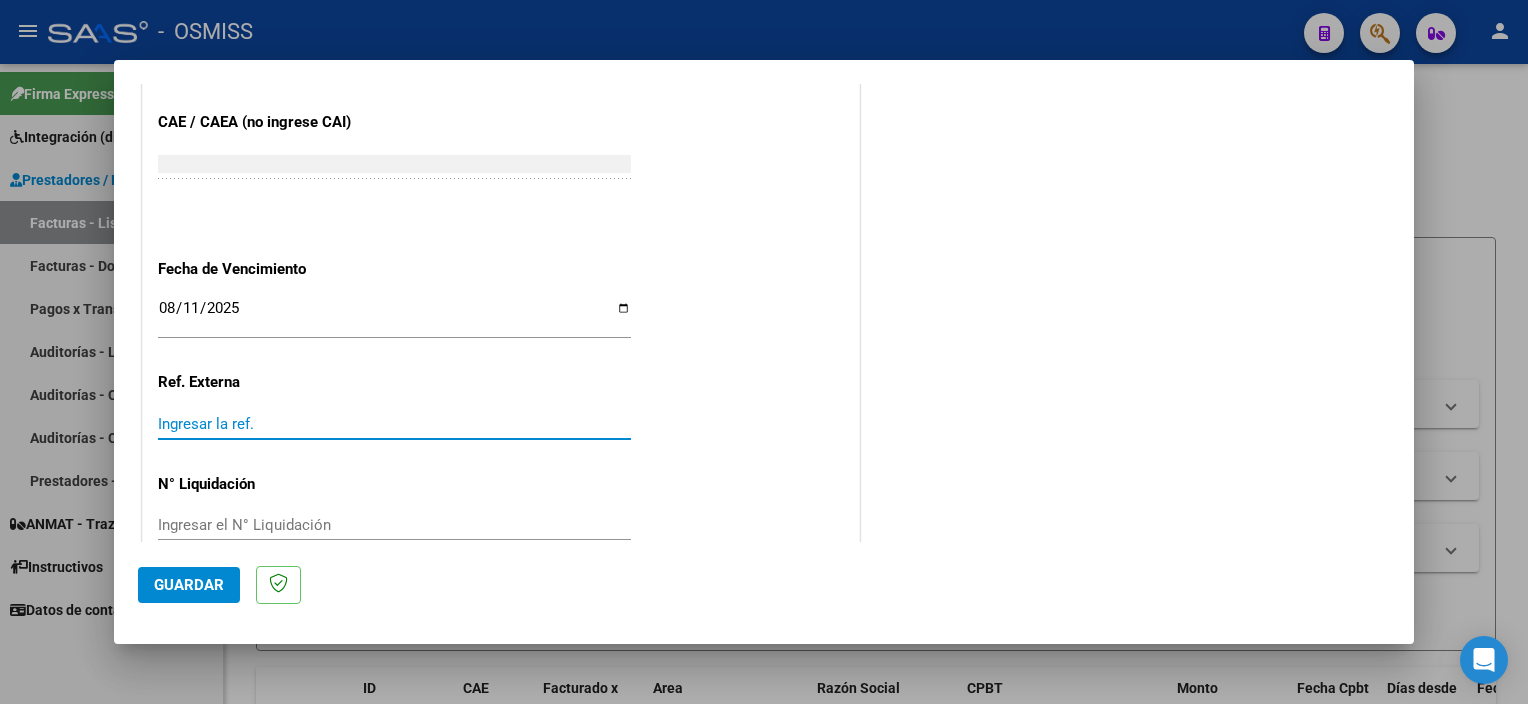 click on "Guardar" 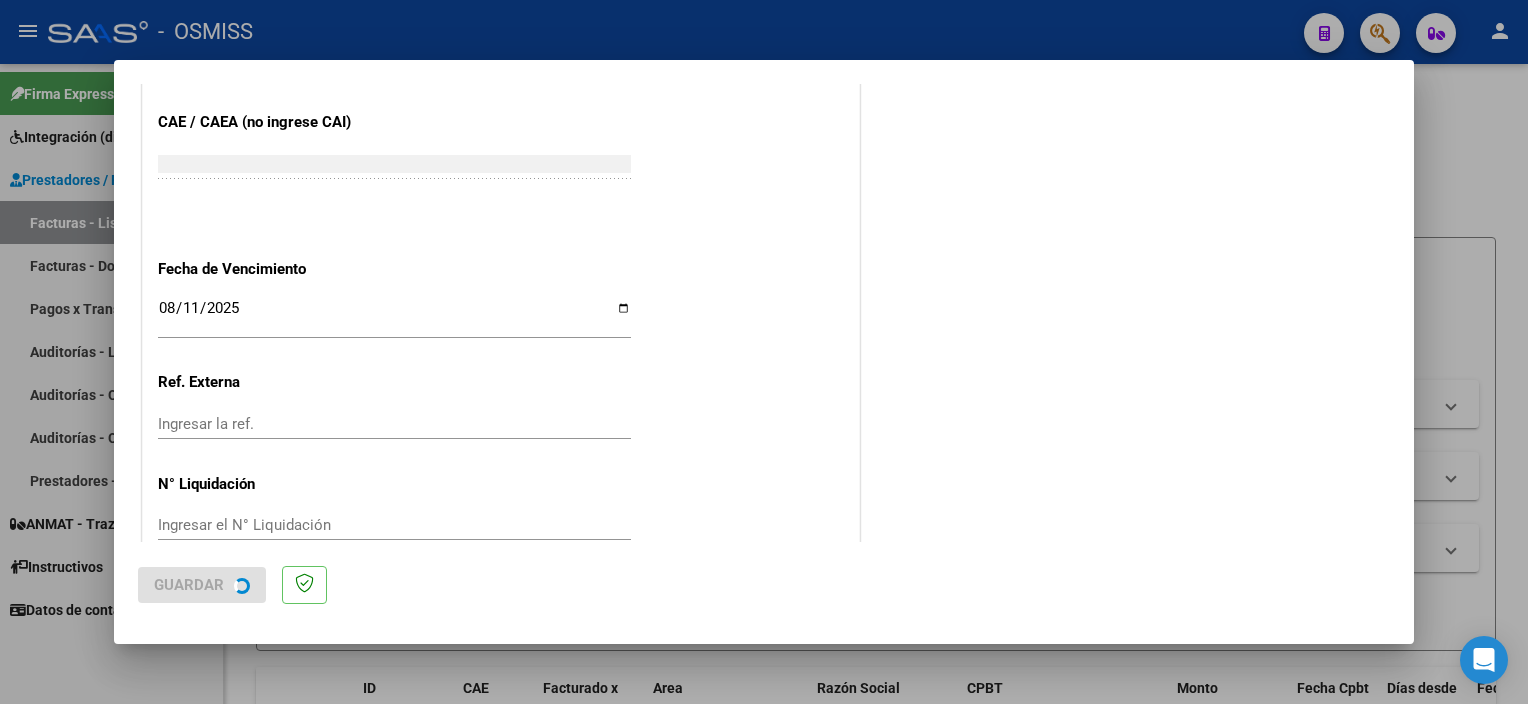 scroll, scrollTop: 0, scrollLeft: 0, axis: both 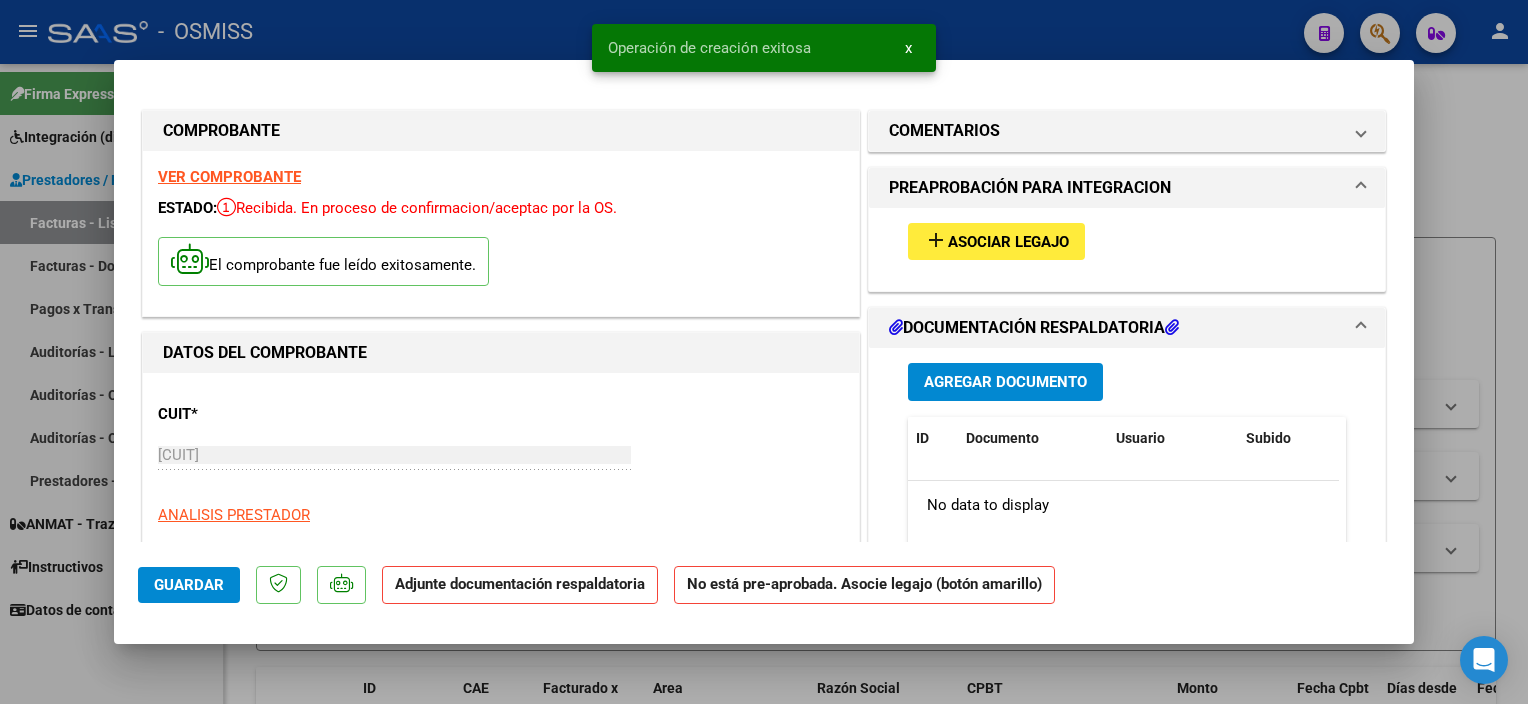 click on "Asociar Legajo" at bounding box center (1008, 242) 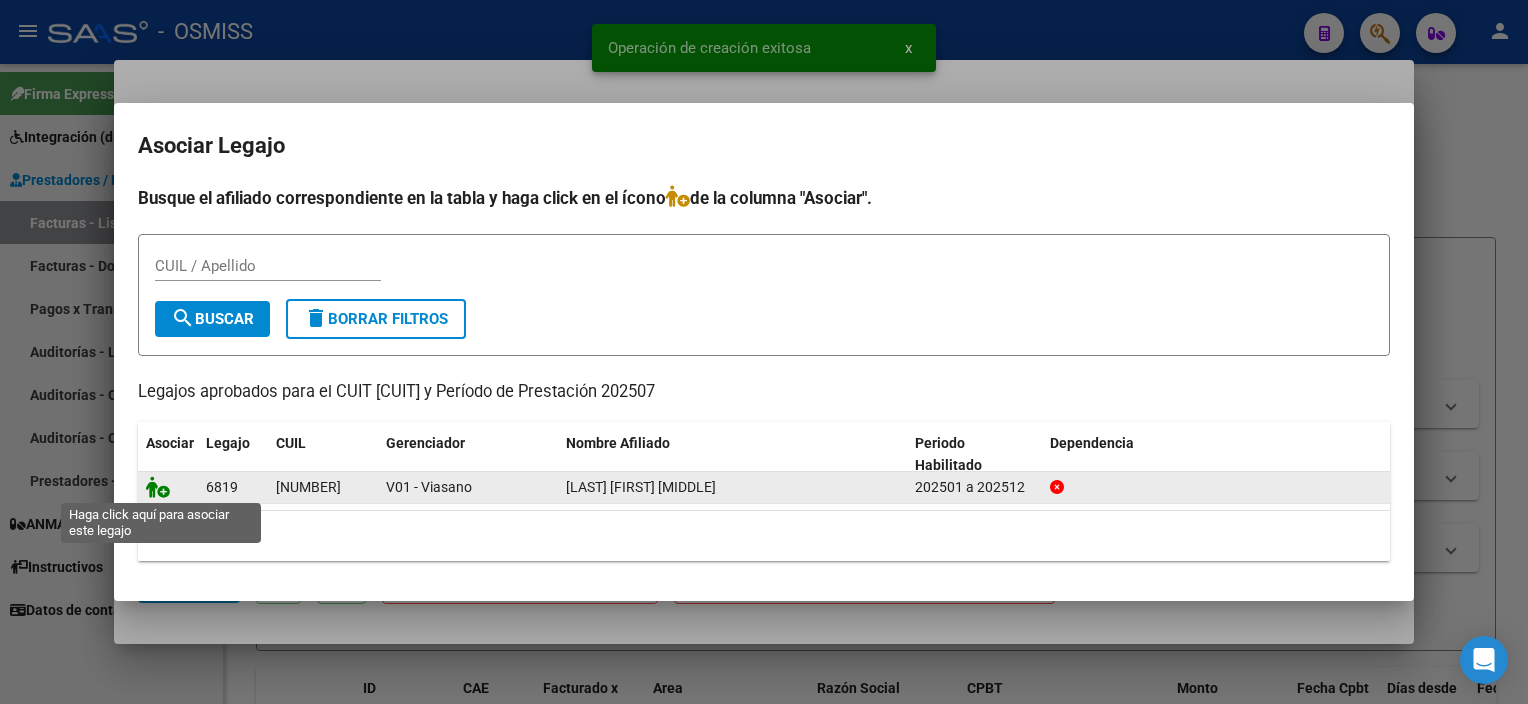 click 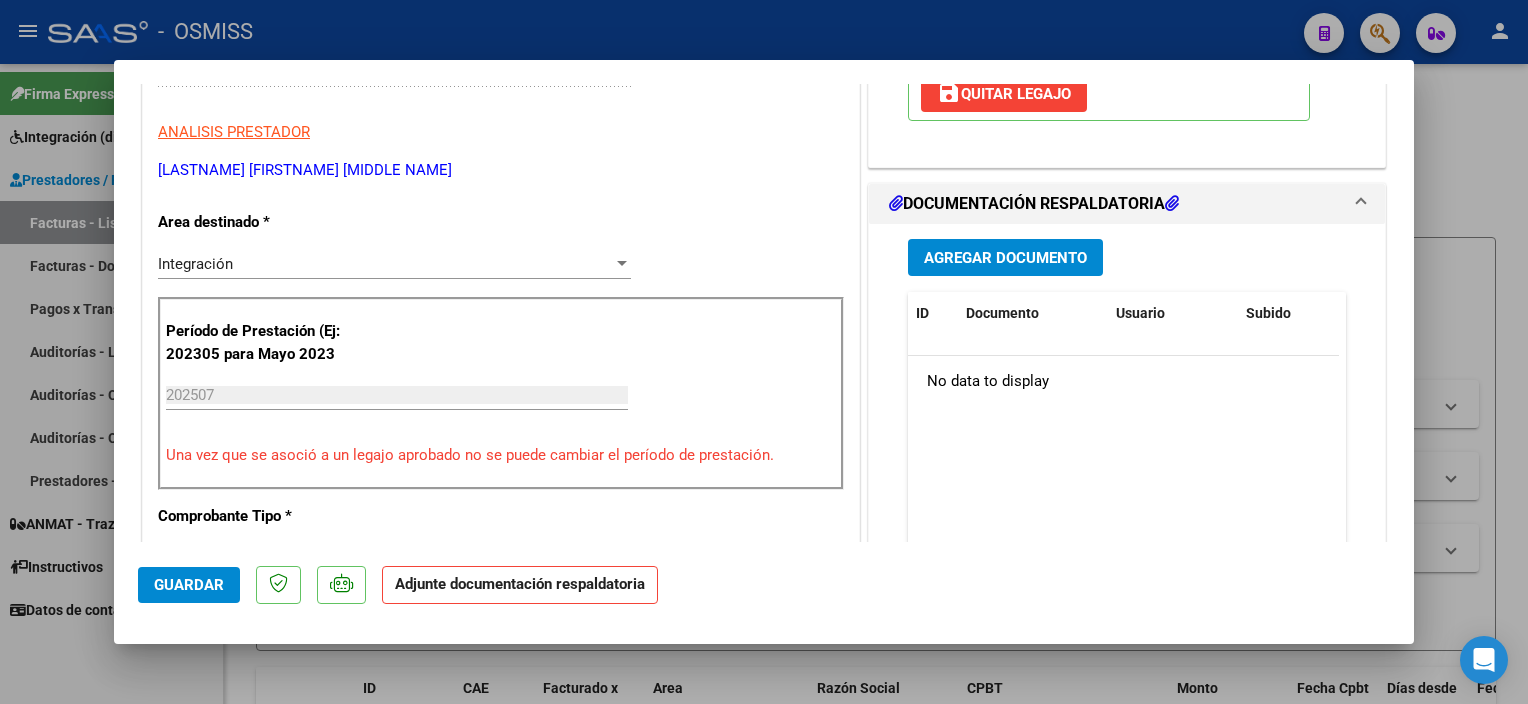 scroll, scrollTop: 432, scrollLeft: 0, axis: vertical 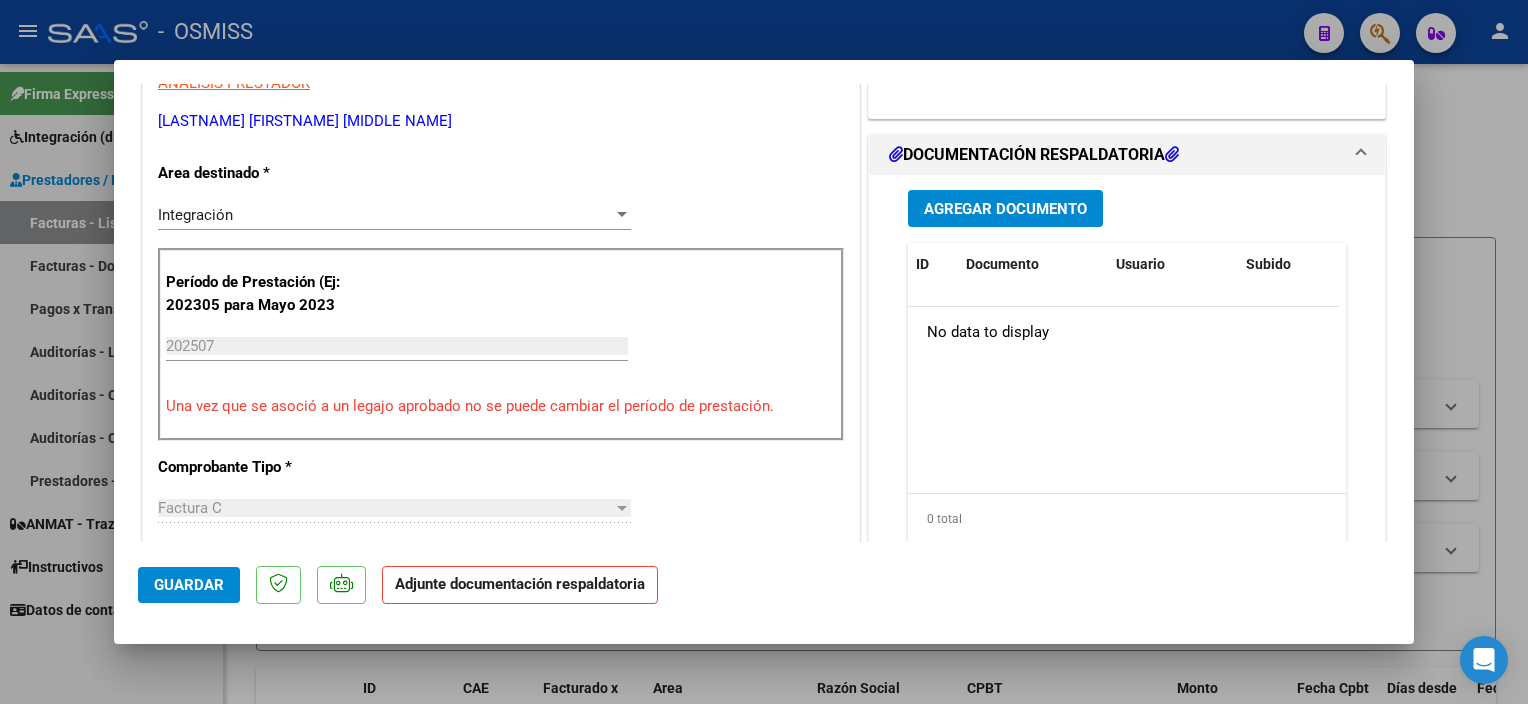 click on "Agregar Documento" at bounding box center [1005, 209] 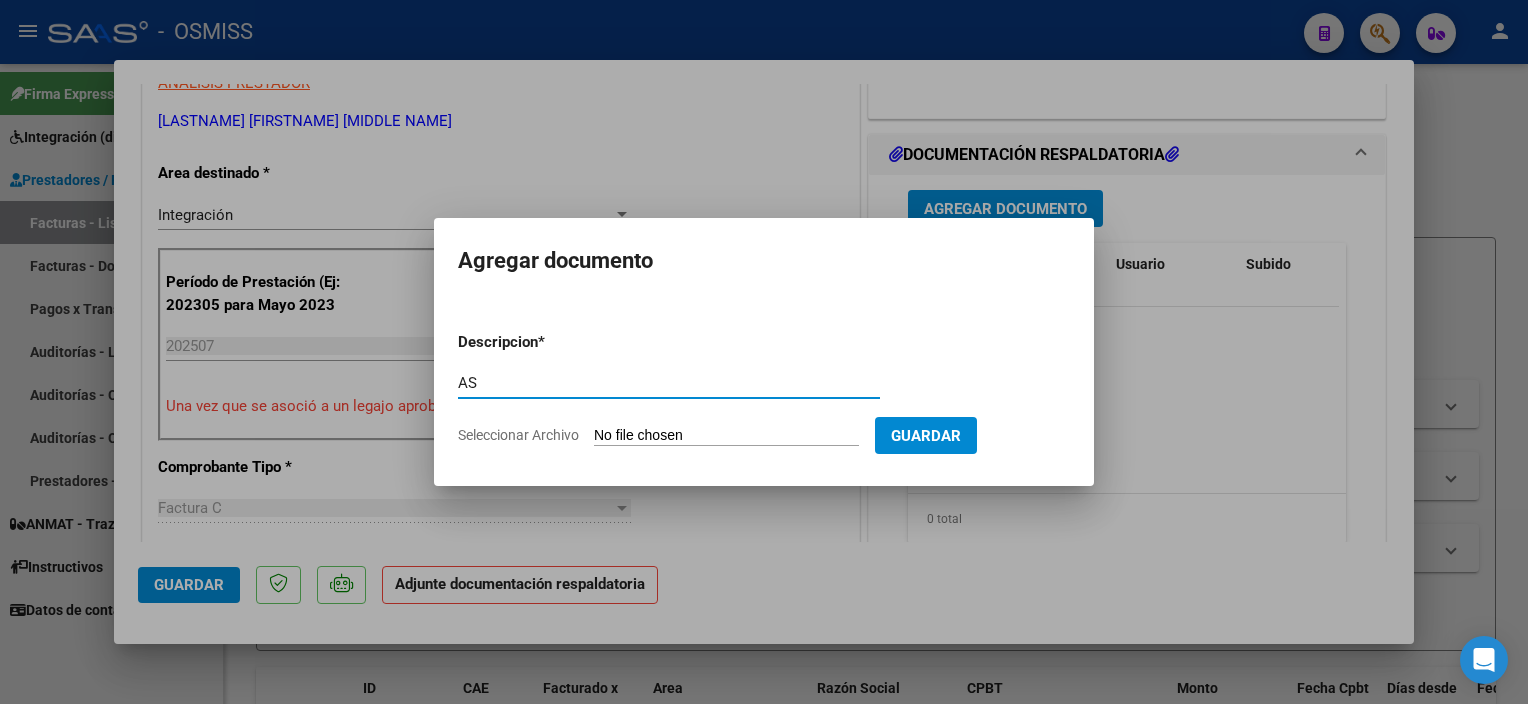 type on "ASISTENCIA" 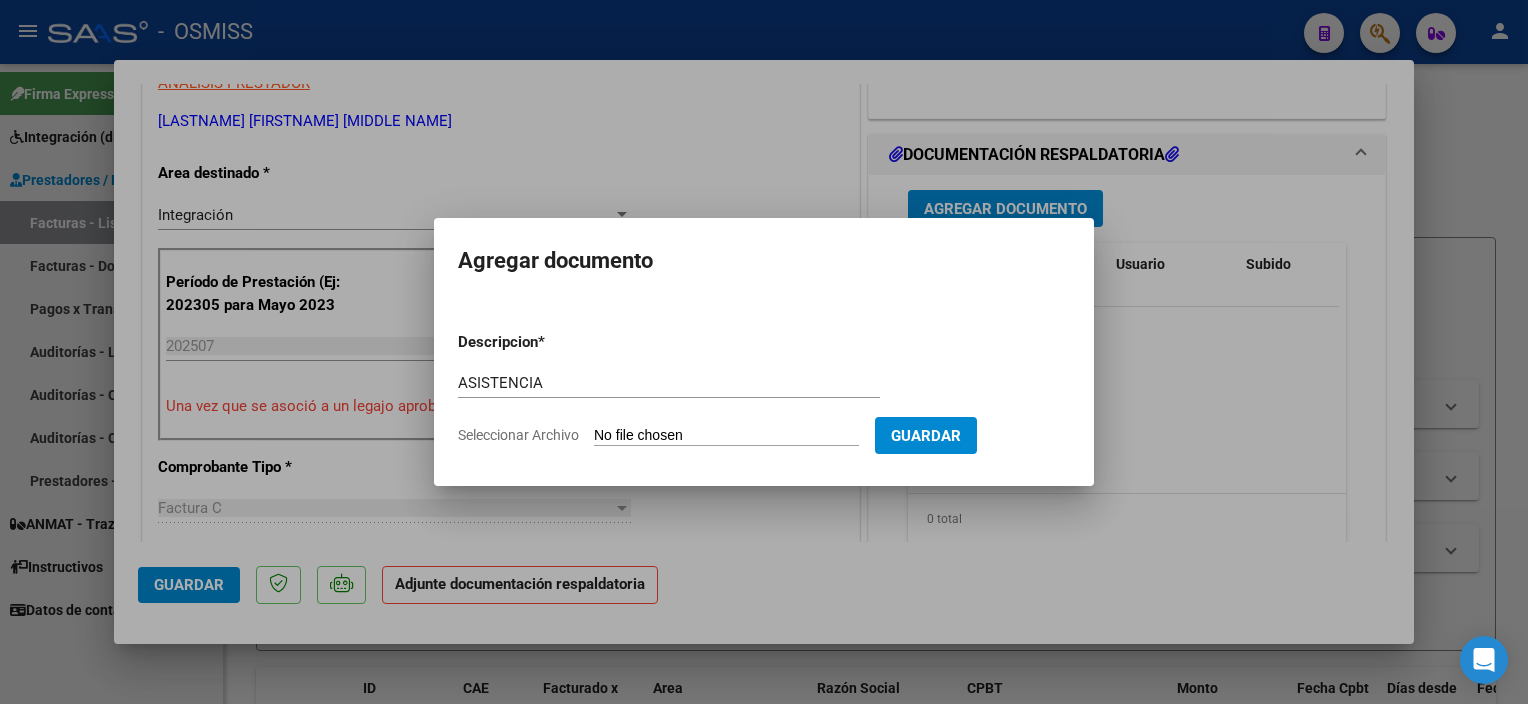click on "Seleccionar Archivo" at bounding box center [726, 436] 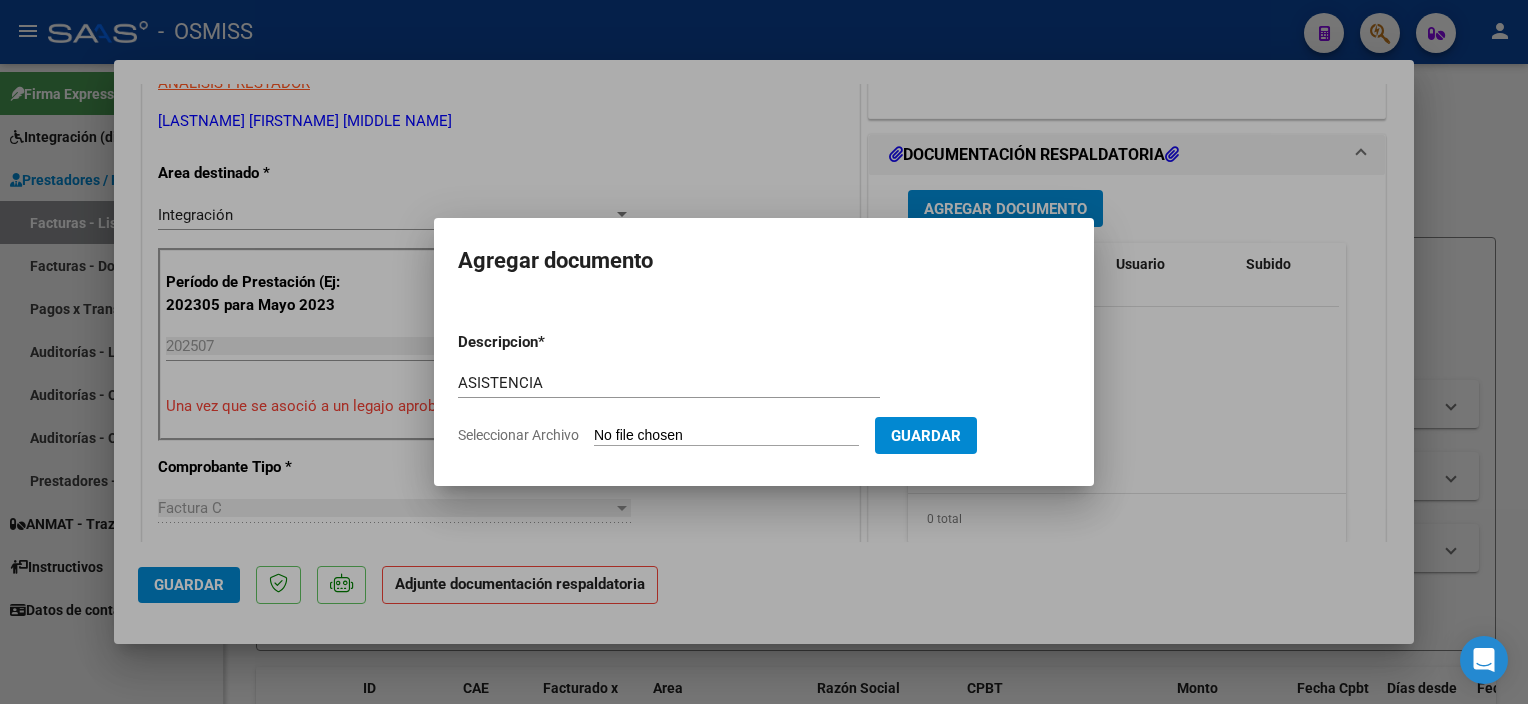 type on "C:\fakepath\guada julio - [PERSON] [LAST] (2).pdf" 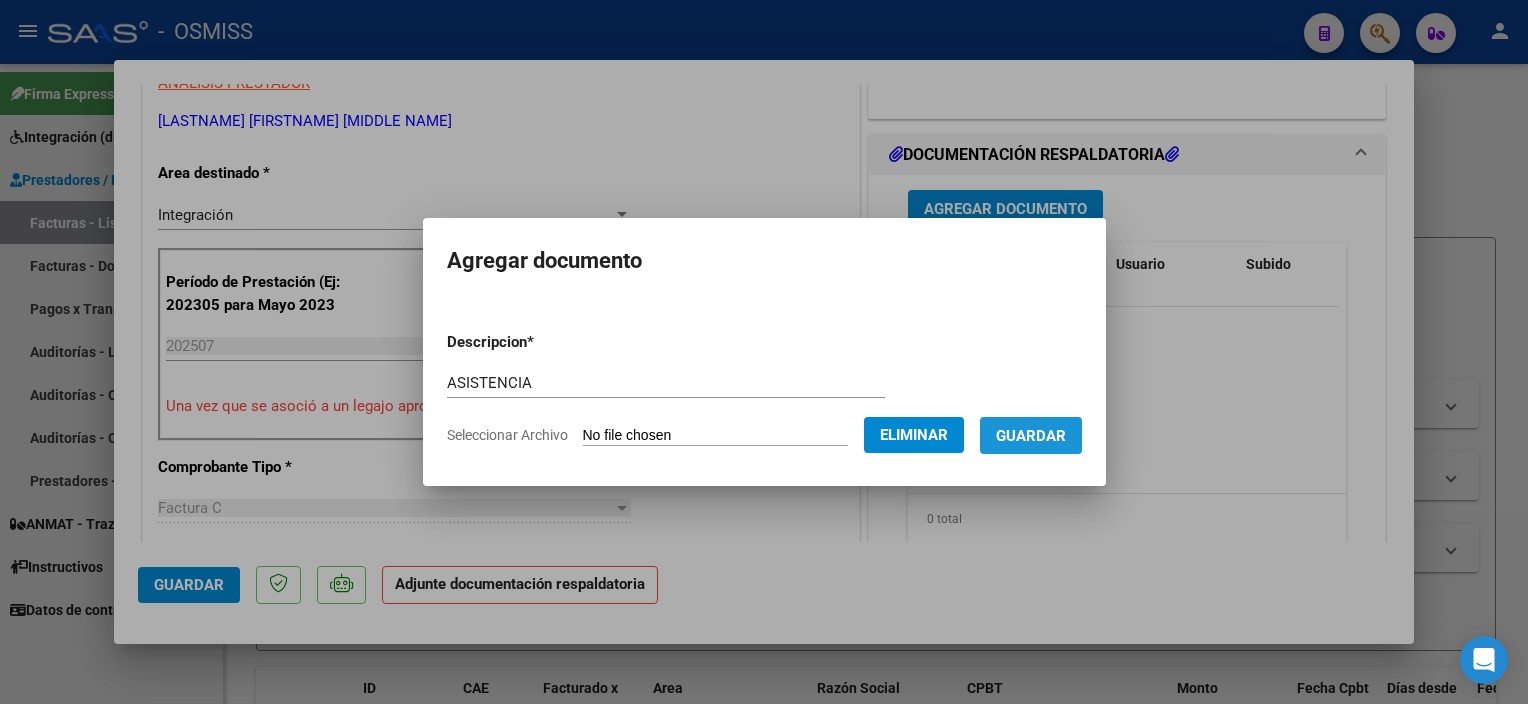 click on "Guardar" at bounding box center [1031, 436] 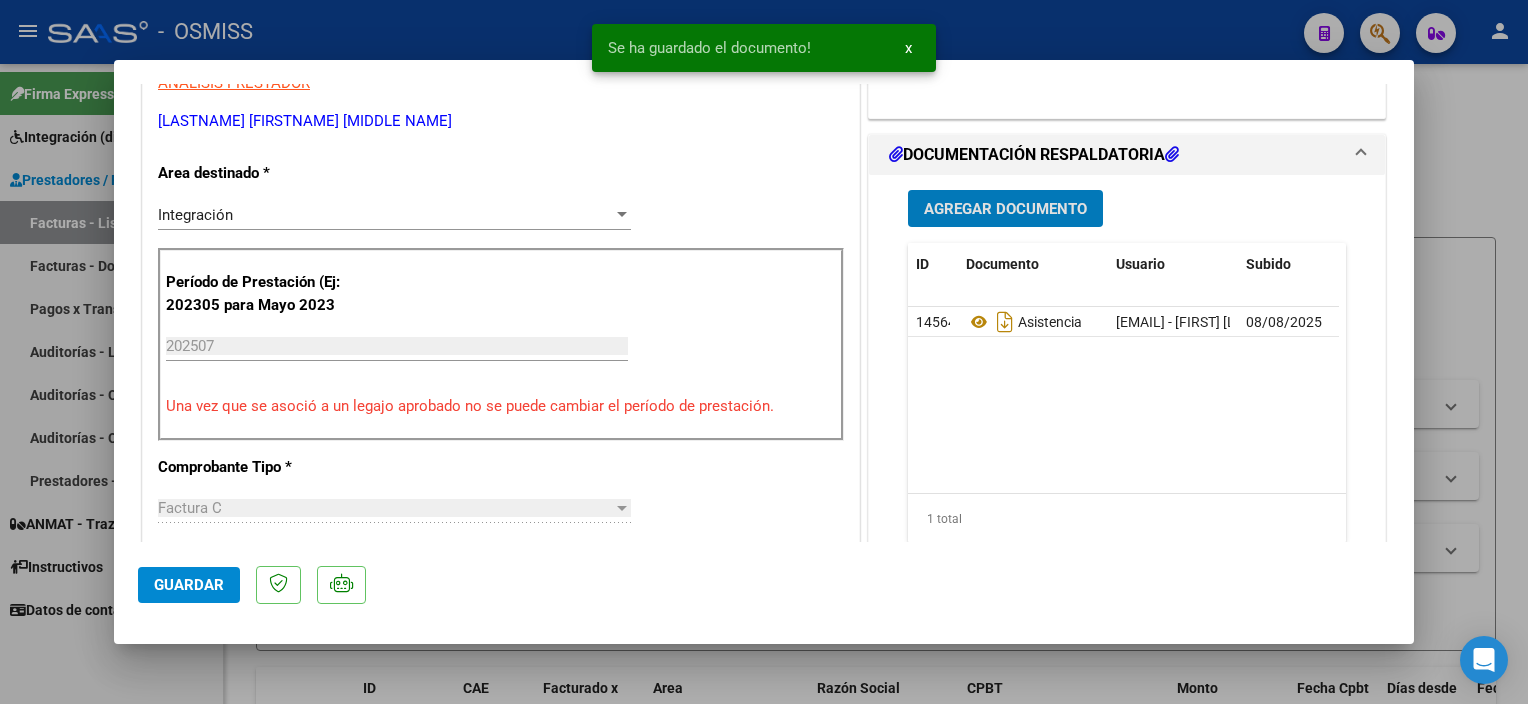 click on "Guardar" 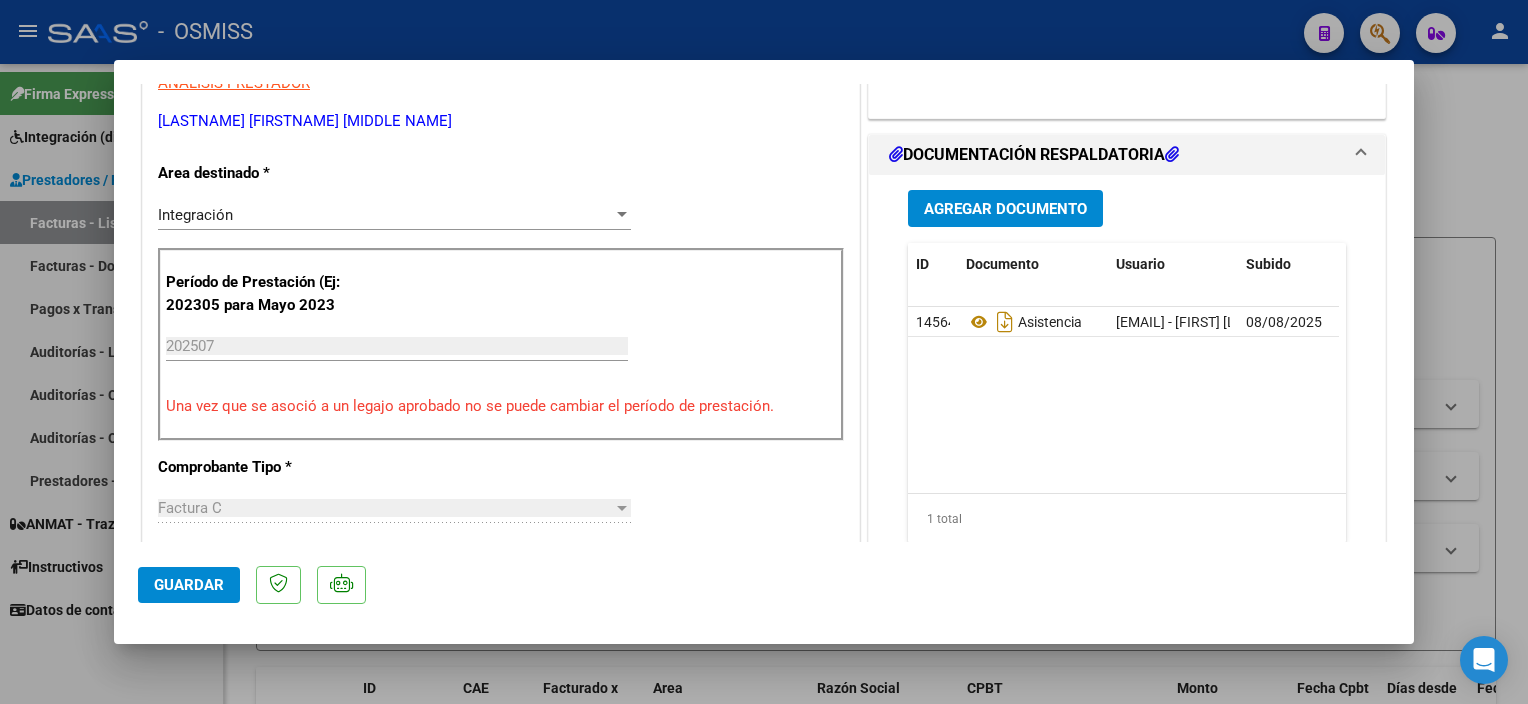 click on "Guardar" 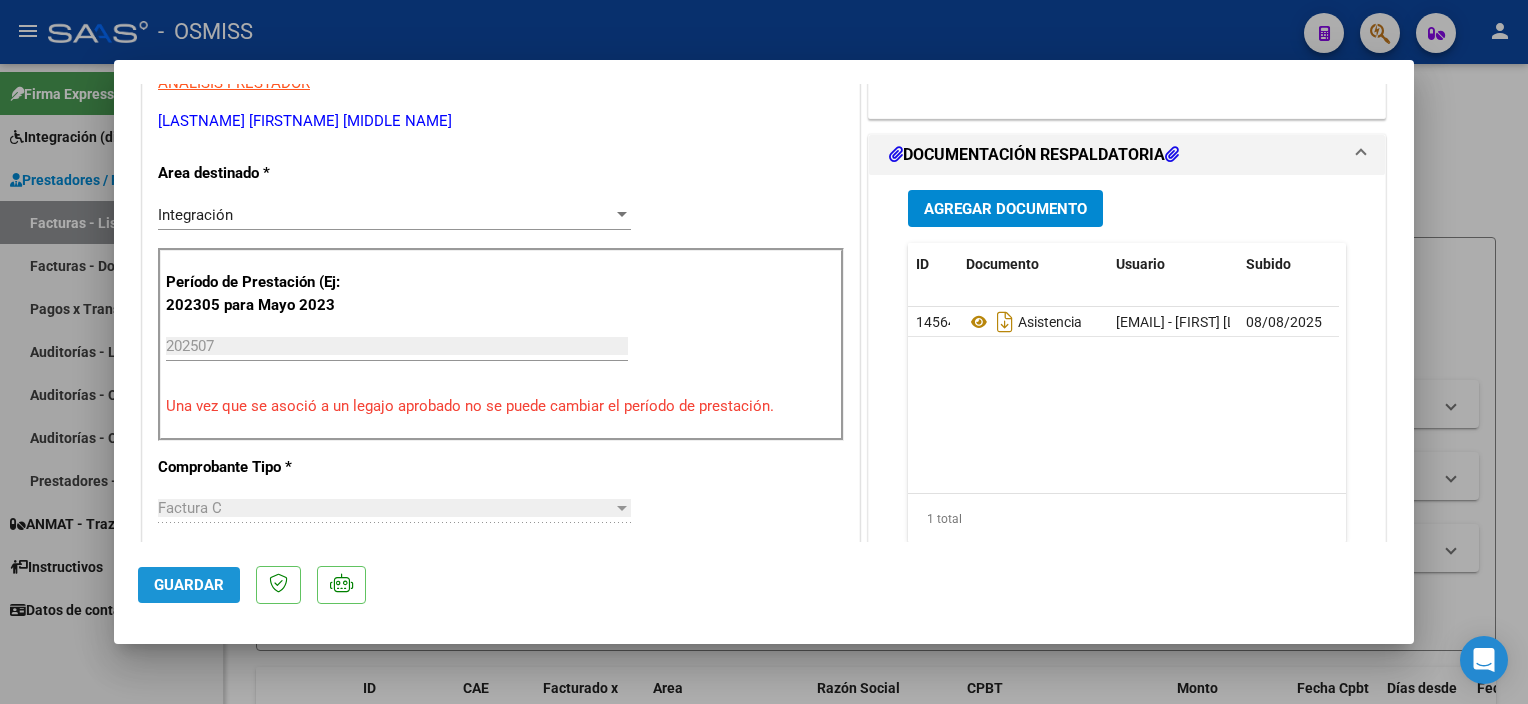 click on "Guardar" 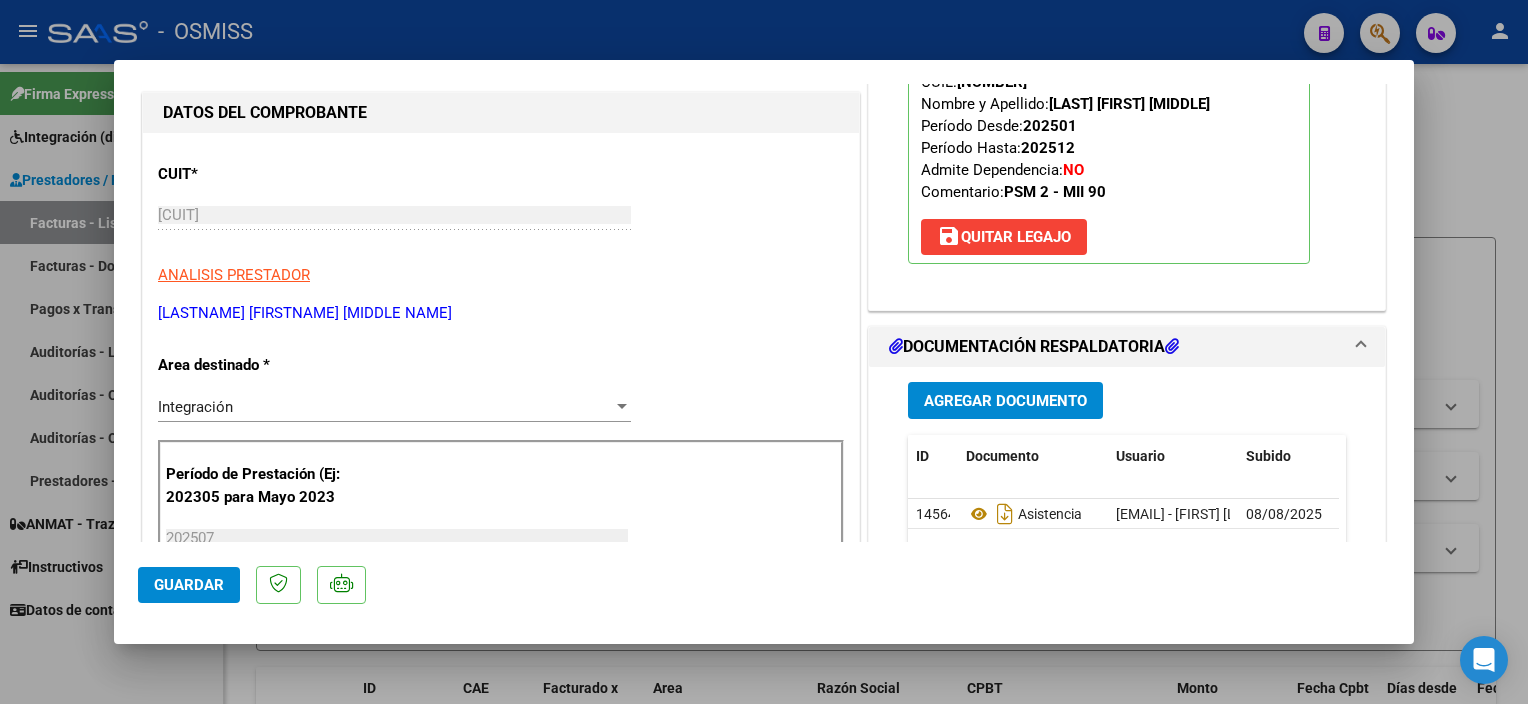 scroll, scrollTop: 177, scrollLeft: 0, axis: vertical 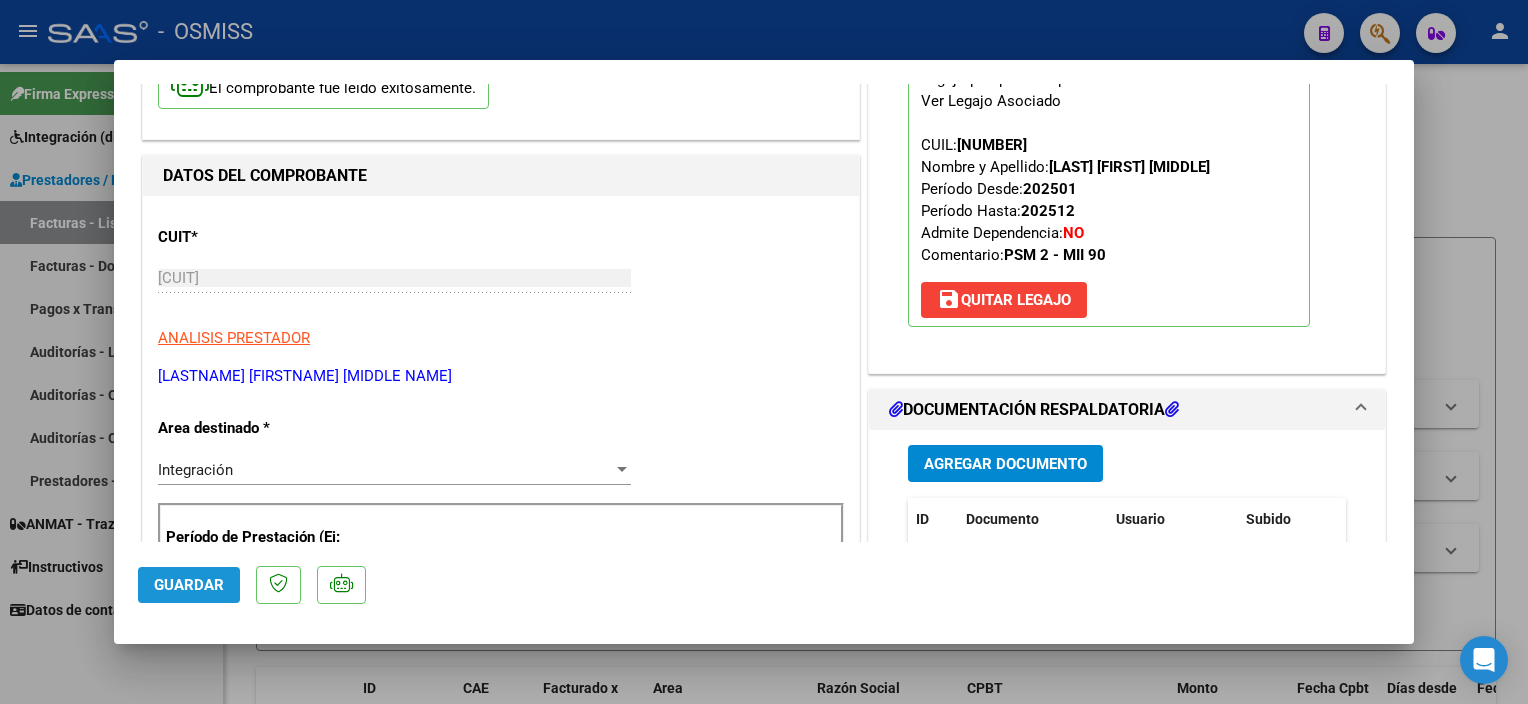 click on "Guardar" 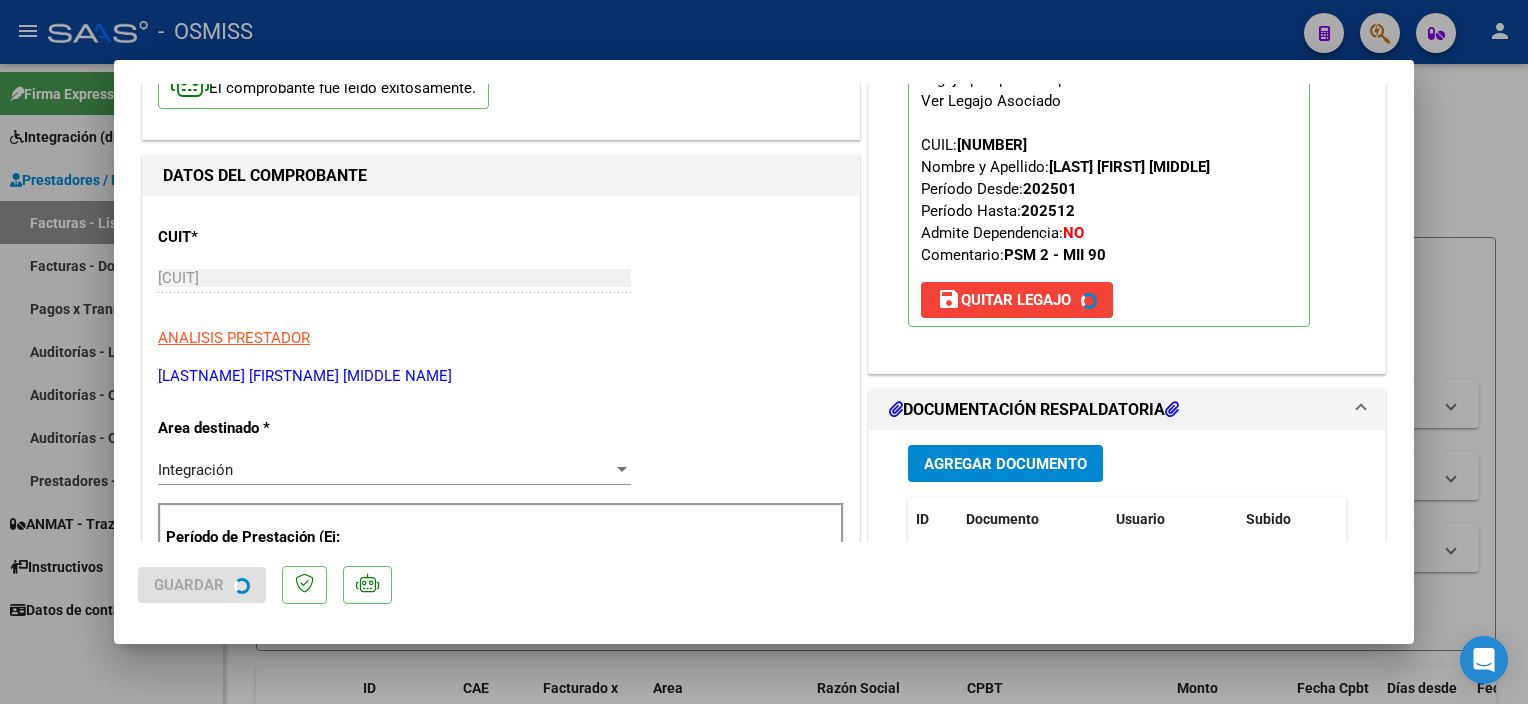 click at bounding box center [764, 352] 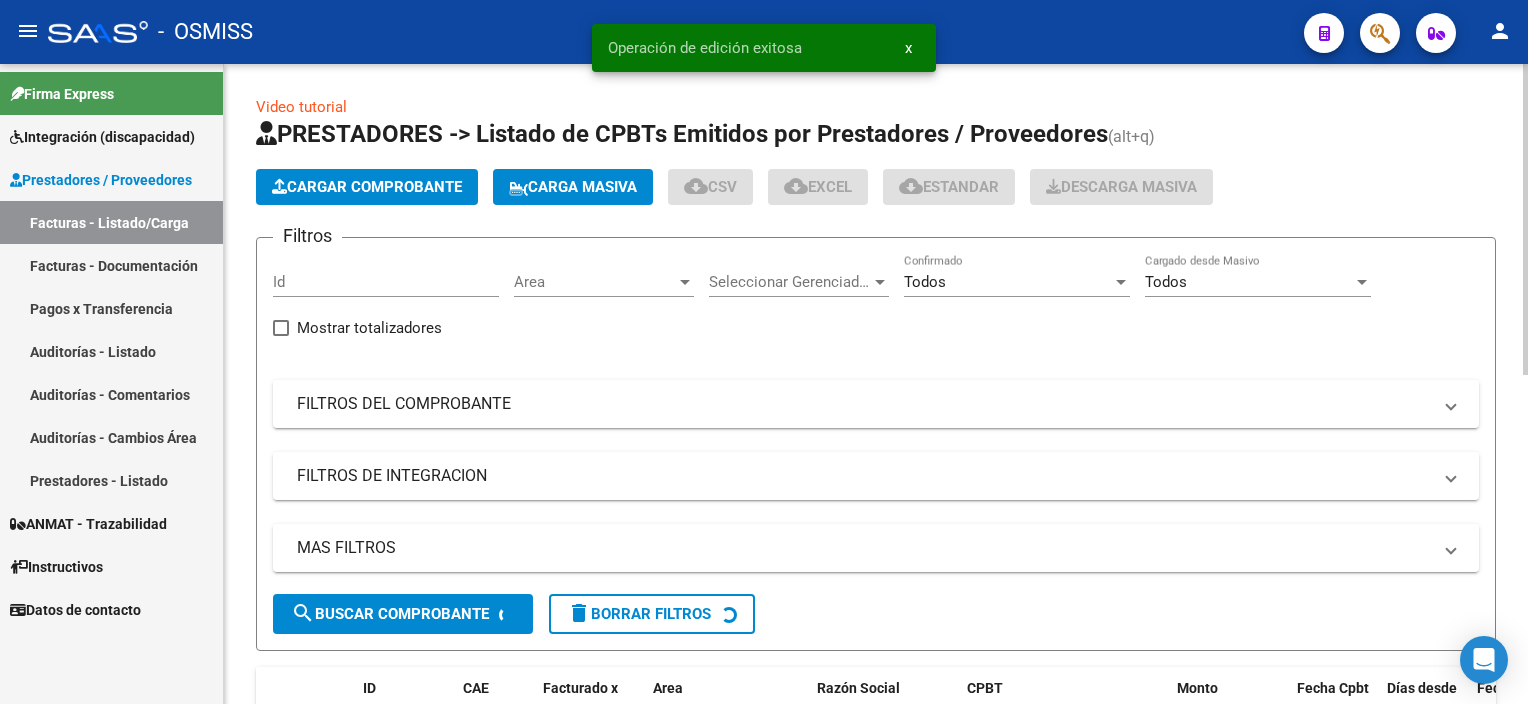 click on "Cargar Comprobante" 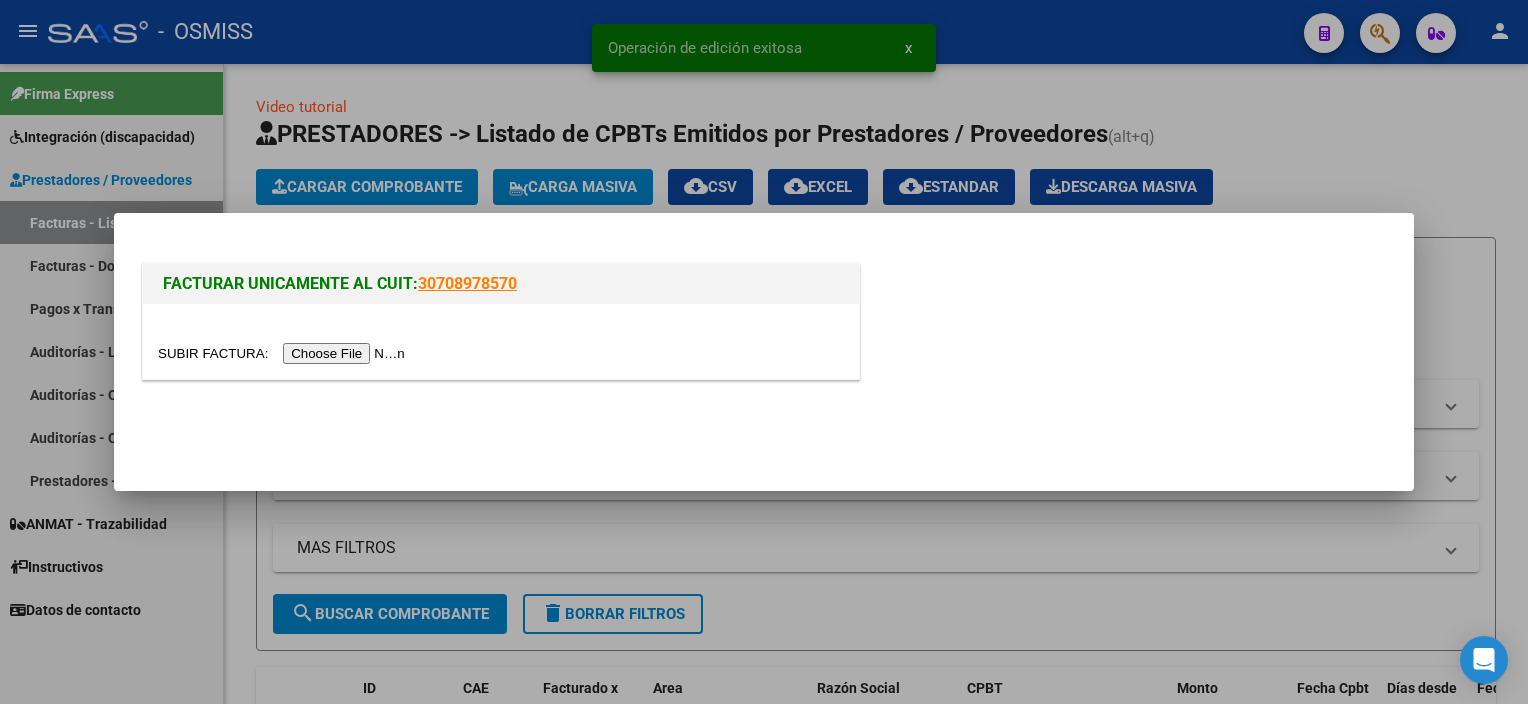 click at bounding box center [284, 353] 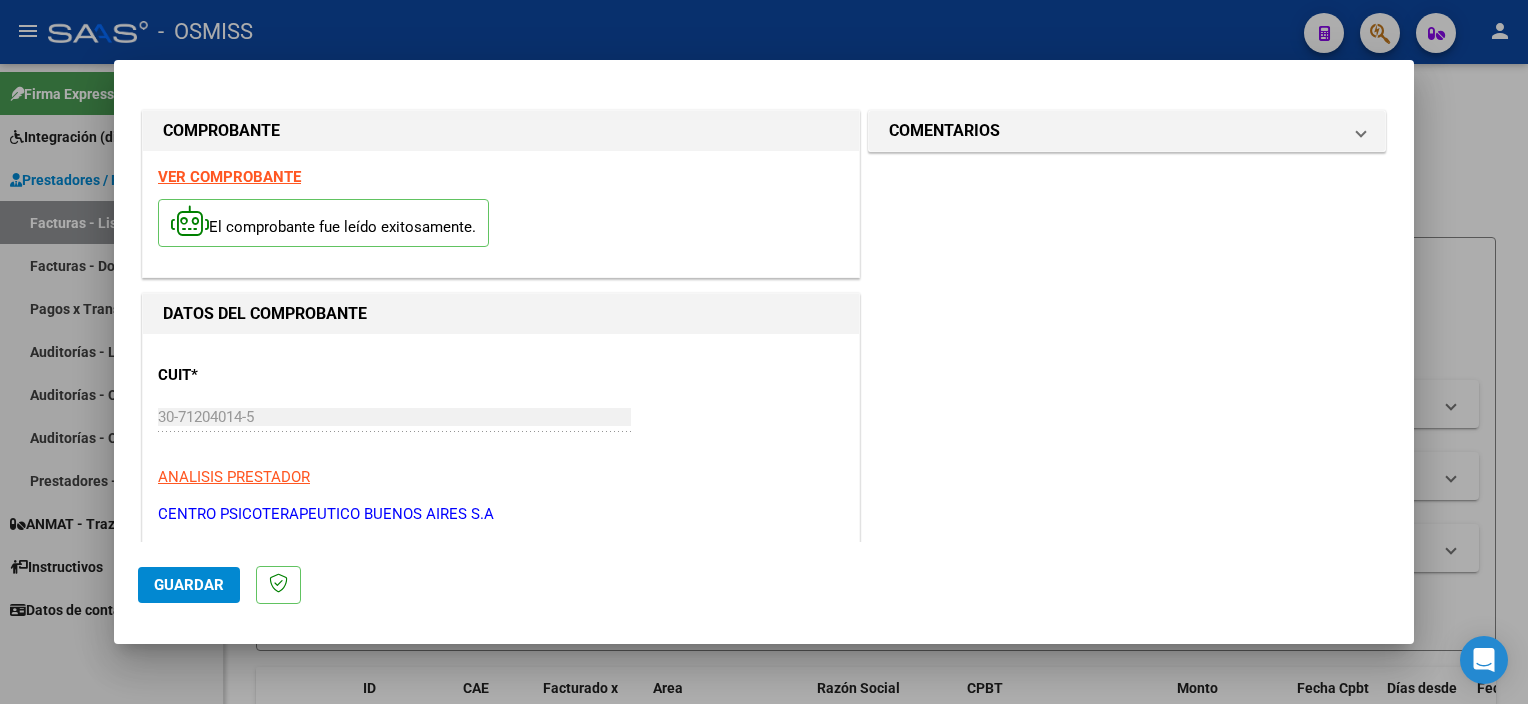 click on "Guardar" 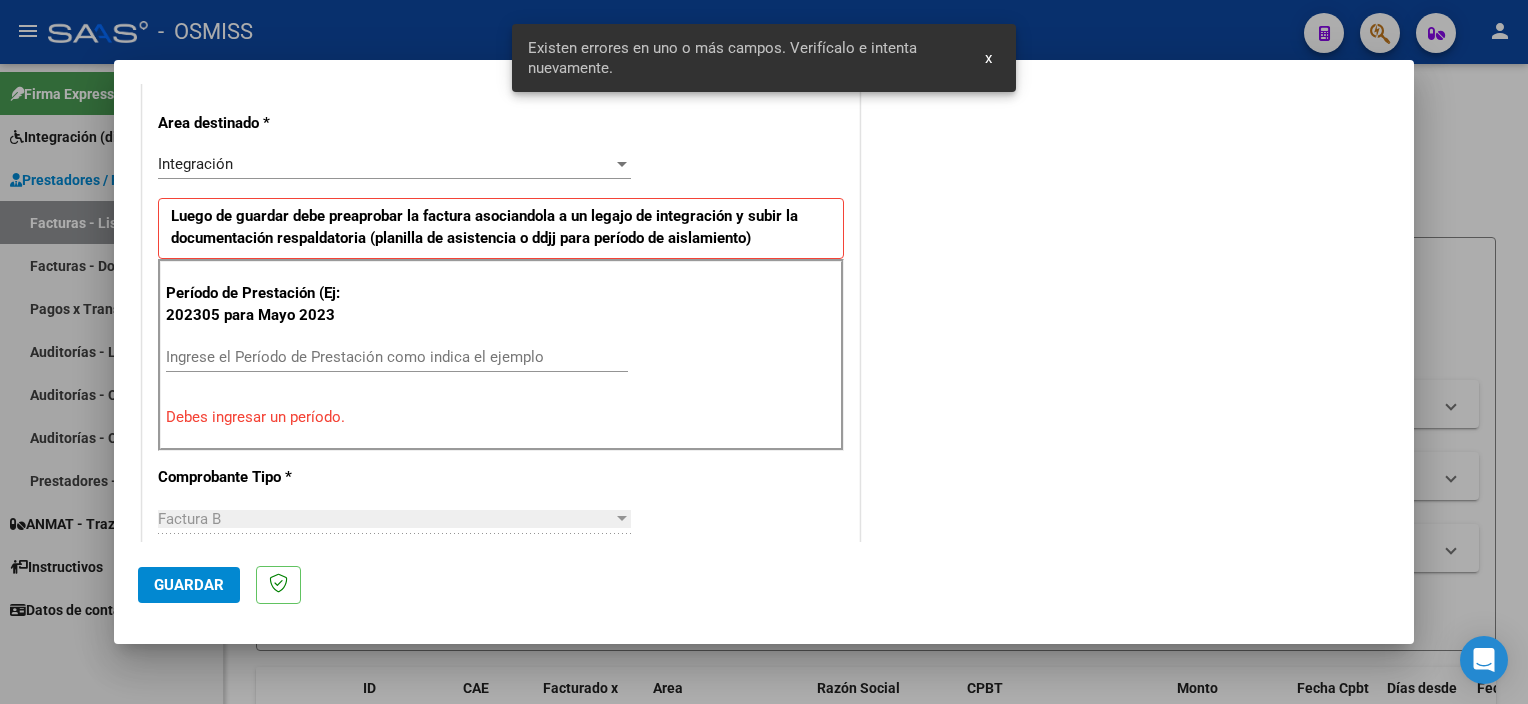 scroll, scrollTop: 465, scrollLeft: 0, axis: vertical 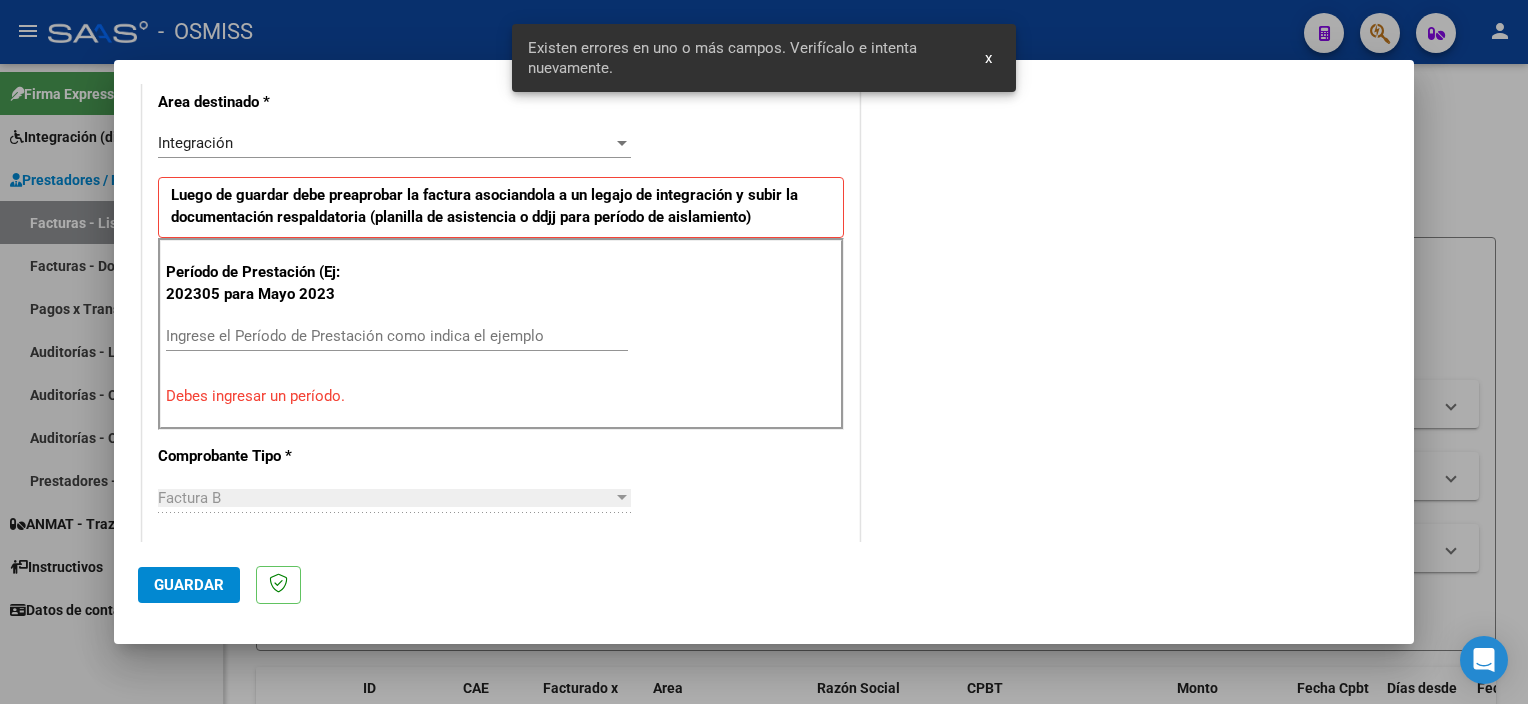 click on "Ingrese el Período de Prestación como indica el ejemplo" at bounding box center (397, 336) 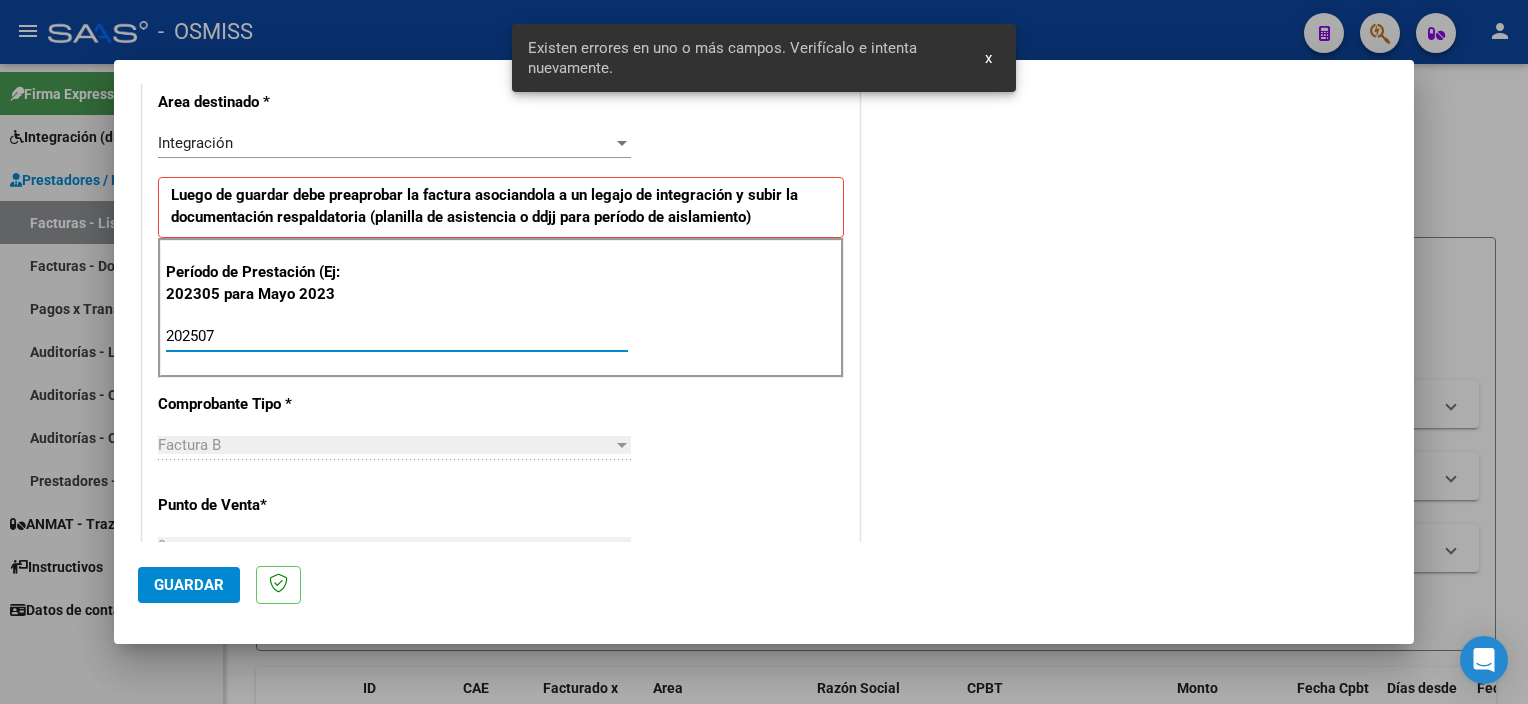 type on "202507" 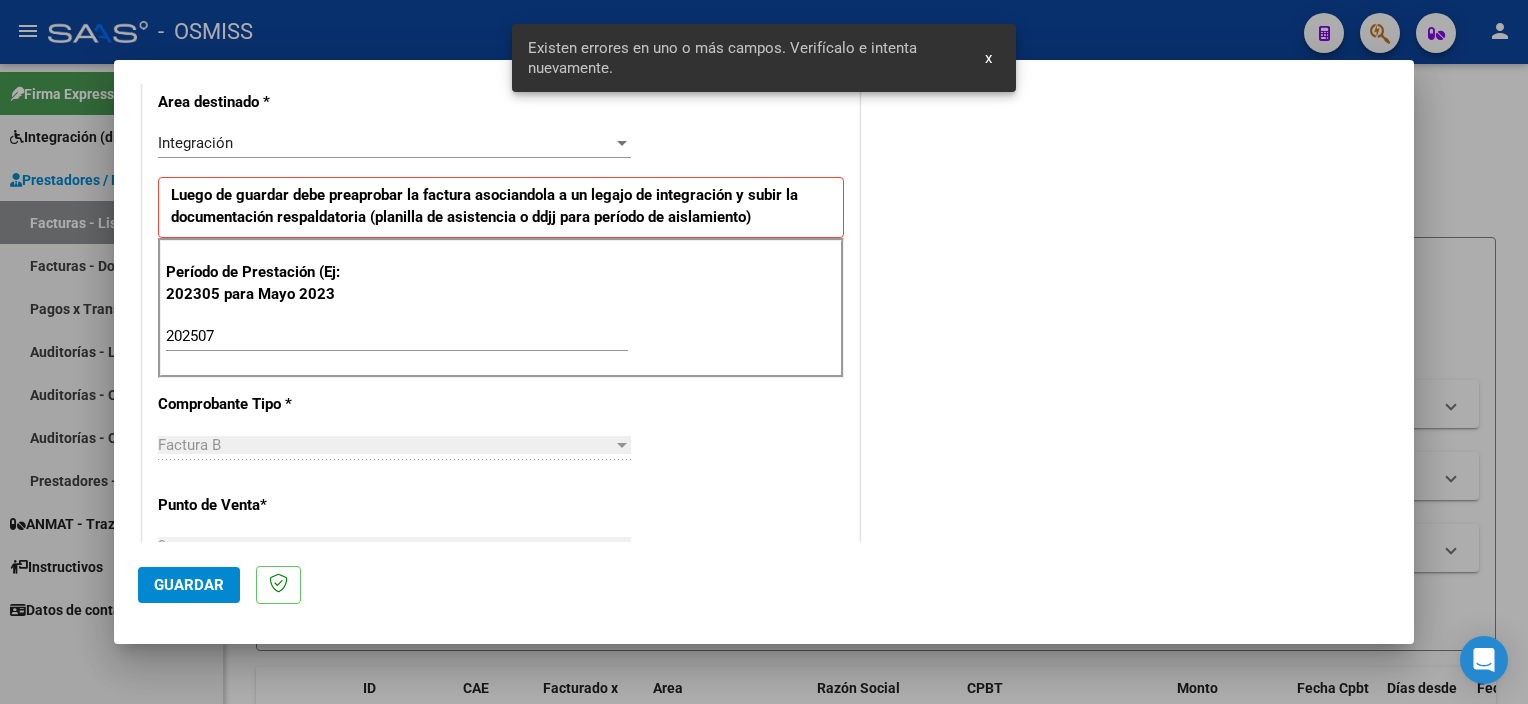 scroll, scrollTop: 1265, scrollLeft: 0, axis: vertical 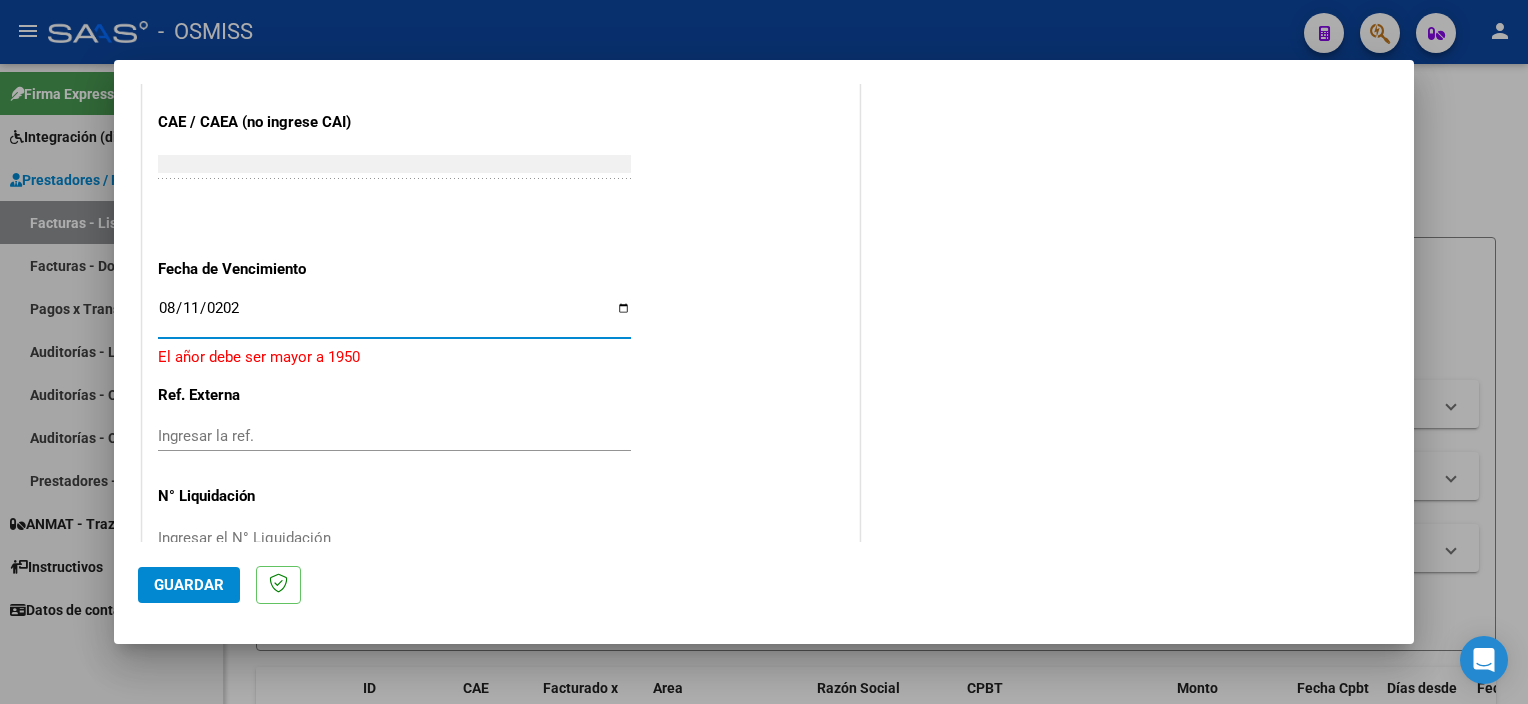 type on "2025-08-11" 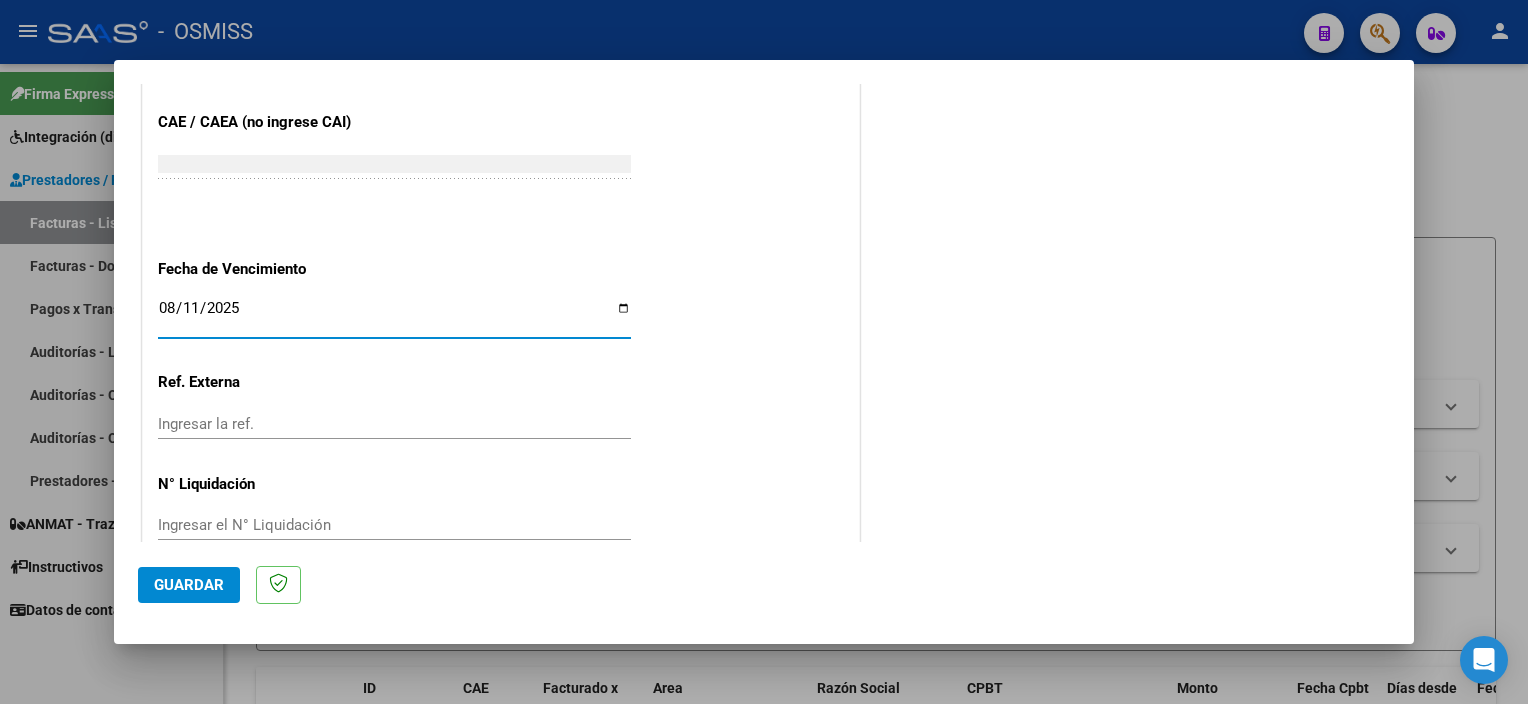 click on "Guardar" 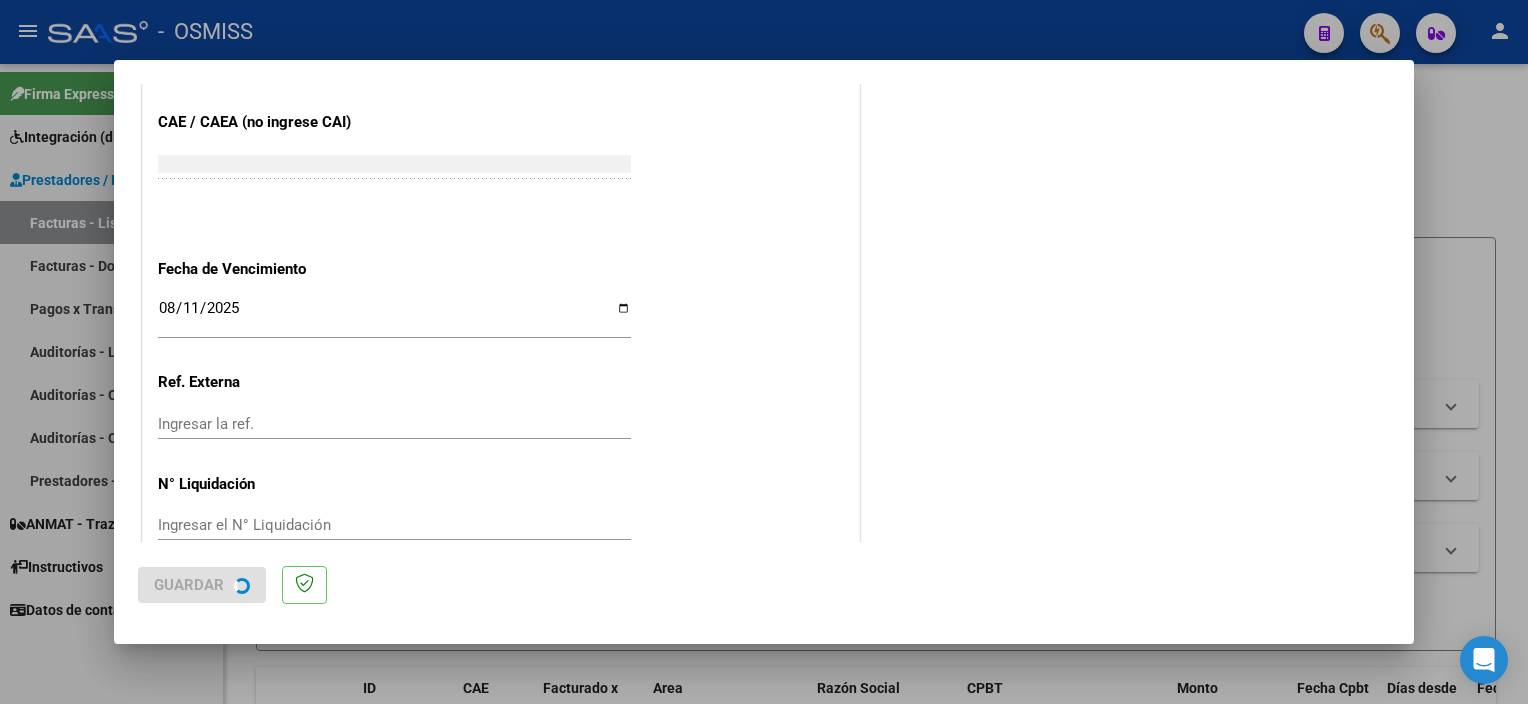 scroll, scrollTop: 0, scrollLeft: 0, axis: both 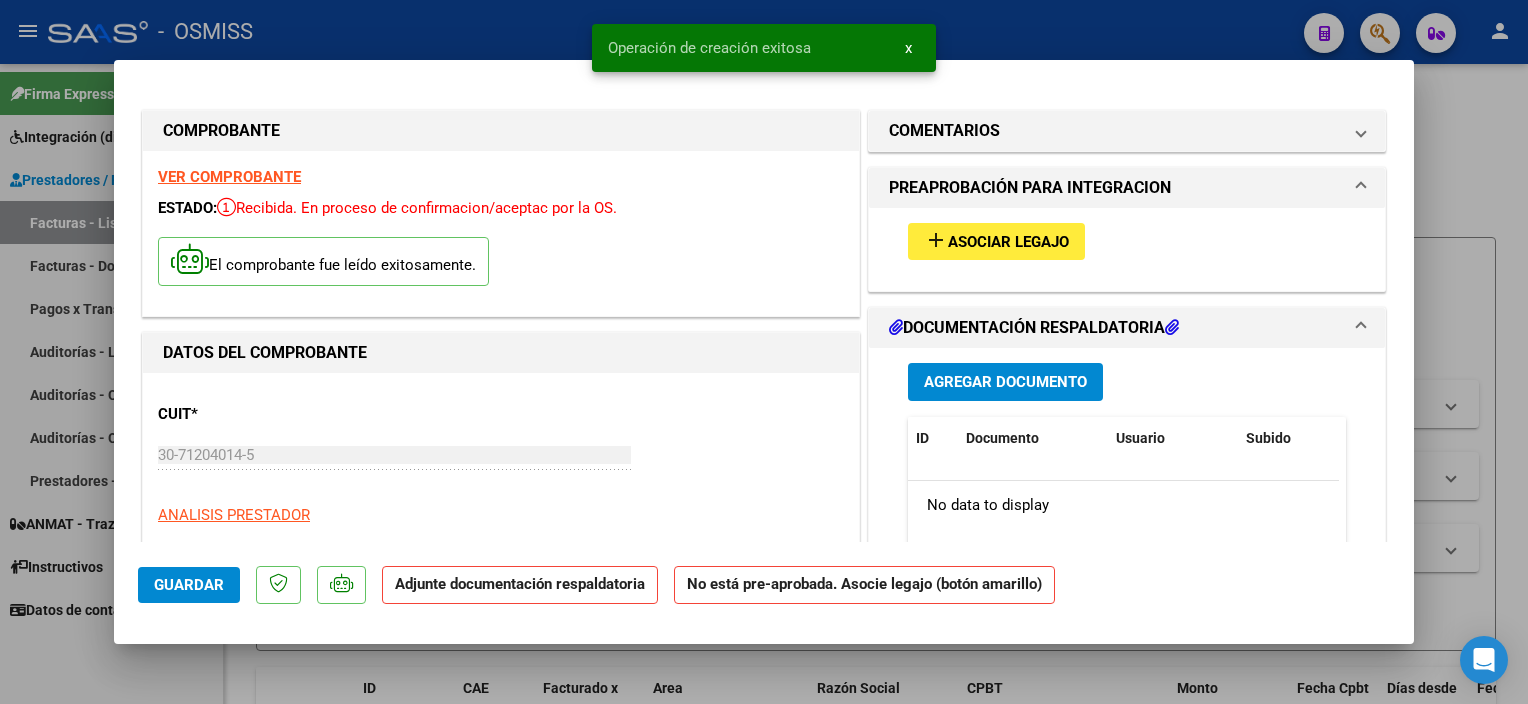 click on "Asociar Legajo" at bounding box center [1008, 242] 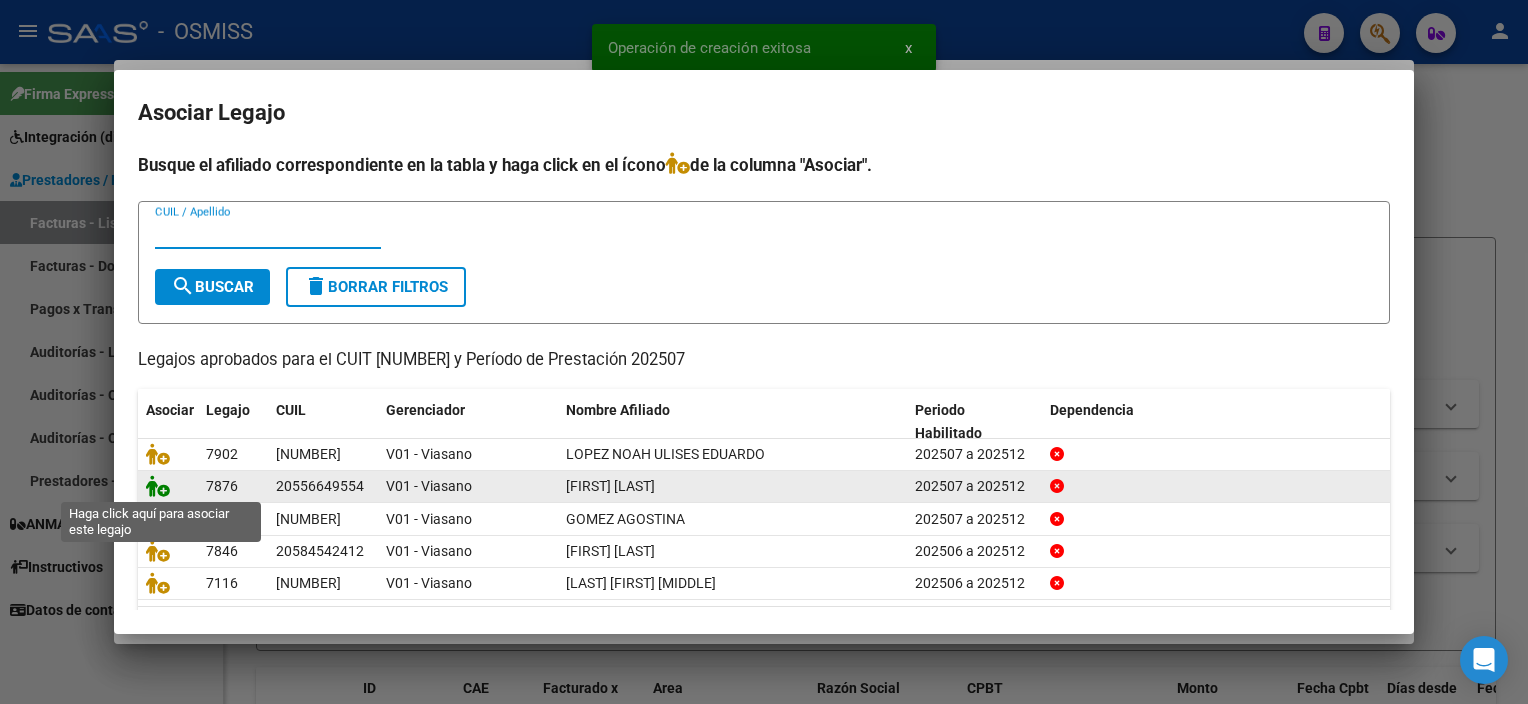 click 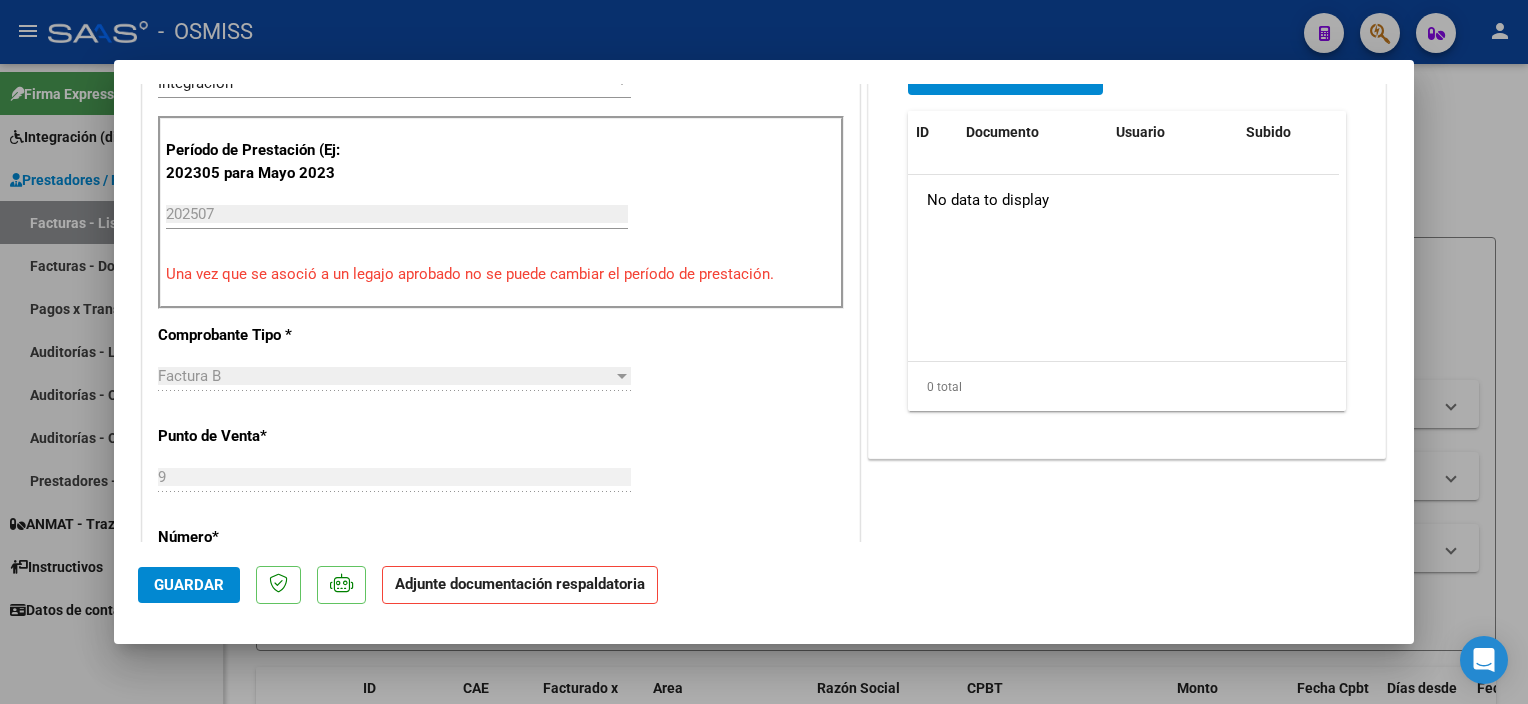 scroll, scrollTop: 568, scrollLeft: 0, axis: vertical 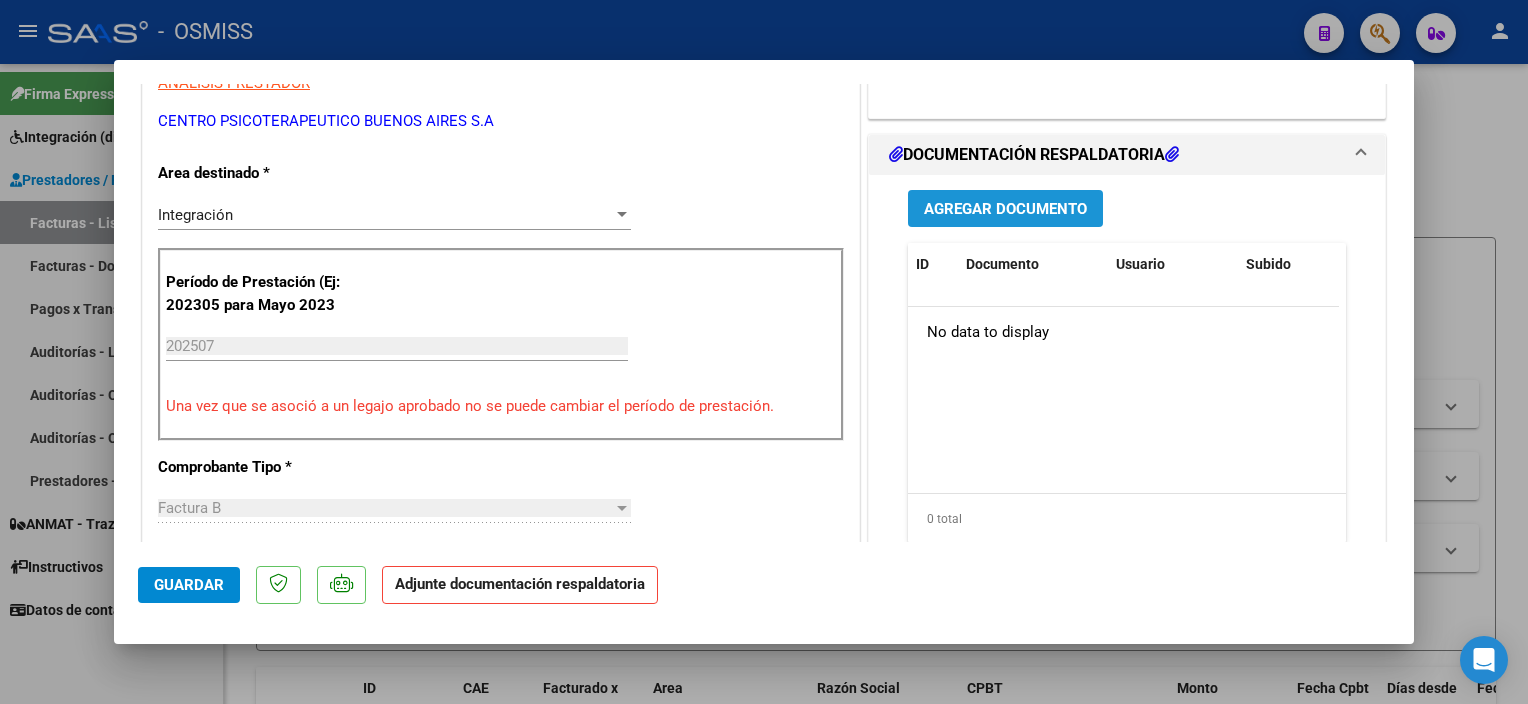 click on "Agregar Documento" at bounding box center (1005, 208) 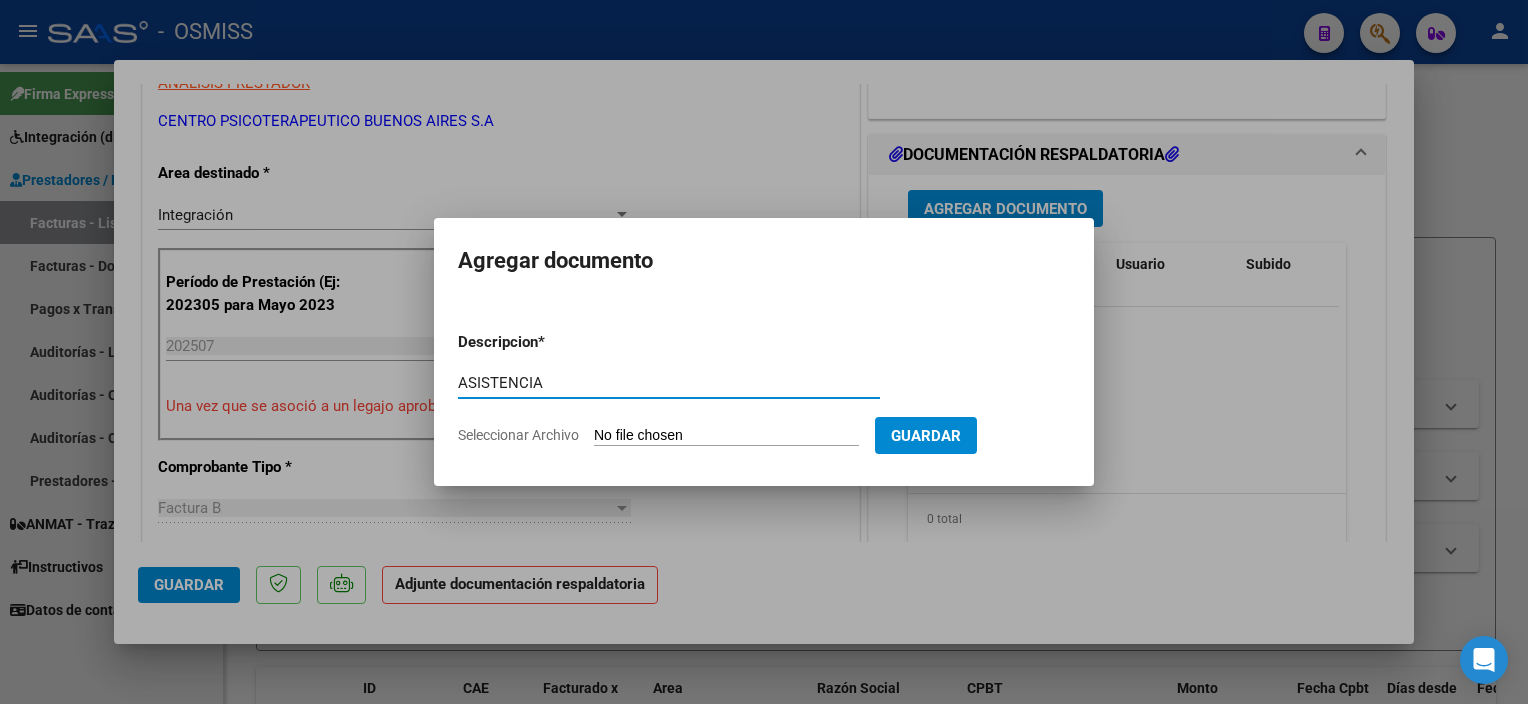type on "ASISTENCIA" 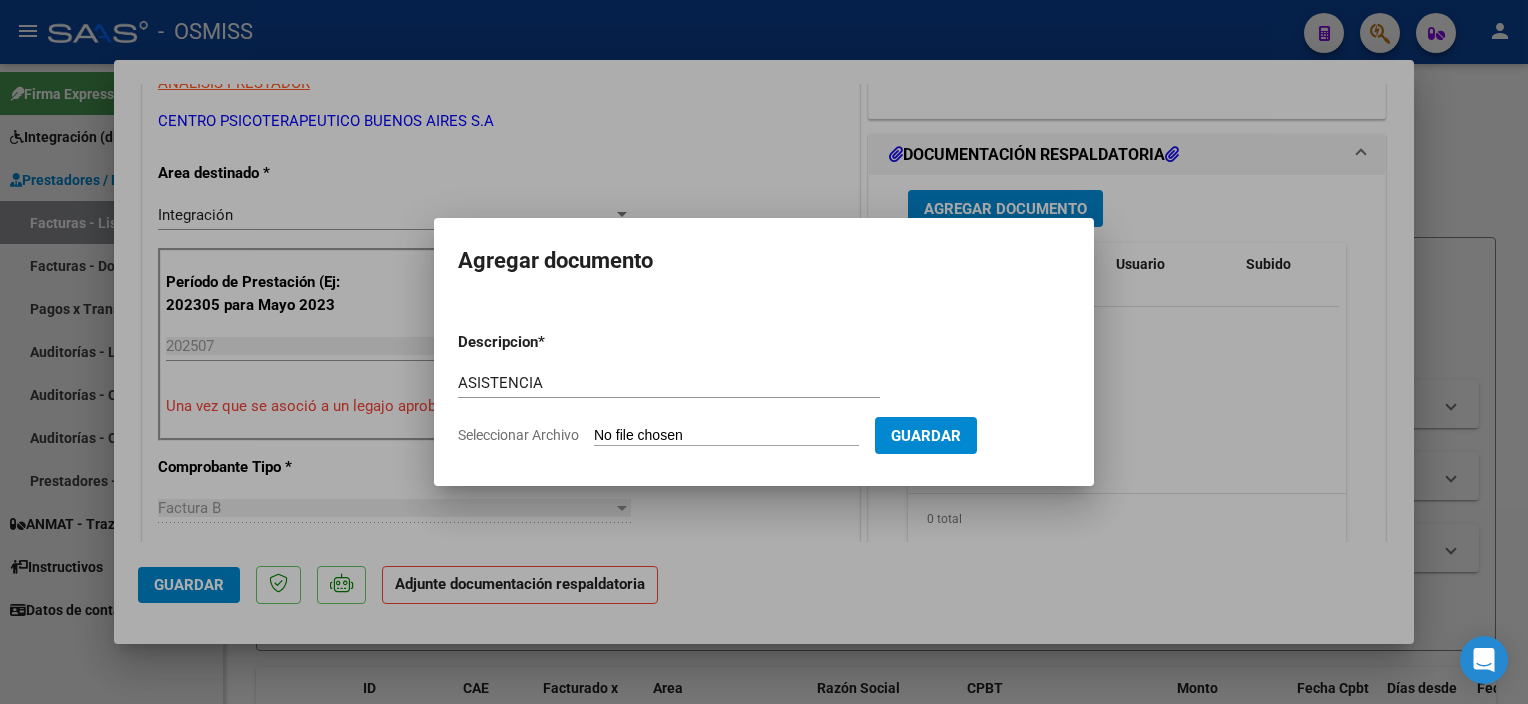 click on "Seleccionar Archivo" at bounding box center [726, 436] 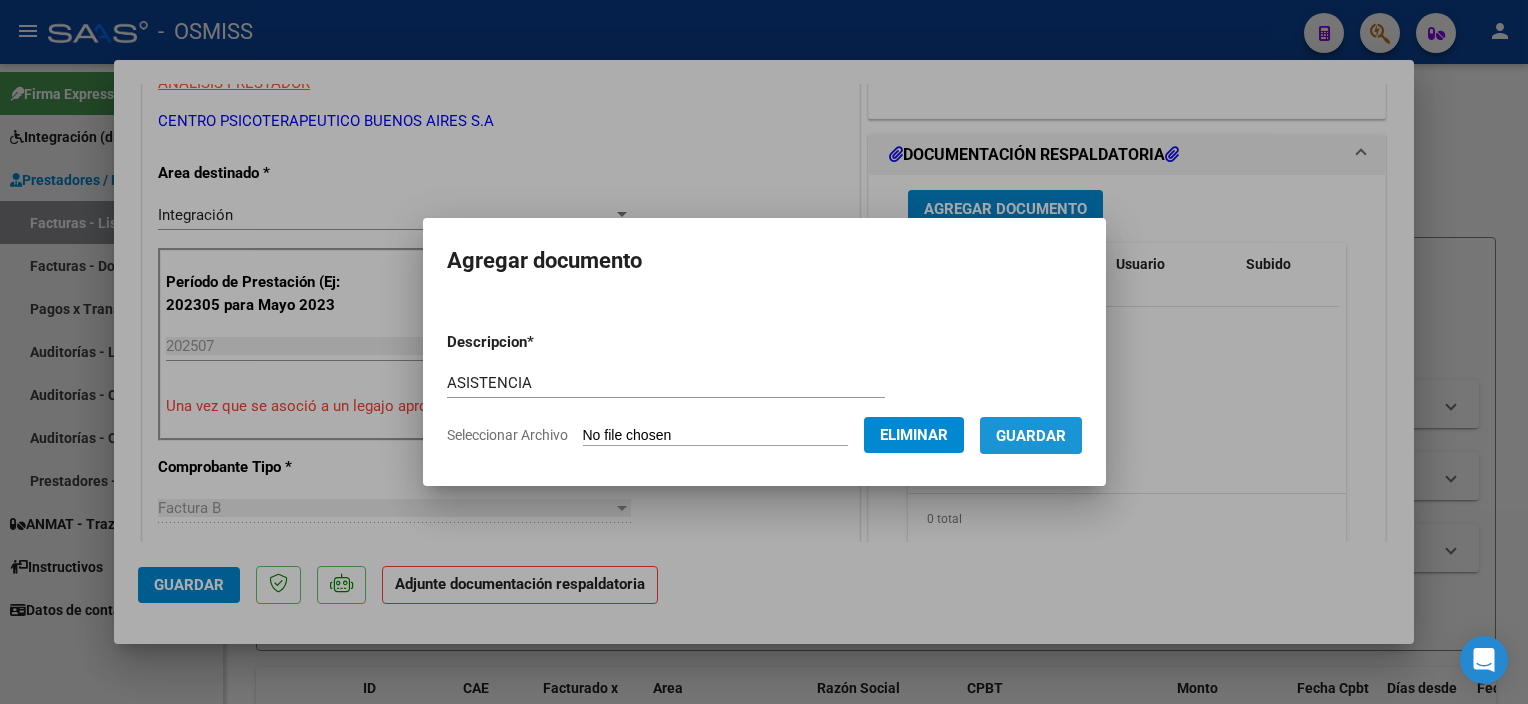 click on "Guardar" at bounding box center (1031, 436) 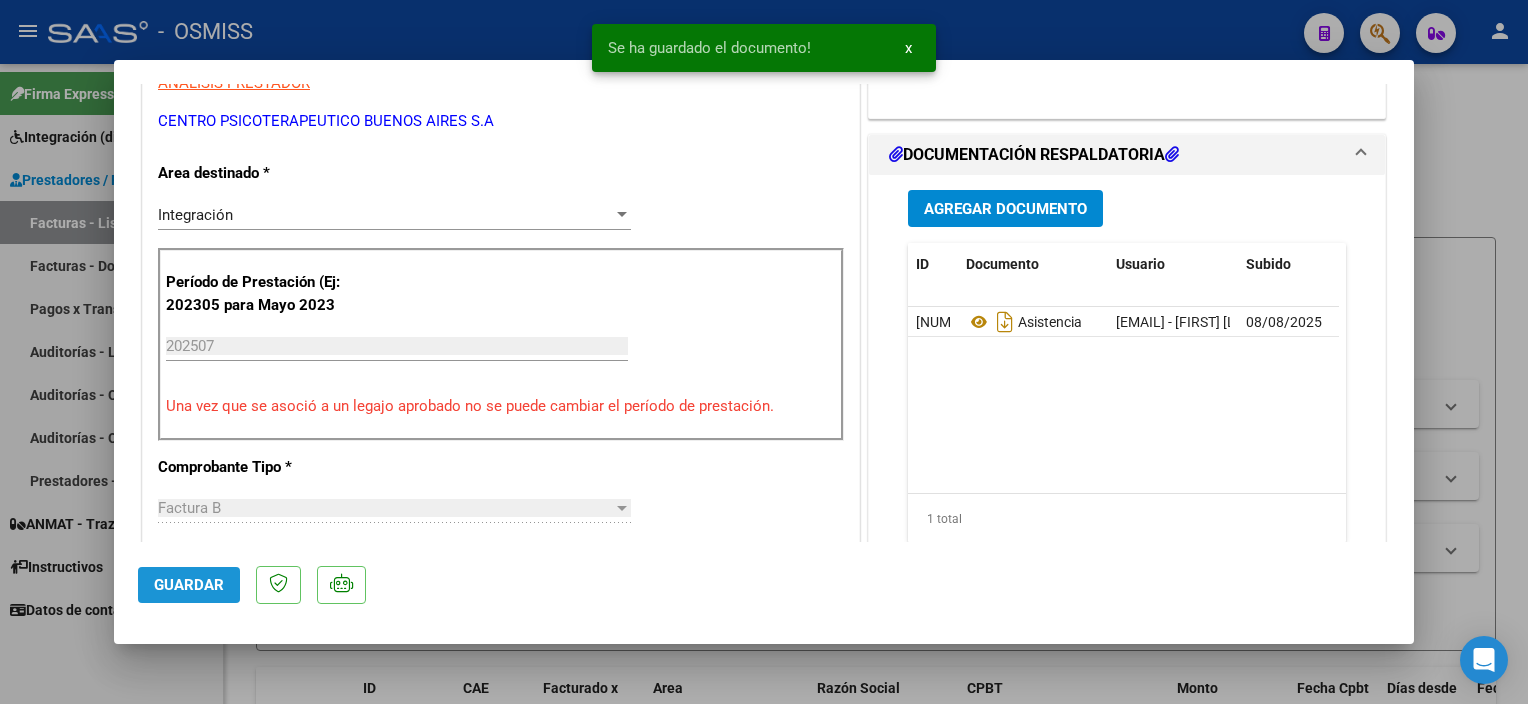 click on "Guardar" 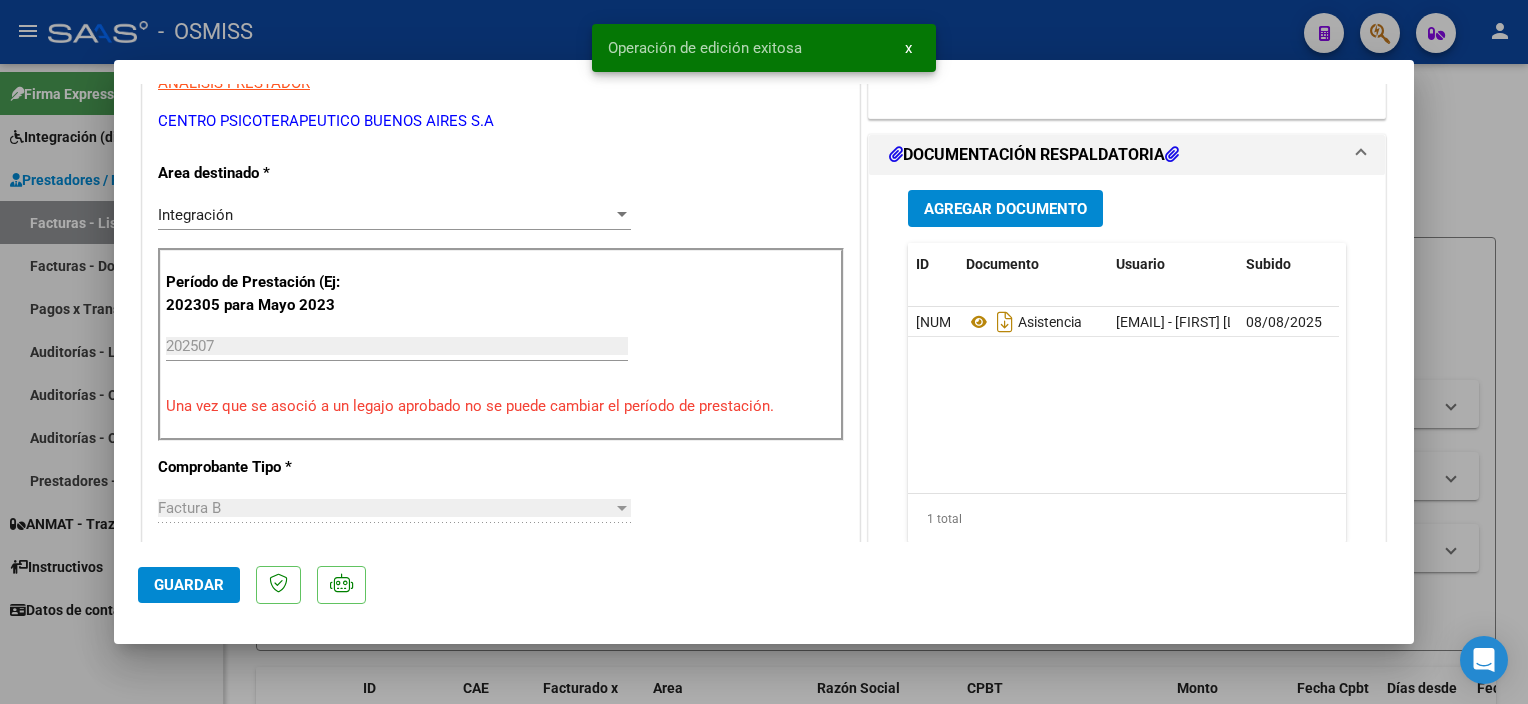 click at bounding box center (764, 352) 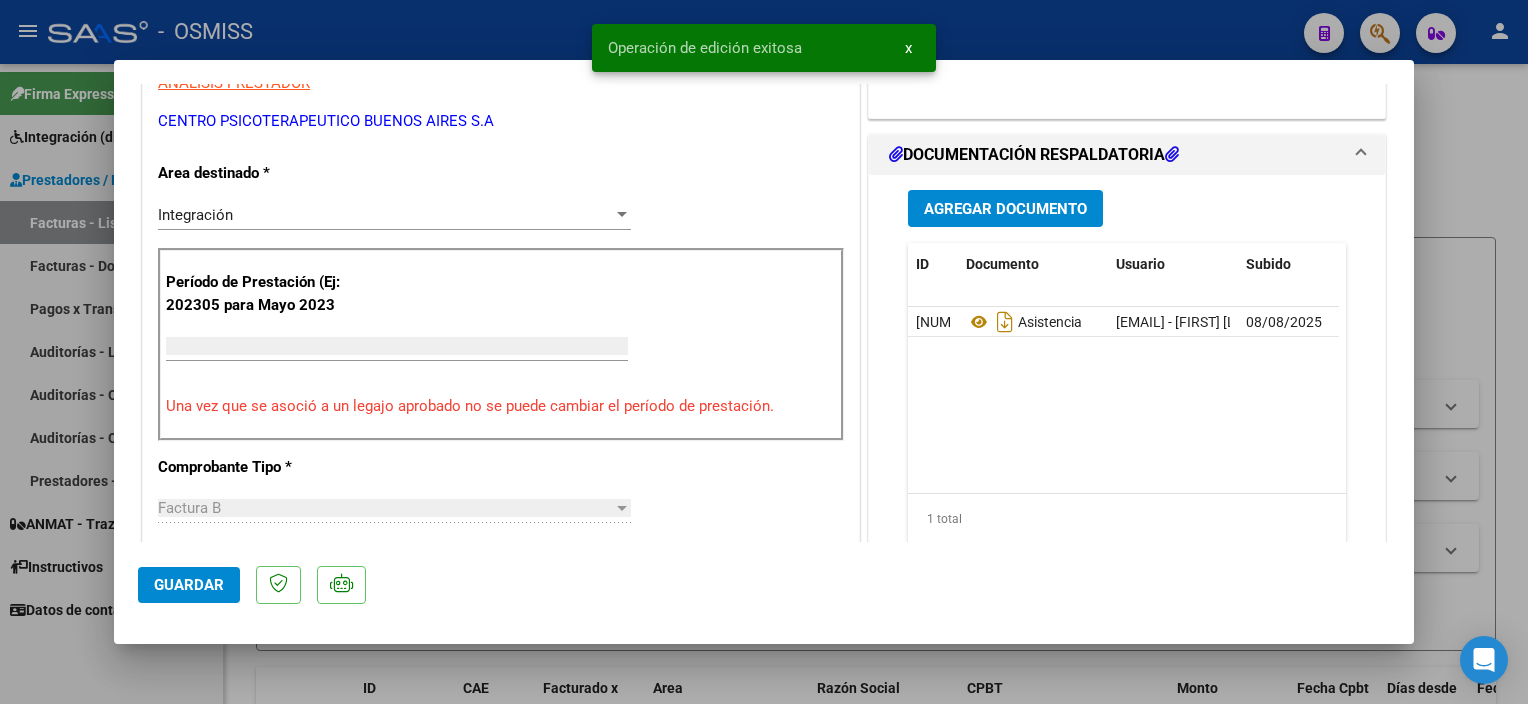 scroll, scrollTop: 345, scrollLeft: 0, axis: vertical 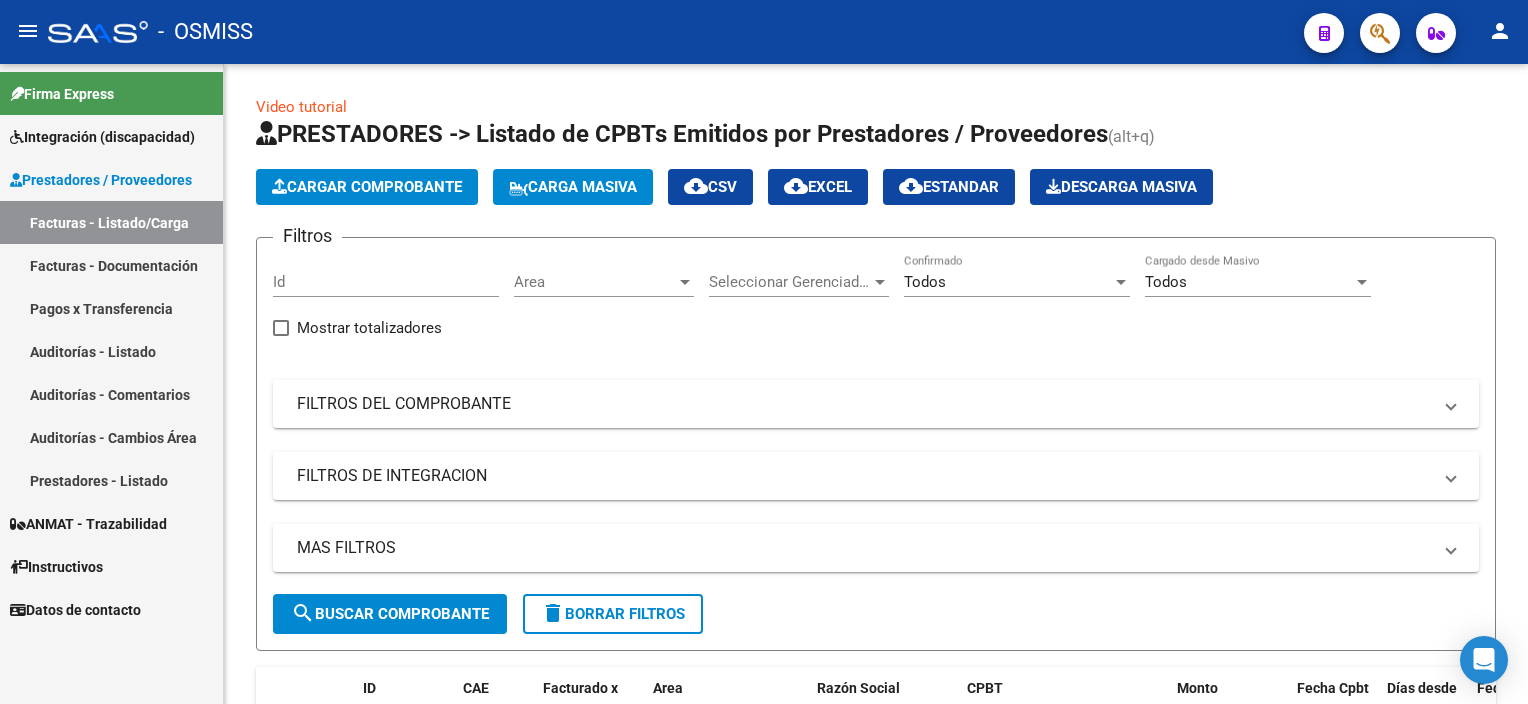 drag, startPoint x: 1519, startPoint y: 252, endPoint x: 1528, endPoint y: 308, distance: 56.718605 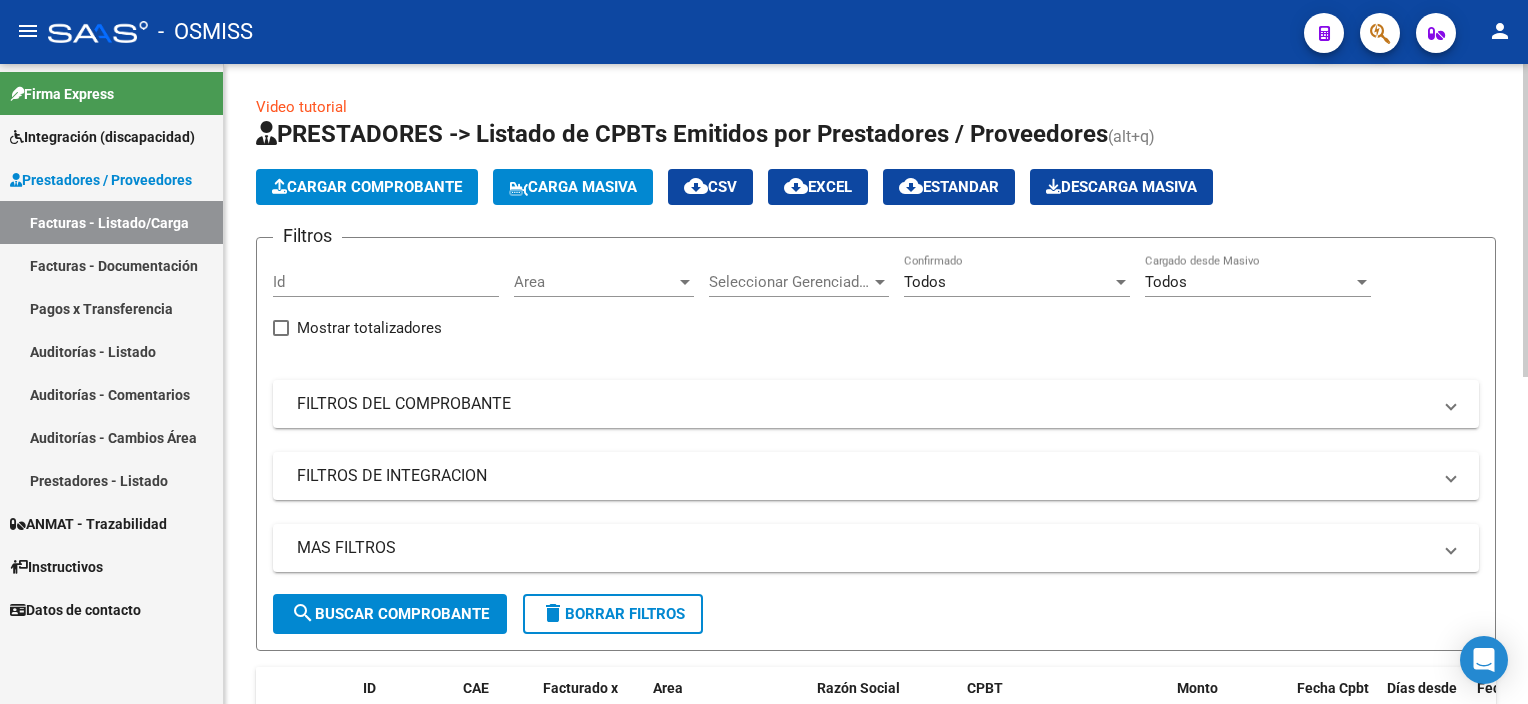 click on "Cargar Comprobante" 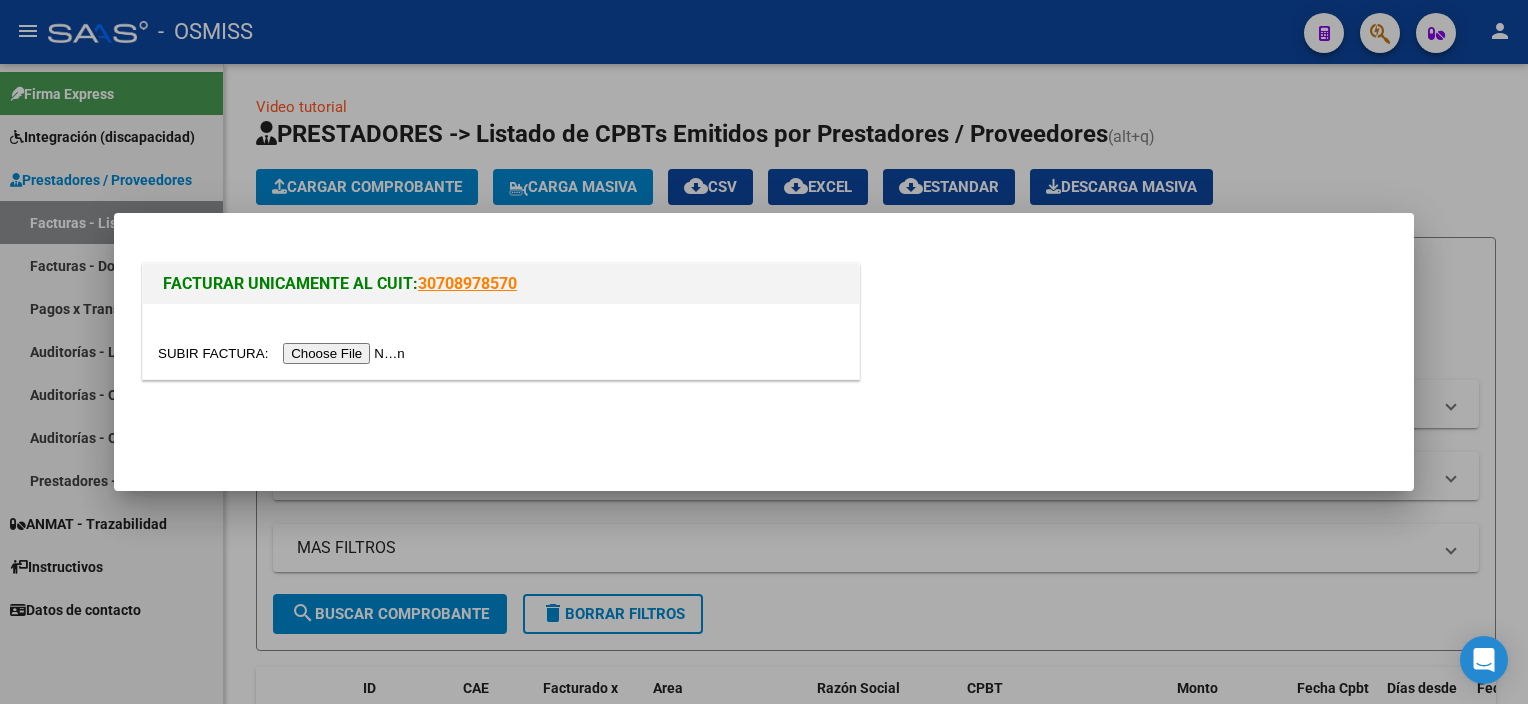 click at bounding box center [284, 353] 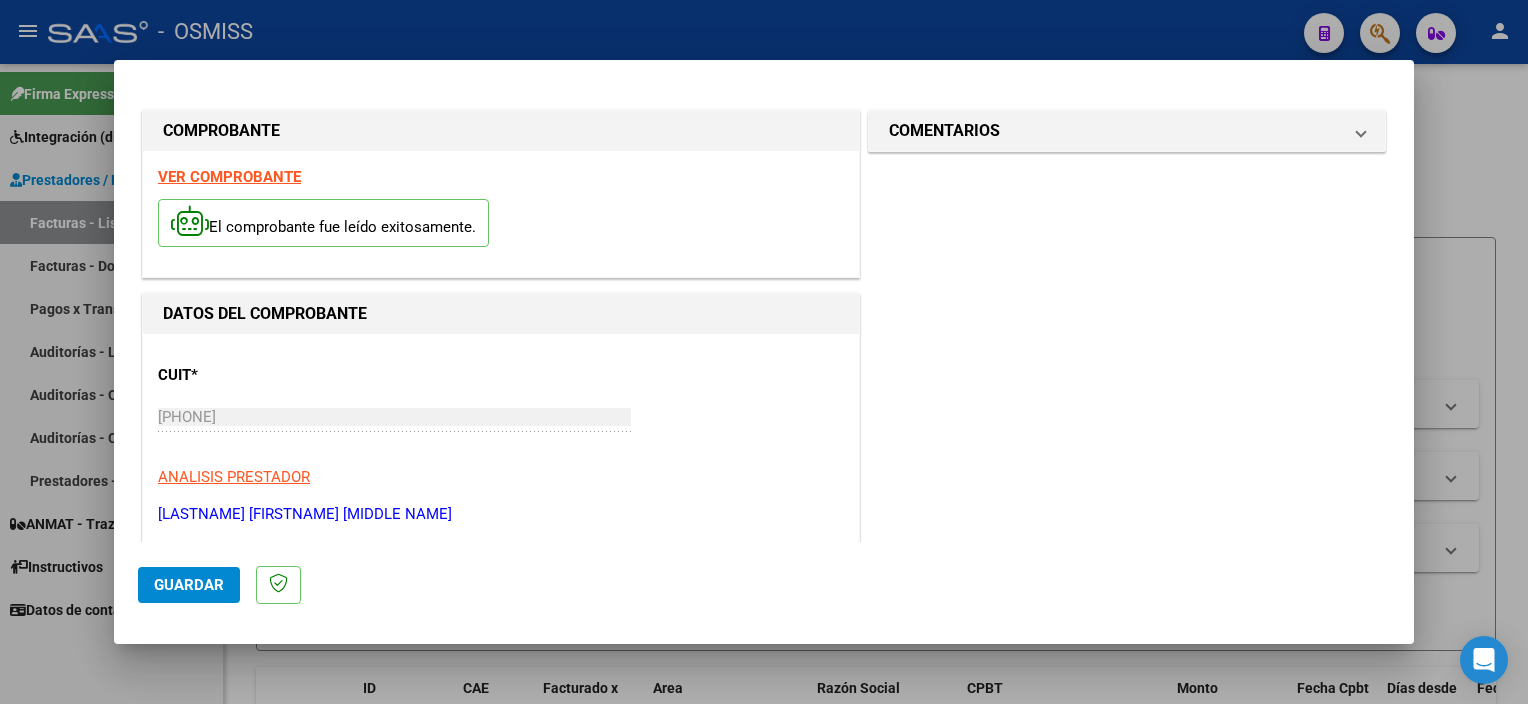scroll, scrollTop: 295, scrollLeft: 0, axis: vertical 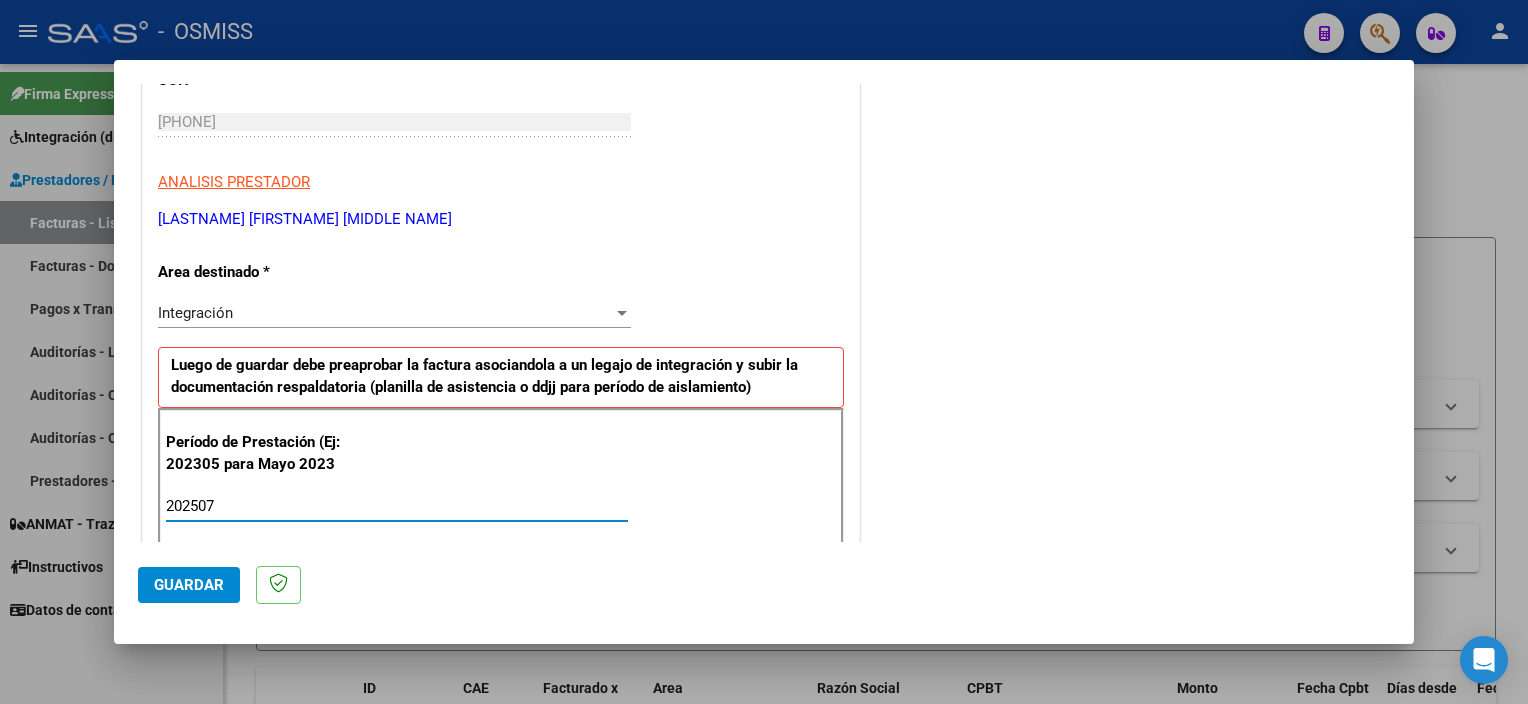 type on "202507" 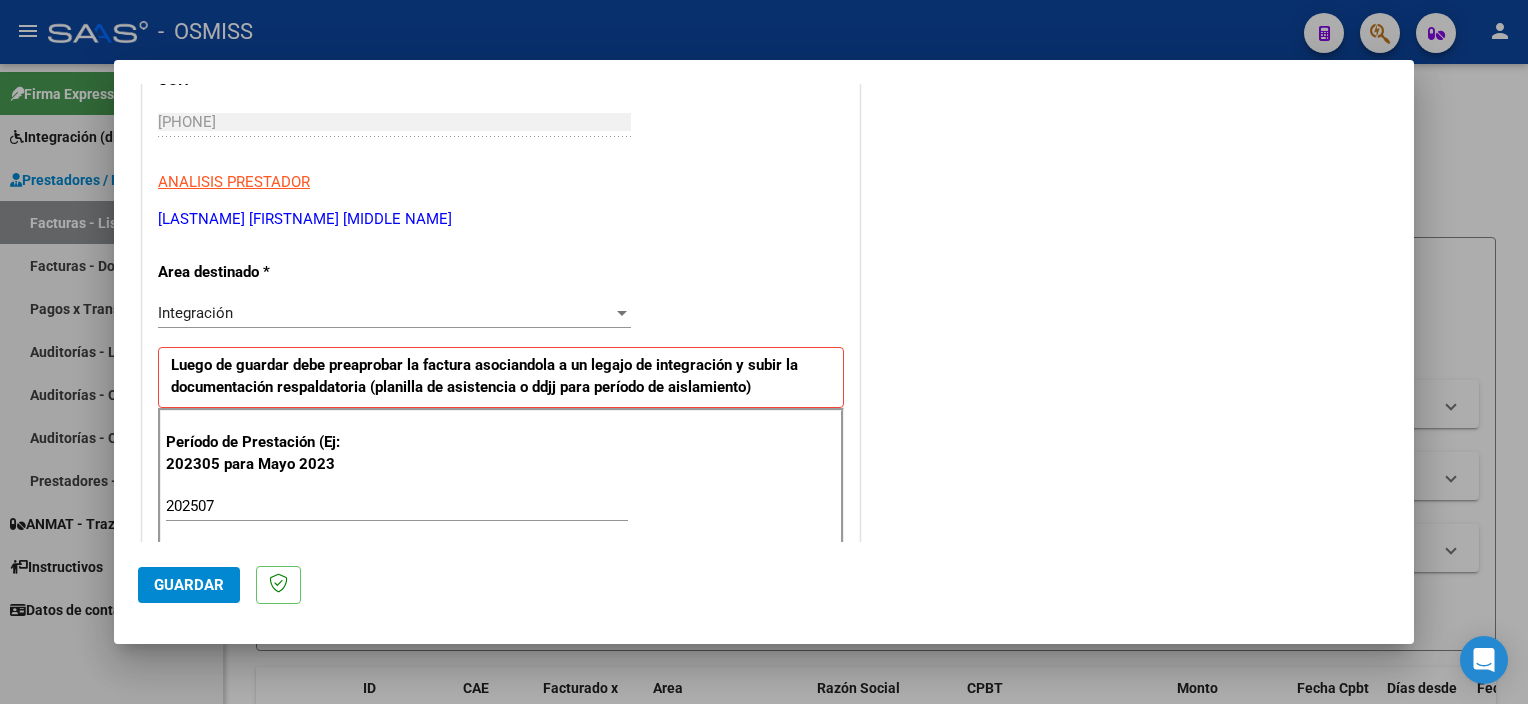 scroll, scrollTop: 1265, scrollLeft: 0, axis: vertical 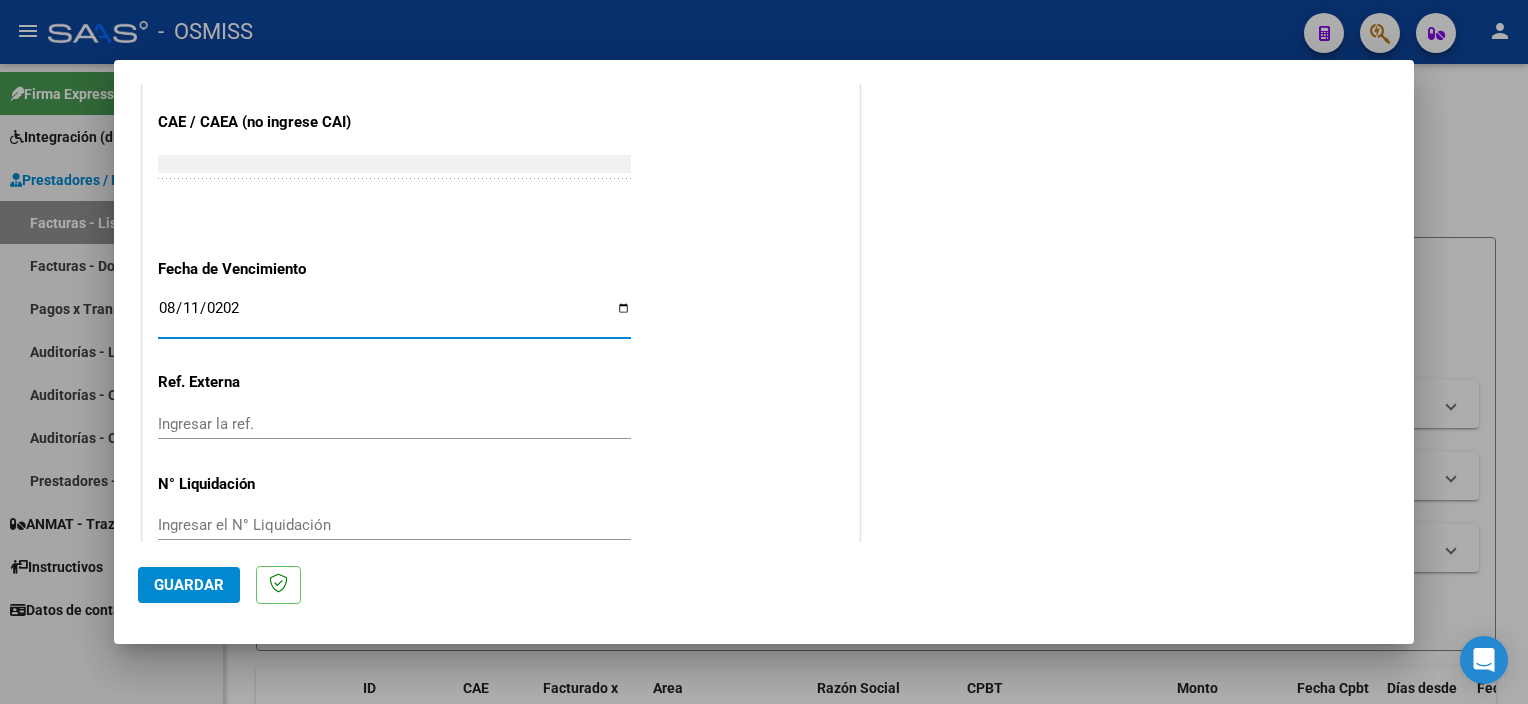 type on "2025-08-11" 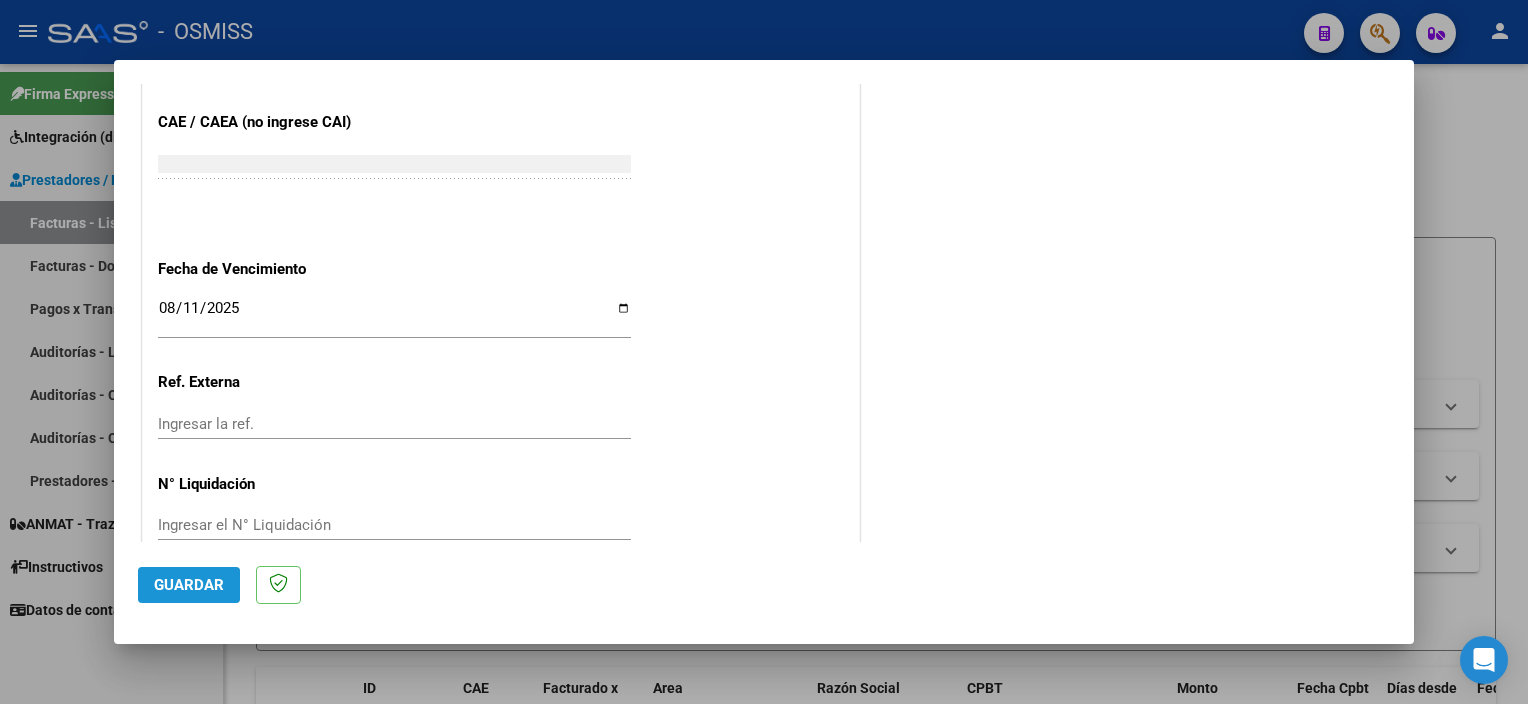 click on "Guardar" 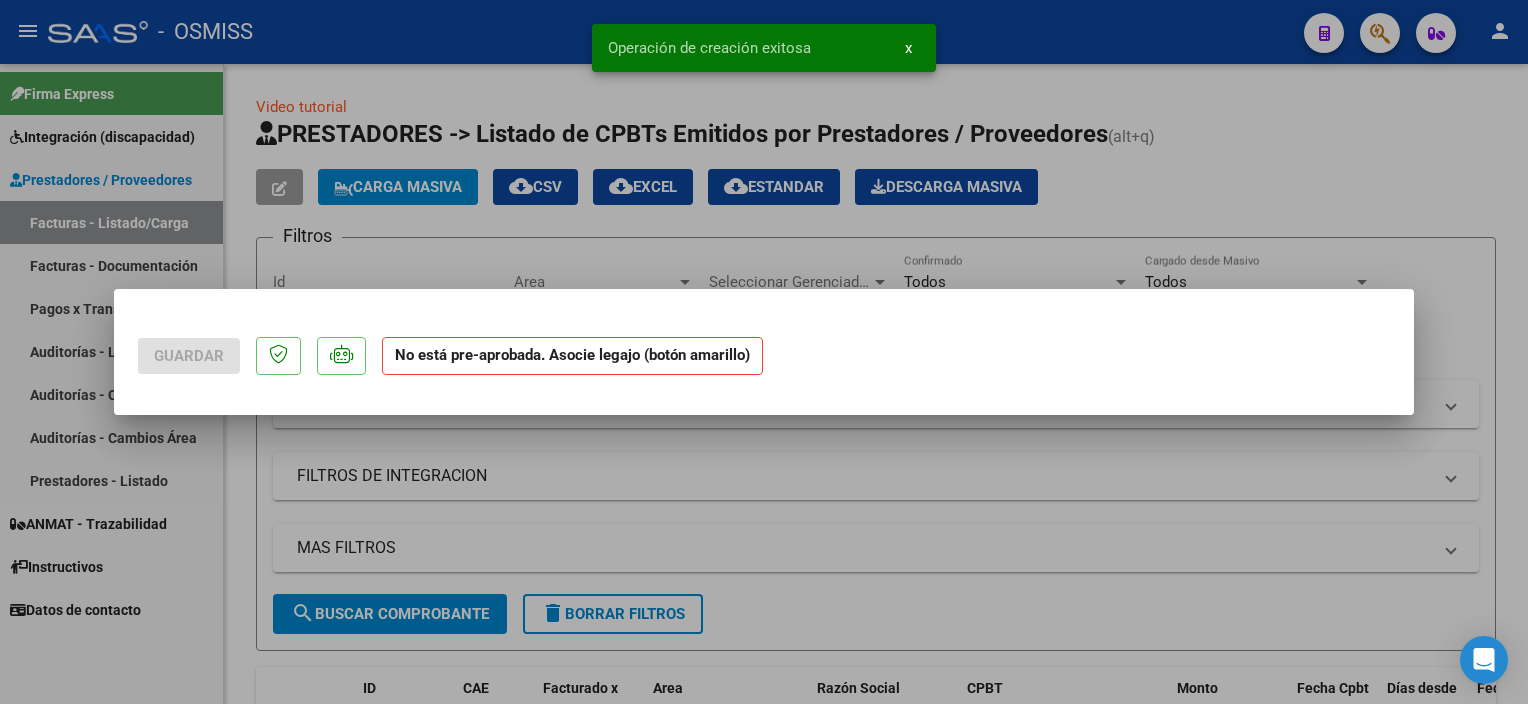 scroll, scrollTop: 0, scrollLeft: 0, axis: both 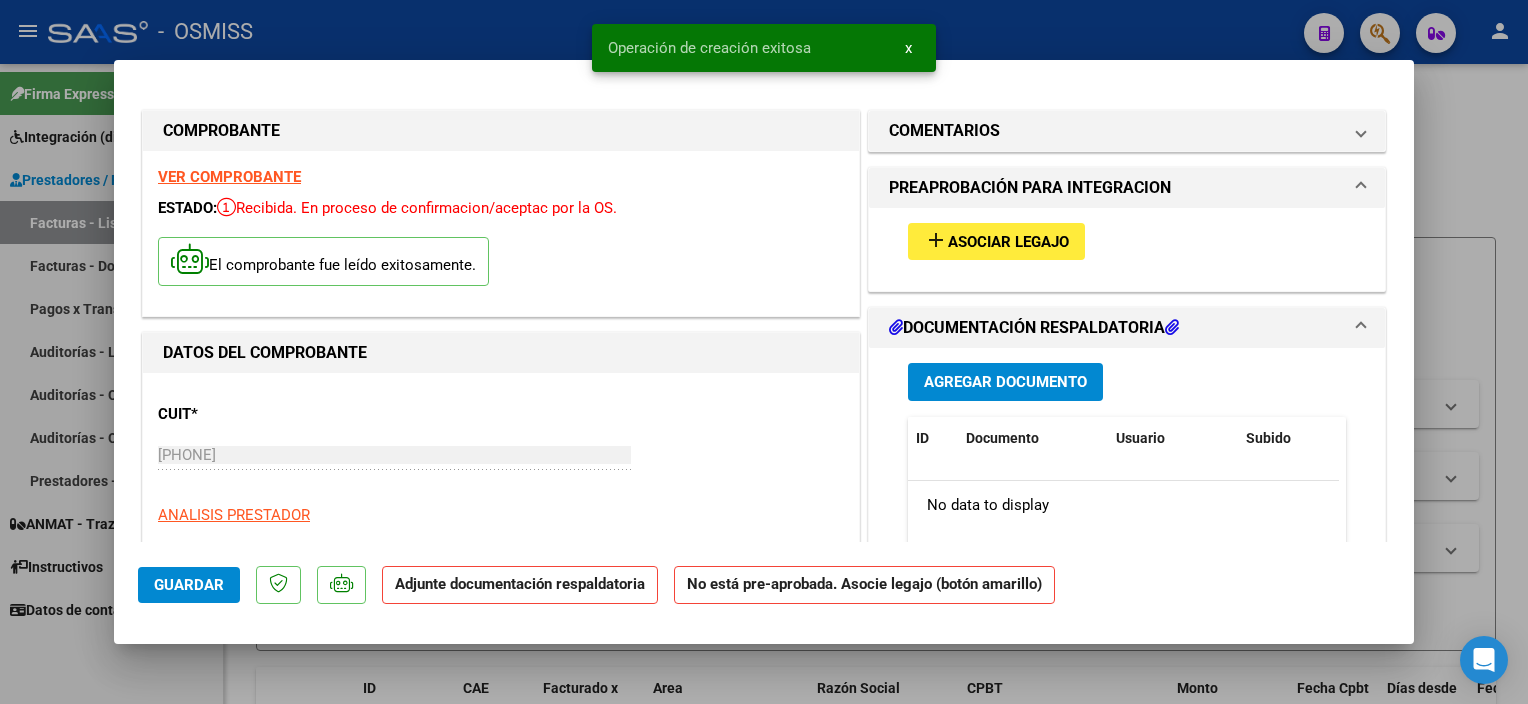 click on "Asociar Legajo" at bounding box center [1008, 242] 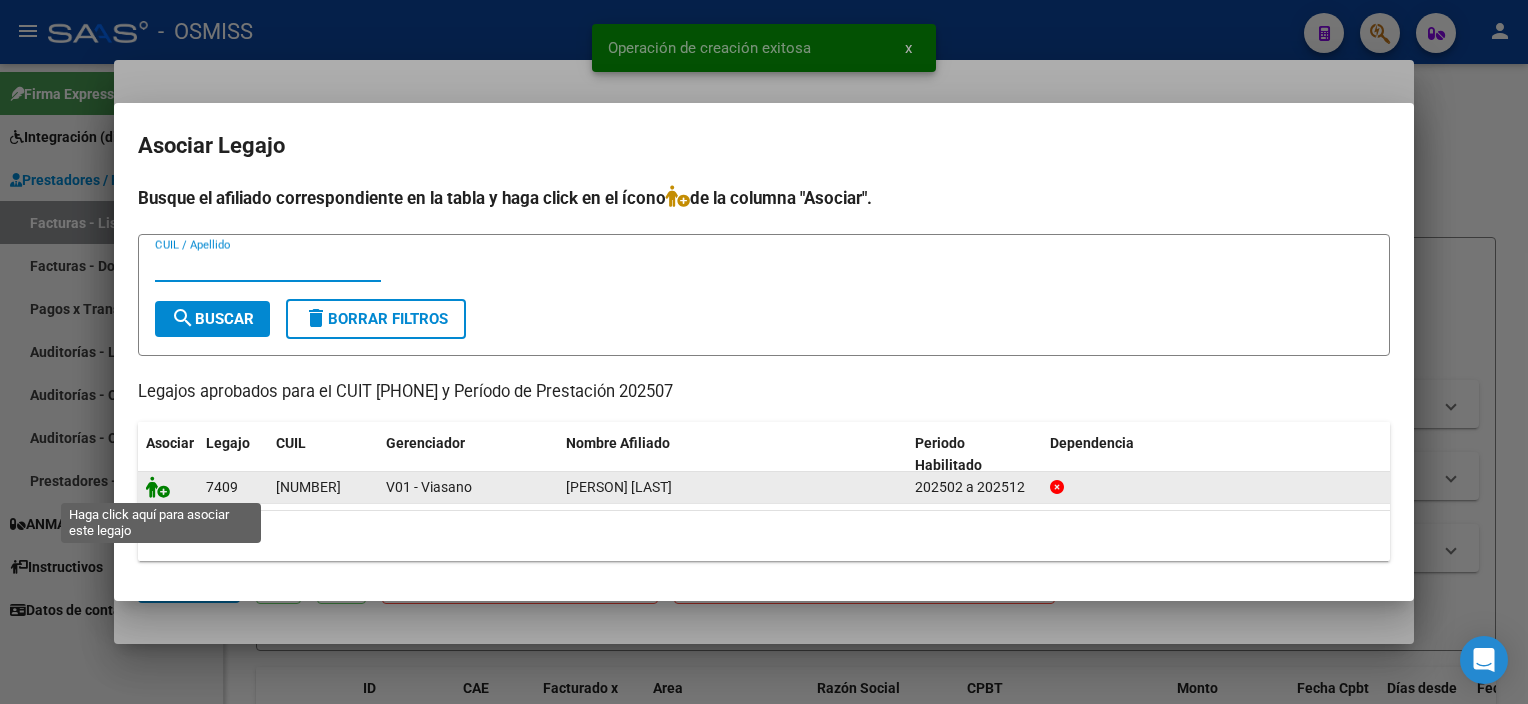click 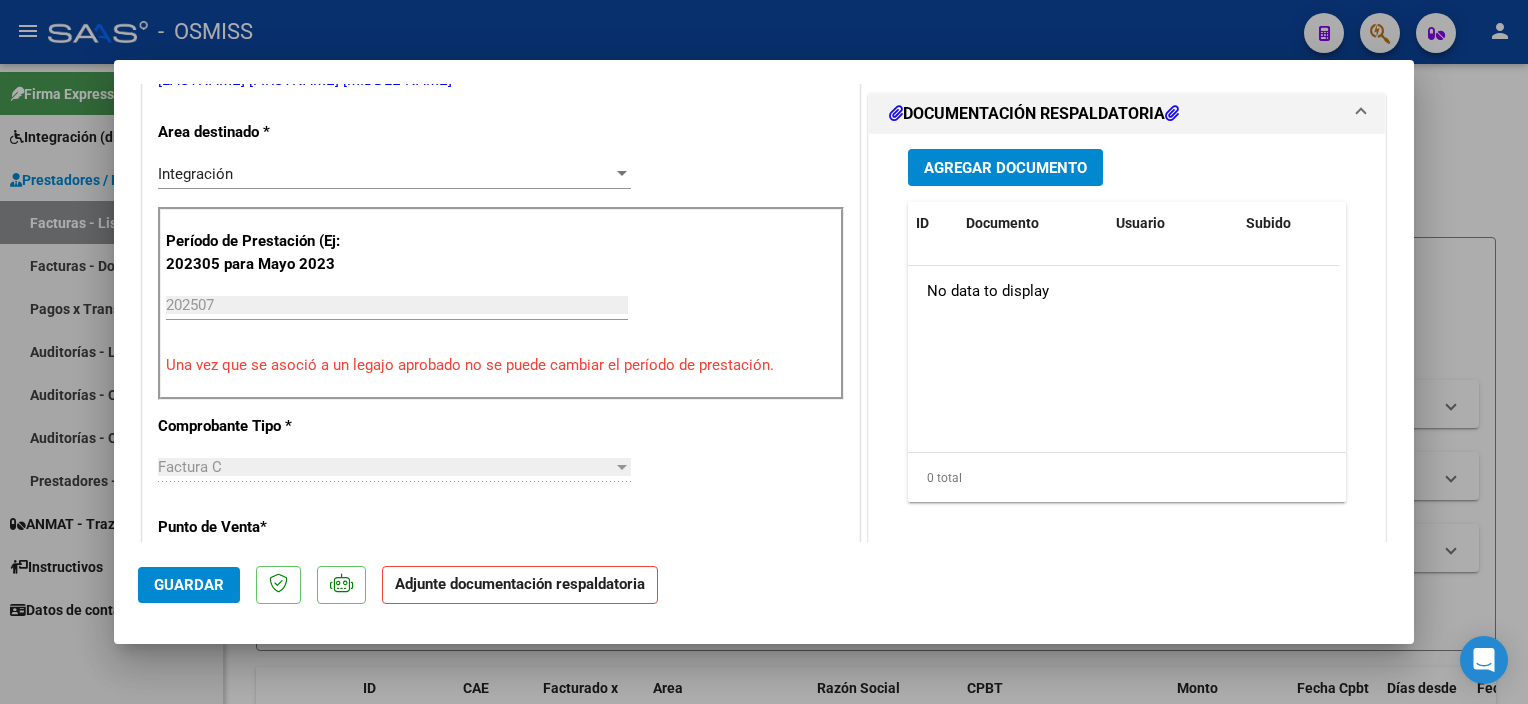scroll, scrollTop: 546, scrollLeft: 0, axis: vertical 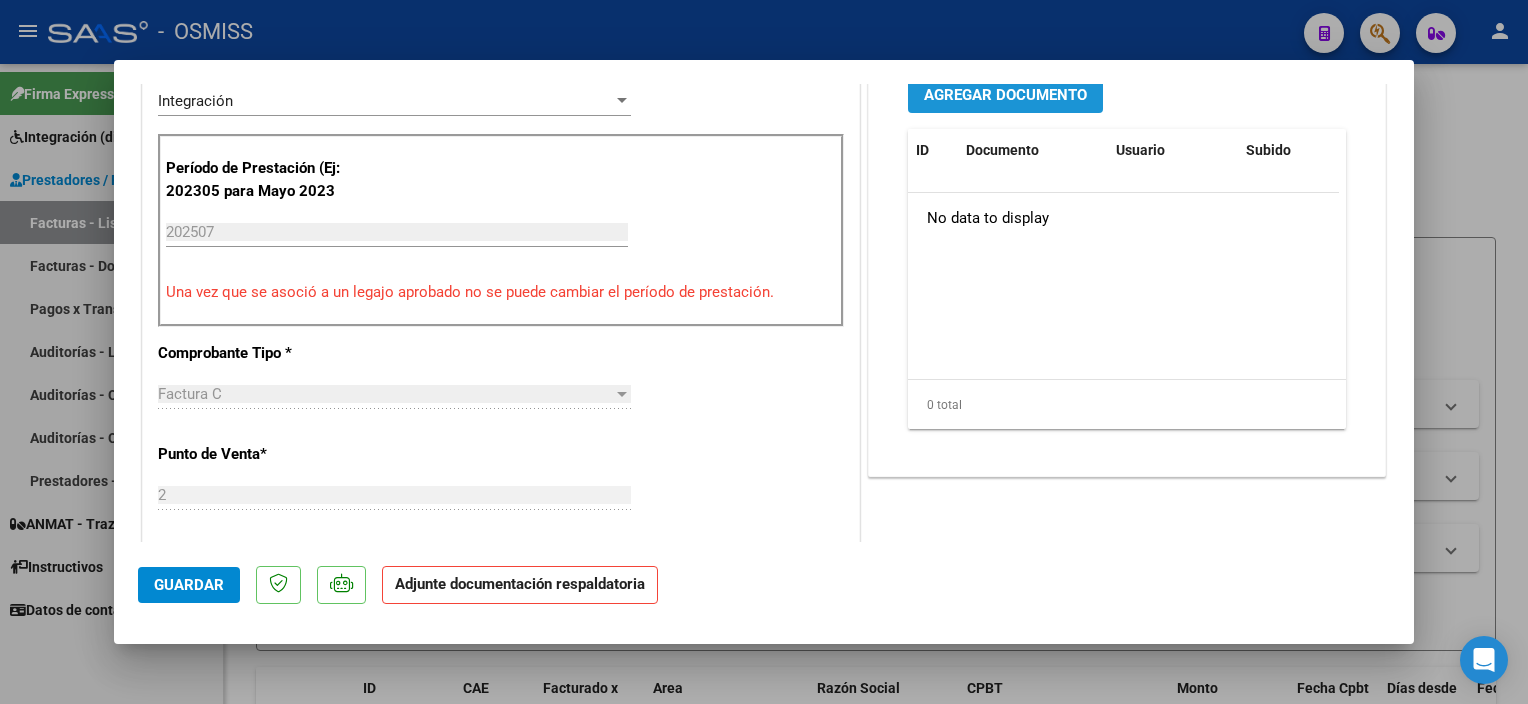 click on "Agregar Documento" at bounding box center (1005, 95) 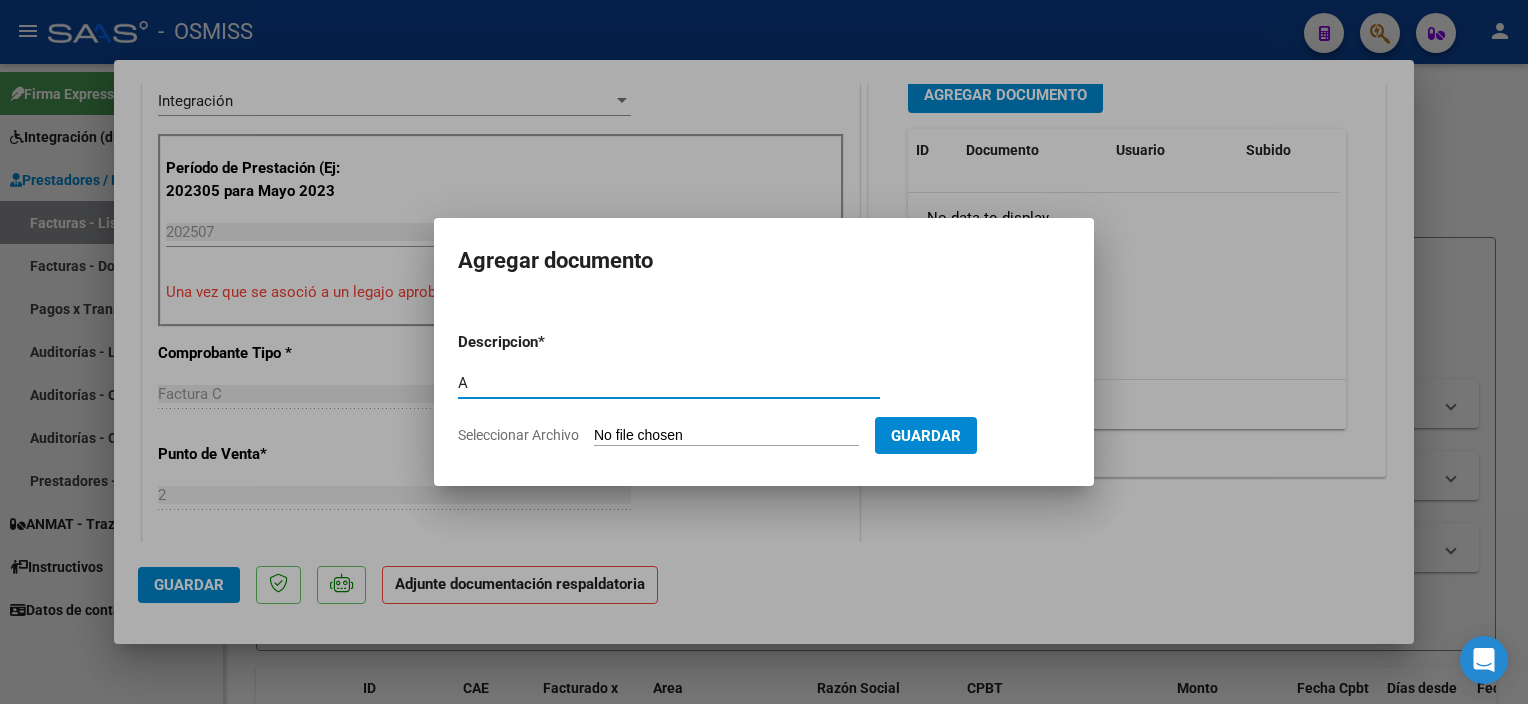 type on "ASISTENCIA" 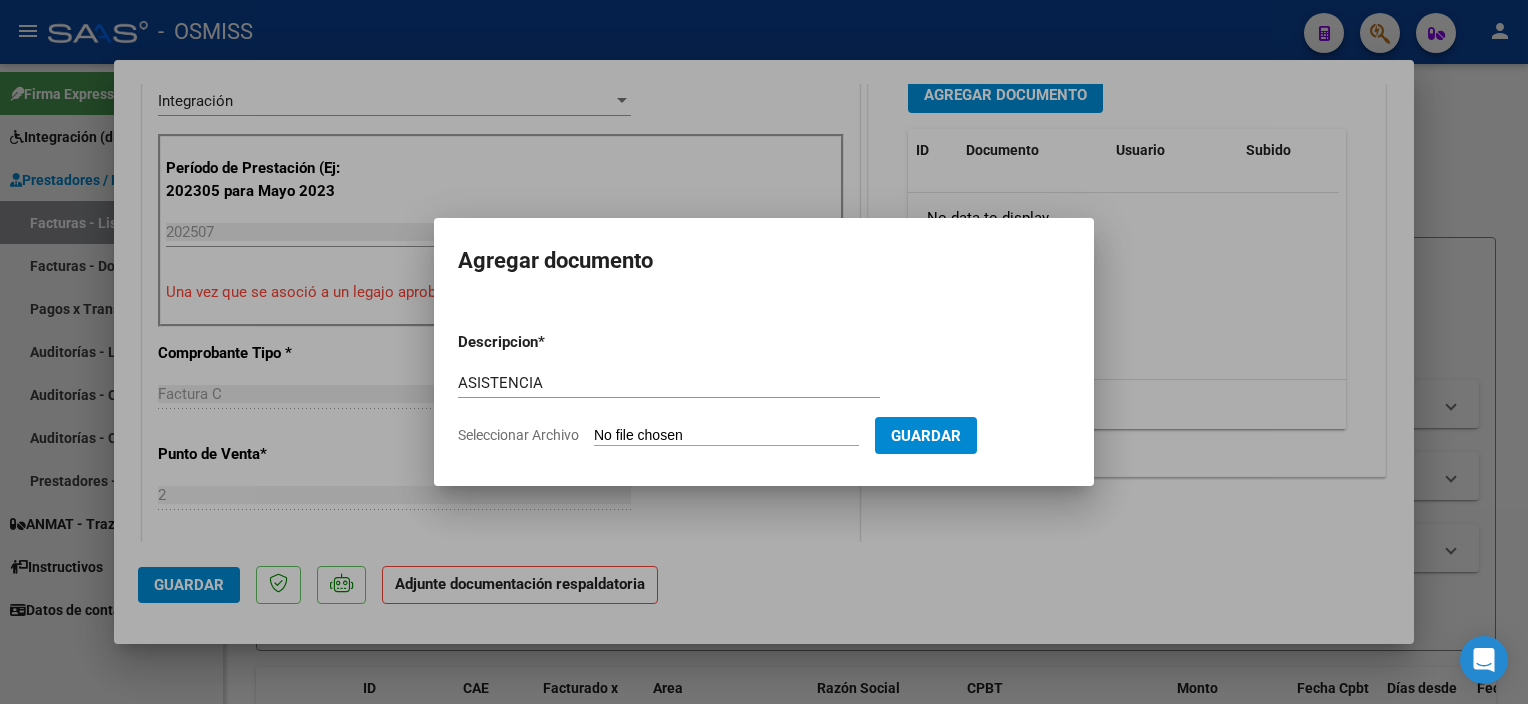 click on "Seleccionar Archivo" at bounding box center (726, 436) 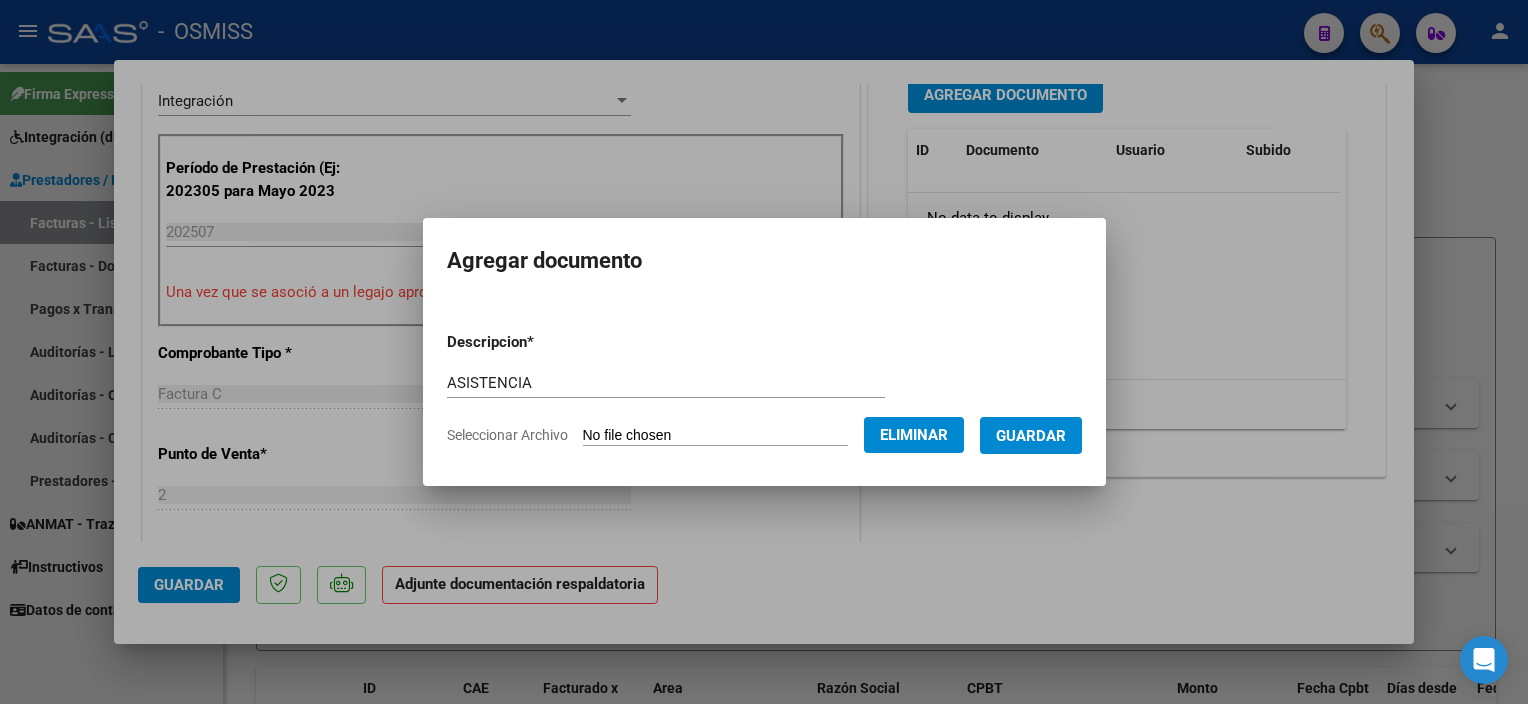 click on "Guardar" at bounding box center (1031, 435) 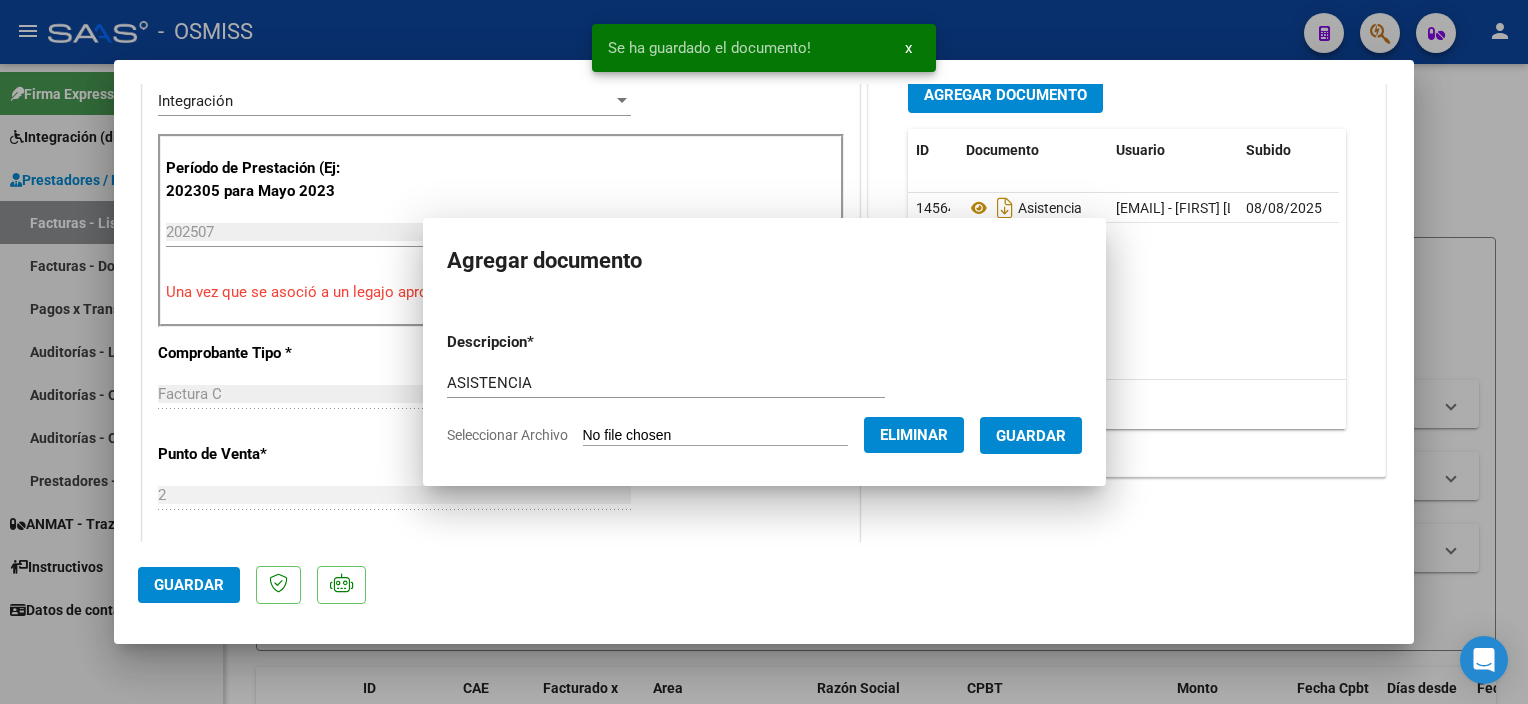 scroll, scrollTop: 536, scrollLeft: 0, axis: vertical 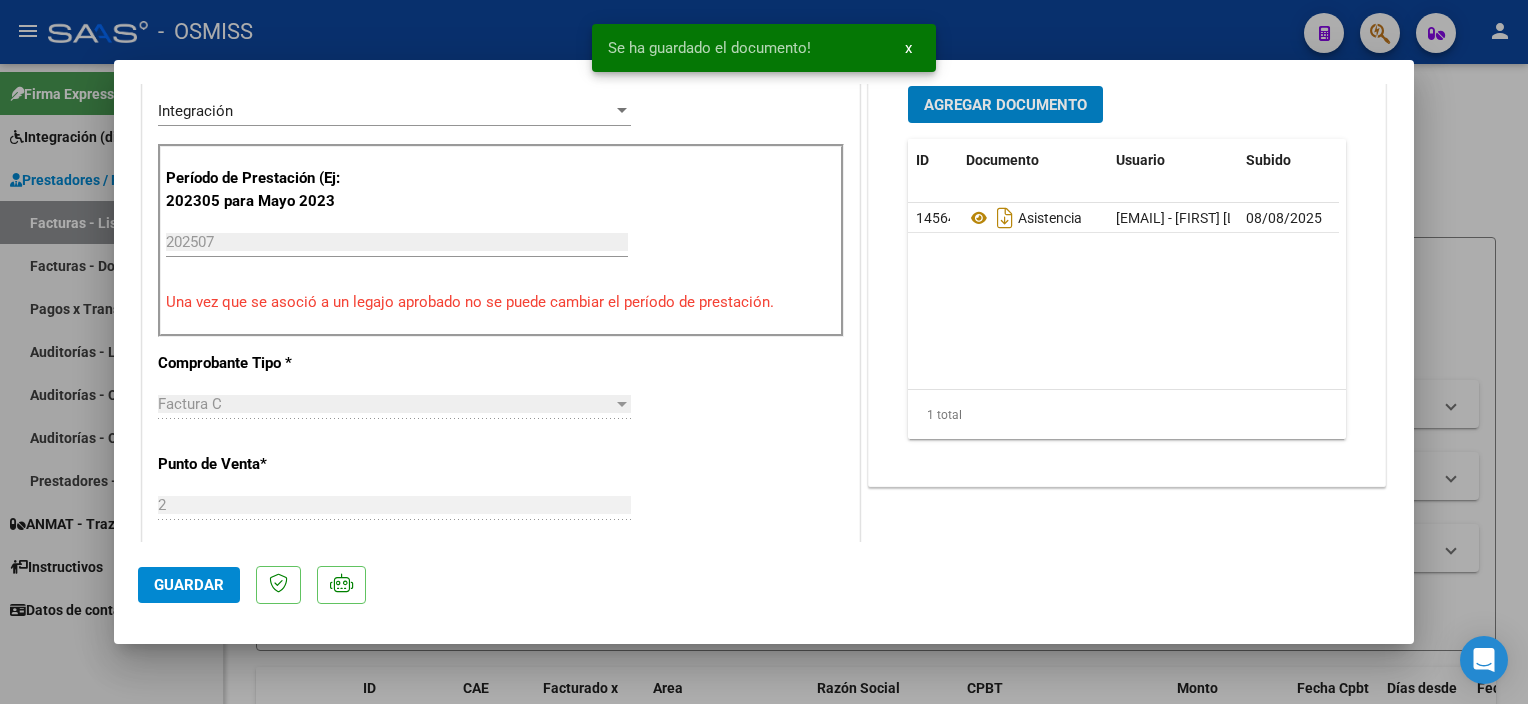 click on "Guardar" 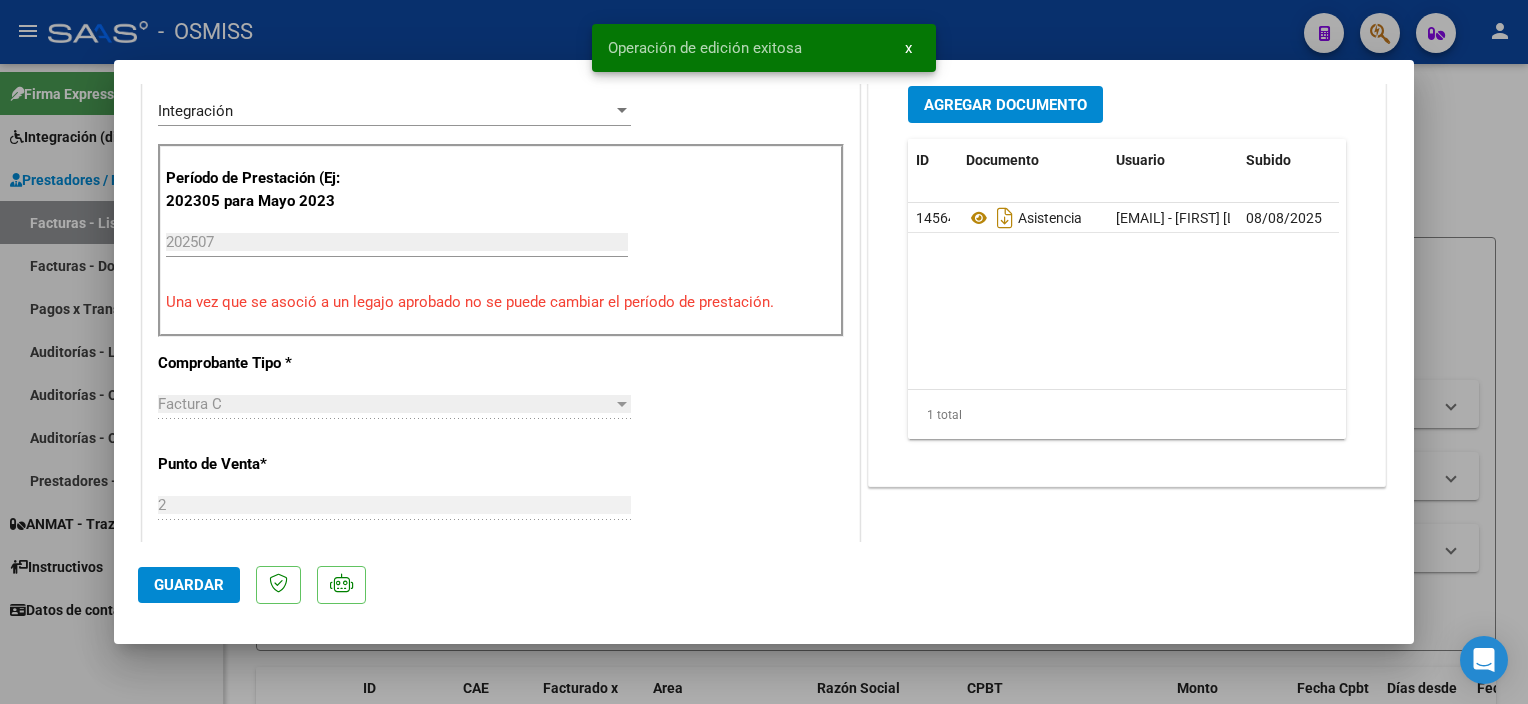 click at bounding box center [764, 352] 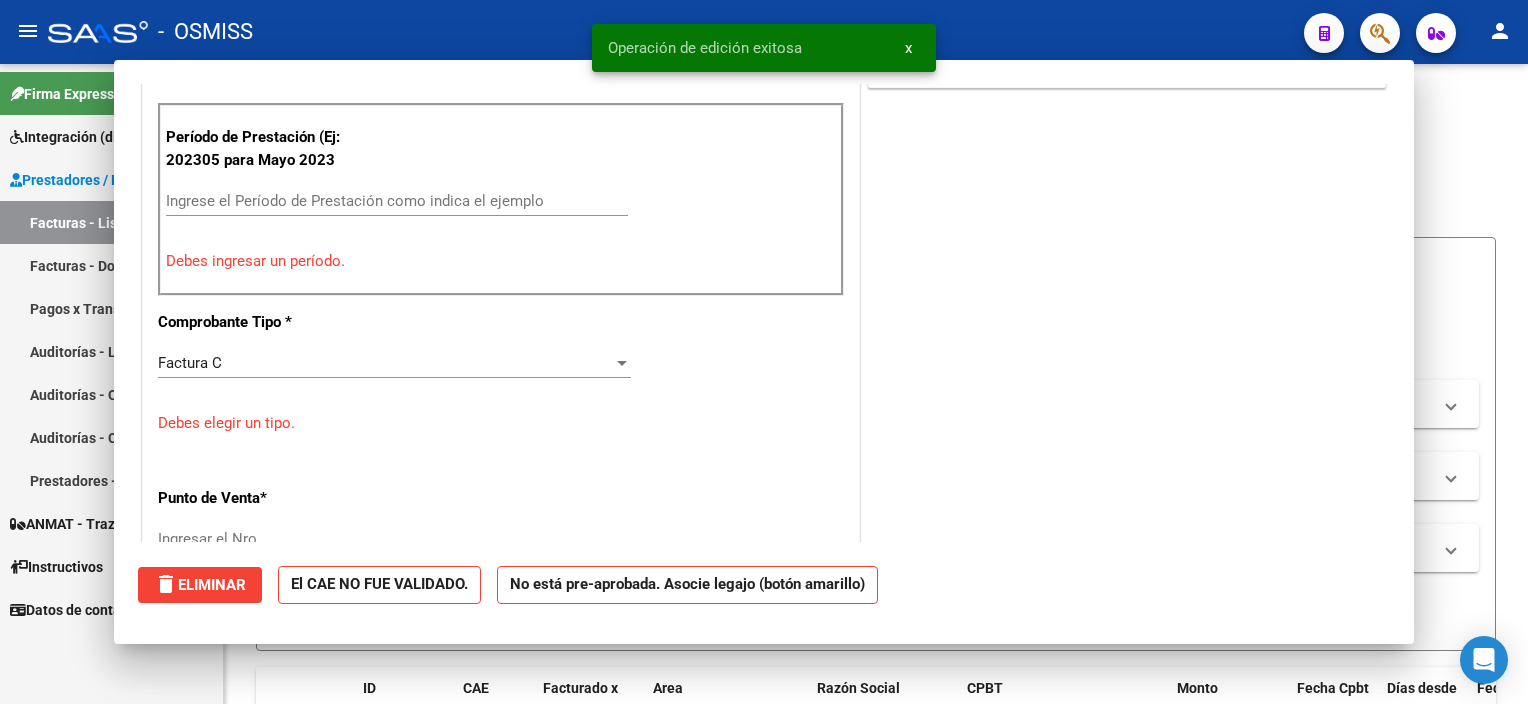 scroll, scrollTop: 450, scrollLeft: 0, axis: vertical 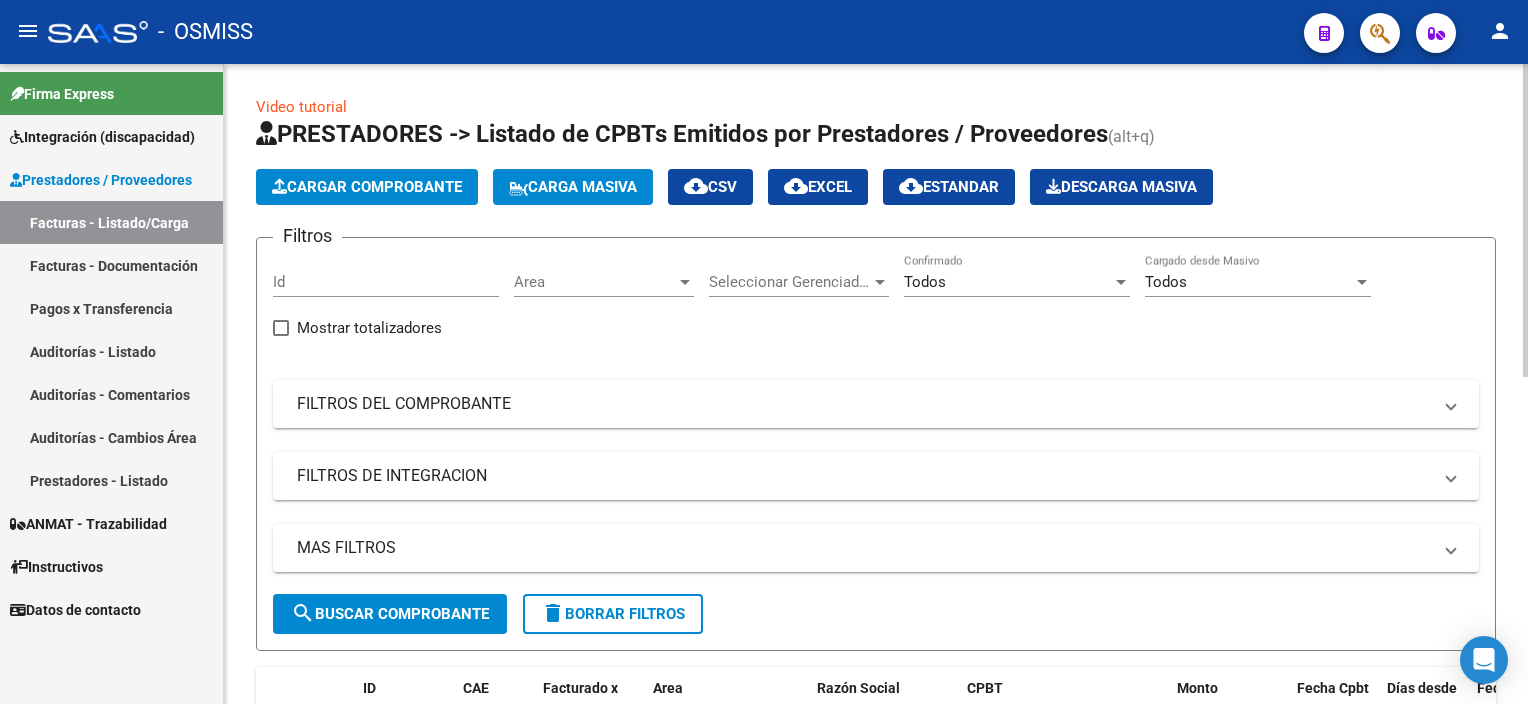 click on "Cargar Comprobante" 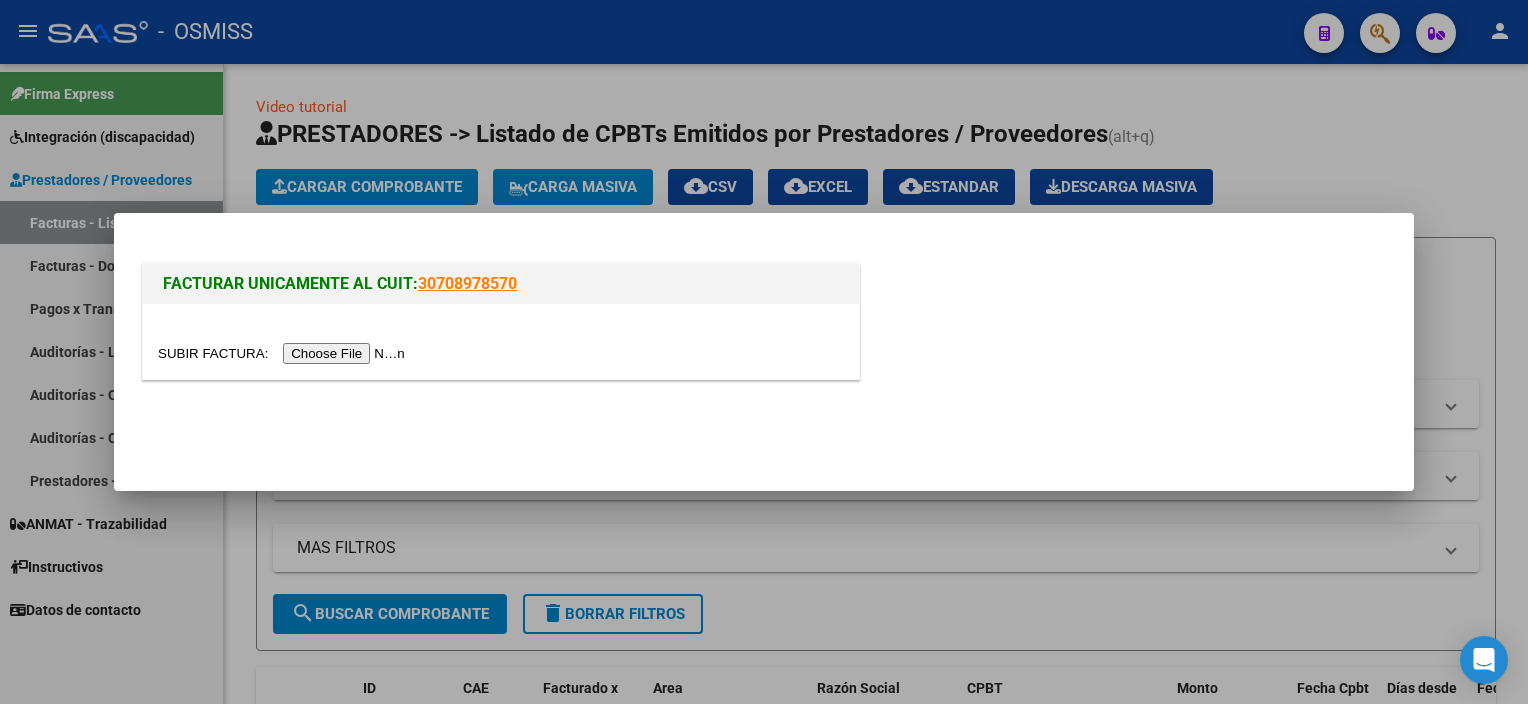 click at bounding box center (284, 353) 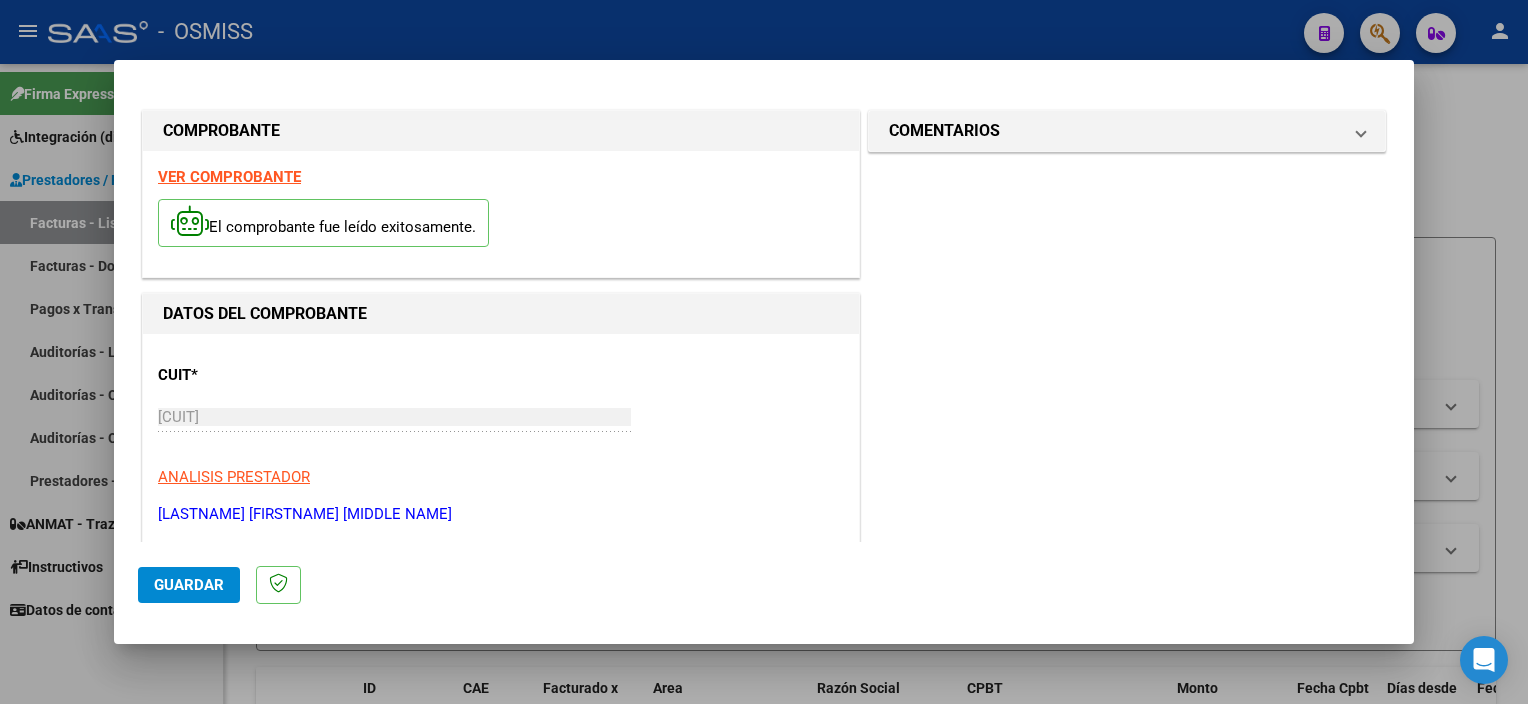 scroll, scrollTop: 295, scrollLeft: 0, axis: vertical 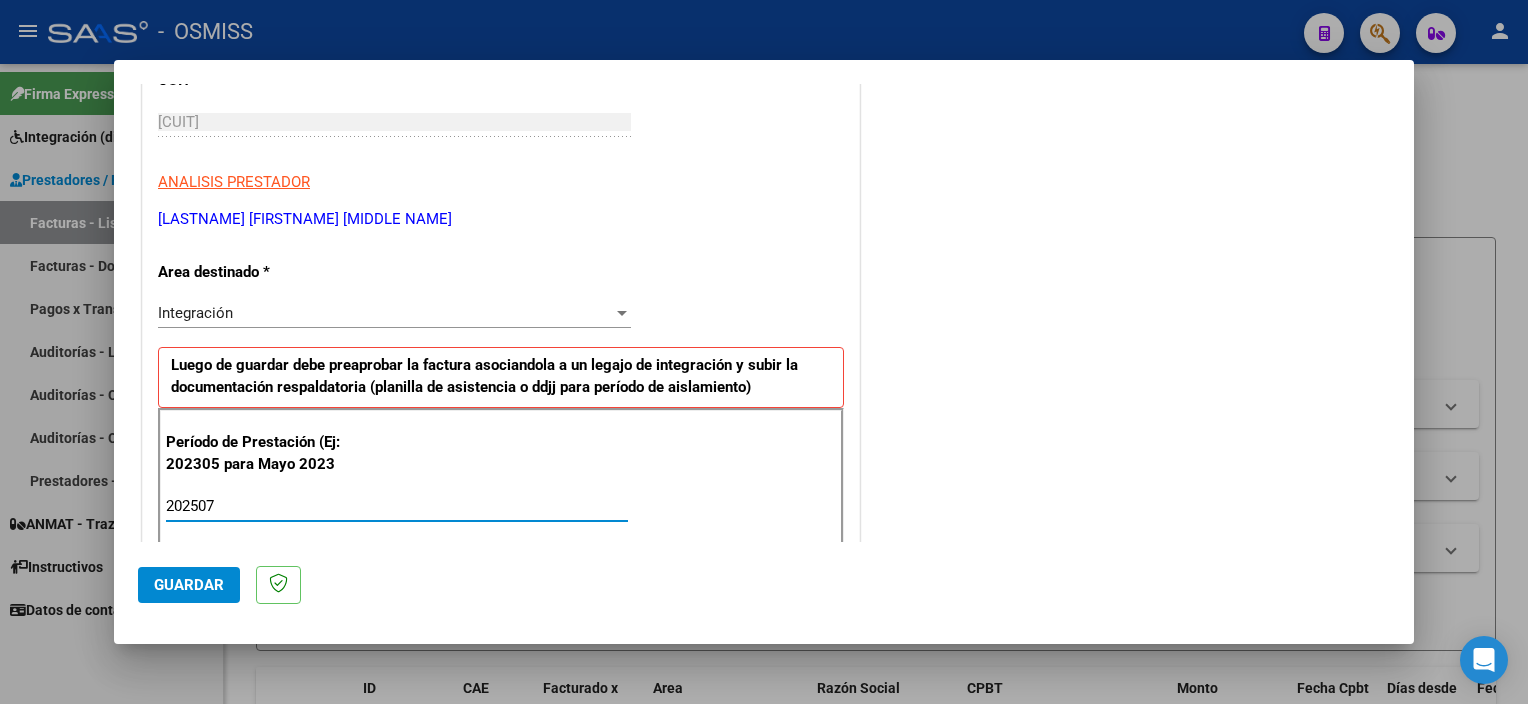 type on "202507" 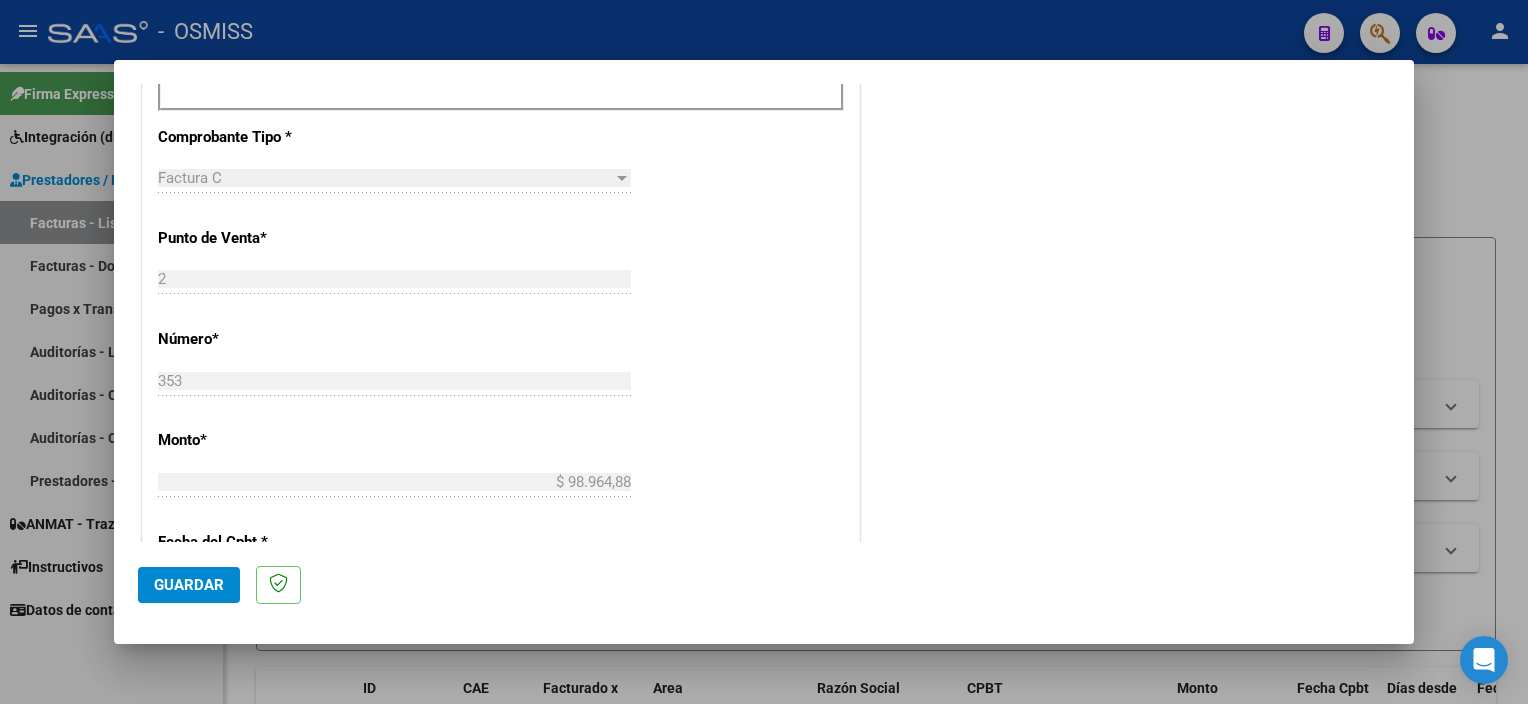 scroll, scrollTop: 1300, scrollLeft: 0, axis: vertical 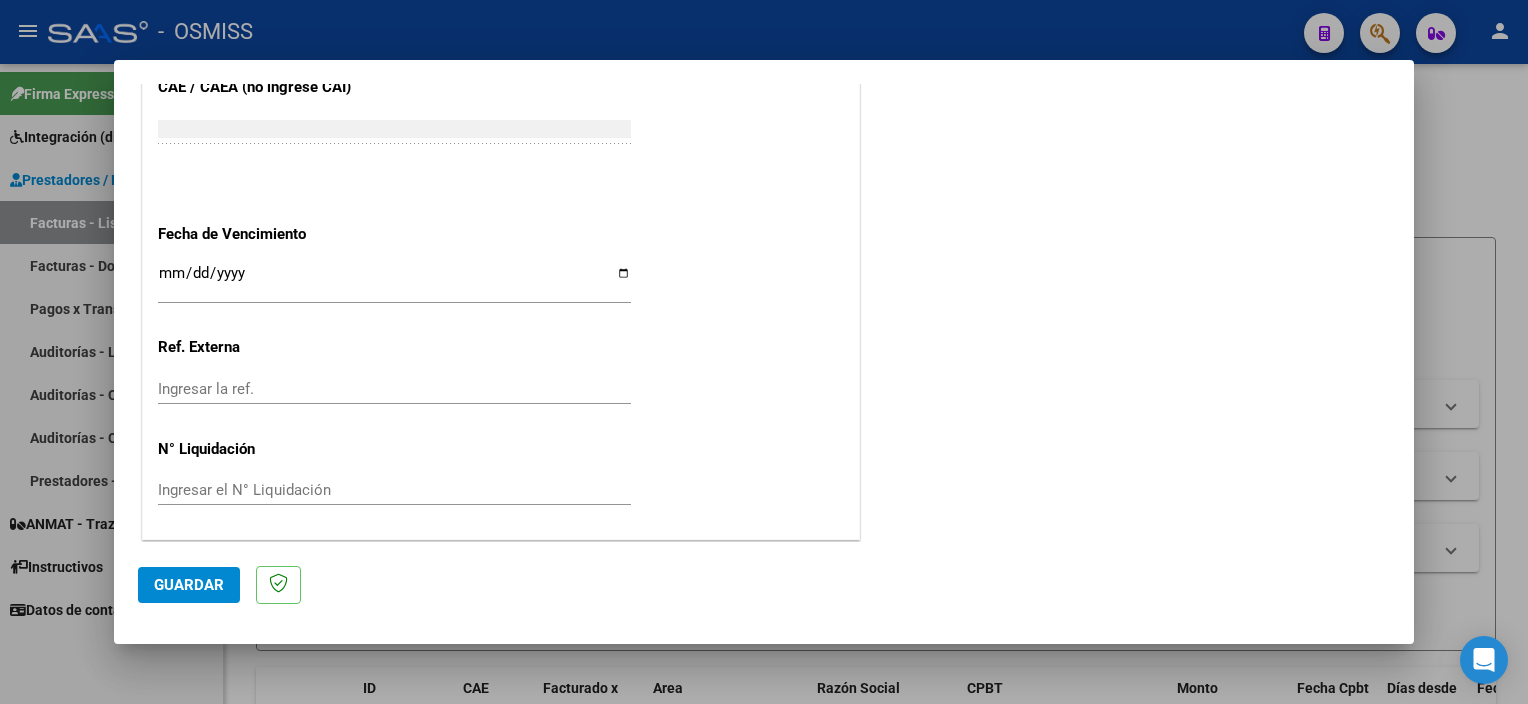 click on "Ingresar la fecha" at bounding box center [394, 281] 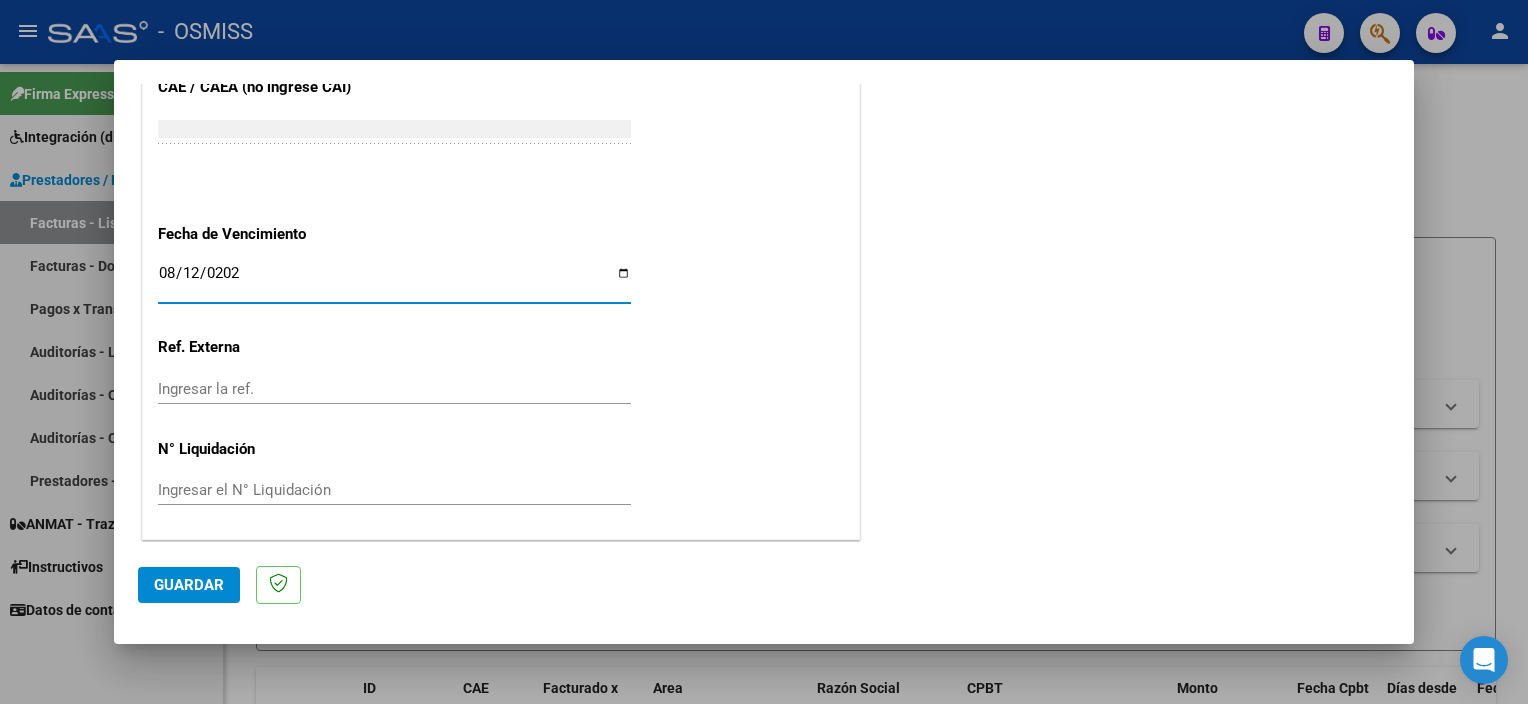type on "2025-08-12" 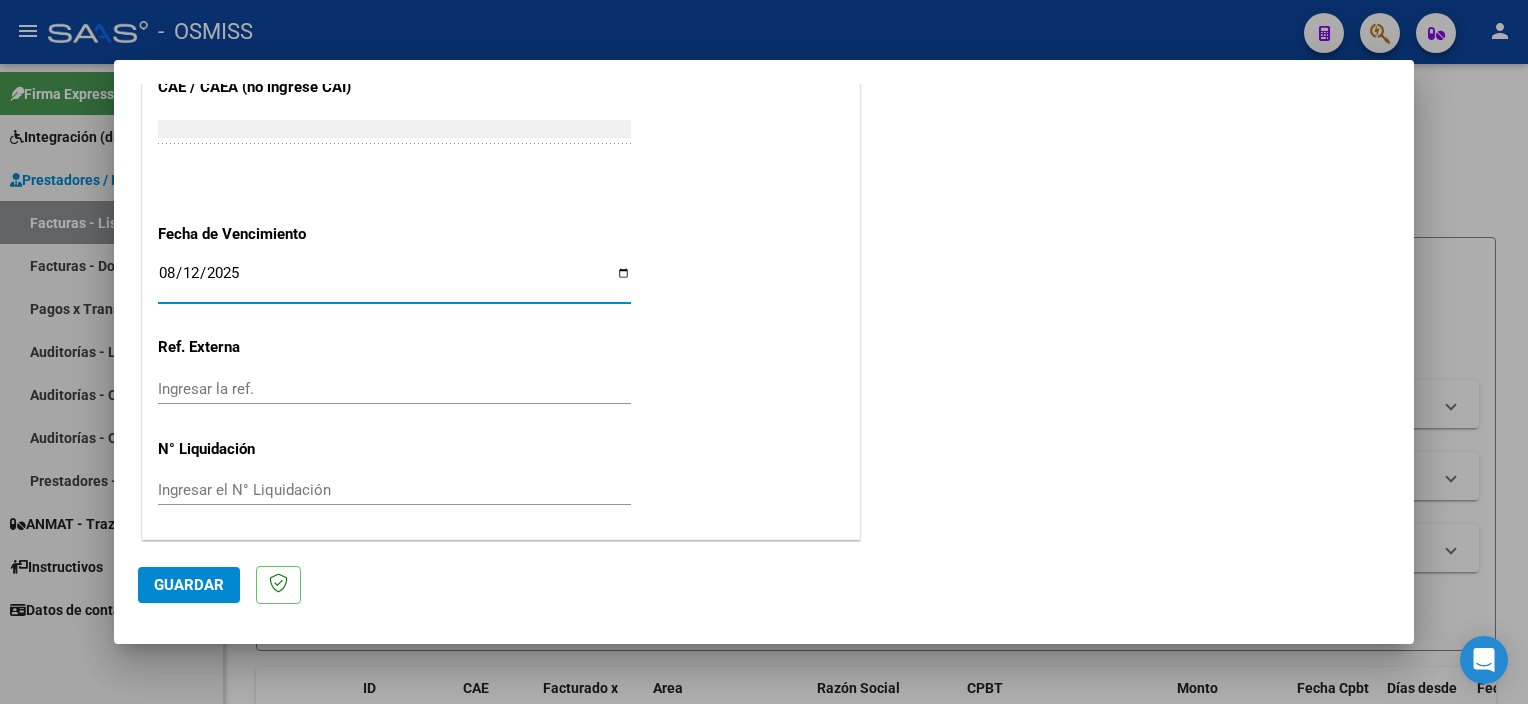 click on "Guardar" 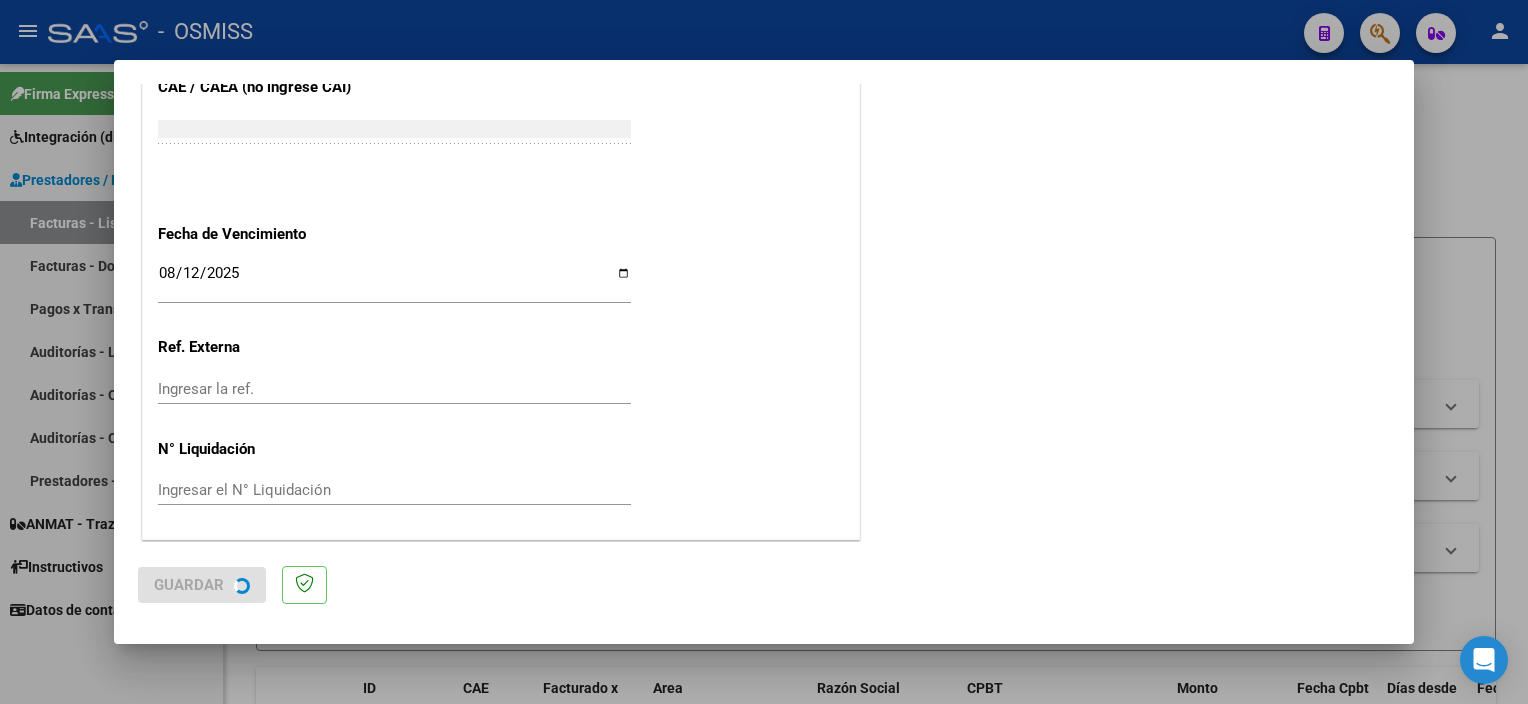 scroll, scrollTop: 0, scrollLeft: 0, axis: both 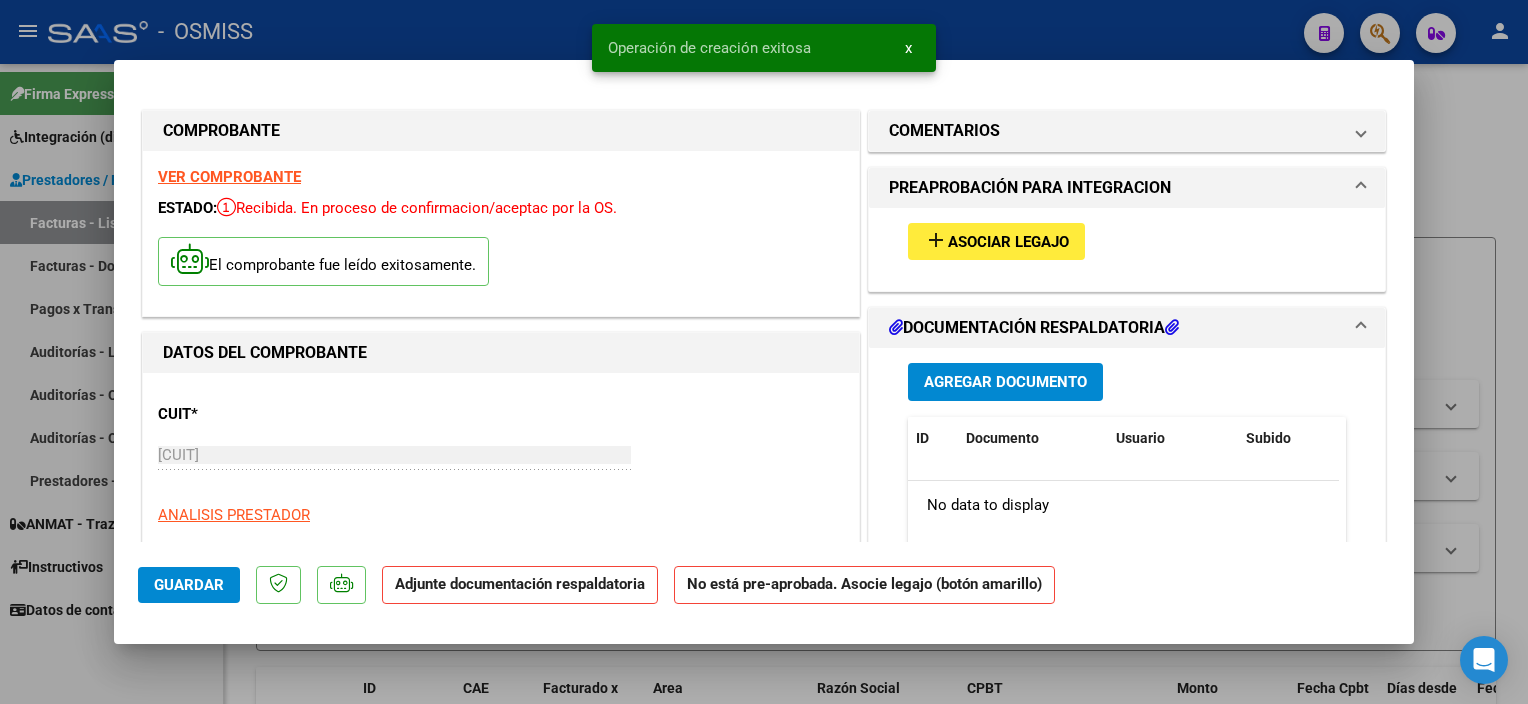 click on "add Asociar Legajo" at bounding box center [996, 241] 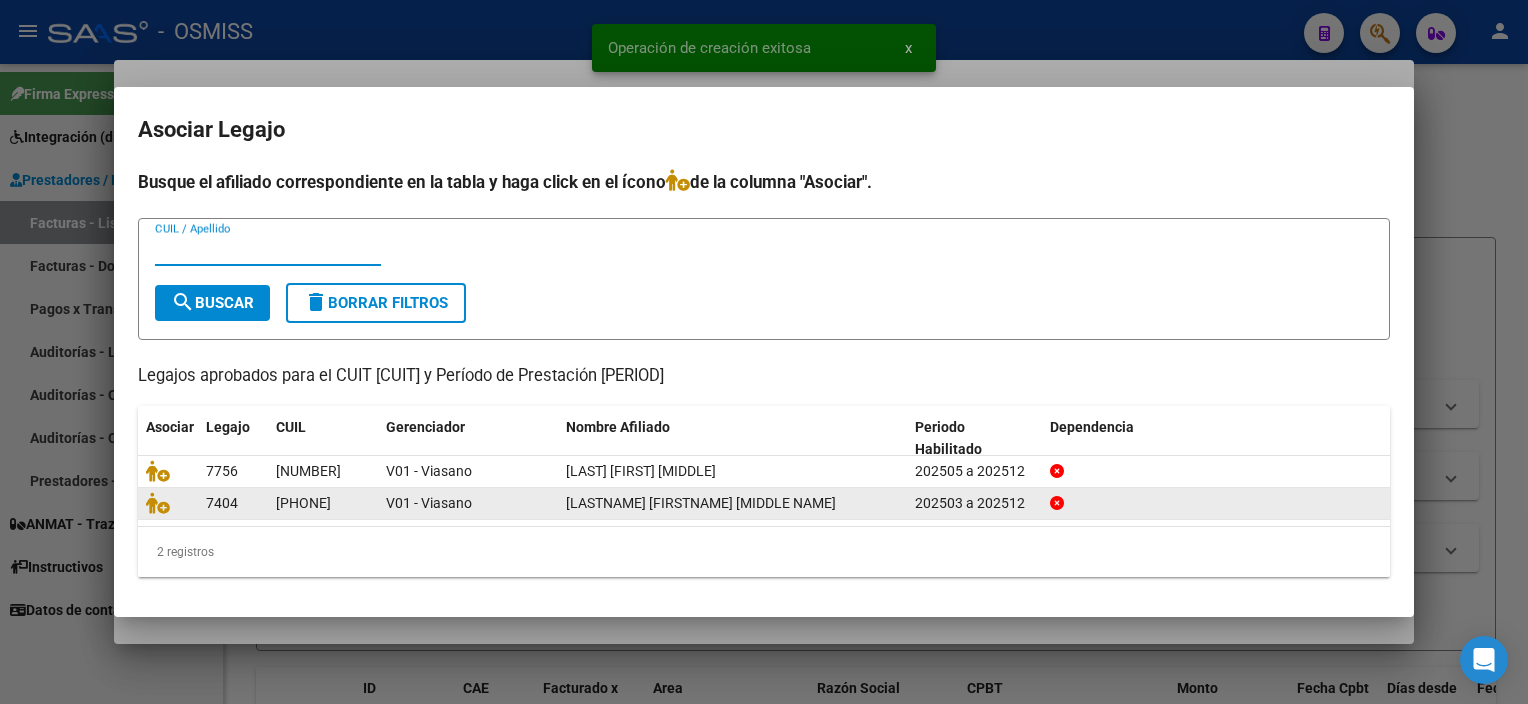 click 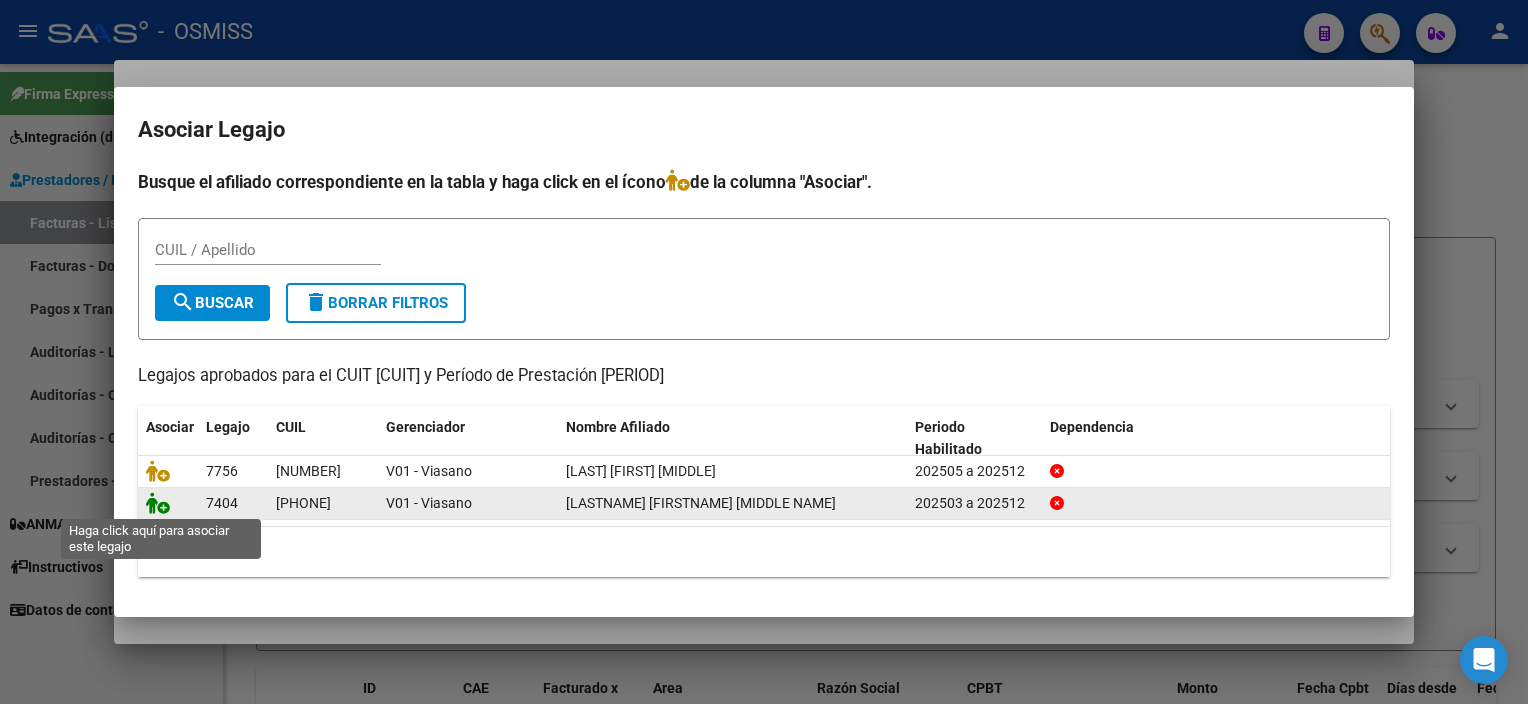 click 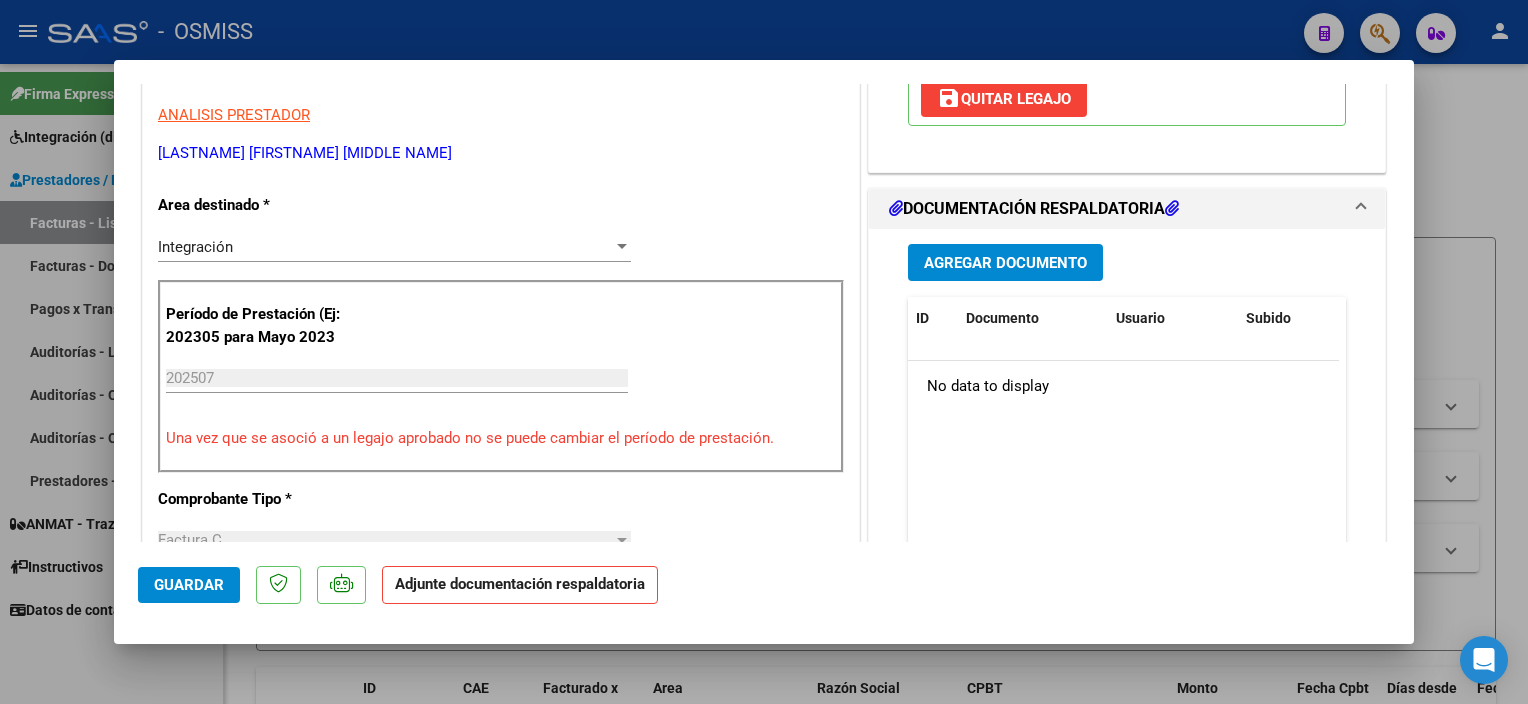 scroll, scrollTop: 473, scrollLeft: 0, axis: vertical 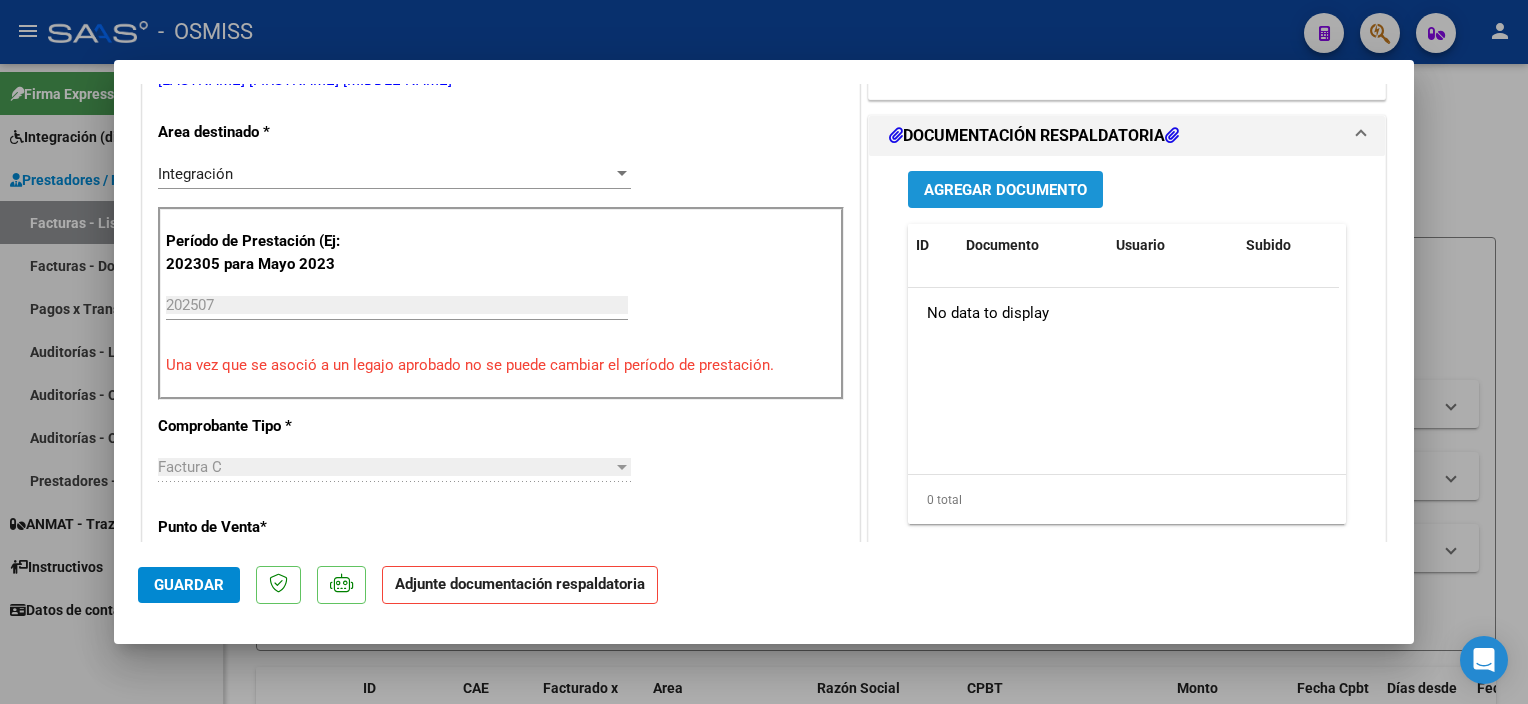 click on "Agregar Documento" at bounding box center [1005, 190] 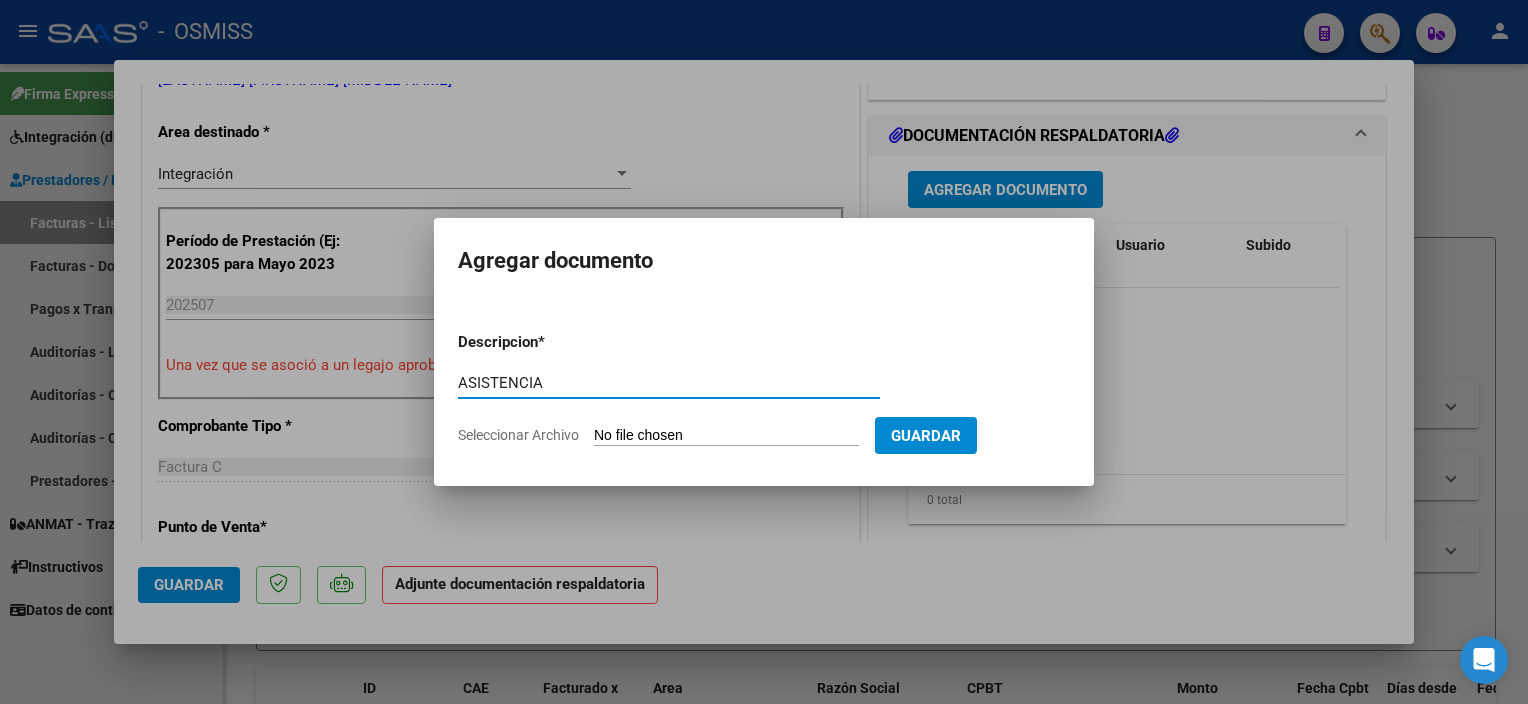type on "ASISTENCIA" 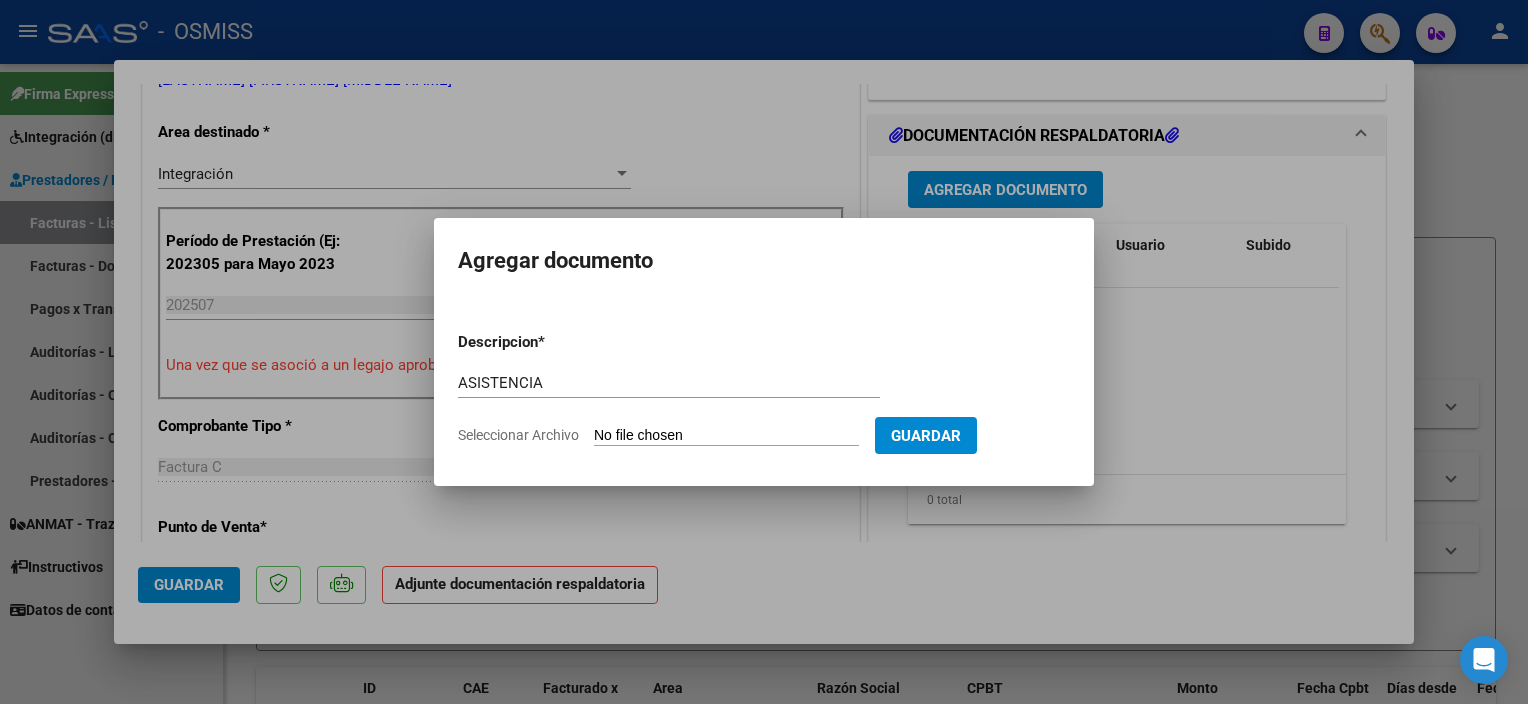 type on "C:\fakepath\[NAME] [YEAR] [FIRST] [LAST] - [NAME].pdf" 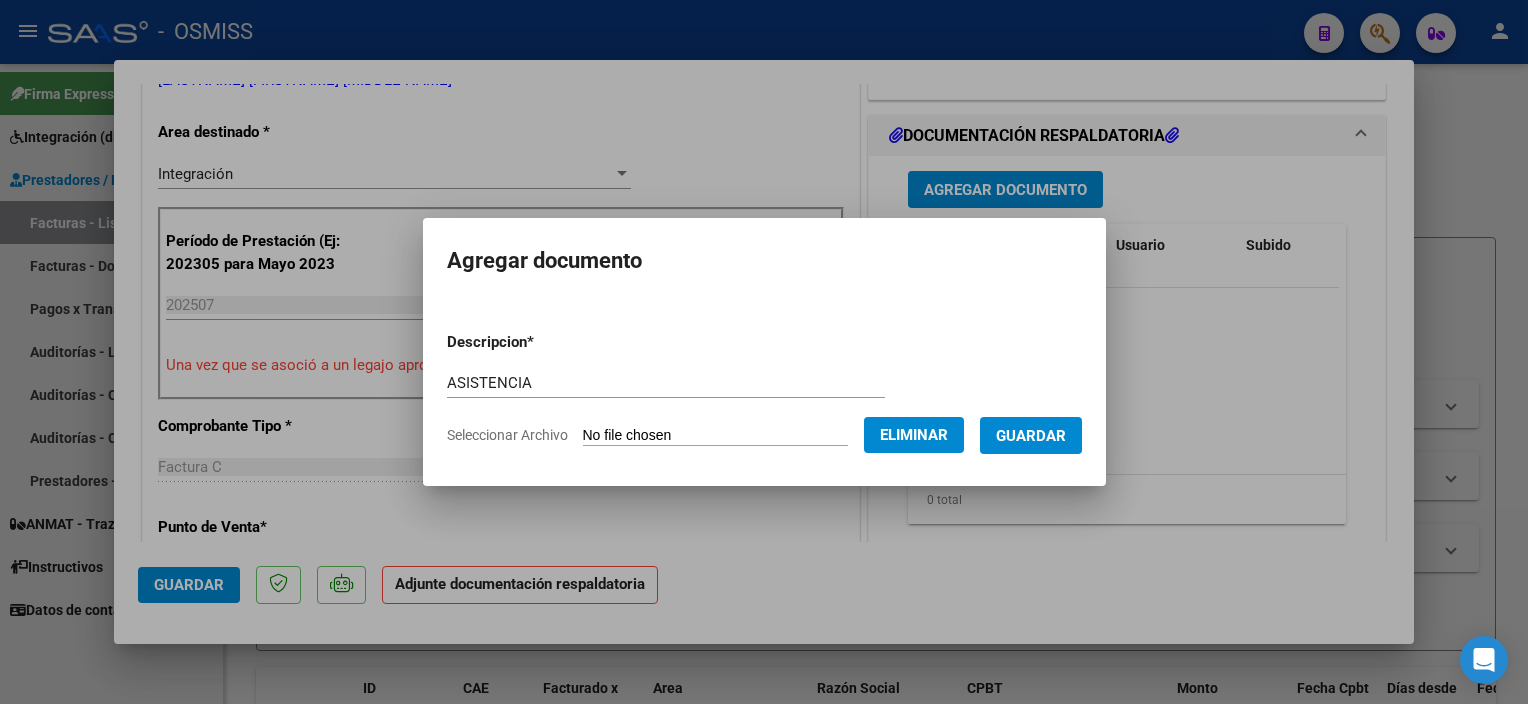 click on "Guardar" at bounding box center (1031, 436) 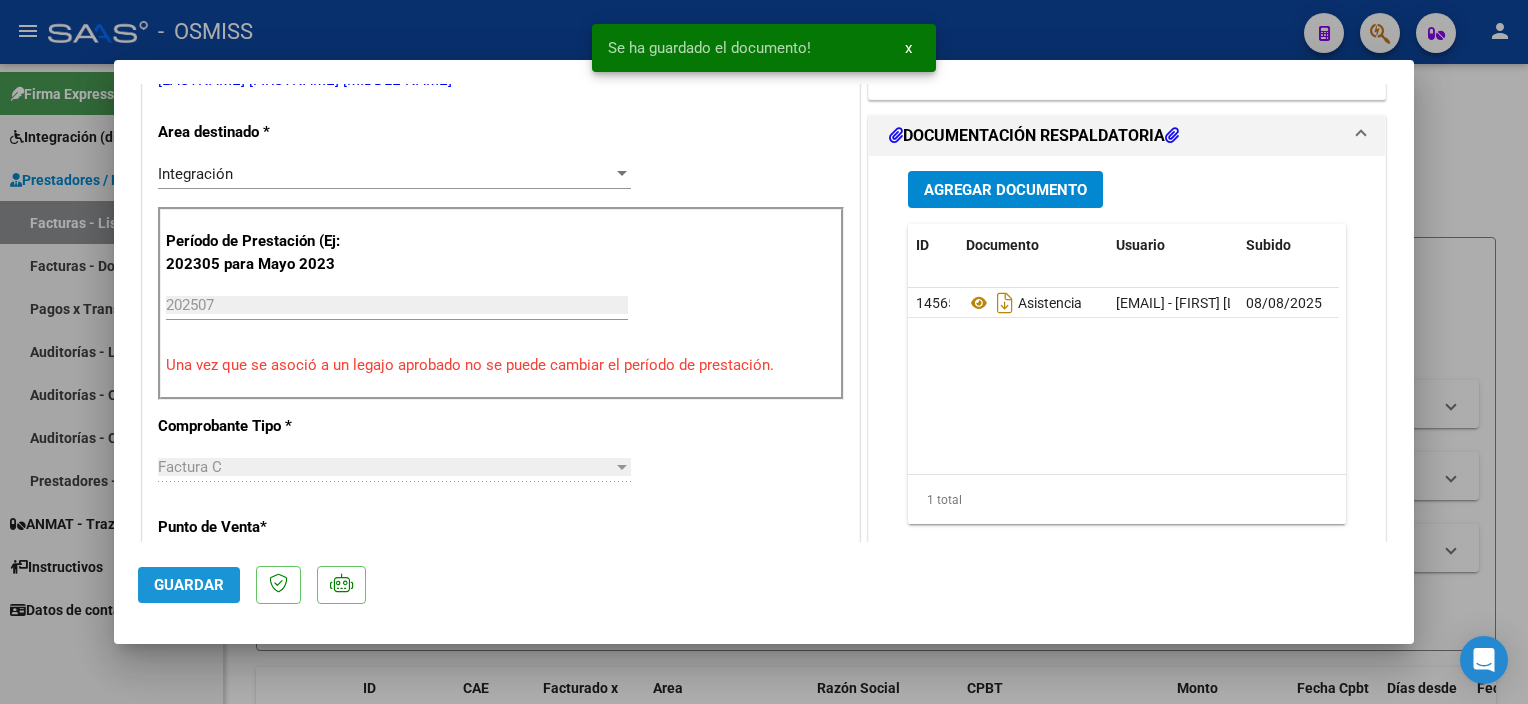 click on "Guardar" 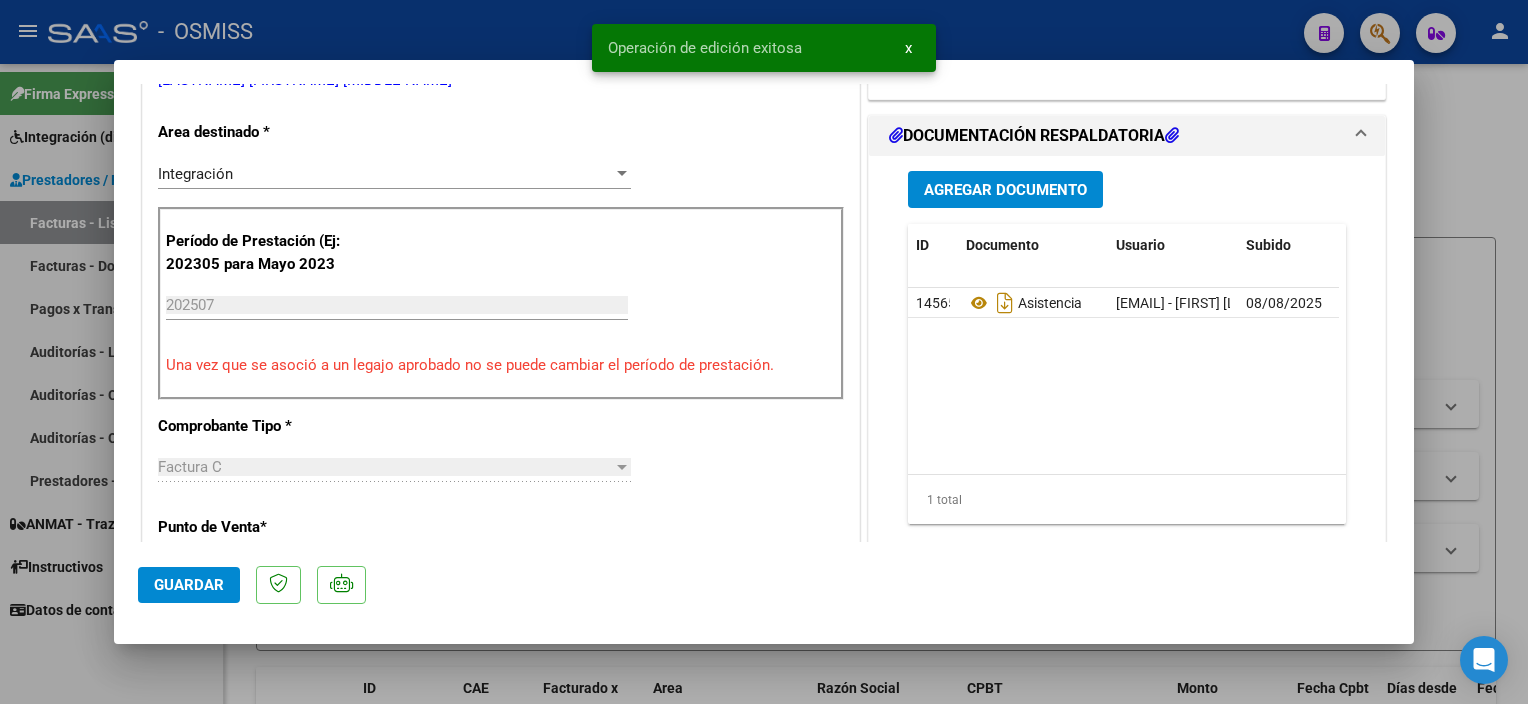 click at bounding box center (764, 352) 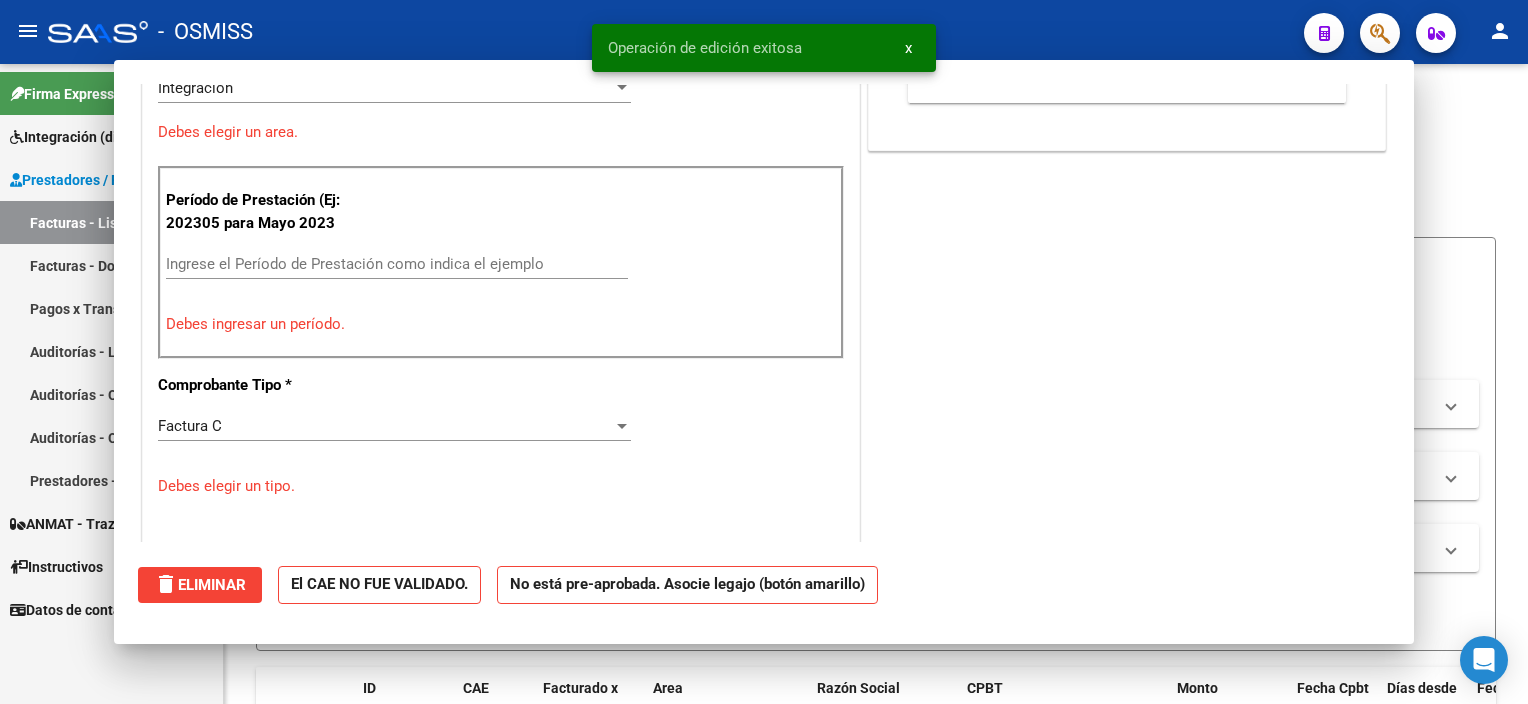 scroll, scrollTop: 388, scrollLeft: 0, axis: vertical 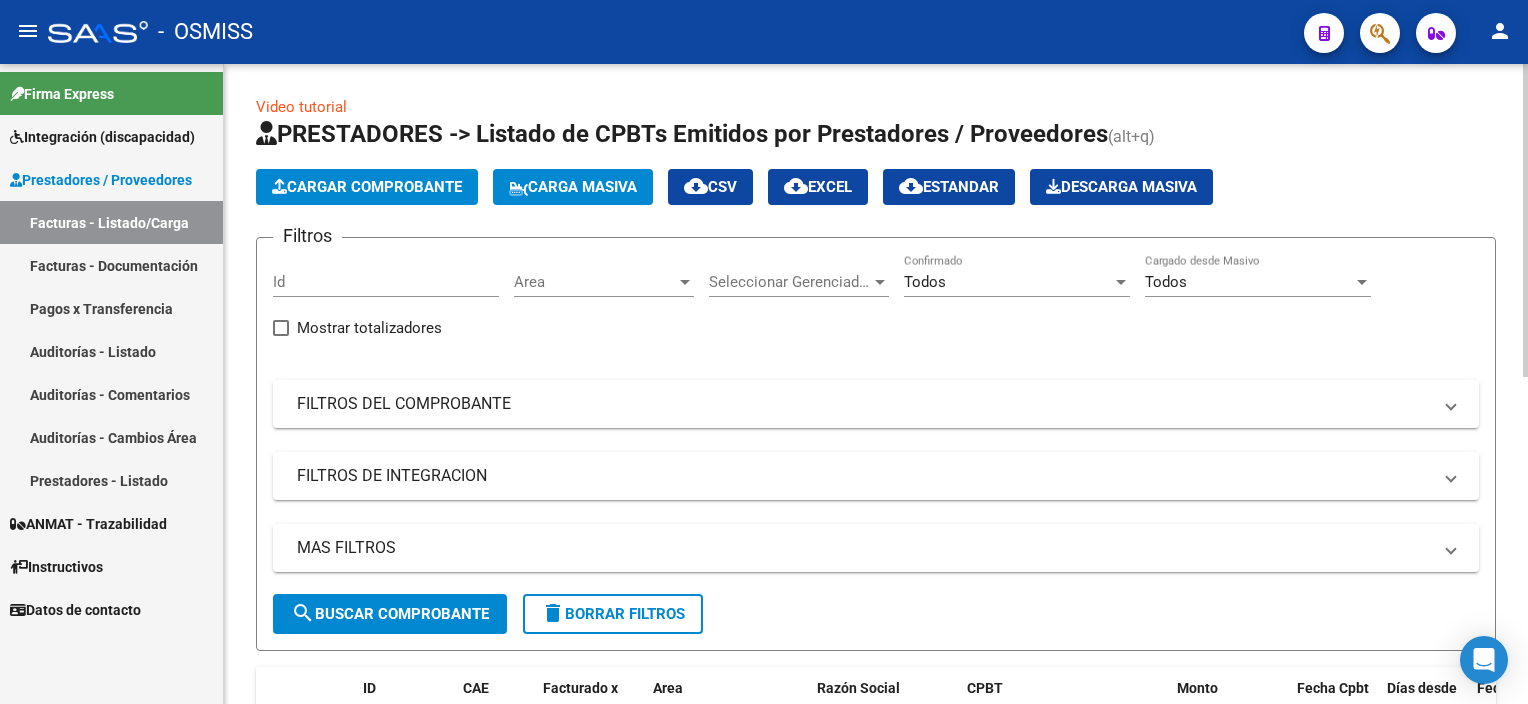 click on "Cargar Comprobante" 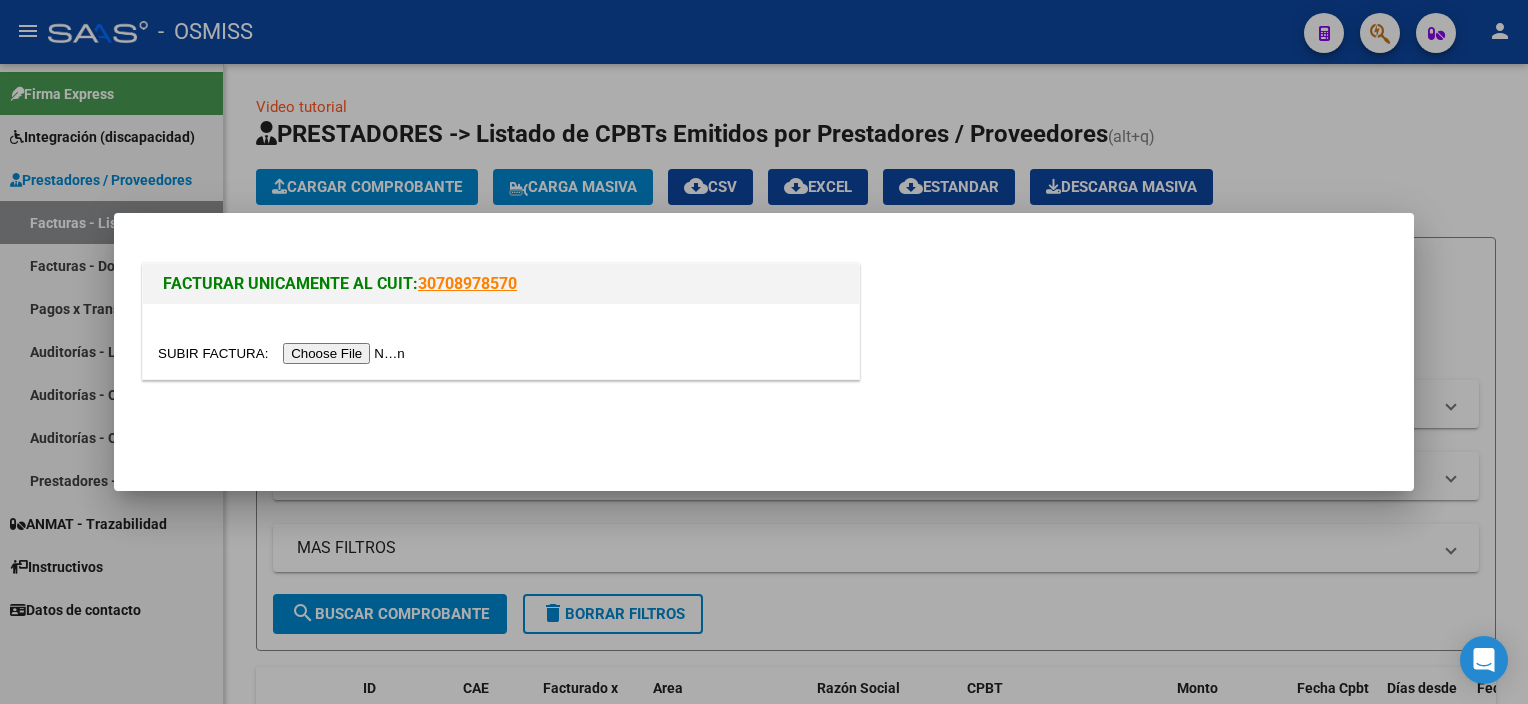 click at bounding box center (284, 353) 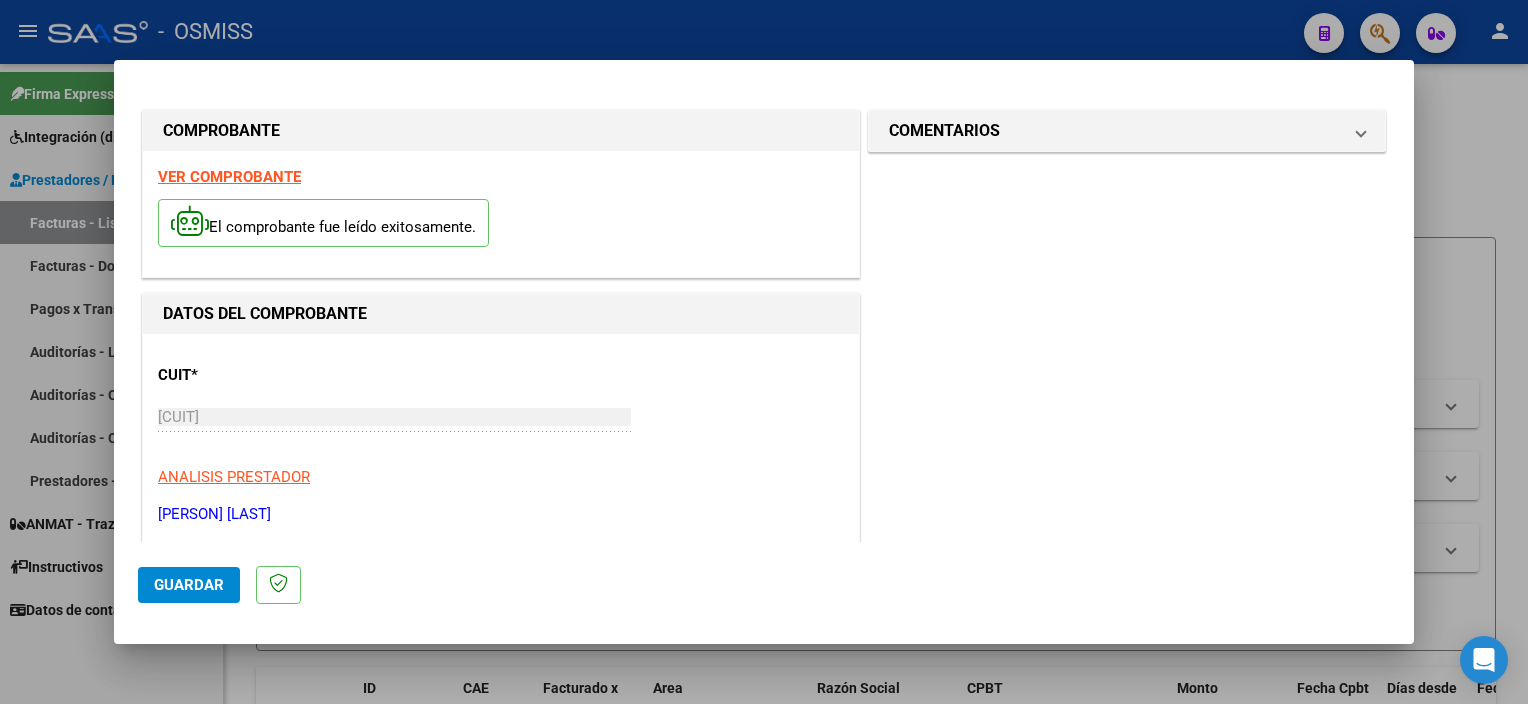 scroll, scrollTop: 295, scrollLeft: 0, axis: vertical 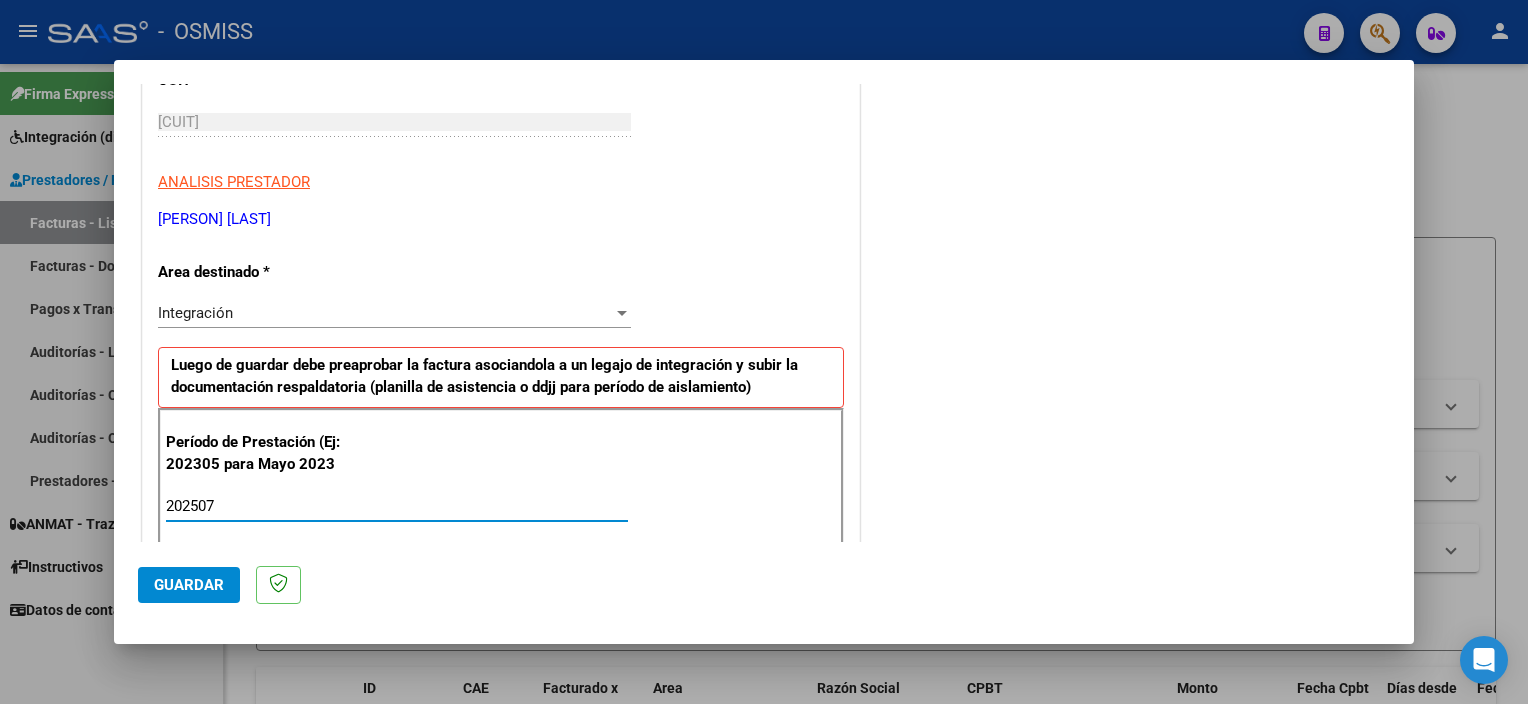 type on "202507" 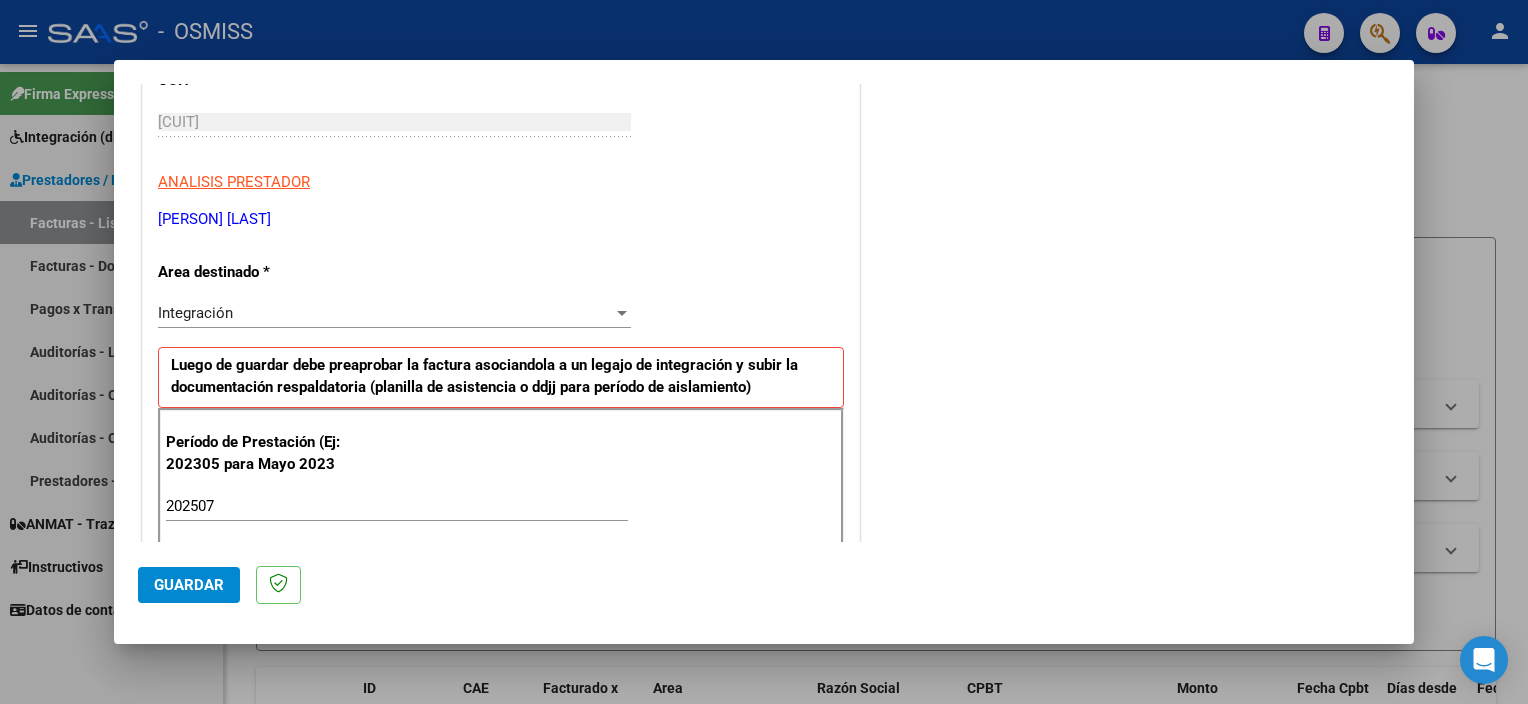 scroll, scrollTop: 1265, scrollLeft: 0, axis: vertical 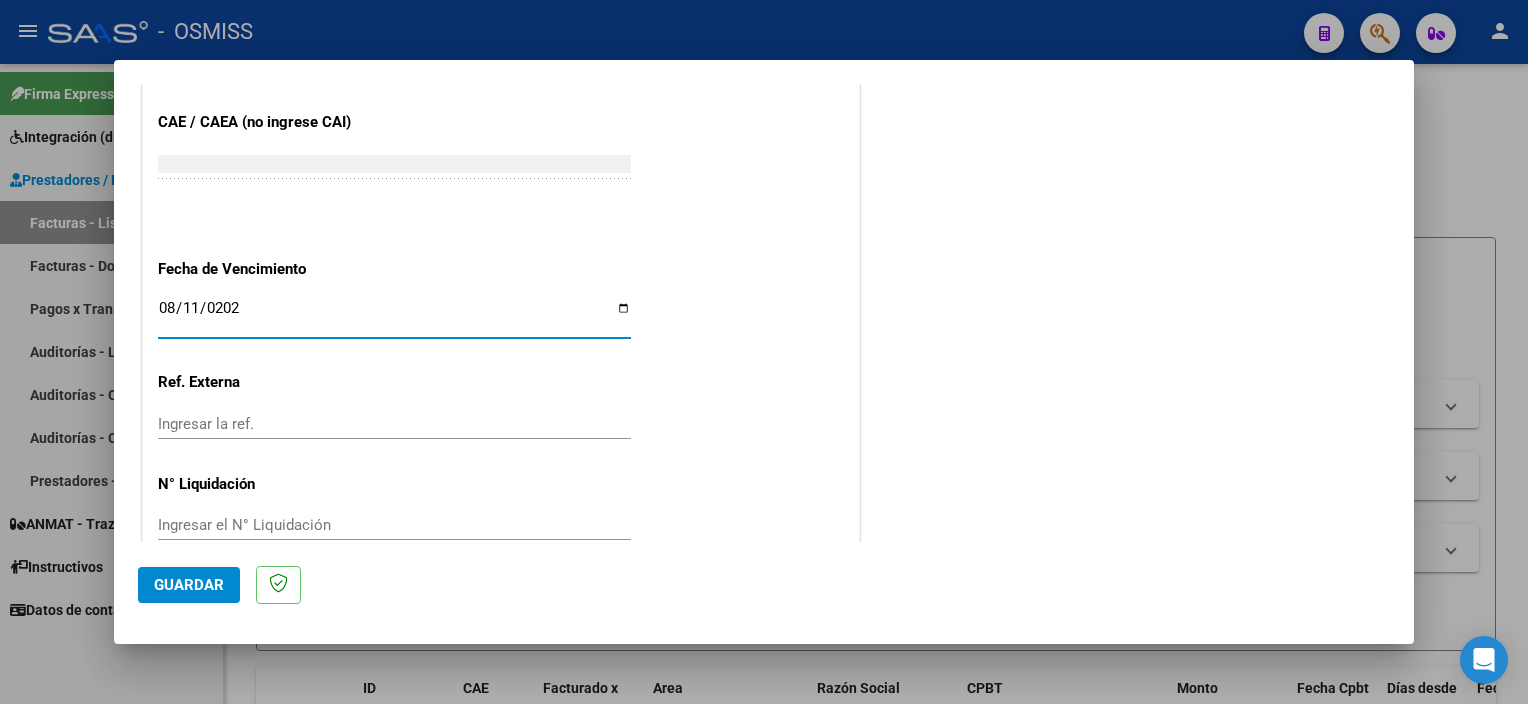 type on "2025-08-11" 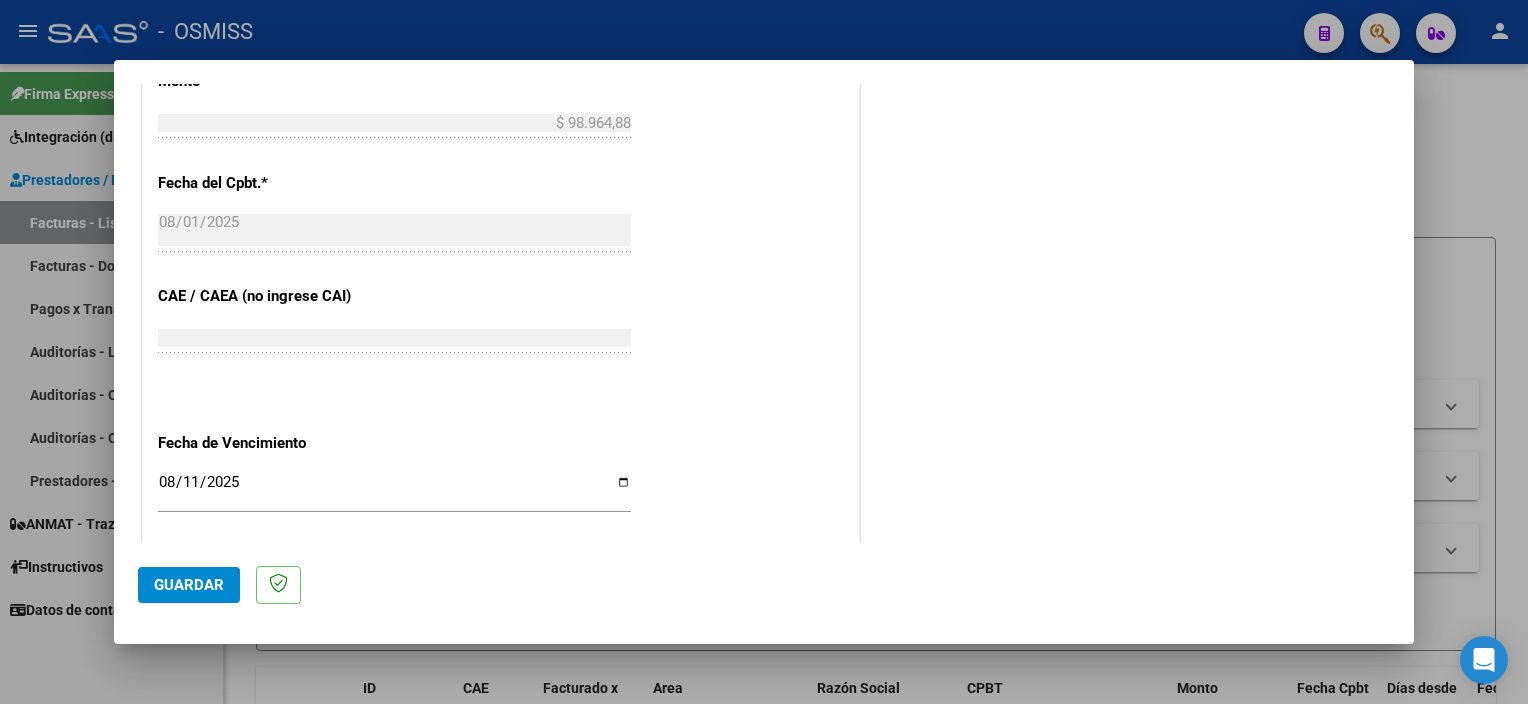 scroll, scrollTop: 1300, scrollLeft: 0, axis: vertical 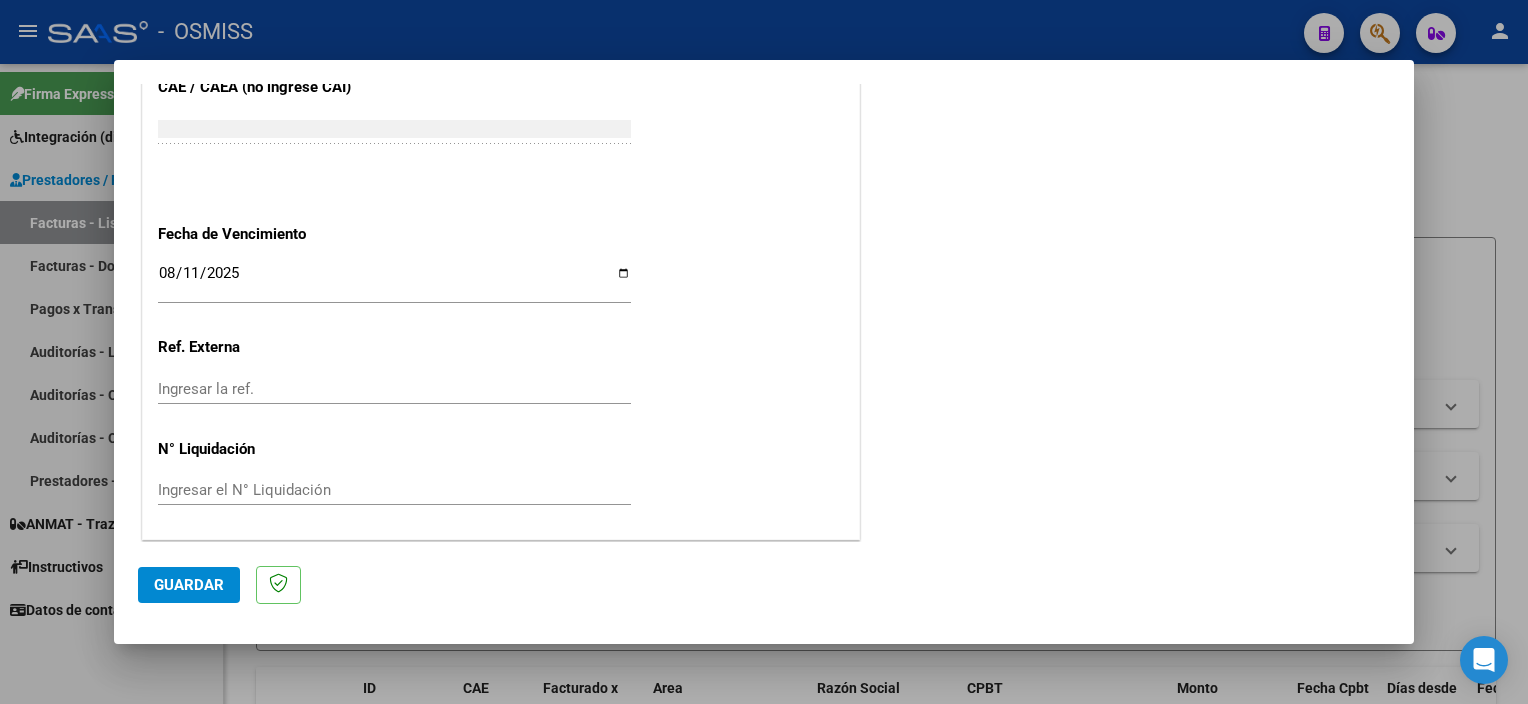 click at bounding box center (764, 352) 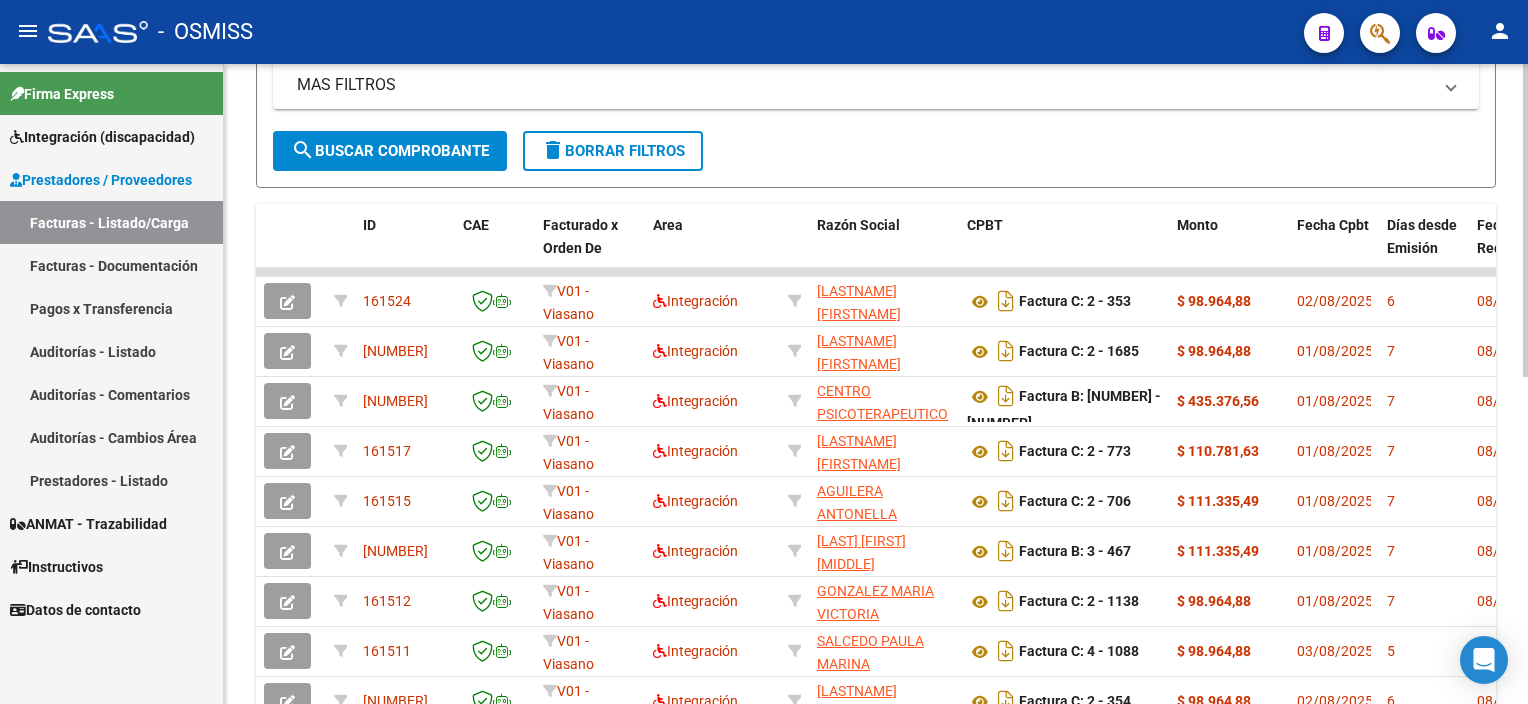 scroll, scrollTop: 453, scrollLeft: 0, axis: vertical 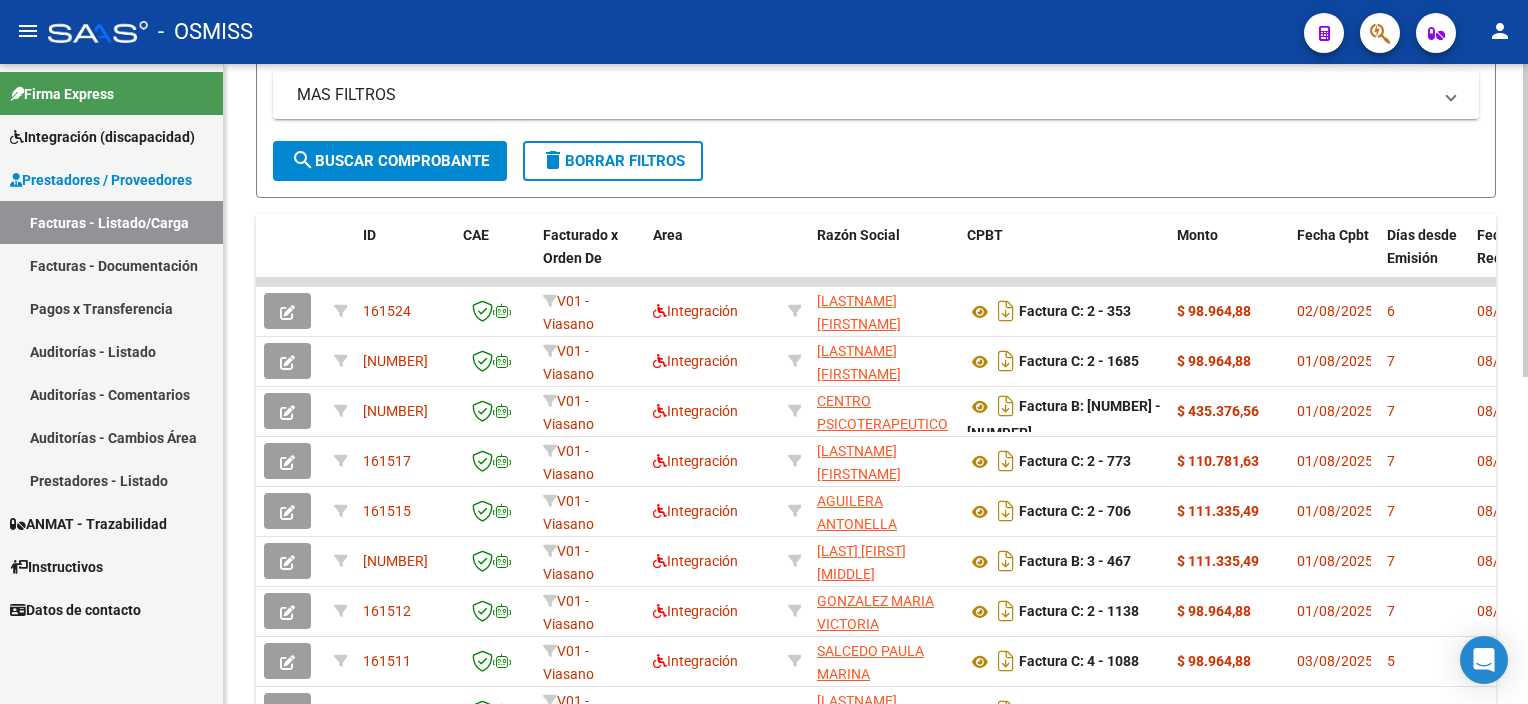 click 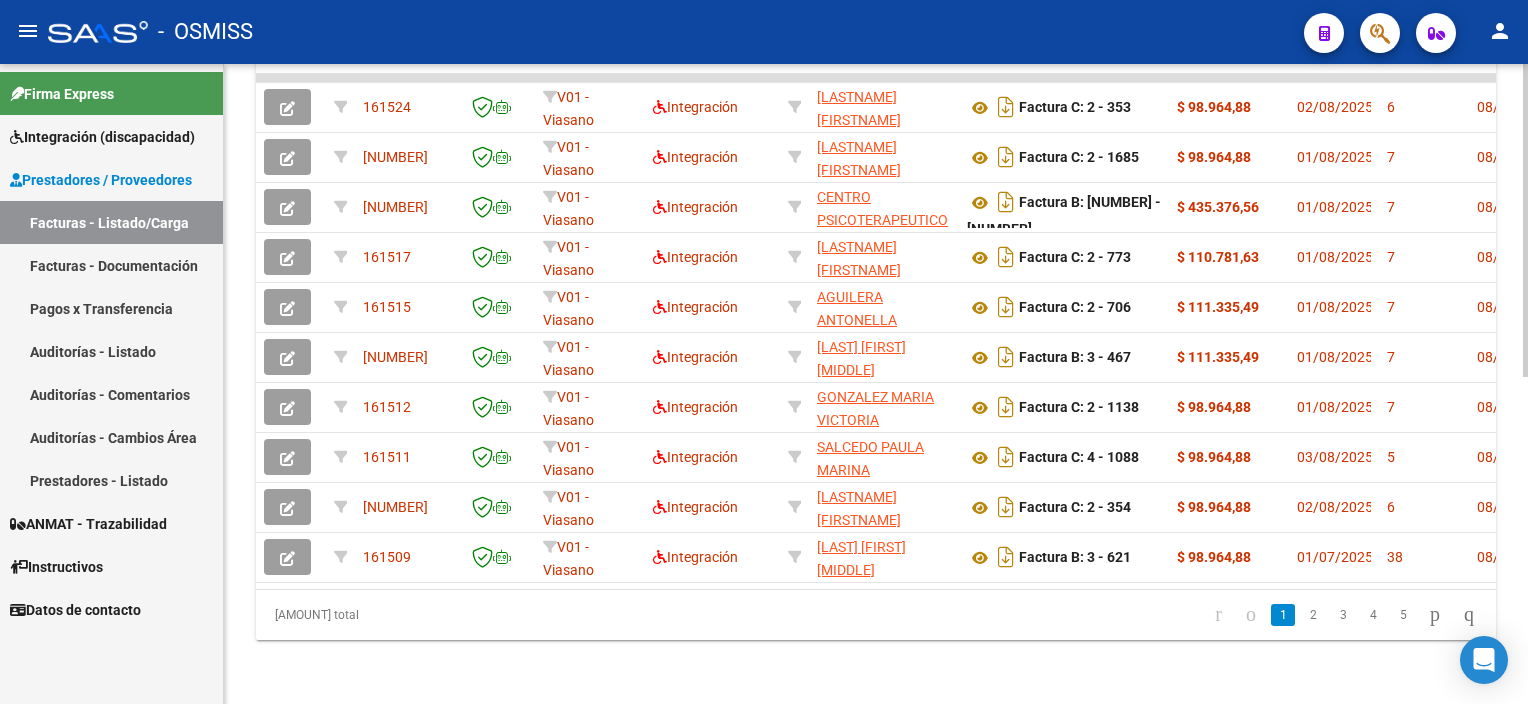 scroll, scrollTop: 669, scrollLeft: 0, axis: vertical 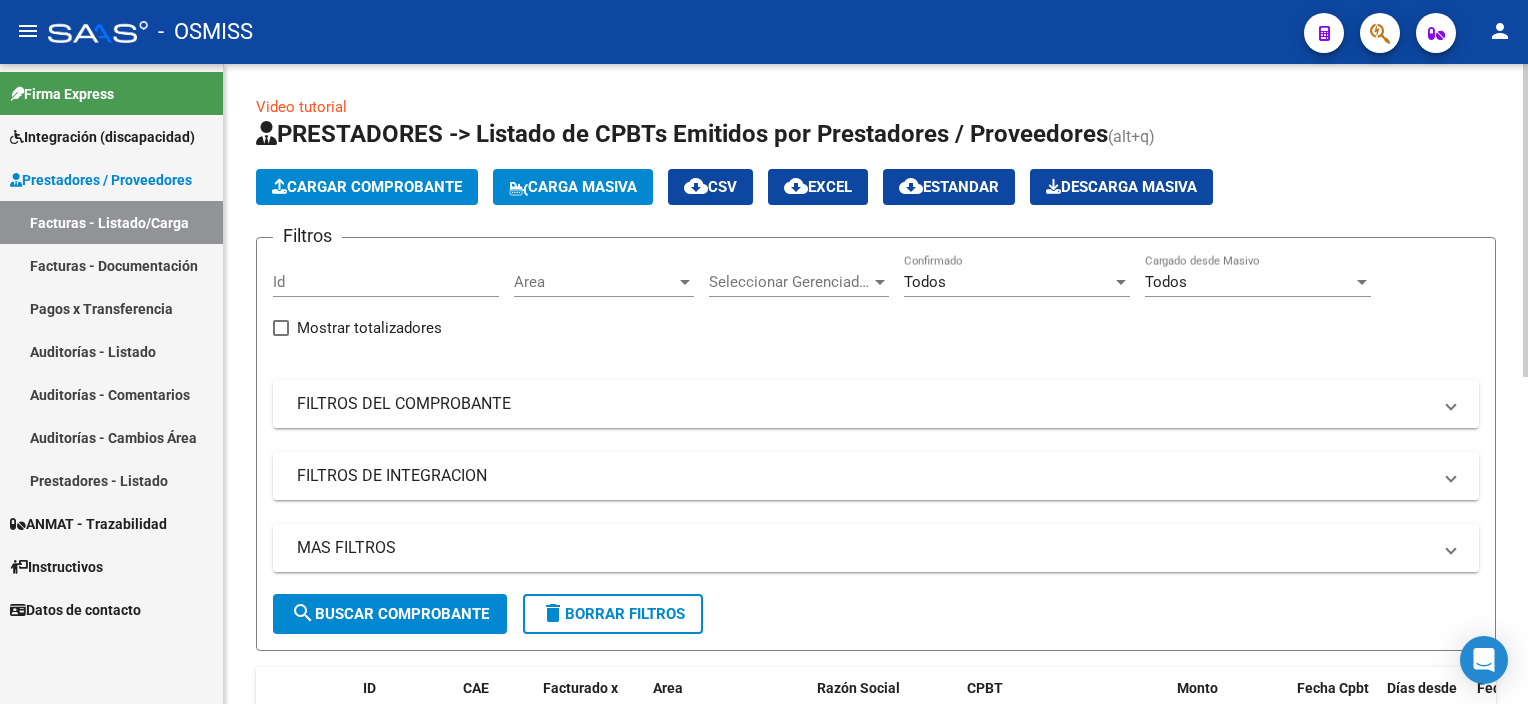 click on "menu -   OSMISS  person    Firma Express     Integración (discapacidad) Legajos    Prestadores / Proveedores Facturas - Listado/Carga Facturas - Documentación Pagos x Transferencia Auditorías - Listado Auditorías - Comentarios Auditorías - Cambios Área Prestadores - Listado    ANMAT - Trazabilidad    Instructivos    Datos de contacto  Video tutorial   PRESTADORES -> Listado de CPBTs Emitidos por Prestadores / Proveedores (alt+q)   Cargar Comprobante
Carga Masiva  cloud_download  CSV  cloud_download  EXCEL  cloud_download  Estandar   Descarga Masiva
Filtros Id Area Area Seleccionar Gerenciador Seleccionar Gerenciador Todos Confirmado Todos Cargado desde Masivo   Mostrar totalizadores   FILTROS DEL COMPROBANTE  Comprobante Tipo Comprobante Tipo Start date – End date Fec. Comprobante Desde / Hasta Días Emisión Desde(cant. días) Días Emisión Hasta(cant. días) CUIT / Razón Social Pto. Venta Nro. Comprobante Código SSS CAE Válido CAE Válido Todos Cargado Módulo Hosp. Todos Op" at bounding box center [764, 352] 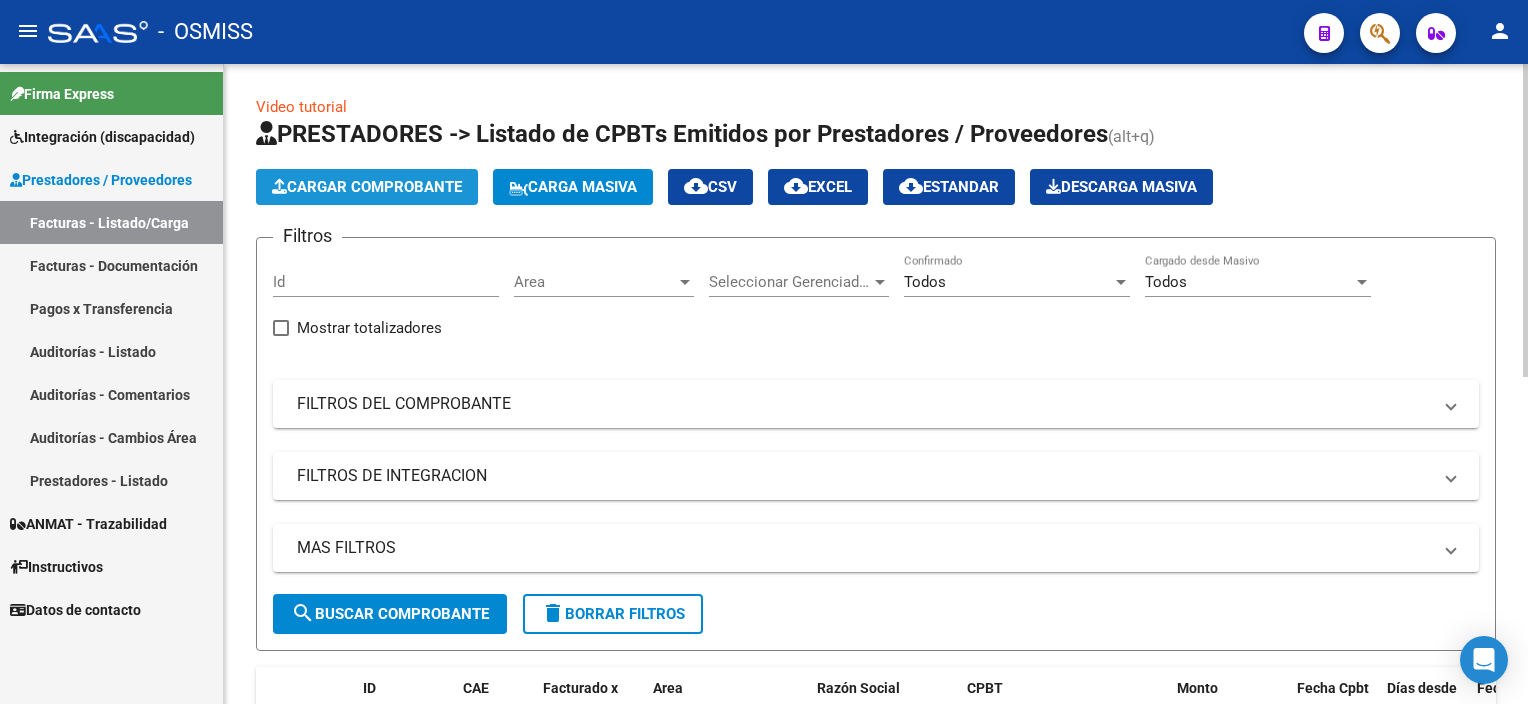 click on "Cargar Comprobante" 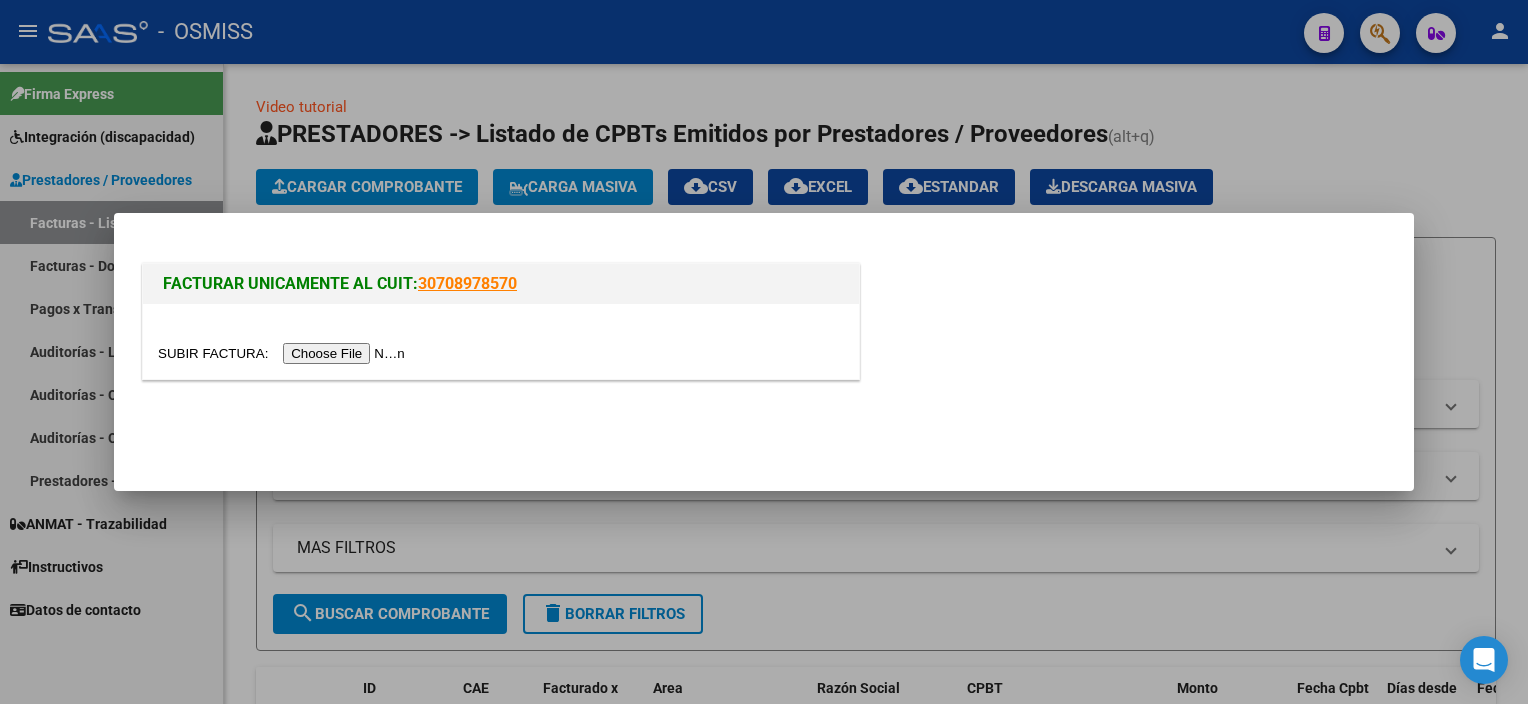 click at bounding box center [284, 353] 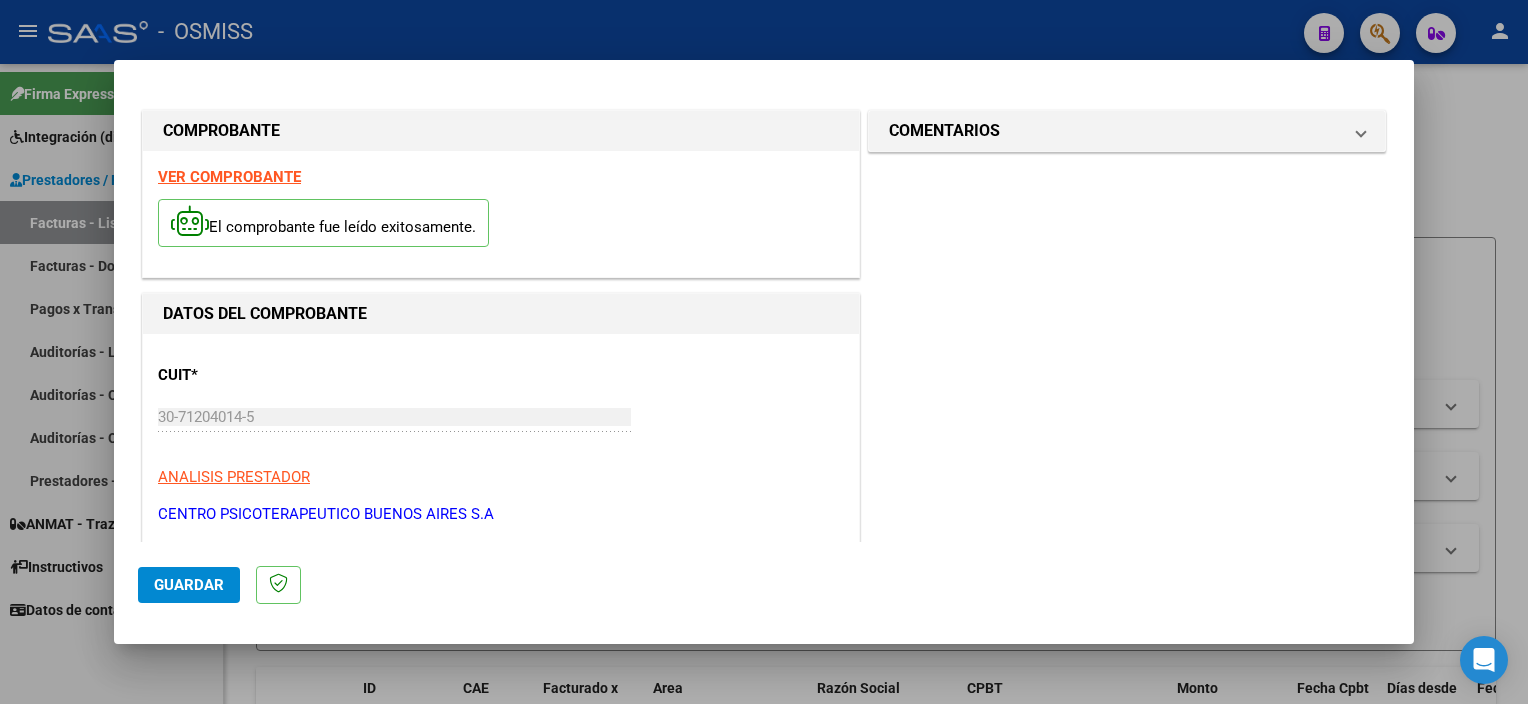 scroll, scrollTop: 295, scrollLeft: 0, axis: vertical 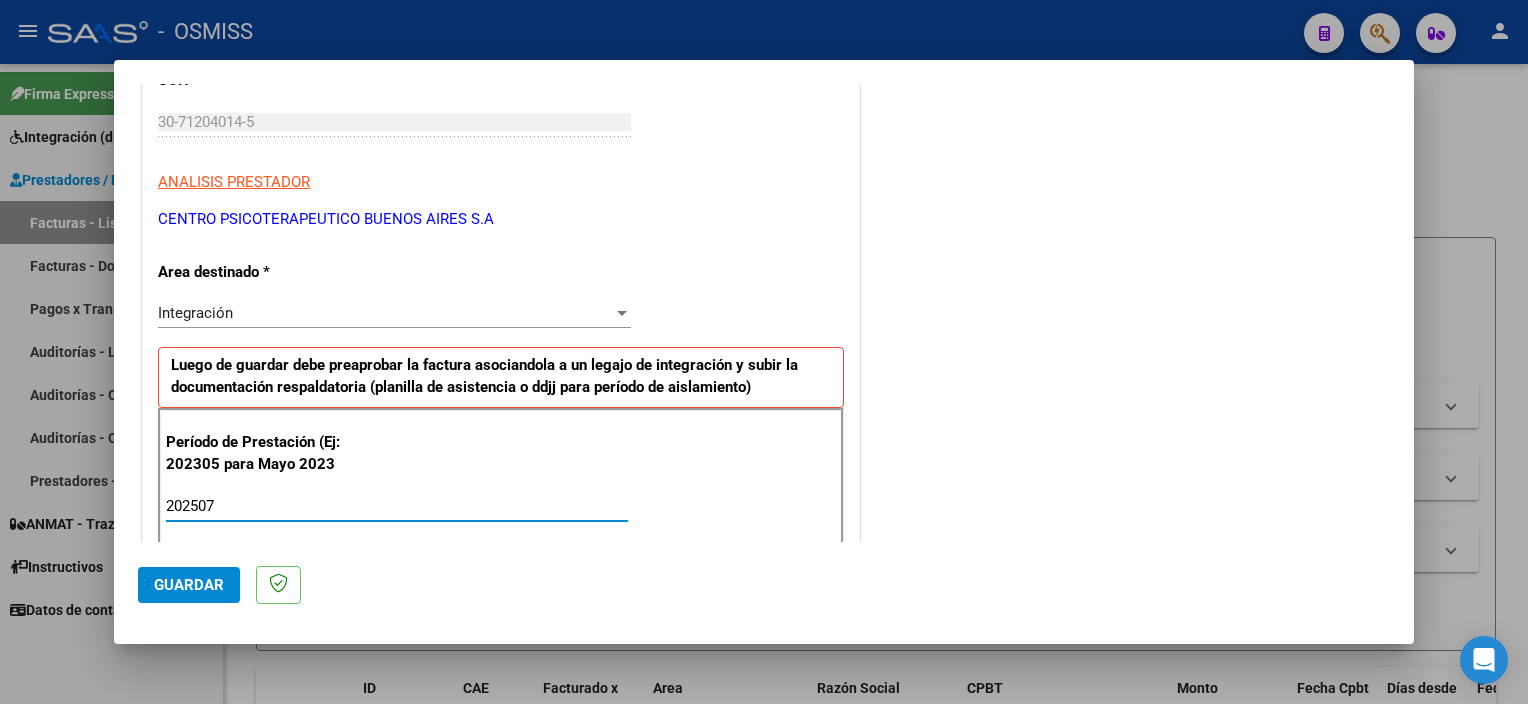 type on "202507" 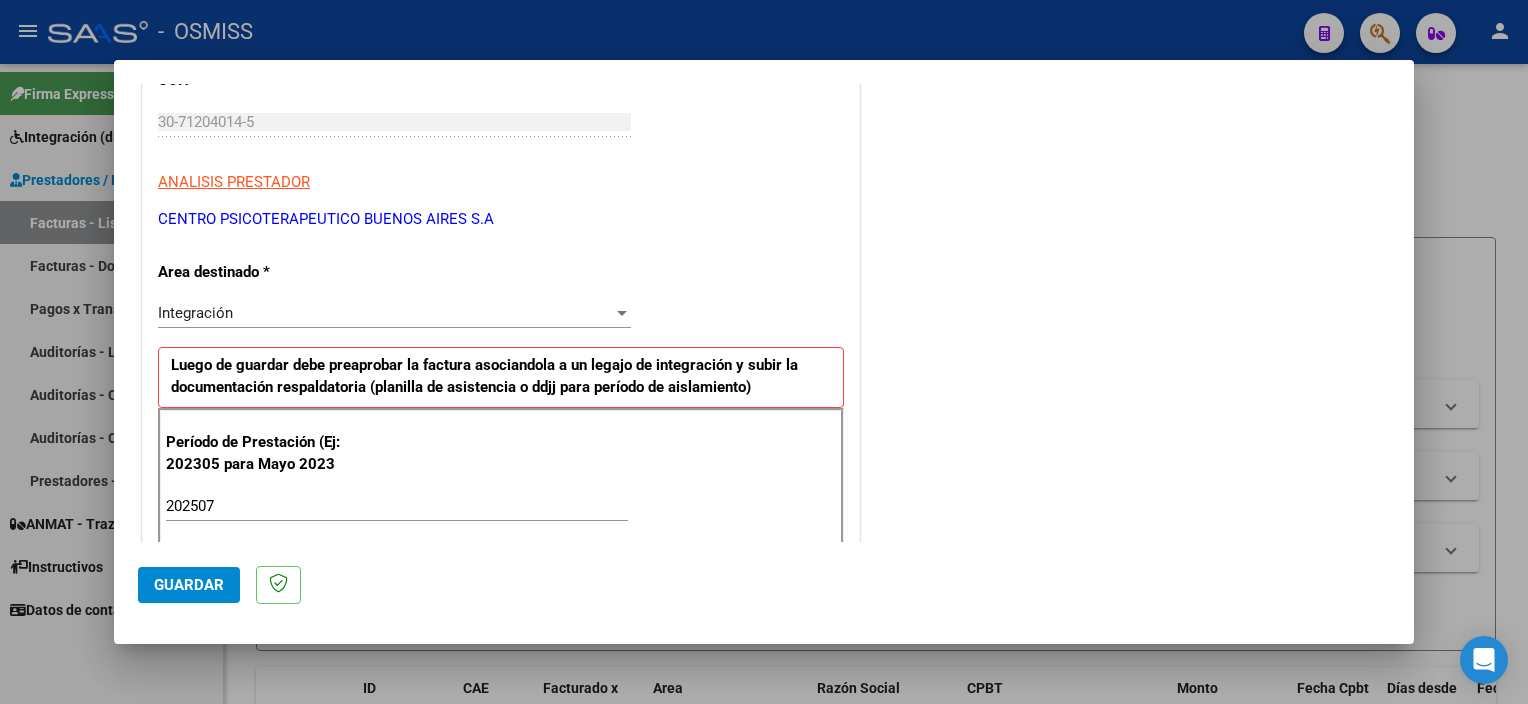 scroll, scrollTop: 1265, scrollLeft: 0, axis: vertical 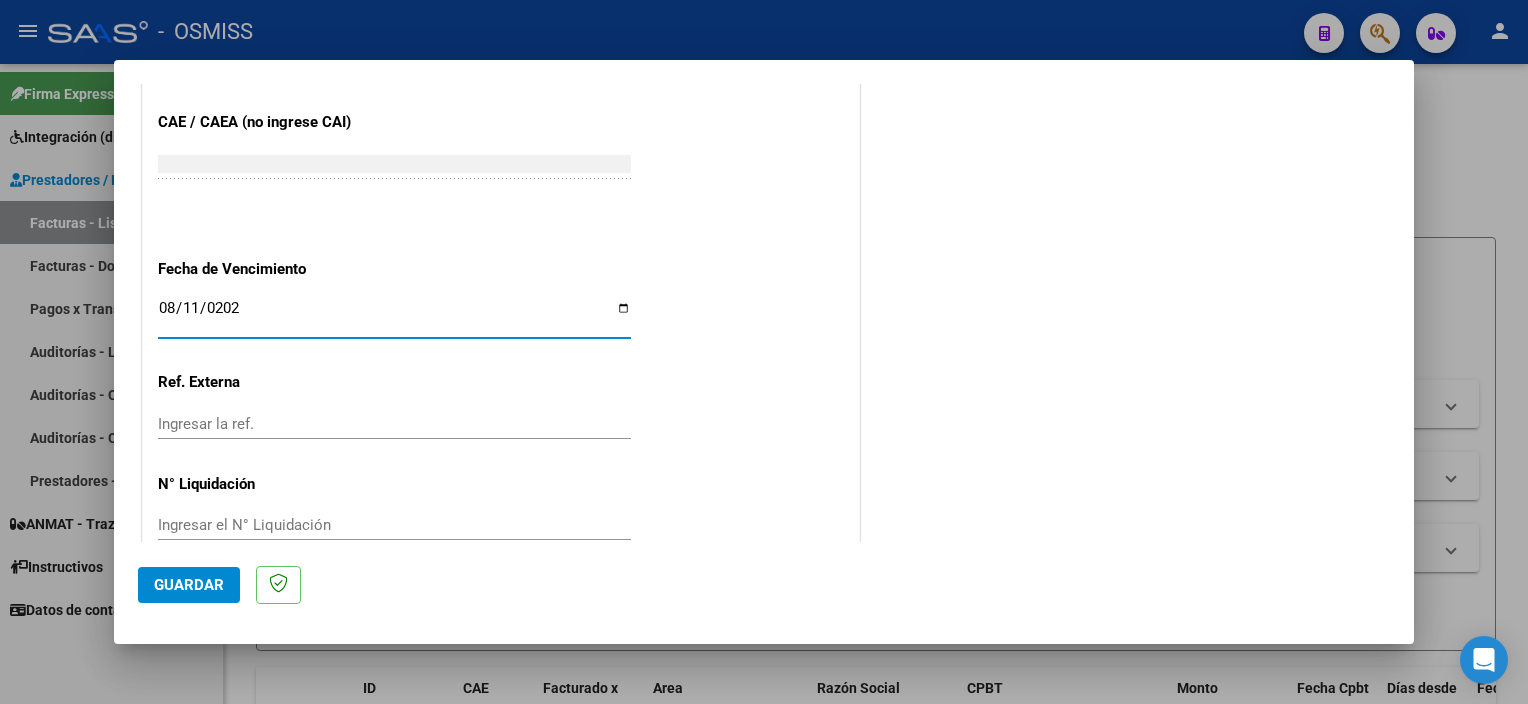 type on "2025-08-11" 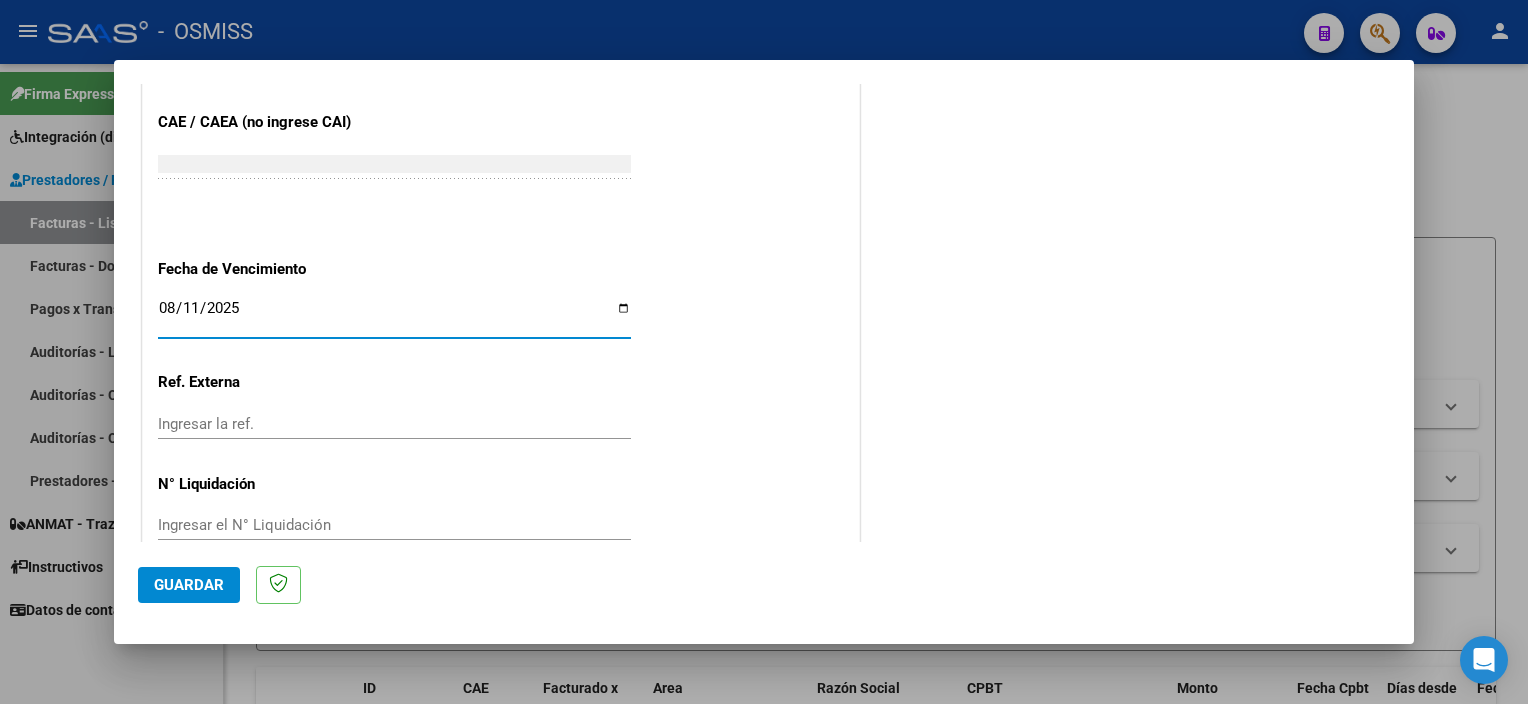 click on "Guardar" 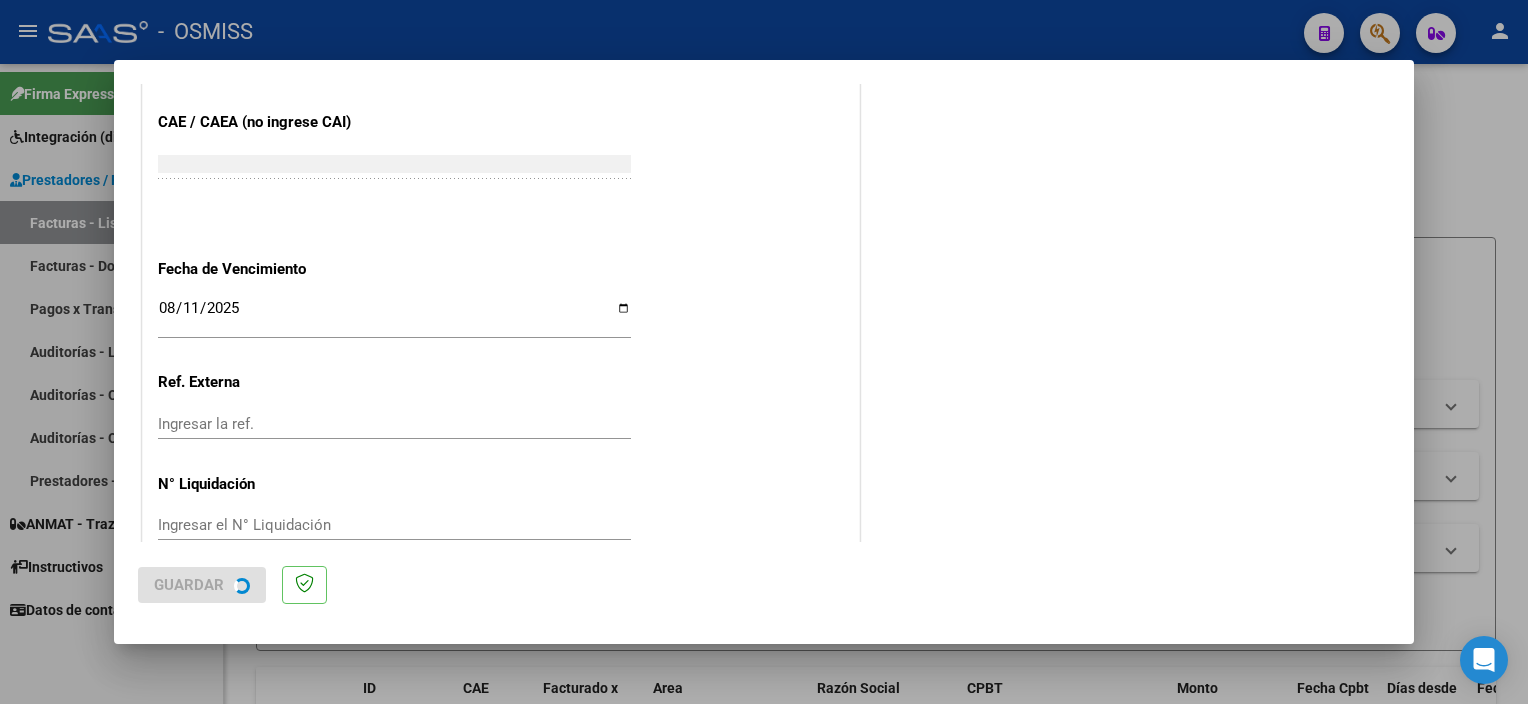 scroll, scrollTop: 0, scrollLeft: 0, axis: both 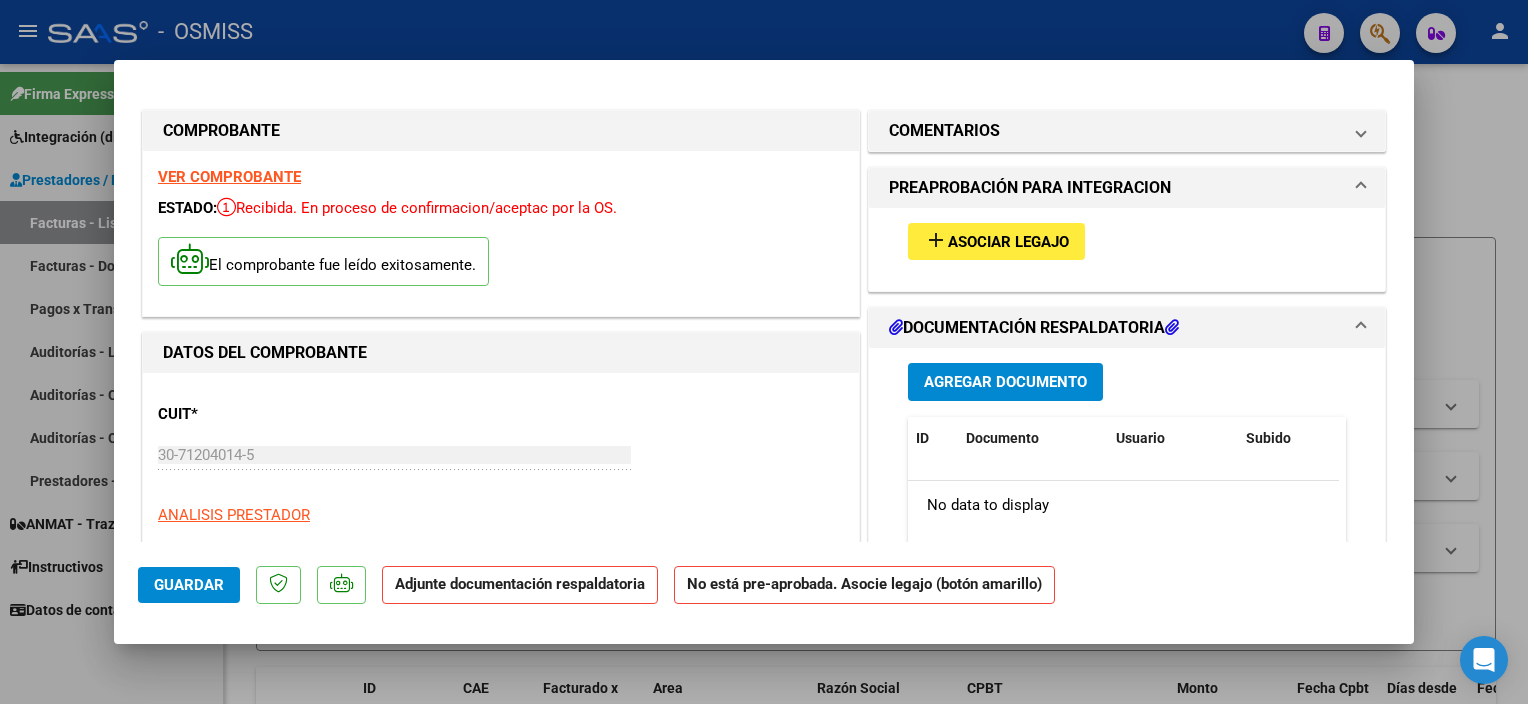 click on "Asociar Legajo" at bounding box center [1008, 242] 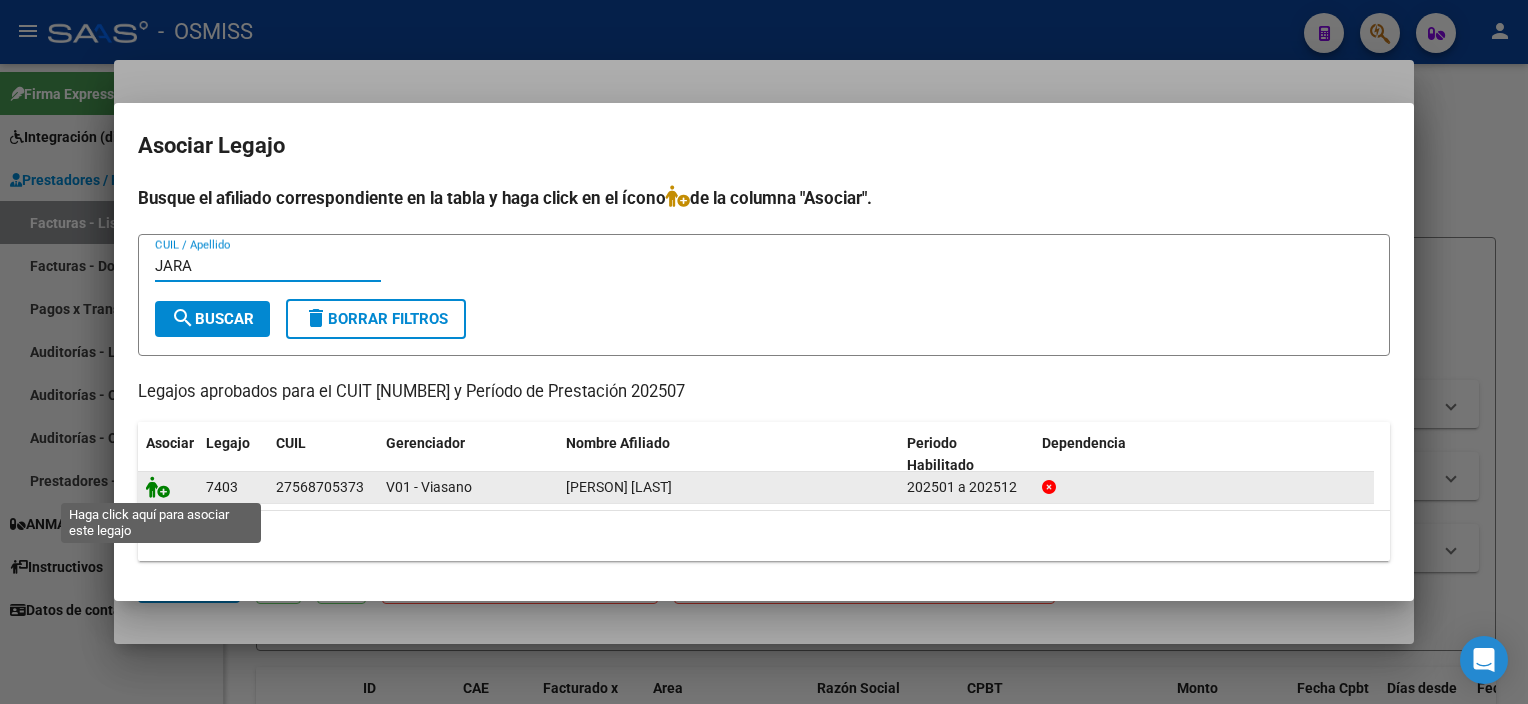 type on "JARA" 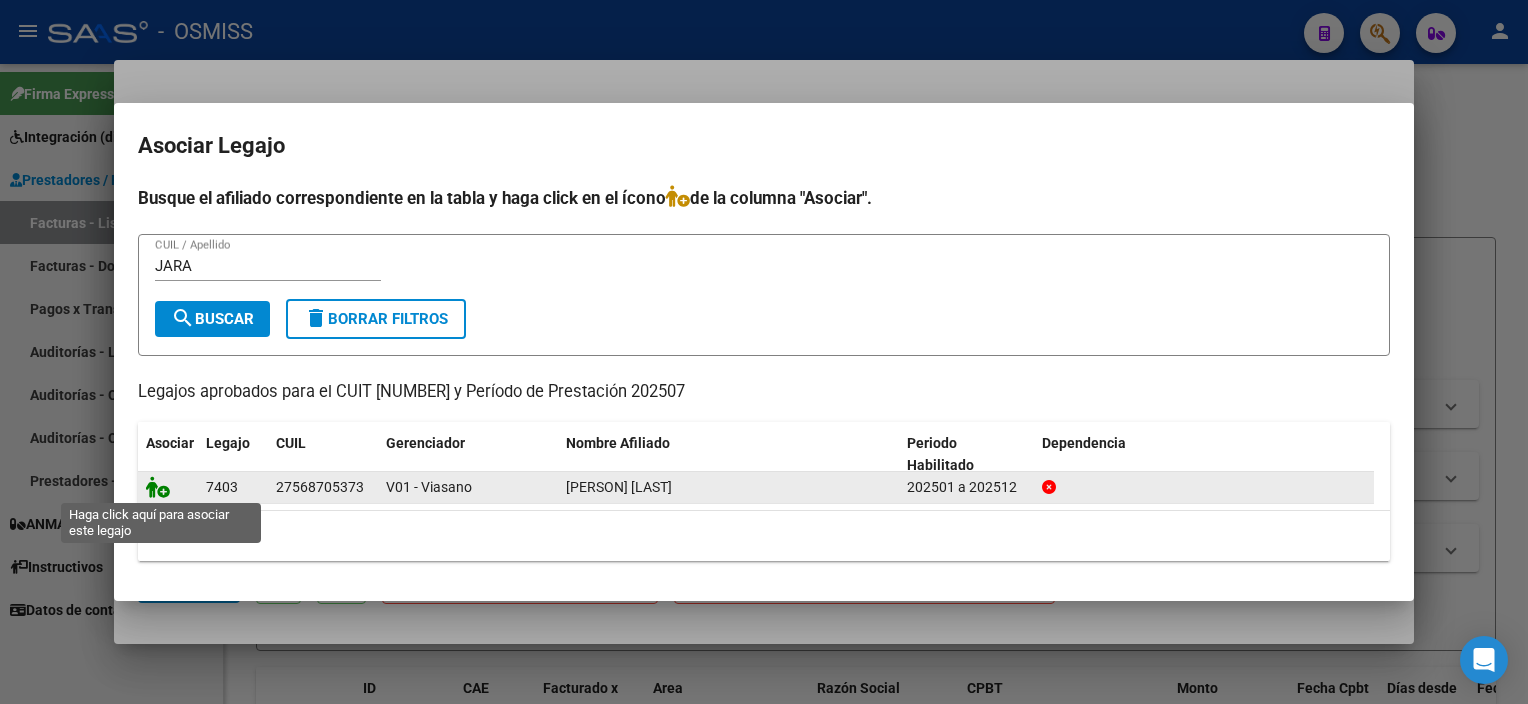 click 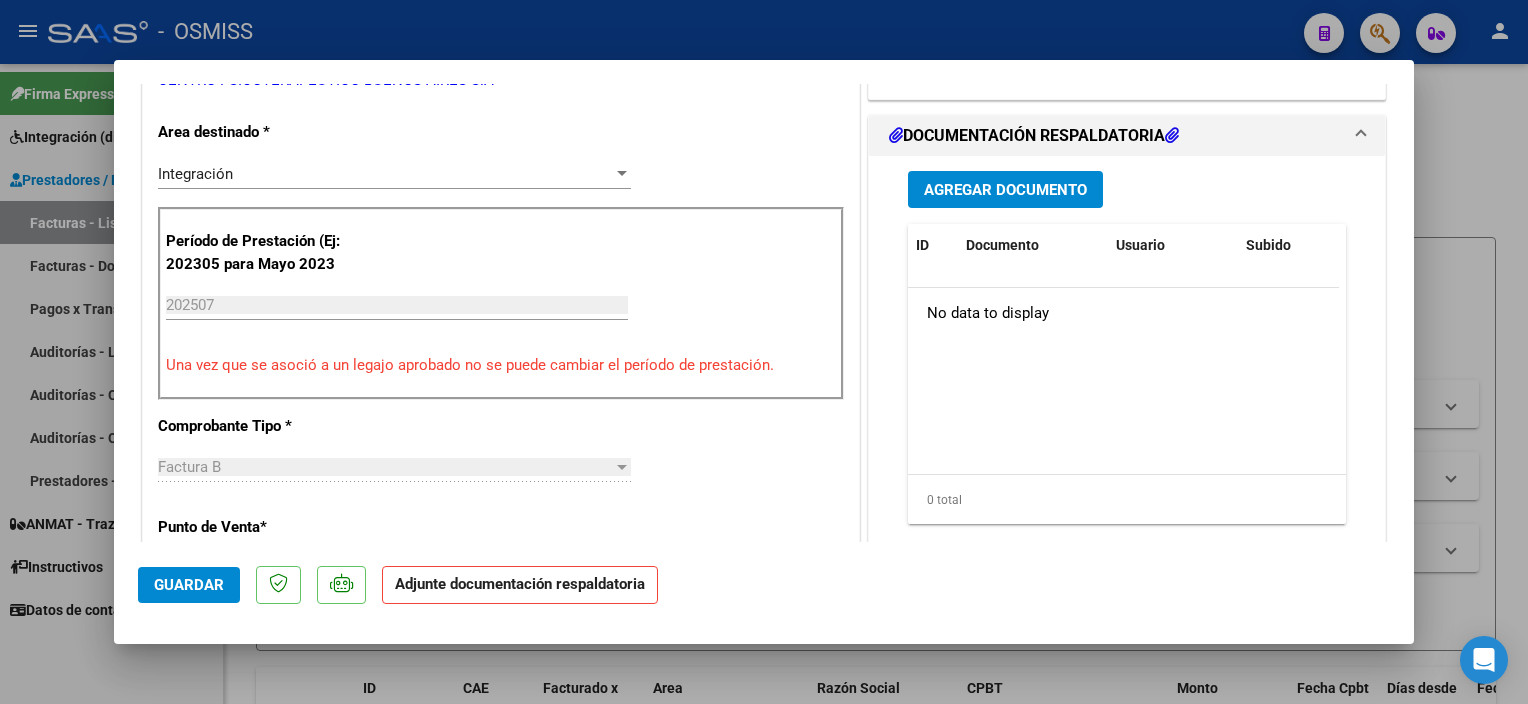 scroll, scrollTop: 466, scrollLeft: 0, axis: vertical 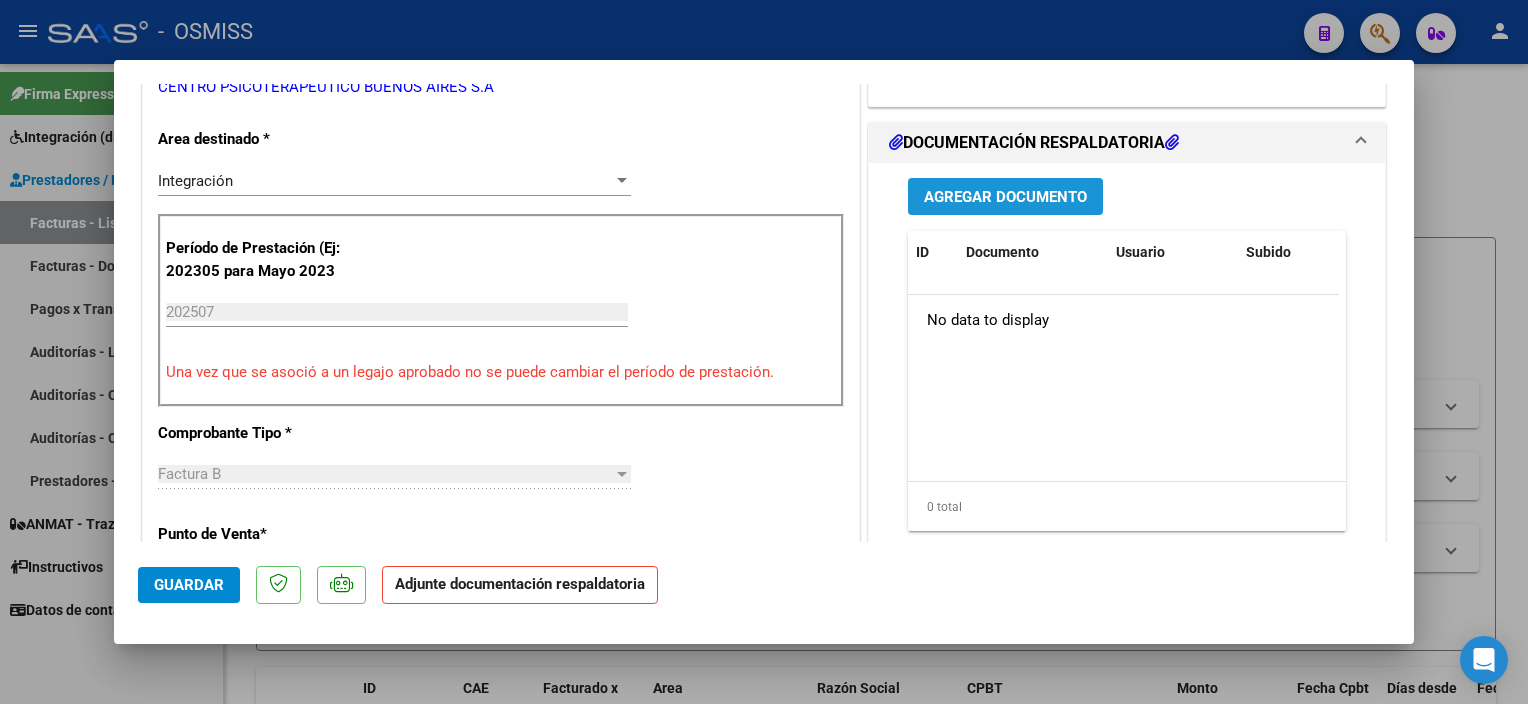 click on "Agregar Documento" at bounding box center (1005, 197) 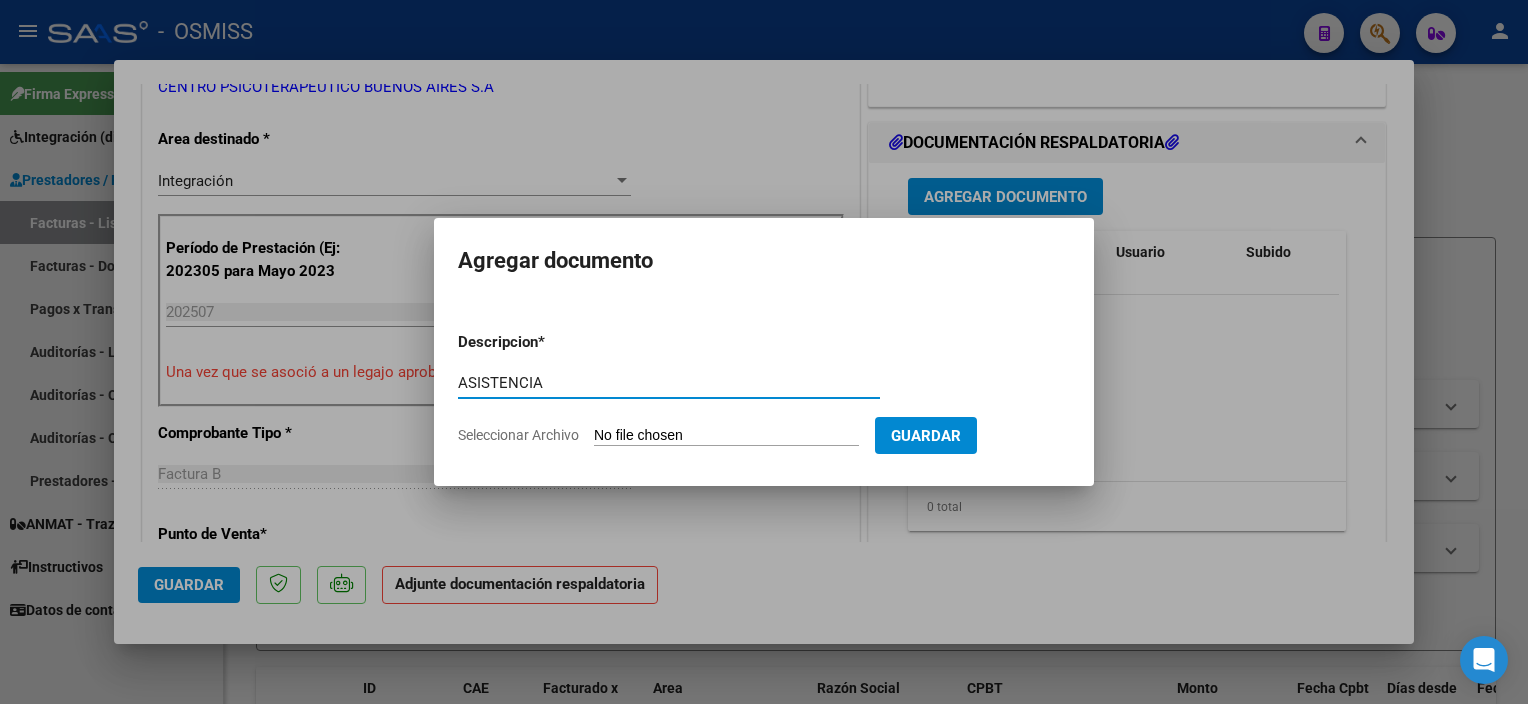 type on "ASISTENCIA" 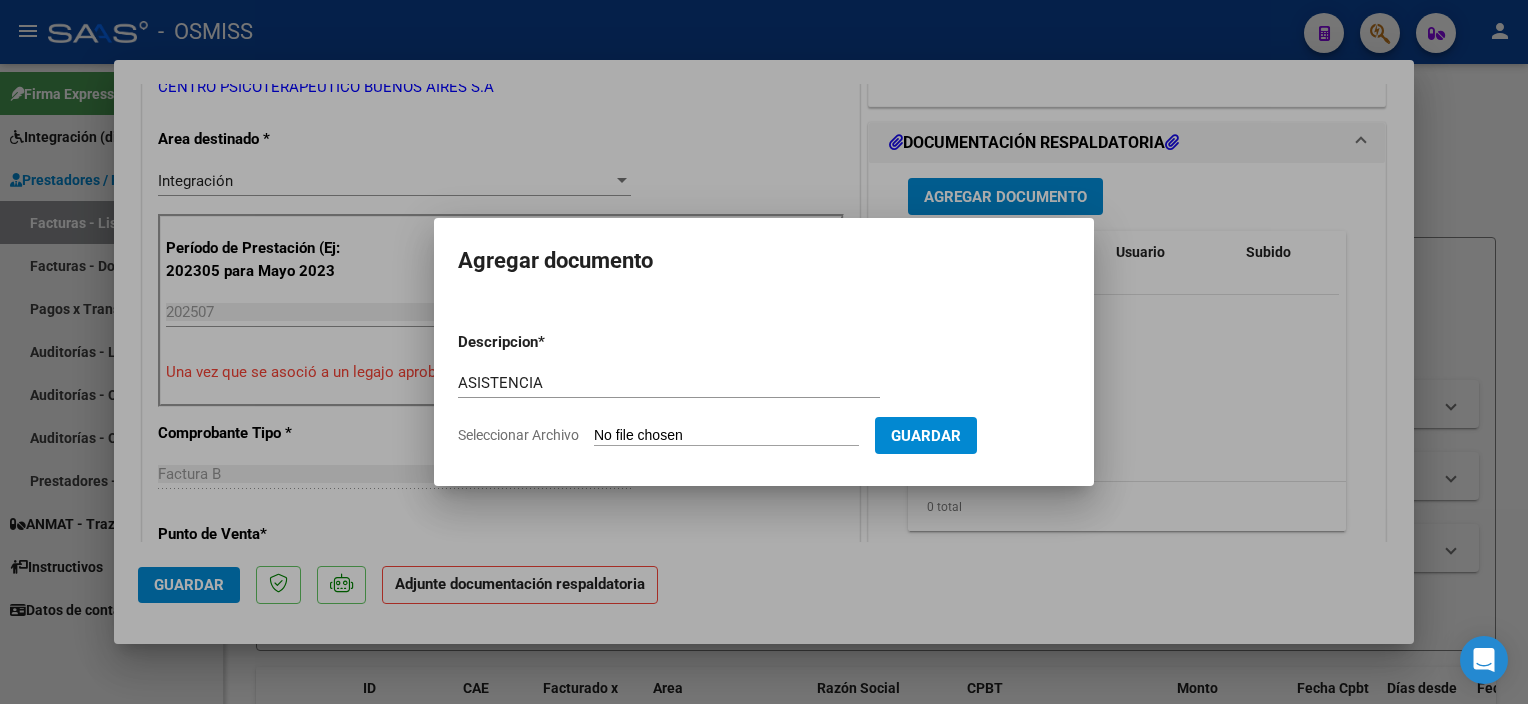click on "Seleccionar Archivo" at bounding box center [726, 436] 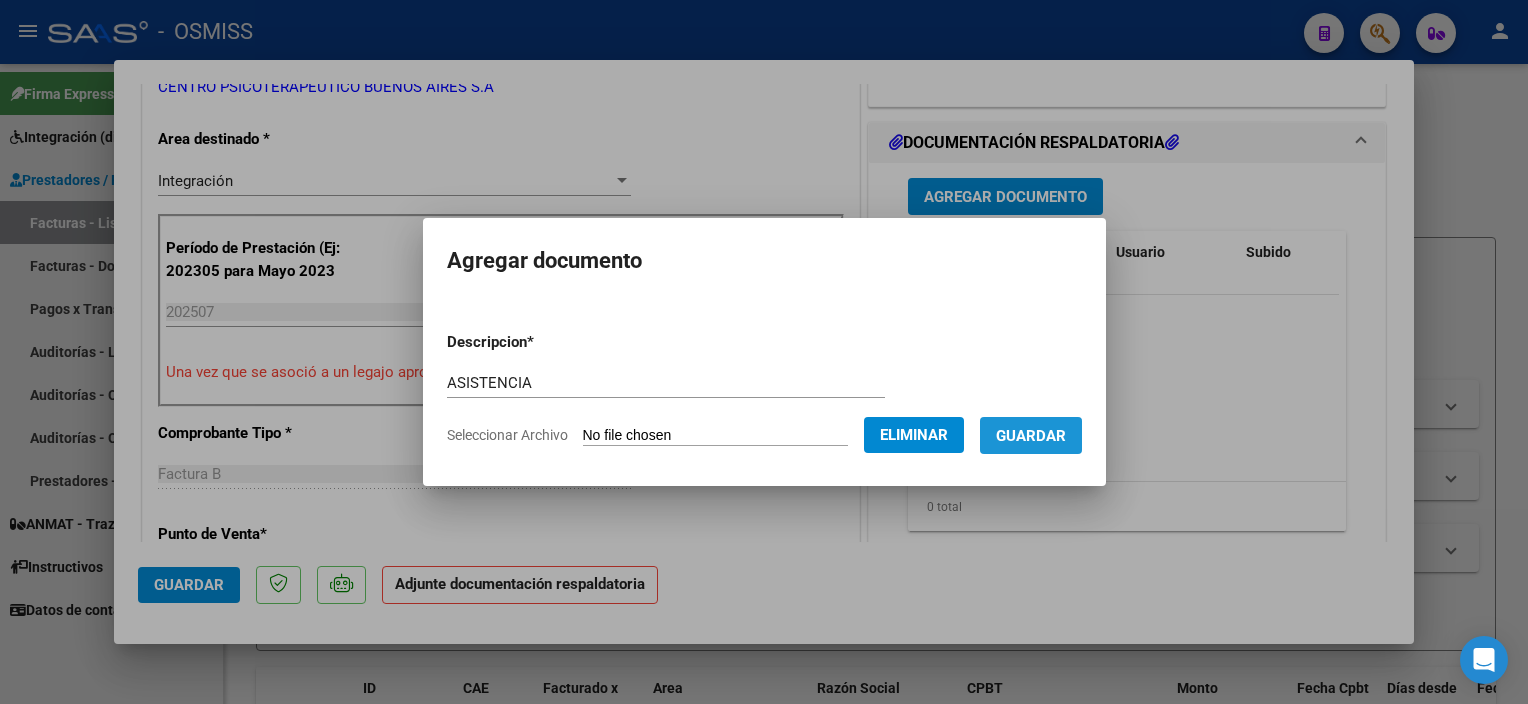 click on "Guardar" at bounding box center [1031, 435] 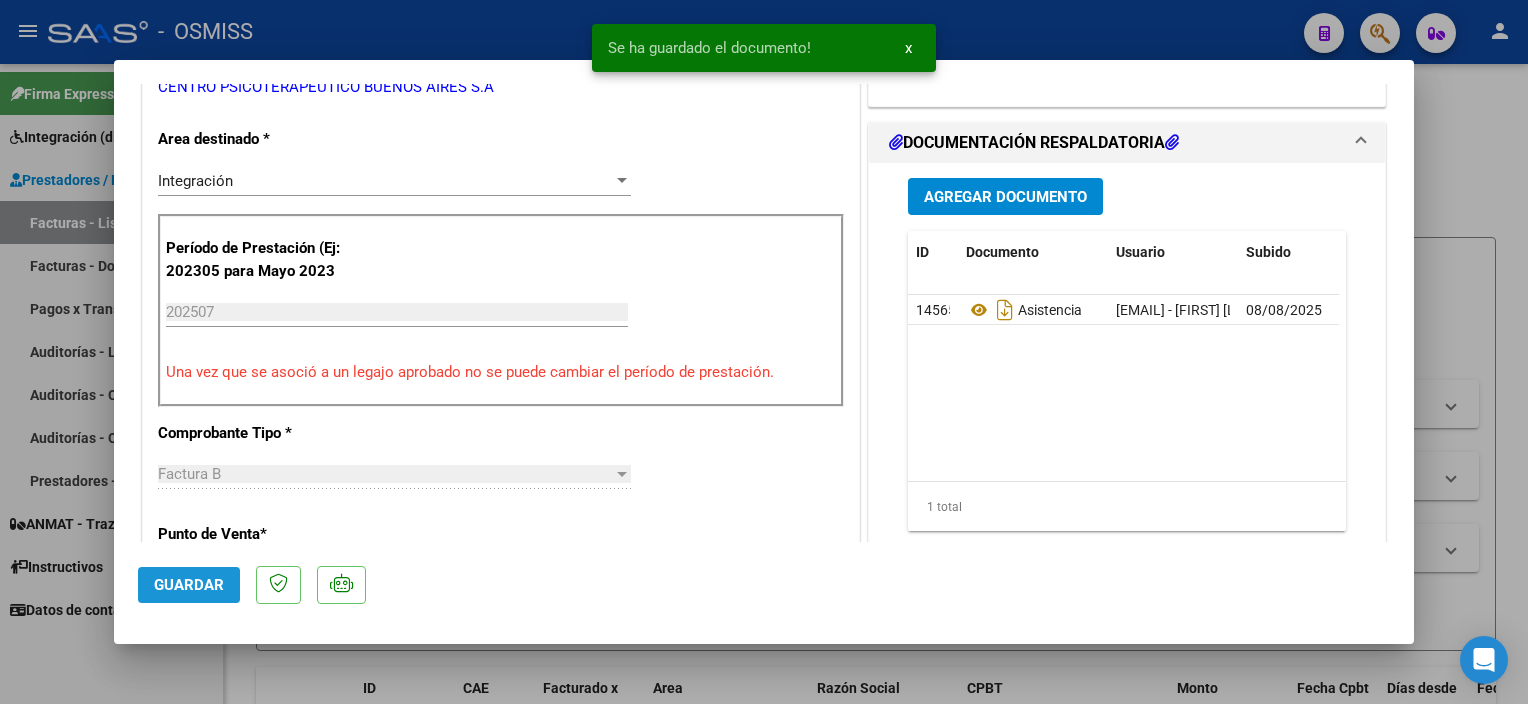 click on "Guardar" 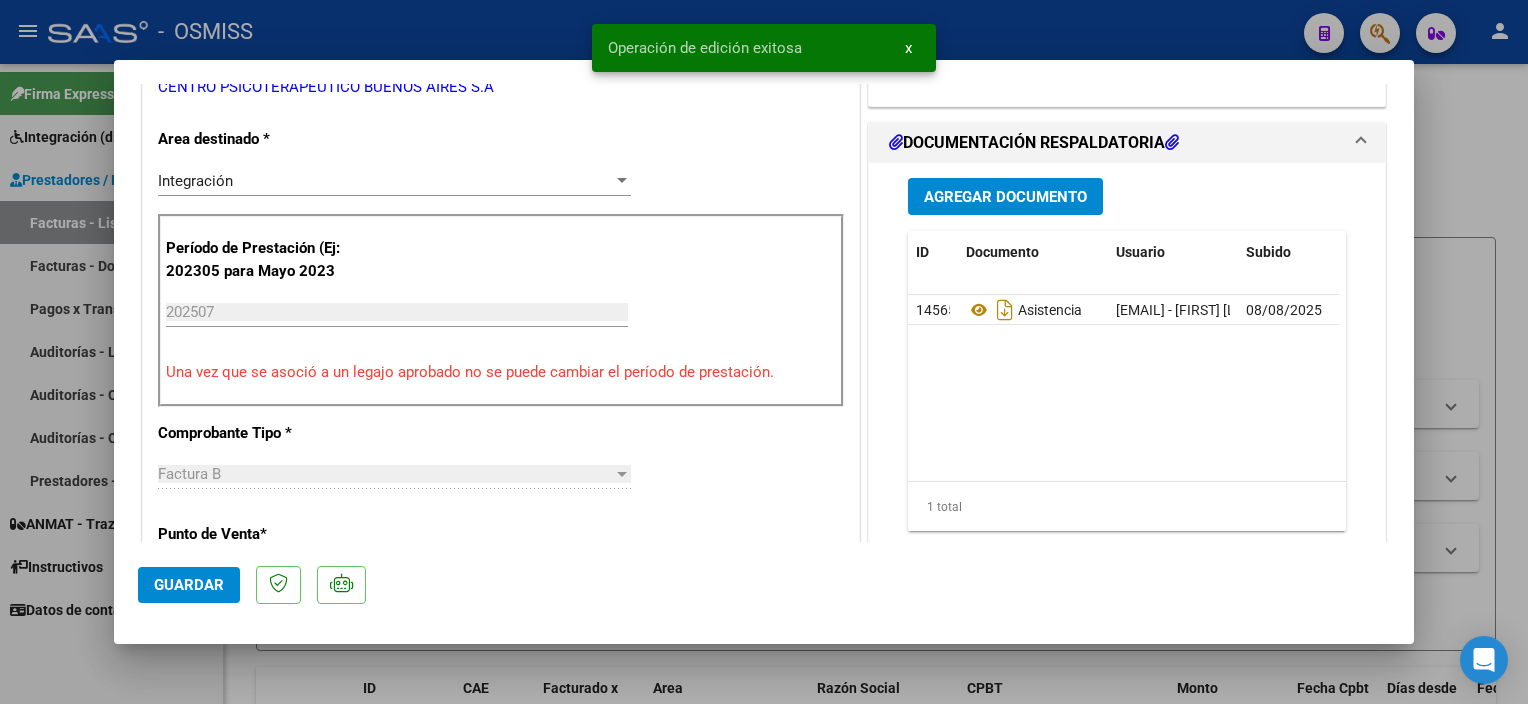 click at bounding box center (764, 352) 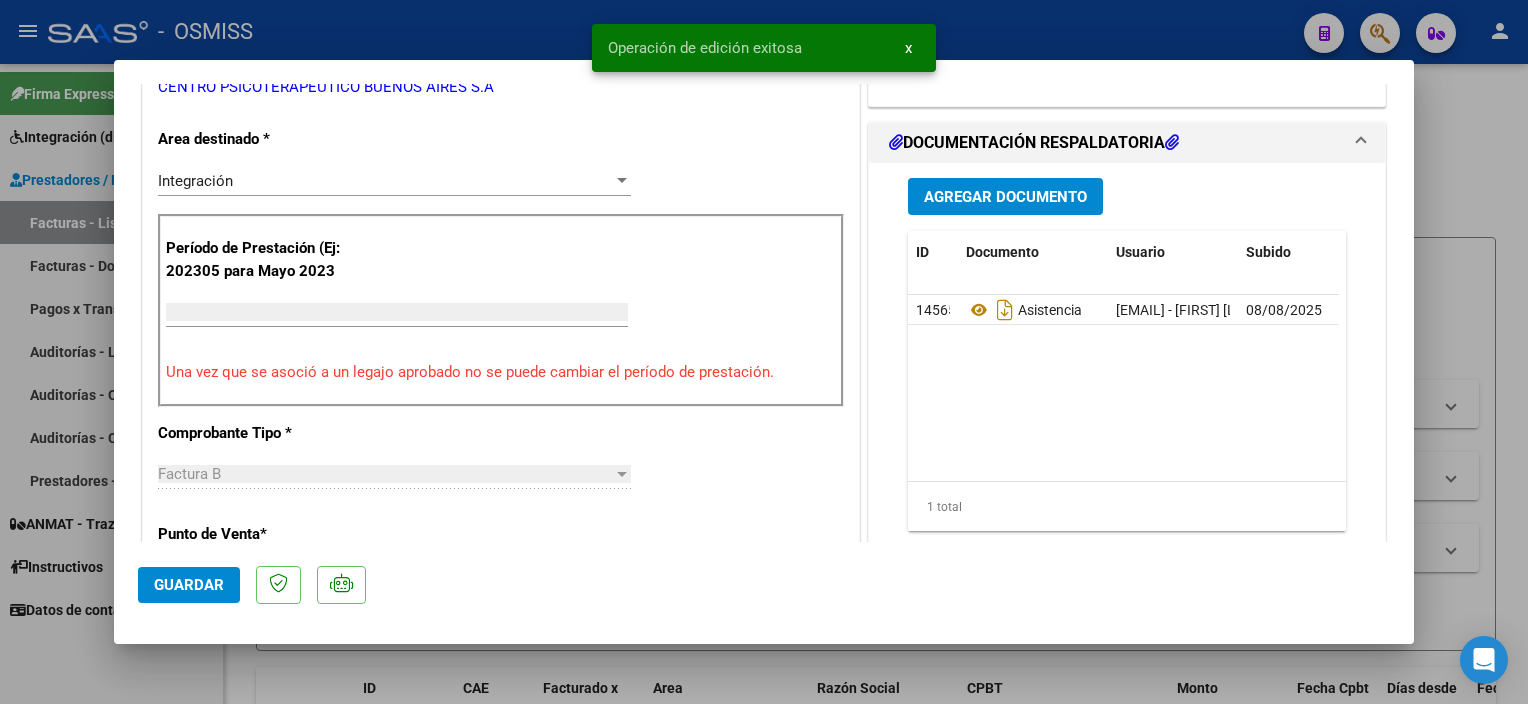 scroll, scrollTop: 380, scrollLeft: 0, axis: vertical 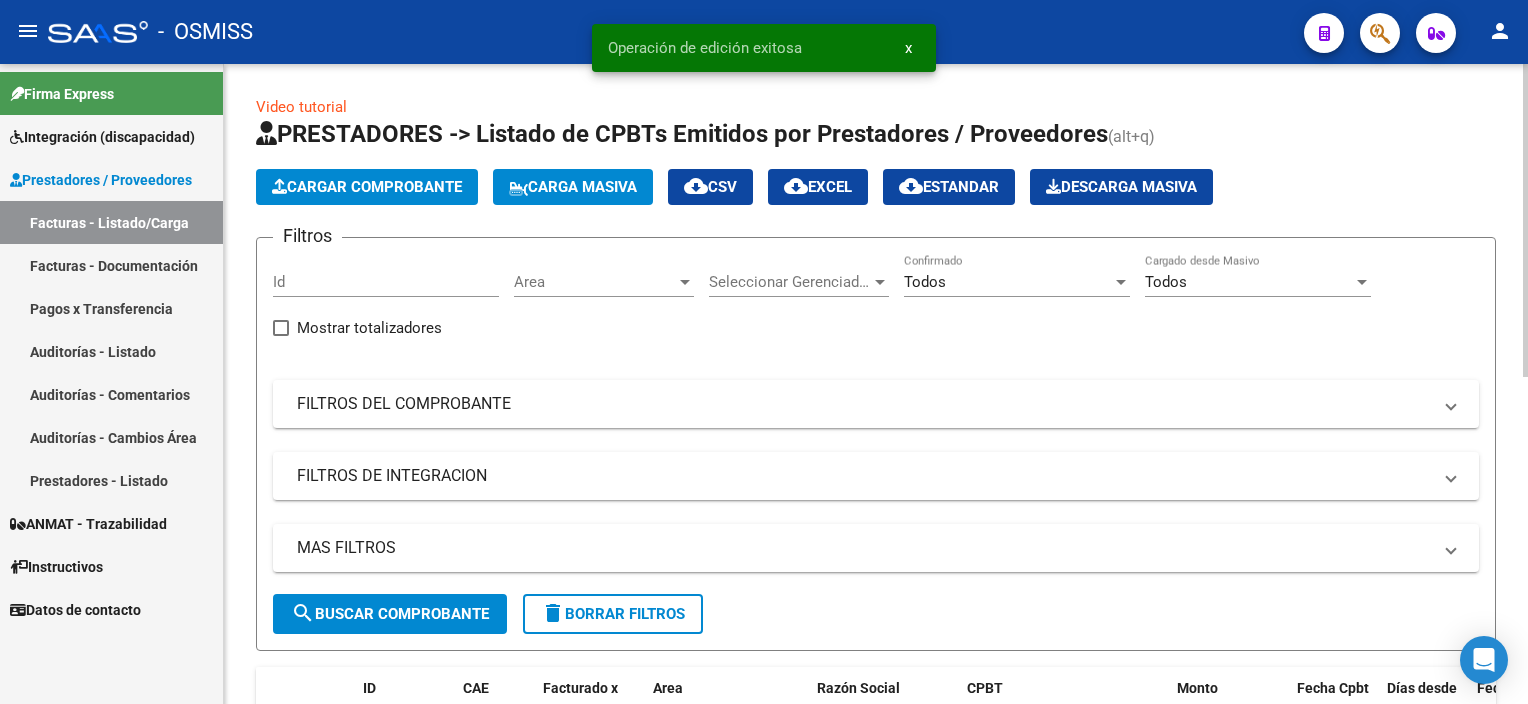 click on "Cargar Comprobante" 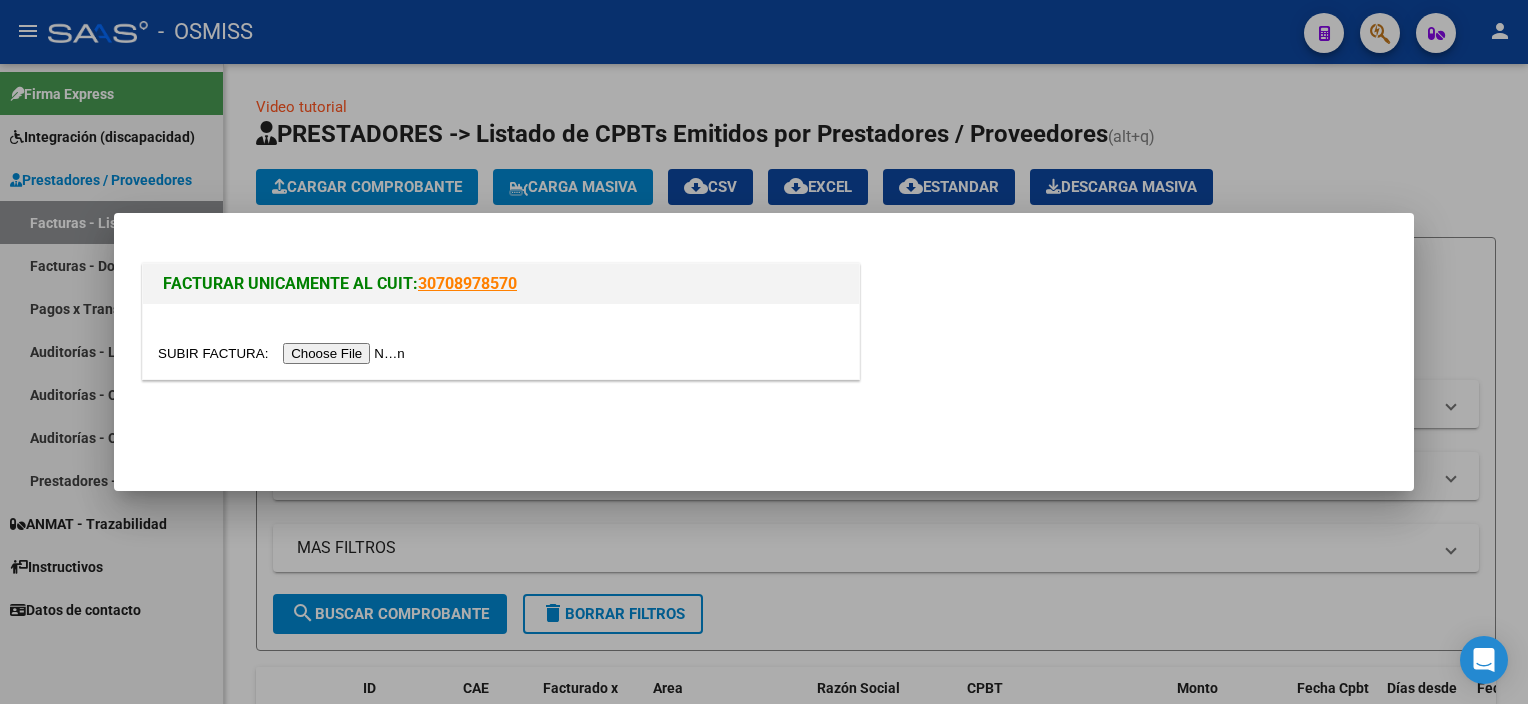 click at bounding box center [284, 353] 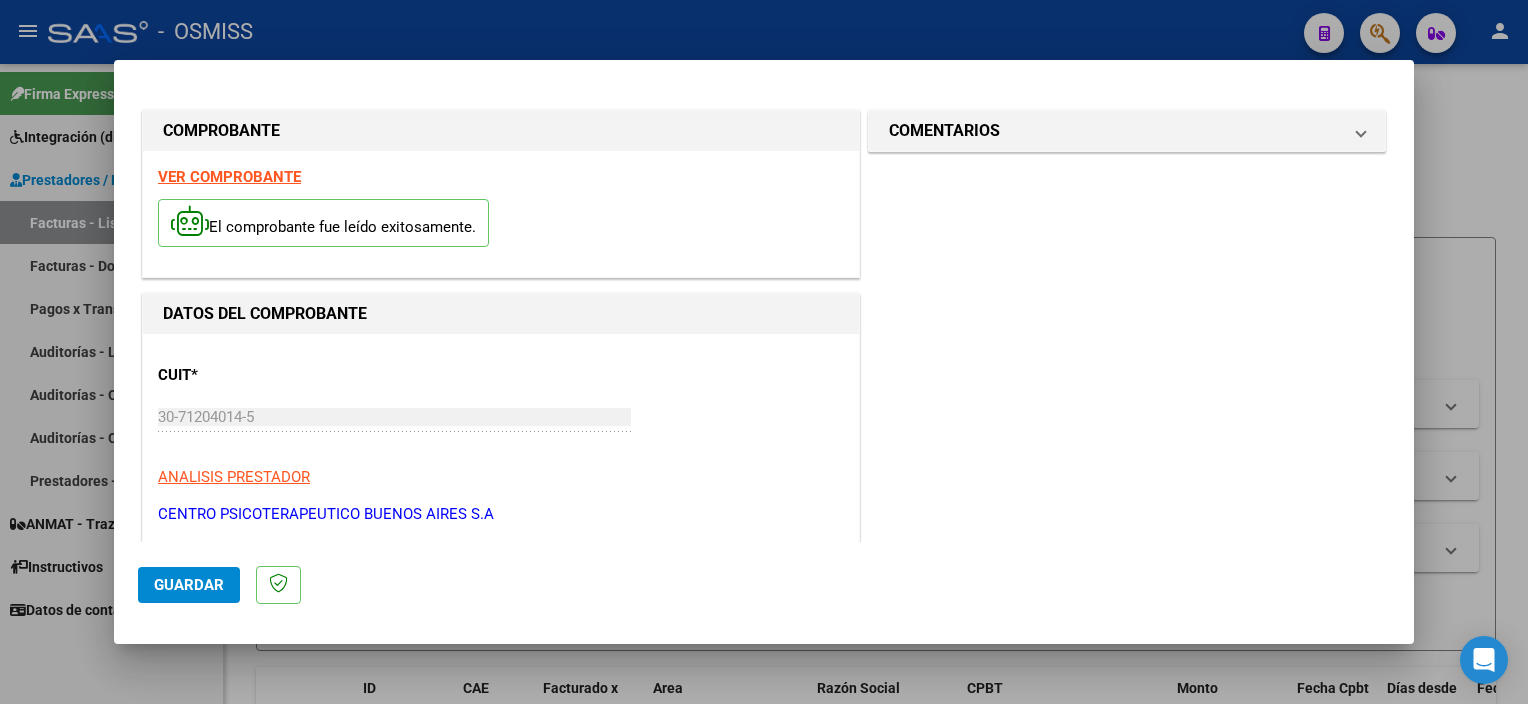 scroll, scrollTop: 486, scrollLeft: 0, axis: vertical 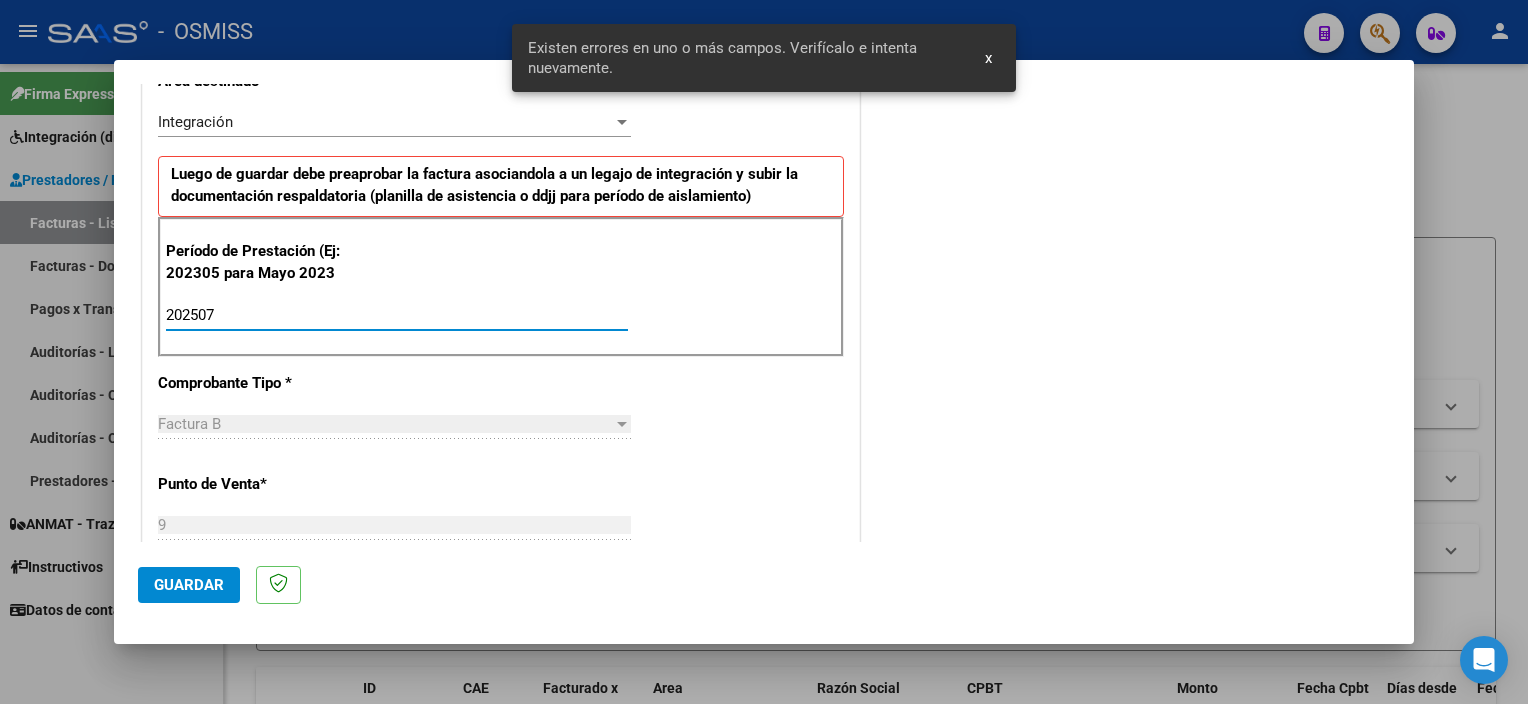 type on "202507" 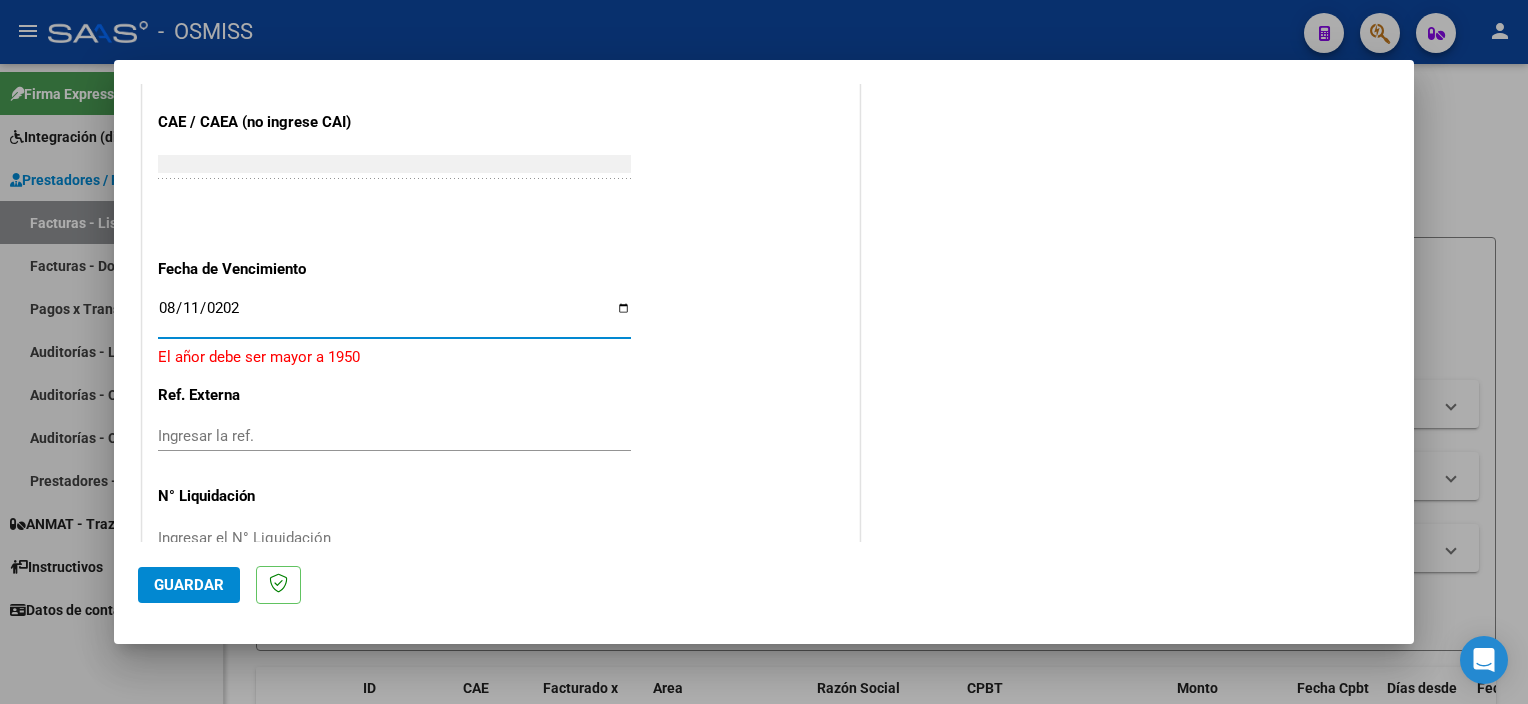 type on "2025-08-11" 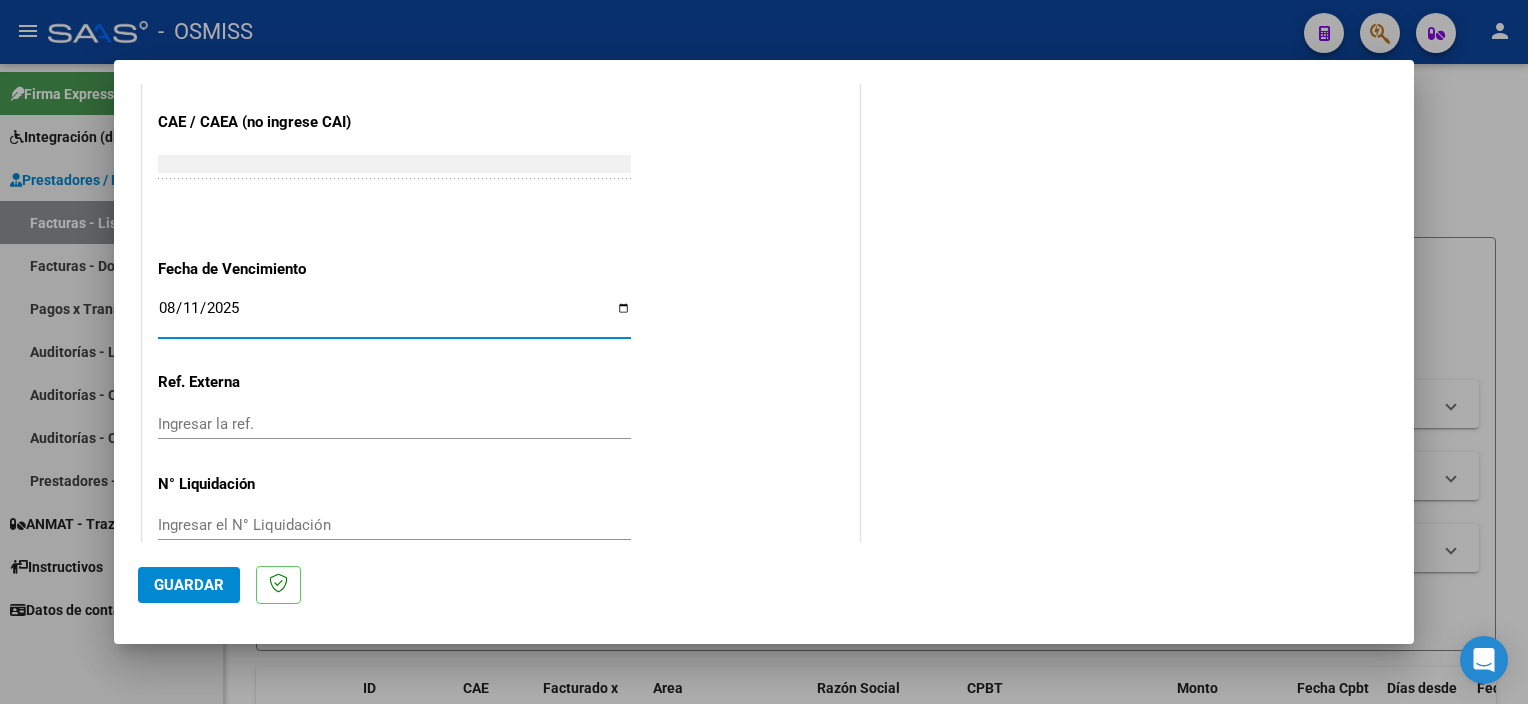 click on "Guardar" 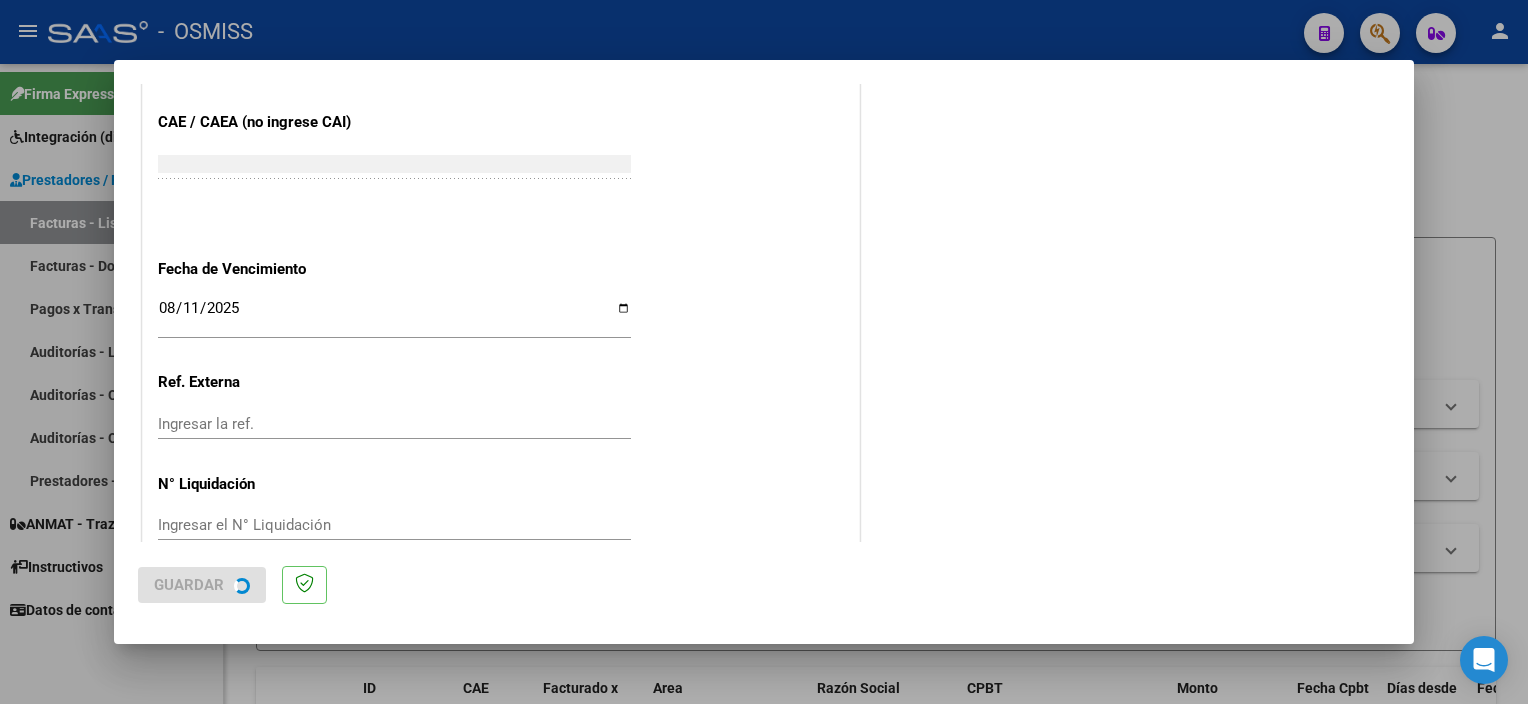 scroll, scrollTop: 0, scrollLeft: 0, axis: both 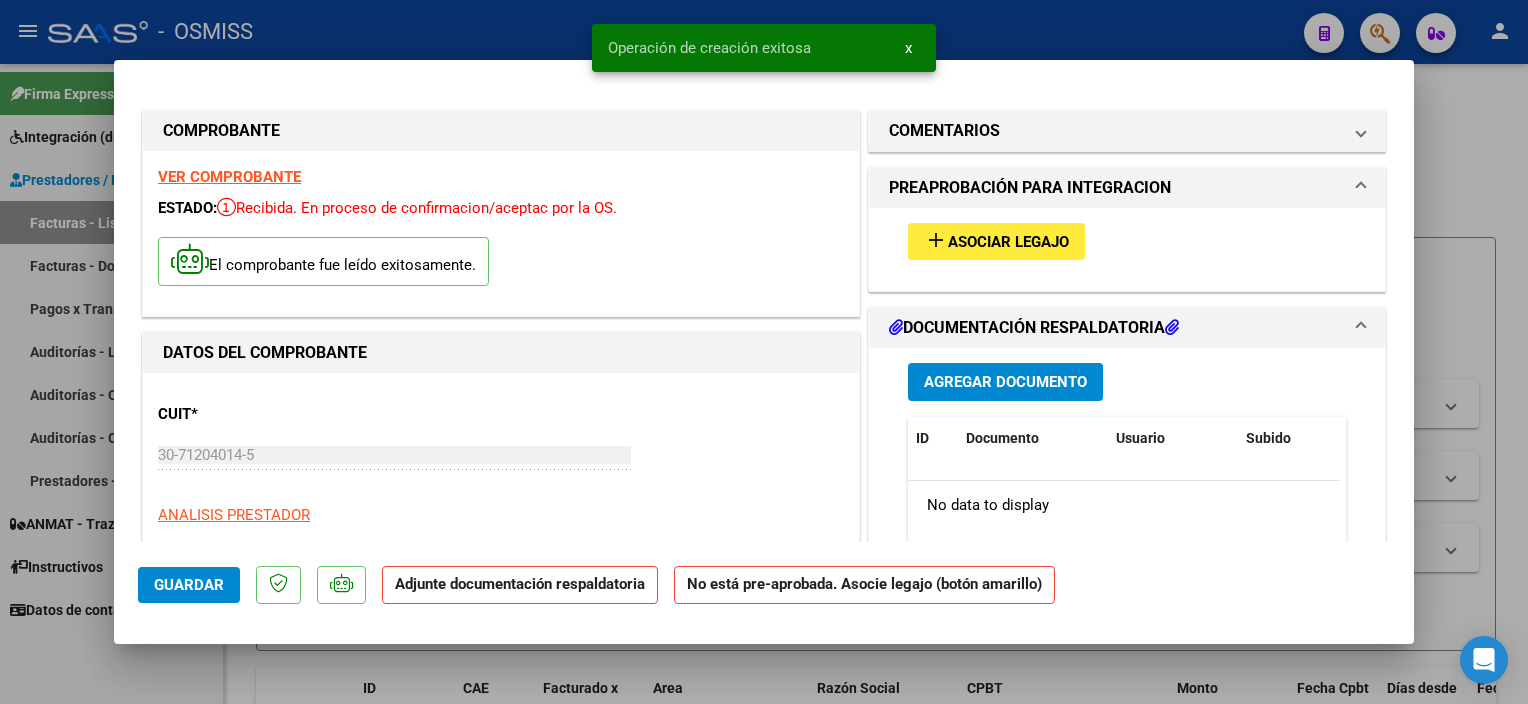 click on "add Asociar Legajo" at bounding box center [996, 241] 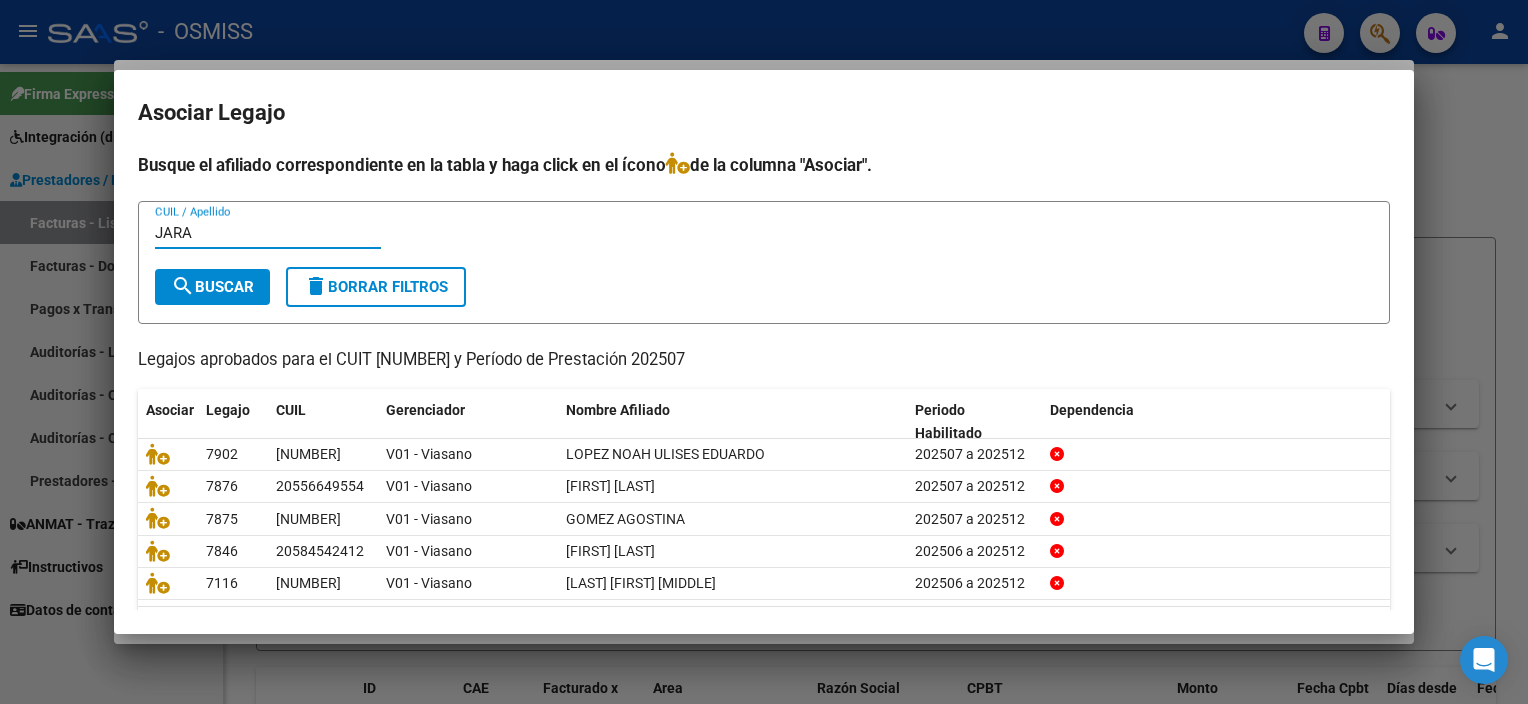 type on "JARA" 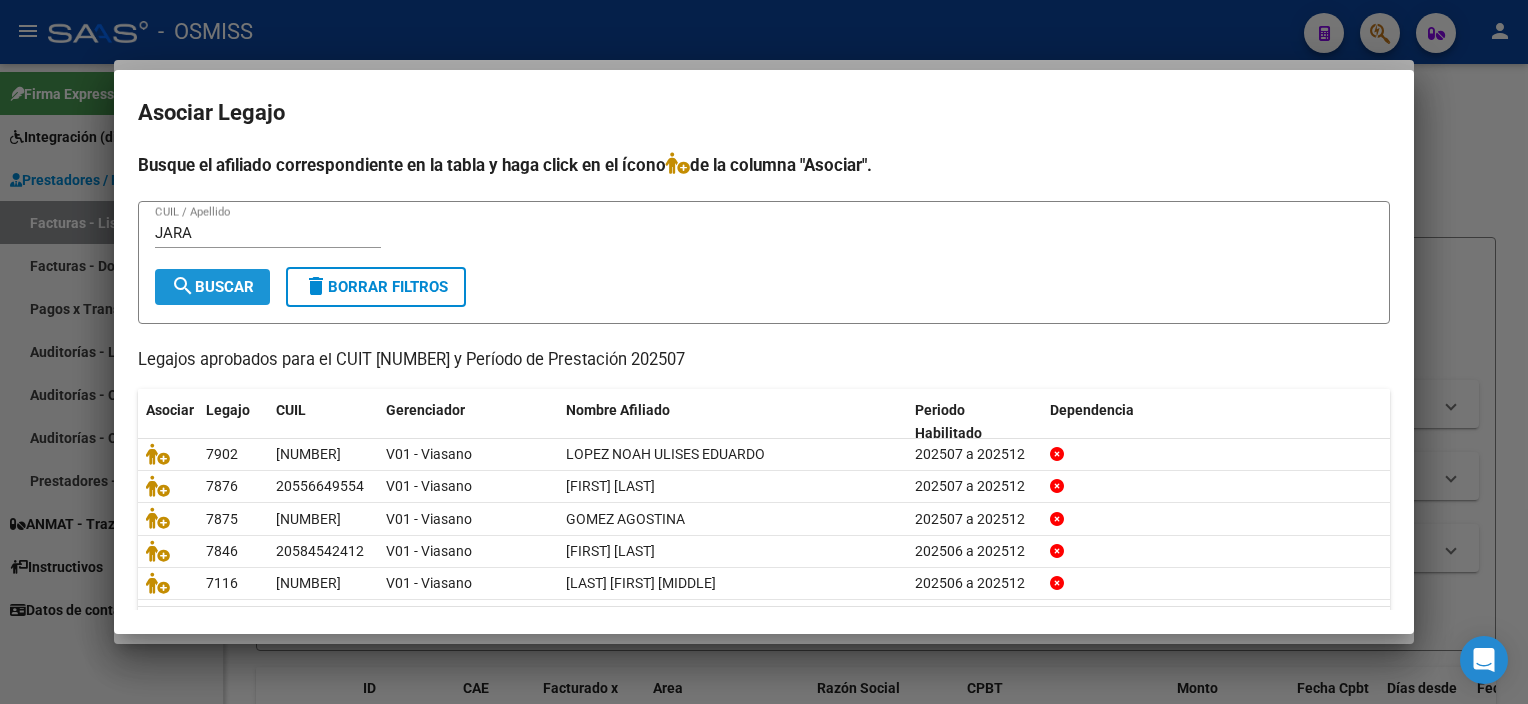 click on "search  Buscar" at bounding box center (212, 287) 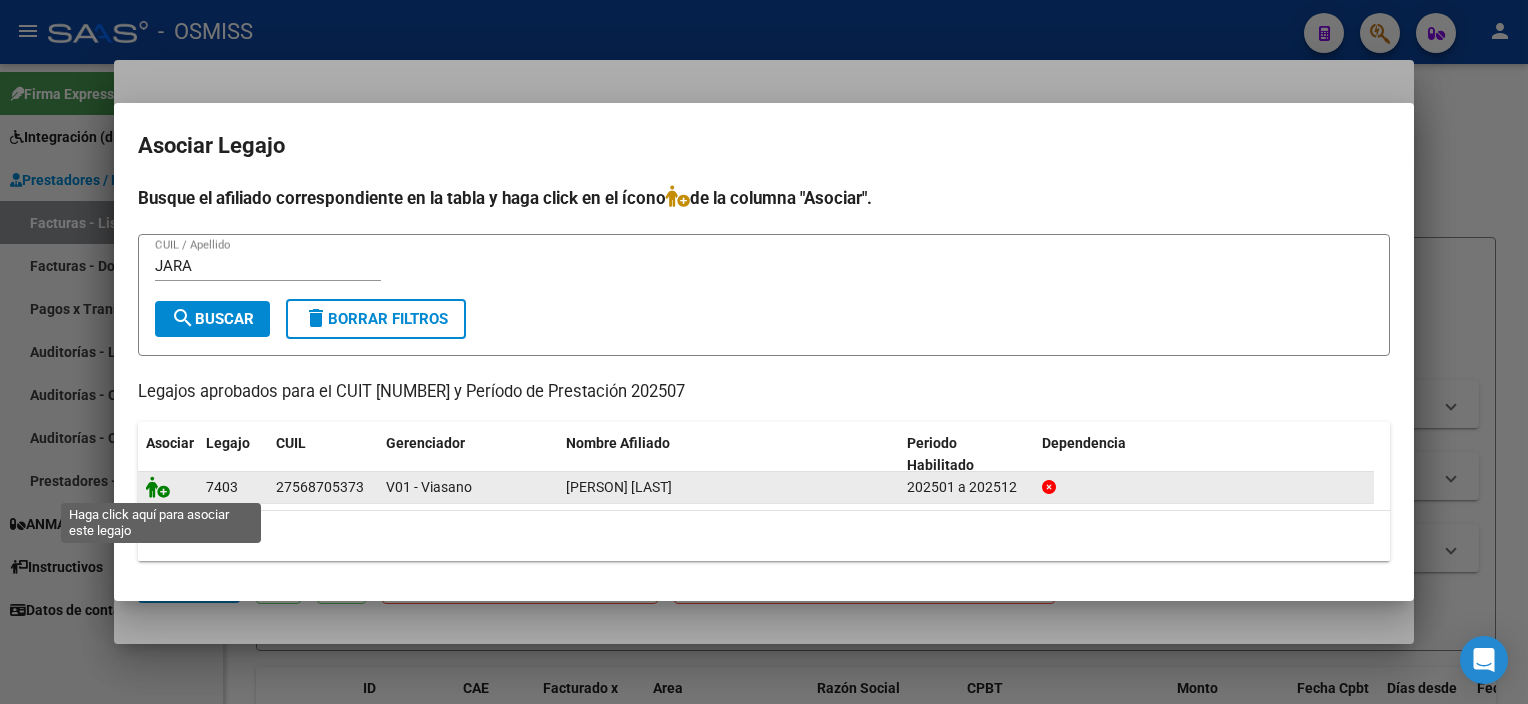 click 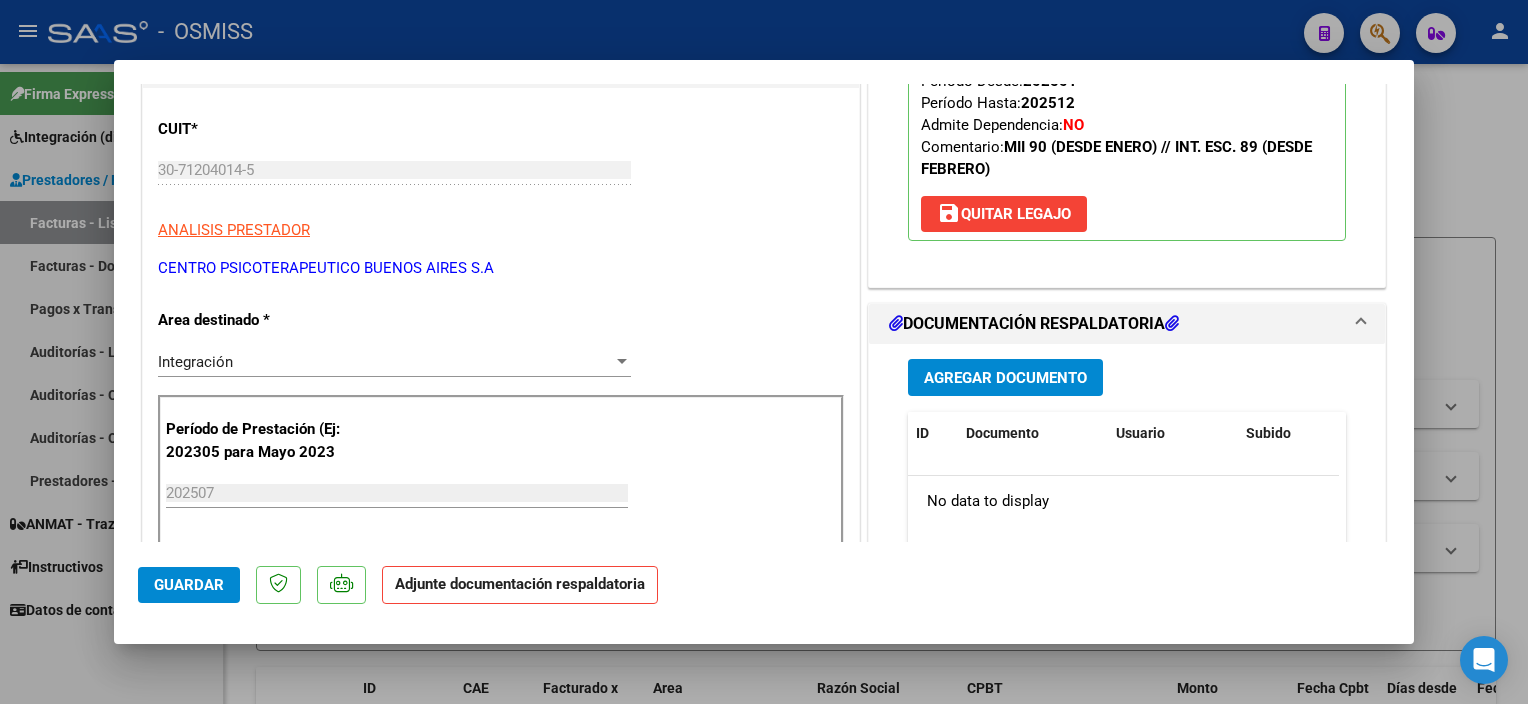 scroll, scrollTop: 417, scrollLeft: 0, axis: vertical 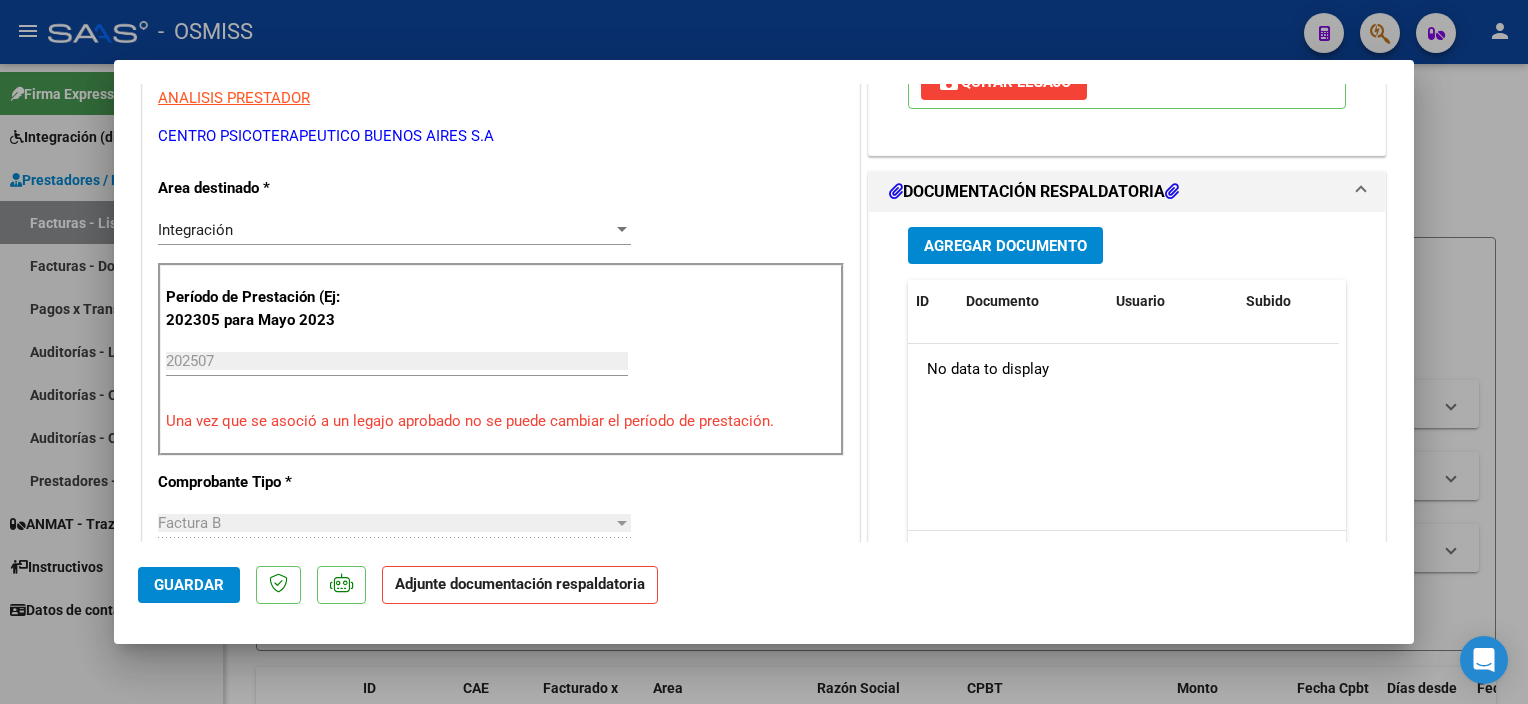 click on "Agregar Documento" at bounding box center [1005, 246] 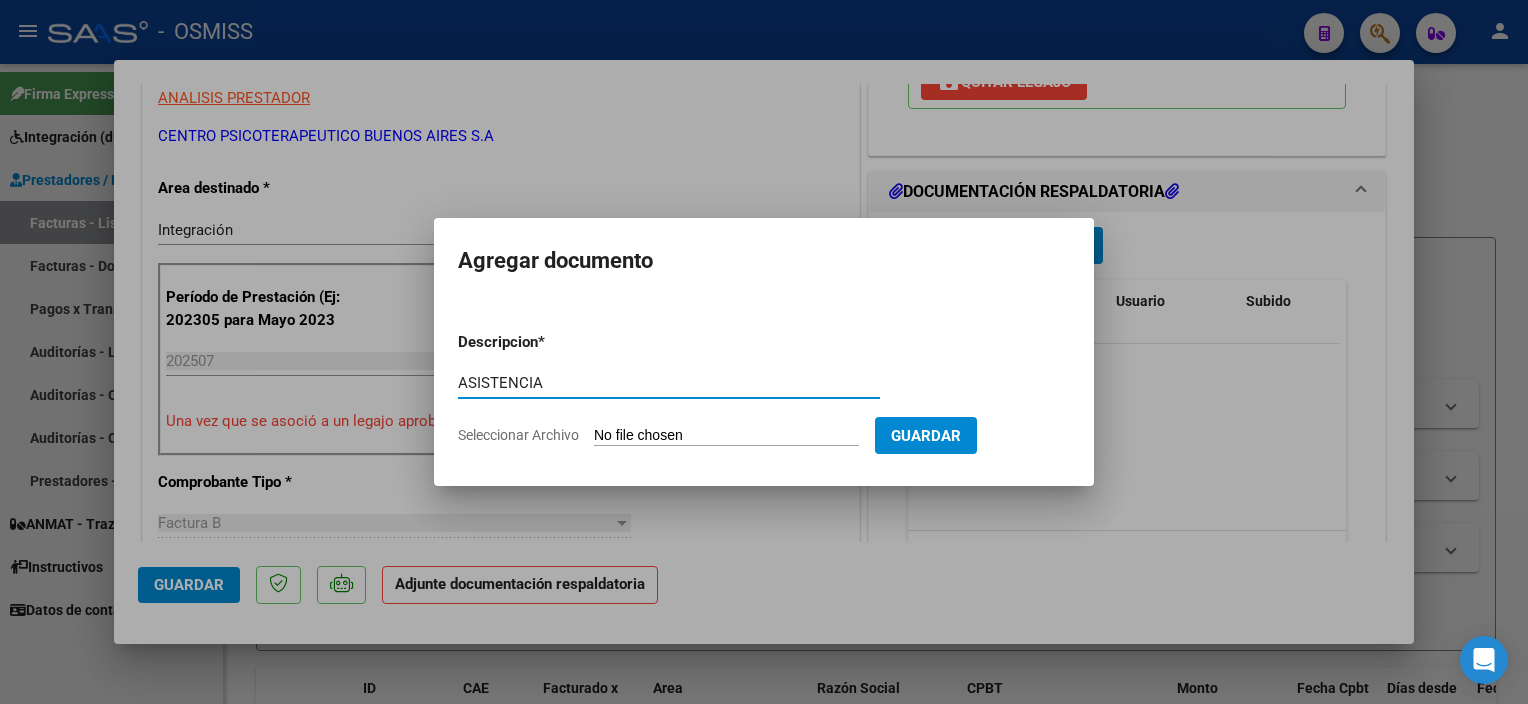 type on "asistencia" 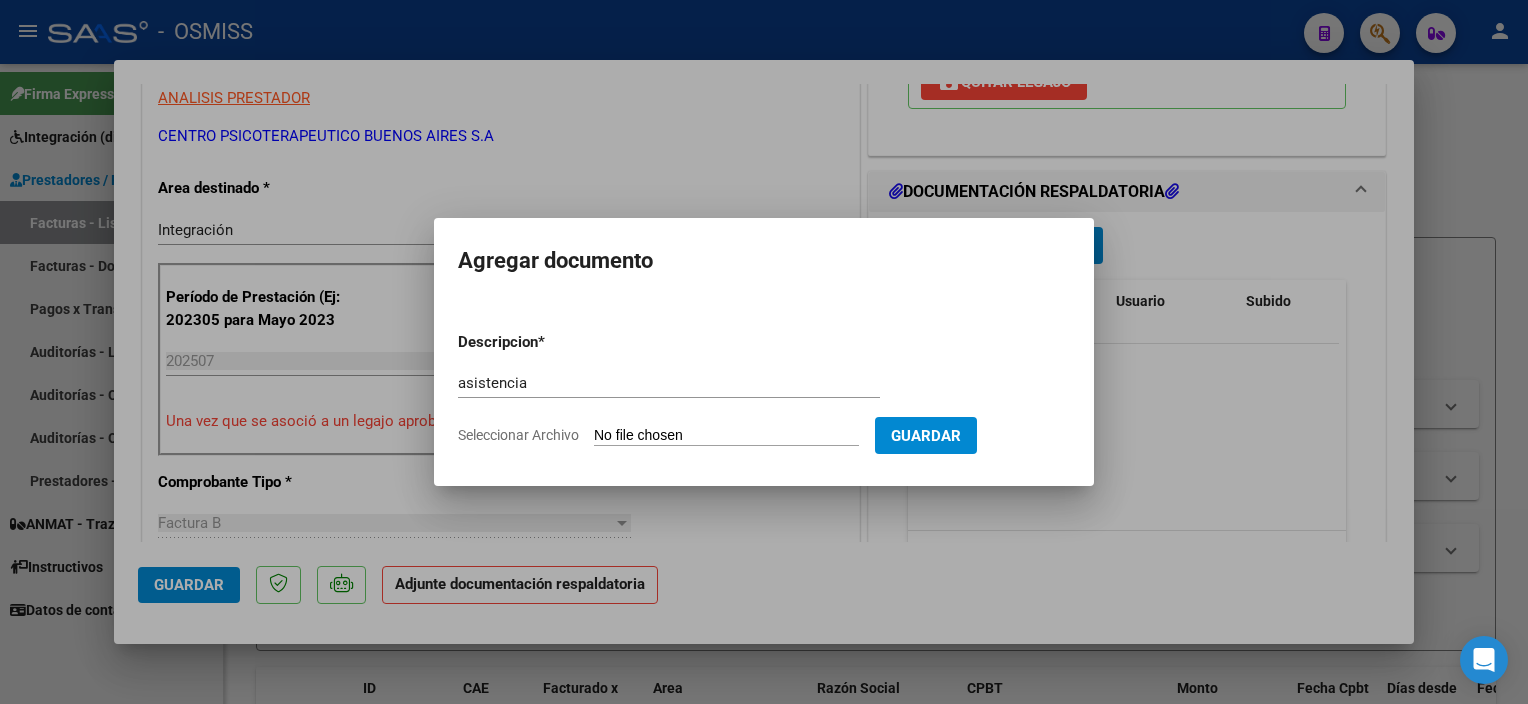 click on "Seleccionar Archivo" at bounding box center (726, 436) 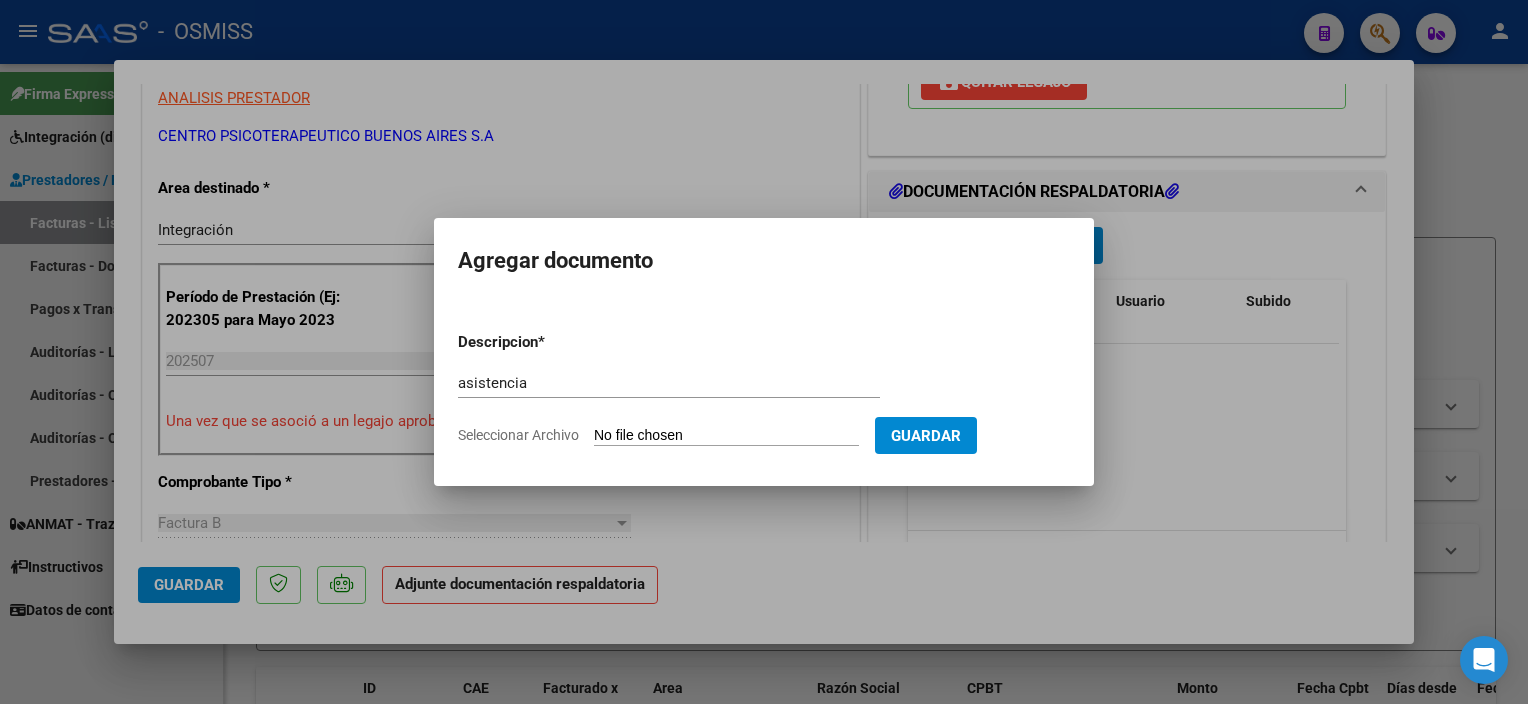 type on "C:\fakepath\3 [LAST] [FIRST] [LAST] Julio 2025 - CPBA Contable.pdf" 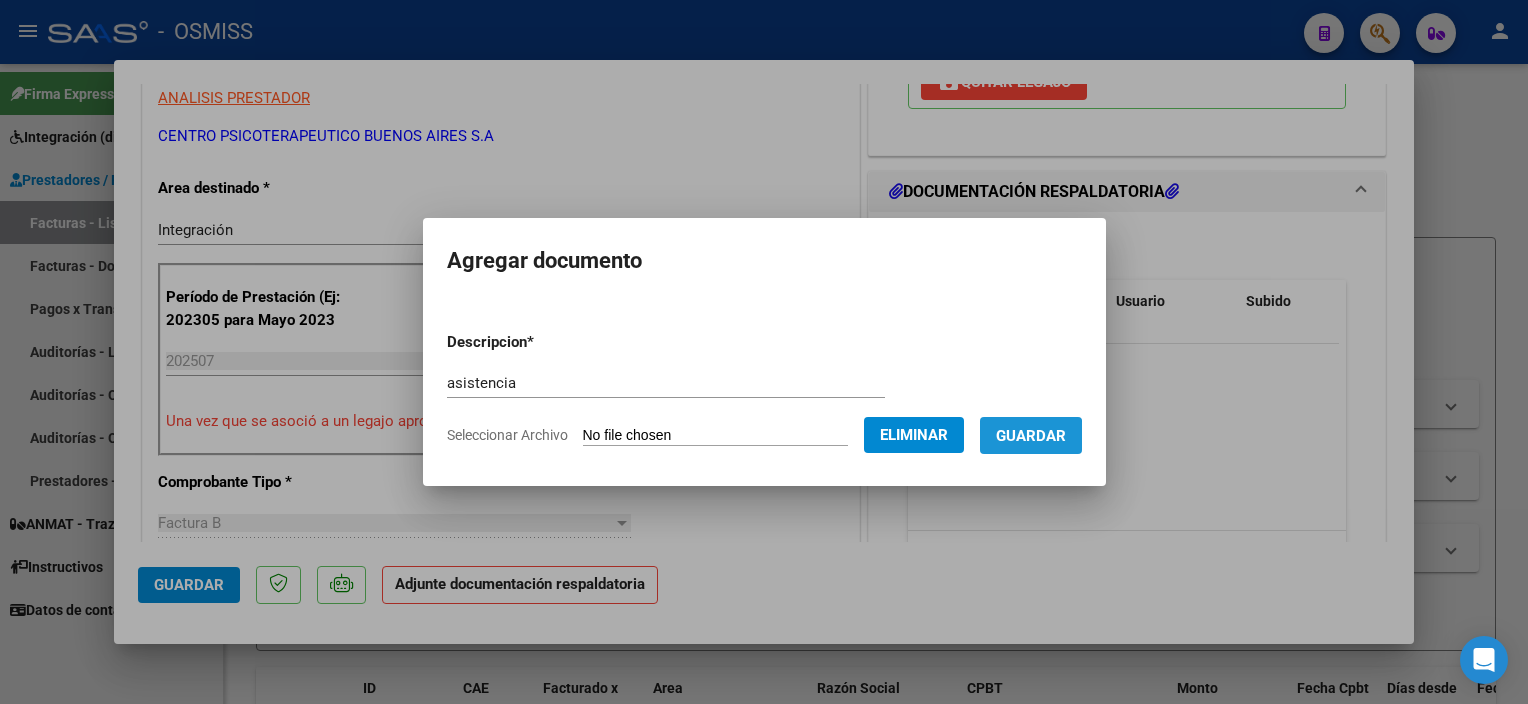 click on "Guardar" at bounding box center [1031, 436] 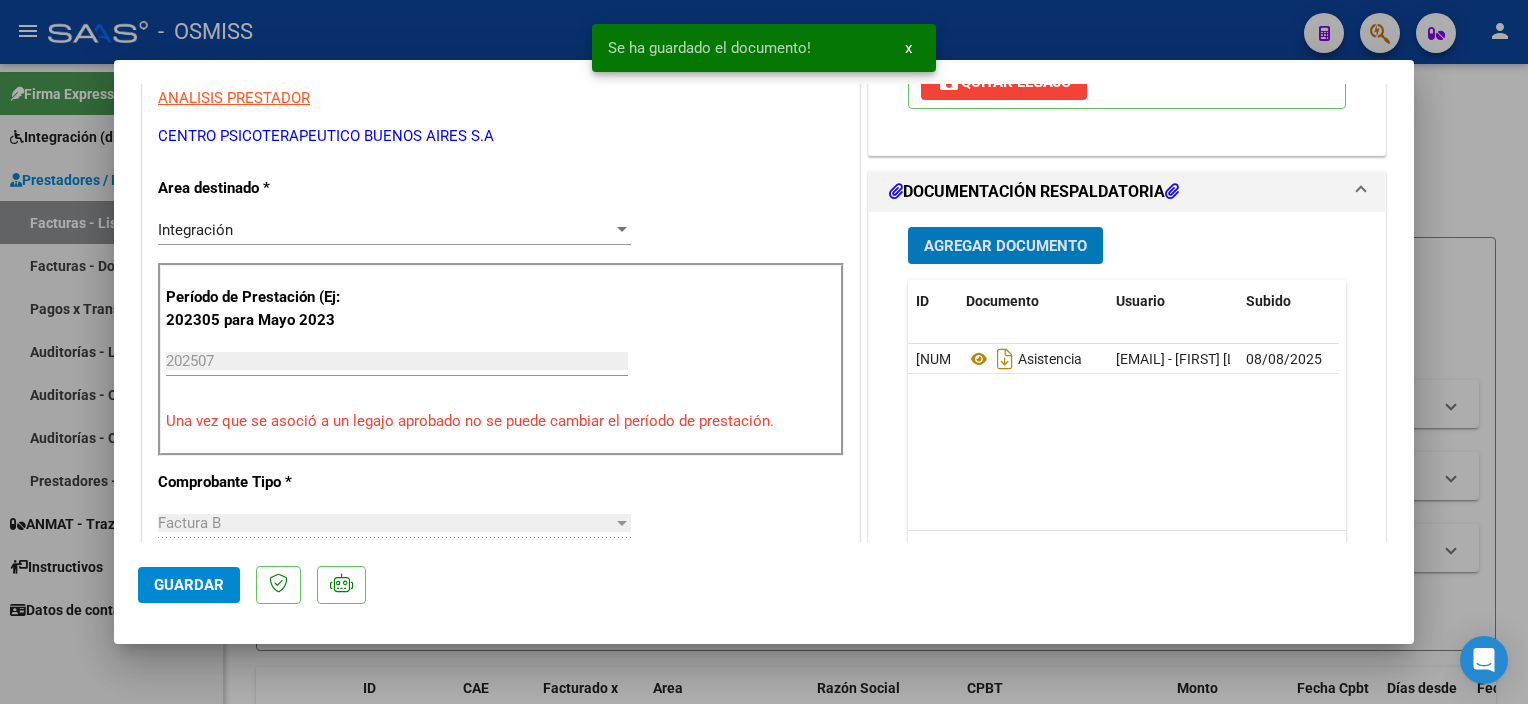 click on "Guardar" 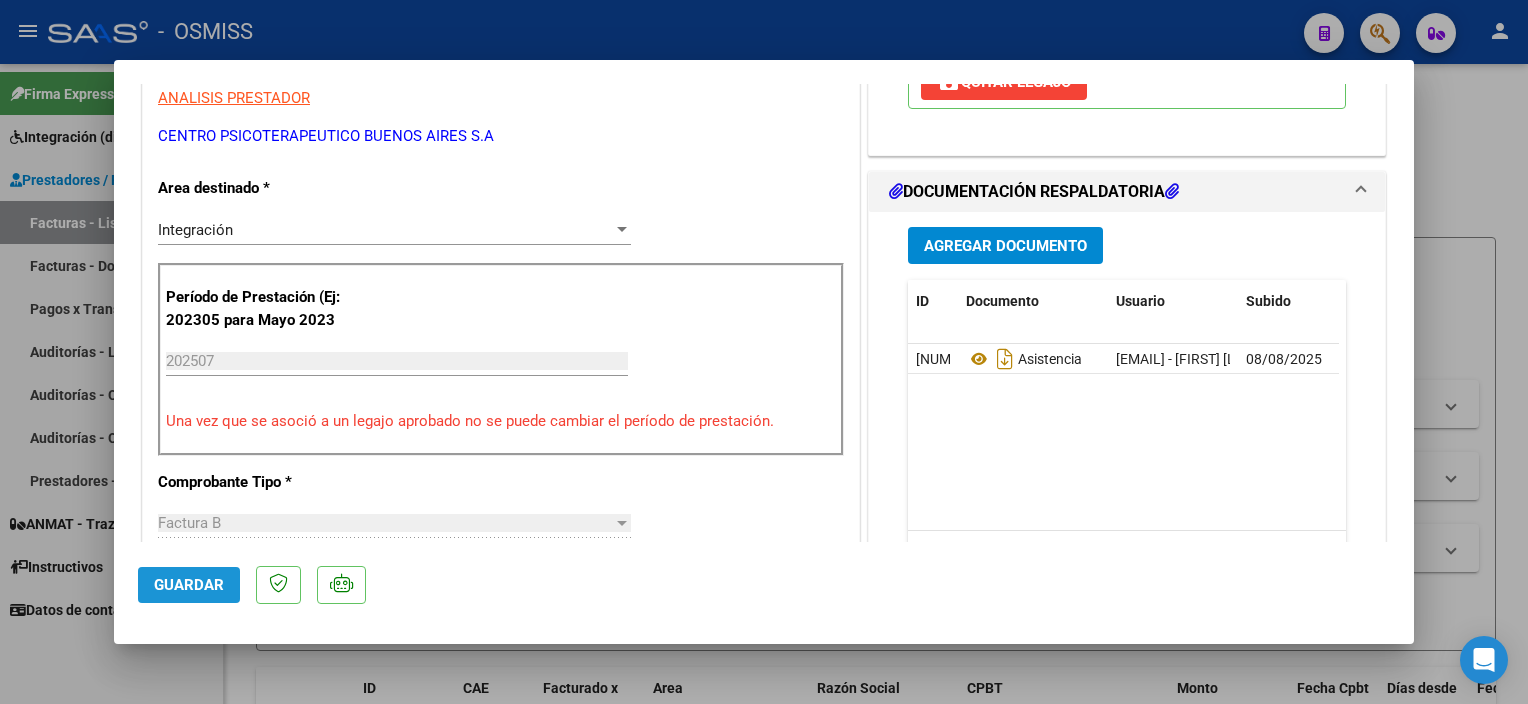 click on "Guardar" 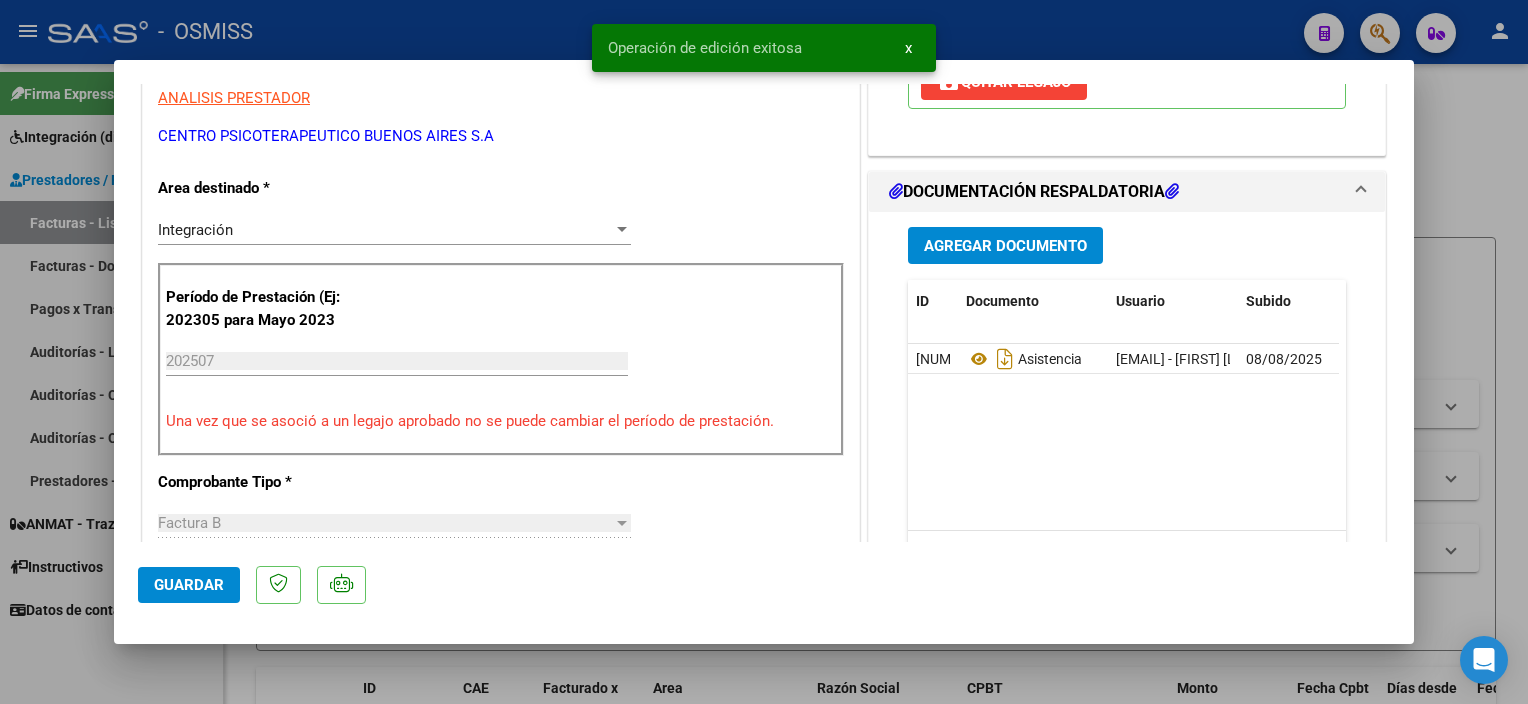 click at bounding box center (764, 352) 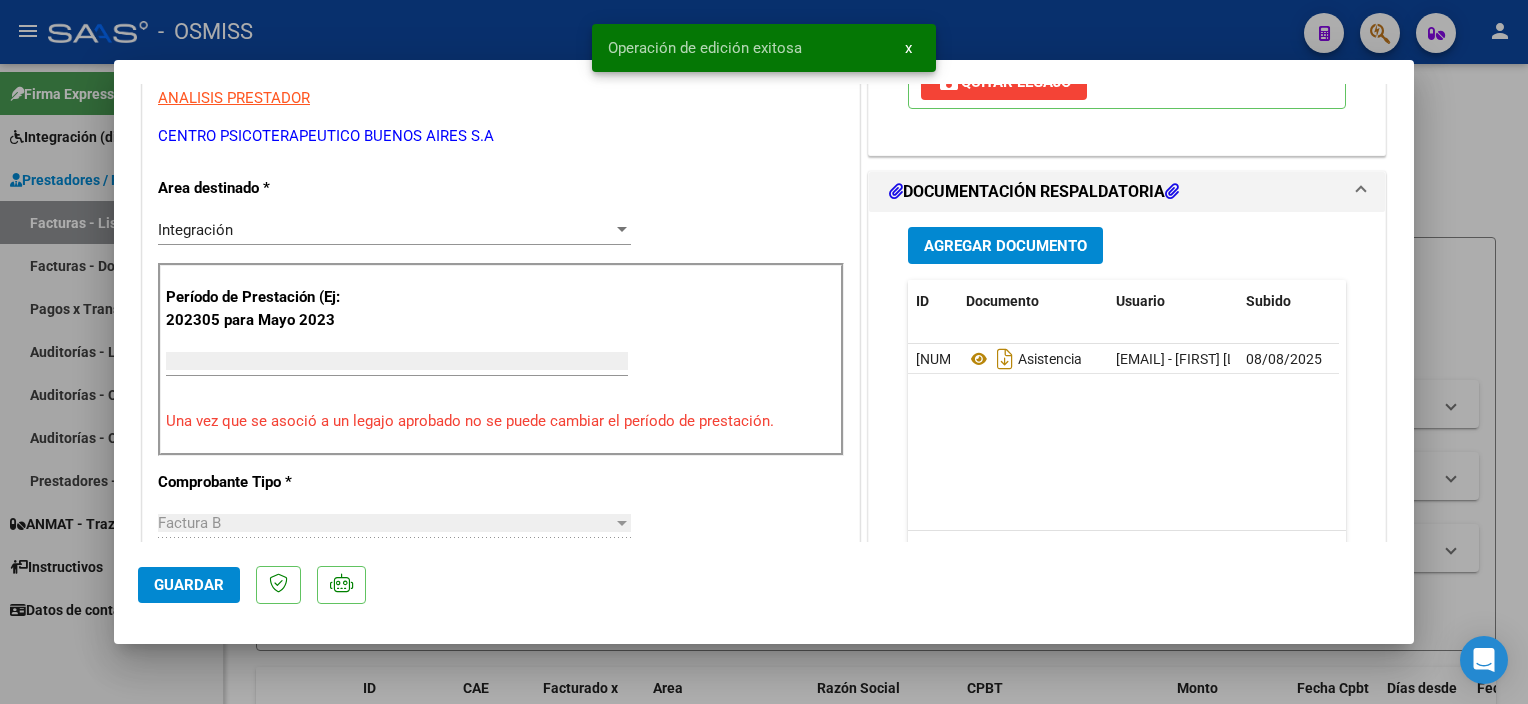 scroll, scrollTop: 331, scrollLeft: 0, axis: vertical 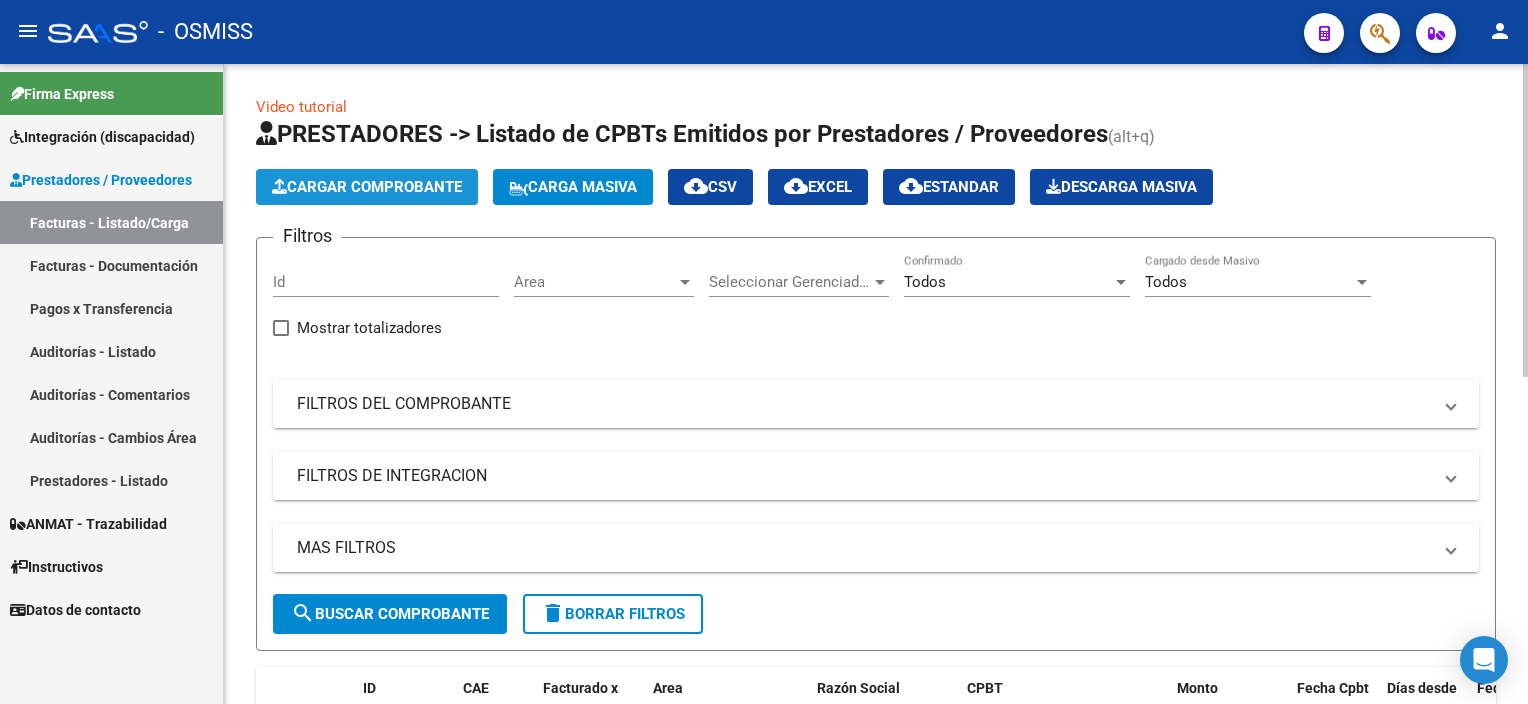 click on "Cargar Comprobante" 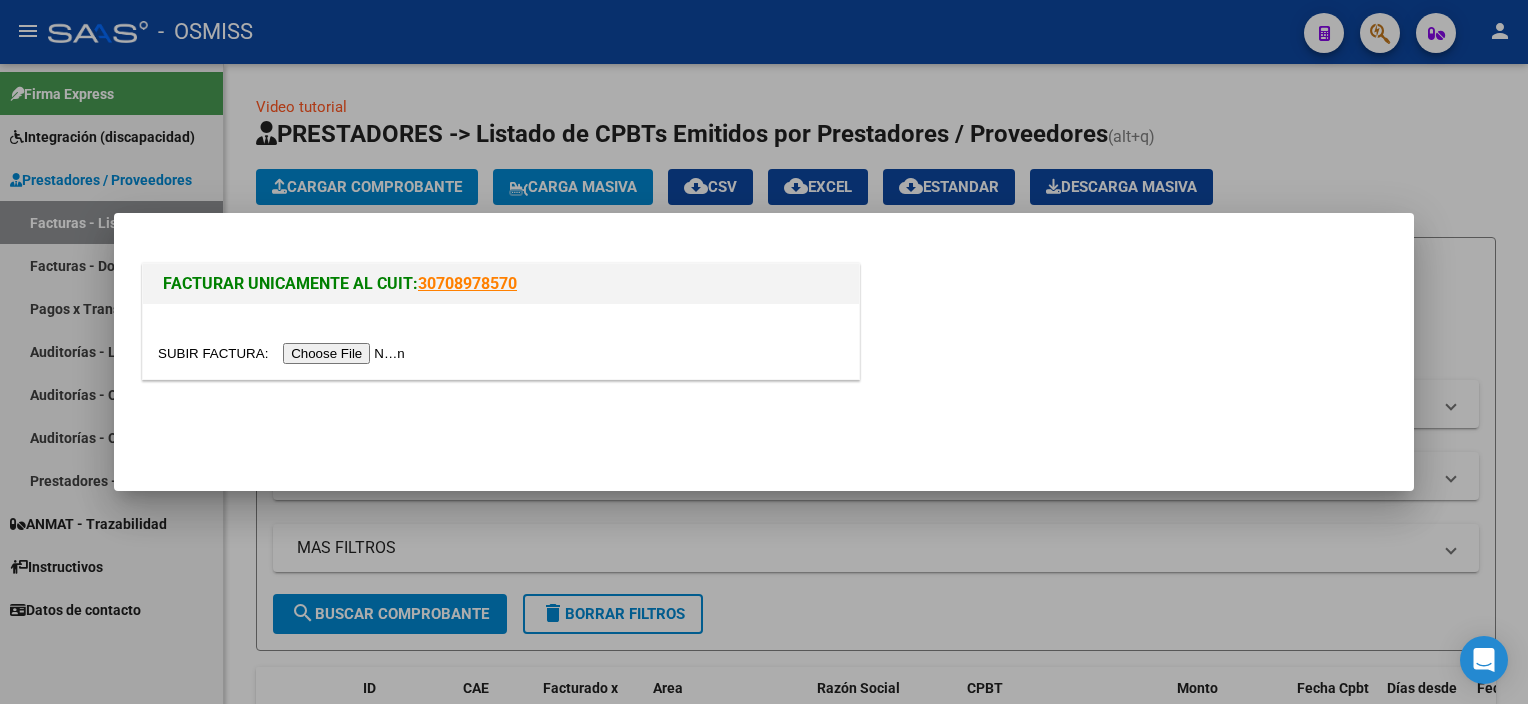 click at bounding box center (284, 353) 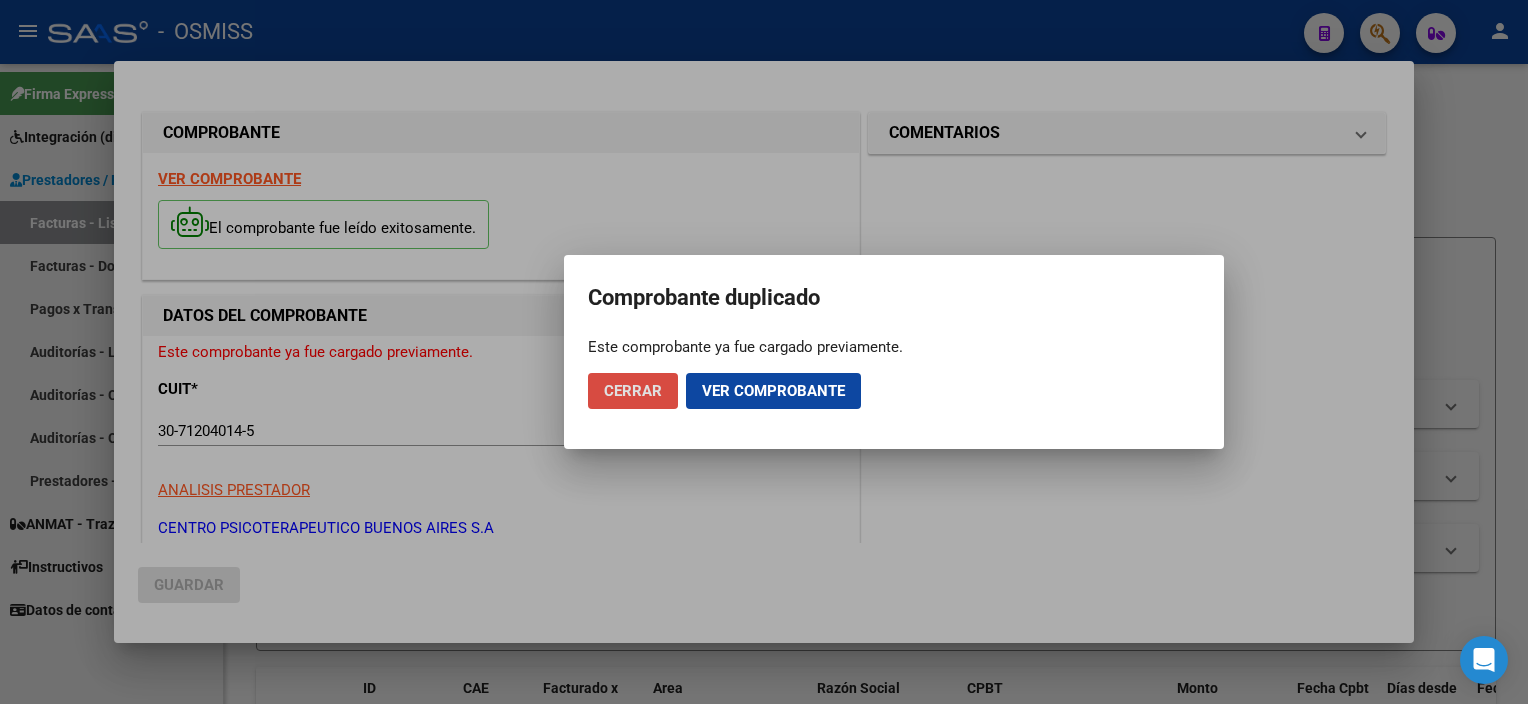 click on "Cerrar" 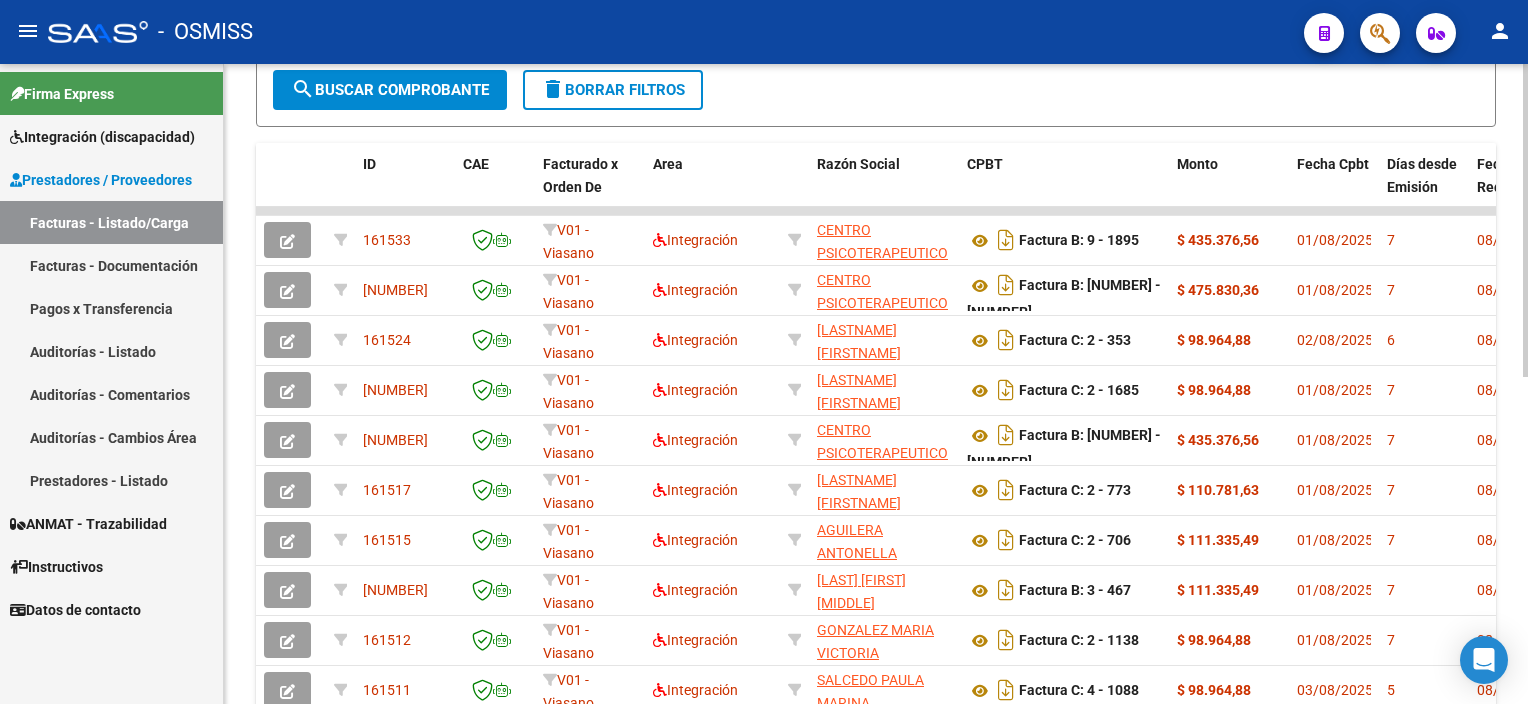 scroll, scrollTop: 528, scrollLeft: 0, axis: vertical 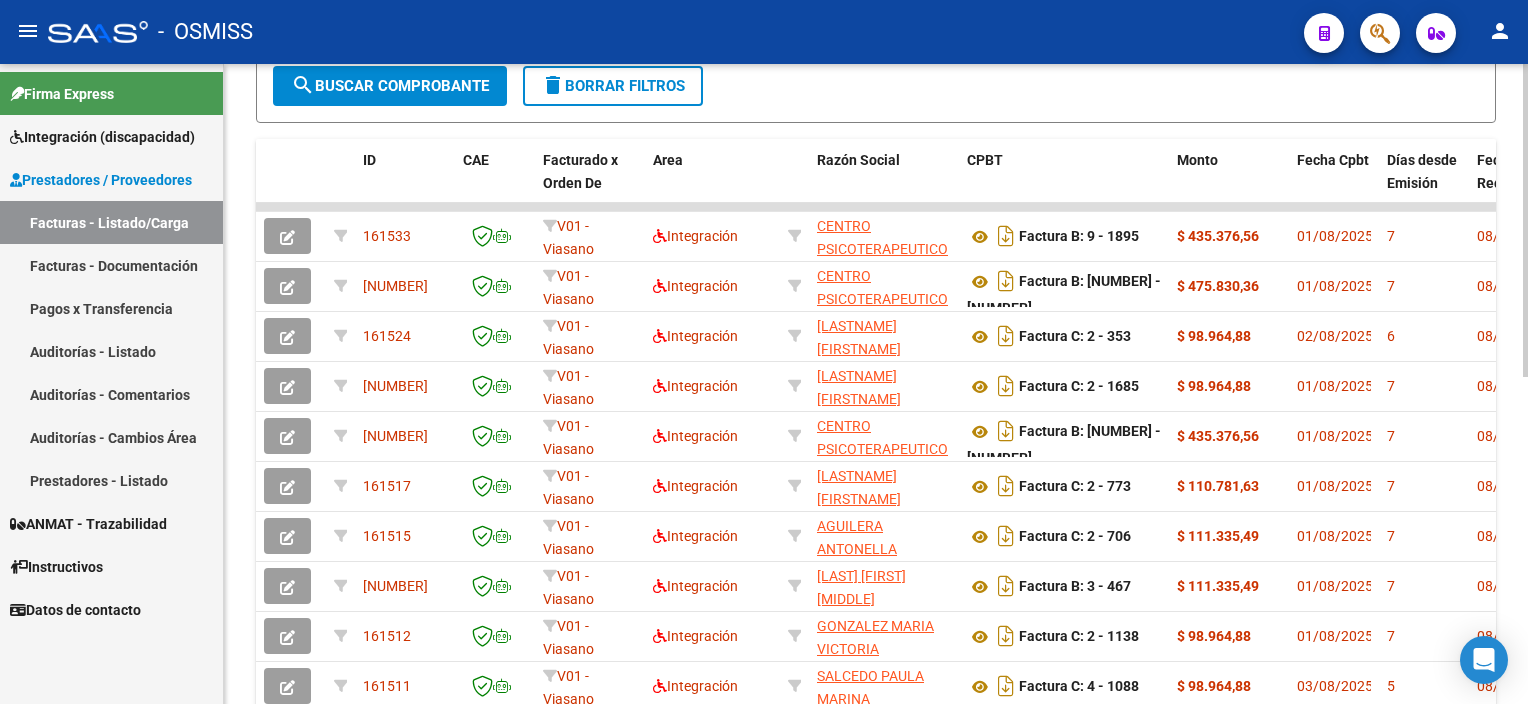 click on "Video tutorial   PRESTADORES -> Listado de CPBTs Emitidos por Prestadores / Proveedores (alt+q)   Cargar Comprobante
Carga Masiva  cloud_download  CSV  cloud_download  EXCEL  cloud_download  Estandar   Descarga Masiva
Filtros Id Area Area Seleccionar Gerenciador Seleccionar Gerenciador Todos Confirmado Todos Cargado desde Masivo   Mostrar totalizadores   FILTROS DEL COMPROBANTE  Comprobante Tipo Comprobante Tipo Start date – End date Fec. Comprobante Desde / Hasta Días Emisión Desde(cant. días) Días Emisión Hasta(cant. días) CUIT / Razón Social Pto. Venta Nro. Comprobante Código SSS CAE Válido CAE Válido Todos Cargado Módulo Hosp. Todos Tiene facturacion Apócrifa Hospital Refes  FILTROS DE INTEGRACION  Período De Prestación Campos del Archivo de Rendición Devuelto x SSS (dr_envio) Todos Rendido x SSS (dr_envio) Tipo de Registro Tipo de Registro Período Presentación Período Presentación Campos del Legajo Asociado (preaprobación) Afiliado Legajo (cuil/nombre) Todos  MAS FILTROS  Op" 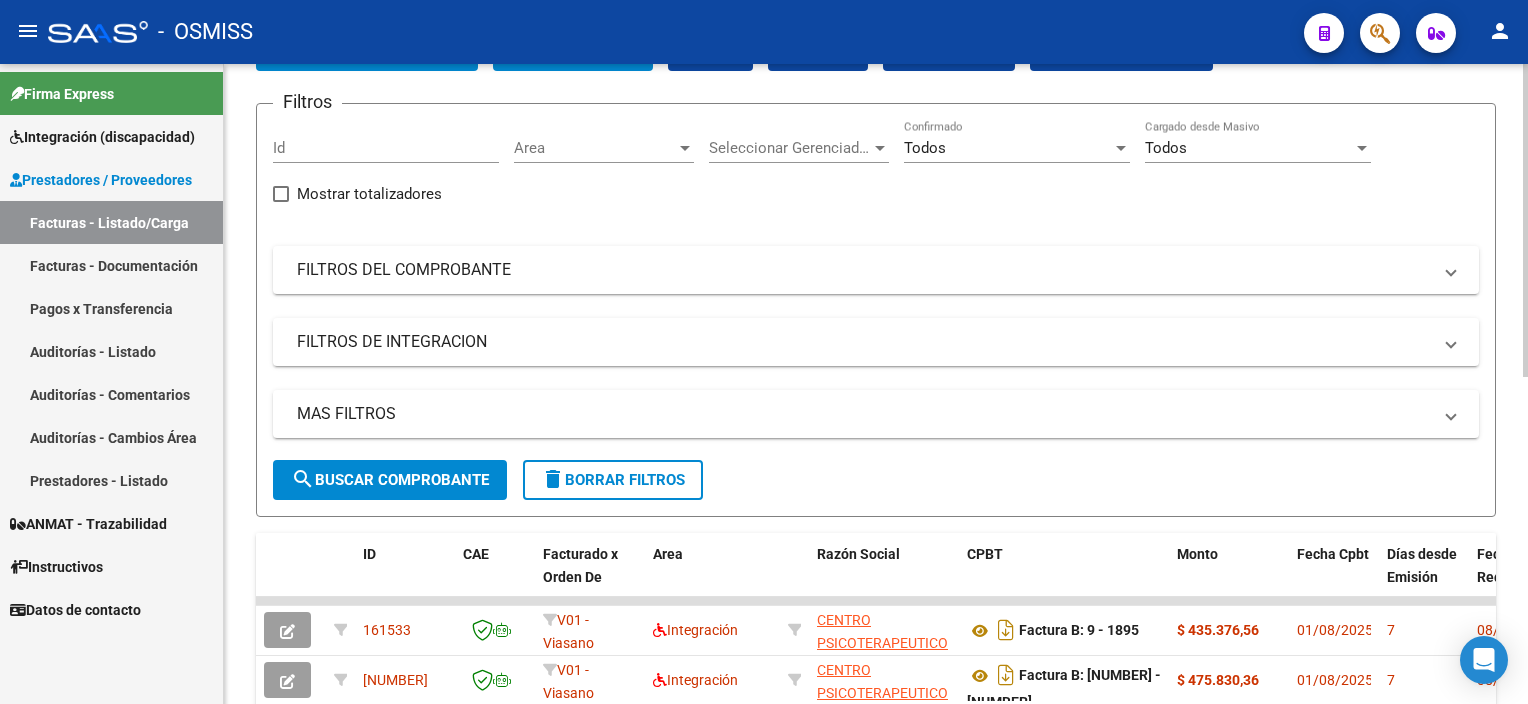 scroll, scrollTop: 132, scrollLeft: 0, axis: vertical 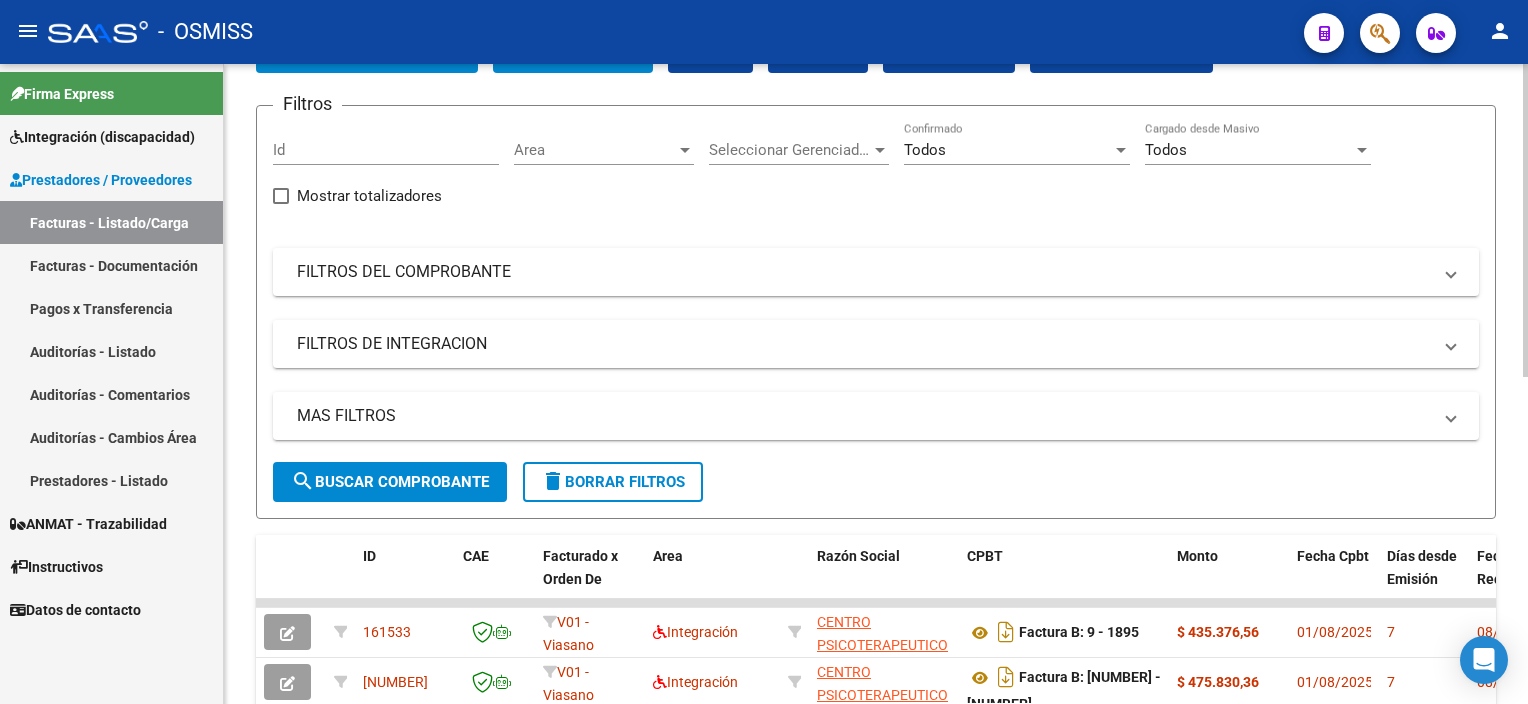 click on "menu -   OSMISS  person    Firma Express     Integración (discapacidad) Legajos    Prestadores / Proveedores Facturas - Listado/Carga Facturas - Documentación Pagos x Transferencia Auditorías - Listado Auditorías - Comentarios Auditorías - Cambios Área Prestadores - Listado    ANMAT - Trazabilidad    Instructivos    Datos de contacto  Video tutorial   PRESTADORES -> Listado de CPBTs Emitidos por Prestadores / Proveedores (alt+q)   Cargar Comprobante
Carga Masiva  cloud_download  CSV  cloud_download  EXCEL  cloud_download  Estandar   Descarga Masiva
Filtros Id Area Area Seleccionar Gerenciador Seleccionar Gerenciador Todos Confirmado Todos Cargado desde Masivo   Mostrar totalizadores   FILTROS DEL COMPROBANTE  Comprobante Tipo Comprobante Tipo Start date – End date Fec. Comprobante Desde / Hasta Días Emisión Desde(cant. días) Días Emisión Hasta(cant. días) CUIT / Razón Social Pto. Venta Nro. Comprobante Código SSS CAE Válido CAE Válido Todos Cargado Módulo Hosp. Todos Op" at bounding box center (764, 352) 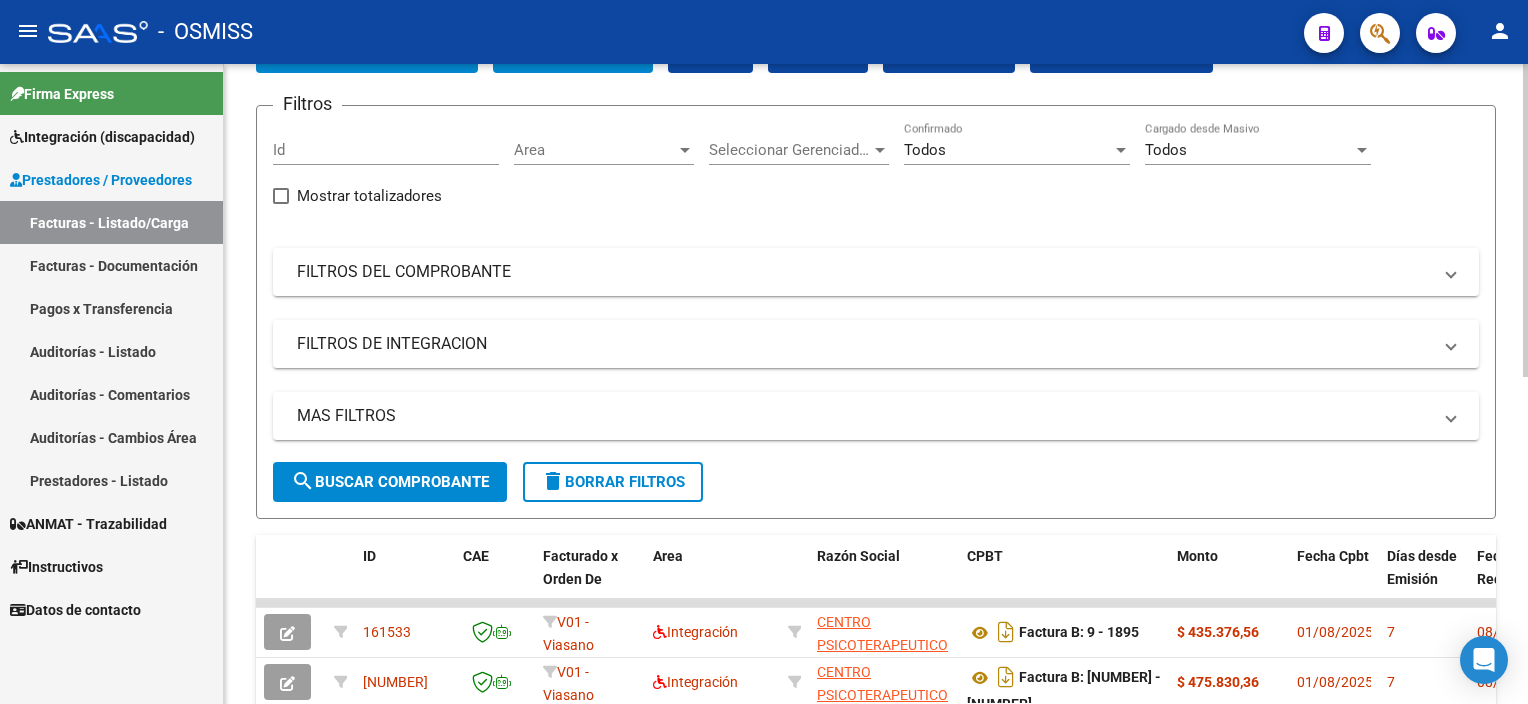 scroll, scrollTop: 0, scrollLeft: 0, axis: both 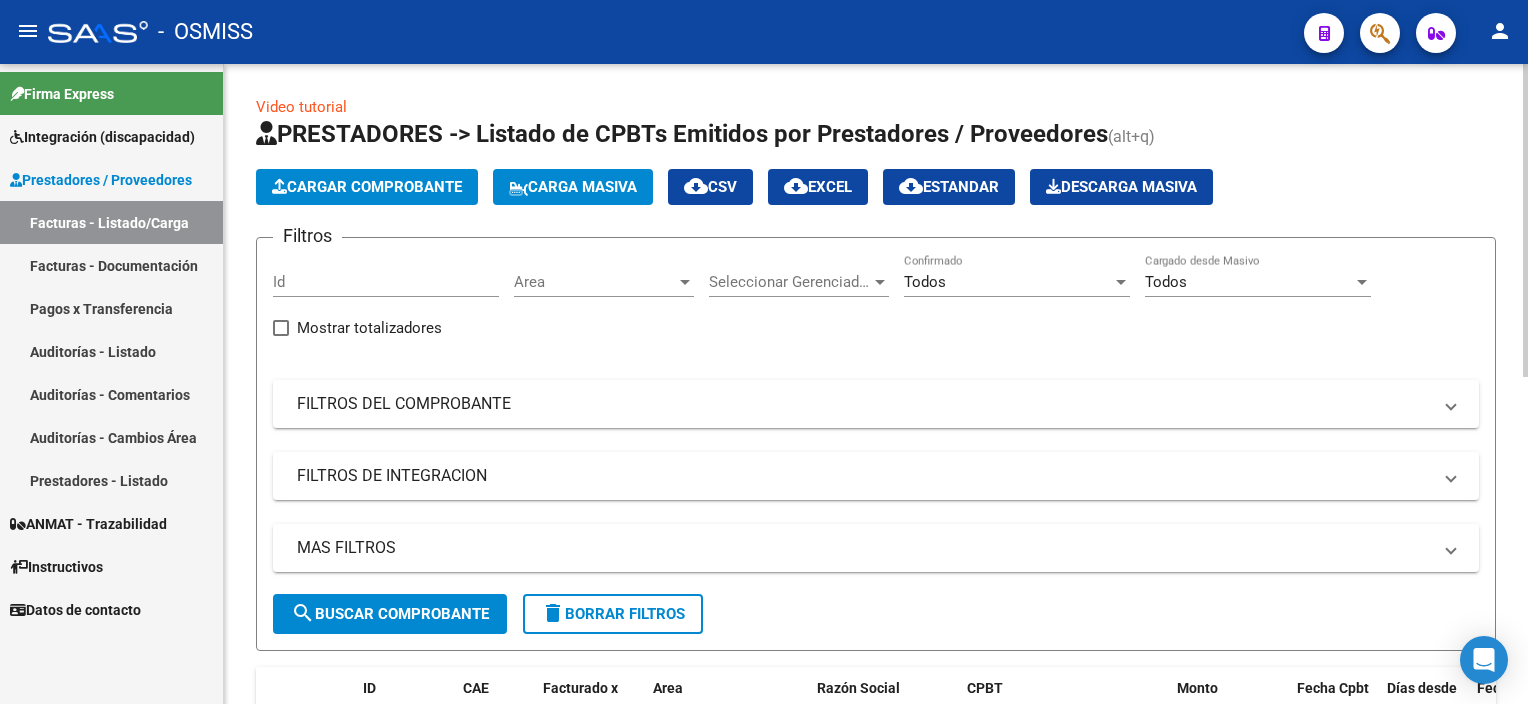 click on "Video tutorial   PRESTADORES -> Listado de CPBTs Emitidos por Prestadores / Proveedores (alt+q)   Cargar Comprobante
Carga Masiva  cloud_download  CSV  cloud_download  EXCEL  cloud_download  Estandar   Descarga Masiva
Filtros Id Area Area Seleccionar Gerenciador Seleccionar Gerenciador Todos Confirmado Todos Cargado desde Masivo   Mostrar totalizadores   FILTROS DEL COMPROBANTE  Comprobante Tipo Comprobante Tipo Start date – End date Fec. Comprobante Desde / Hasta Días Emisión Desde(cant. días) Días Emisión Hasta(cant. días) CUIT / Razón Social Pto. Venta Nro. Comprobante Código SSS CAE Válido CAE Válido Todos Cargado Módulo Hosp. Todos Tiene facturacion Apócrifa Hospital Refes  FILTROS DE INTEGRACION  Período De Prestación Campos del Archivo de Rendición Devuelto x SSS (dr_envio) Todos Rendido x SSS (dr_envio) Tipo de Registro Tipo de Registro Período Presentación Período Presentación Campos del Legajo Asociado (preaprobación) Afiliado Legajo (cuil/nombre) Todos  MAS FILTROS  Op" 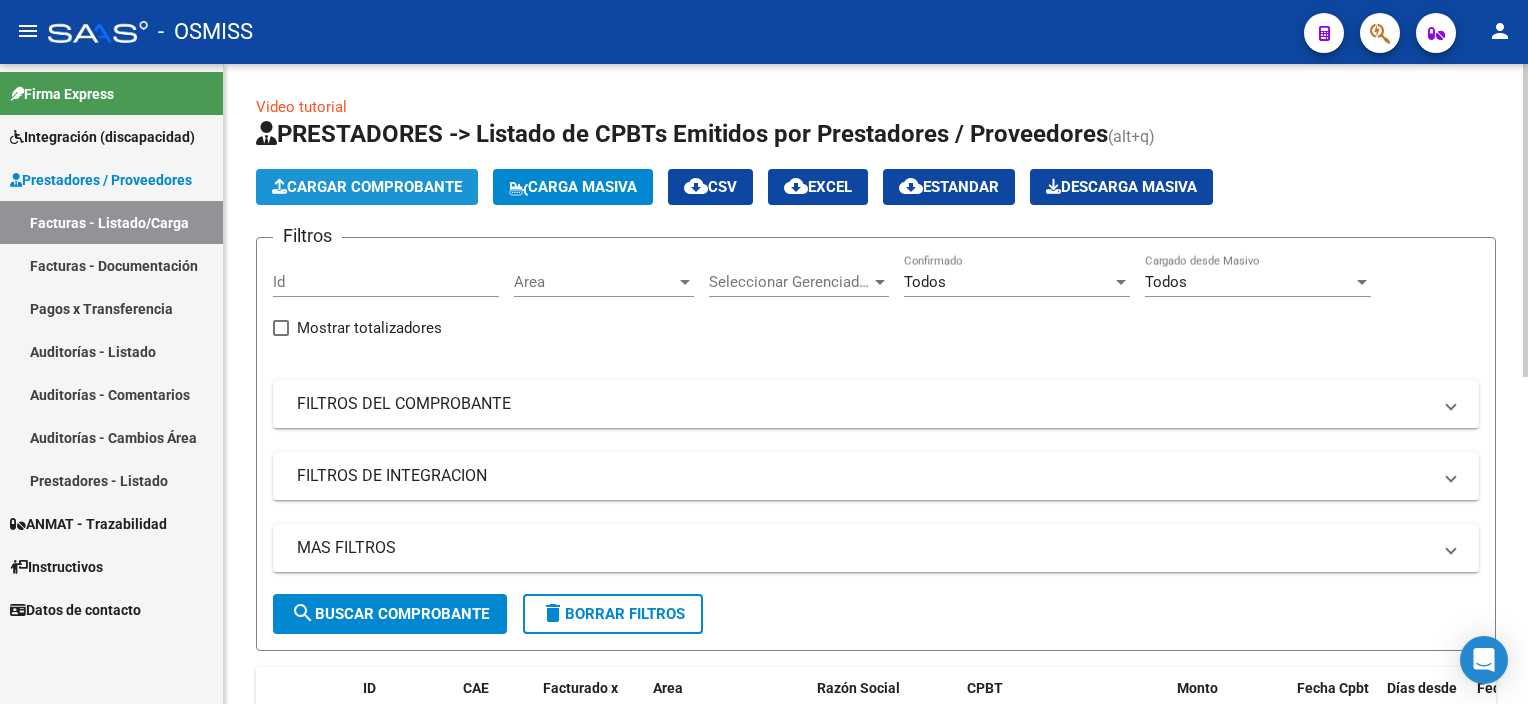 click on "Cargar Comprobante" 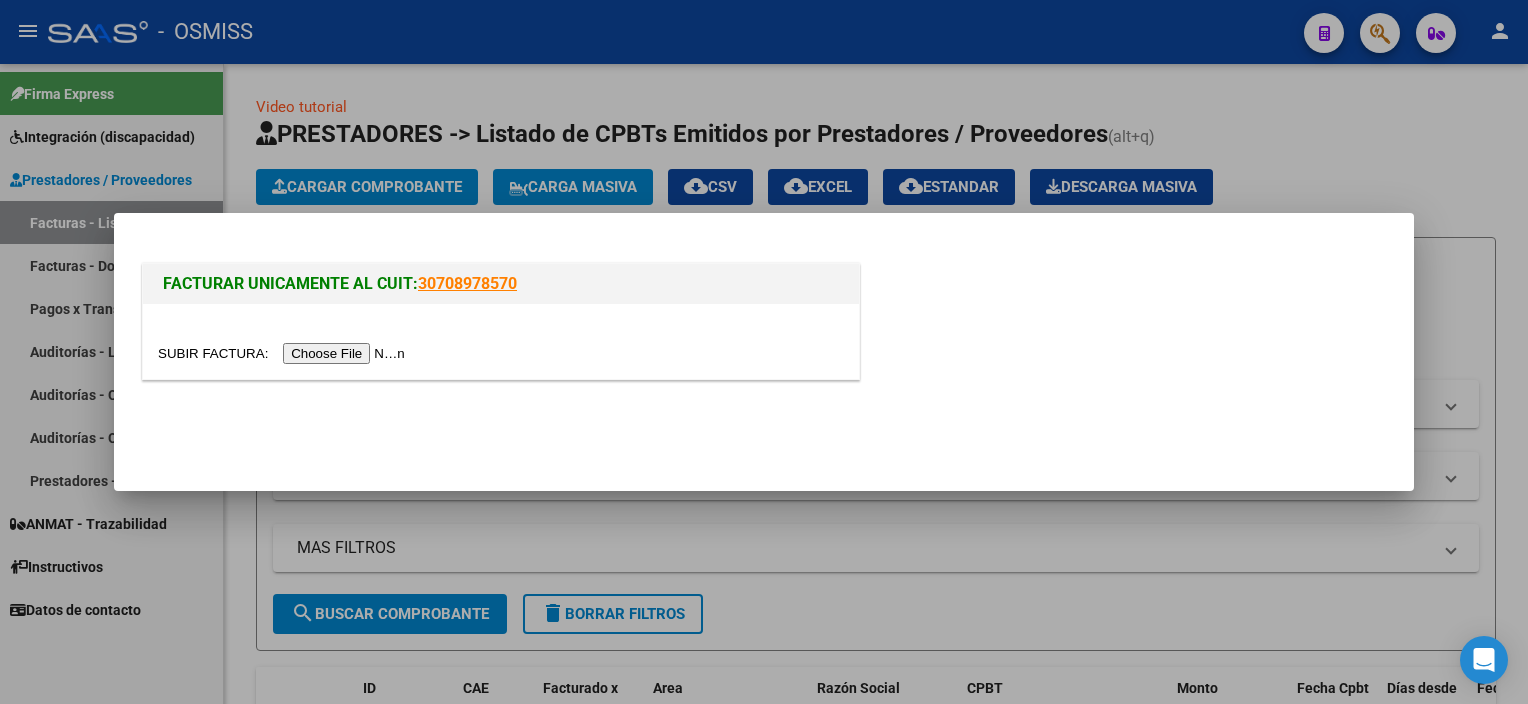 click at bounding box center [284, 353] 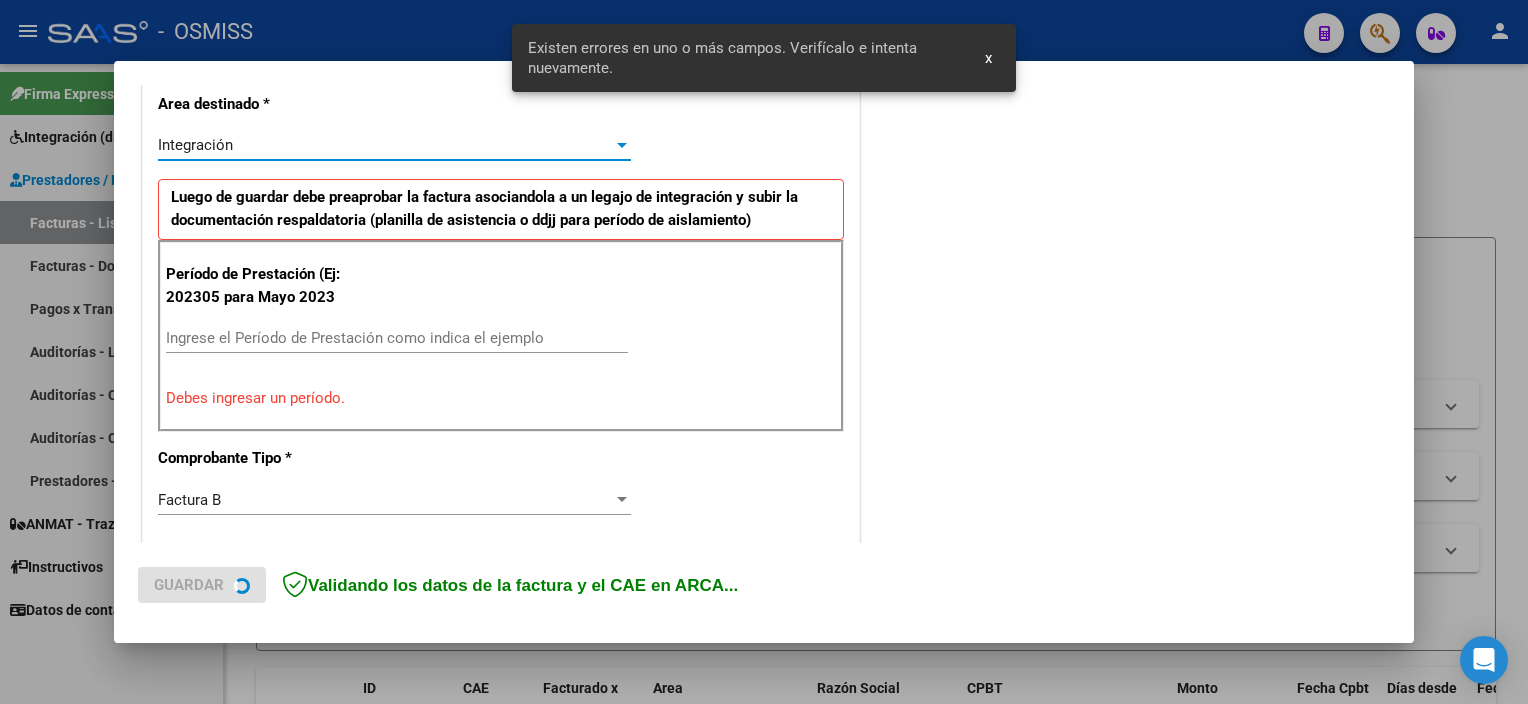 scroll, scrollTop: 465, scrollLeft: 0, axis: vertical 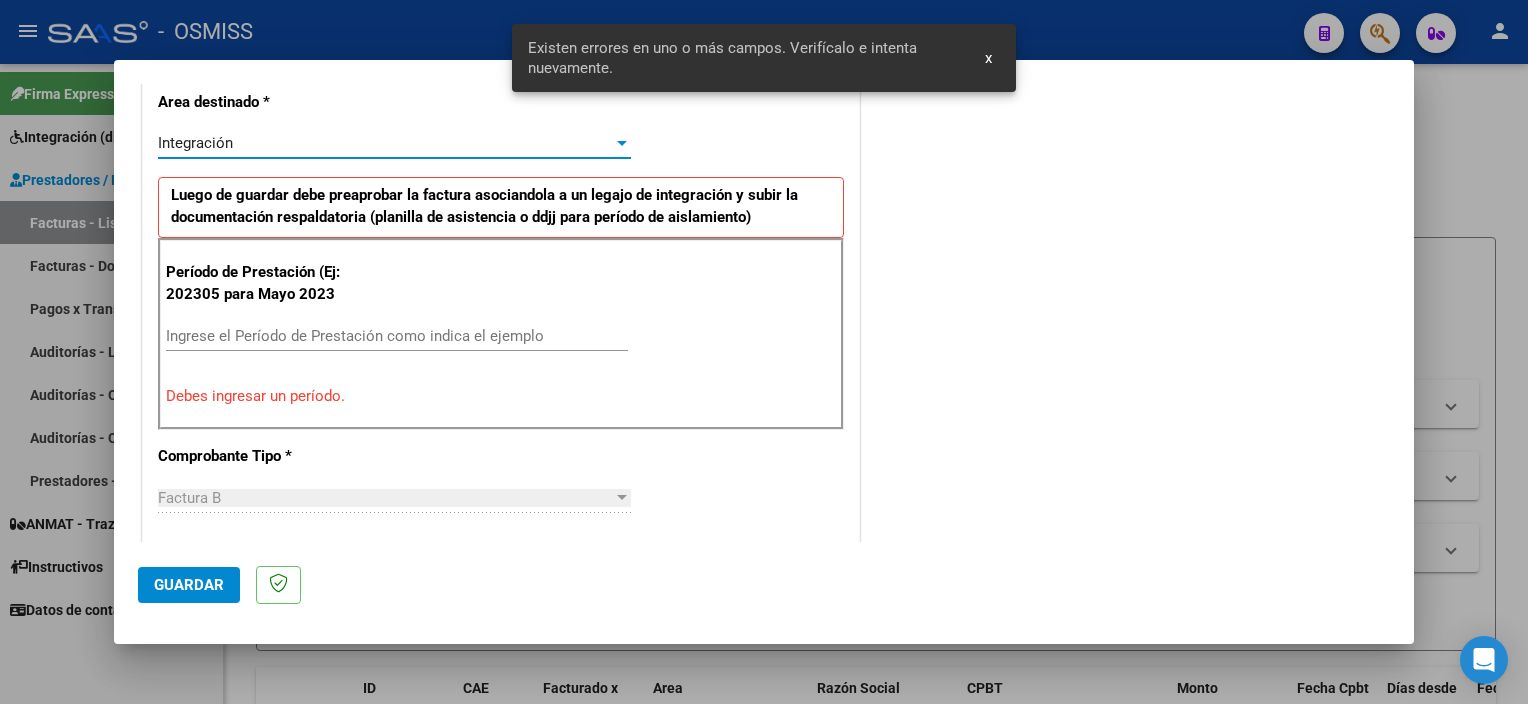 click on "Ingrese el Período de Prestación como indica el ejemplo" at bounding box center (397, 336) 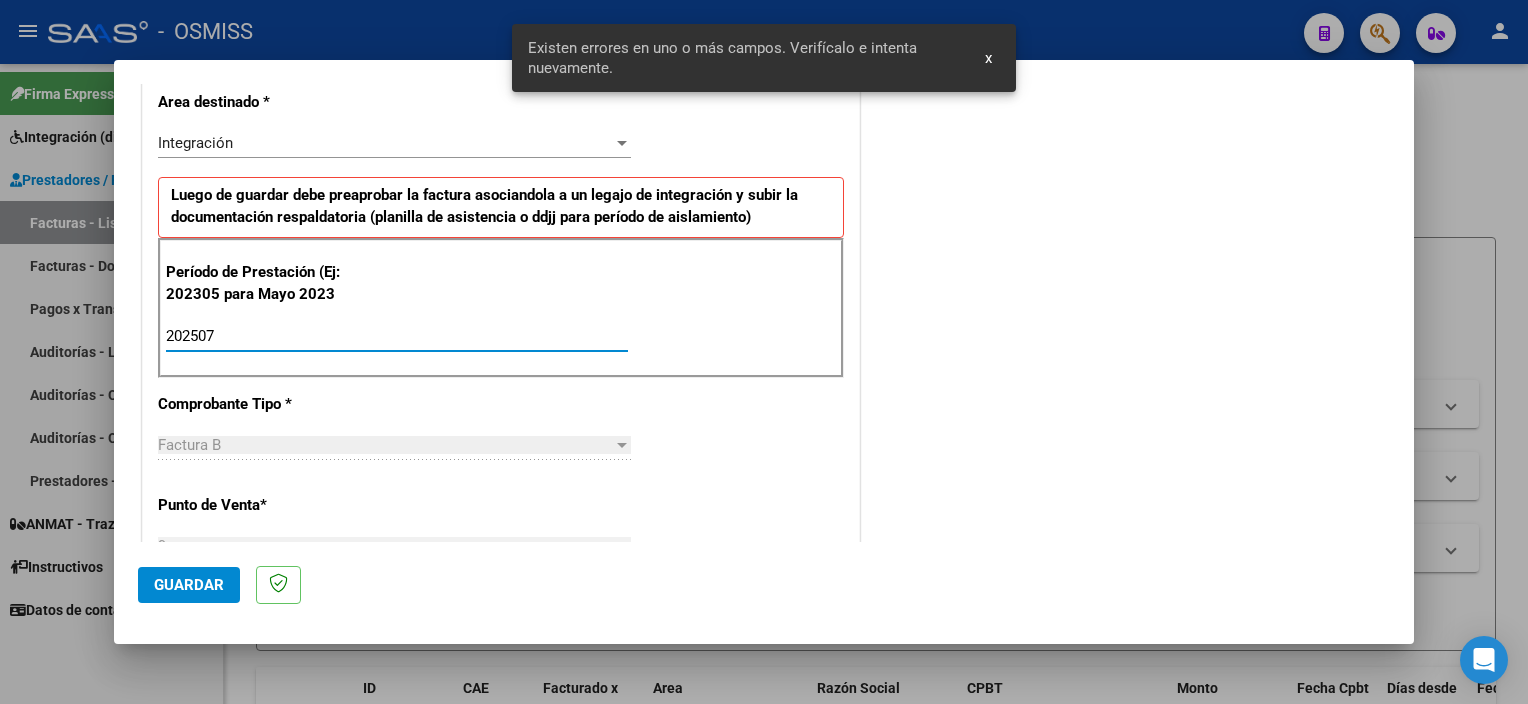 type on "202507" 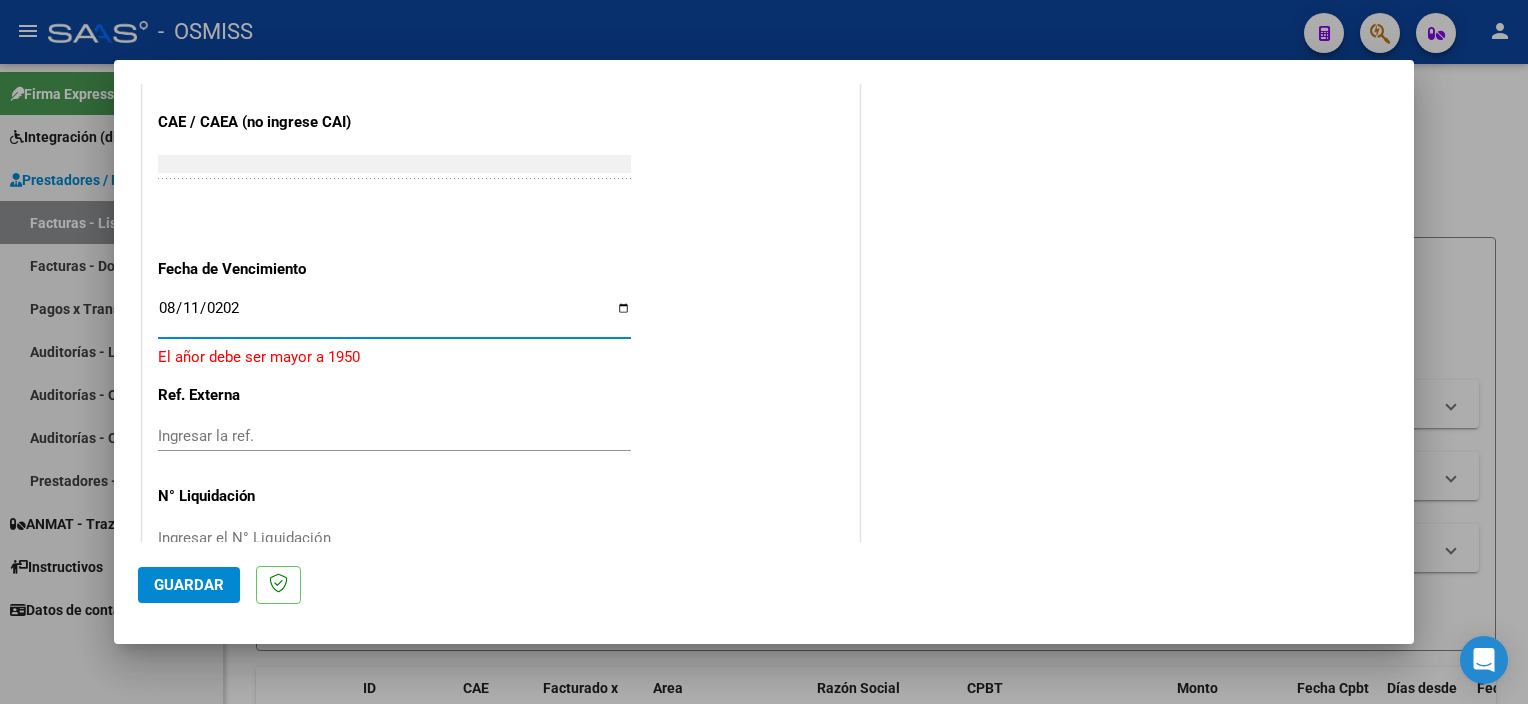 type on "2025-08-11" 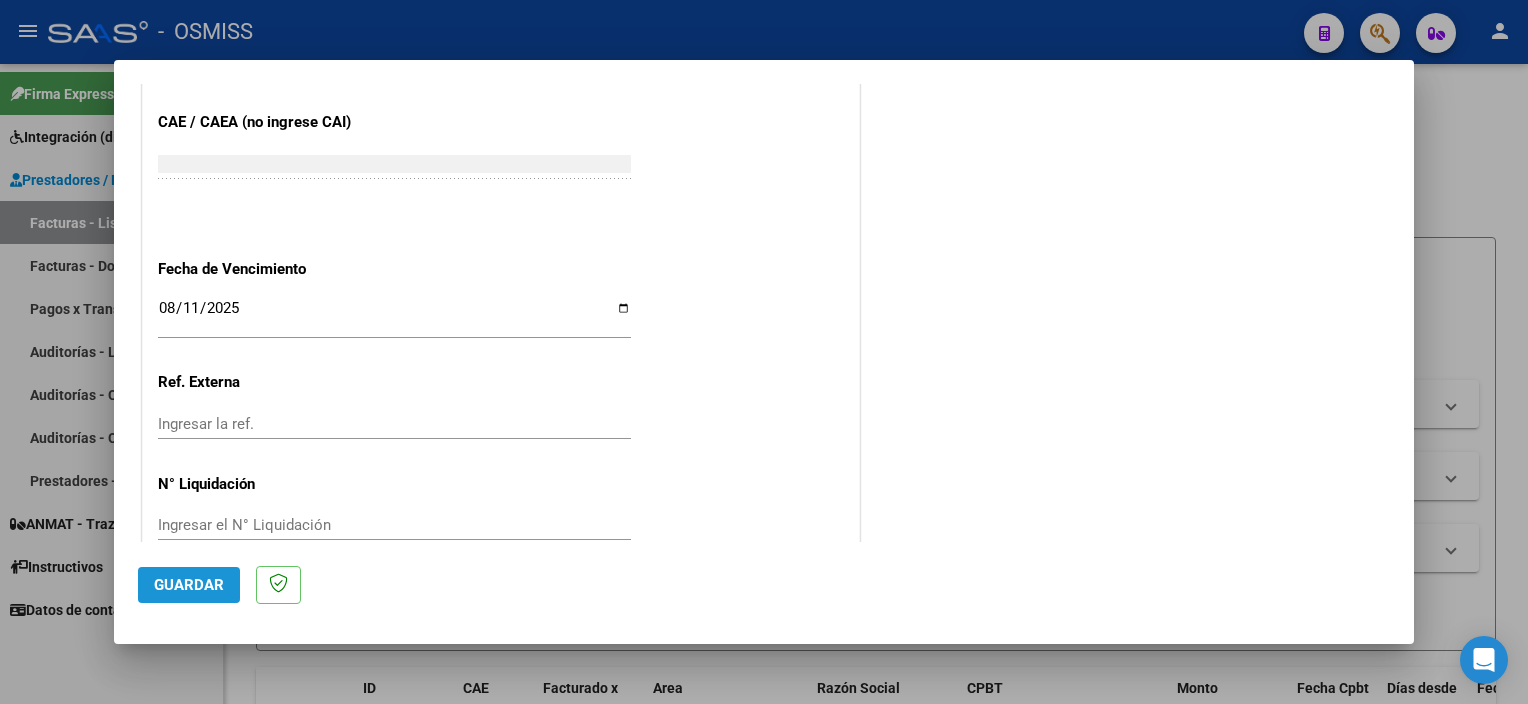click on "Guardar" 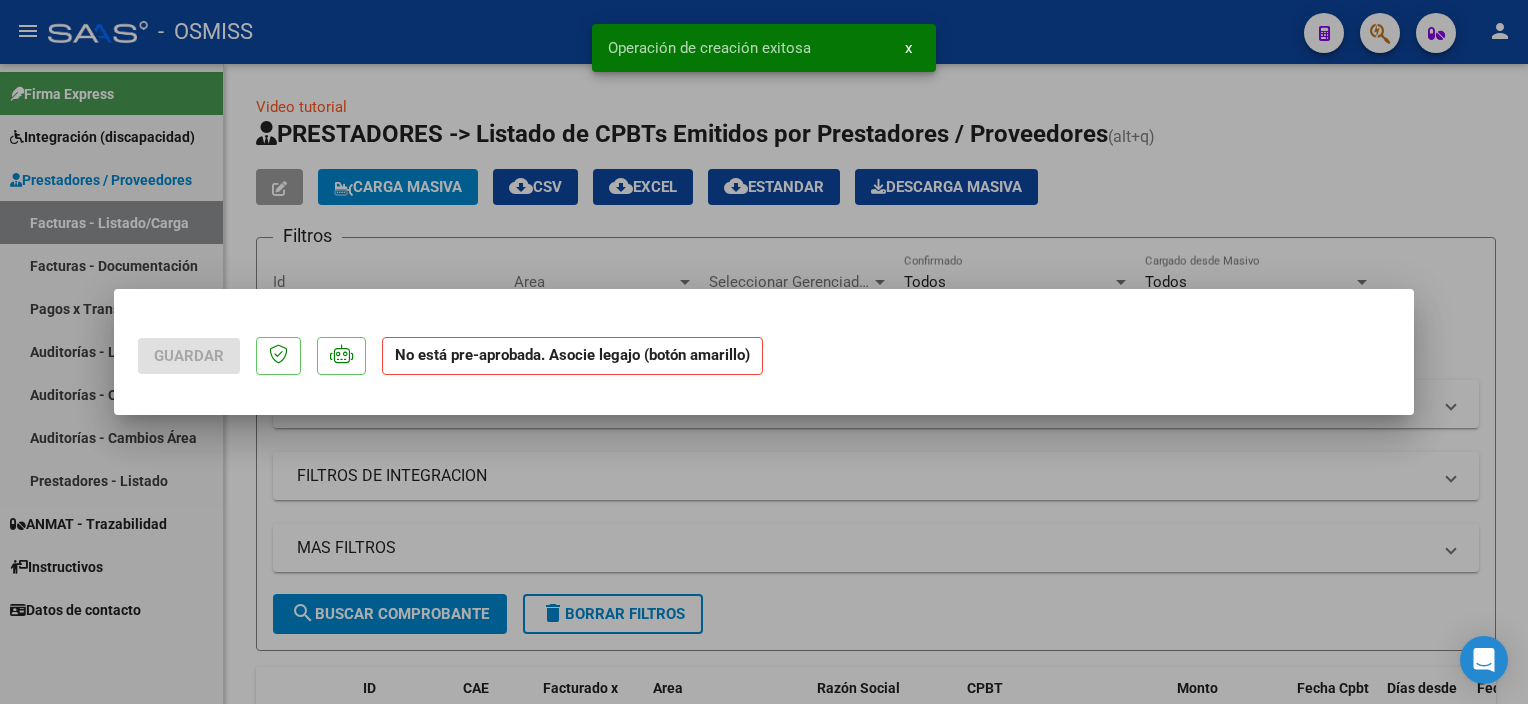 scroll, scrollTop: 0, scrollLeft: 0, axis: both 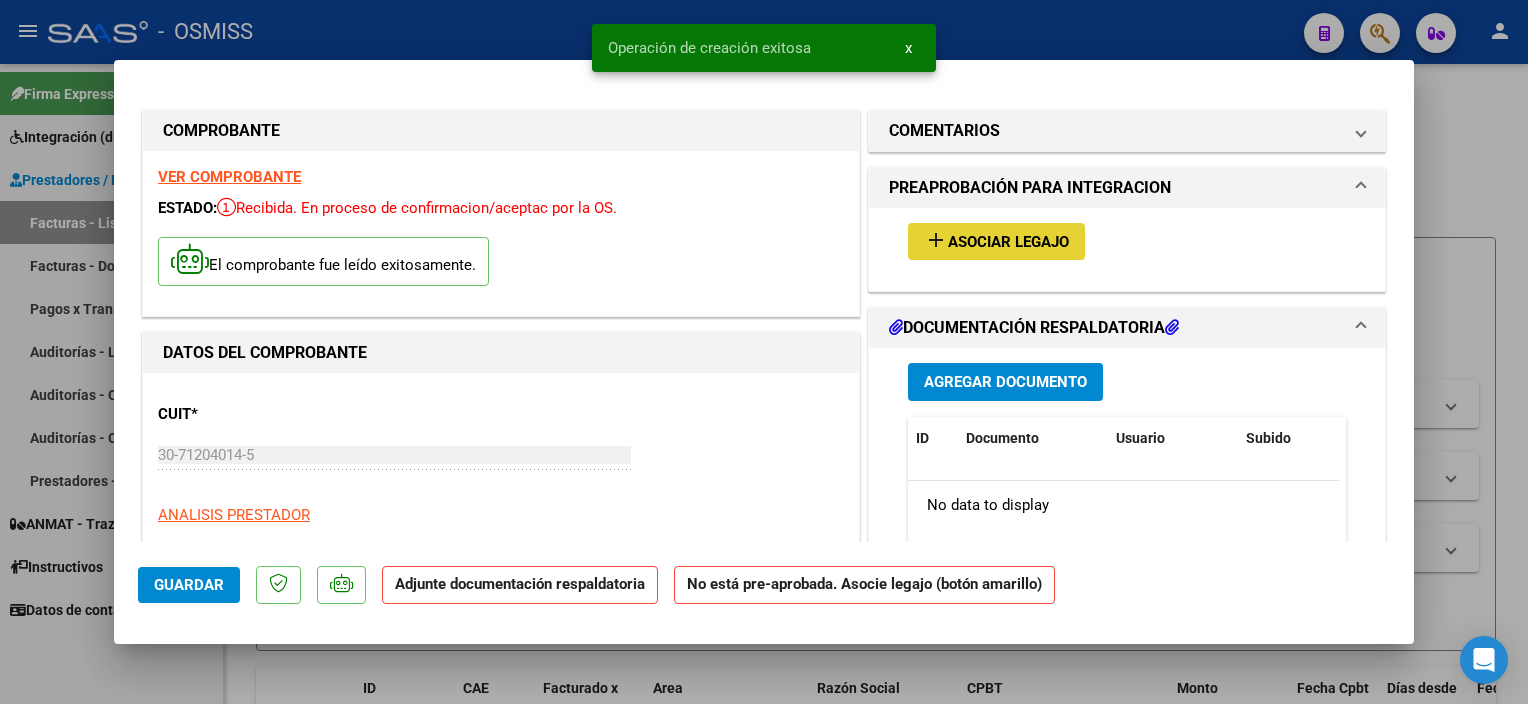 click on "add Asociar Legajo" at bounding box center (996, 241) 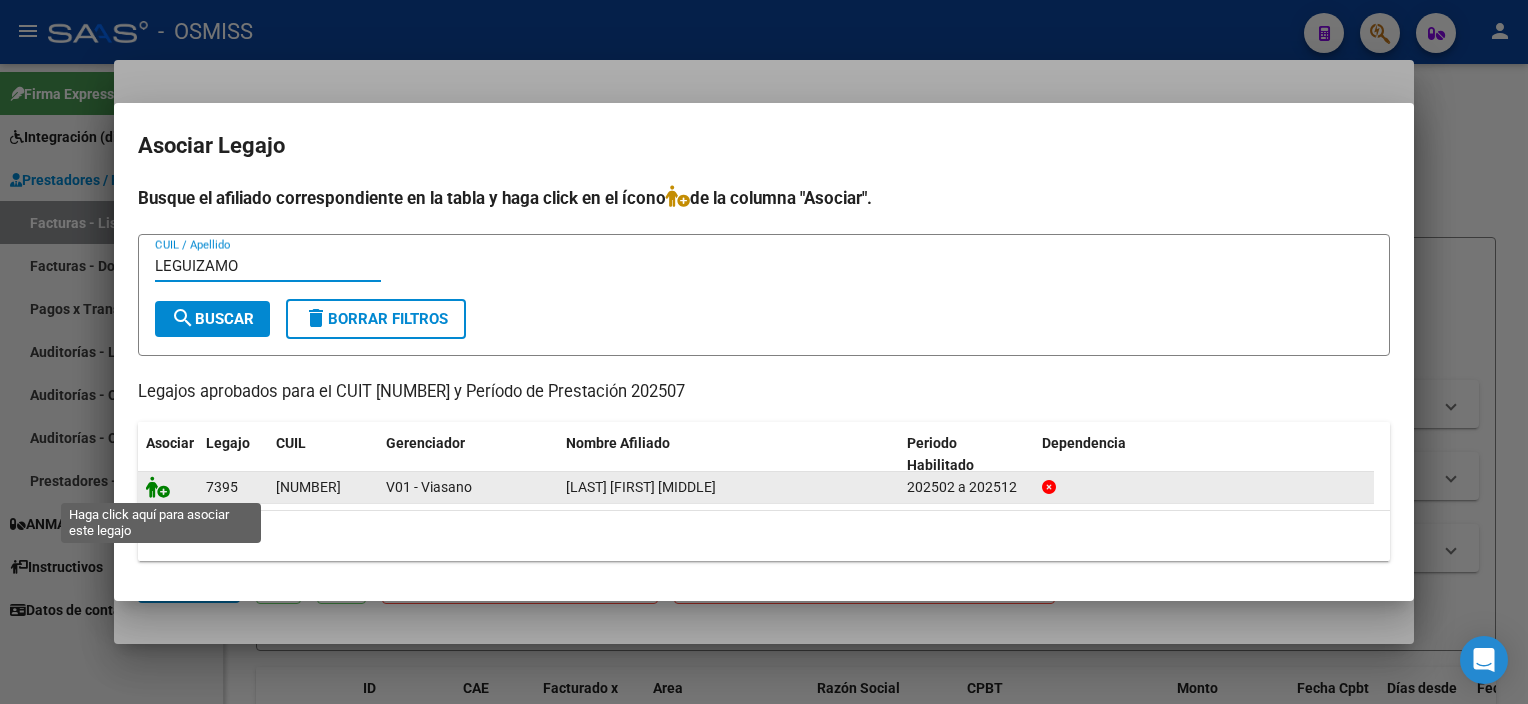 type on "LEGUIZAMO" 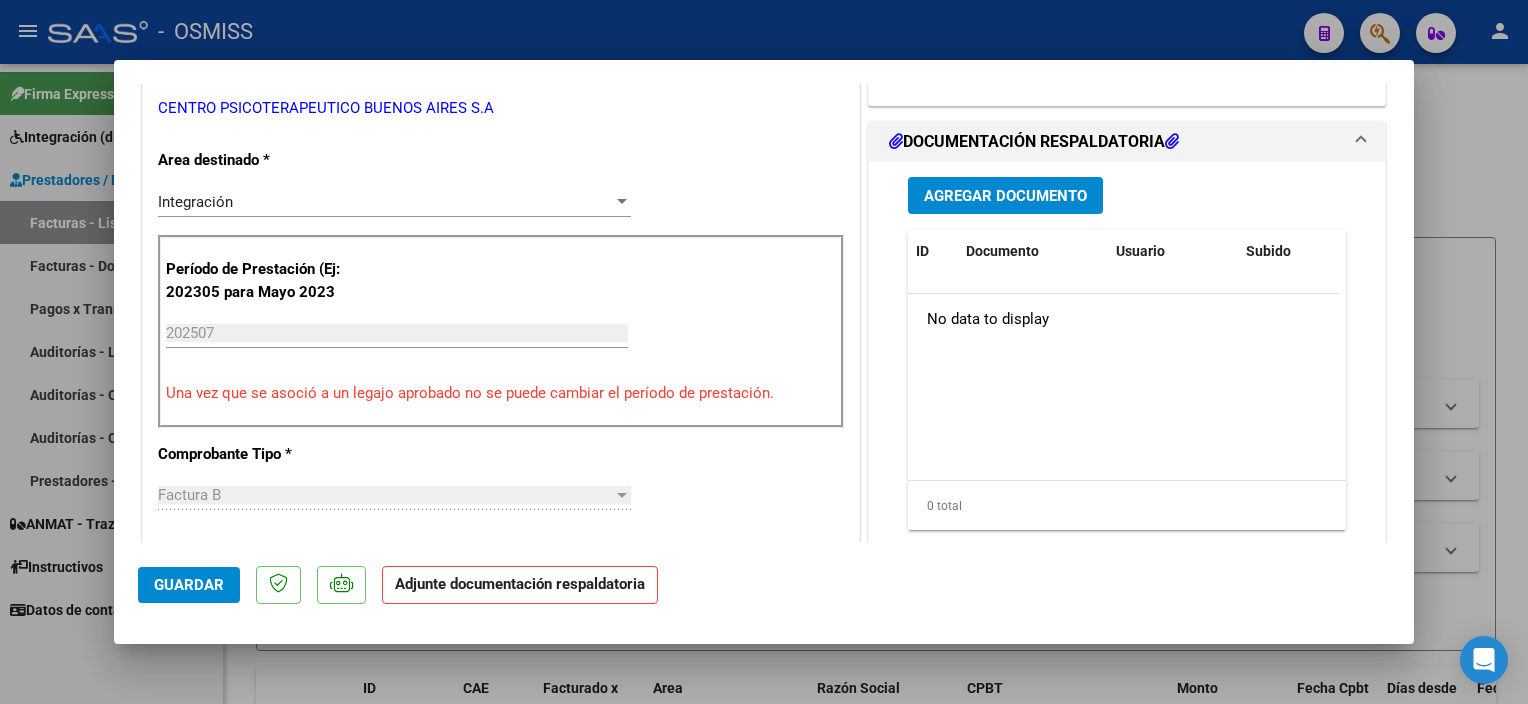 scroll, scrollTop: 435, scrollLeft: 0, axis: vertical 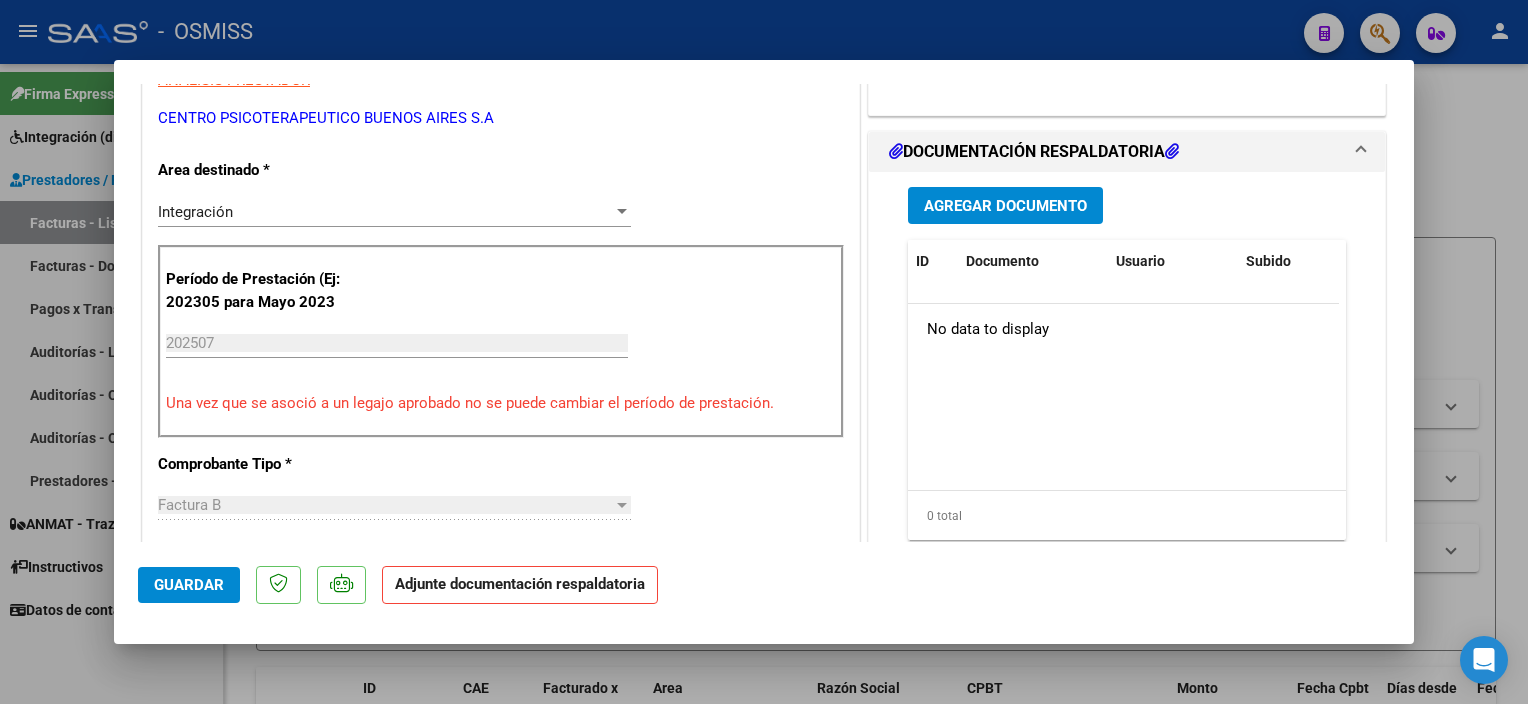 click on "Agregar Documento" at bounding box center (1005, 206) 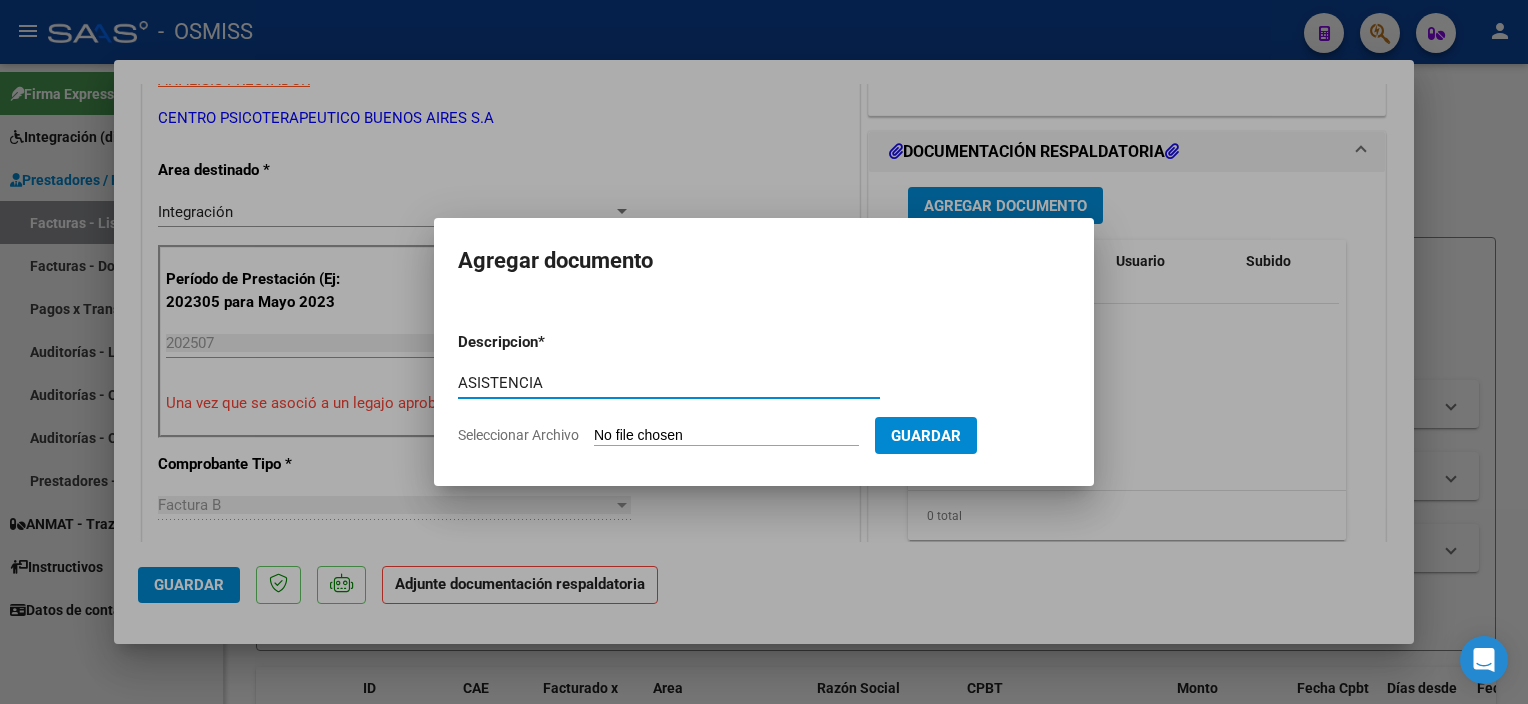 type on "ASISTENCIA" 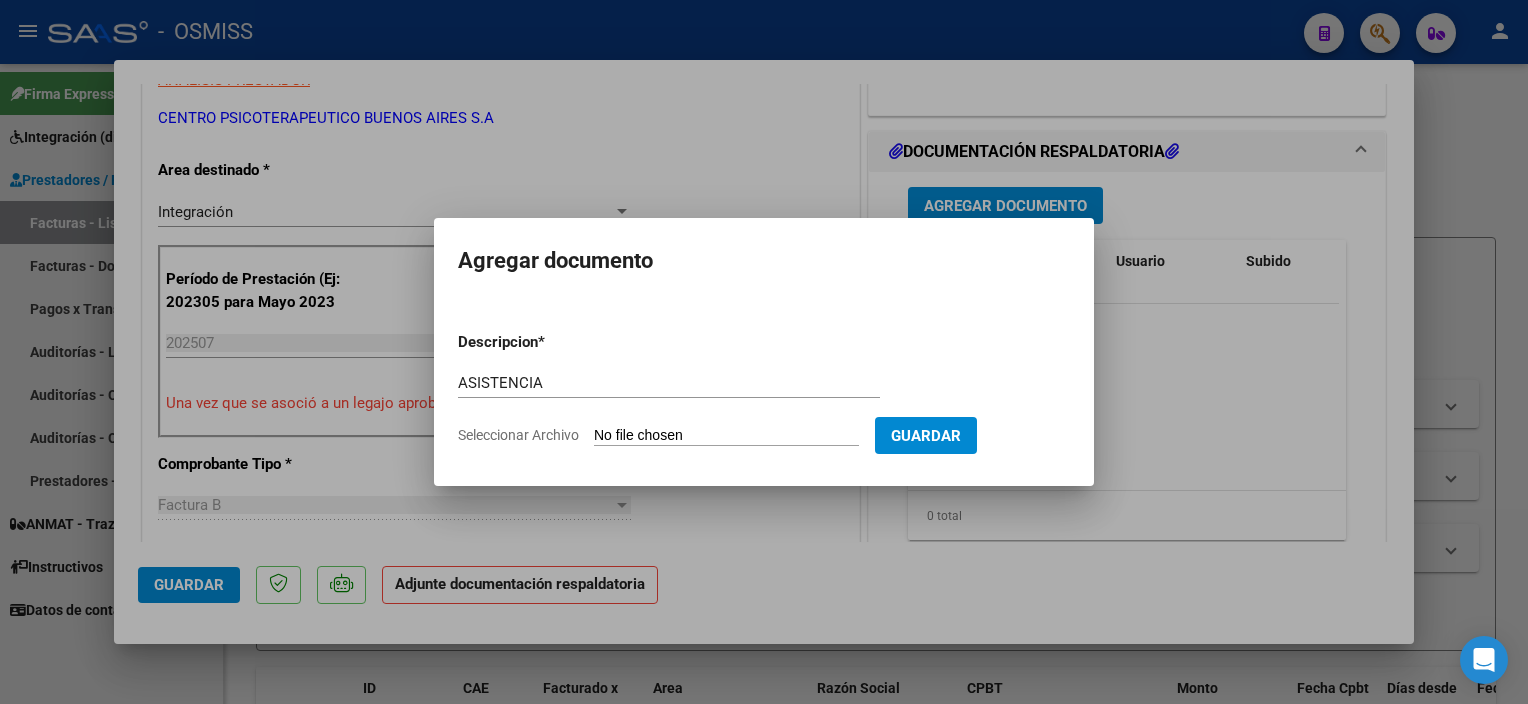 click on "Seleccionar Archivo" at bounding box center [726, 436] 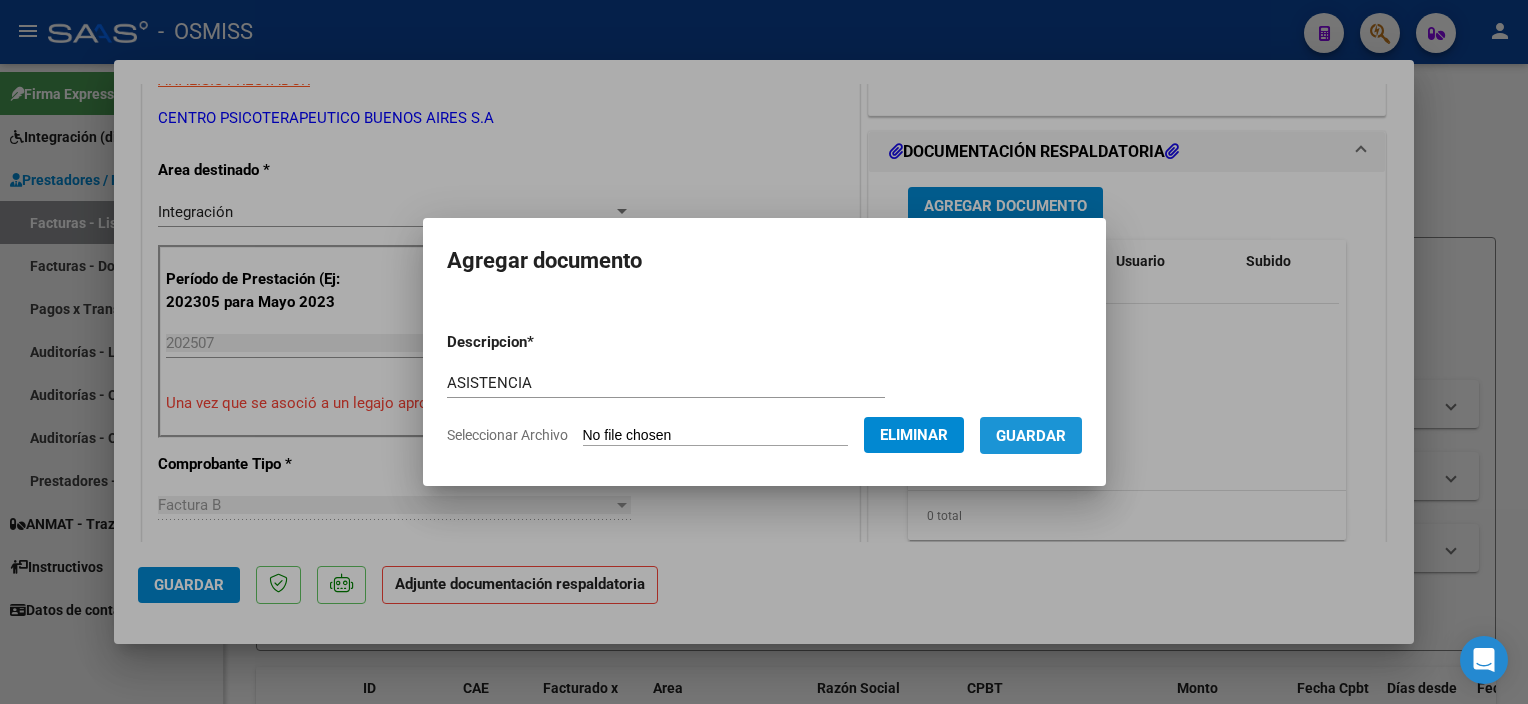 click on "Guardar" at bounding box center (1031, 436) 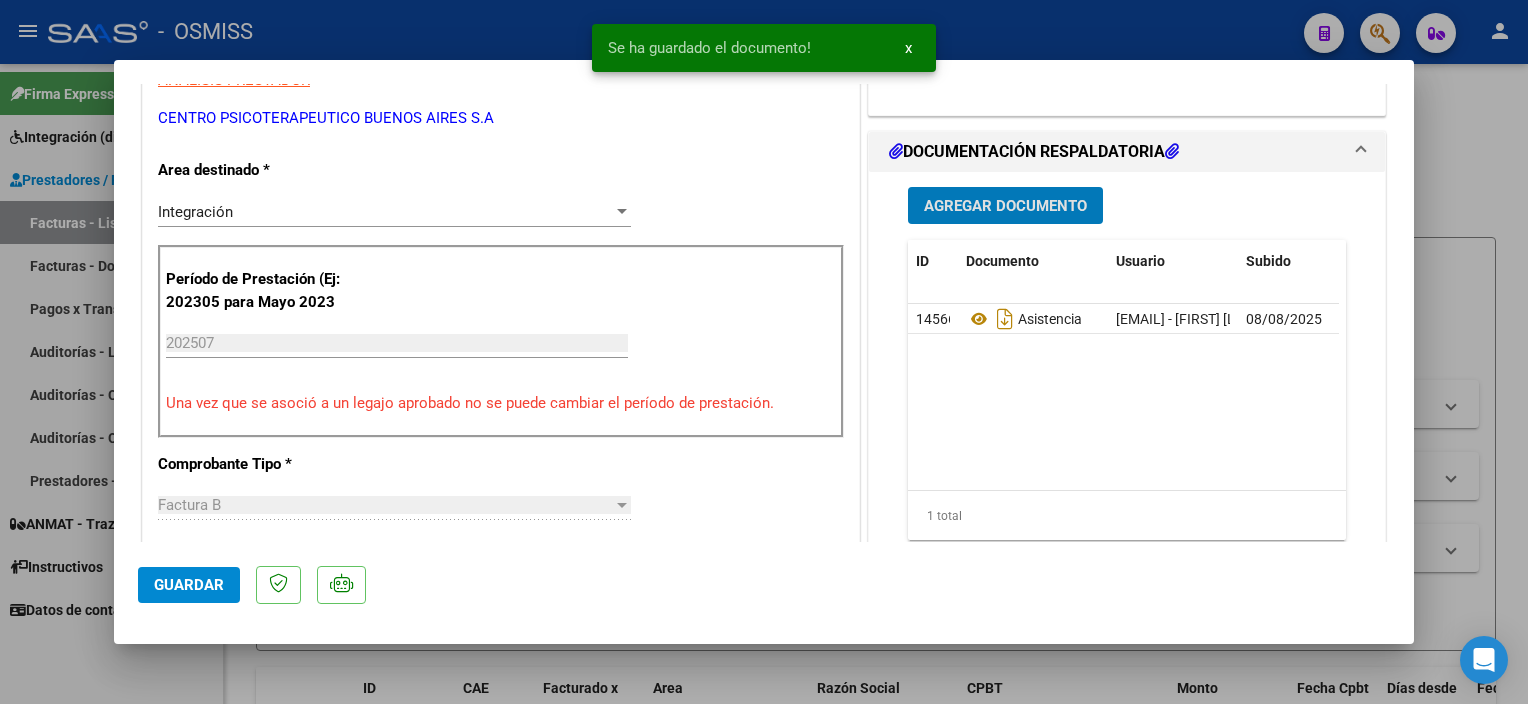 click on "Guardar" 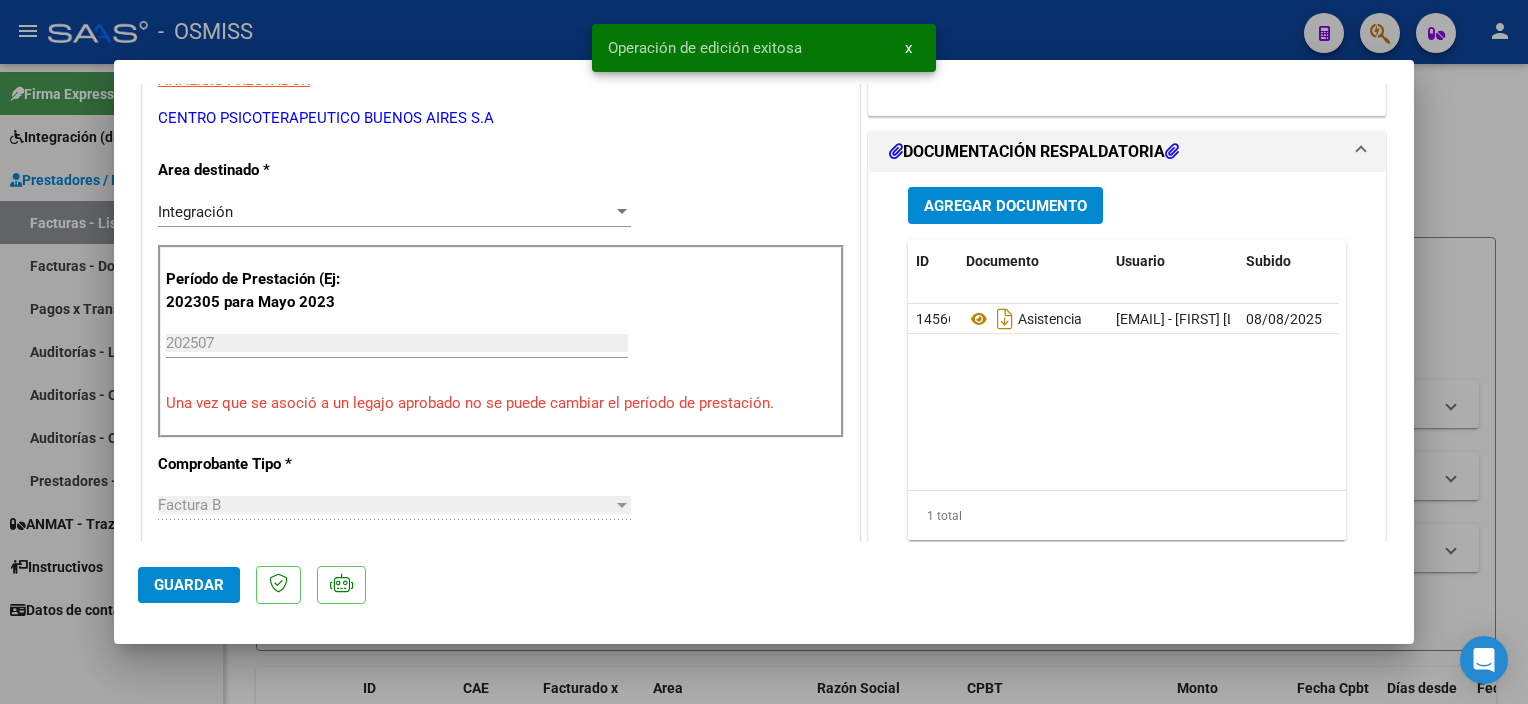 click at bounding box center (764, 352) 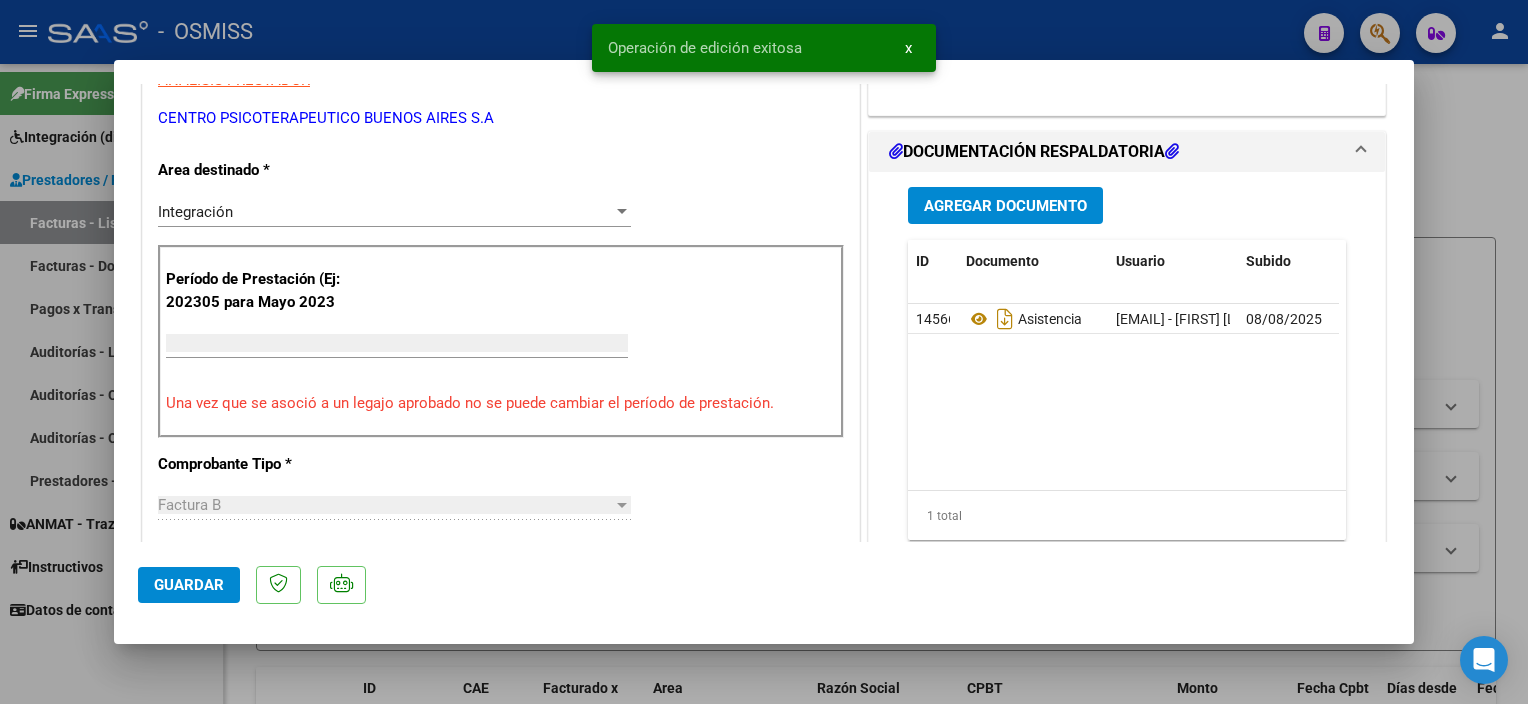 scroll, scrollTop: 348, scrollLeft: 0, axis: vertical 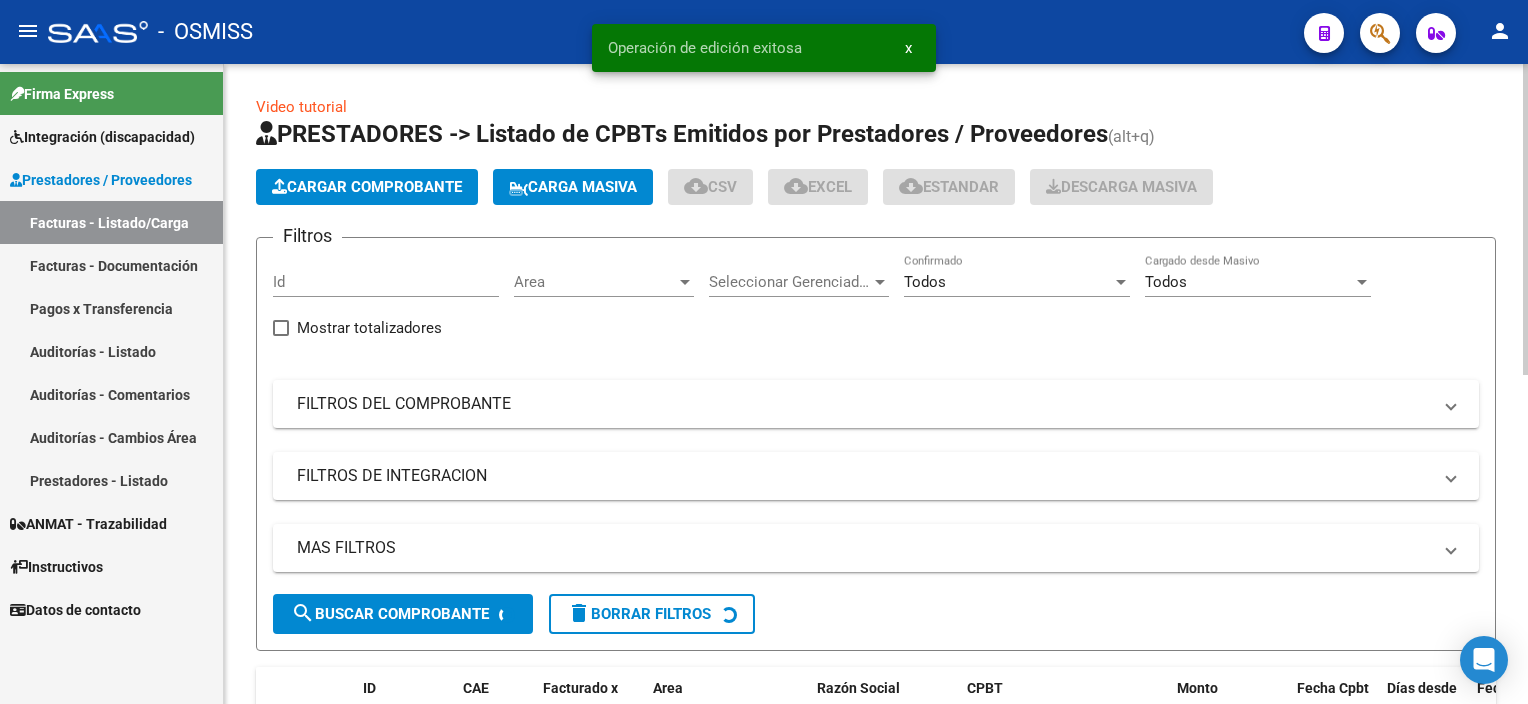 click on "Cargar Comprobante" 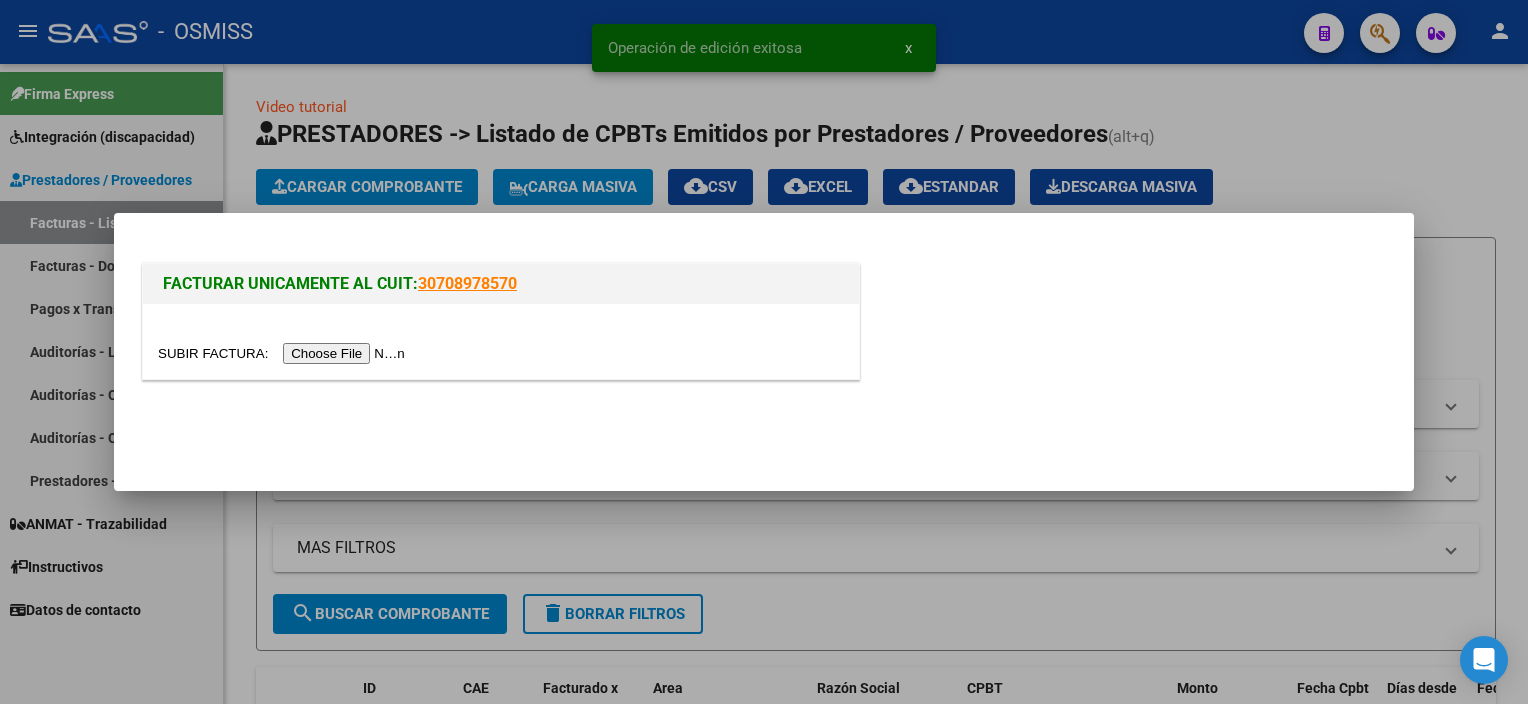 click at bounding box center (284, 353) 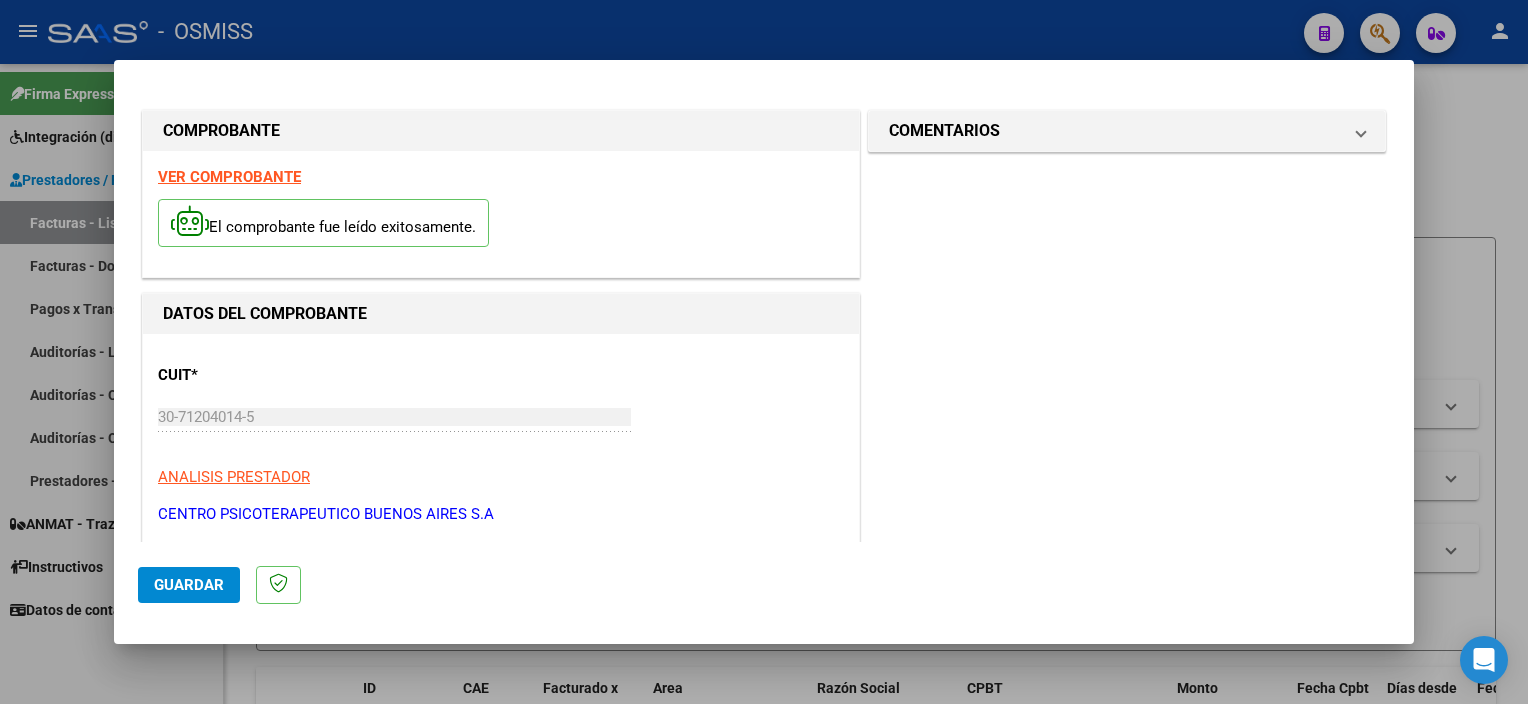 scroll, scrollTop: 295, scrollLeft: 0, axis: vertical 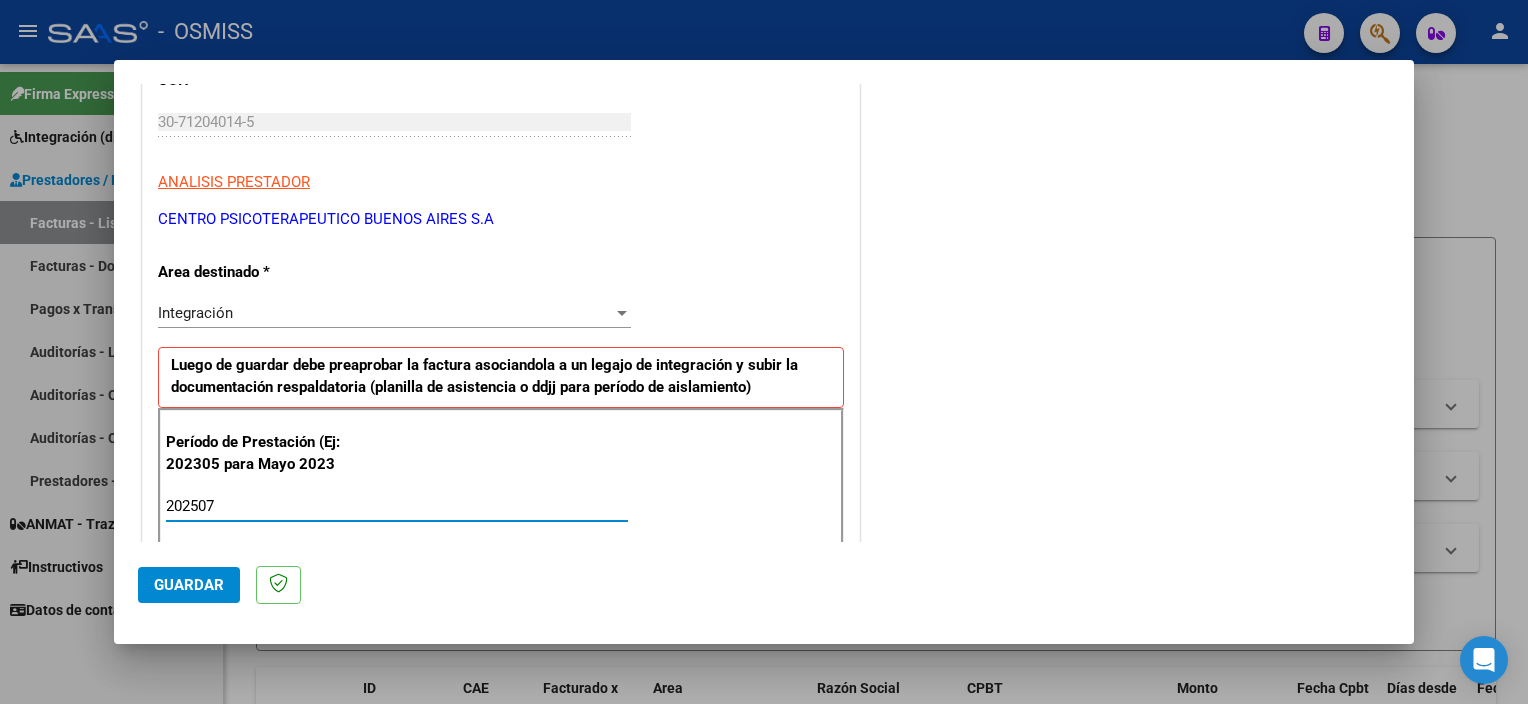 type on "202507" 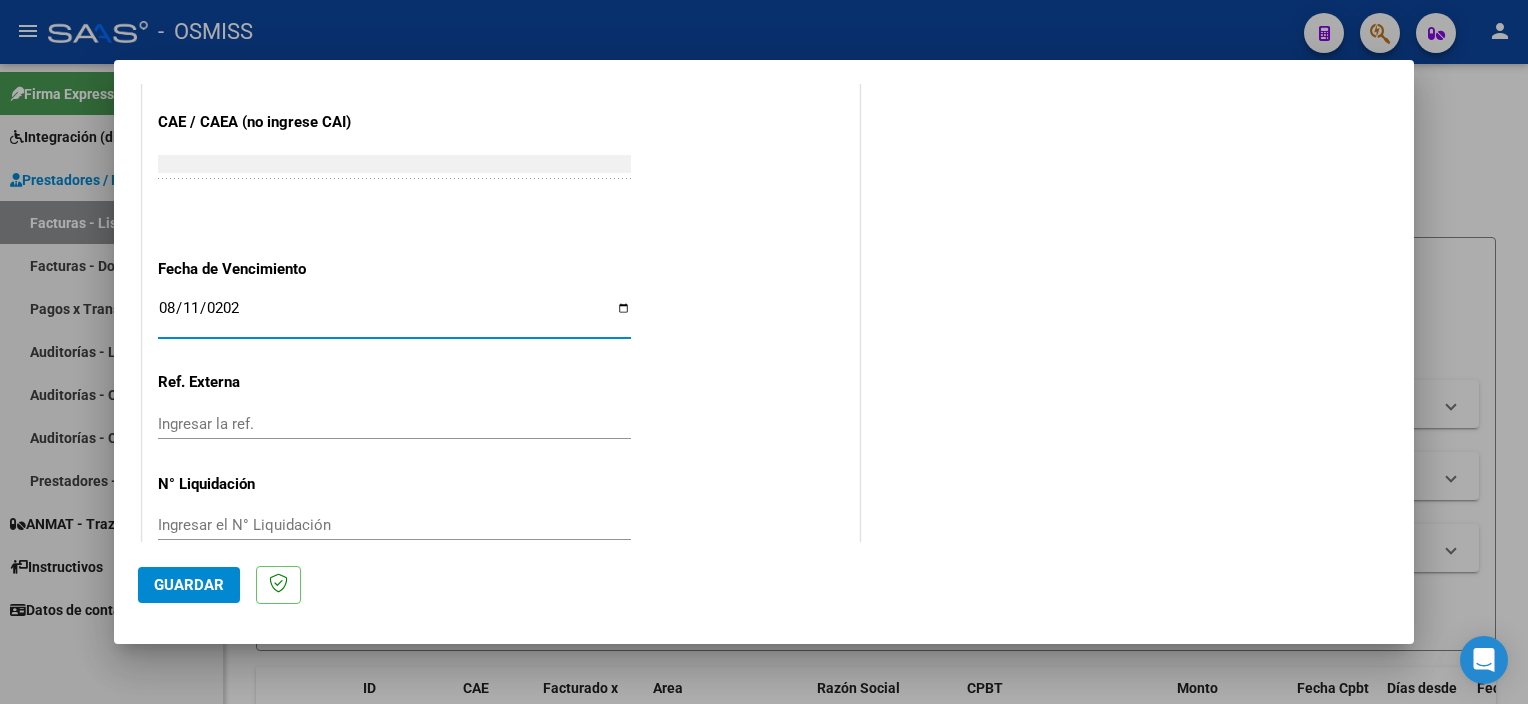 type on "2025-08-11" 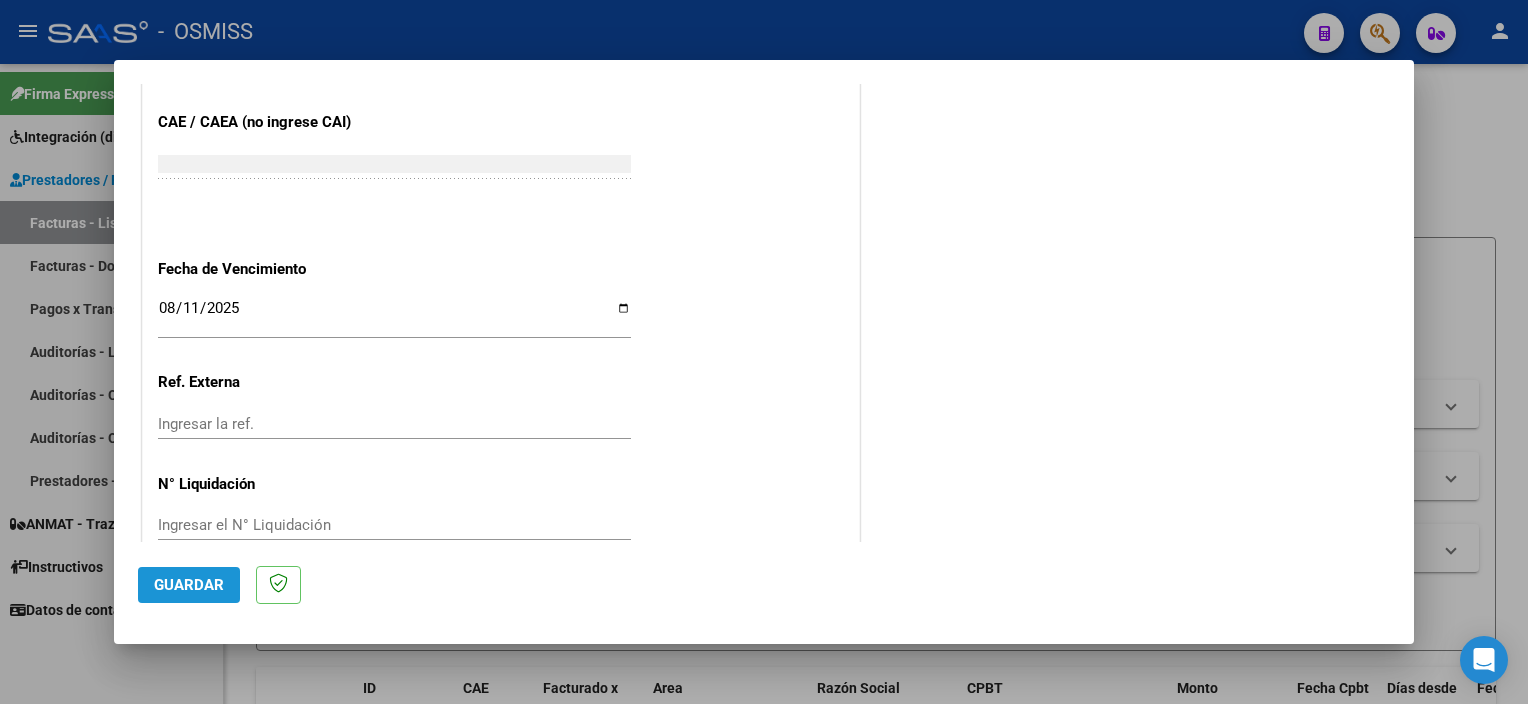 click on "Guardar" 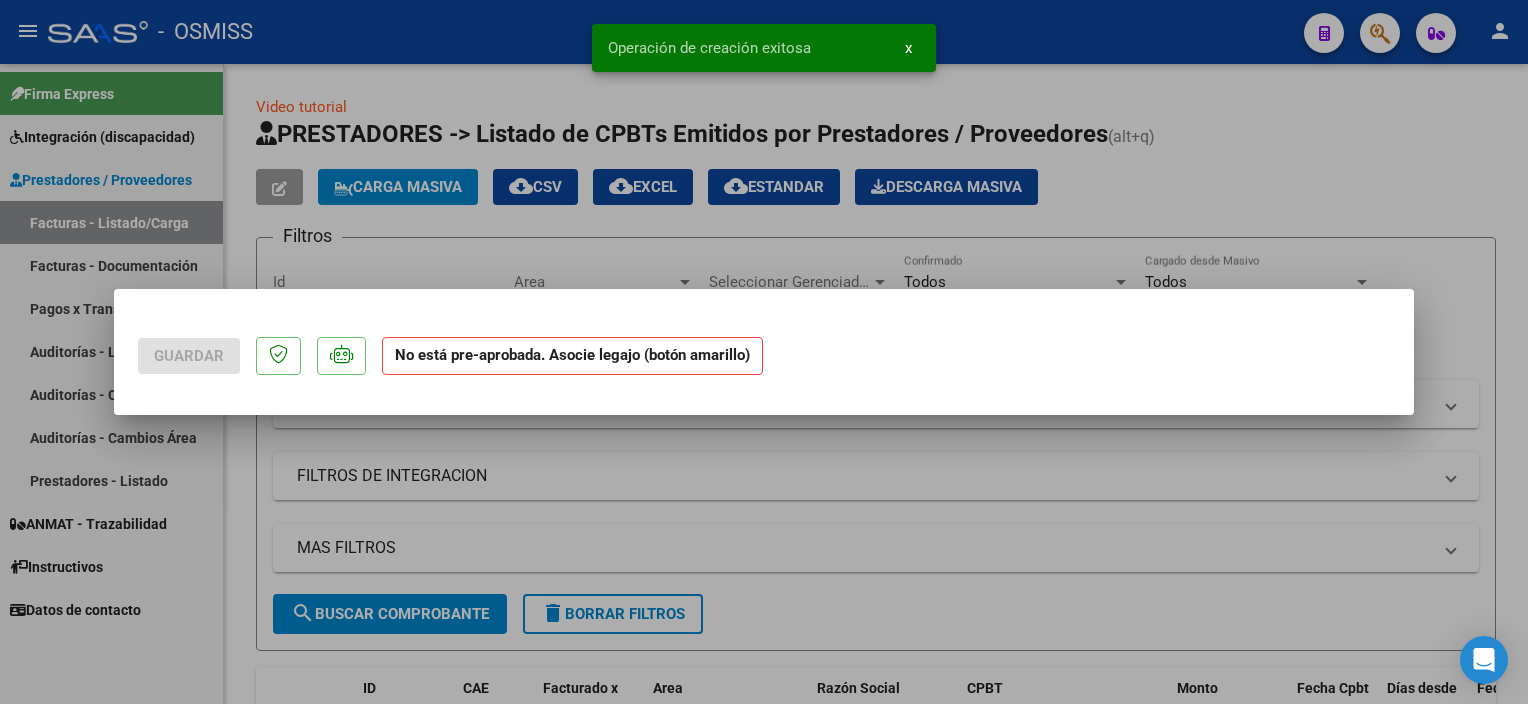 scroll, scrollTop: 0, scrollLeft: 0, axis: both 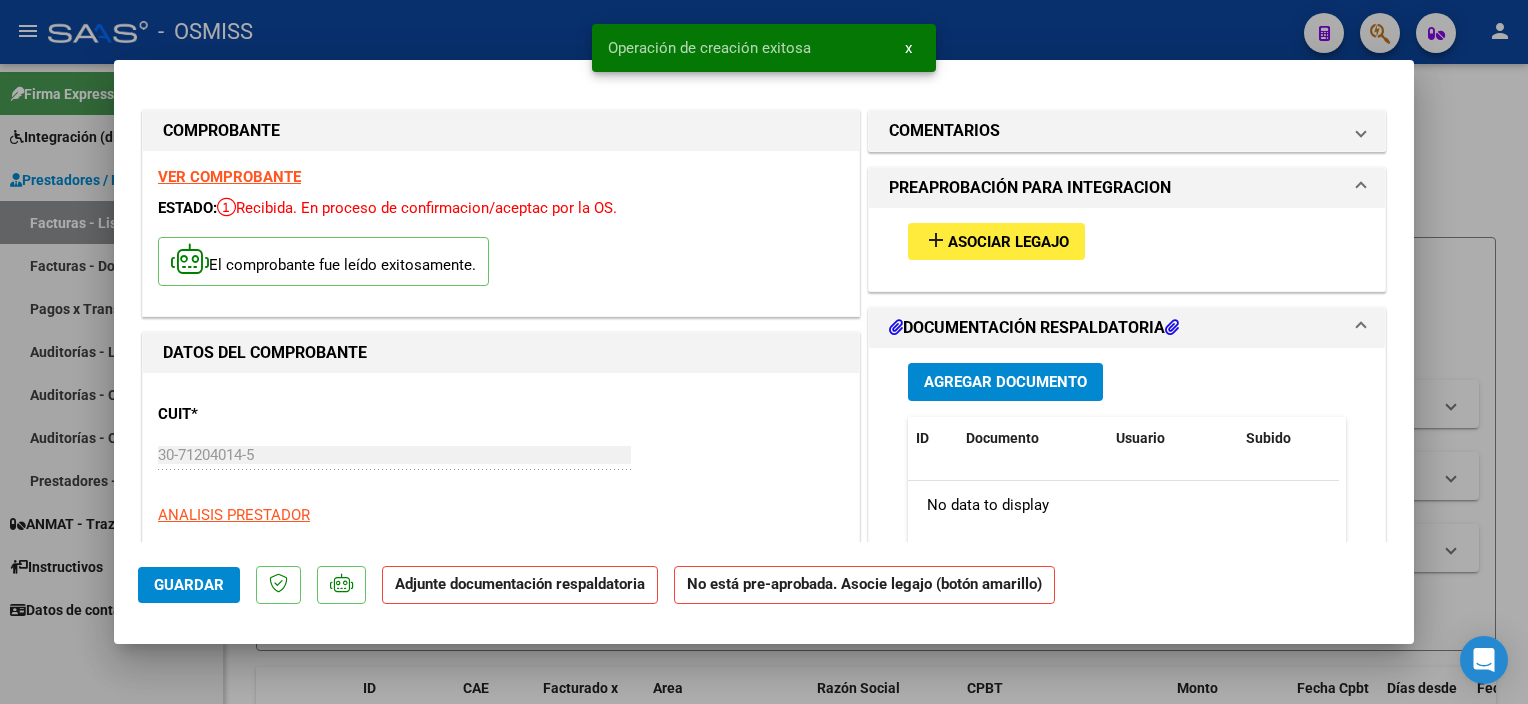click on "Asociar Legajo" at bounding box center [1008, 242] 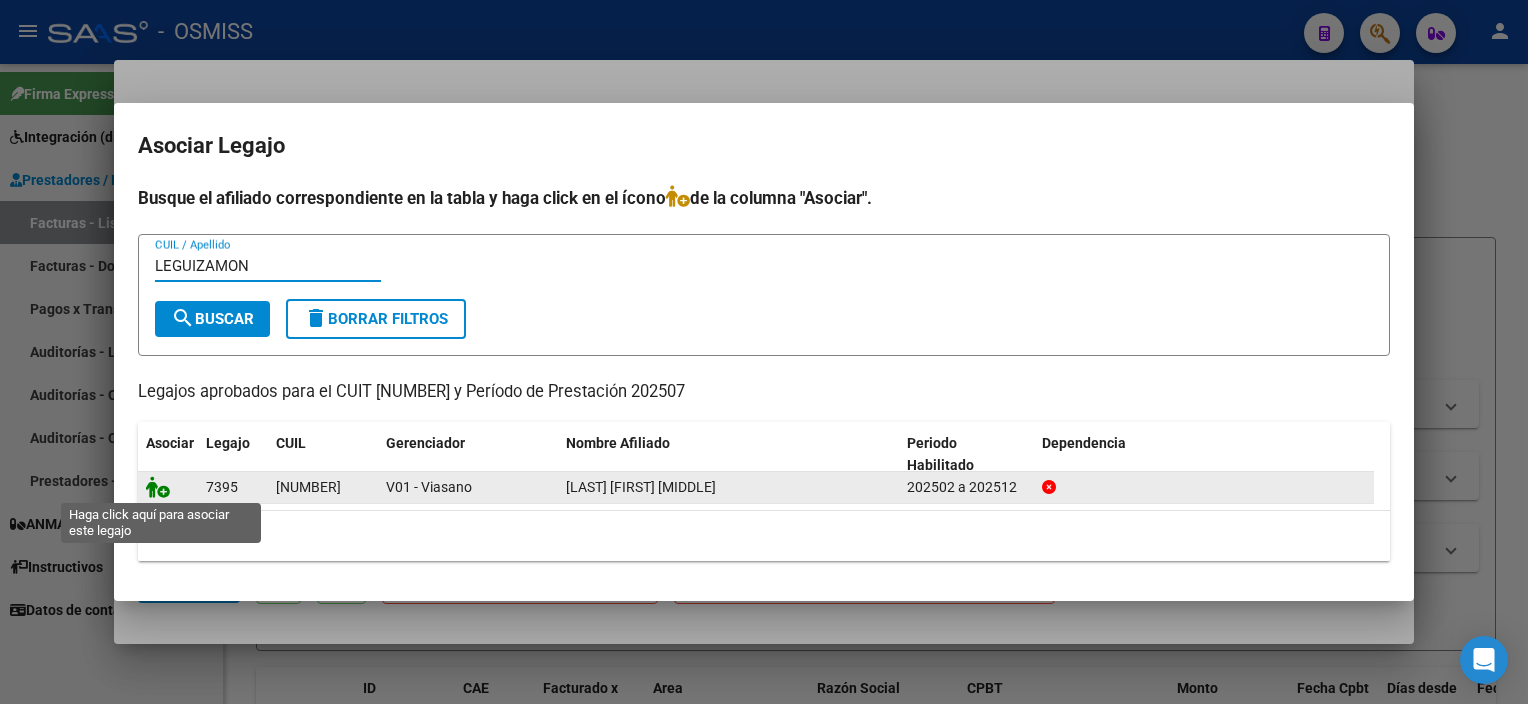 type on "LEGUIZAMON" 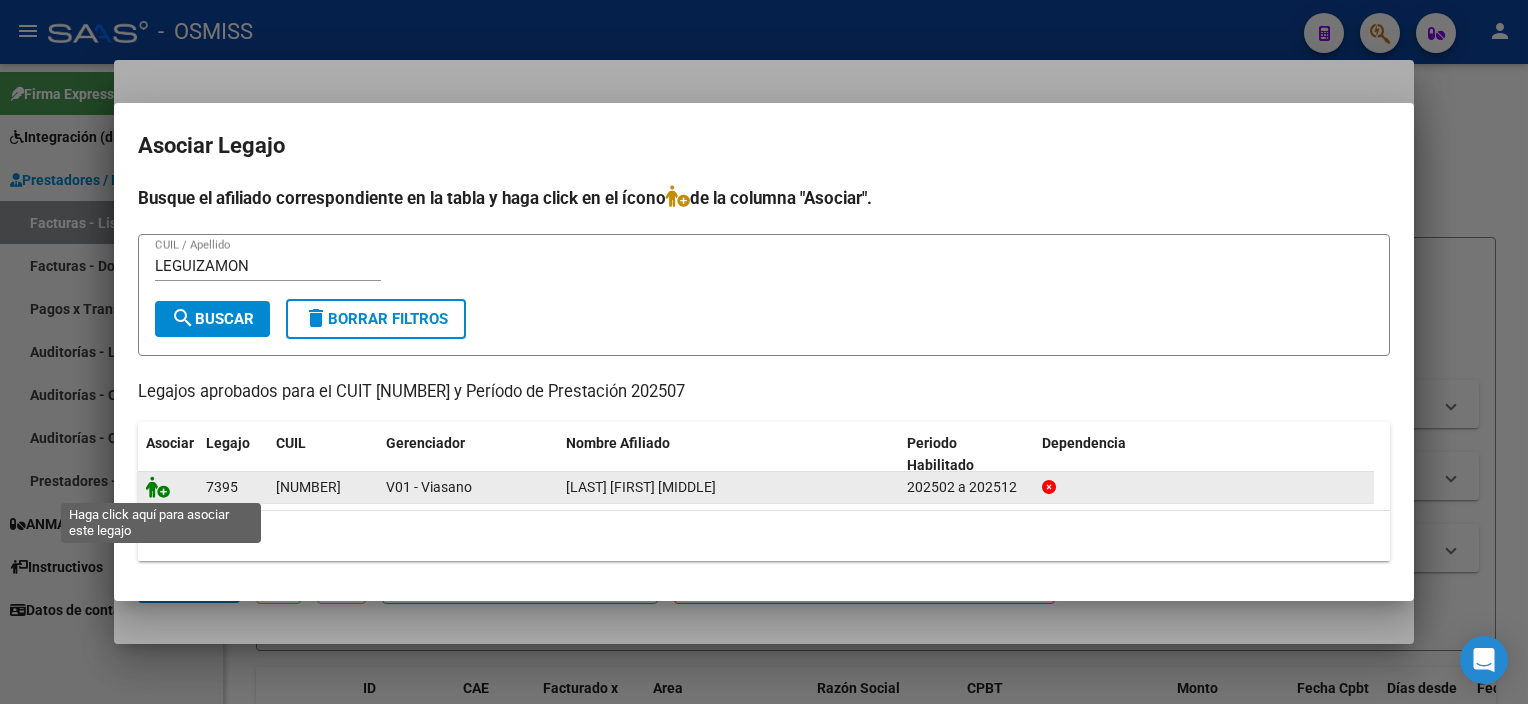 click 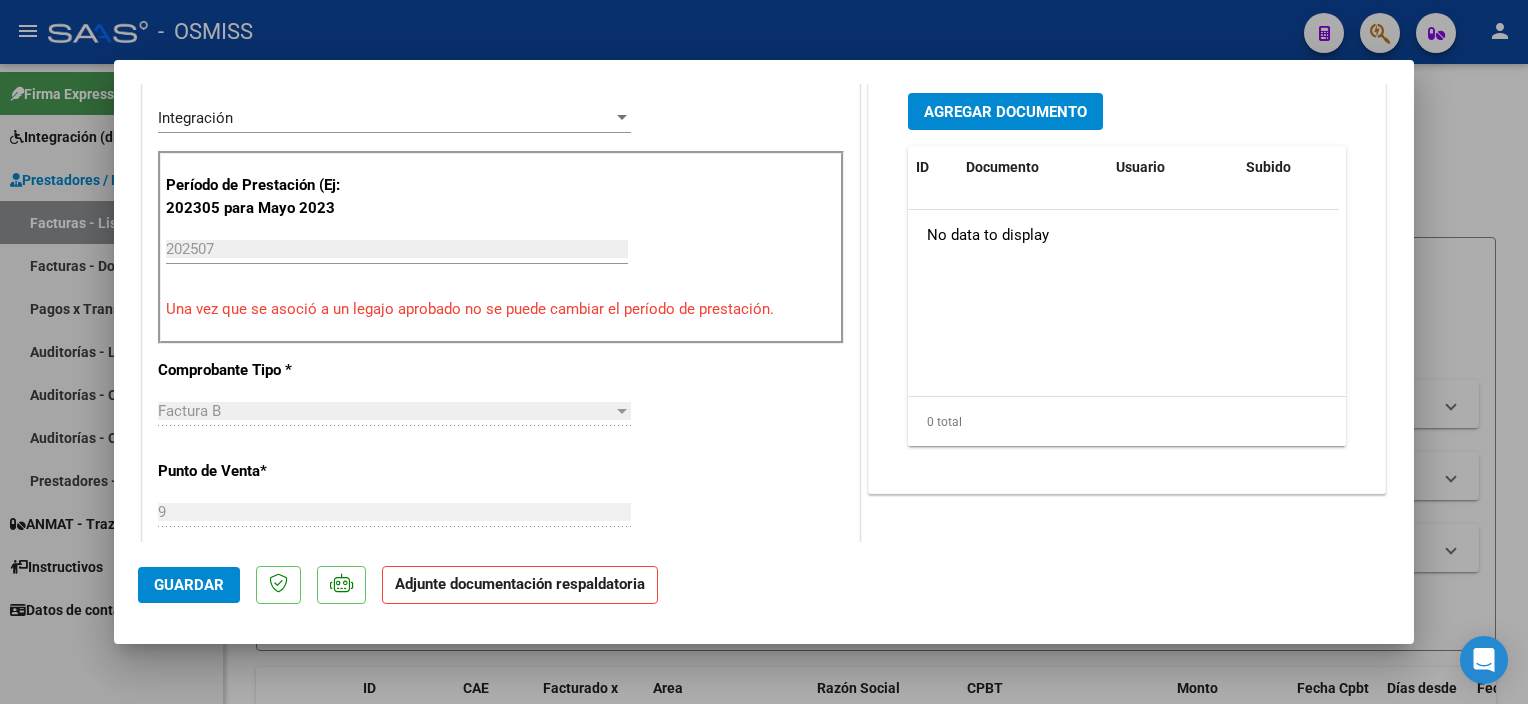 scroll, scrollTop: 543, scrollLeft: 0, axis: vertical 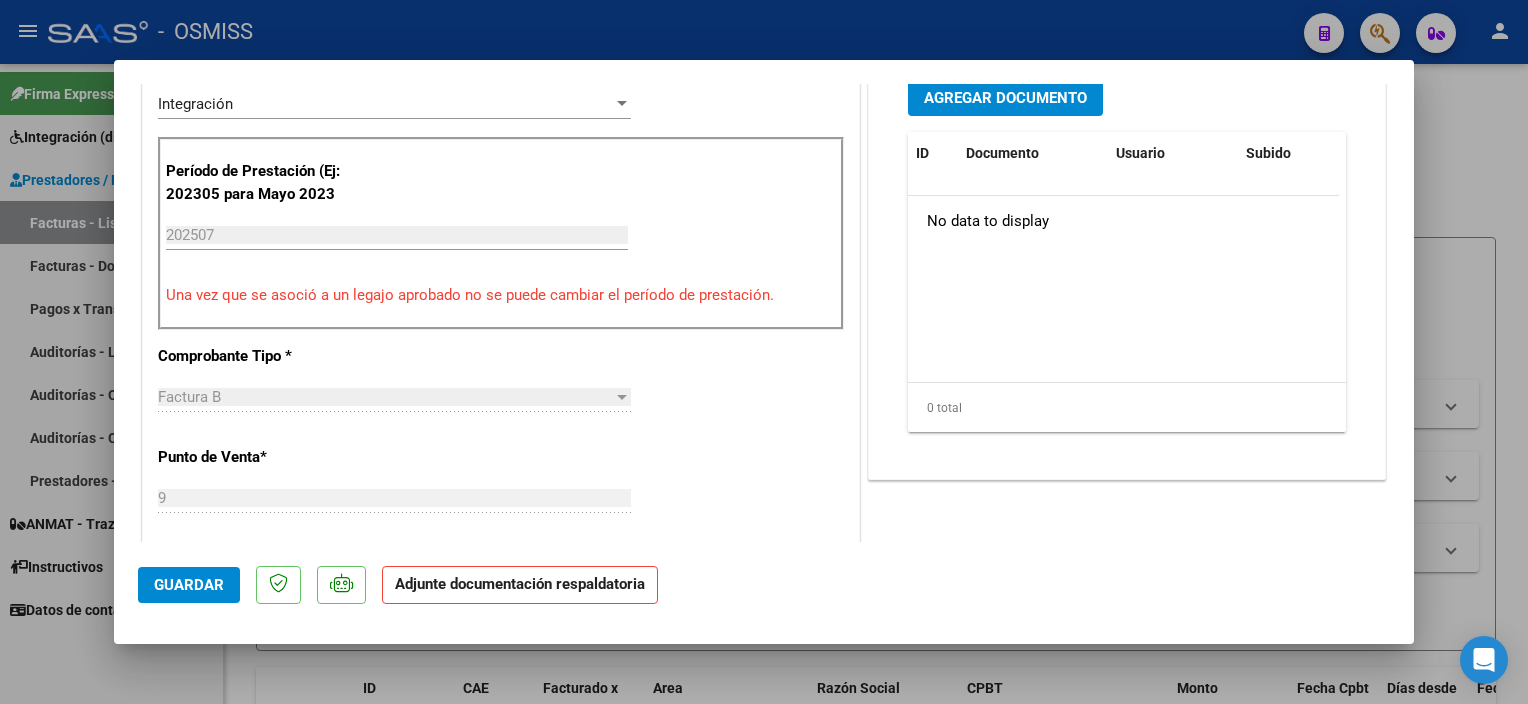 click on "Agregar Documento" at bounding box center (1005, 97) 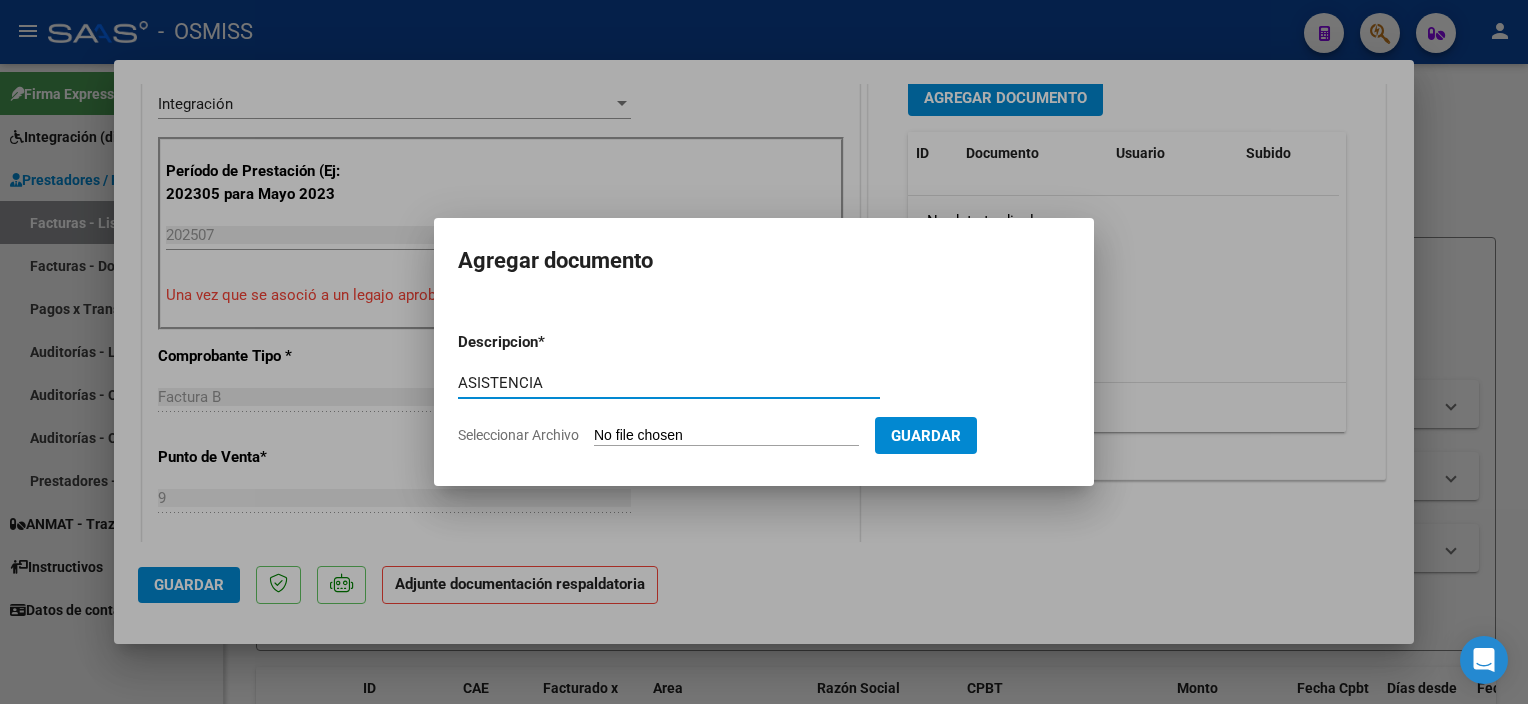 type on "ASISTENCIA" 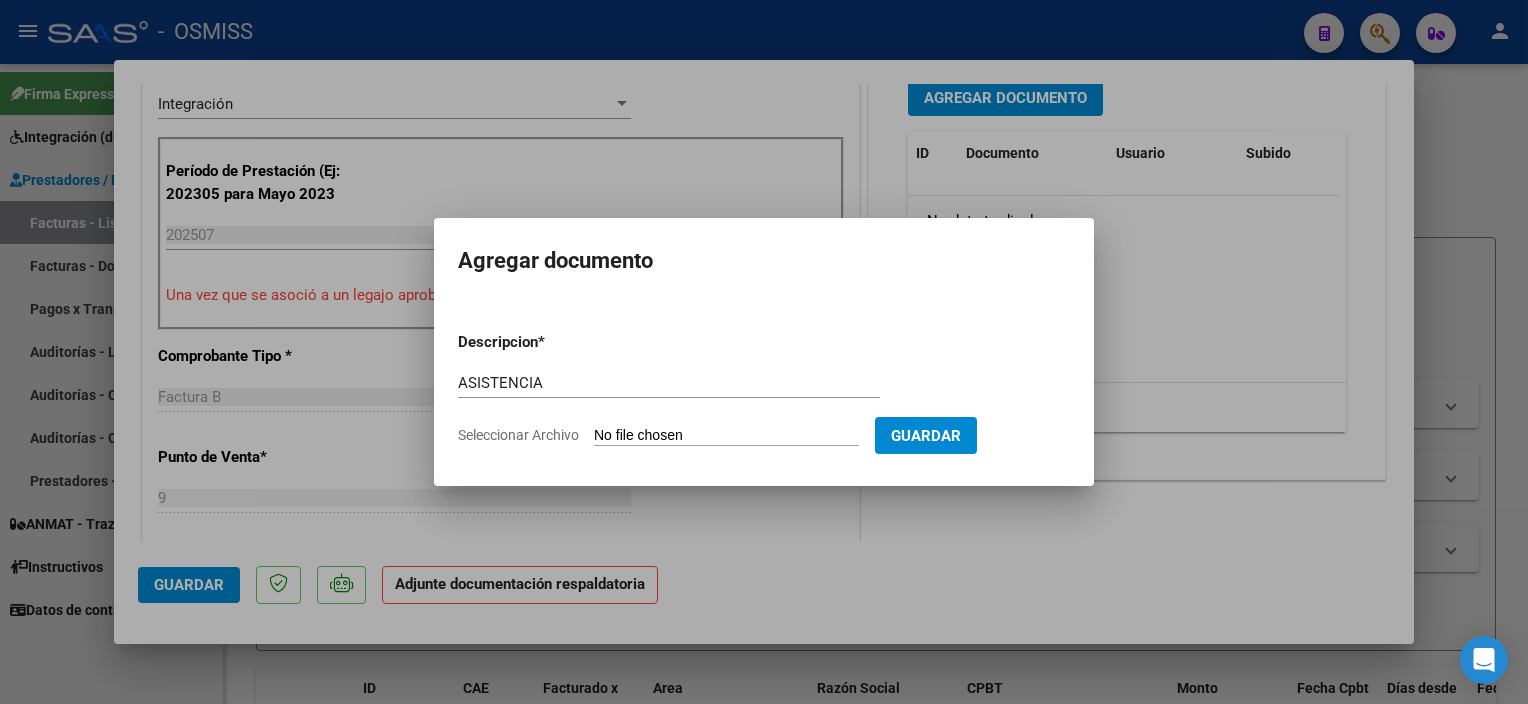 type on "C:\fakepath\3 [LAST] [FIRST] Planilla Asist Terapias [MONTH] [YEAR] - CPBA Contable.pdf" 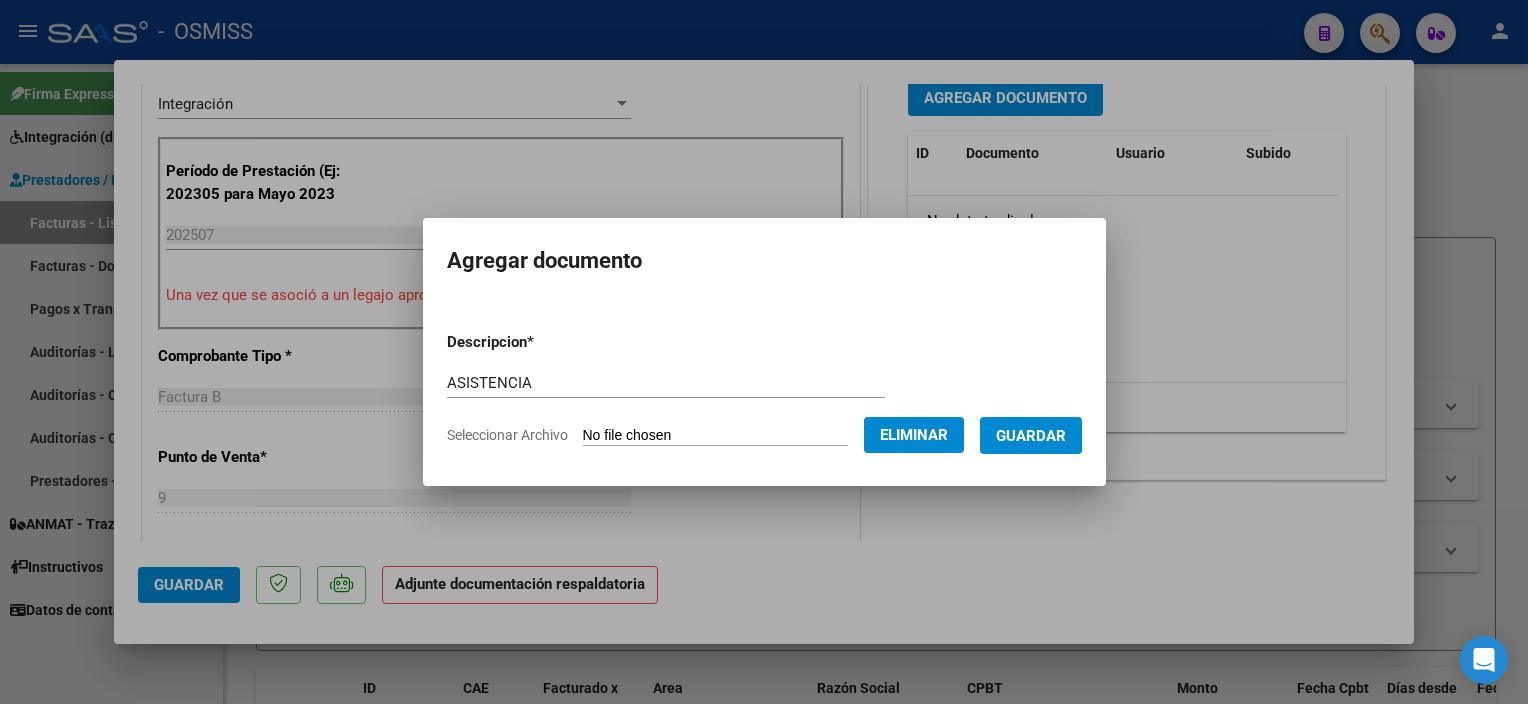 click on "Guardar" at bounding box center (1031, 436) 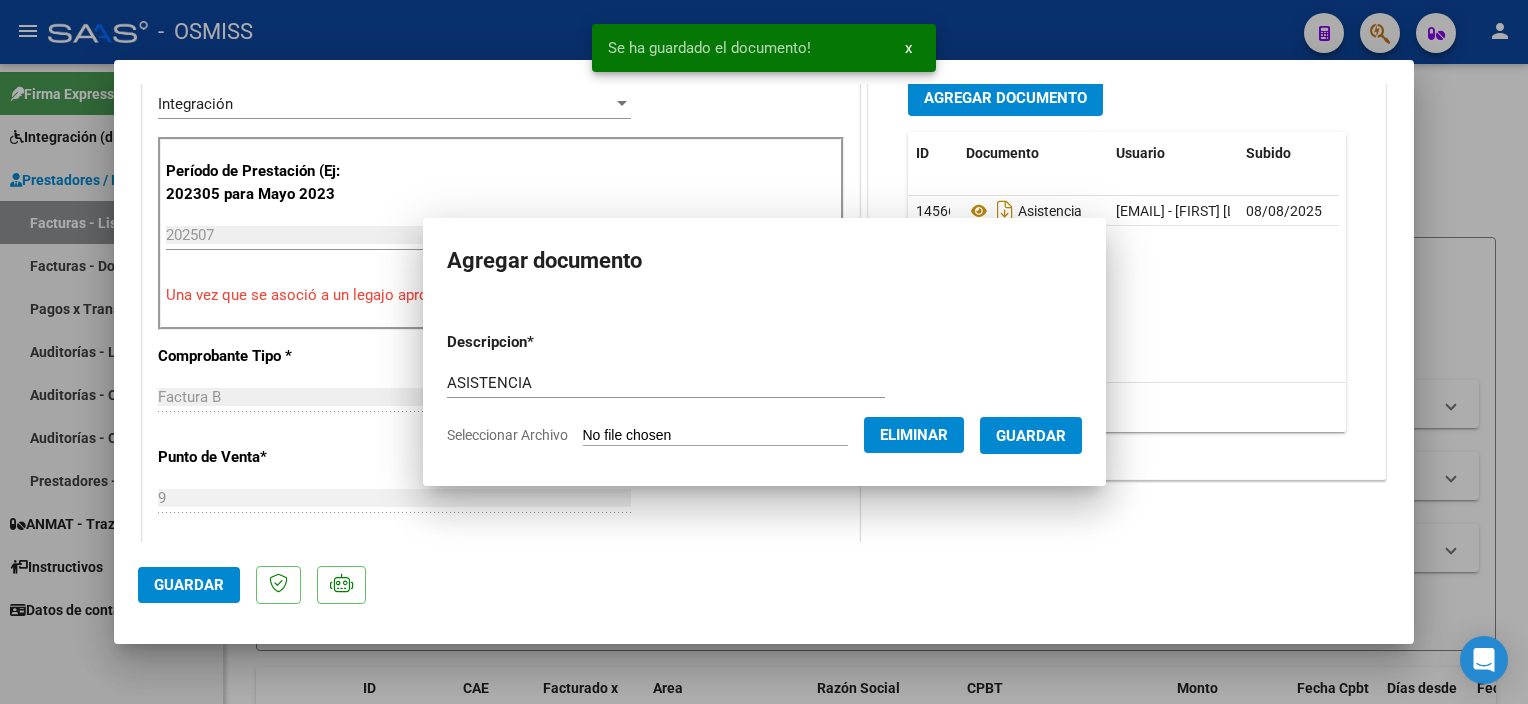 scroll, scrollTop: 536, scrollLeft: 0, axis: vertical 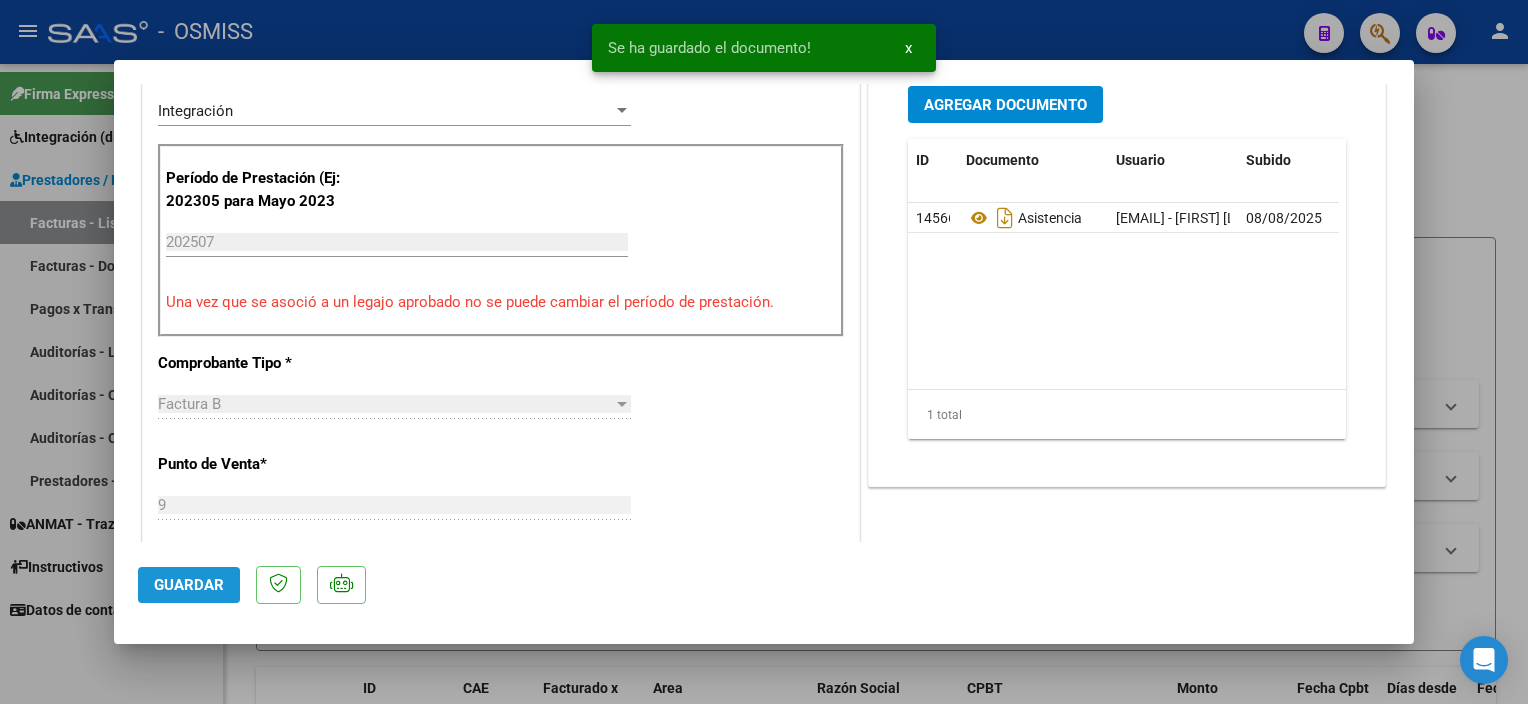 click on "Guardar" 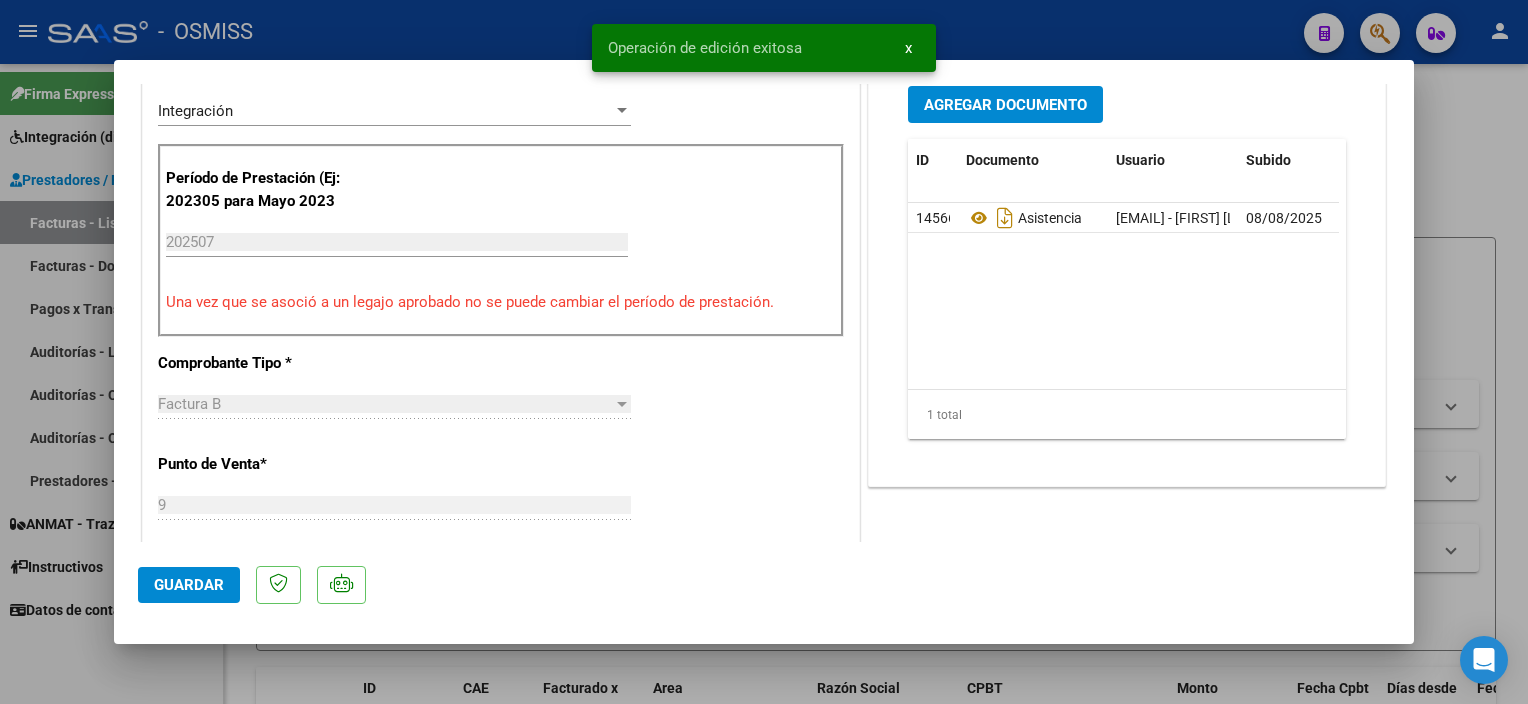 click at bounding box center (764, 352) 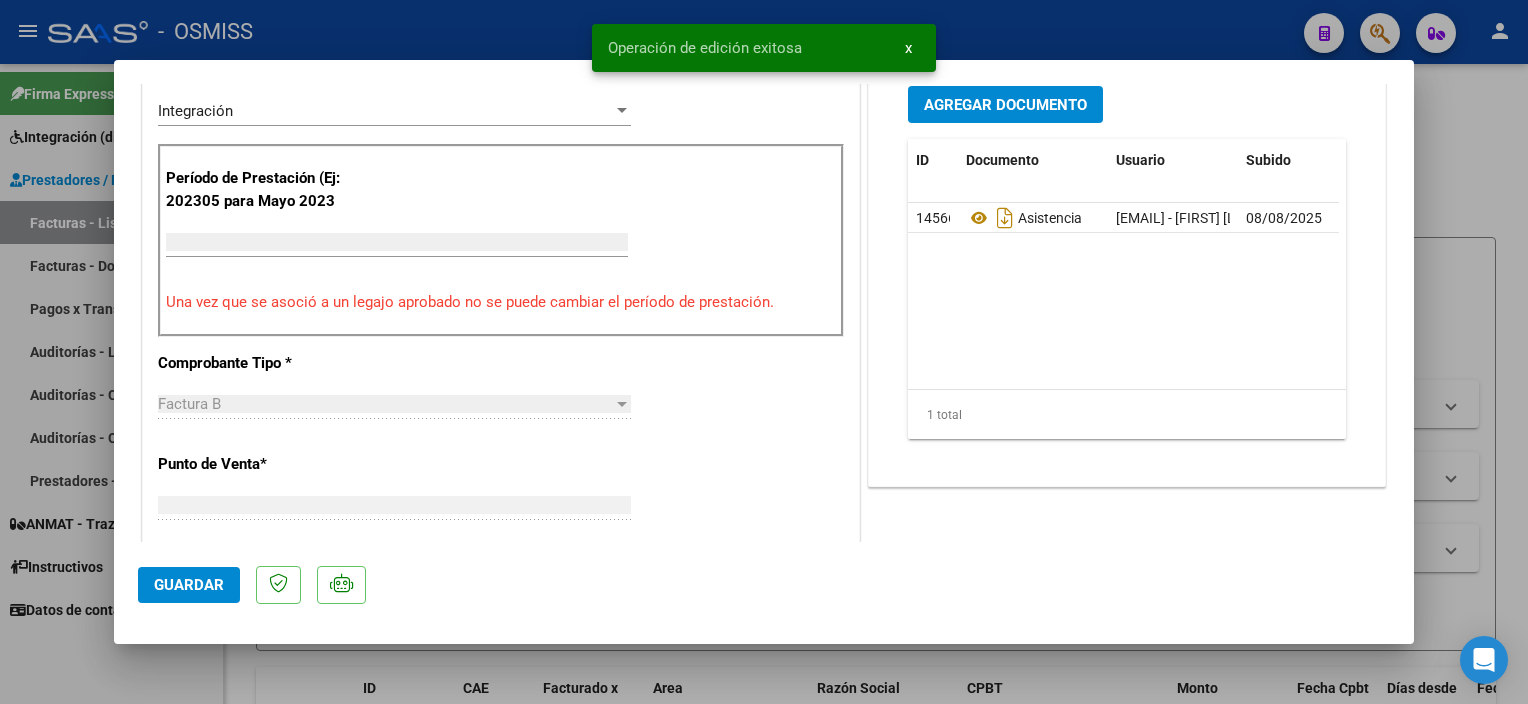 scroll, scrollTop: 450, scrollLeft: 0, axis: vertical 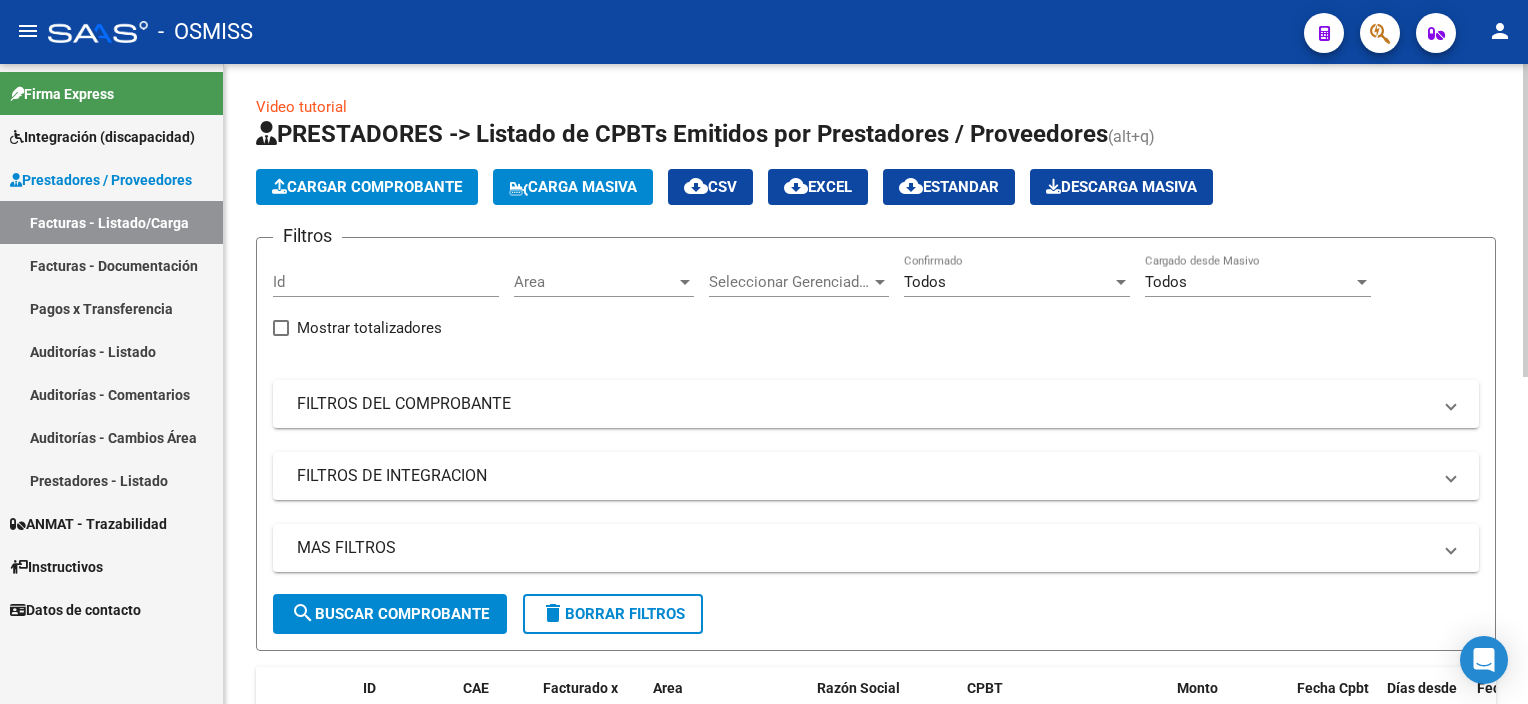 click on "Cargar Comprobante" 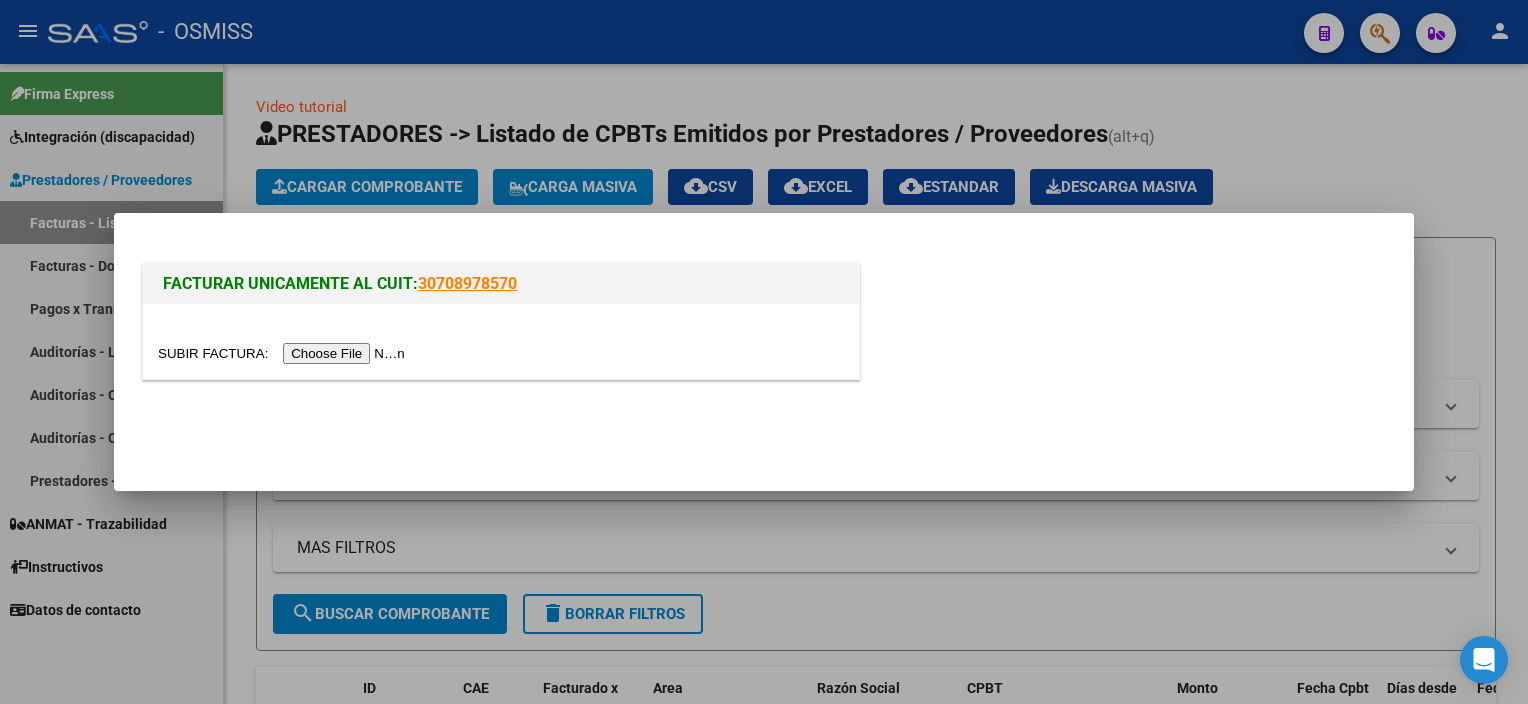 click at bounding box center [284, 353] 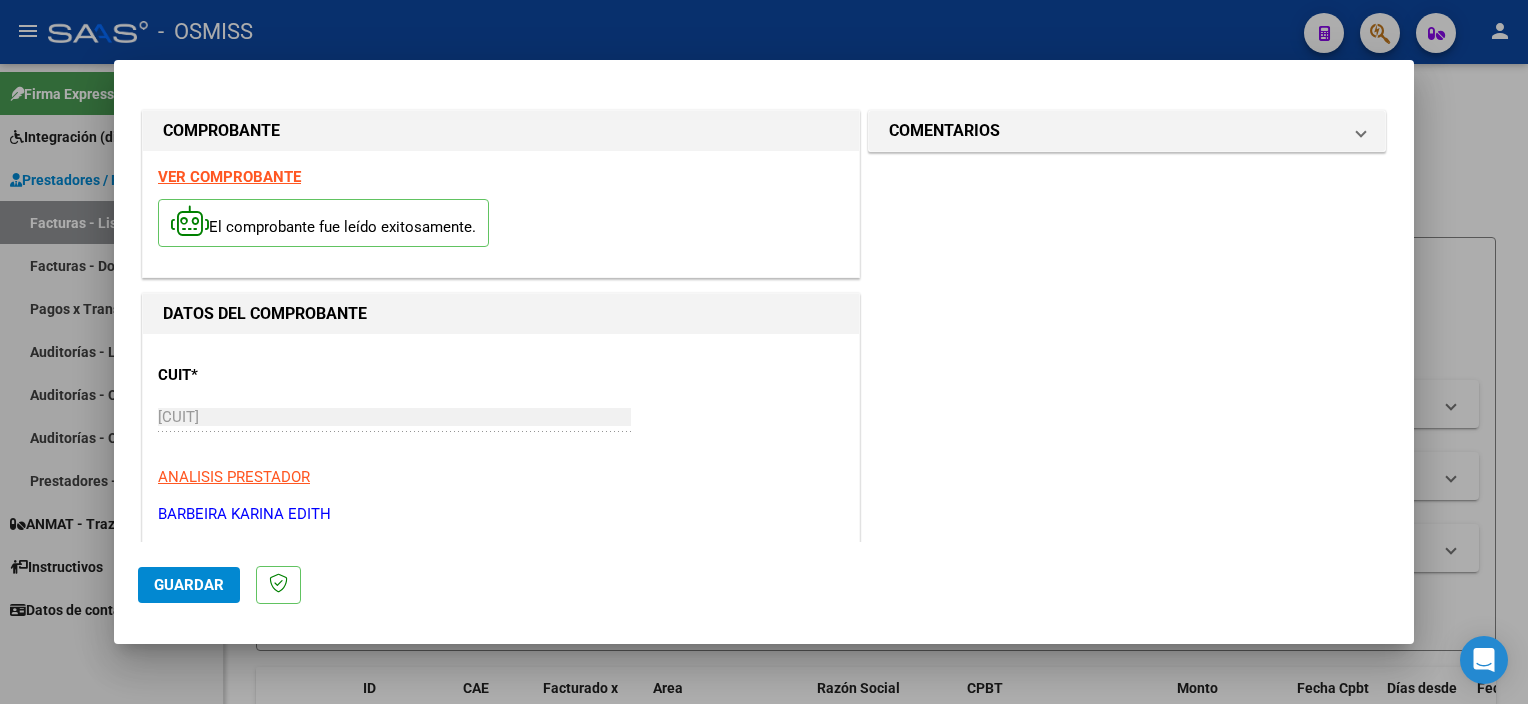 scroll, scrollTop: 295, scrollLeft: 0, axis: vertical 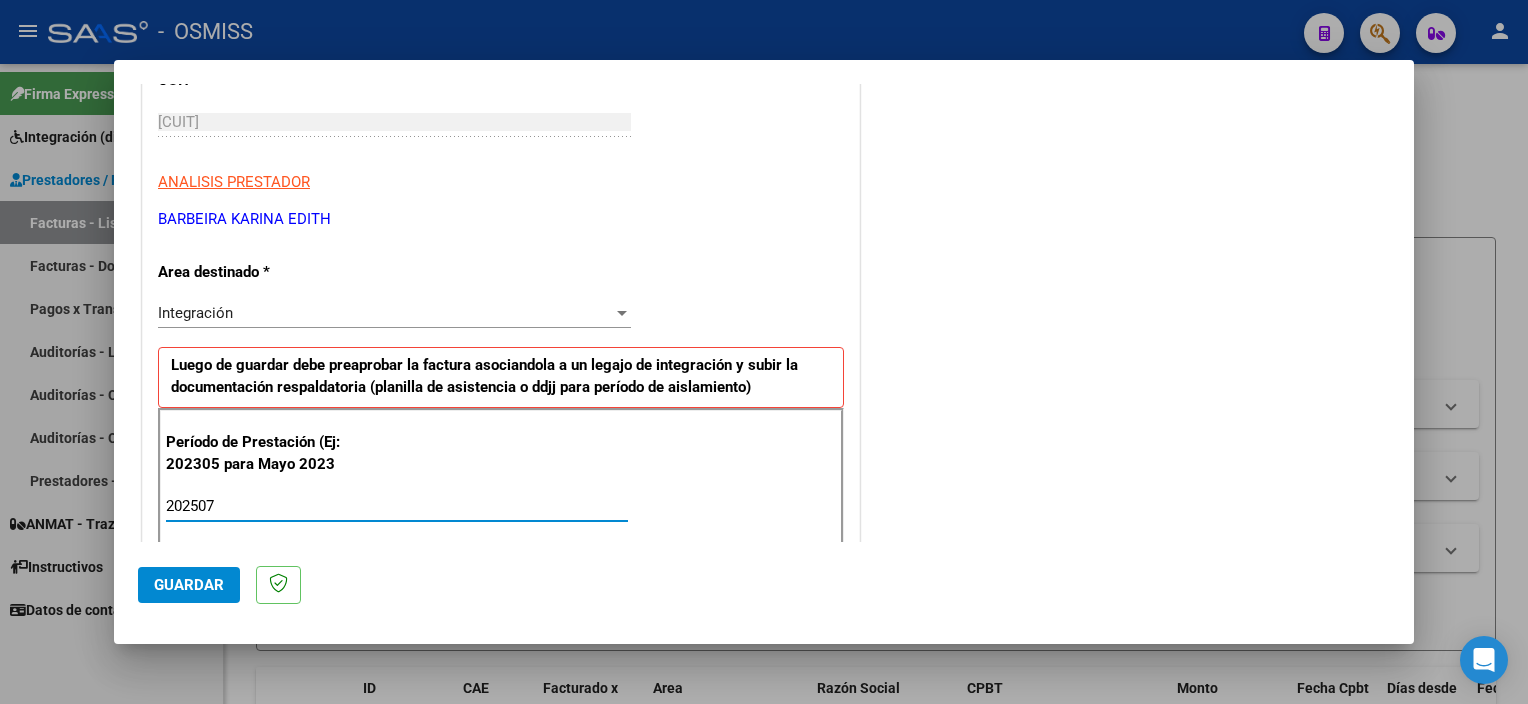 type on "202507" 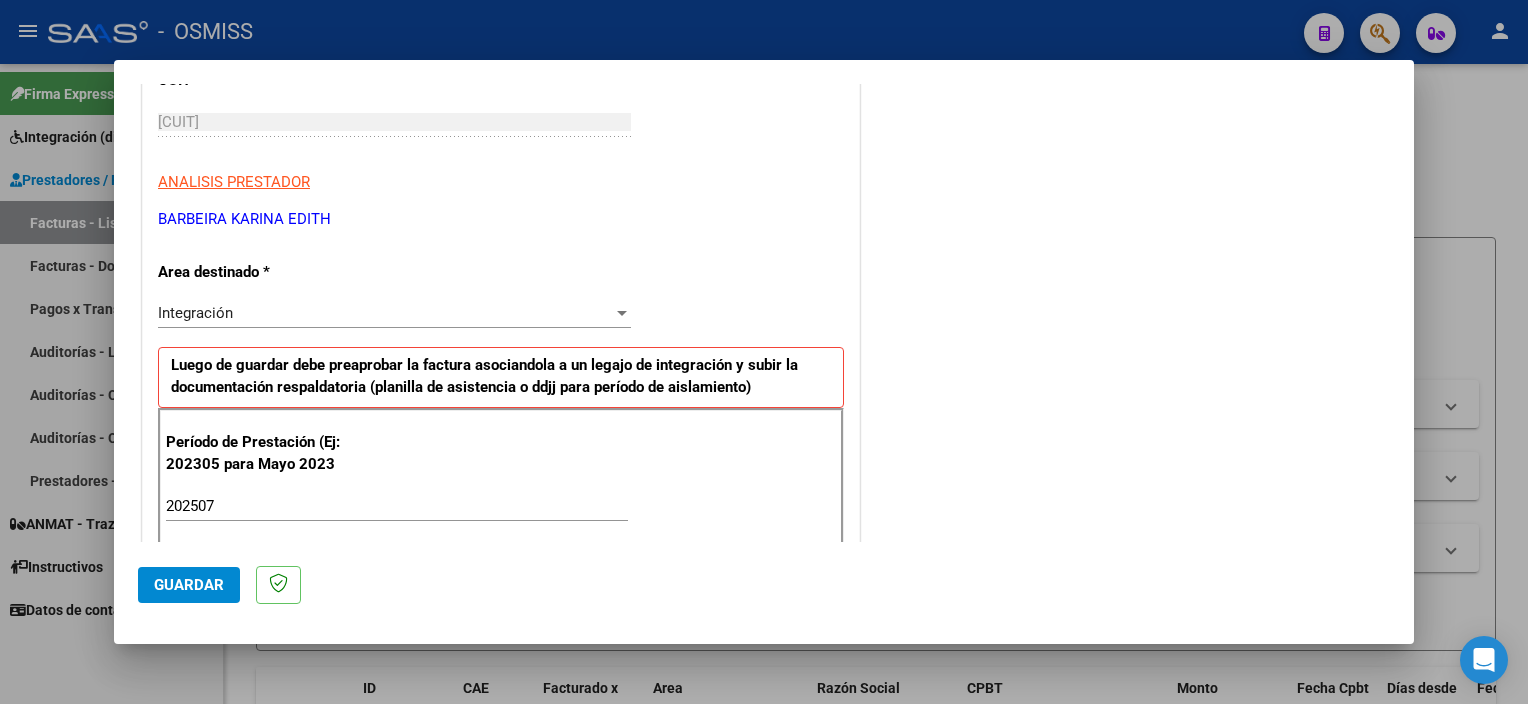 scroll, scrollTop: 1265, scrollLeft: 0, axis: vertical 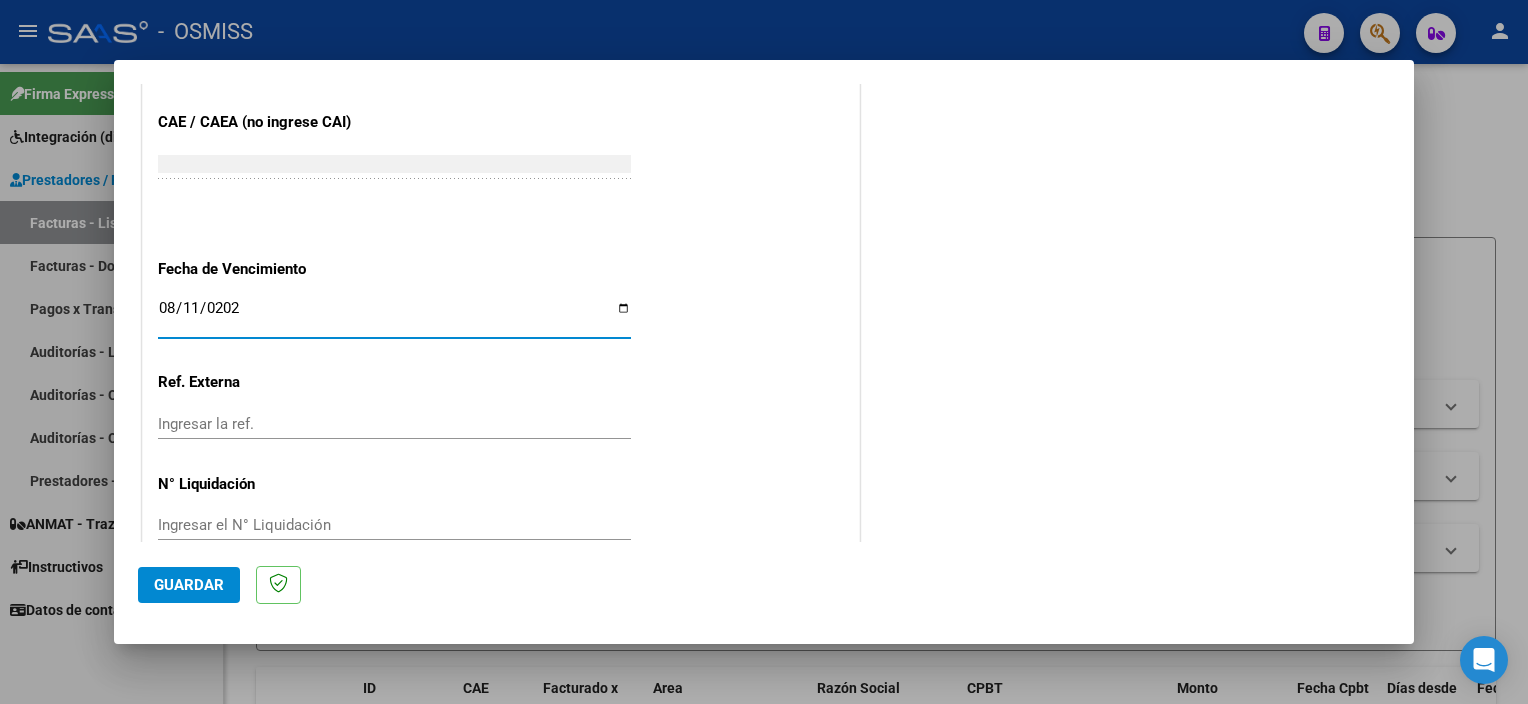 type on "2025-08-11" 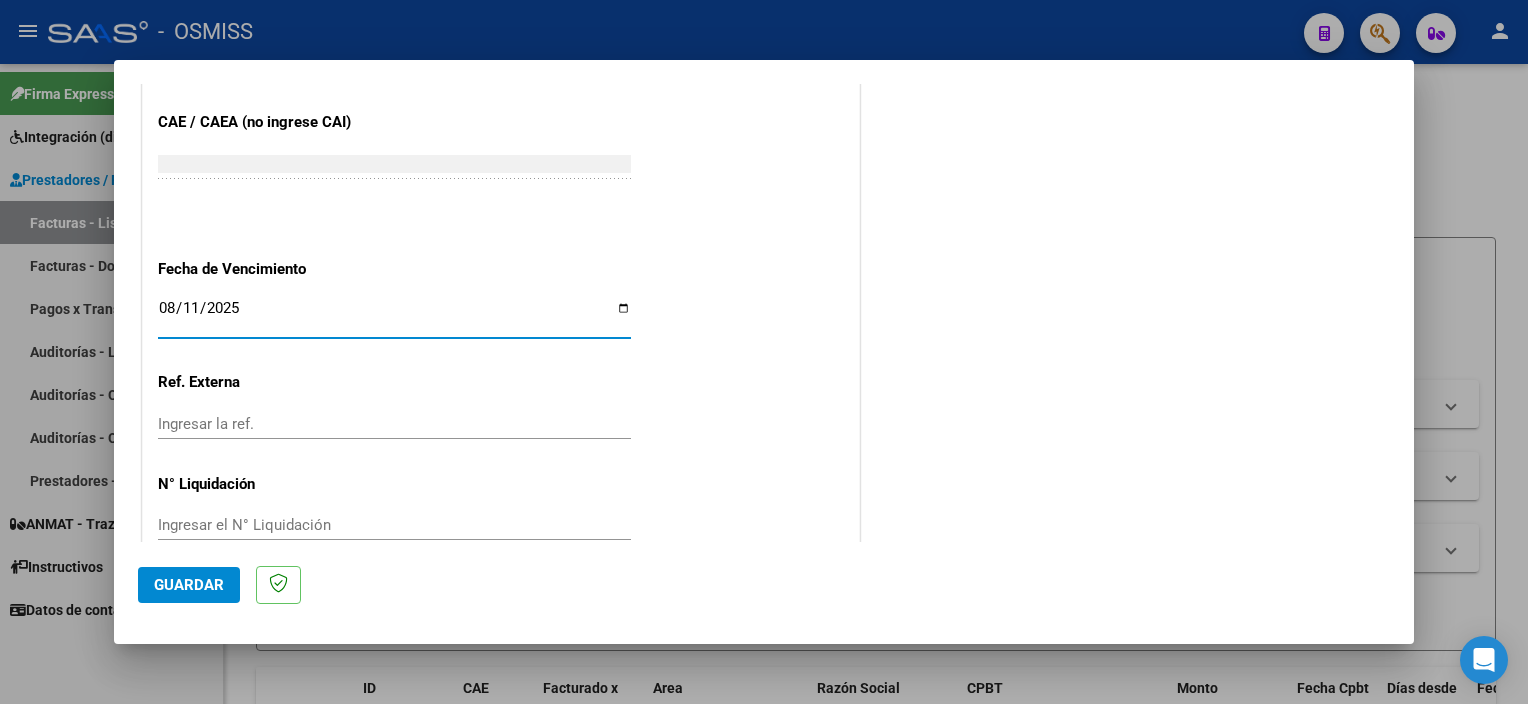 click on "Guardar" 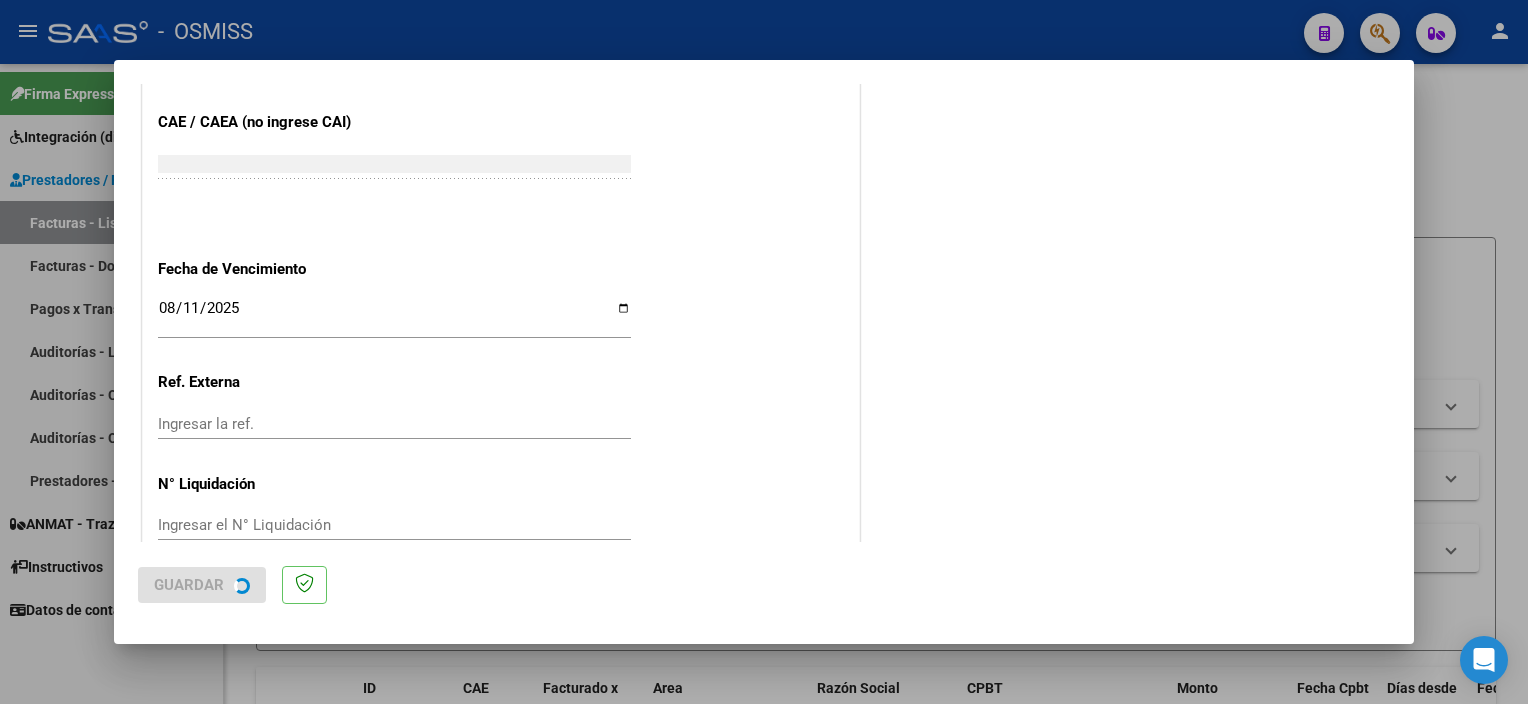 scroll, scrollTop: 0, scrollLeft: 0, axis: both 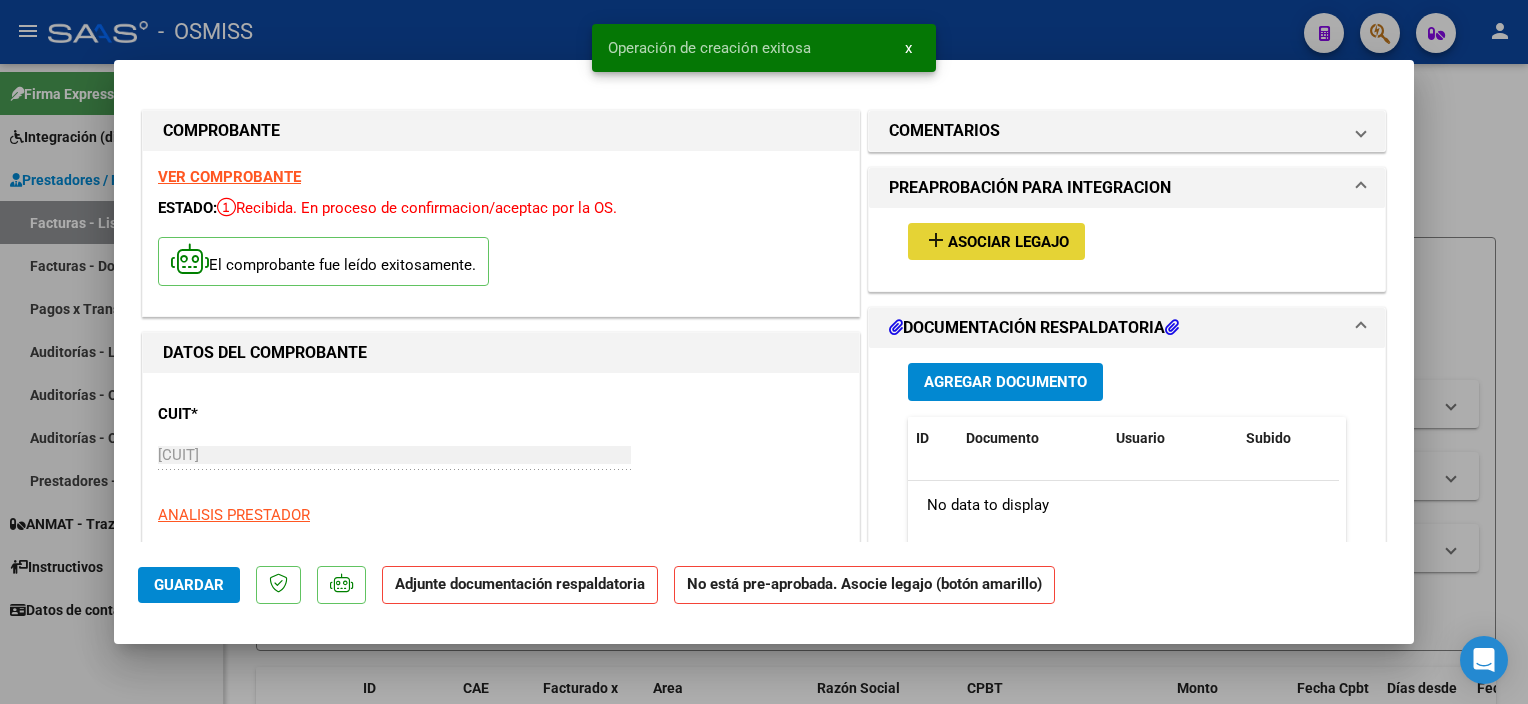 click on "Asociar Legajo" at bounding box center (1008, 242) 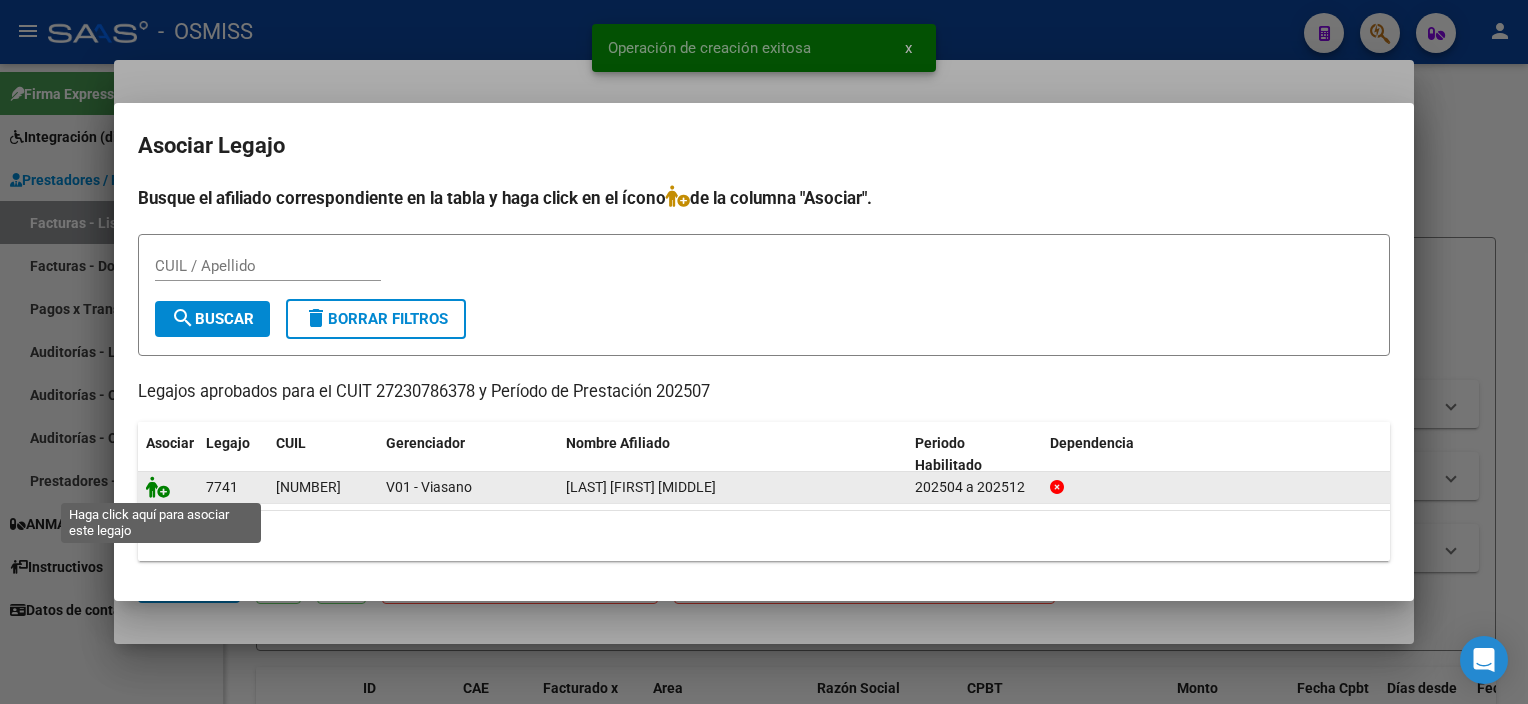 click 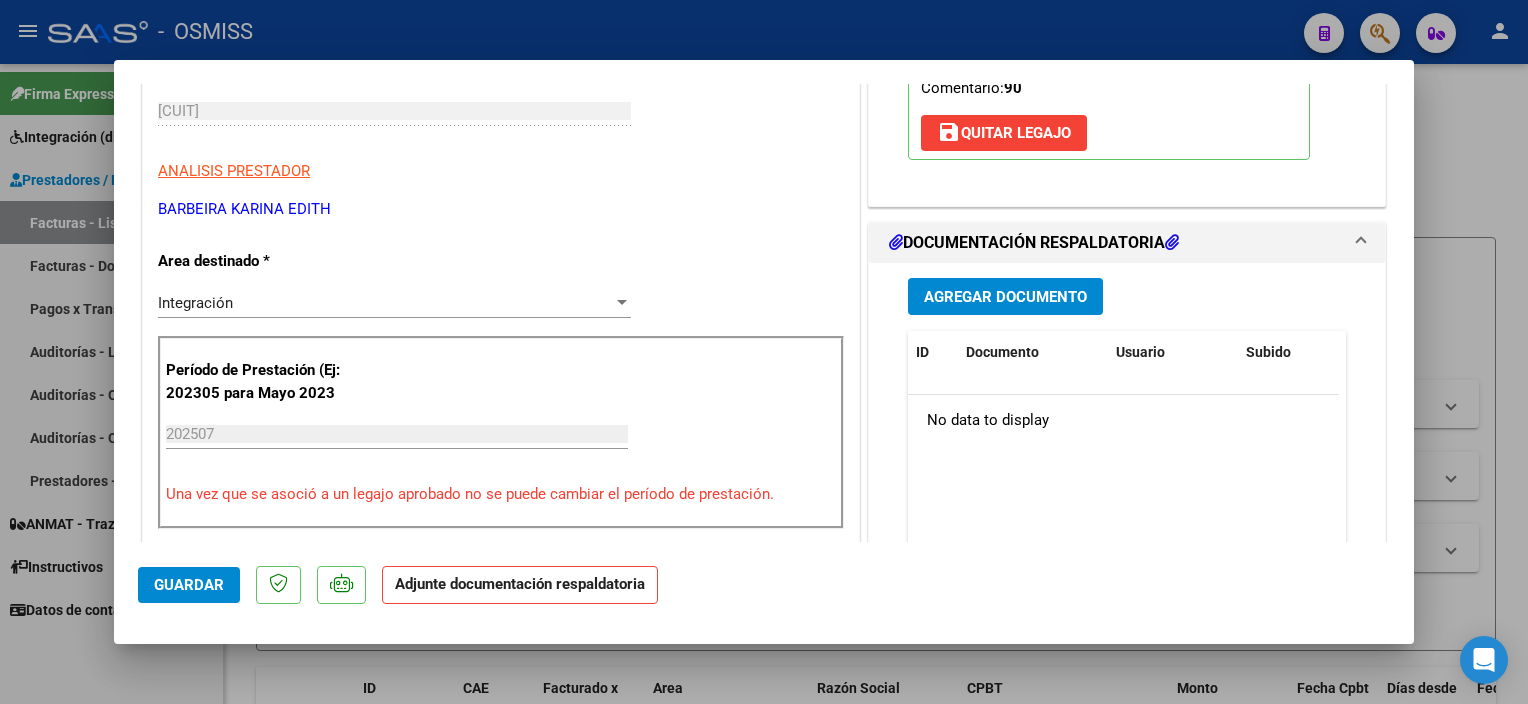 scroll, scrollTop: 352, scrollLeft: 0, axis: vertical 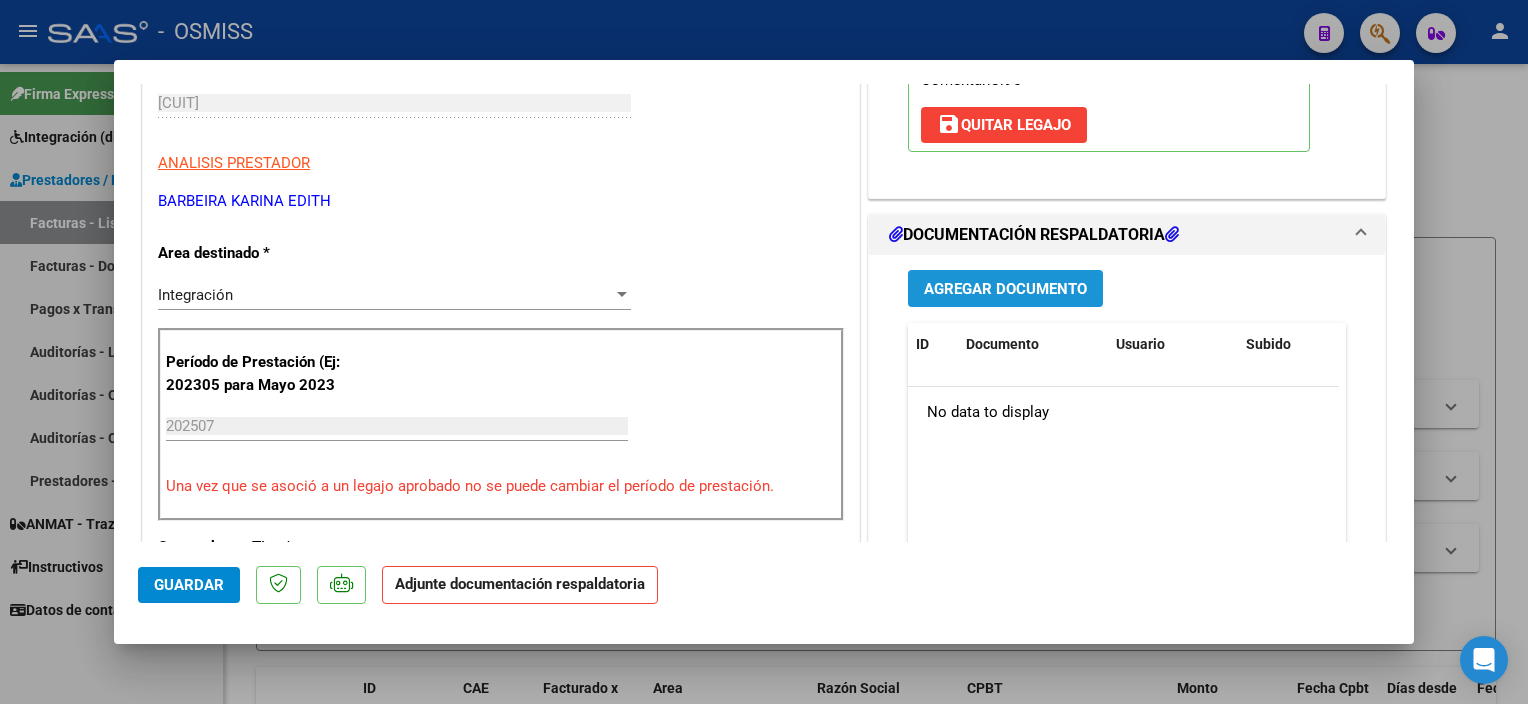 click on "Agregar Documento" at bounding box center (1005, 289) 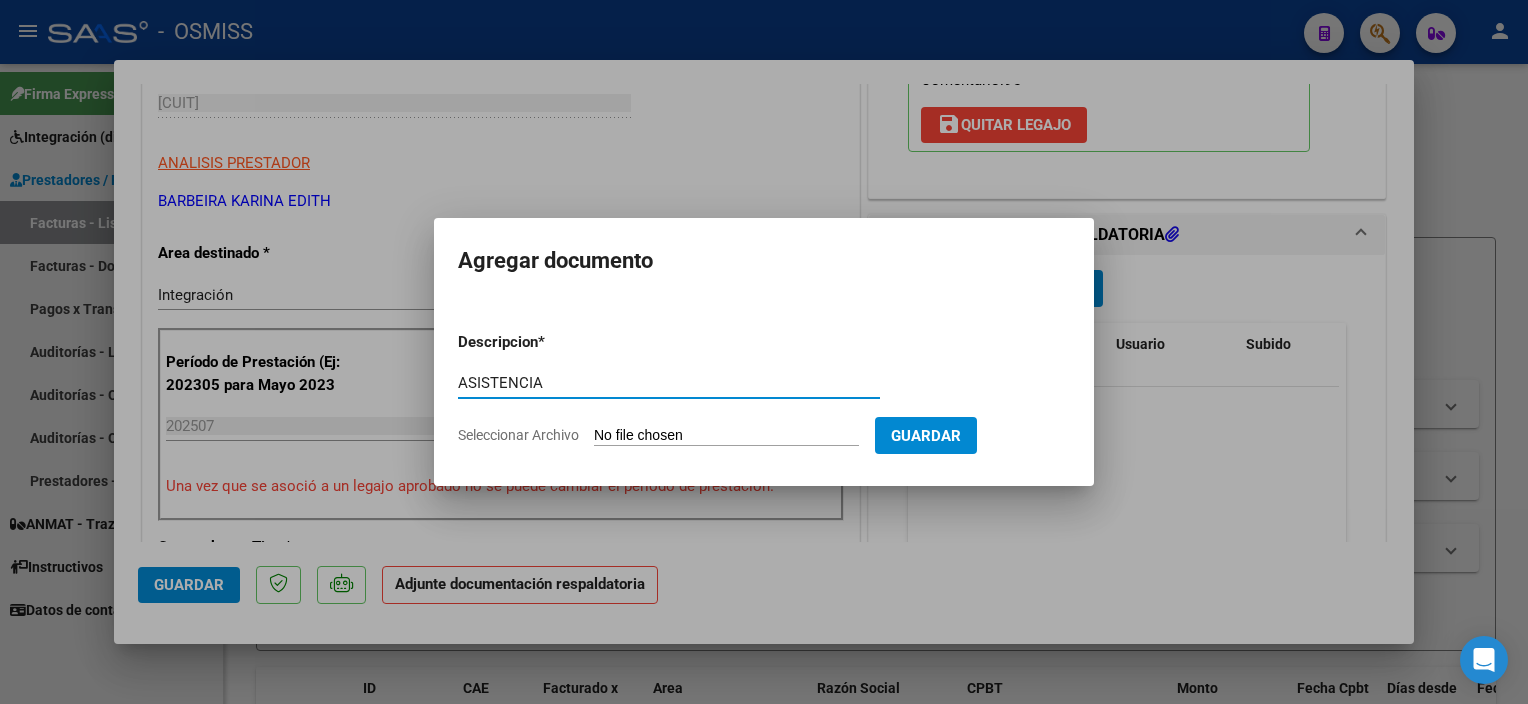 type on "ASISTENCIA" 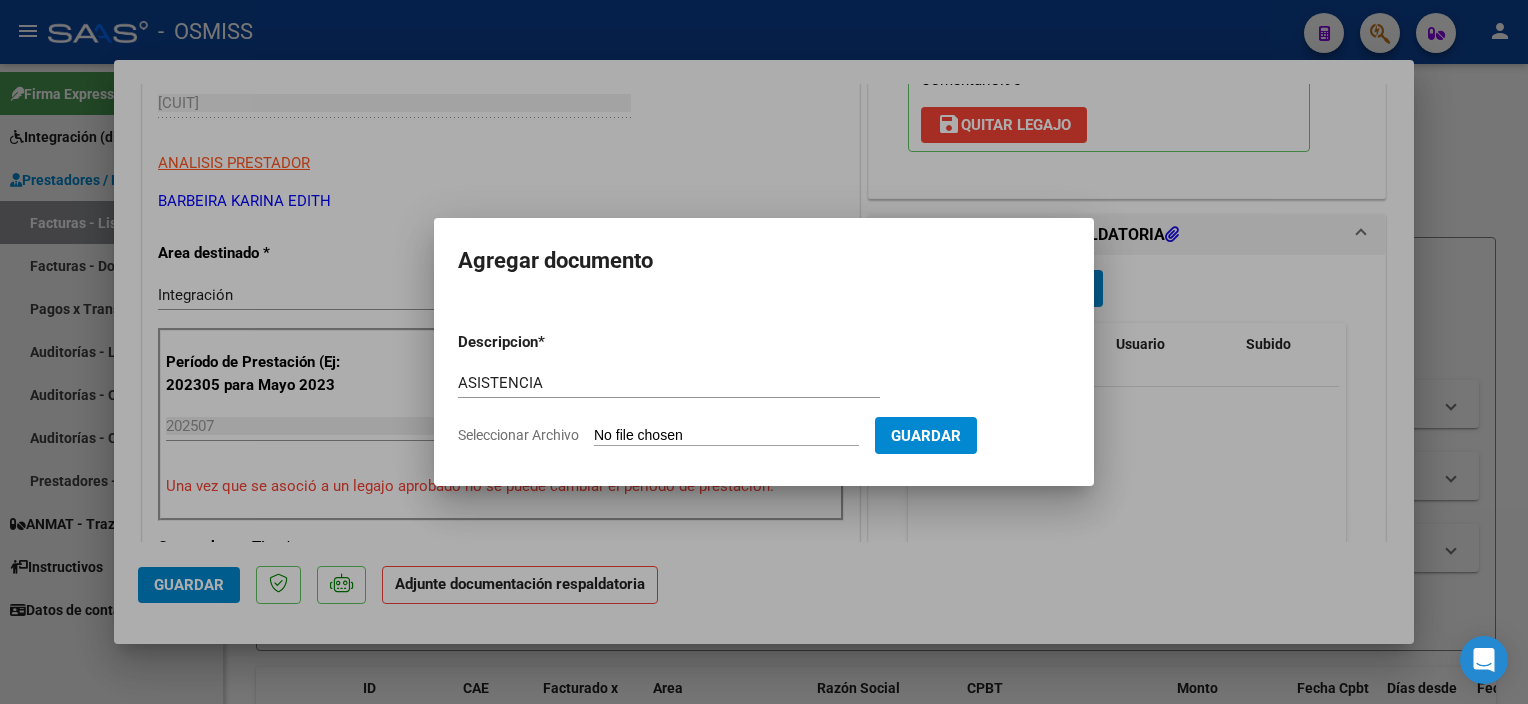 type on "C:\fakepath\asistencia Julio [FIRST] [MIDDLE] - [FIRST] [MIDDLE] [MIDDLE].pdf" 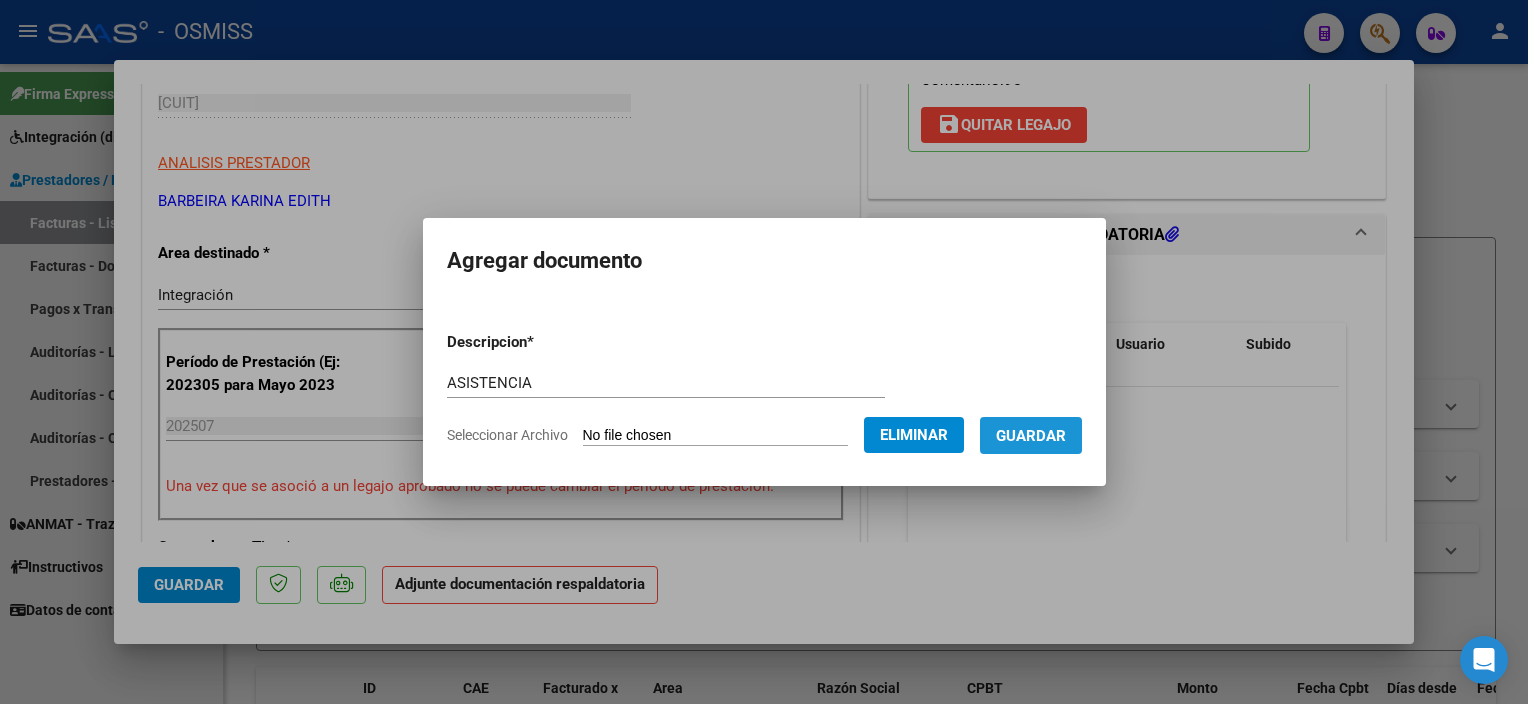 click on "Guardar" at bounding box center [1031, 436] 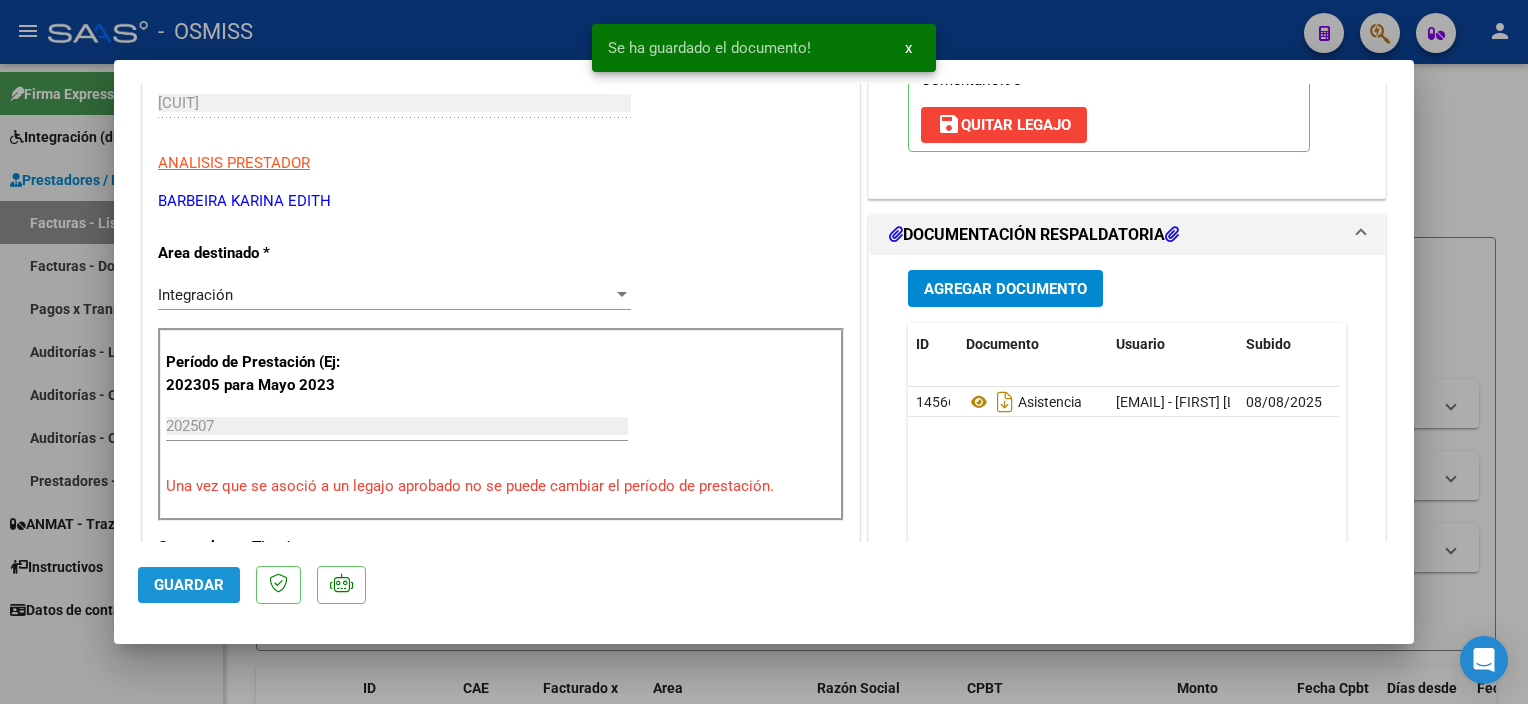 click on "Guardar" 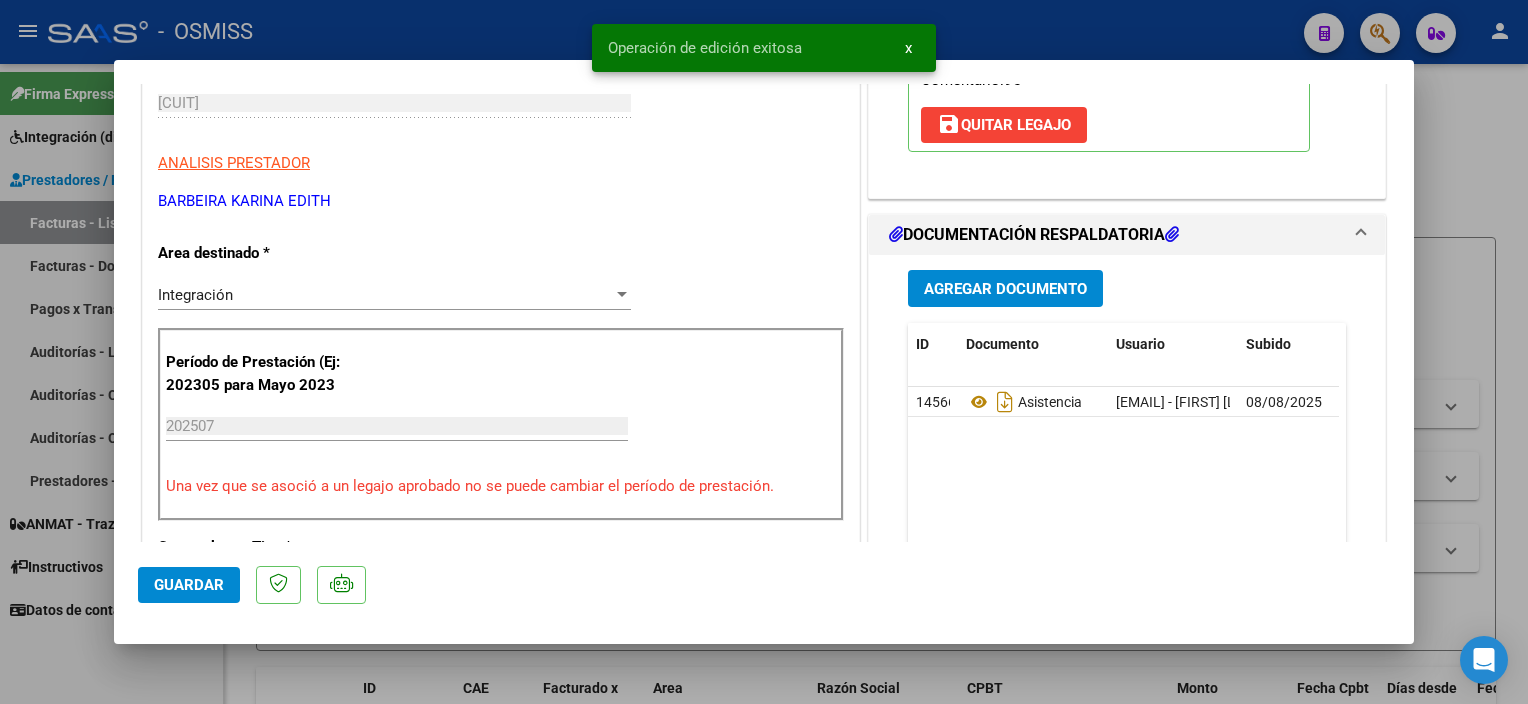 click at bounding box center [764, 352] 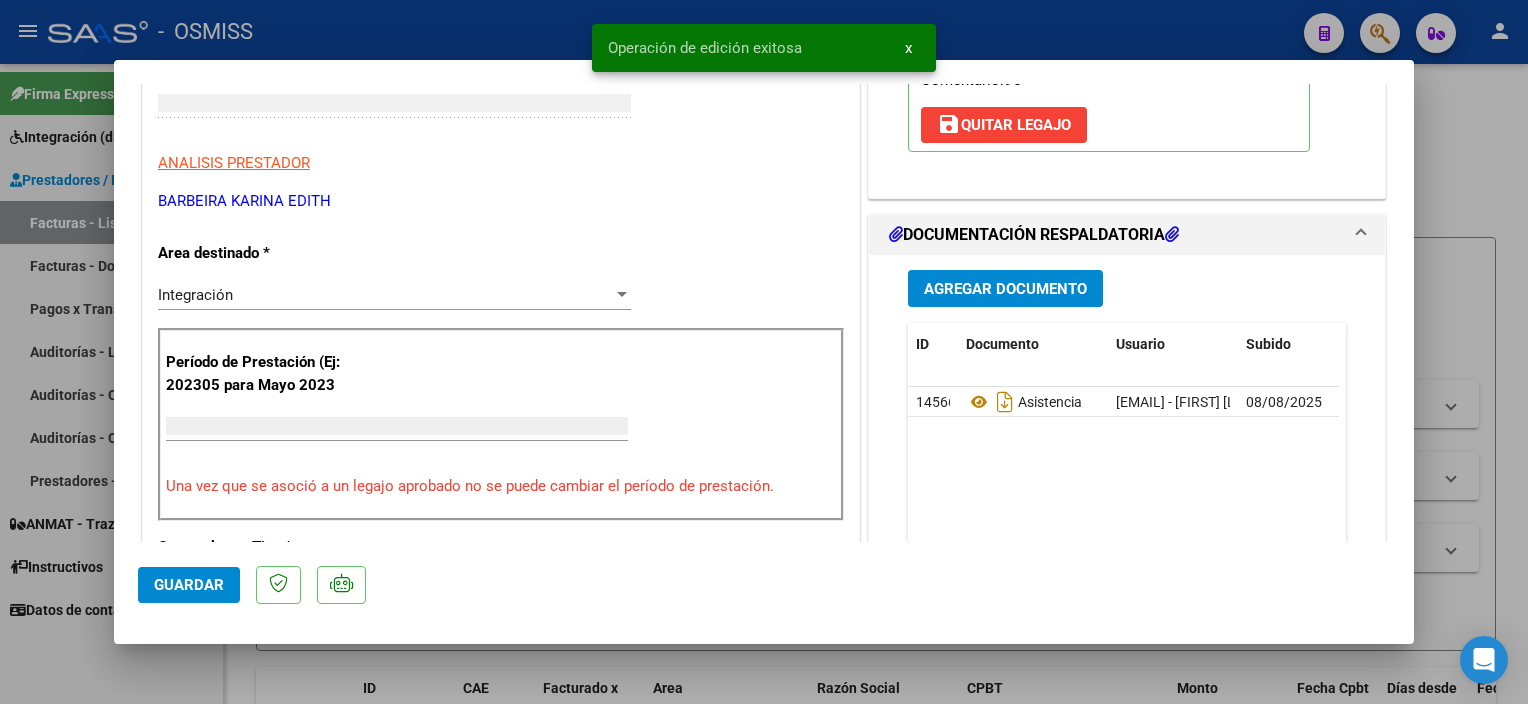 scroll, scrollTop: 291, scrollLeft: 0, axis: vertical 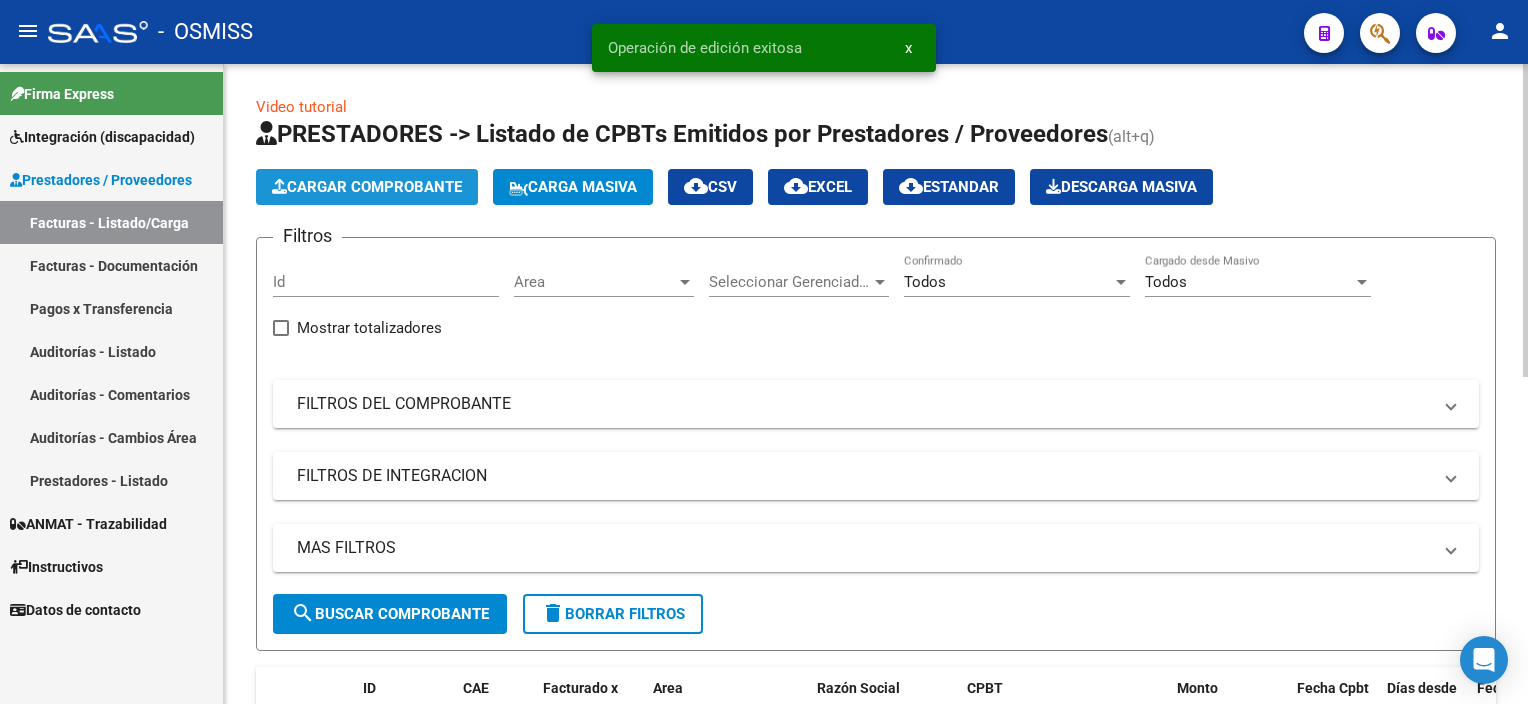 click on "Cargar Comprobante" 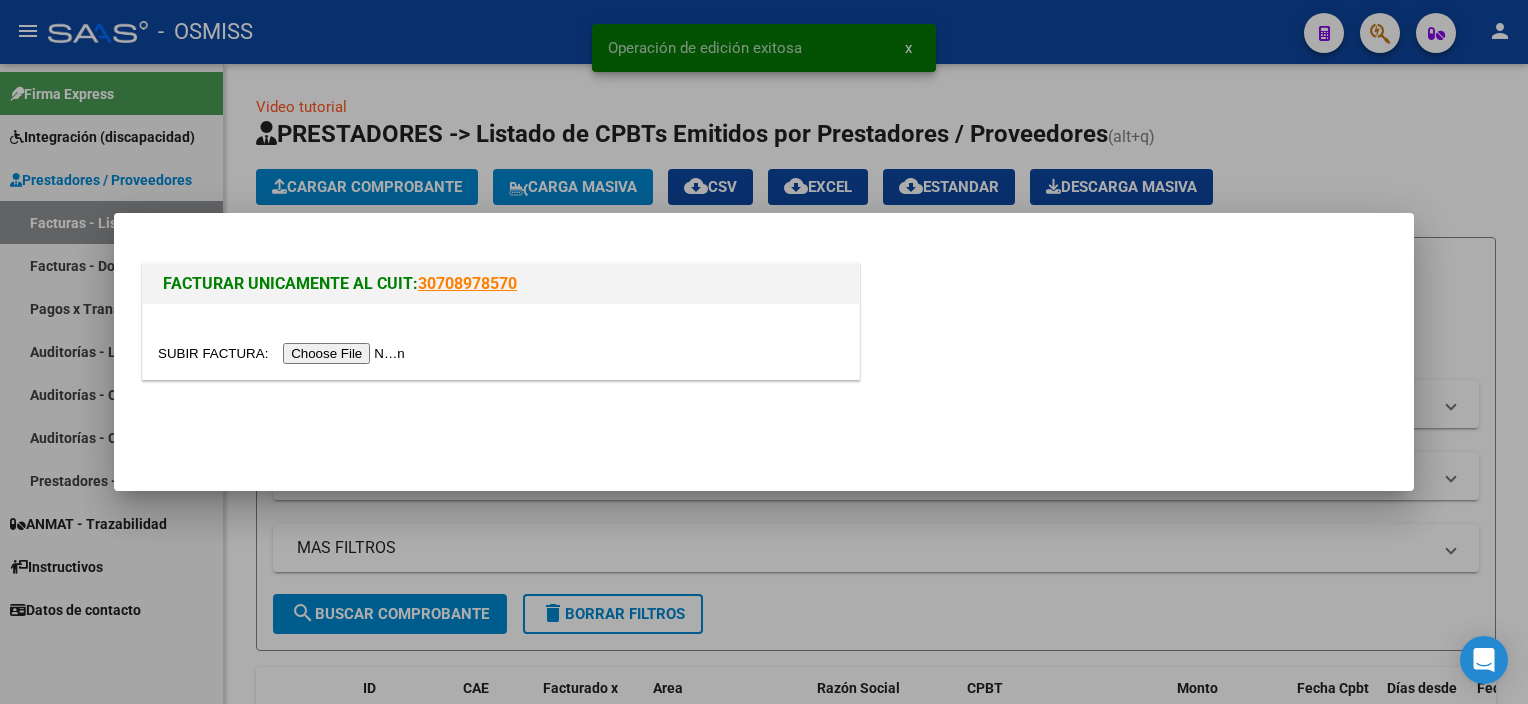 click at bounding box center [284, 353] 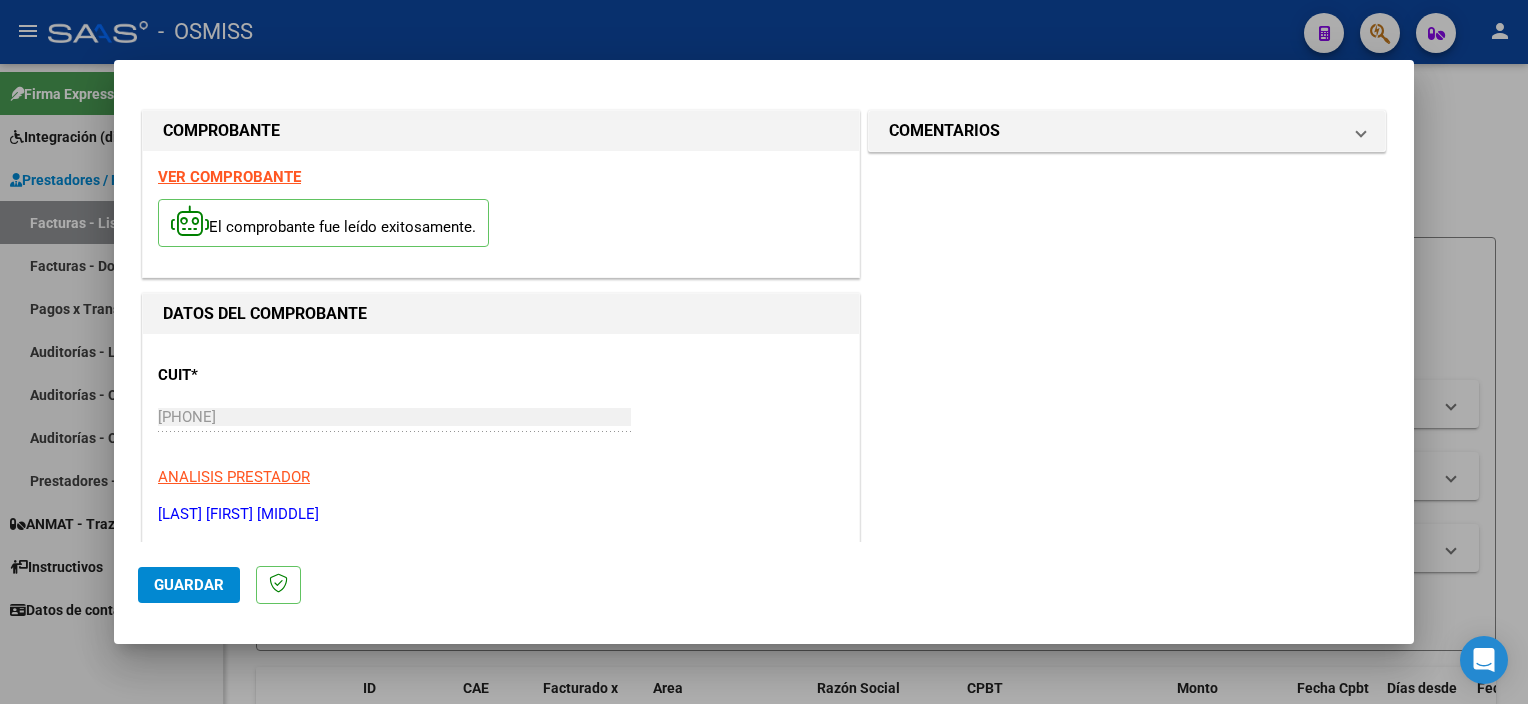 scroll, scrollTop: 295, scrollLeft: 0, axis: vertical 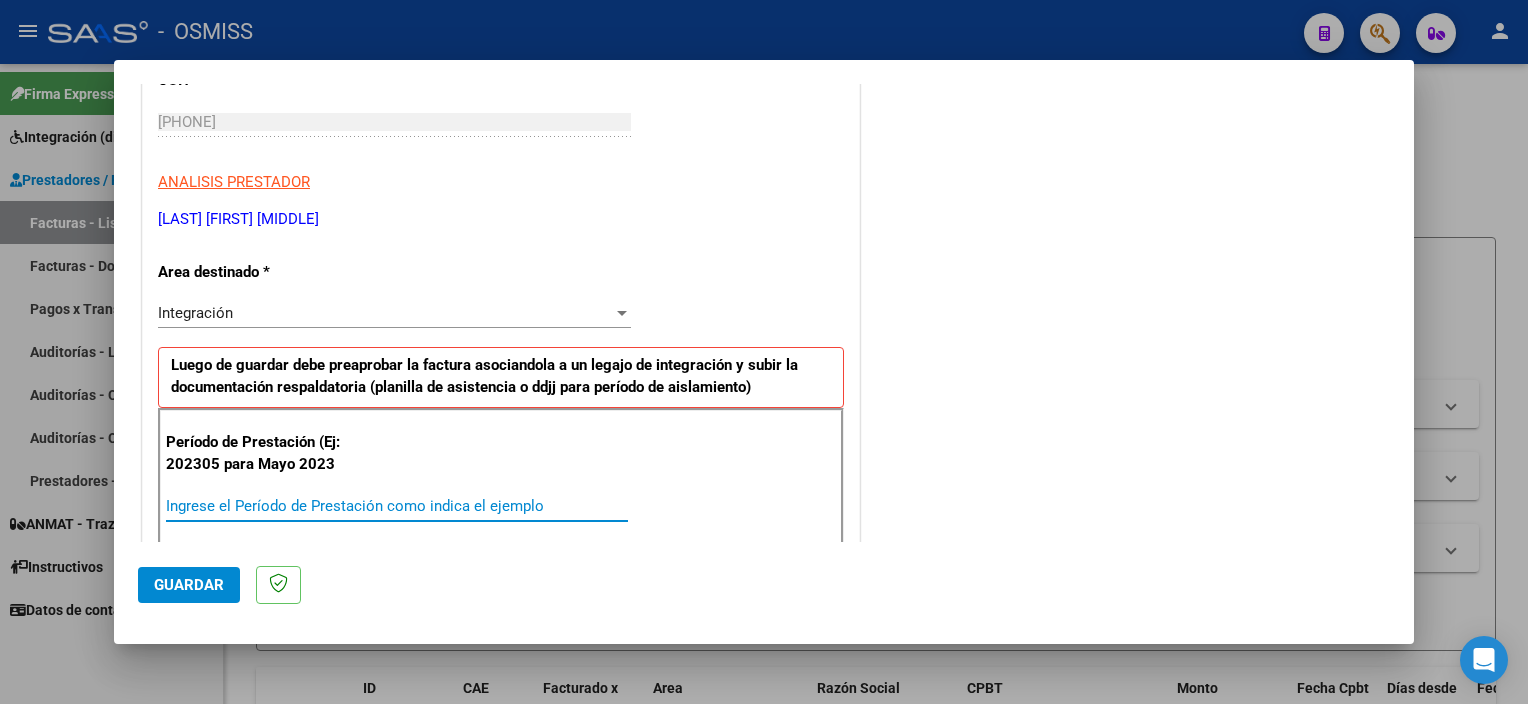 type on "1" 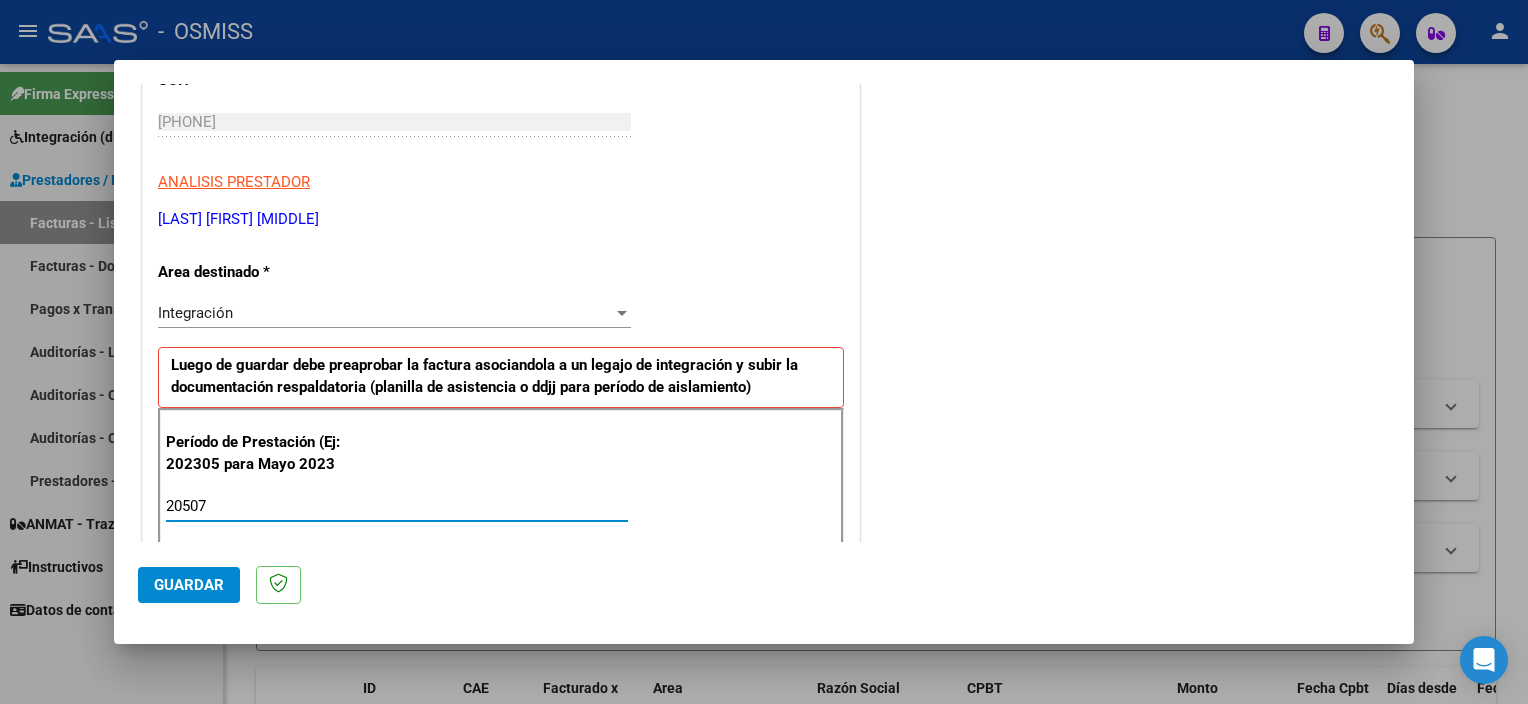 type on "20507" 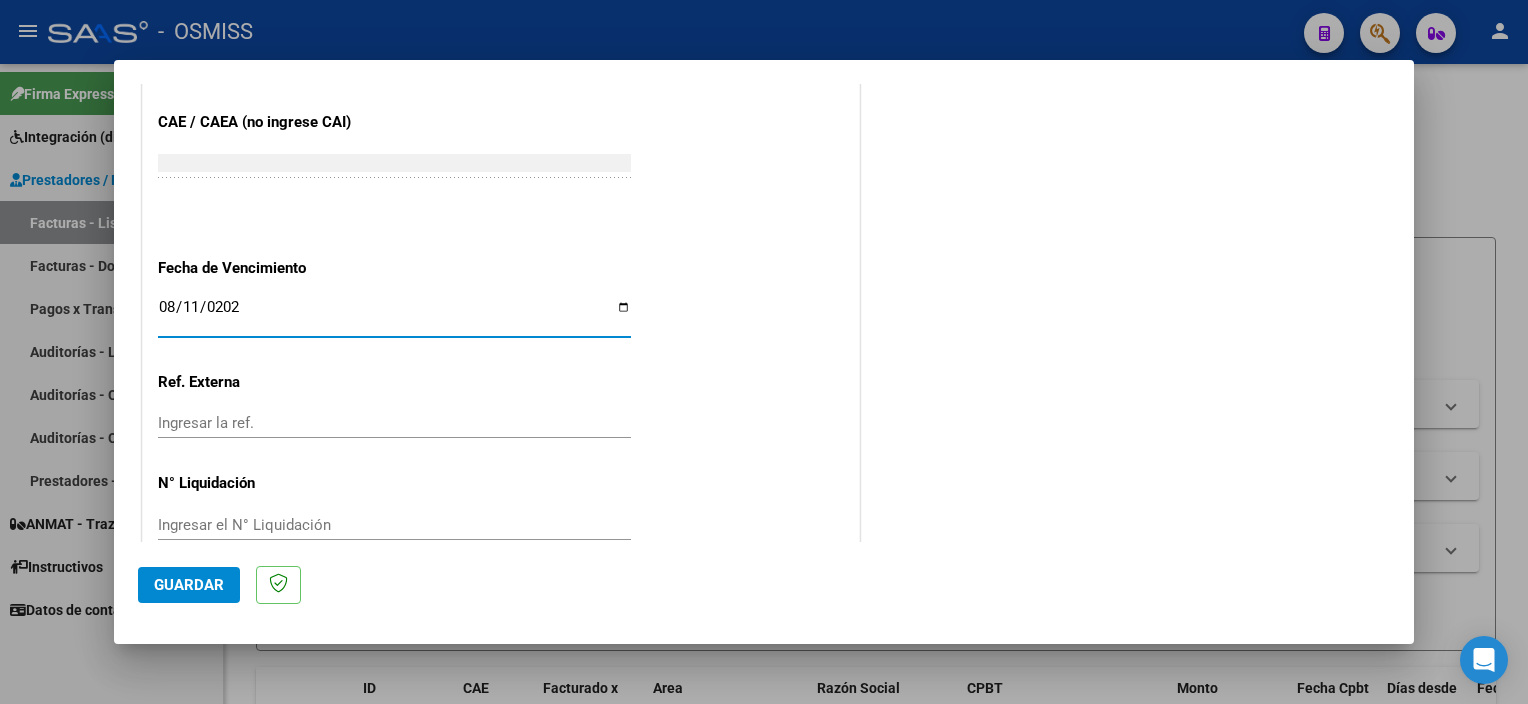 type on "2025-08-11" 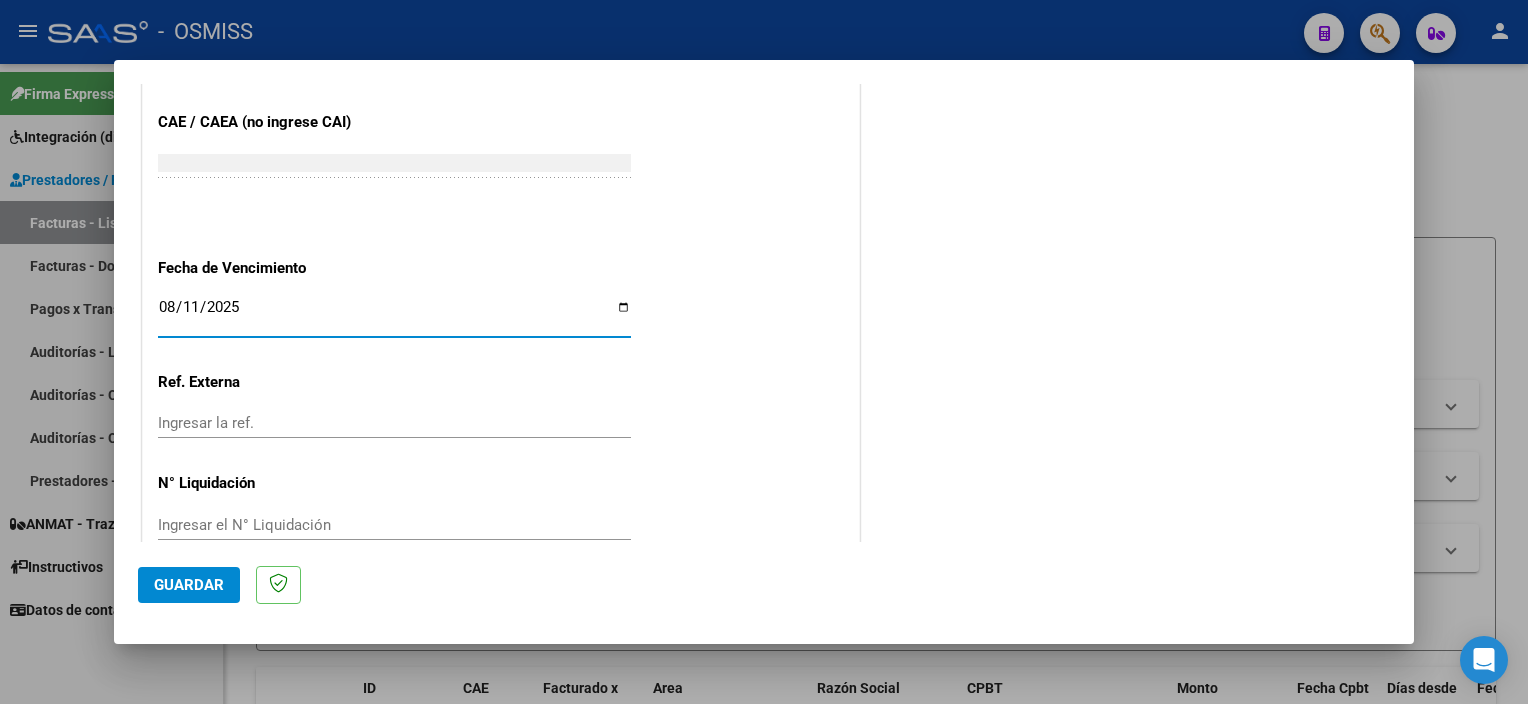 click on "Guardar" 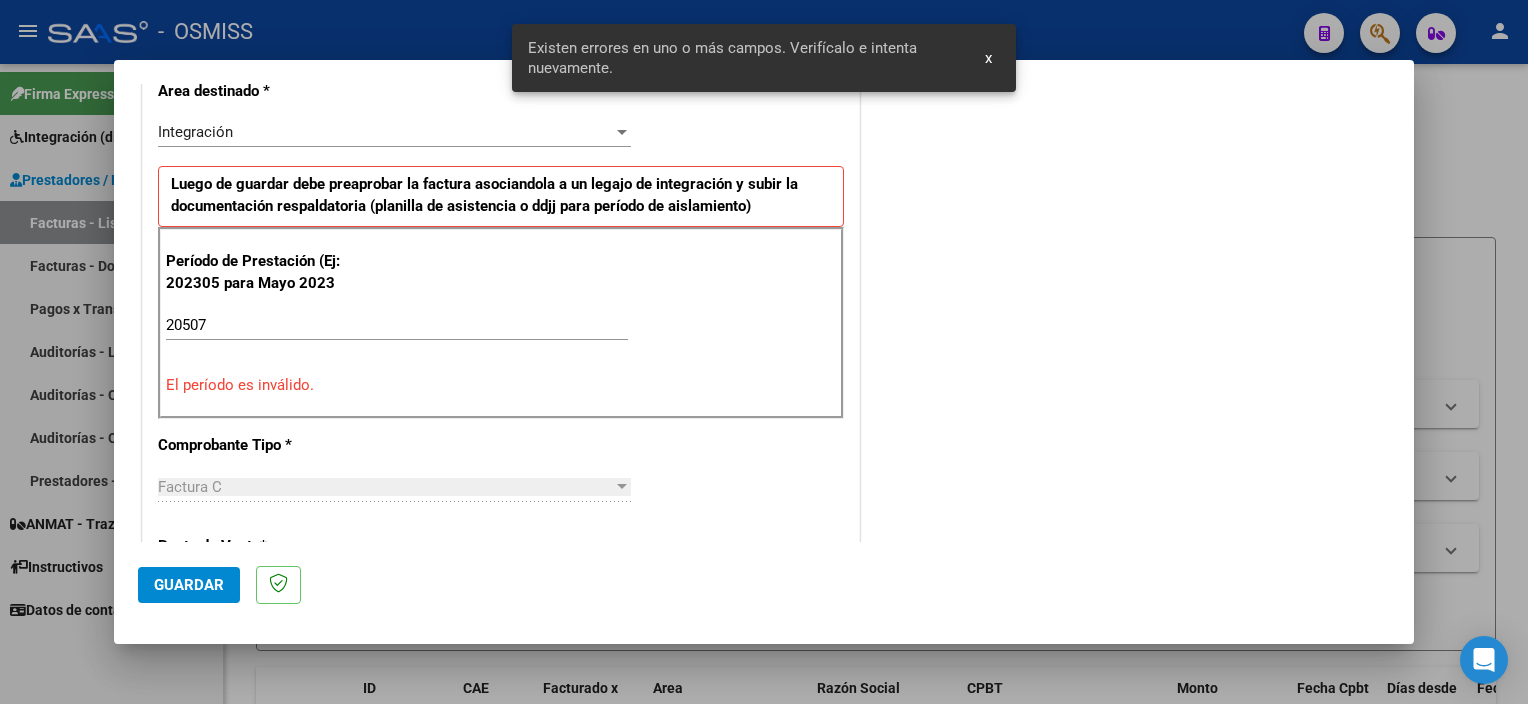 scroll, scrollTop: 465, scrollLeft: 0, axis: vertical 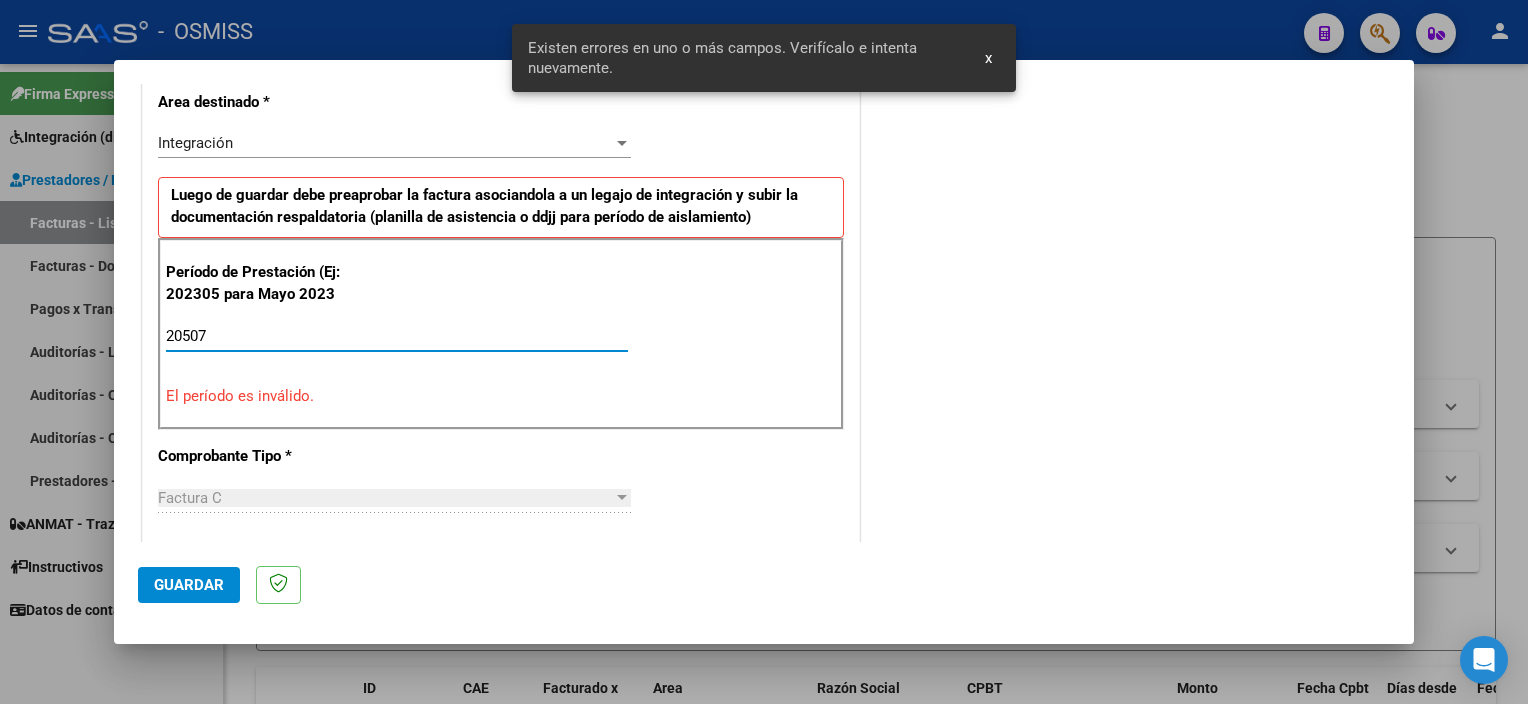 drag, startPoint x: 220, startPoint y: 332, endPoint x: 136, endPoint y: 325, distance: 84.29116 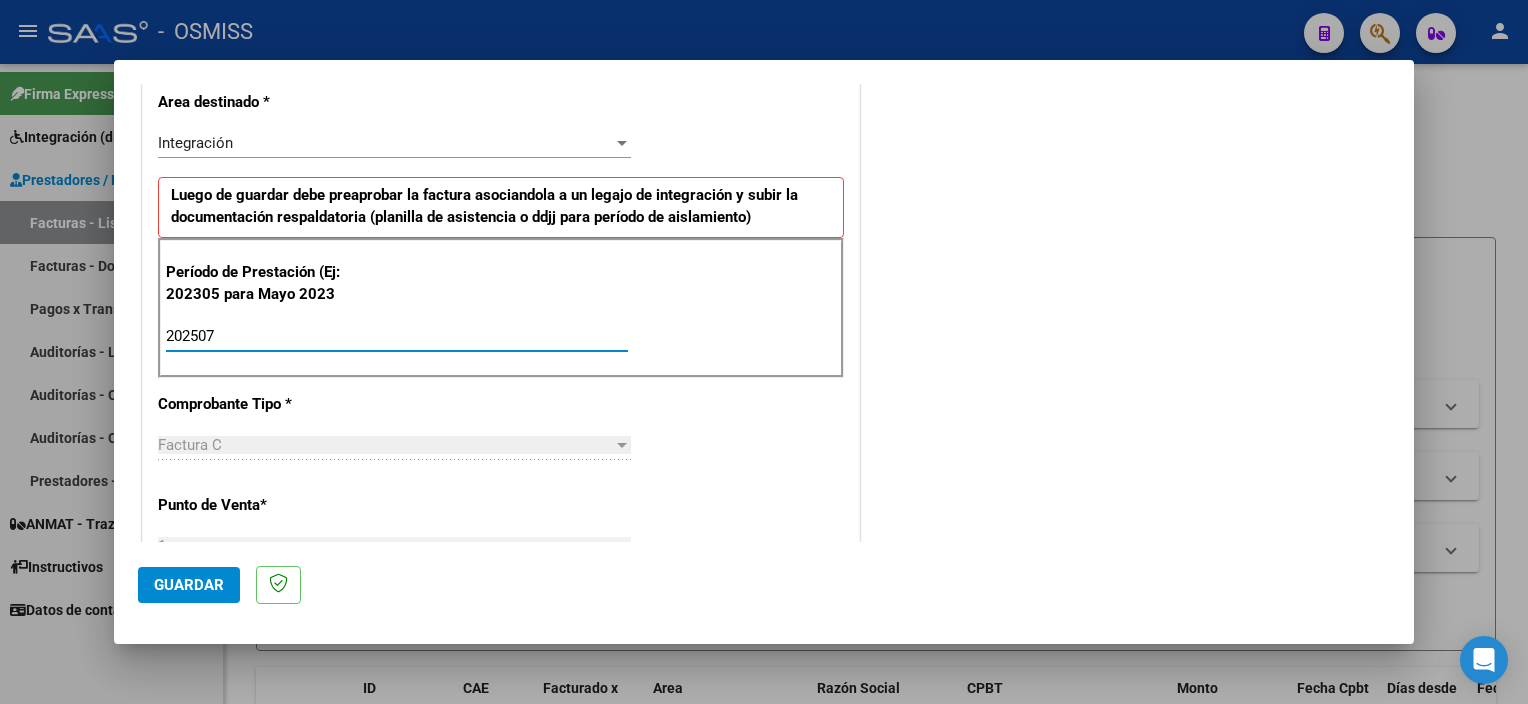 type on "202507" 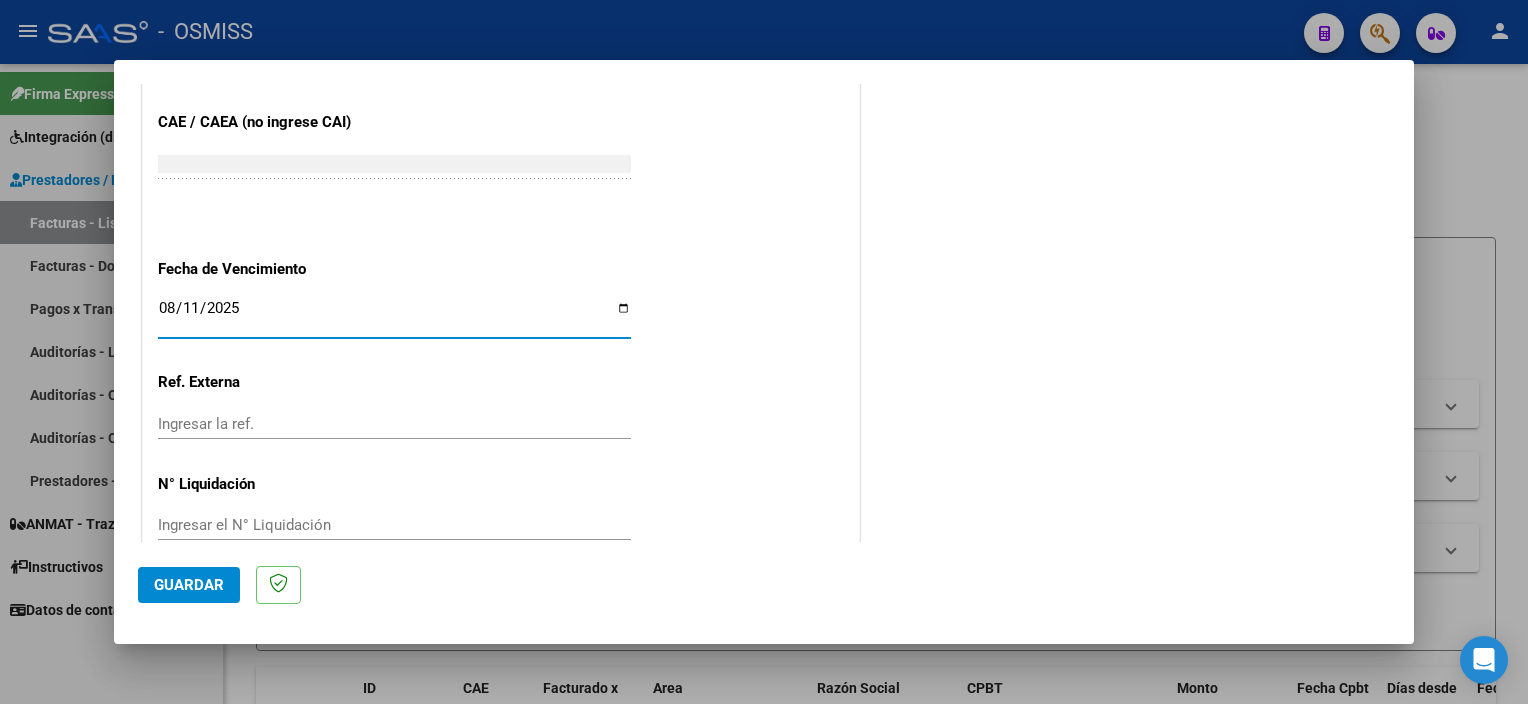 click on "Guardar" 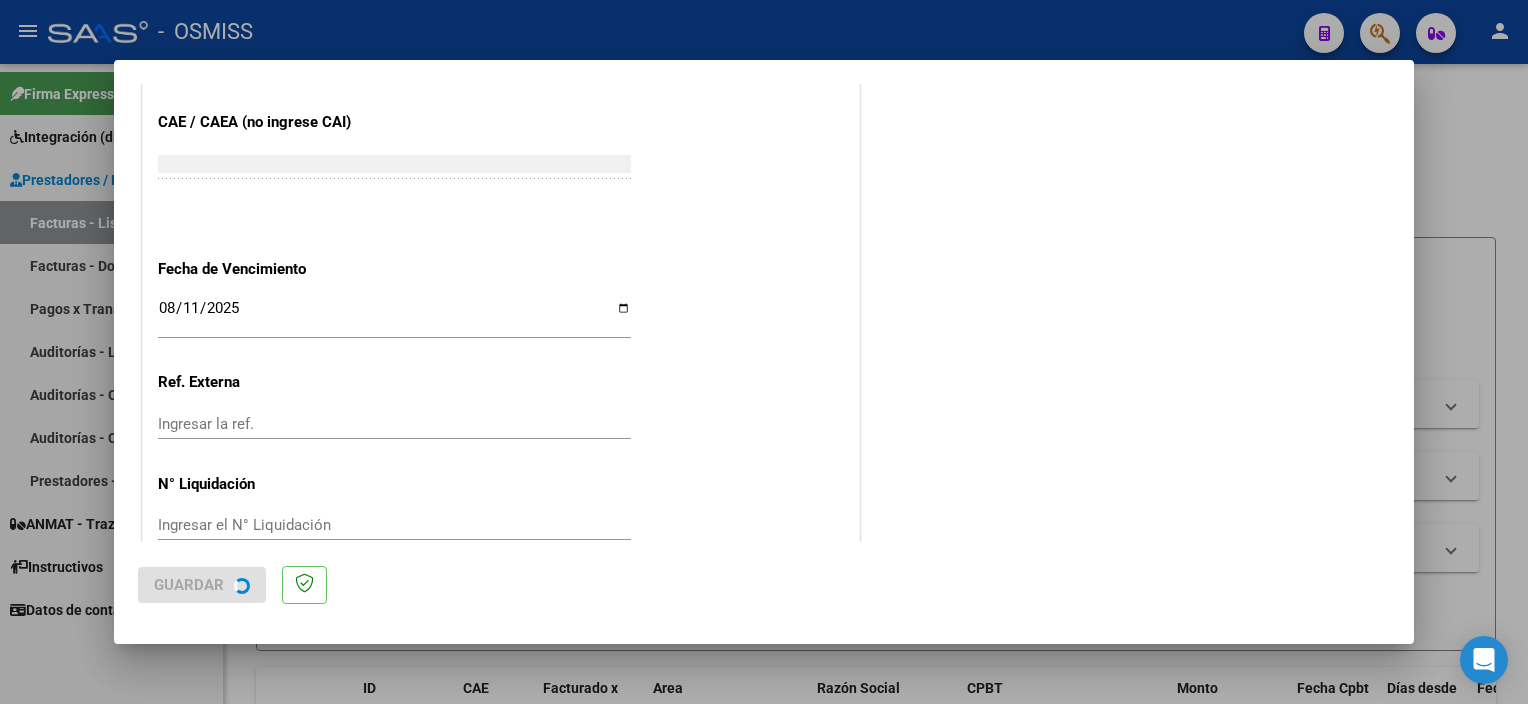 scroll, scrollTop: 0, scrollLeft: 0, axis: both 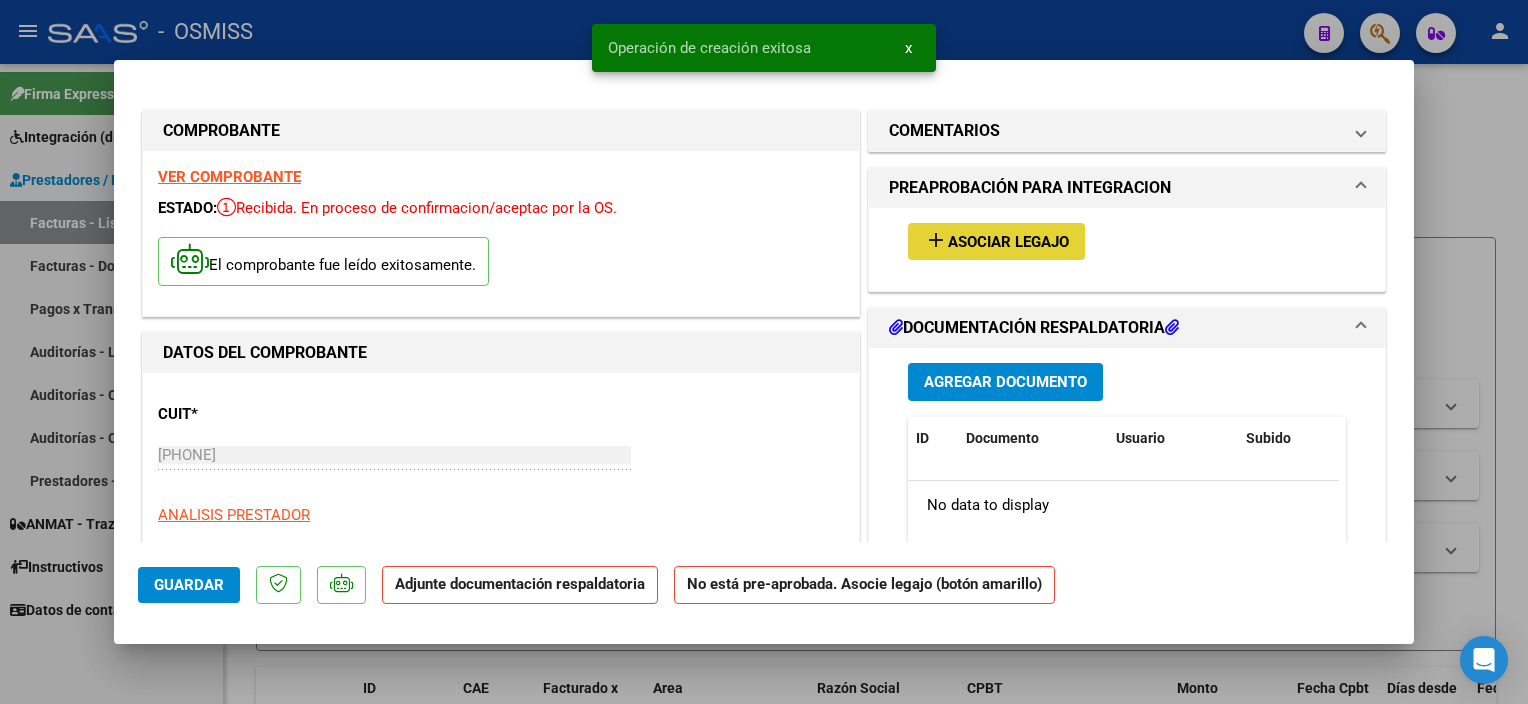 click on "add Asociar Legajo" at bounding box center [996, 241] 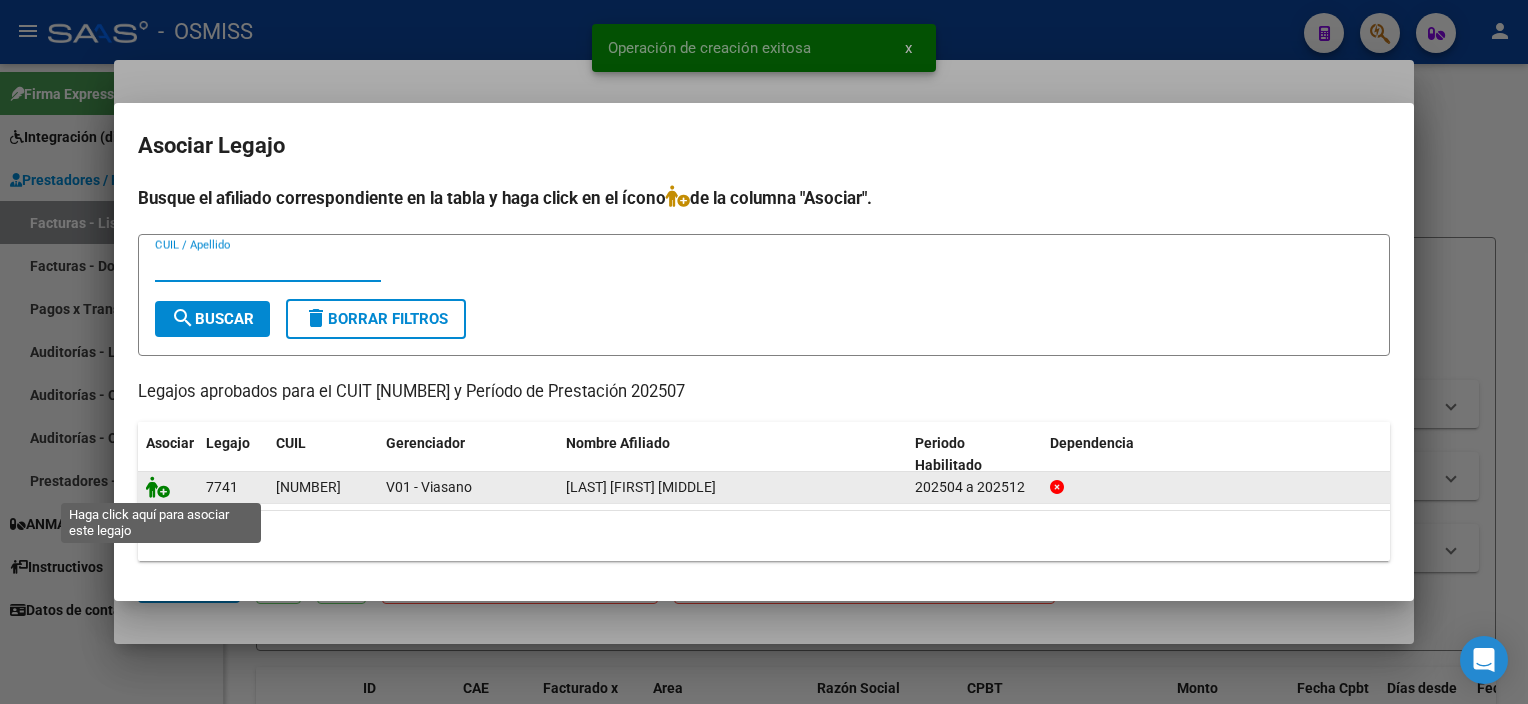 click 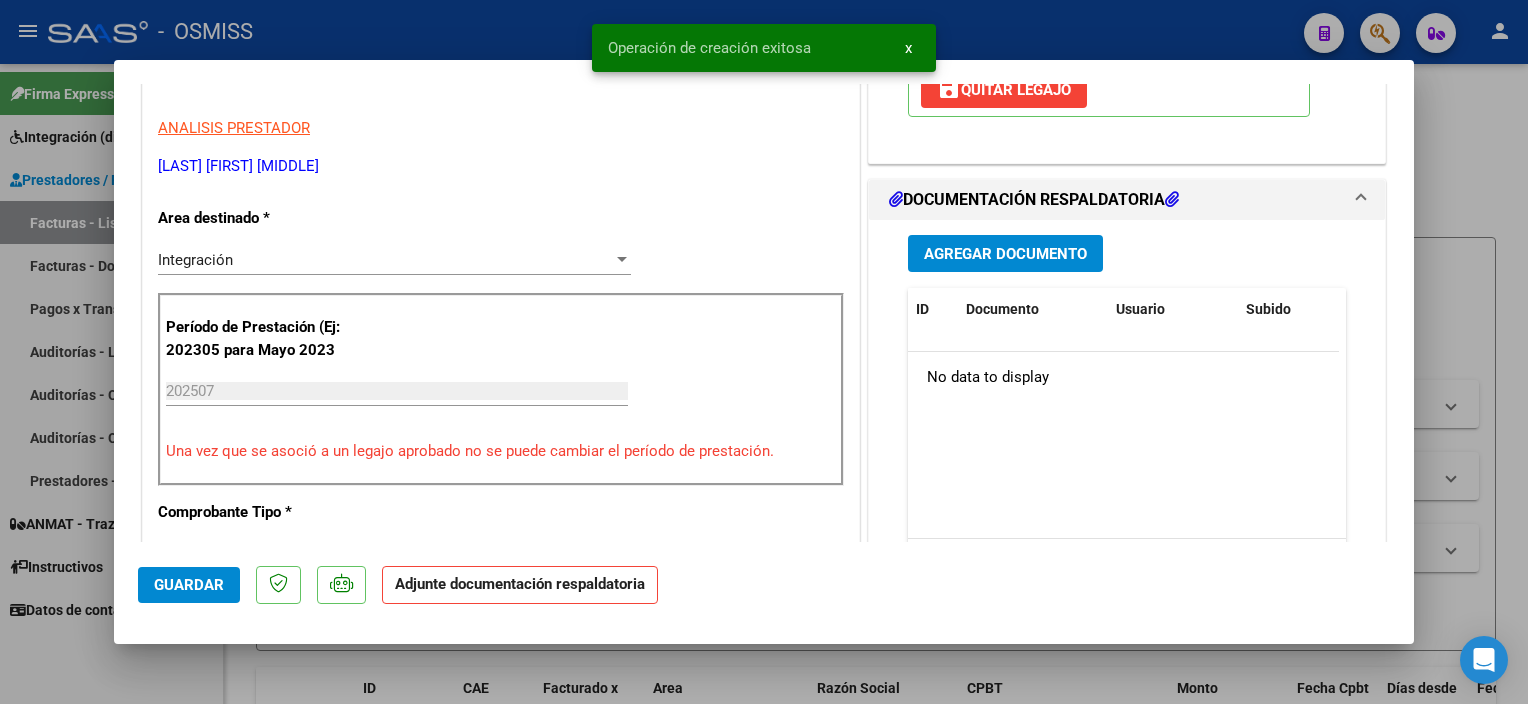 scroll, scrollTop: 389, scrollLeft: 0, axis: vertical 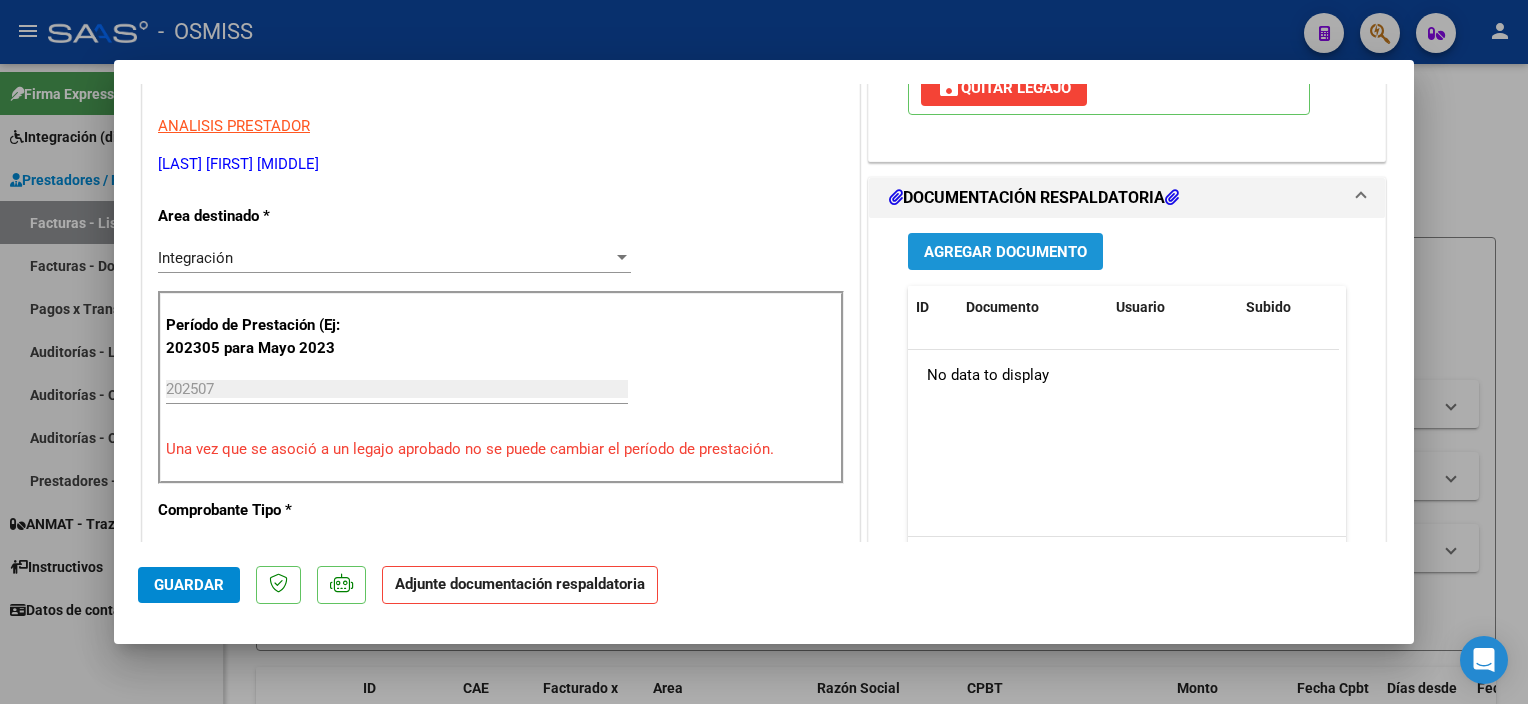 click on "Agregar Documento" at bounding box center (1005, 252) 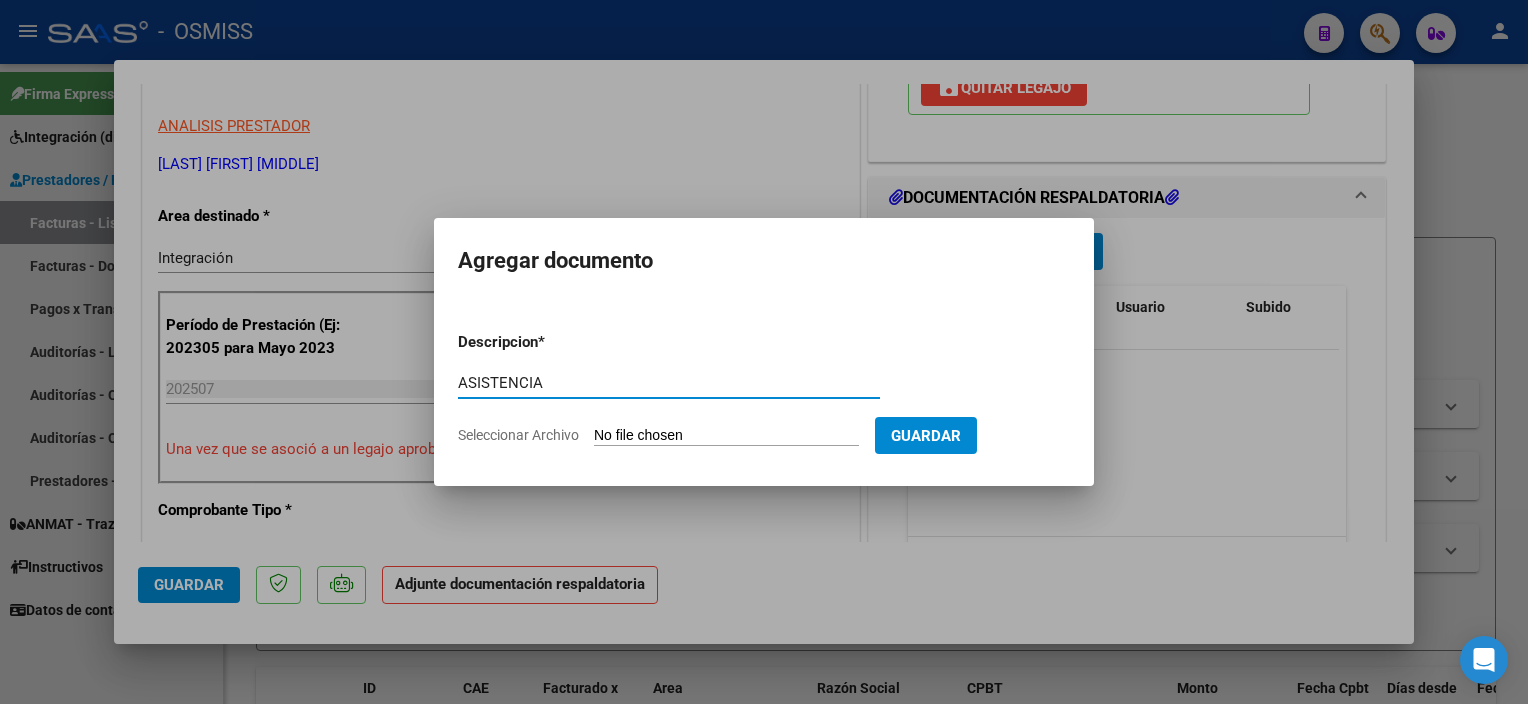 type on "ASISTENCIA" 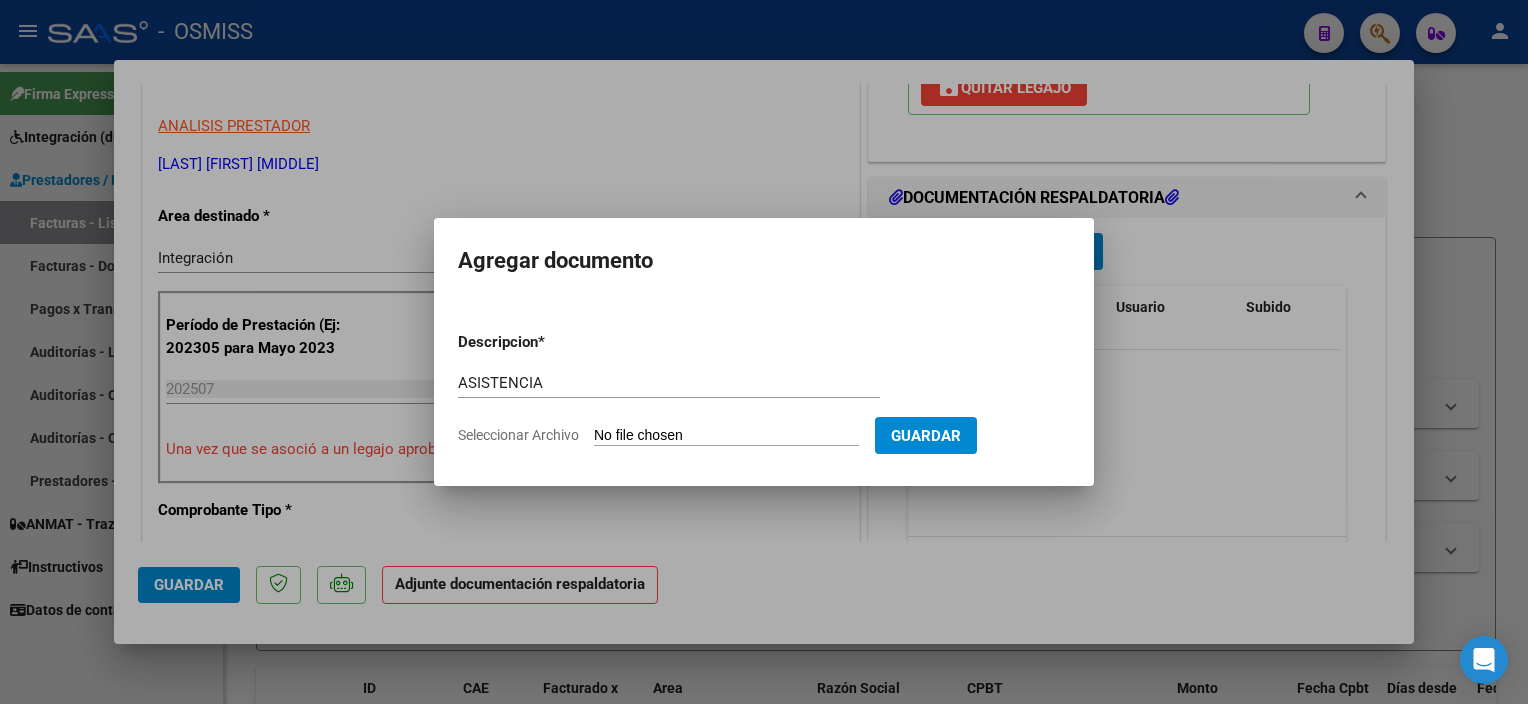 click on "Seleccionar Archivo" at bounding box center [726, 436] 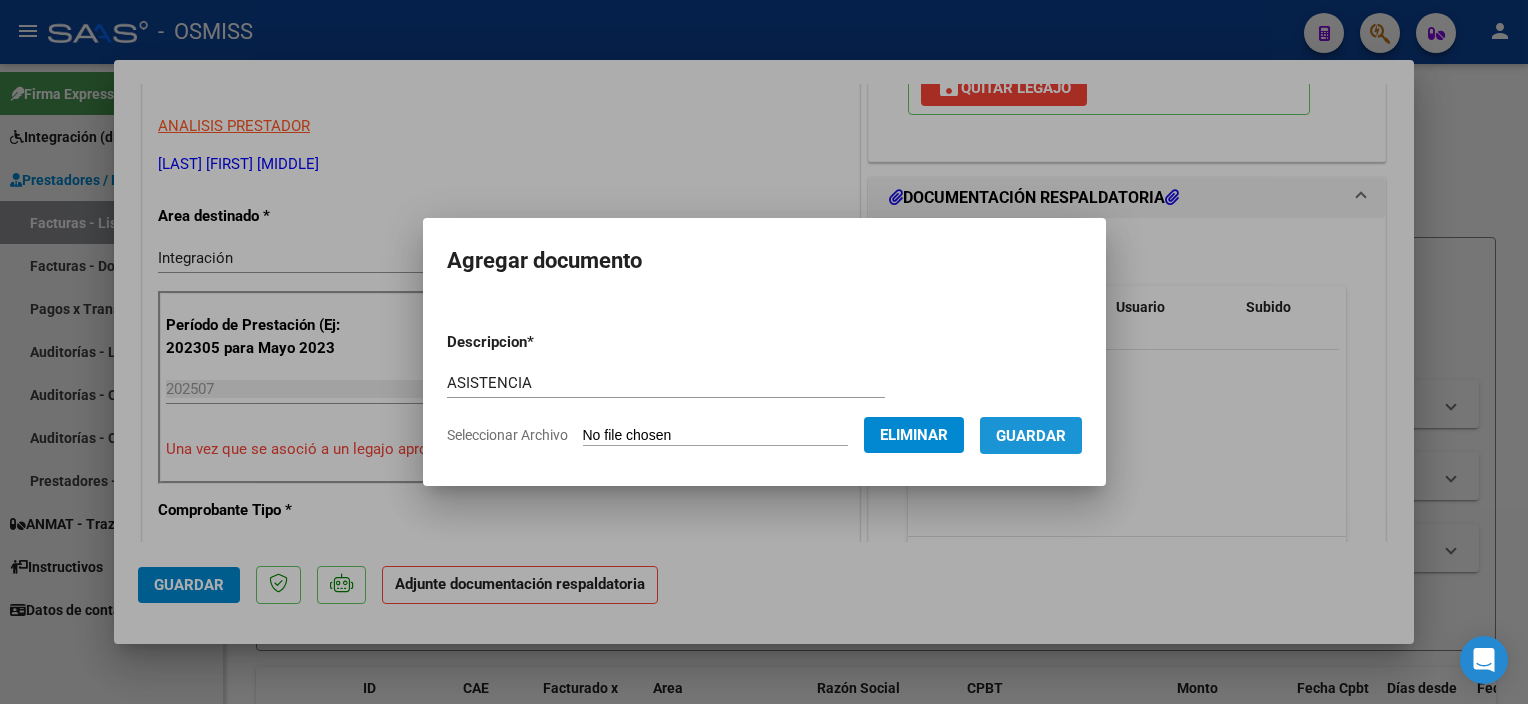 click on "Guardar" at bounding box center [1031, 436] 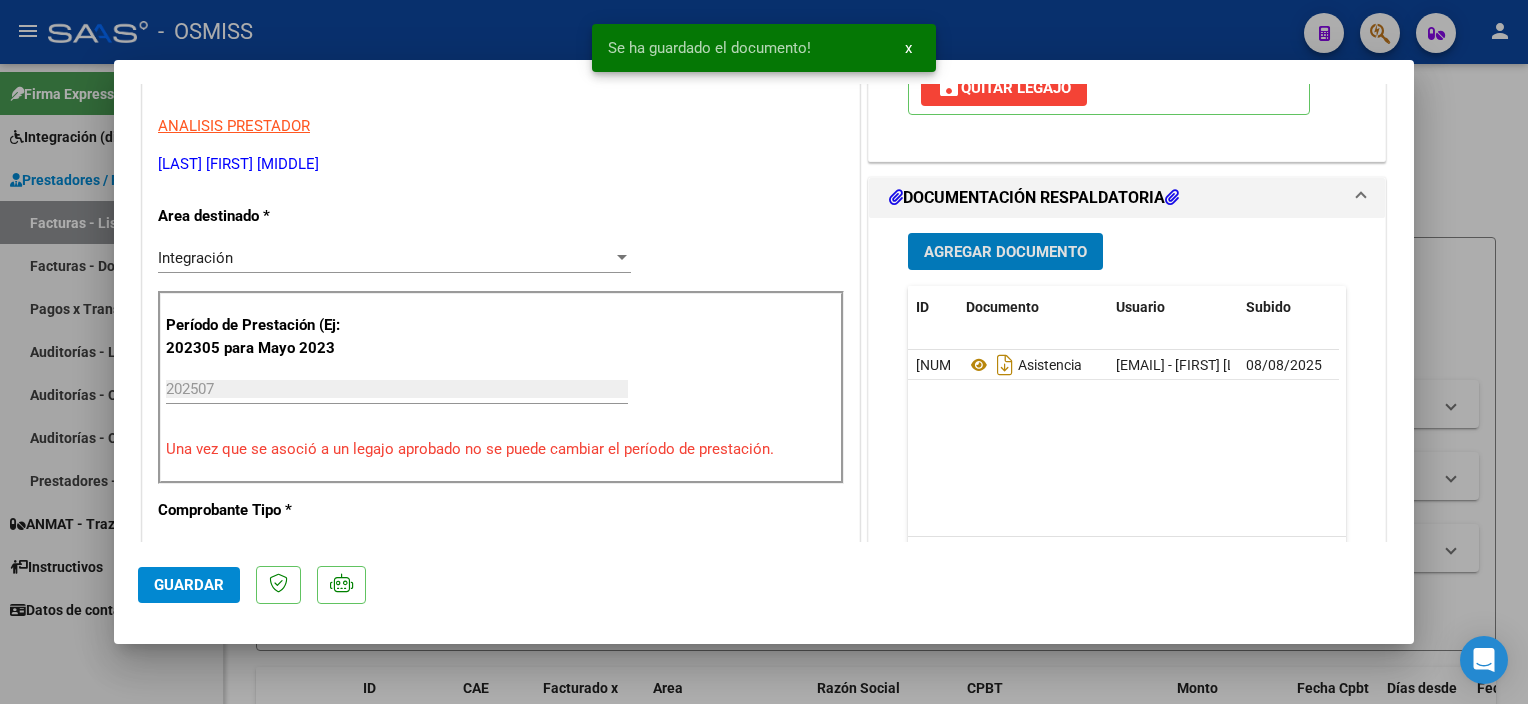 click on "Guardar" 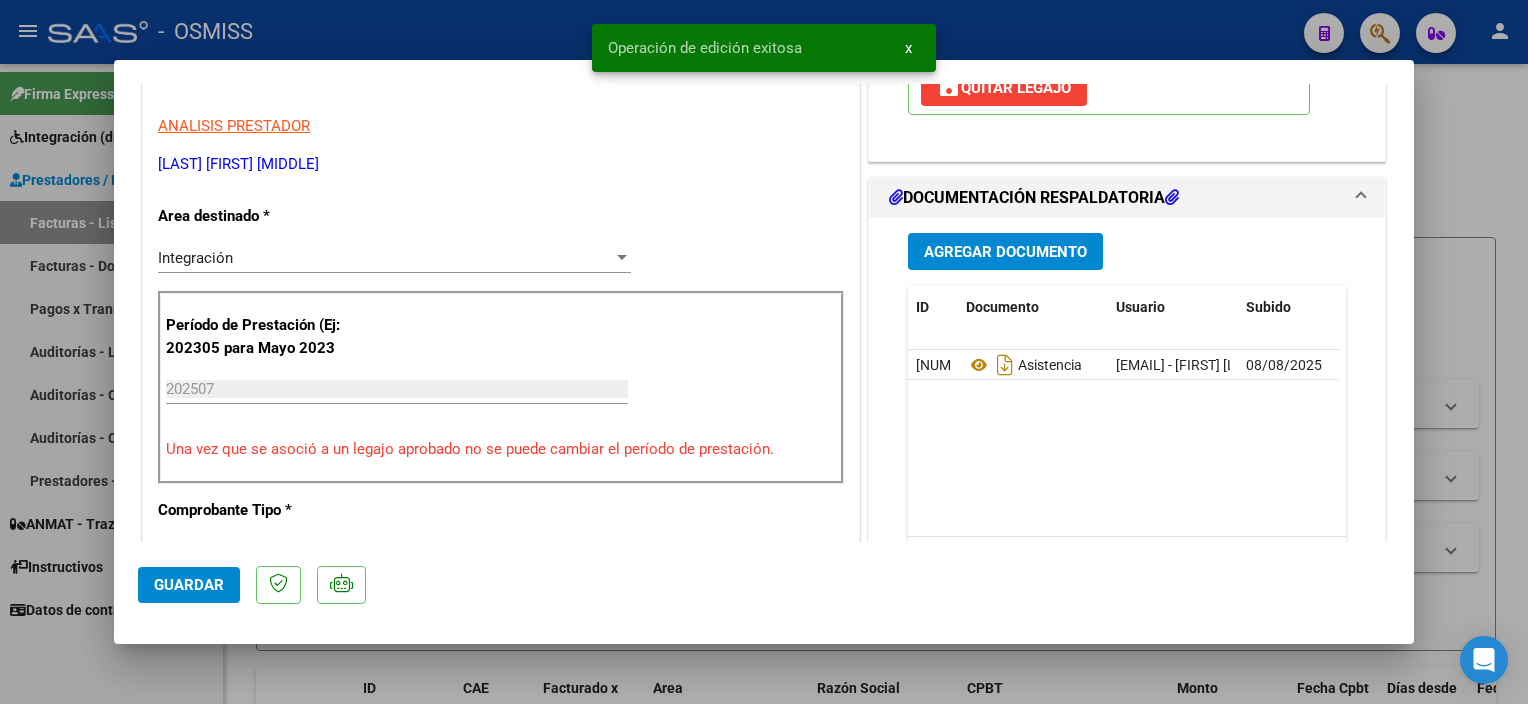 click at bounding box center (764, 352) 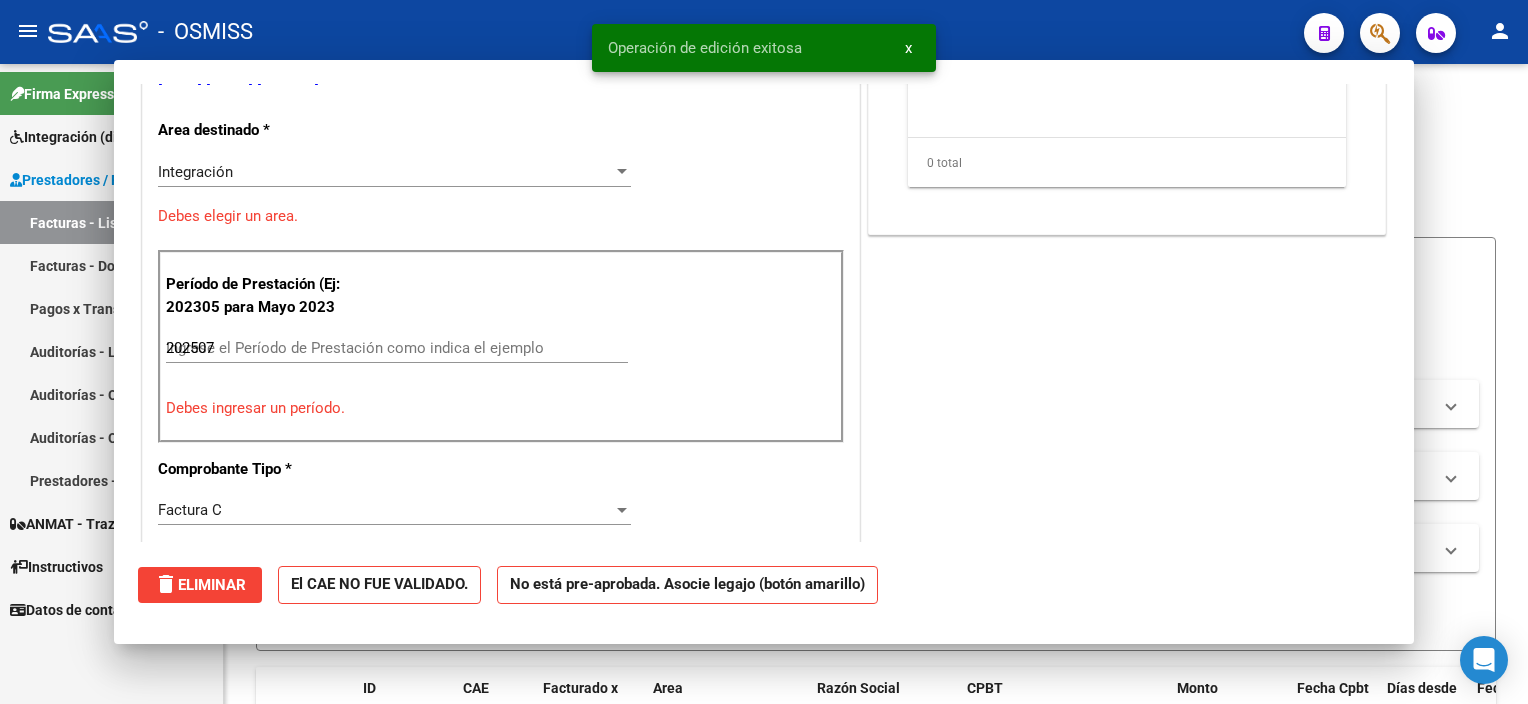 type 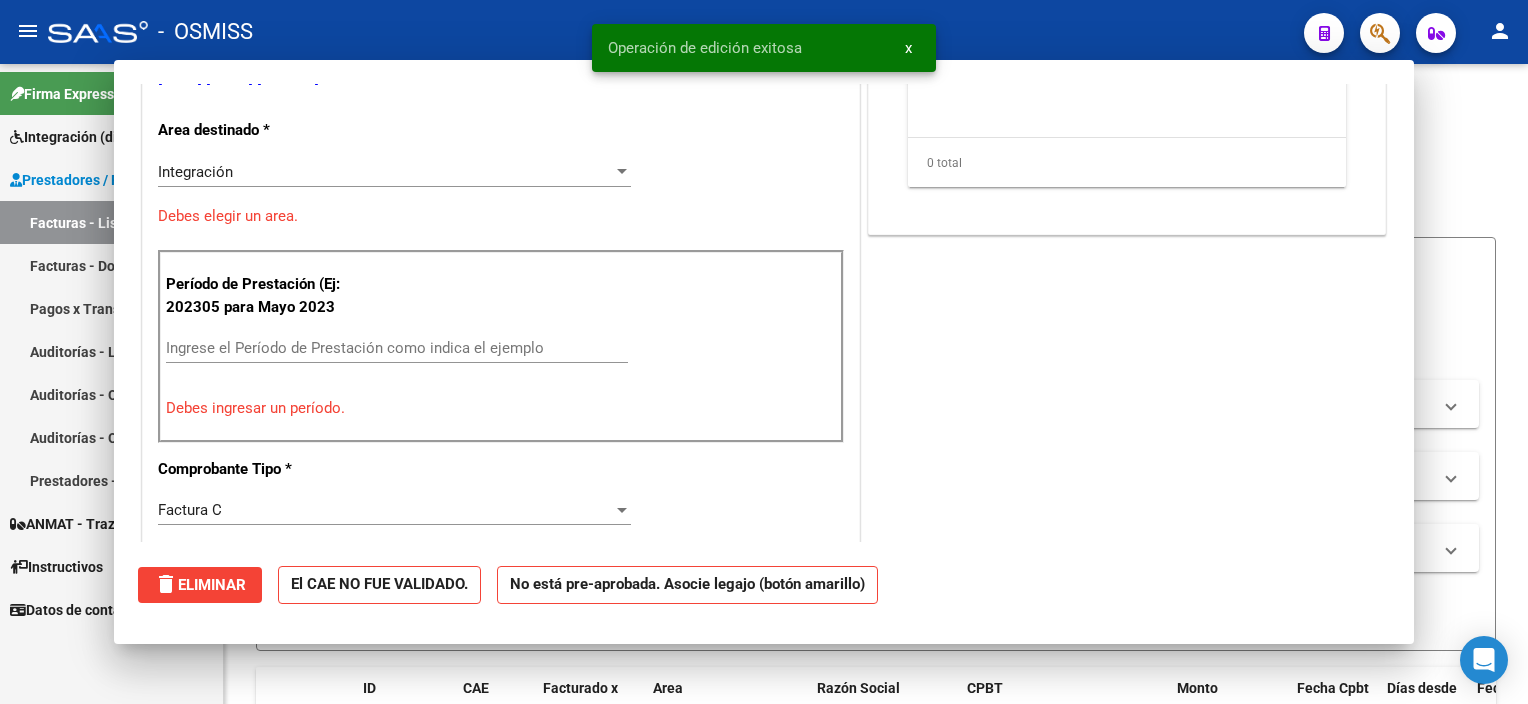 scroll, scrollTop: 328, scrollLeft: 0, axis: vertical 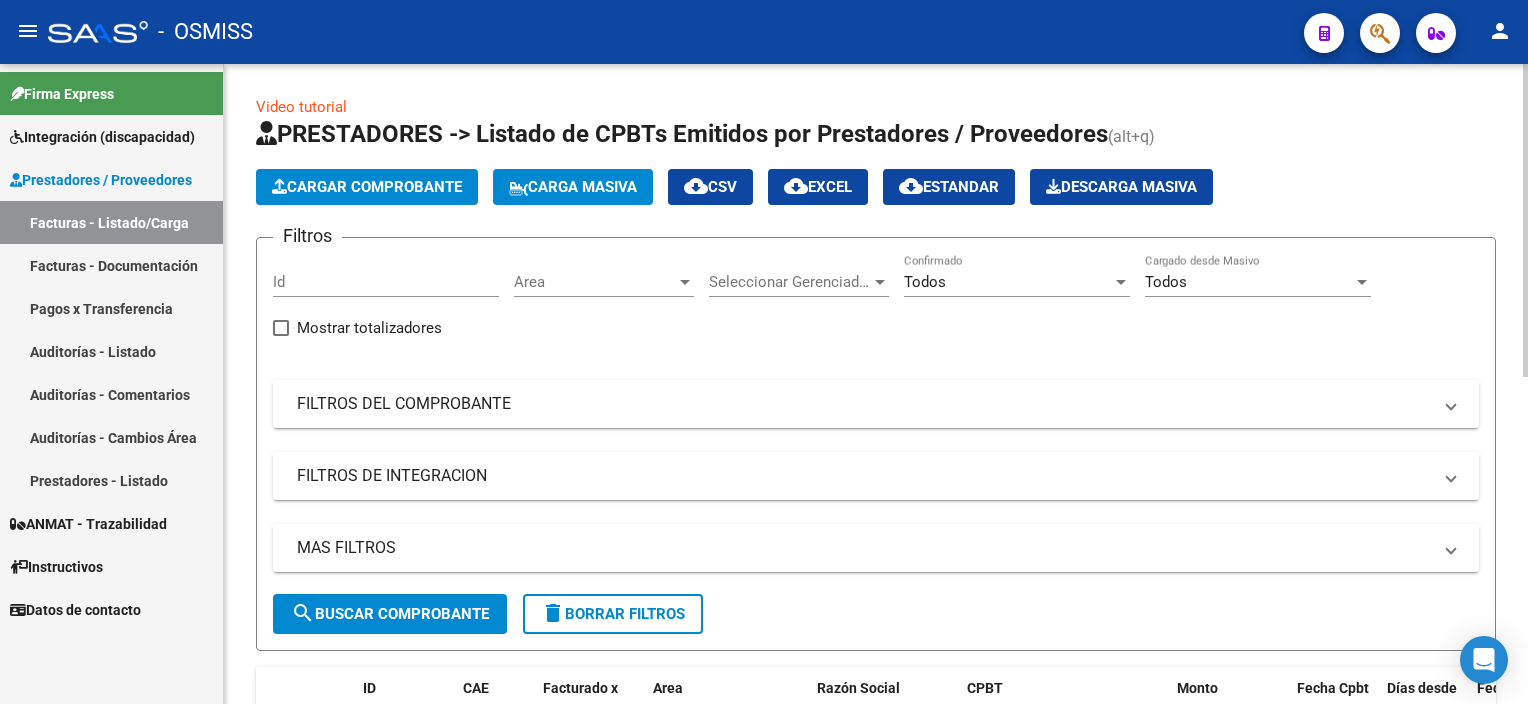 click on "Cargar Comprobante" 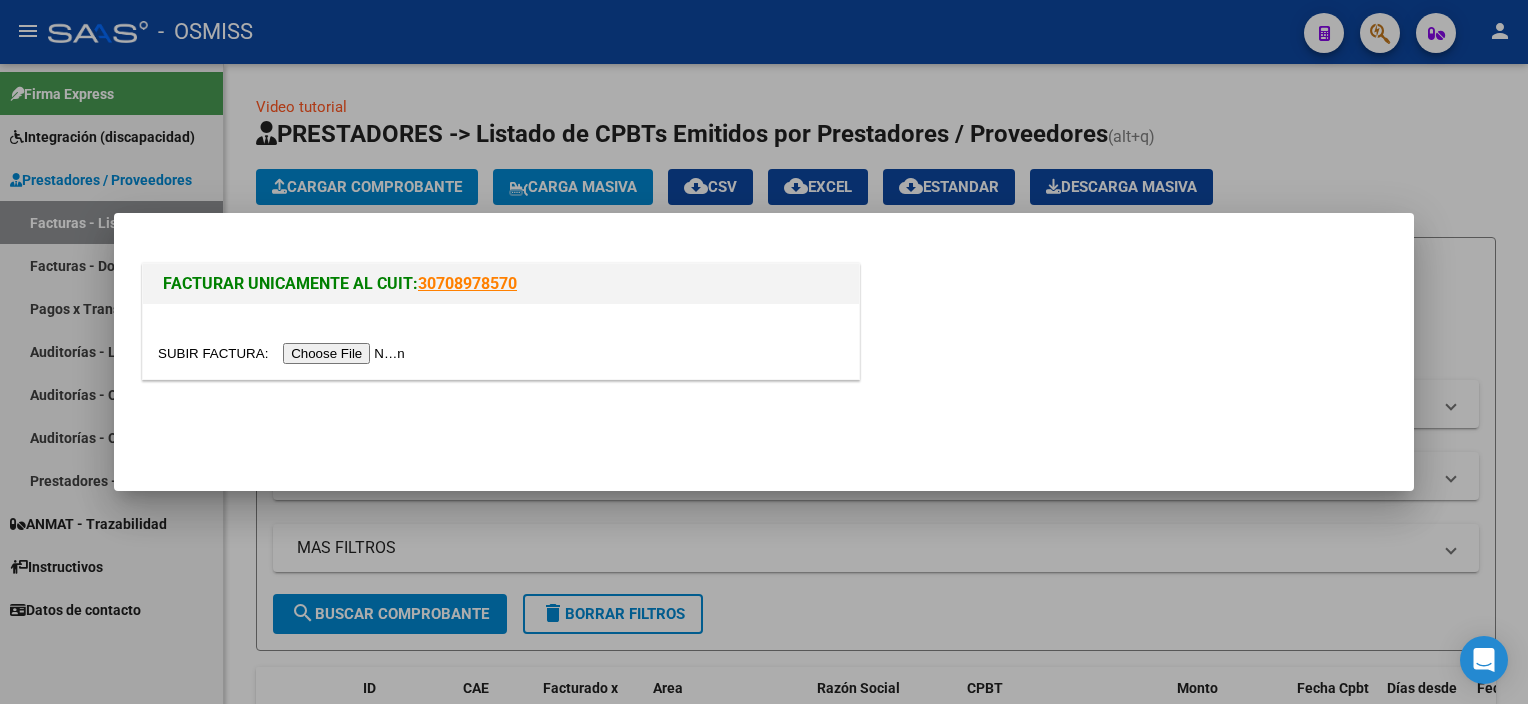 click at bounding box center [284, 353] 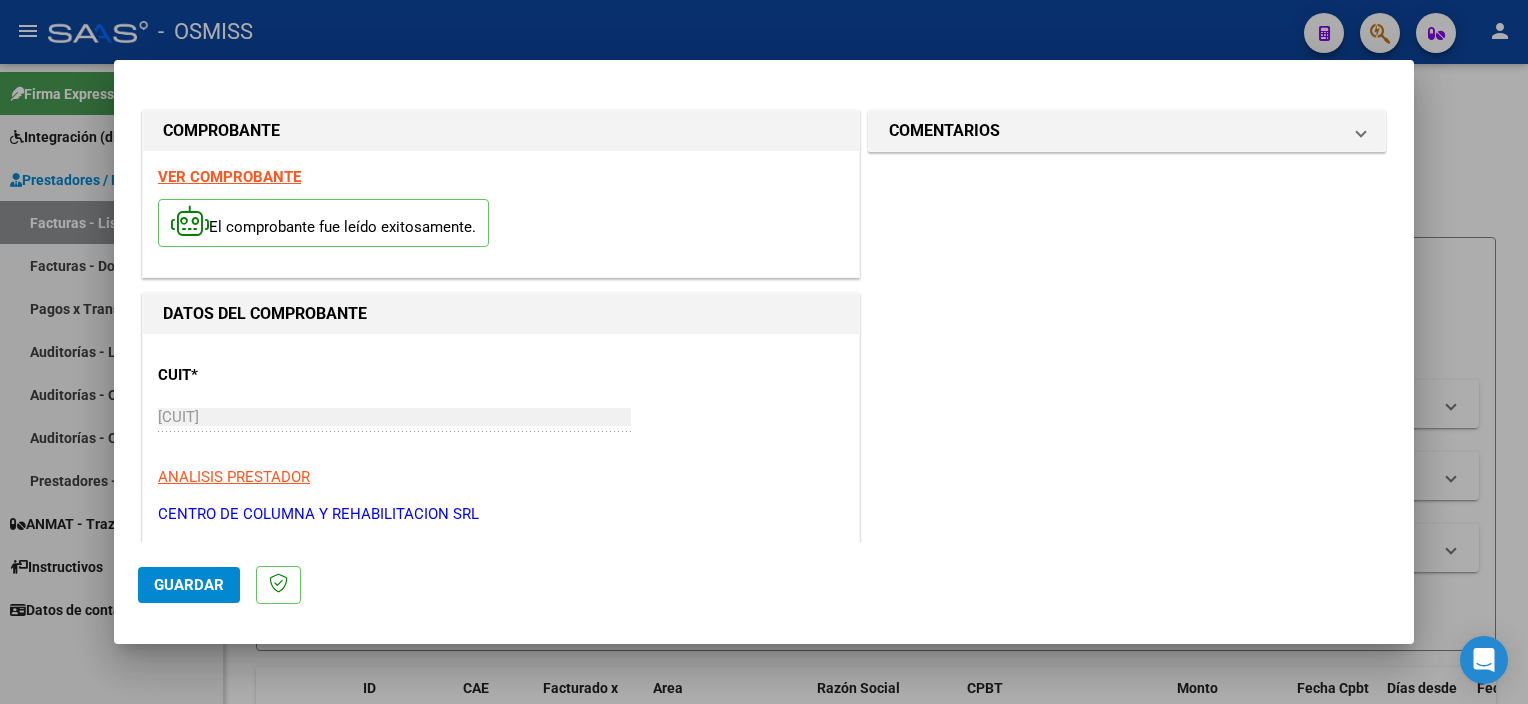 click on "COMENTARIOS Comentarios del Prestador / Gerenciador:" at bounding box center [1127, 975] 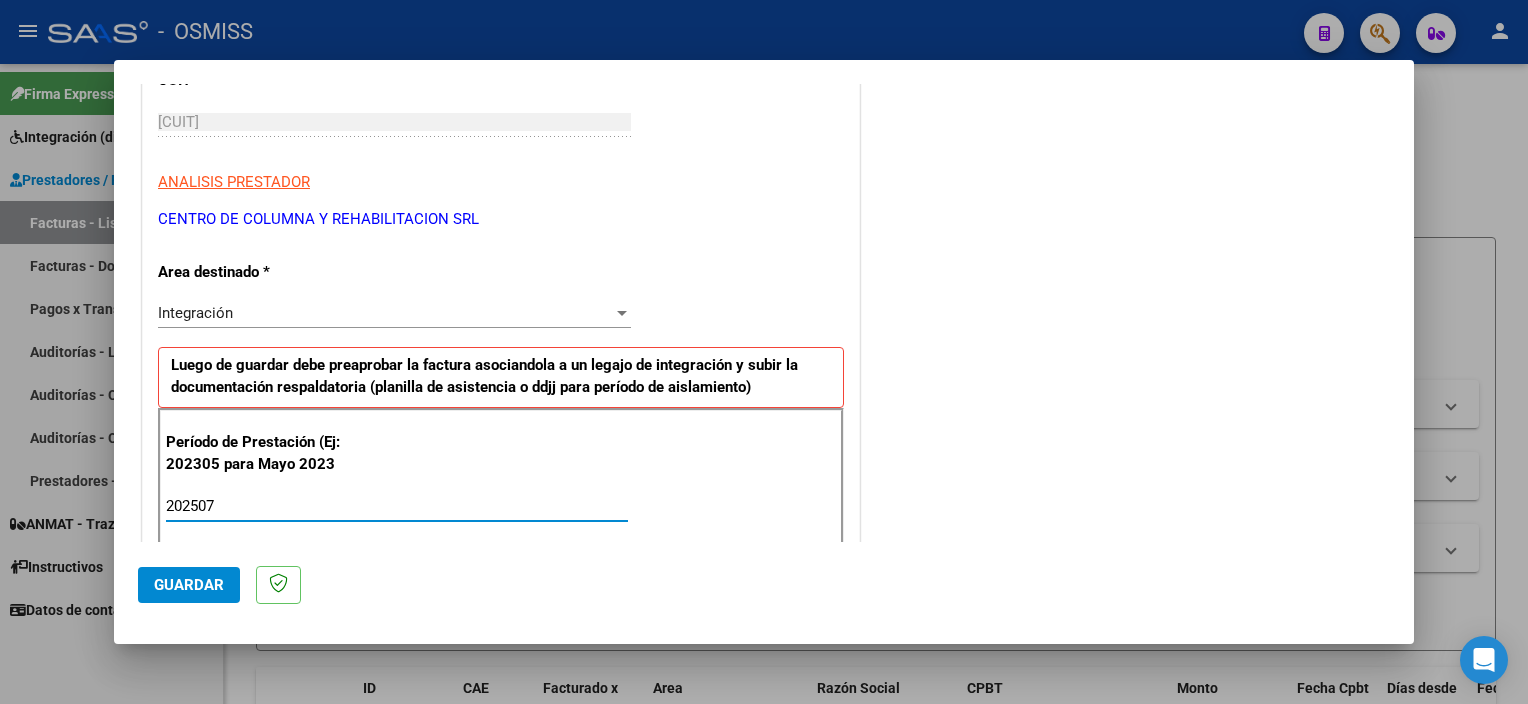type on "202507" 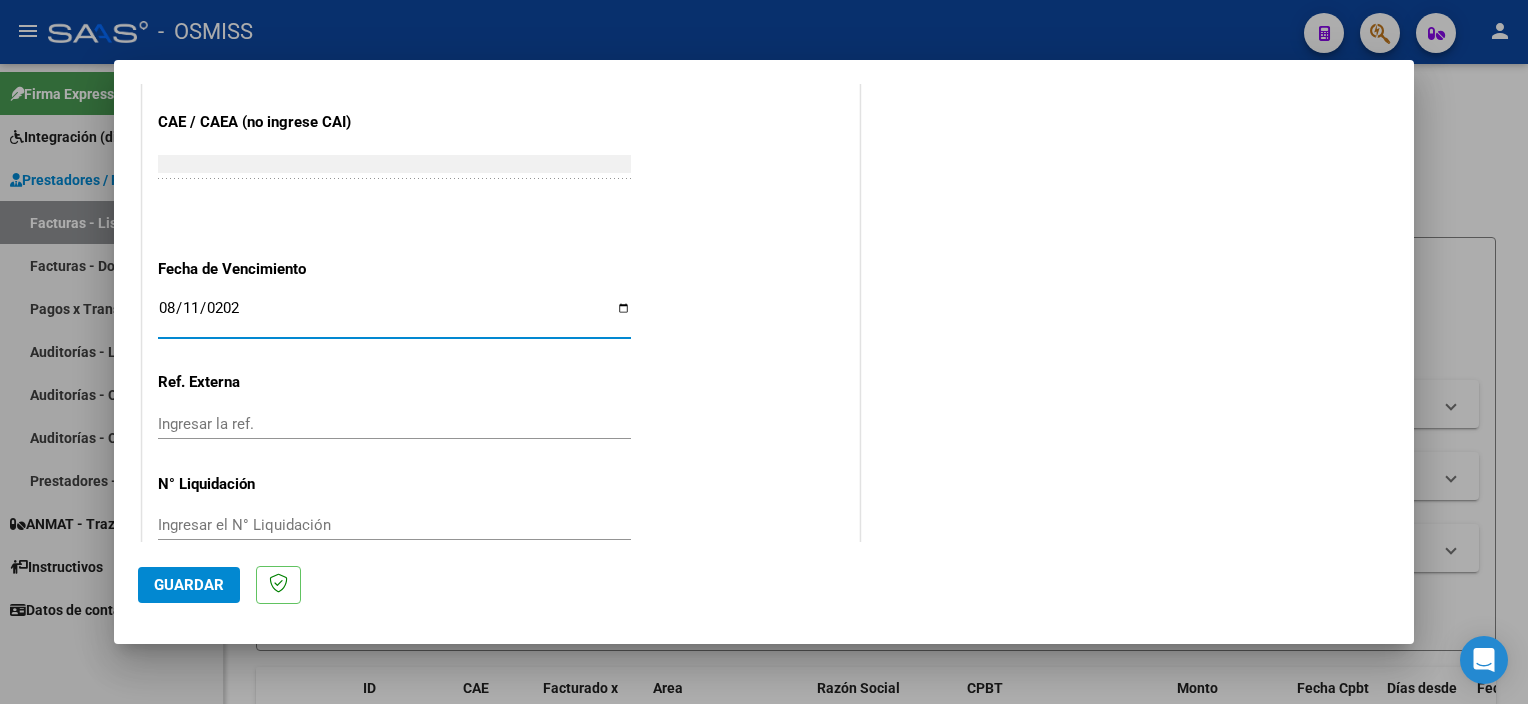 type on "2025-08-11" 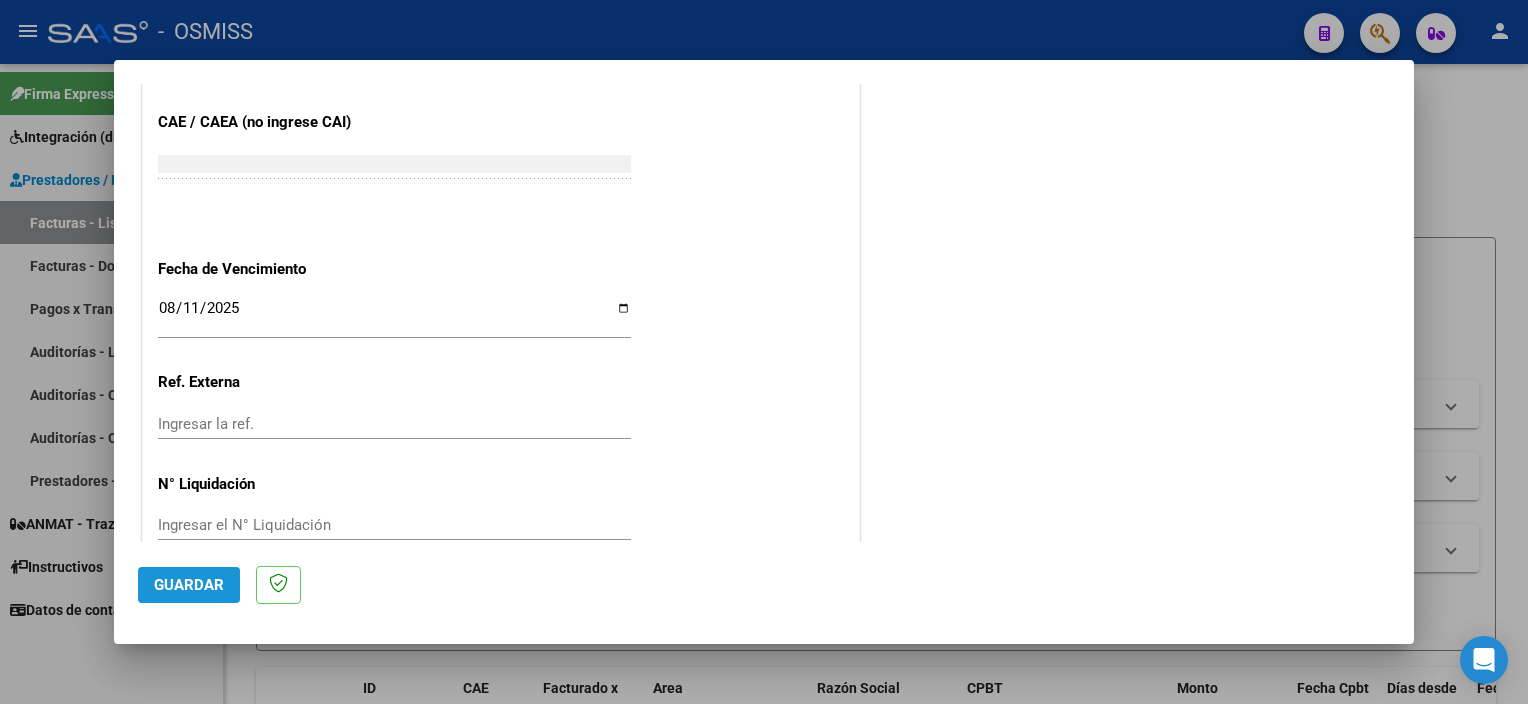 click on "Guardar" 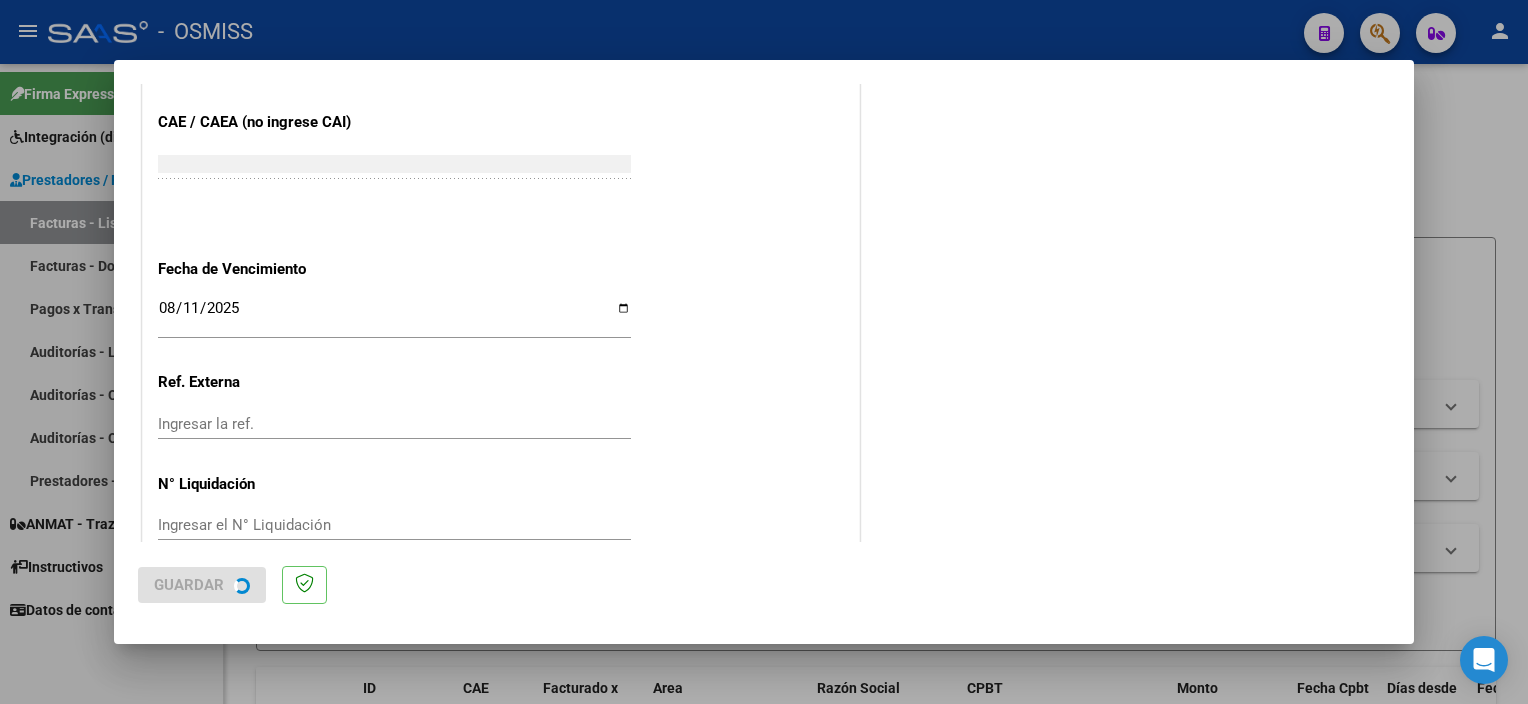 scroll, scrollTop: 0, scrollLeft: 0, axis: both 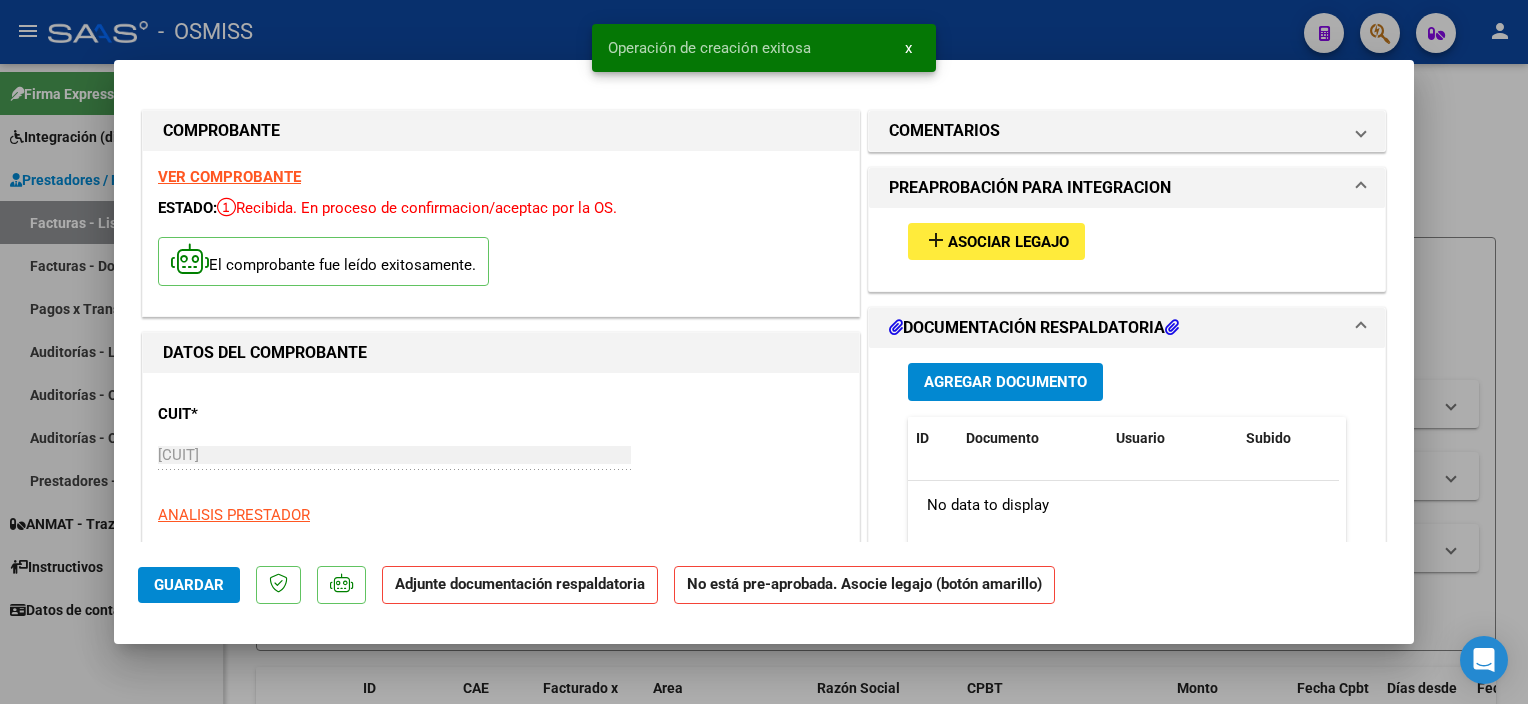 click on "add" at bounding box center [936, 240] 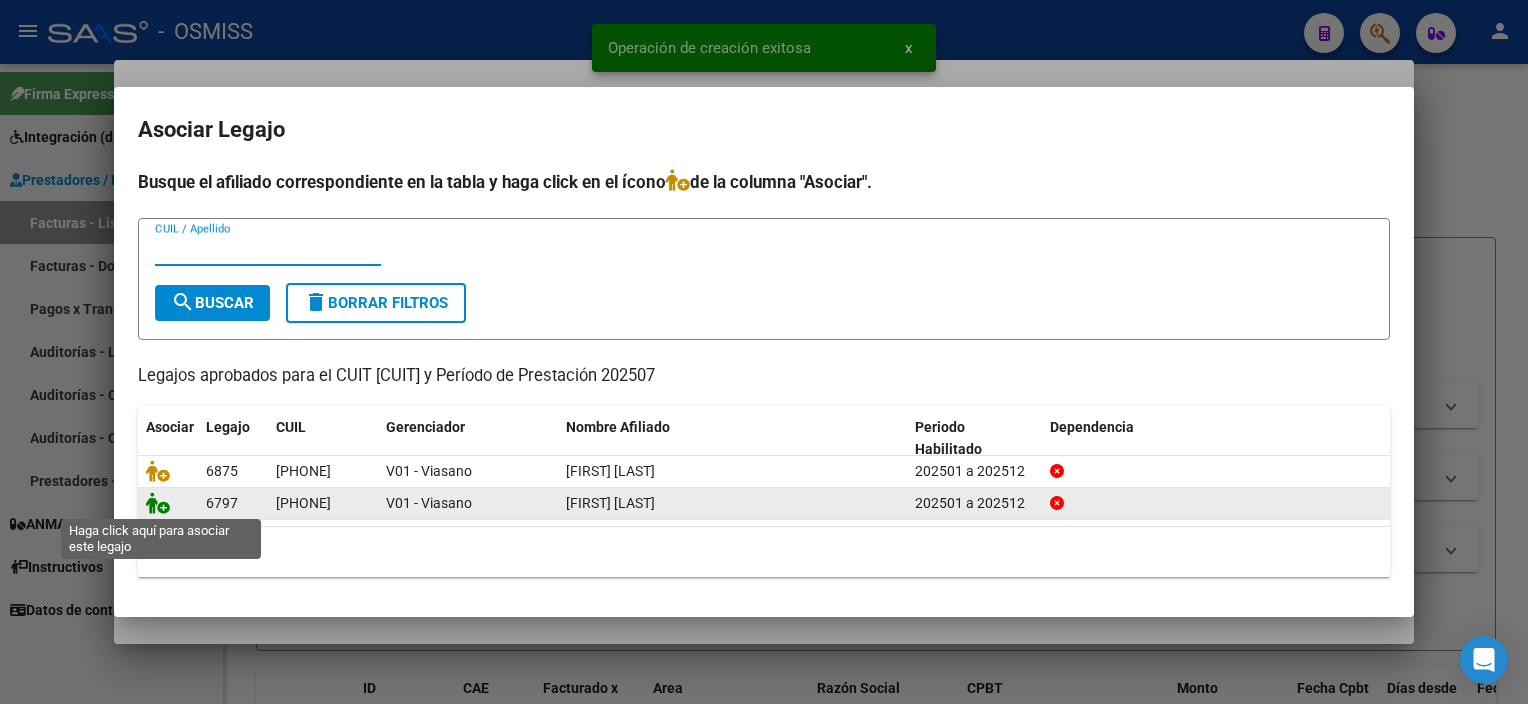 click 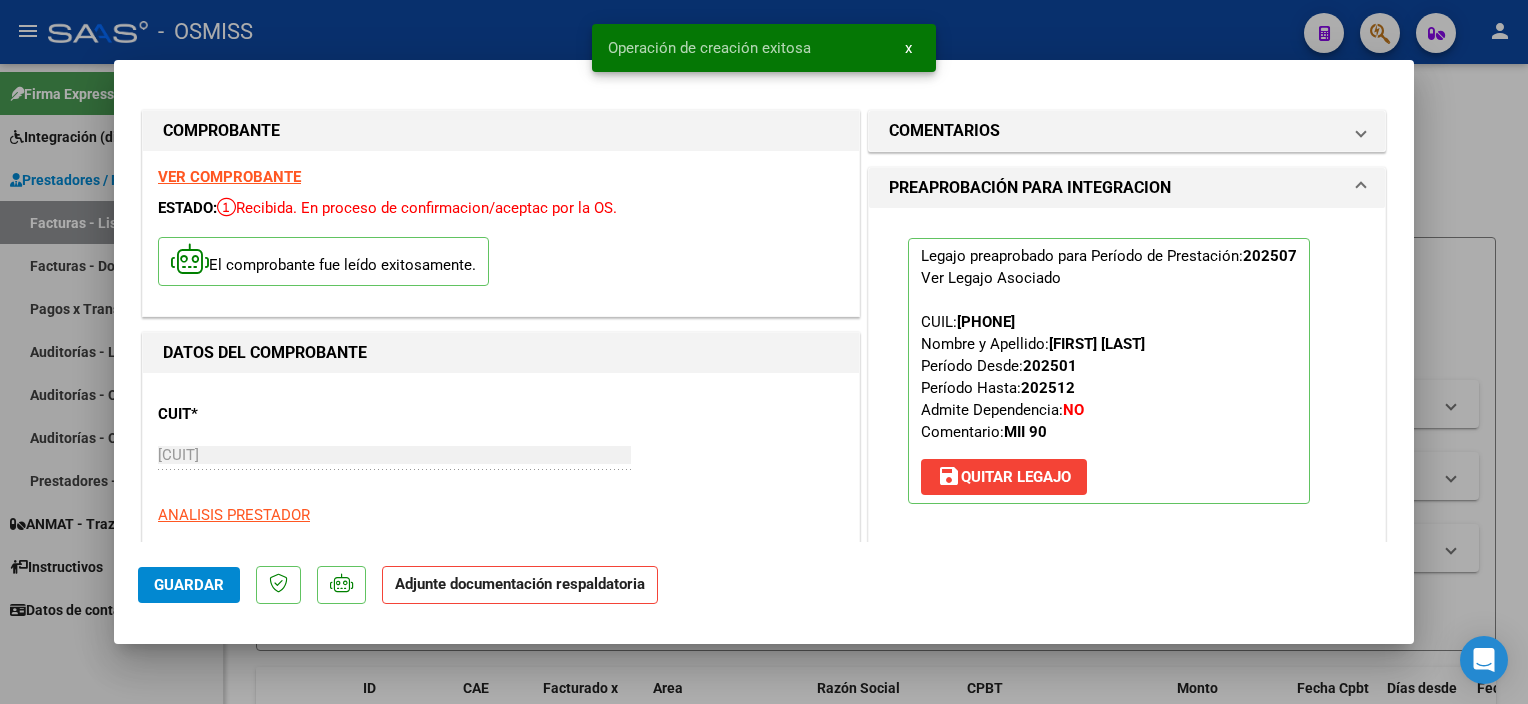 drag, startPoint x: 160, startPoint y: 498, endPoint x: 820, endPoint y: 370, distance: 672.29755 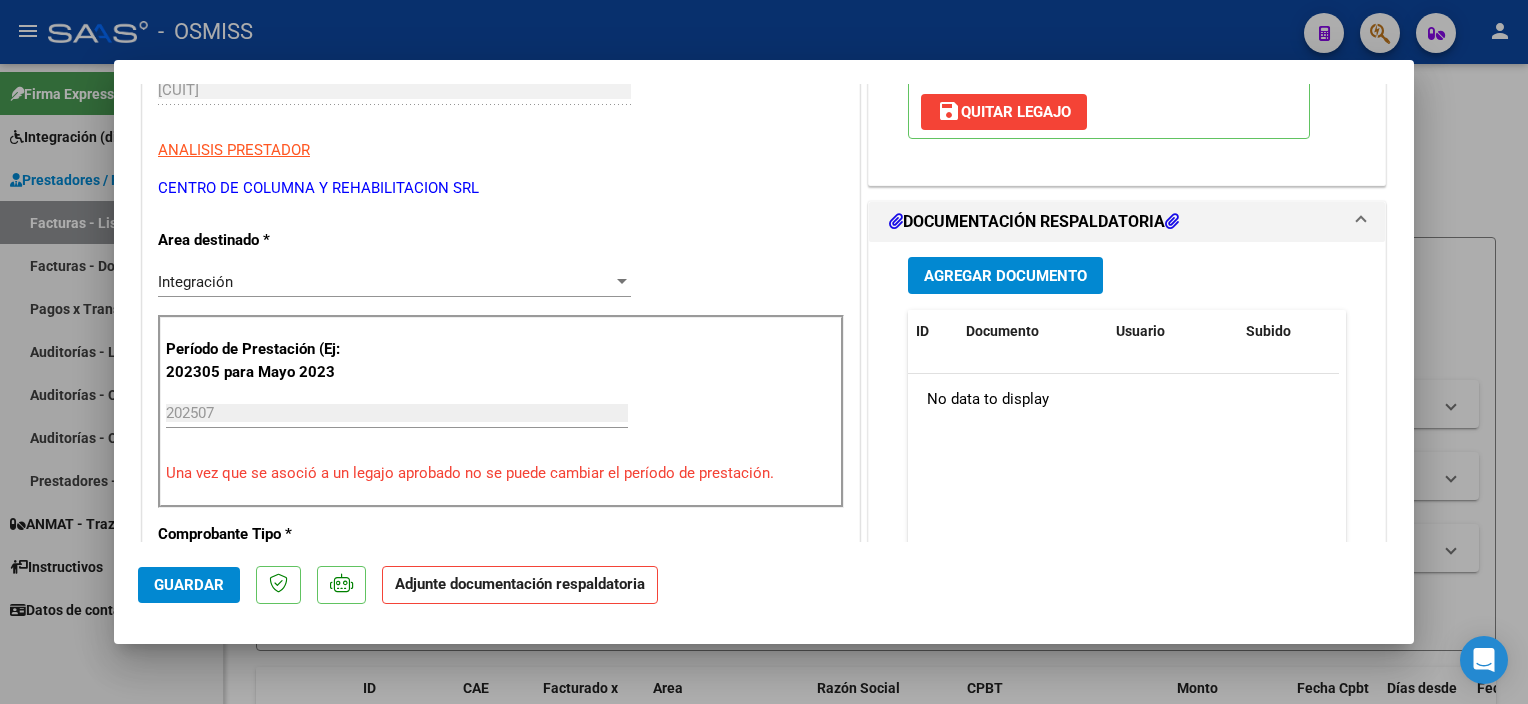scroll, scrollTop: 390, scrollLeft: 0, axis: vertical 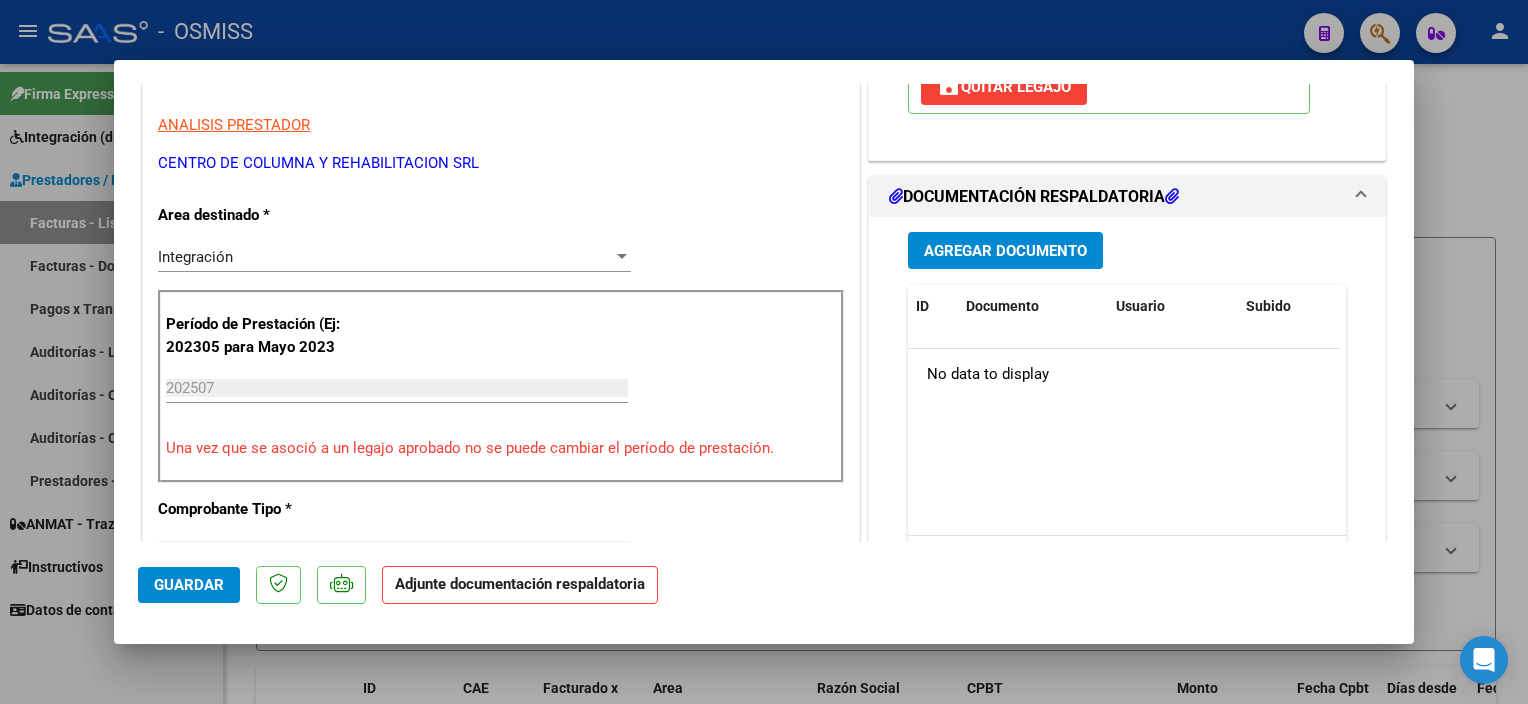 click on "Agregar Documento" at bounding box center (1005, 251) 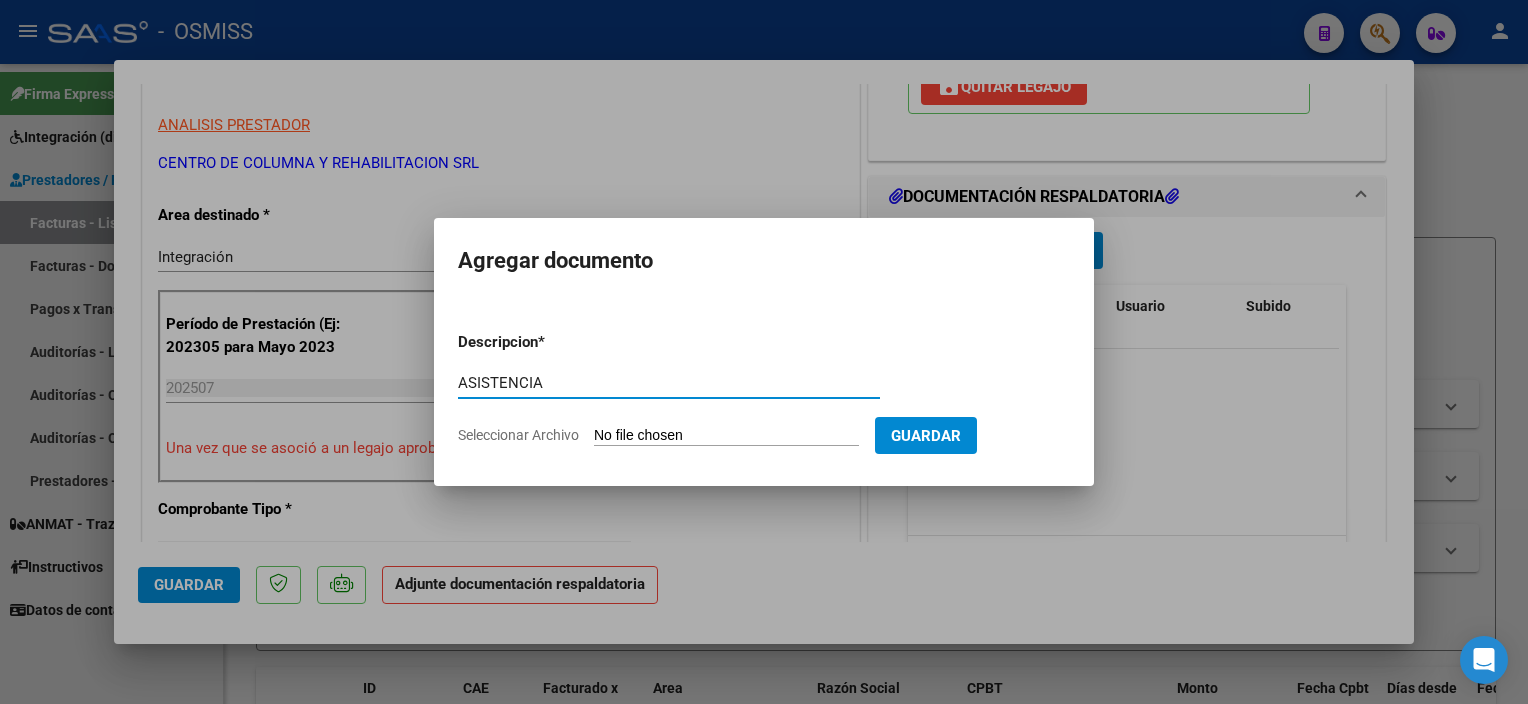 type on "ASISTENCIA" 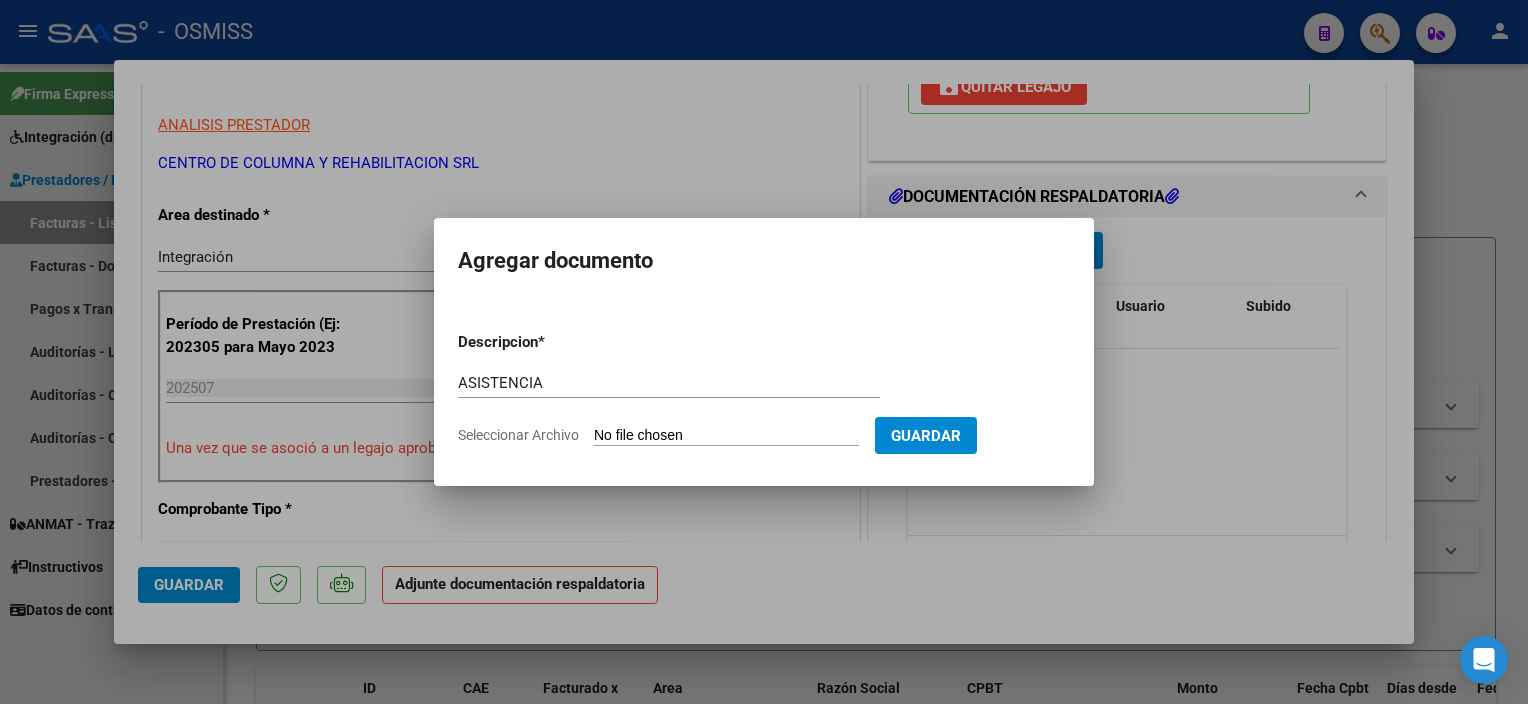type on "C:\fakepath\ASIST [PERSON] JULIO 25 - [PERSON] [LAST] (1).pdf" 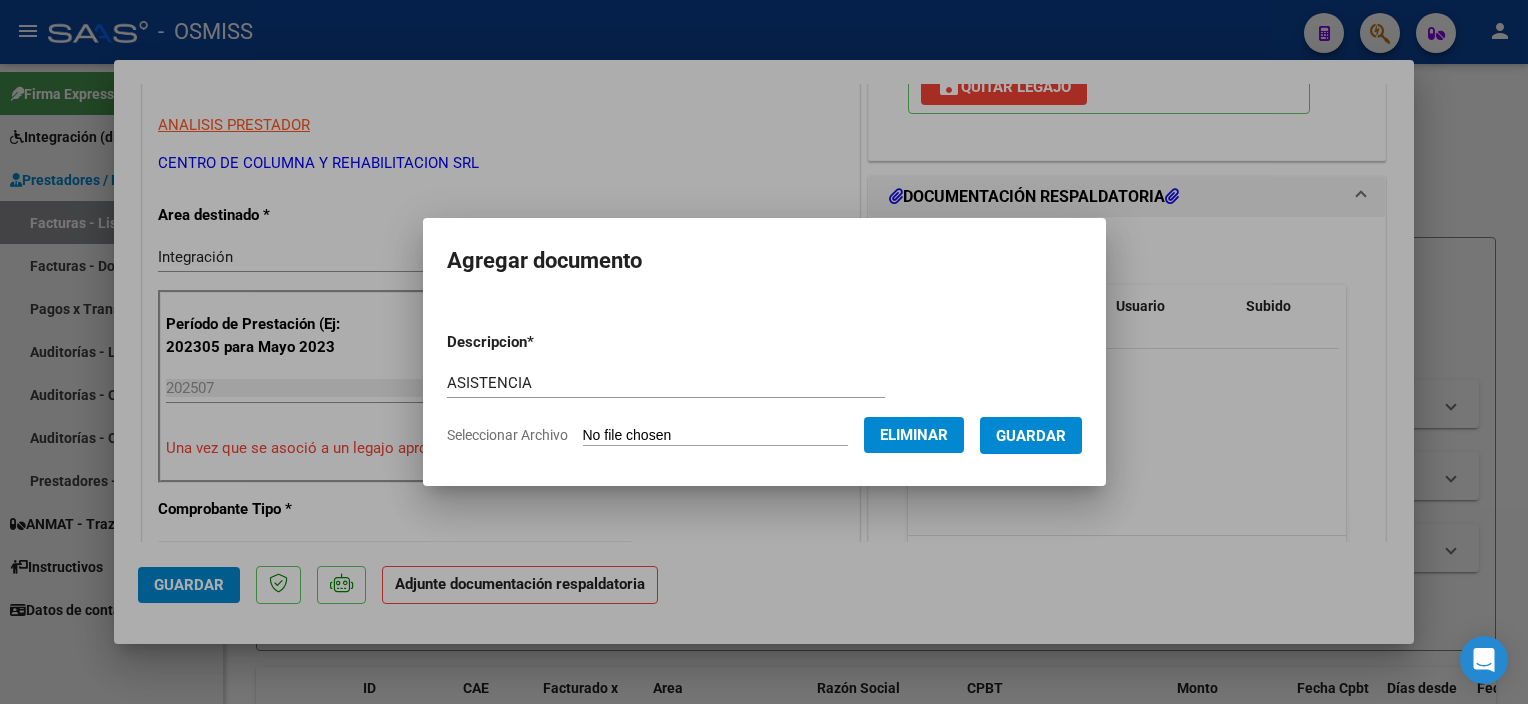 click on "Guardar" at bounding box center (1031, 436) 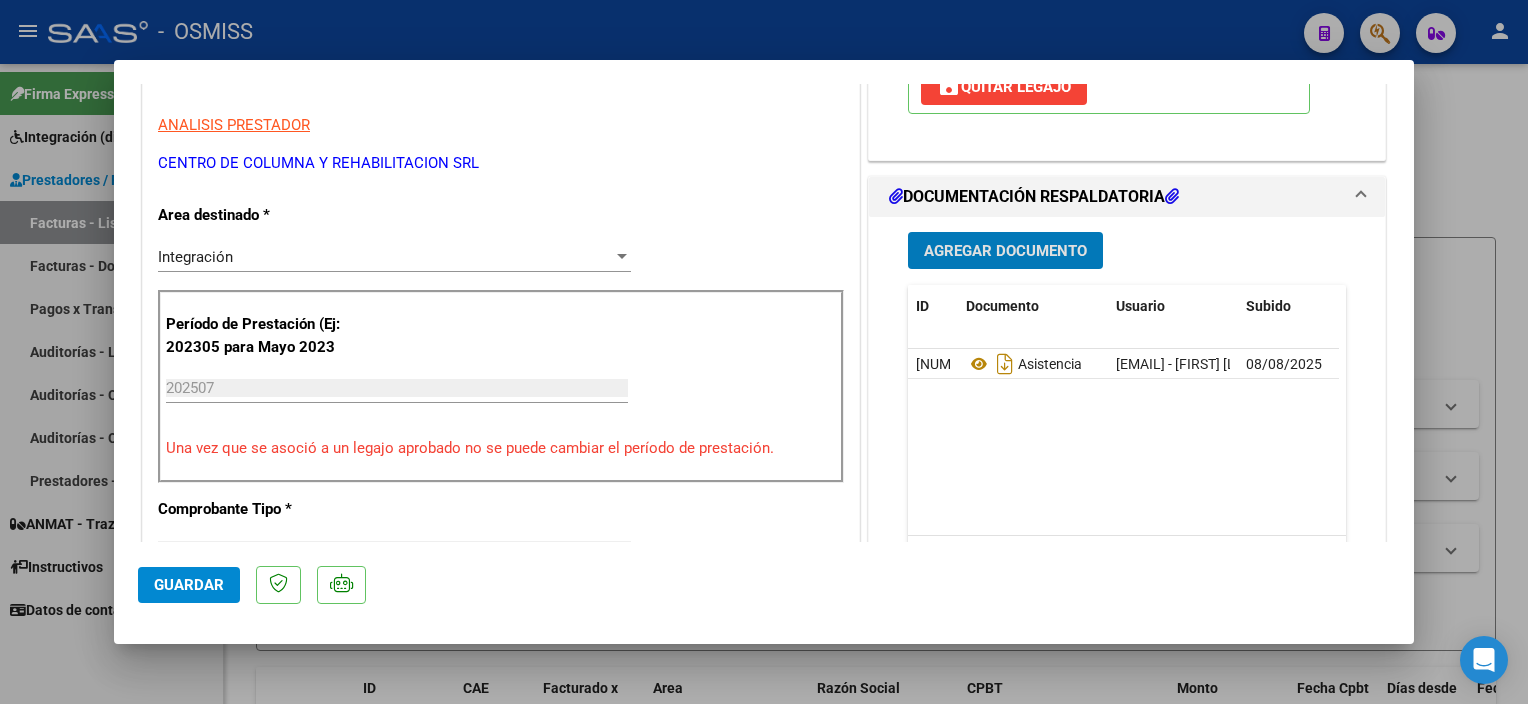 click on "Guardar" 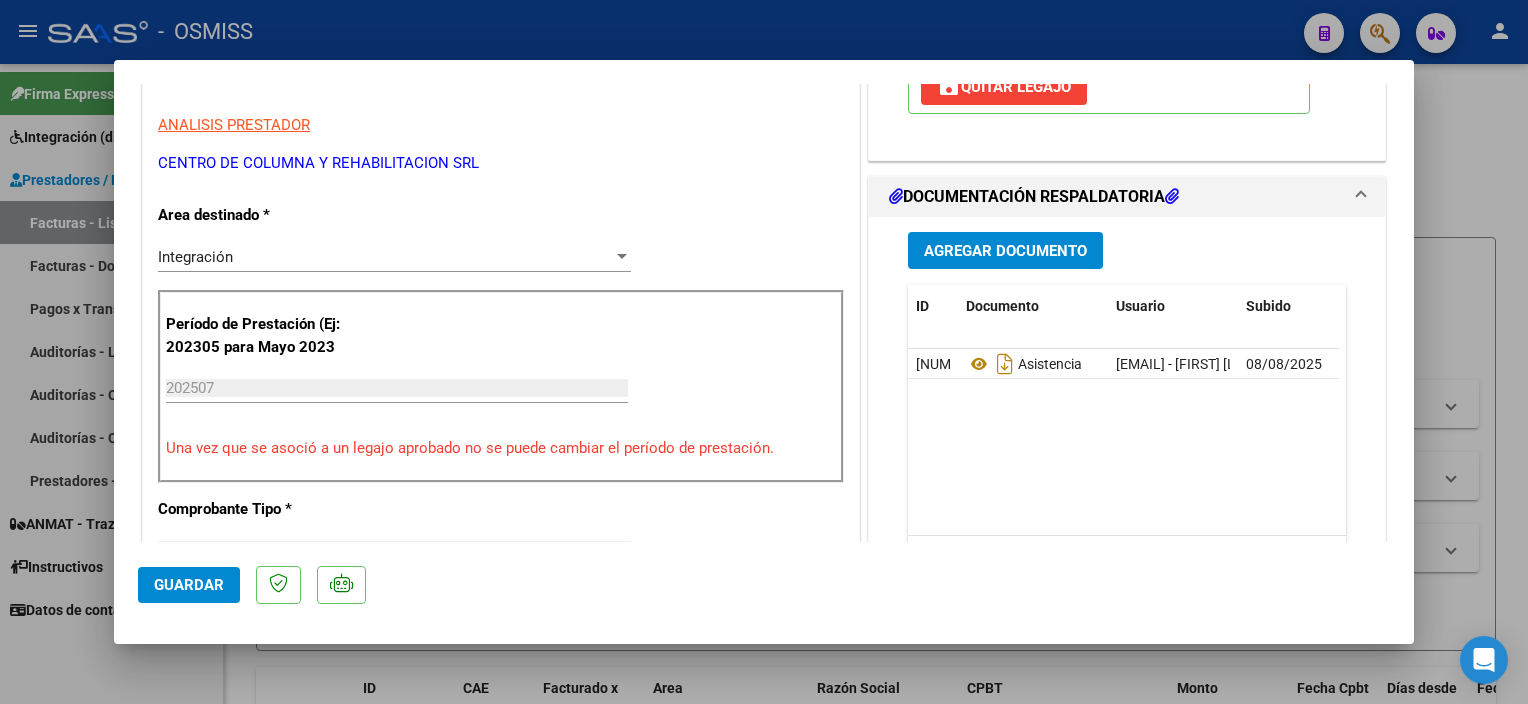 drag, startPoint x: 131, startPoint y: 680, endPoint x: 90, endPoint y: 684, distance: 41.19466 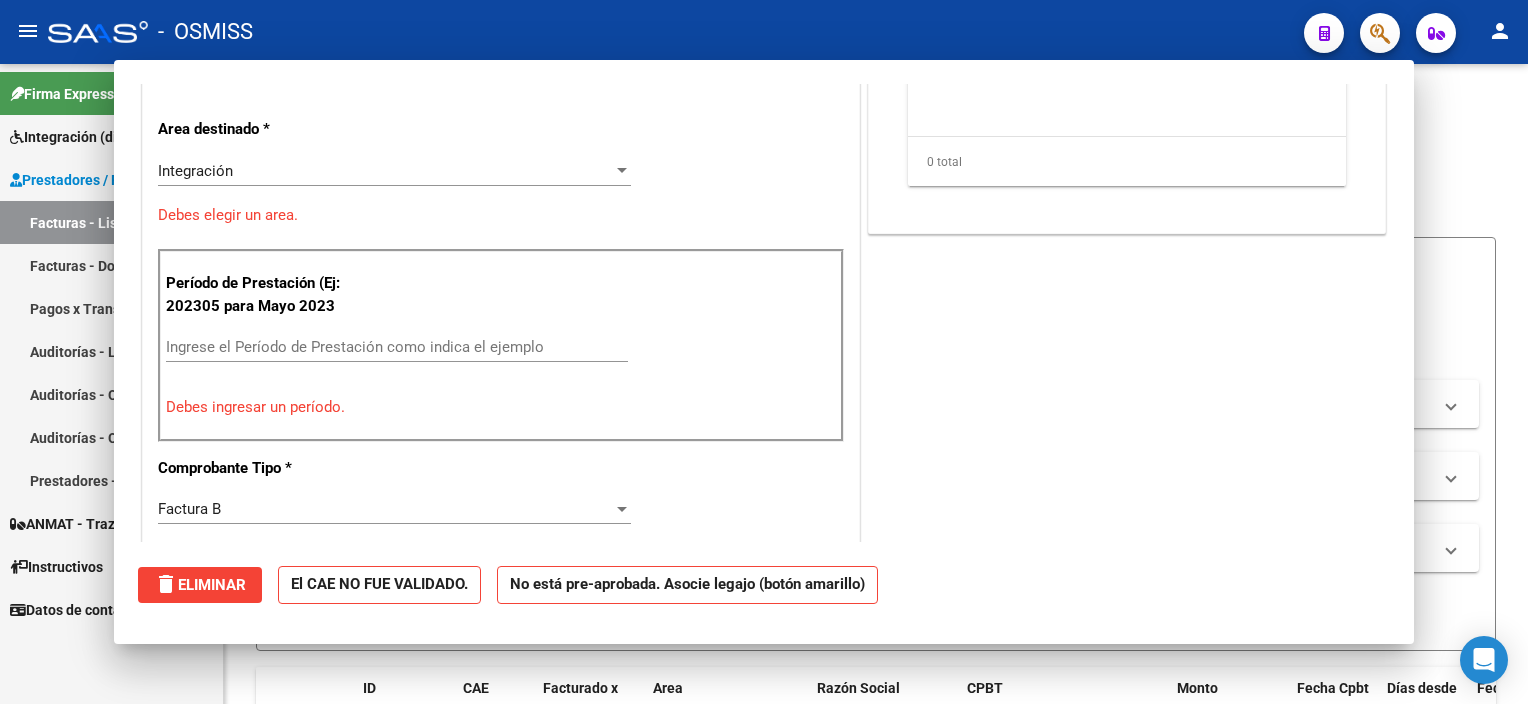 scroll, scrollTop: 329, scrollLeft: 0, axis: vertical 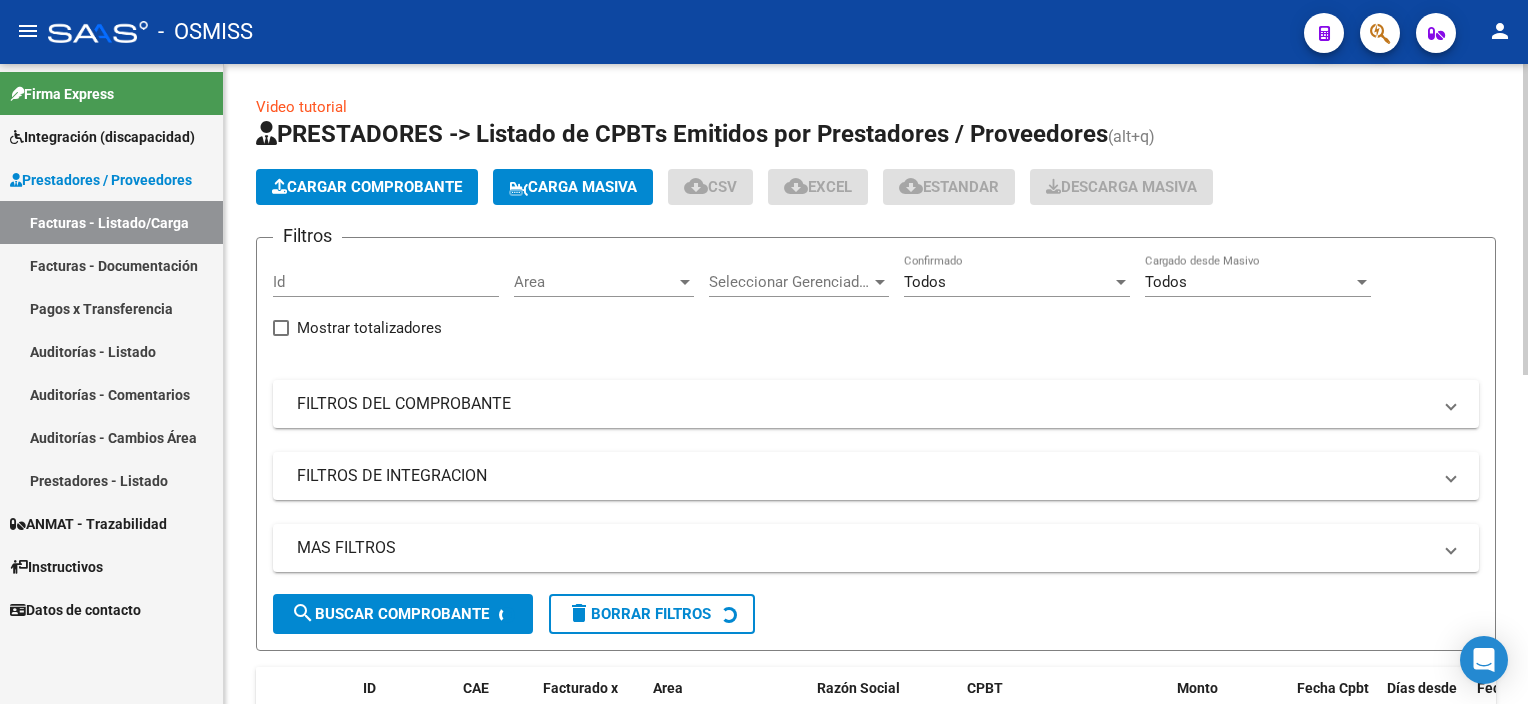 click on "Cargar Comprobante" 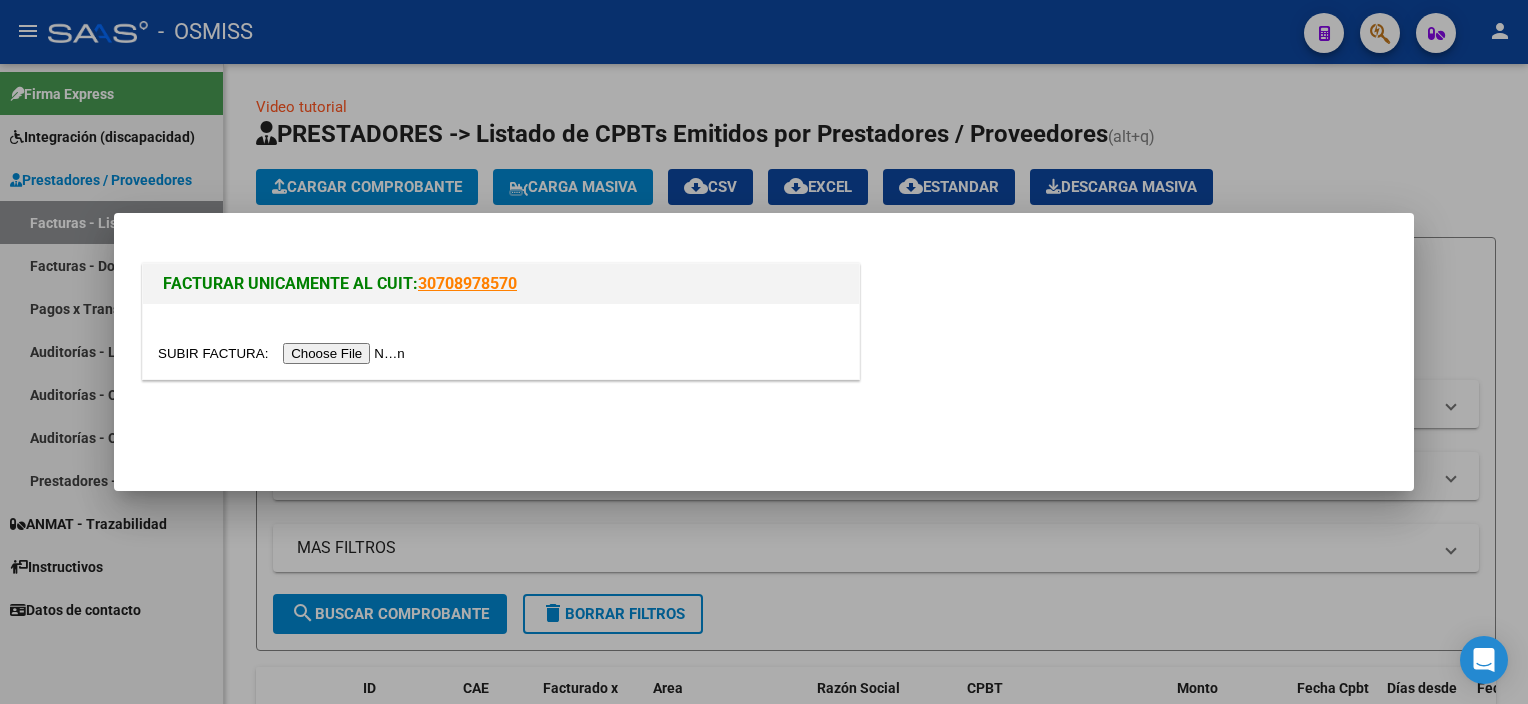 click at bounding box center [284, 353] 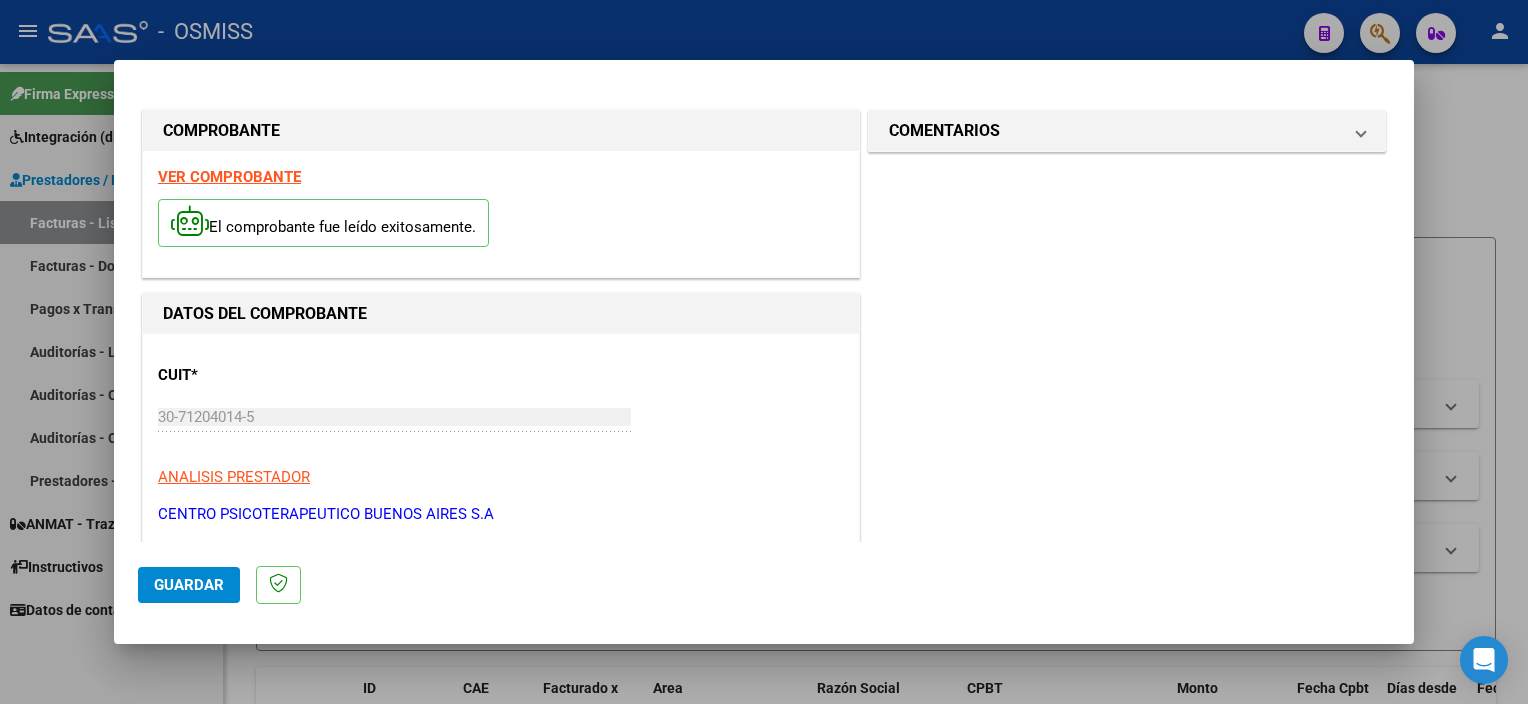 scroll, scrollTop: 295, scrollLeft: 0, axis: vertical 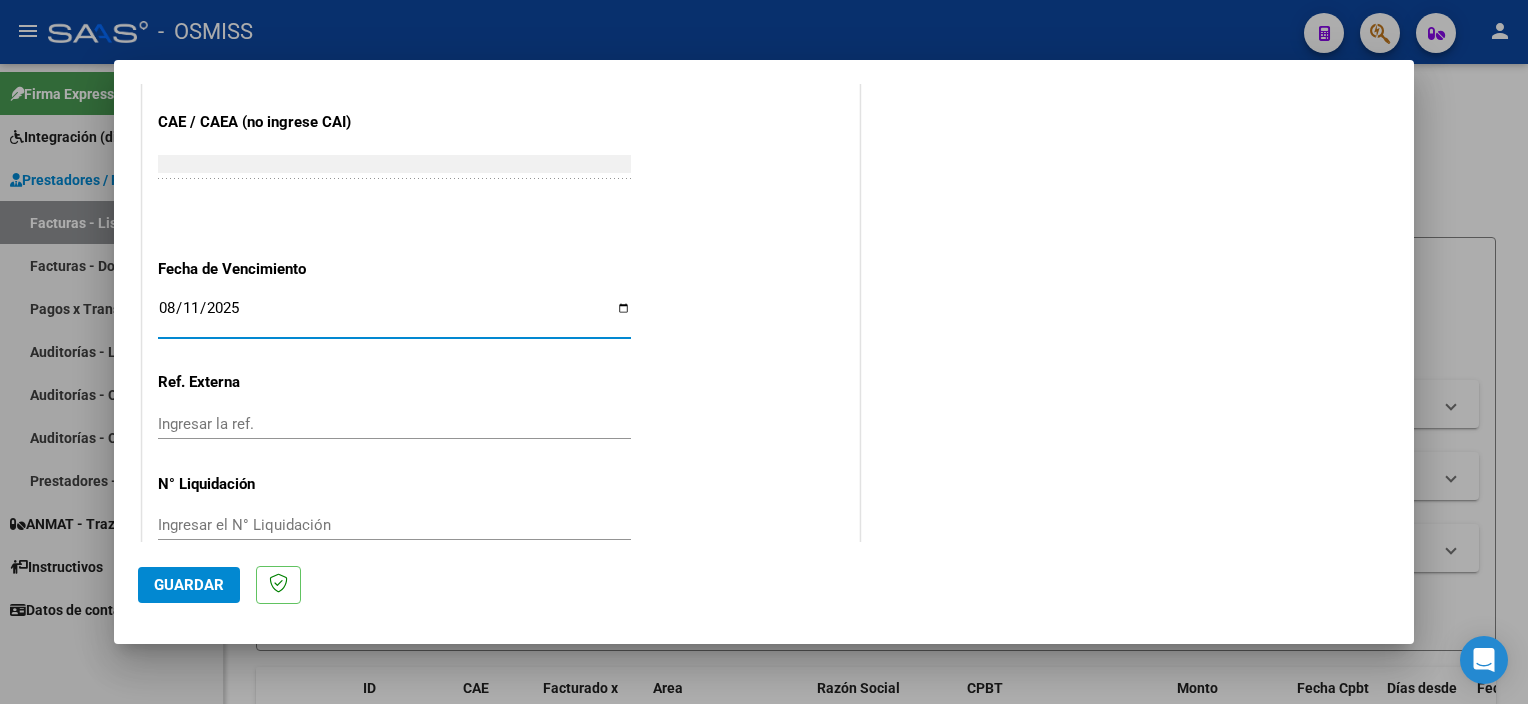 click on "Guardar" 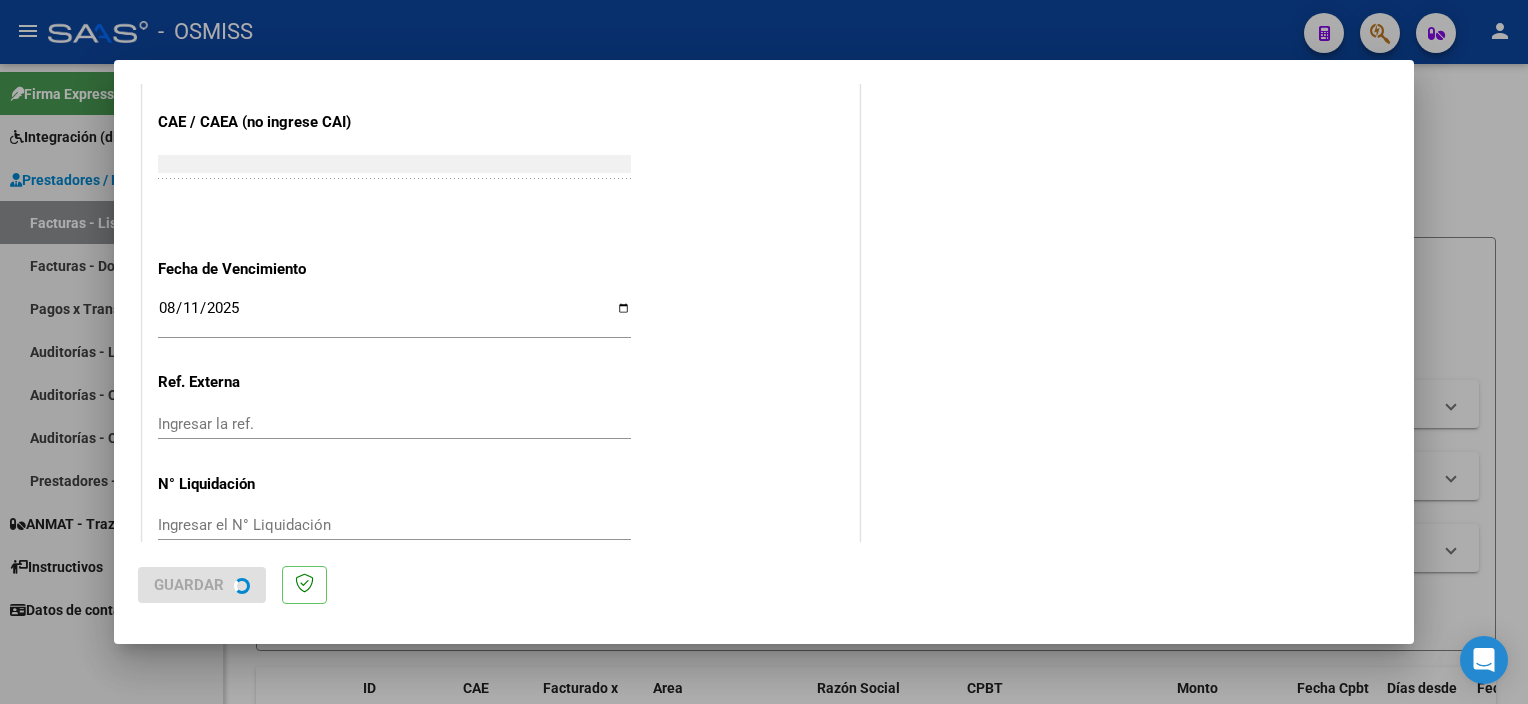 scroll, scrollTop: 0, scrollLeft: 0, axis: both 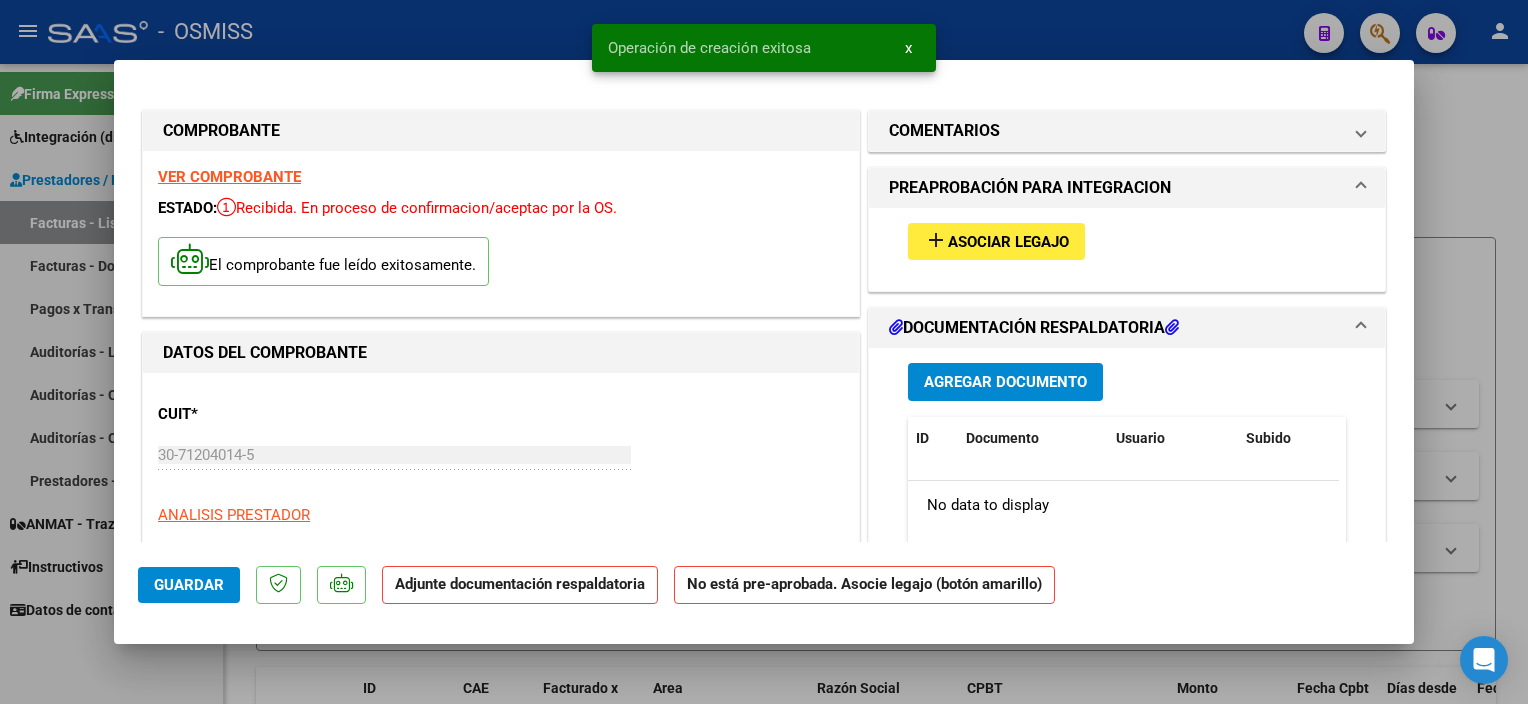 click on "add Asociar Legajo" at bounding box center [996, 241] 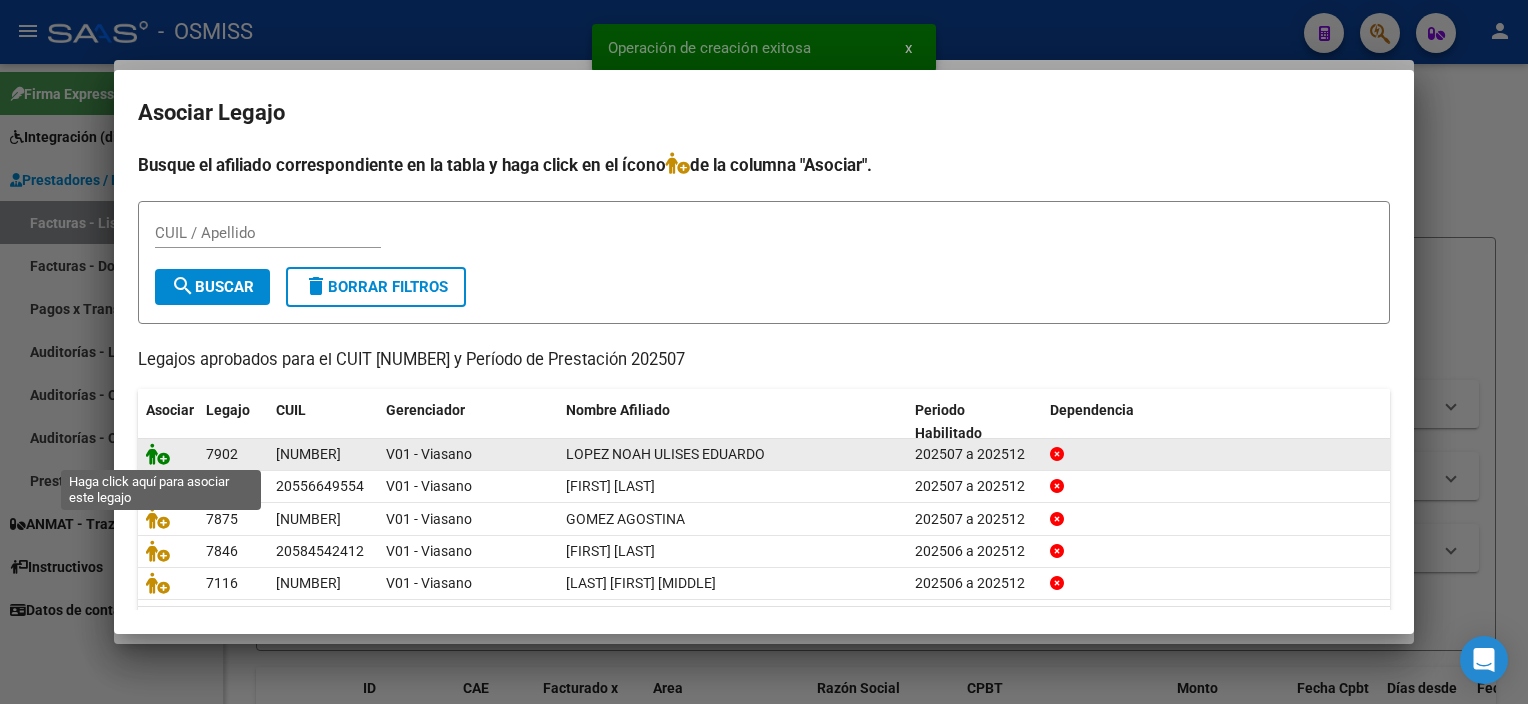 click 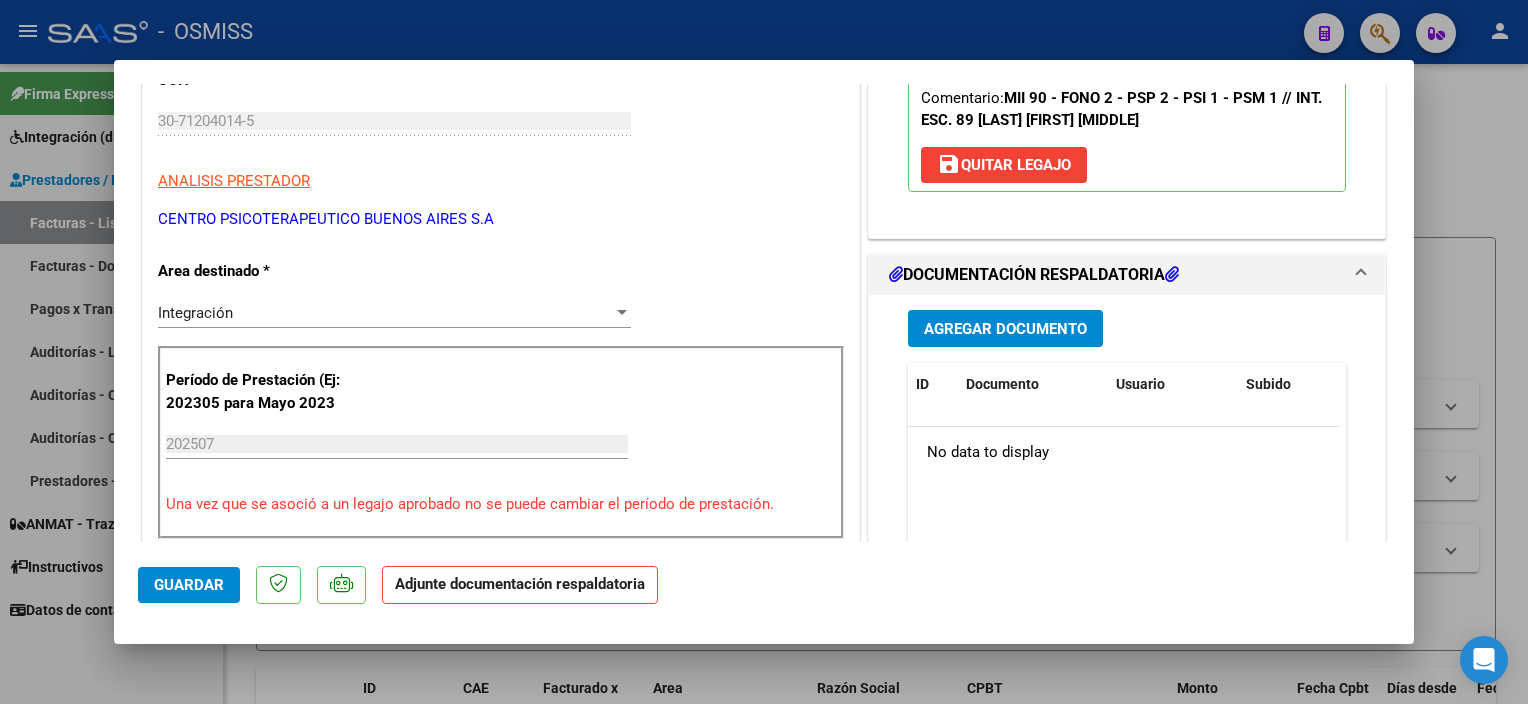 scroll, scrollTop: 344, scrollLeft: 0, axis: vertical 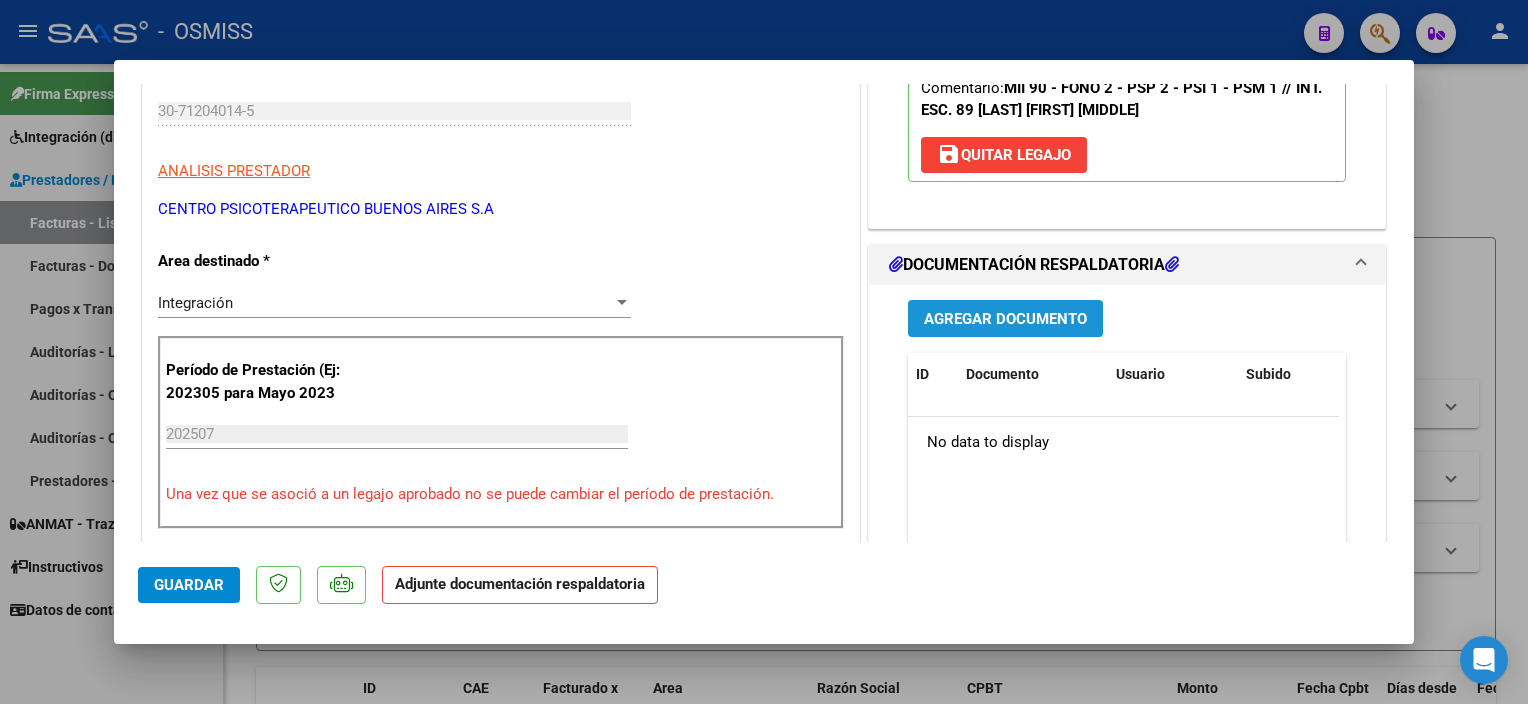 click on "Agregar Documento" at bounding box center [1005, 318] 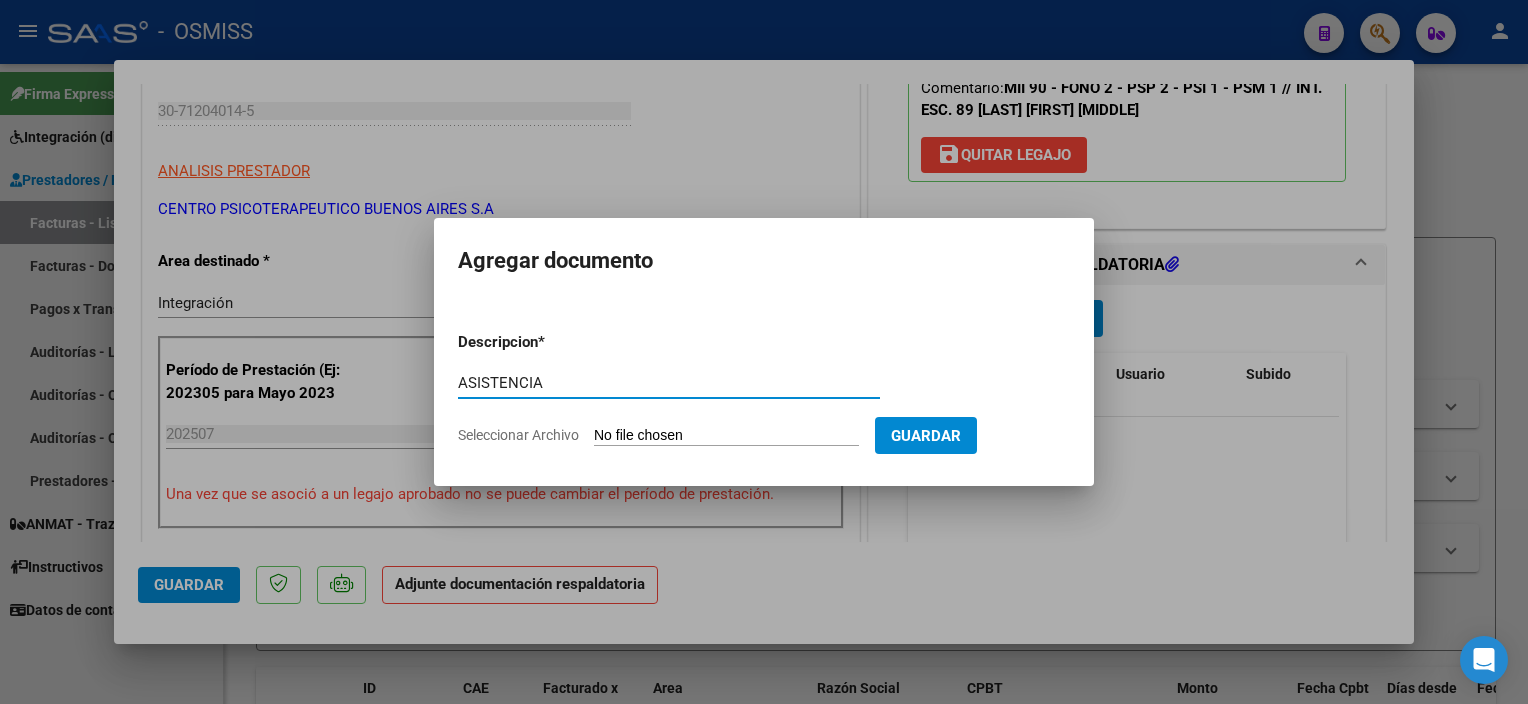 click on "Seleccionar Archivo" at bounding box center [726, 436] 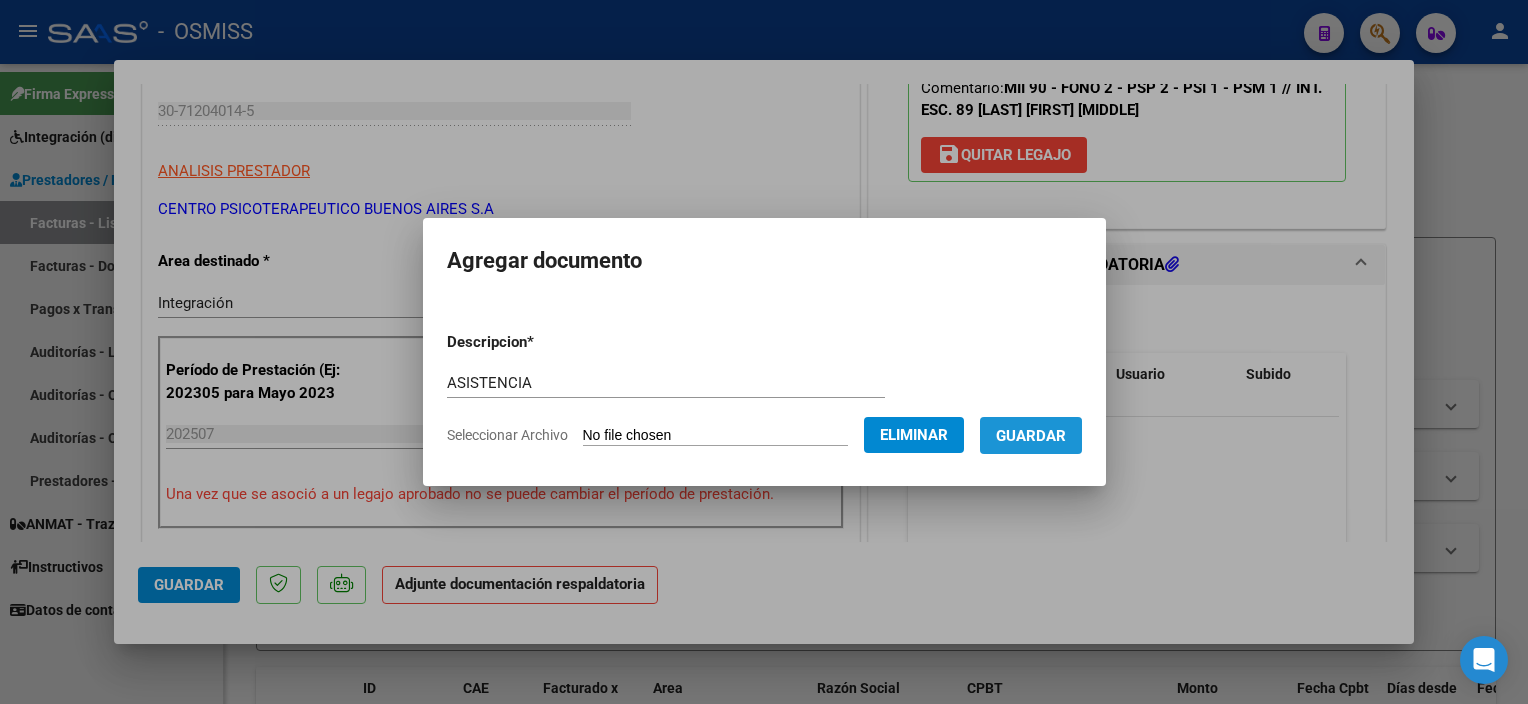 click on "Guardar" at bounding box center (1031, 436) 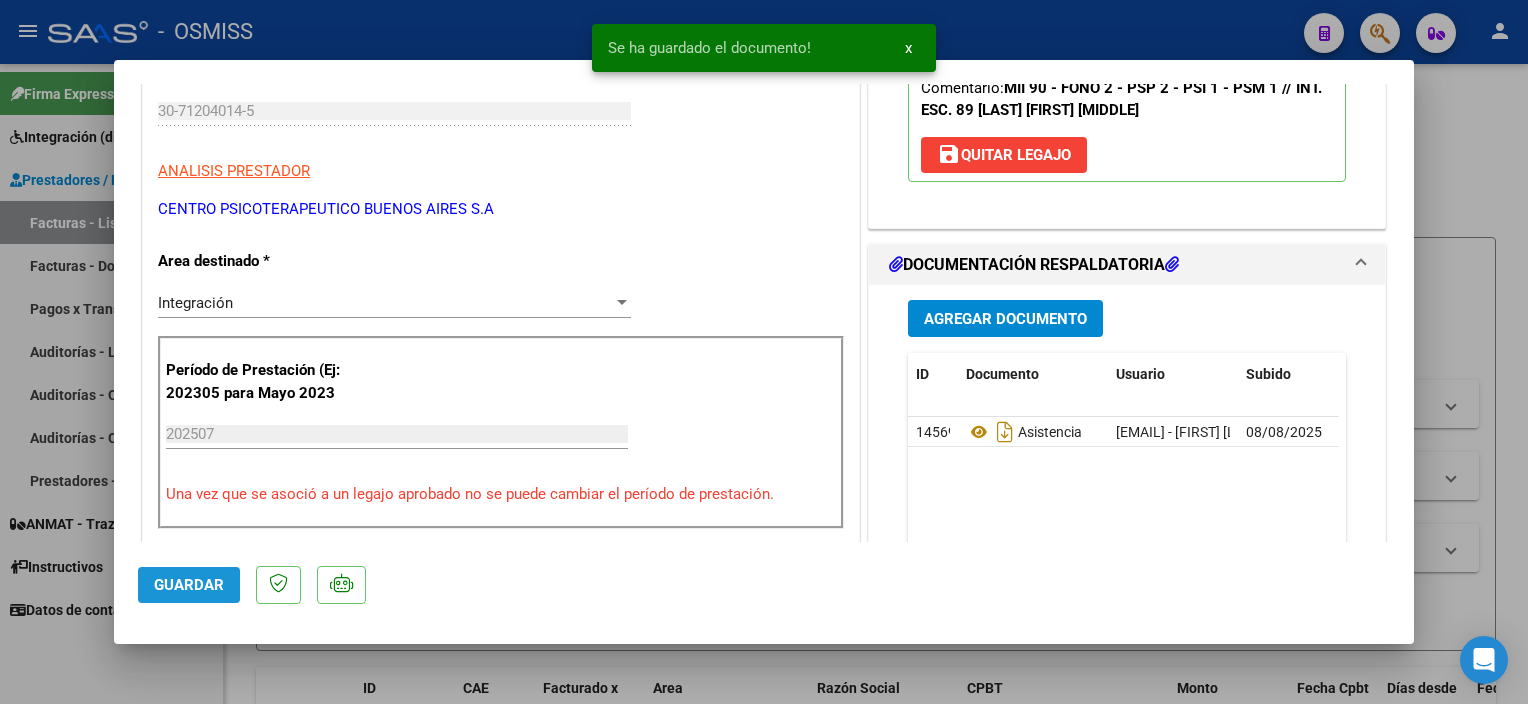 click on "Guardar" 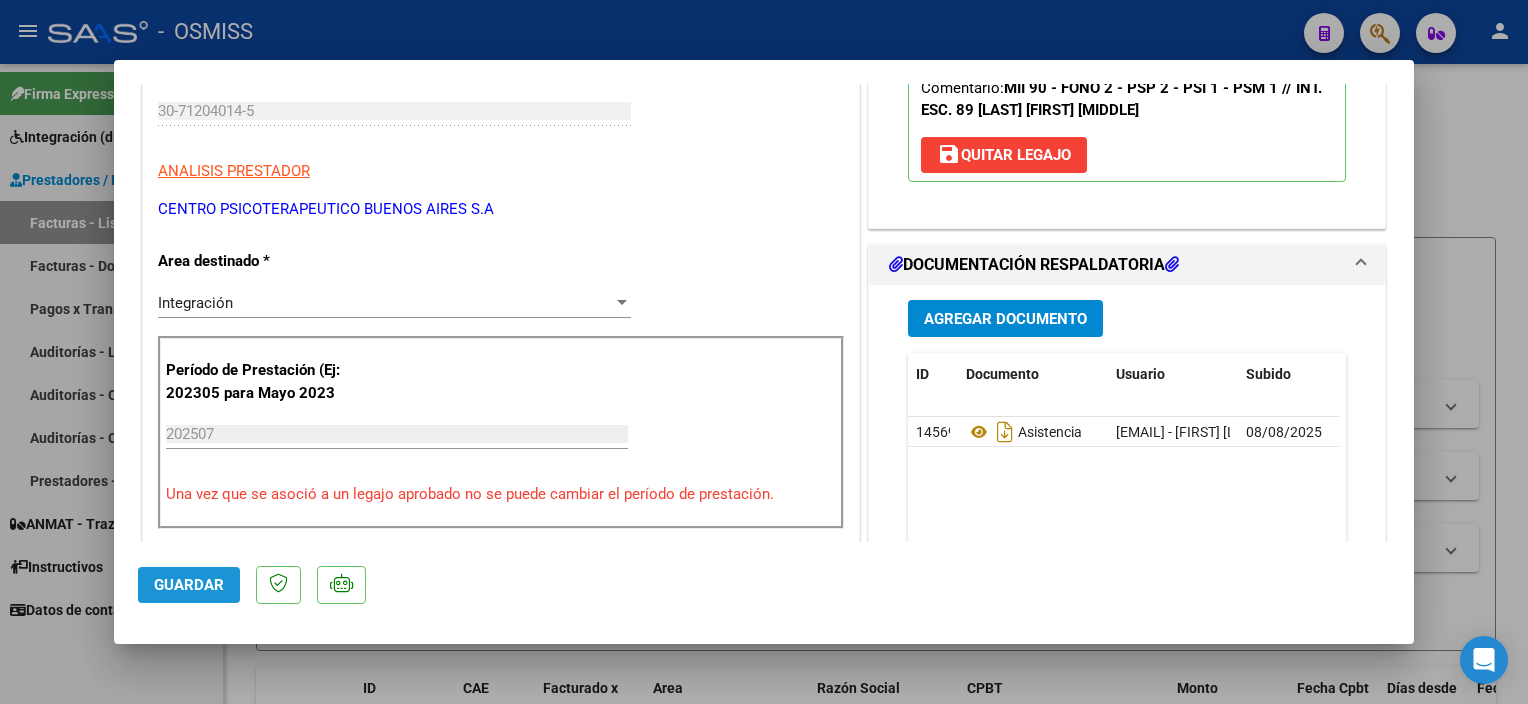 click on "Guardar" 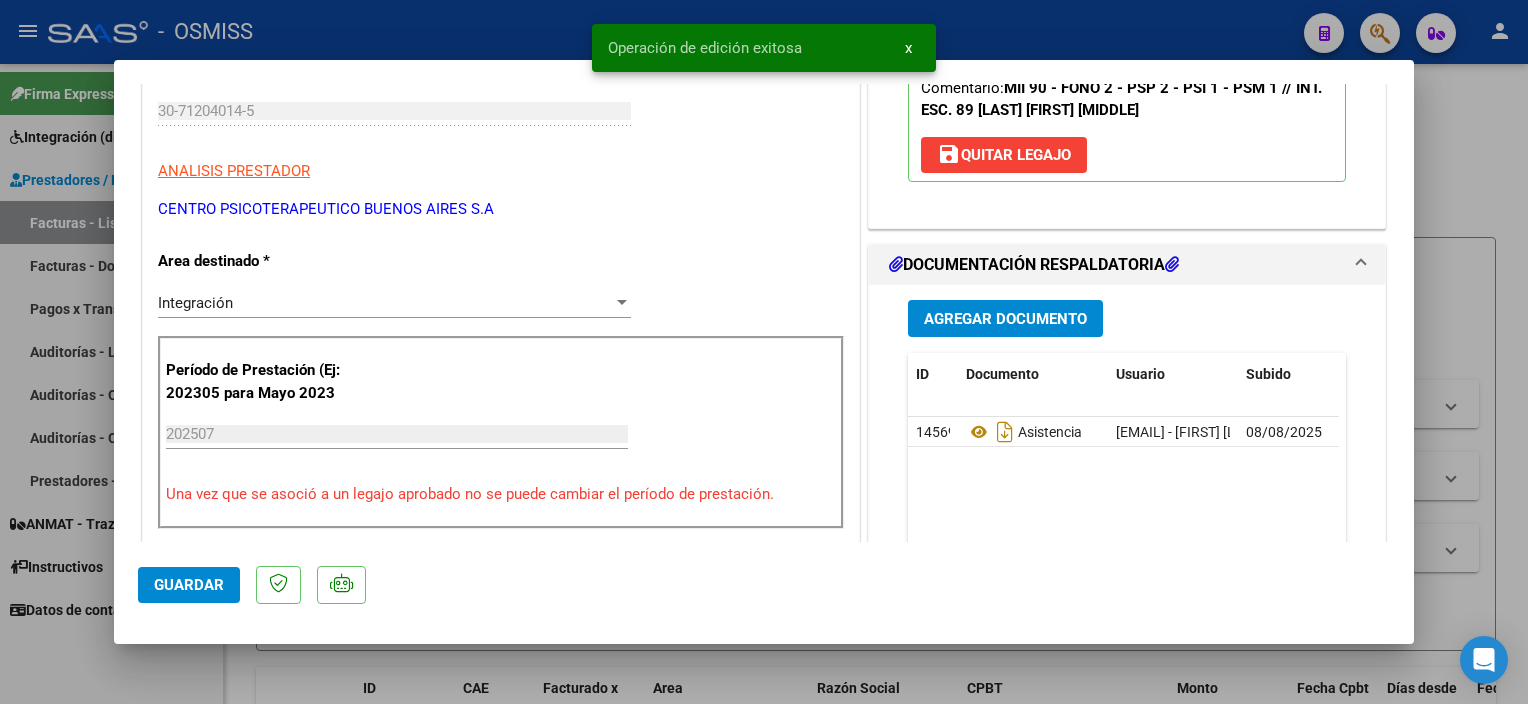 click at bounding box center [764, 352] 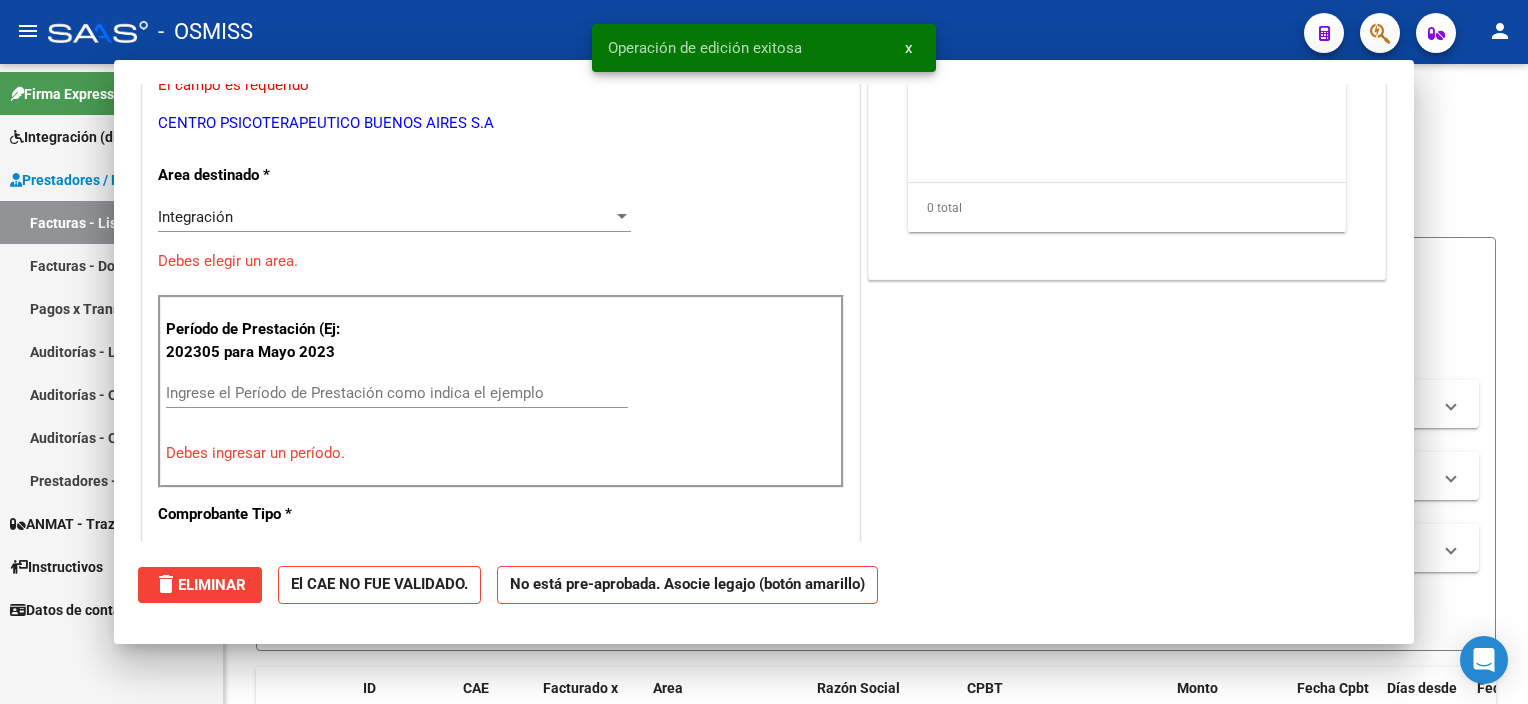 scroll, scrollTop: 284, scrollLeft: 0, axis: vertical 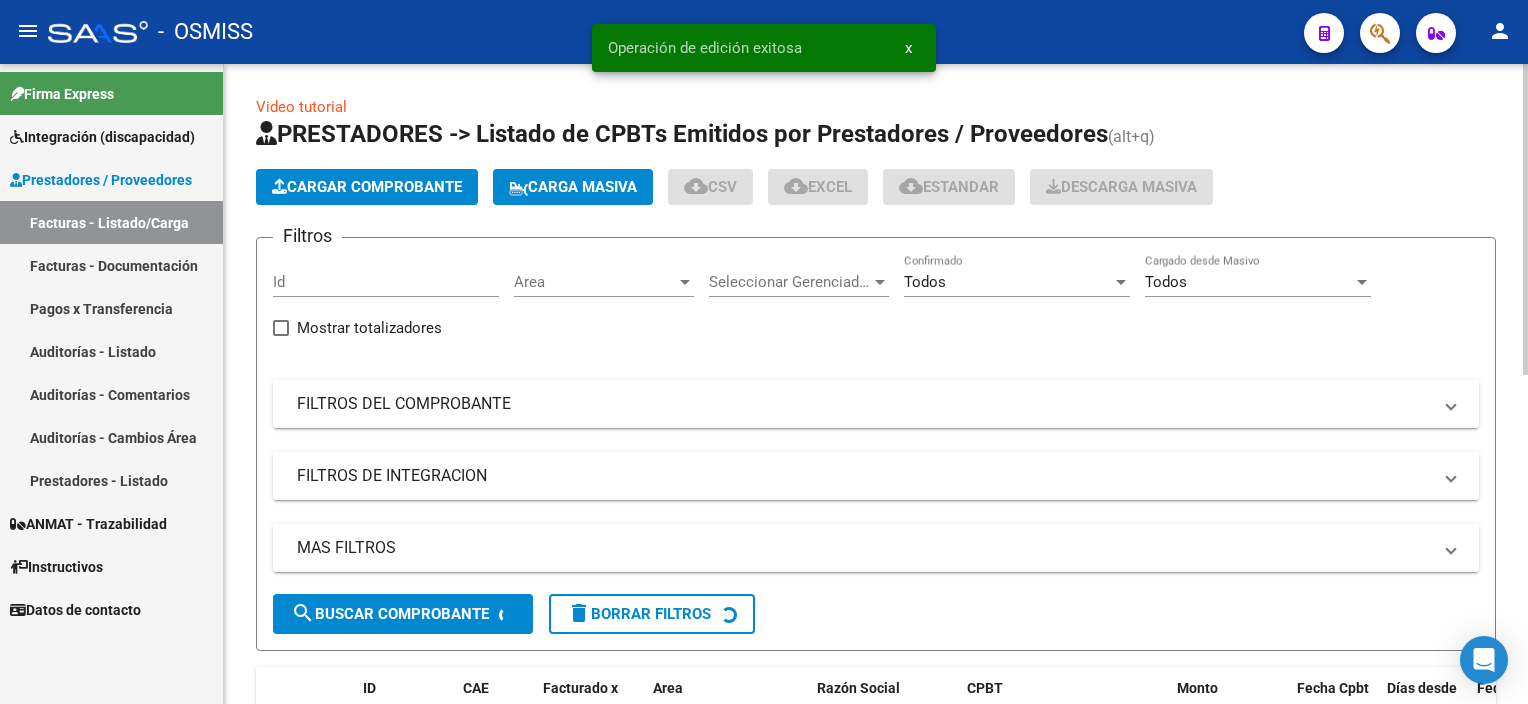 click on "Cargar Comprobante" 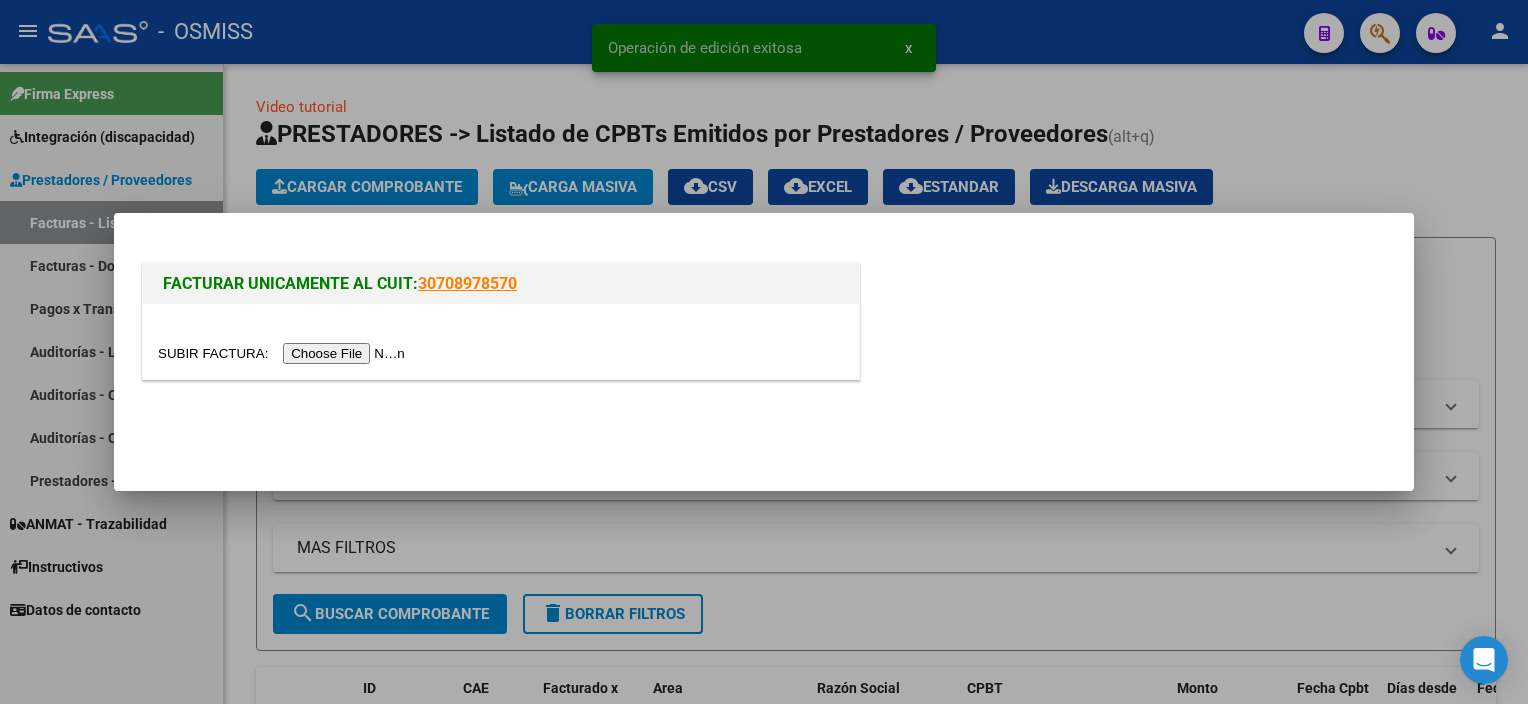 click at bounding box center (284, 353) 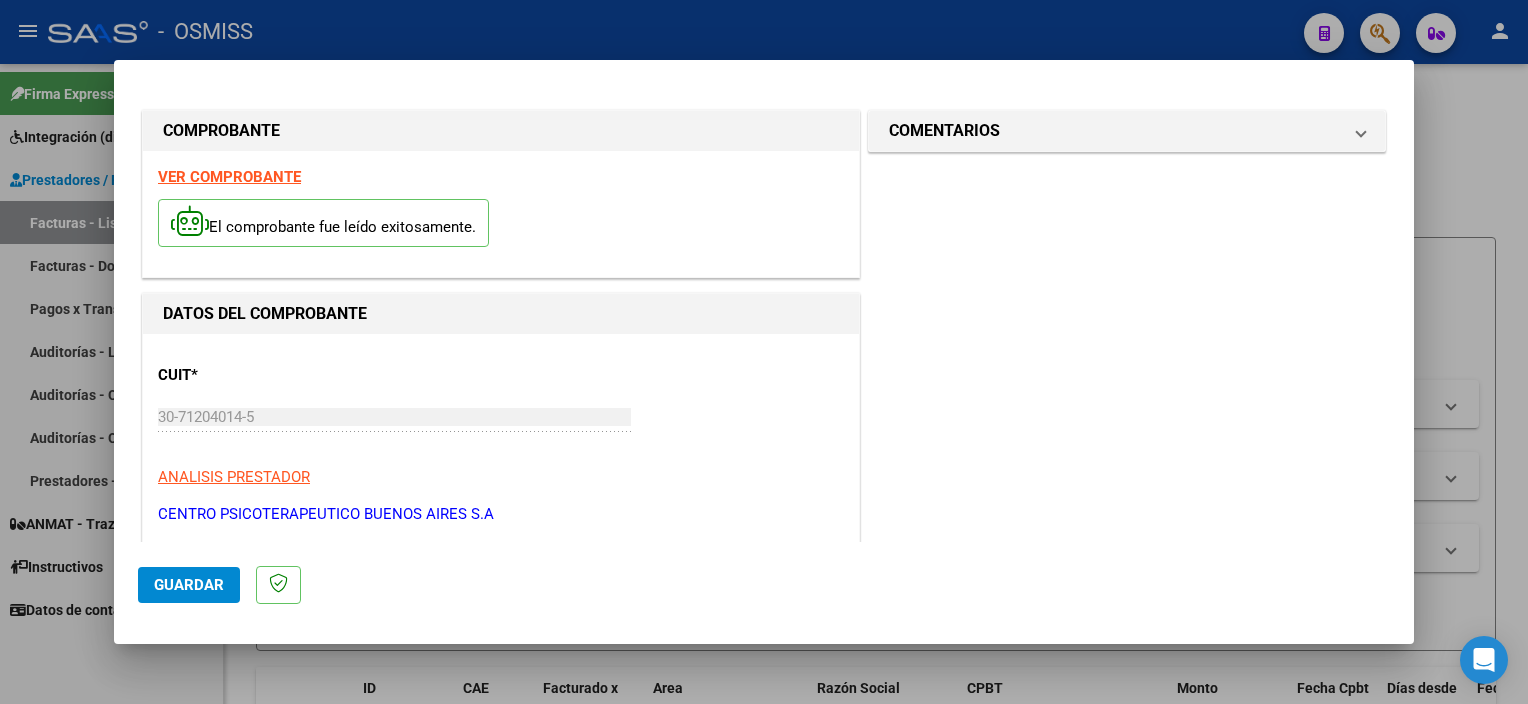 scroll, scrollTop: 295, scrollLeft: 0, axis: vertical 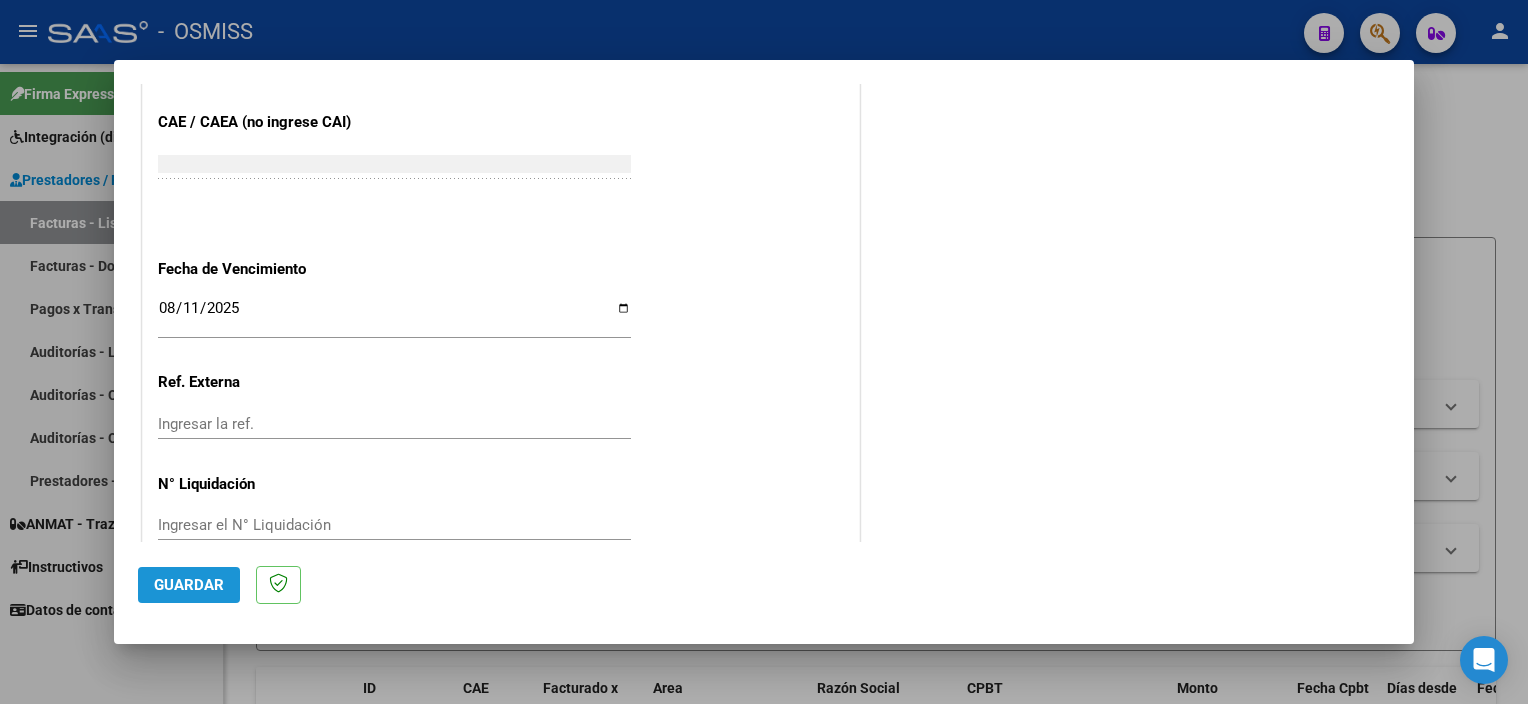 click on "Guardar" 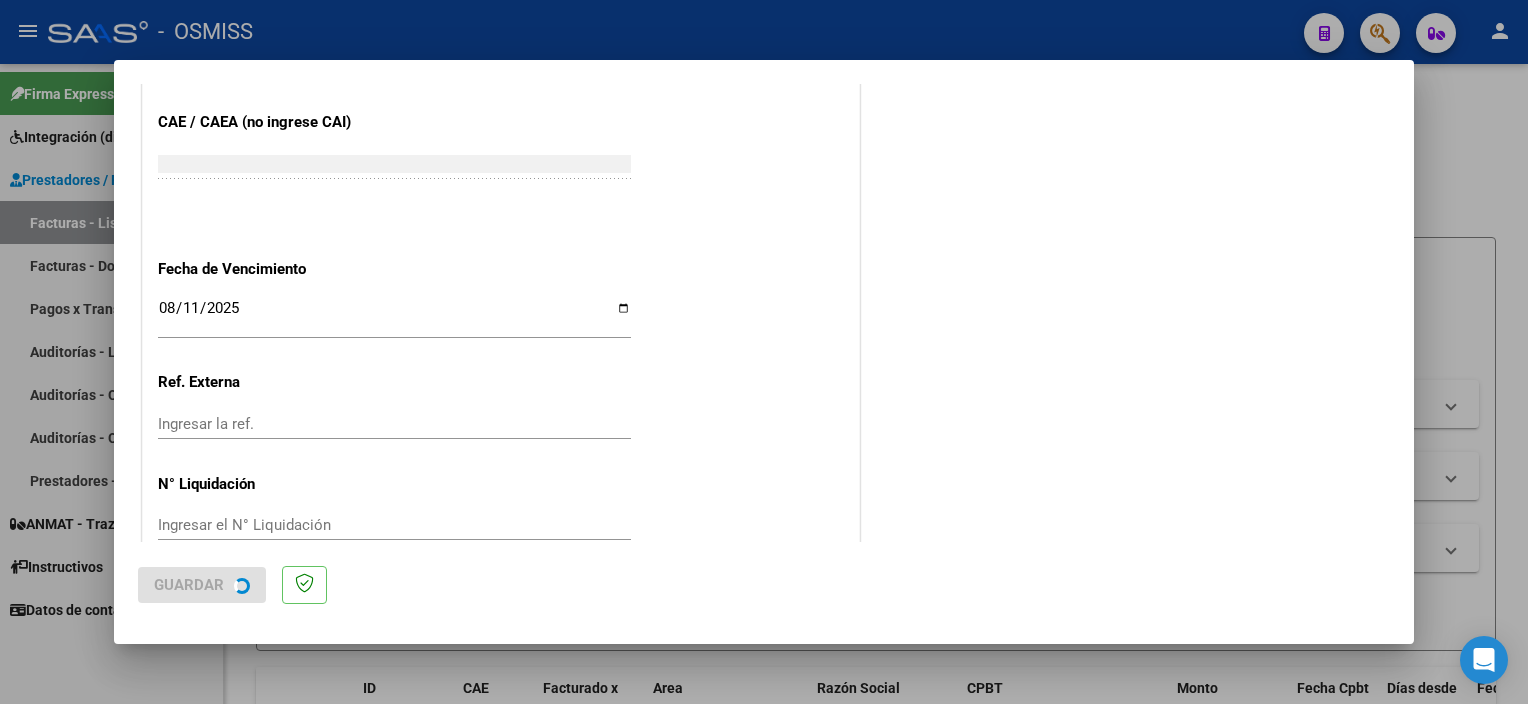 scroll, scrollTop: 0, scrollLeft: 0, axis: both 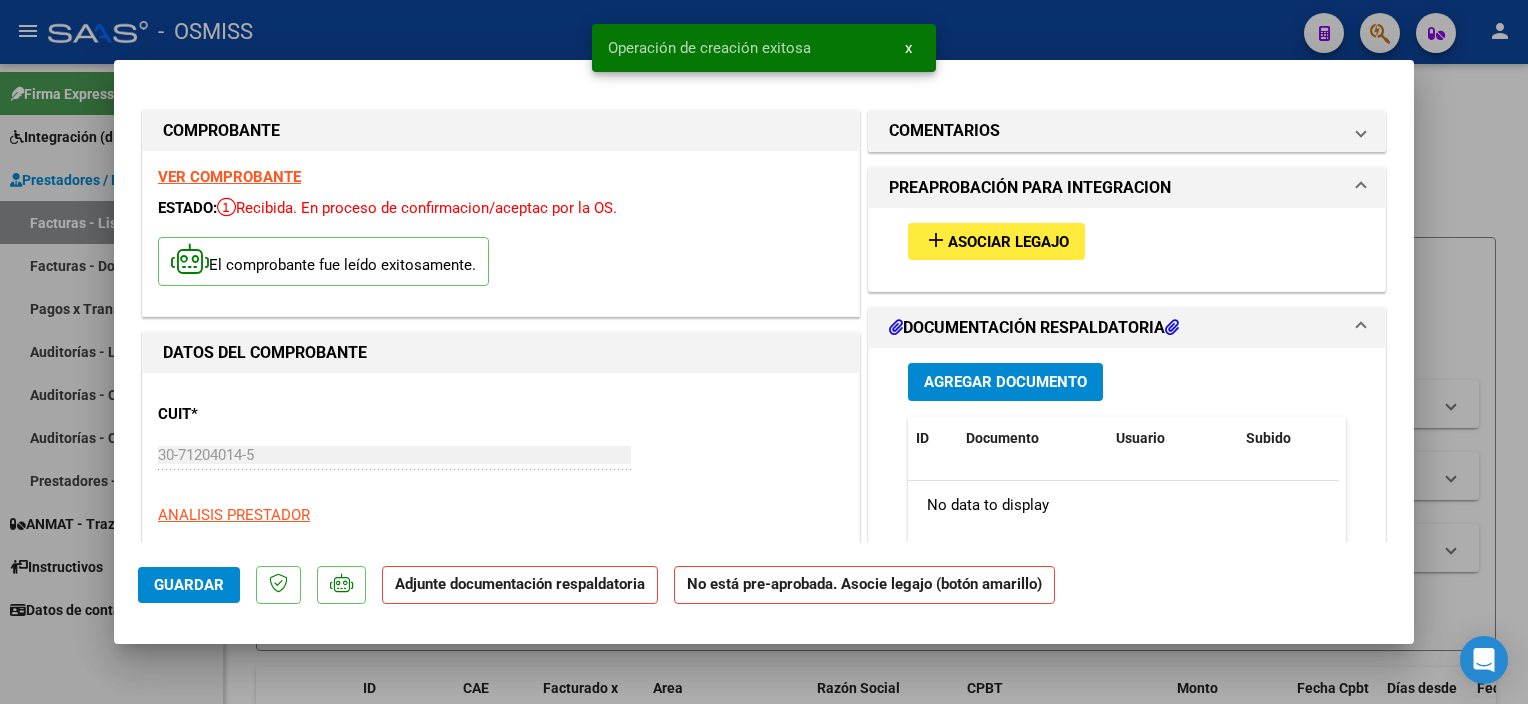 click on "Asociar Legajo" at bounding box center [1008, 242] 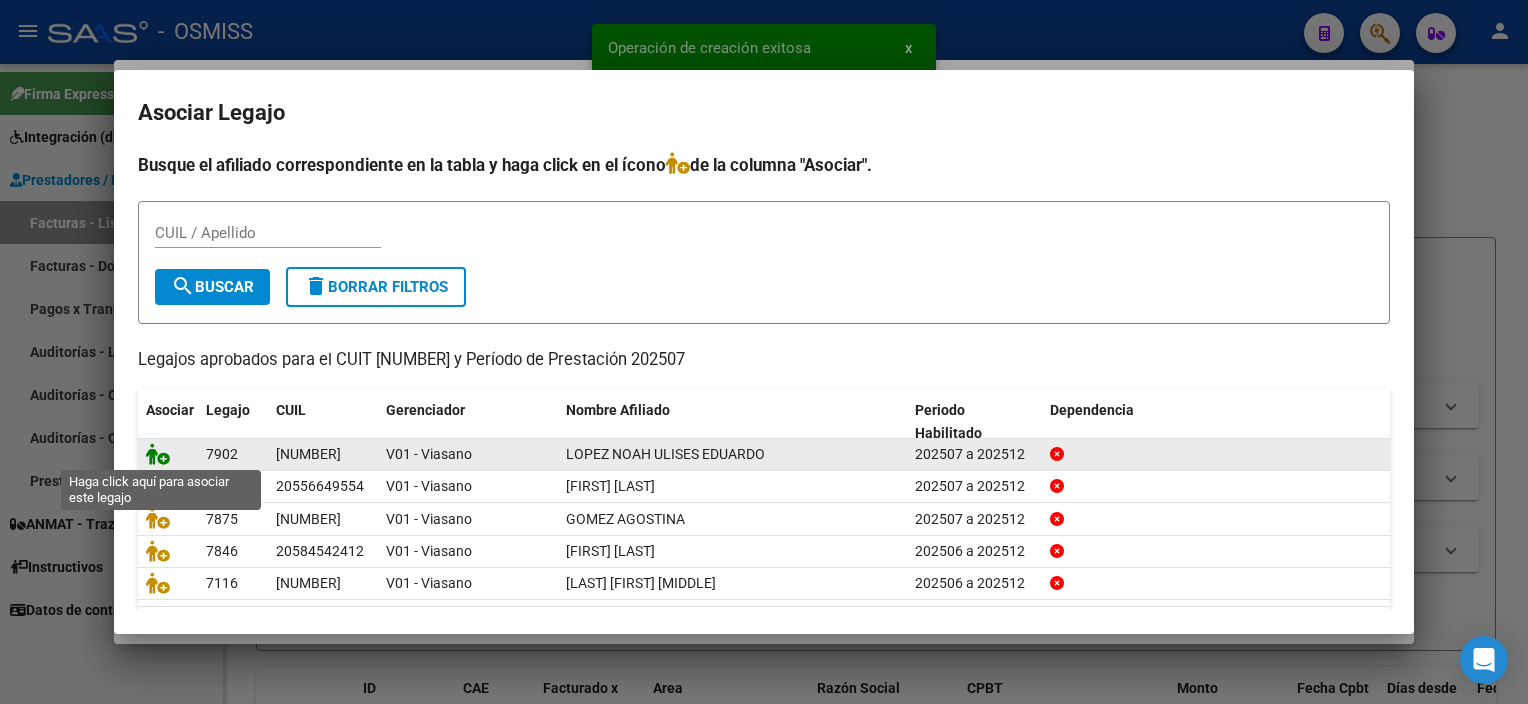 click 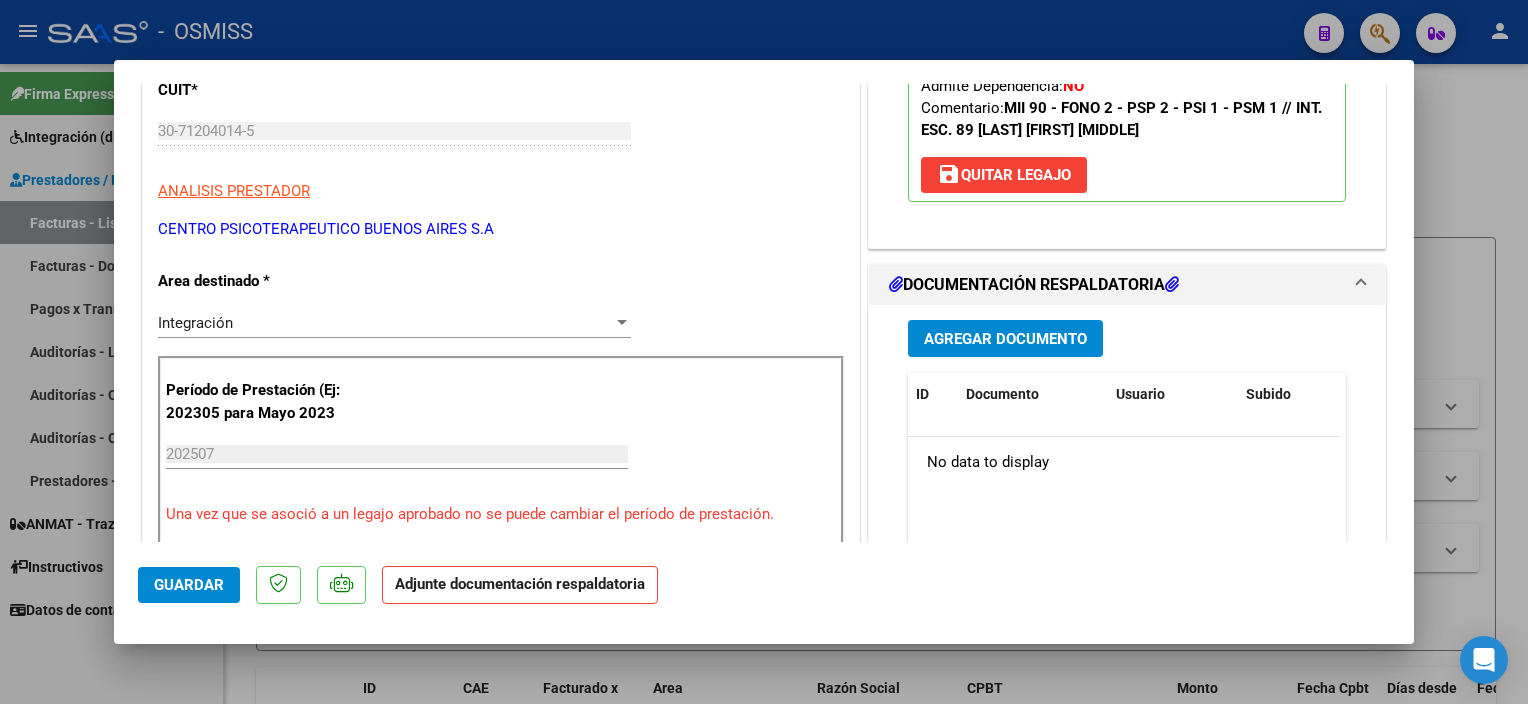 scroll, scrollTop: 341, scrollLeft: 0, axis: vertical 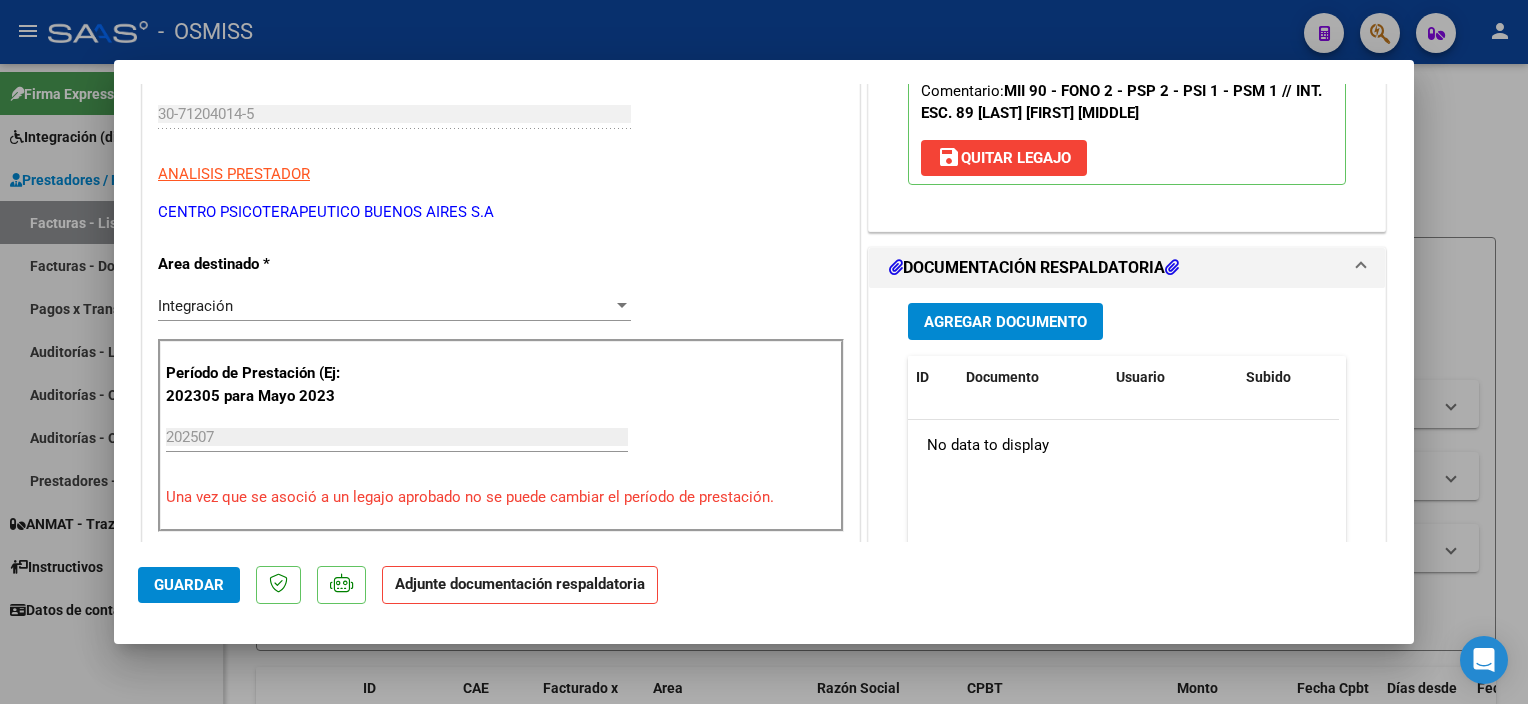 click on "Agregar Documento" at bounding box center (1005, 322) 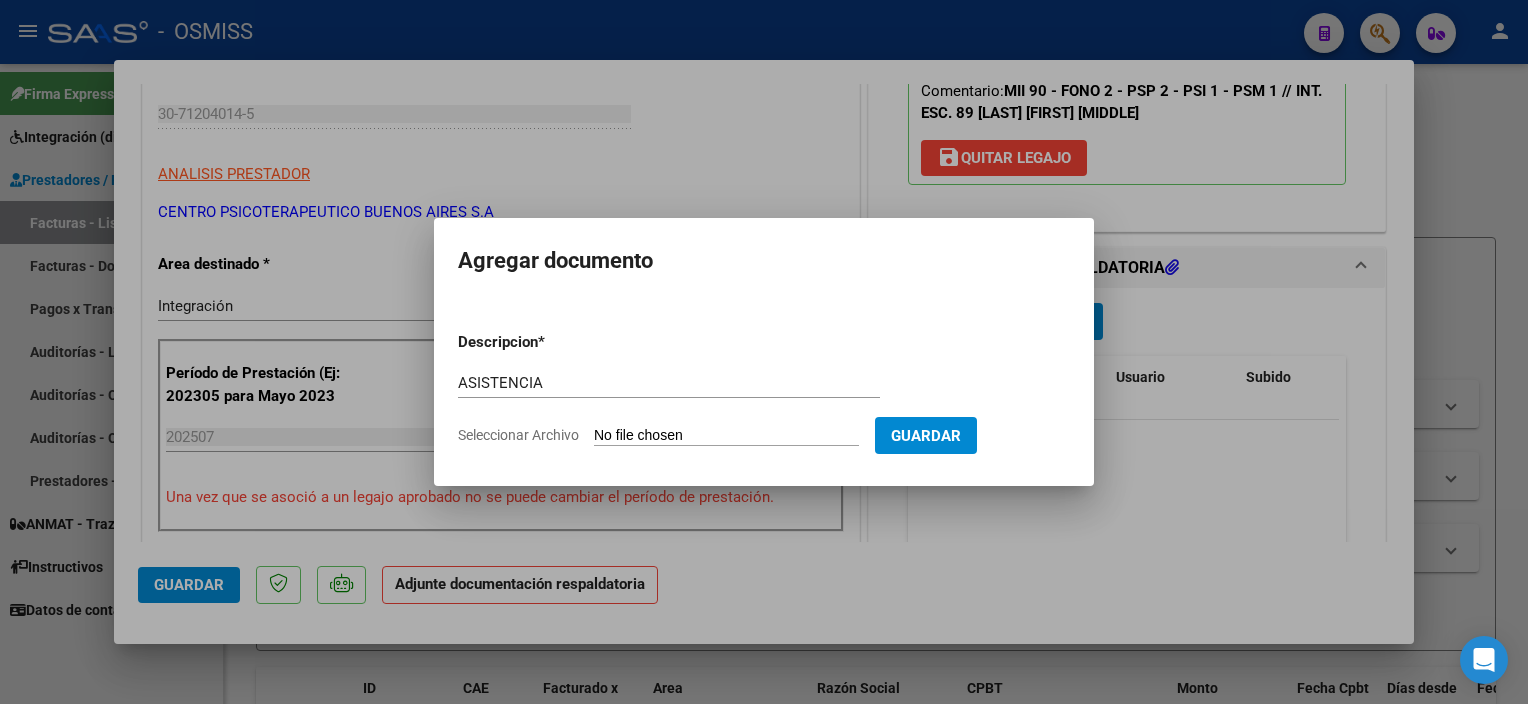 click on "Seleccionar Archivo" at bounding box center [726, 436] 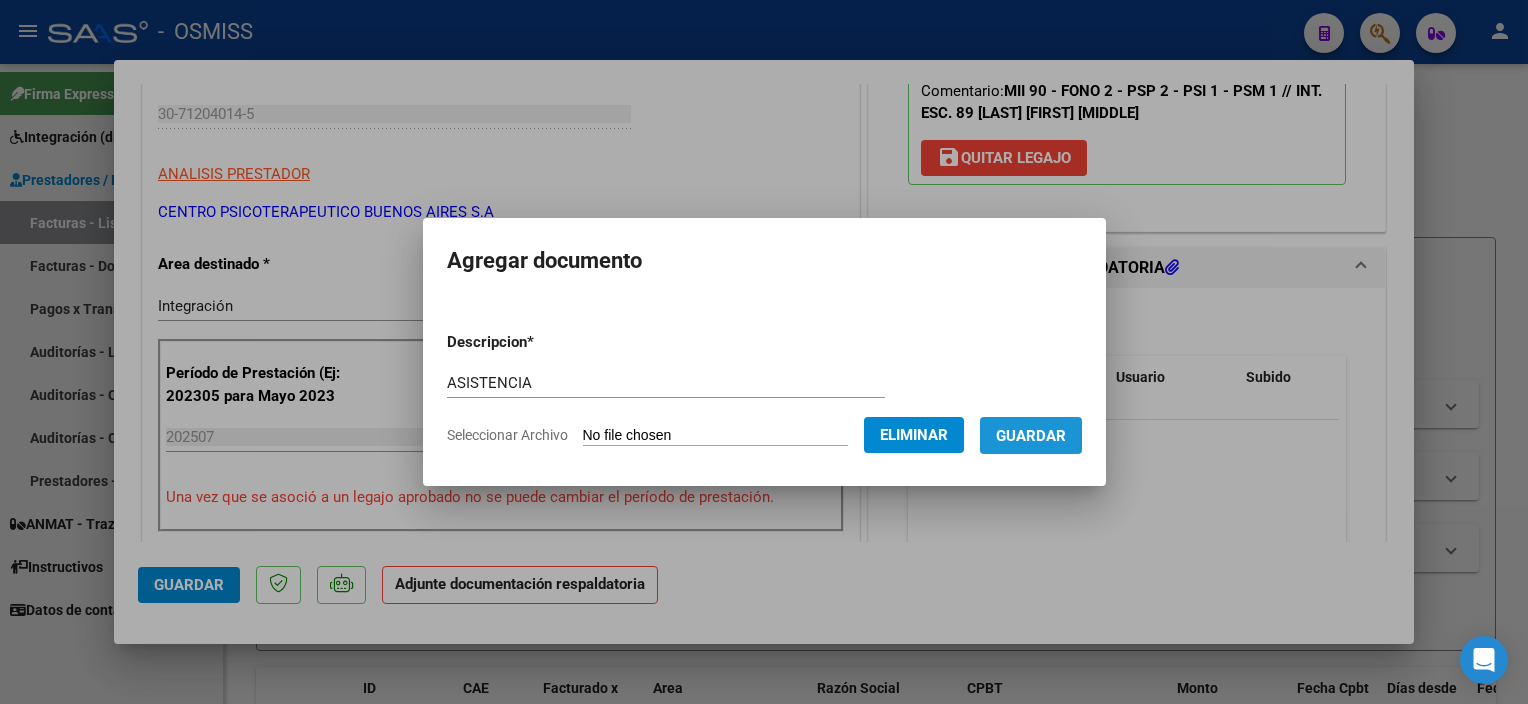 click on "Guardar" at bounding box center (1031, 436) 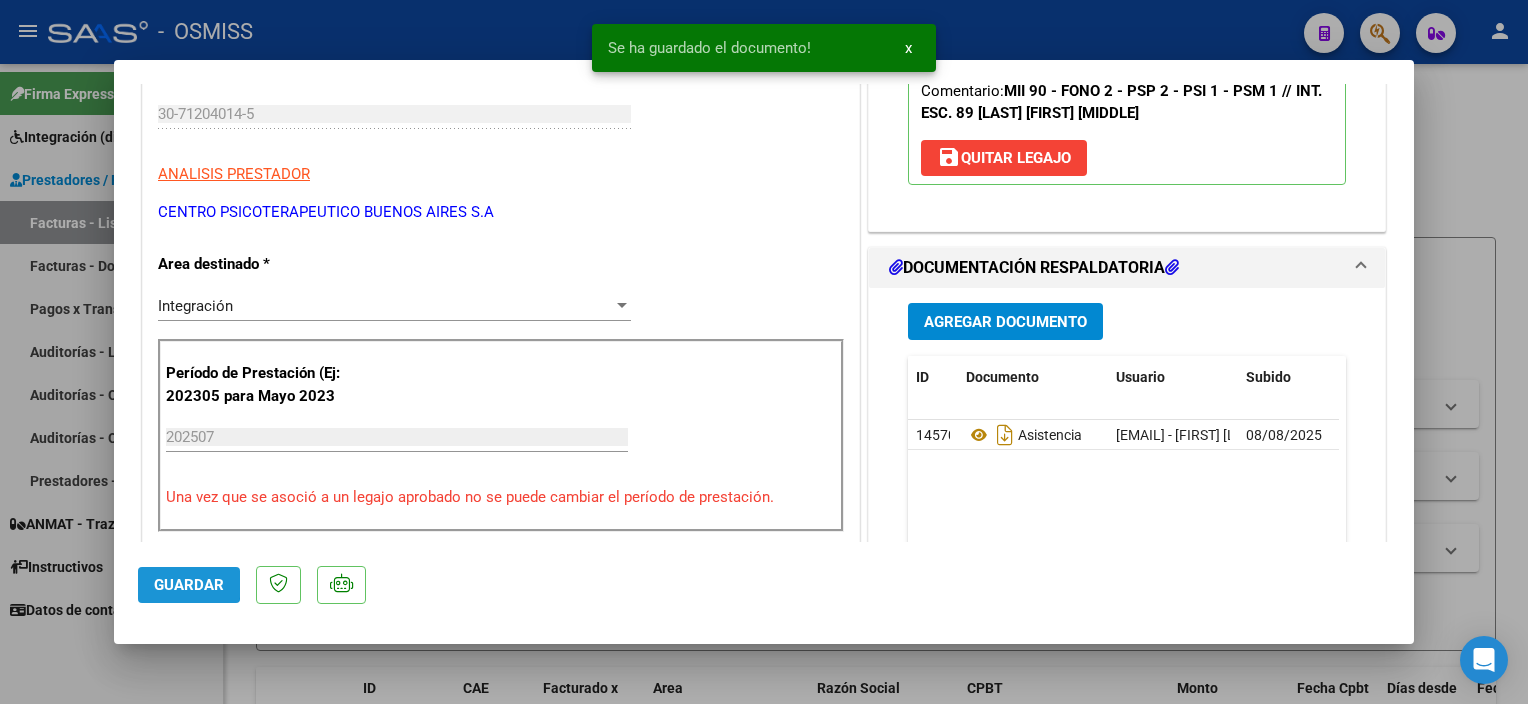 click on "Guardar" 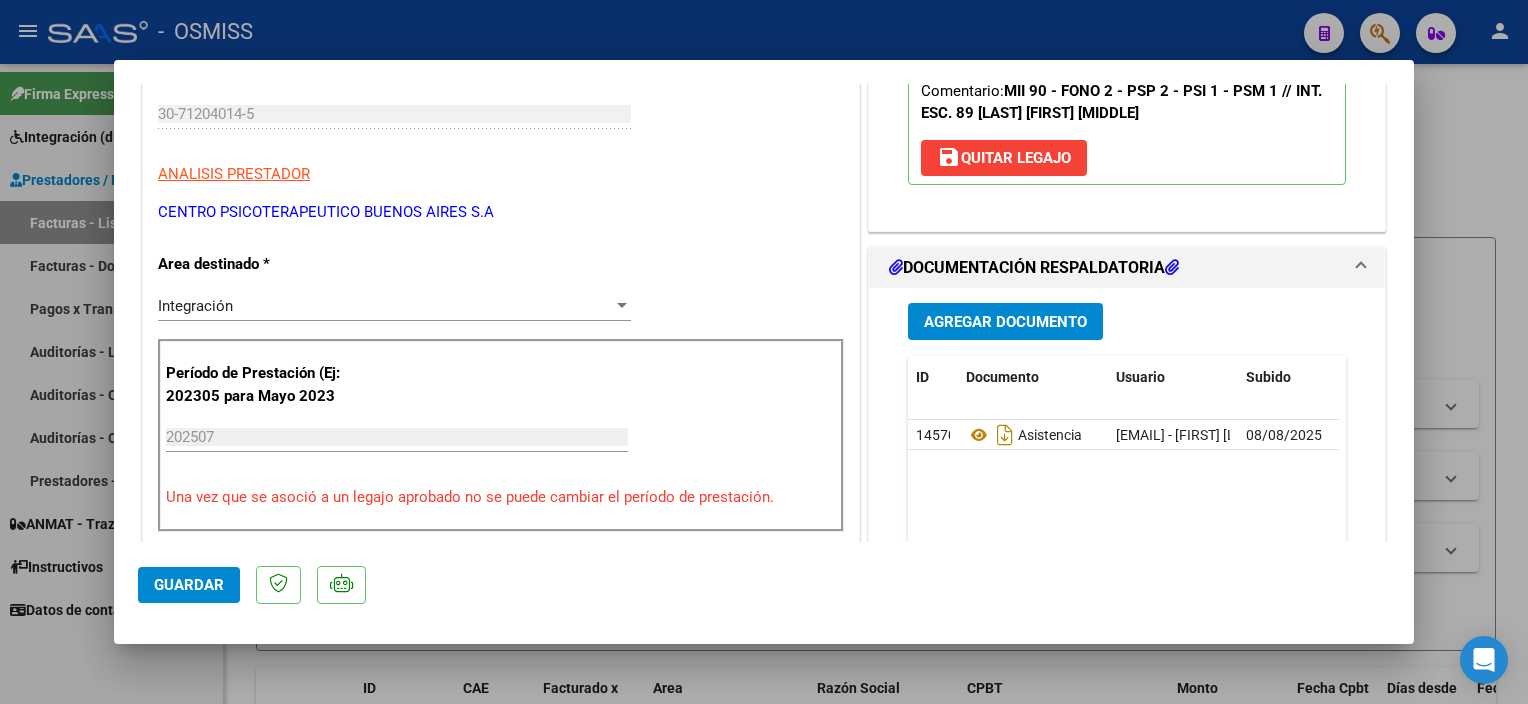 click on "Guardar" 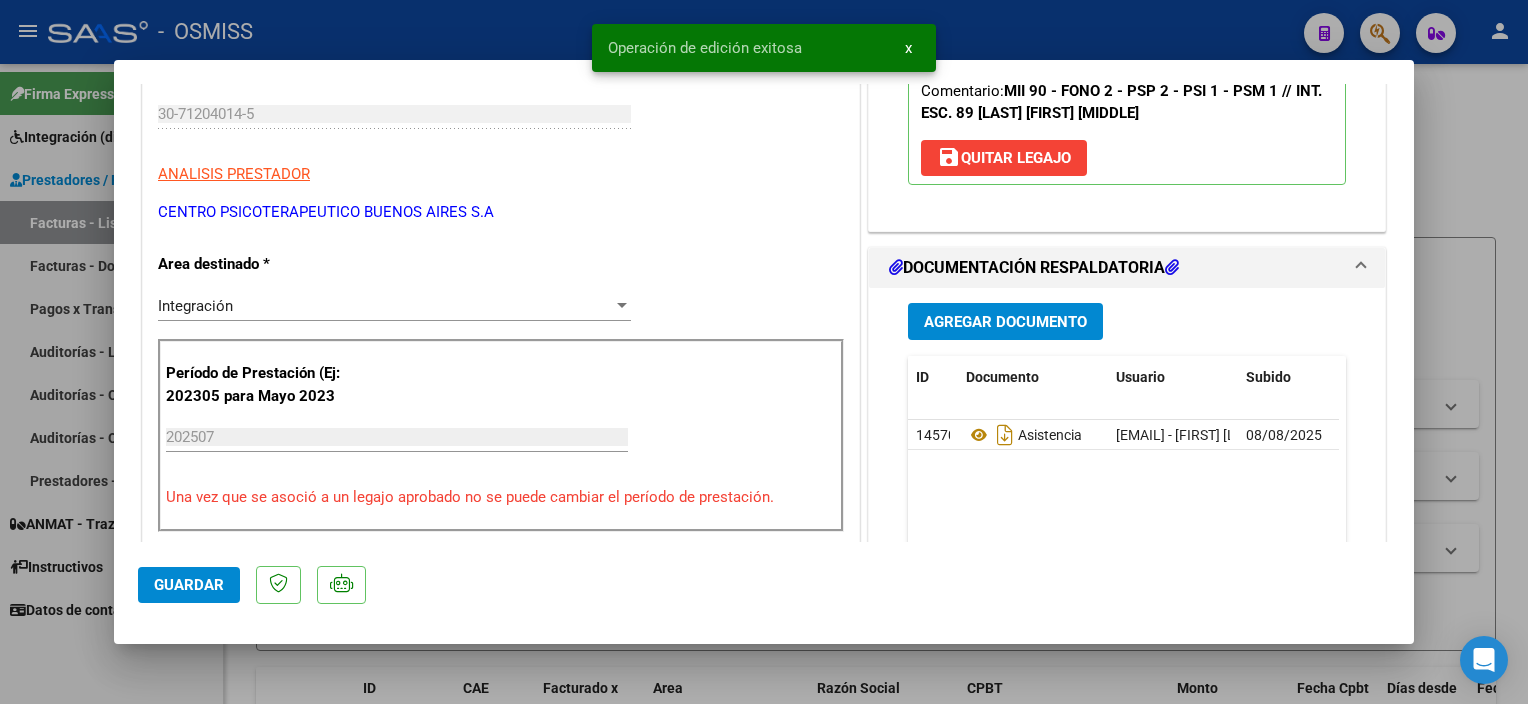 click at bounding box center [764, 352] 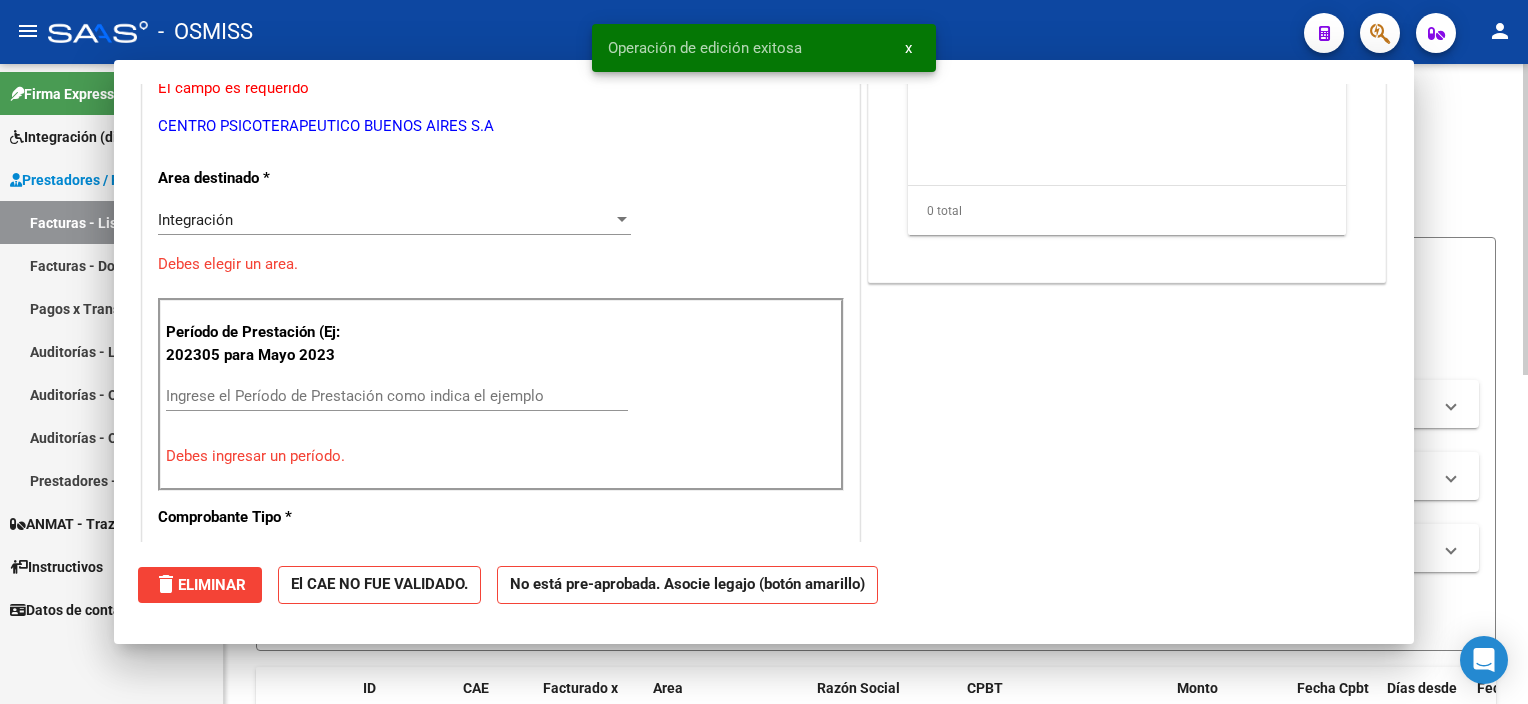scroll, scrollTop: 280, scrollLeft: 0, axis: vertical 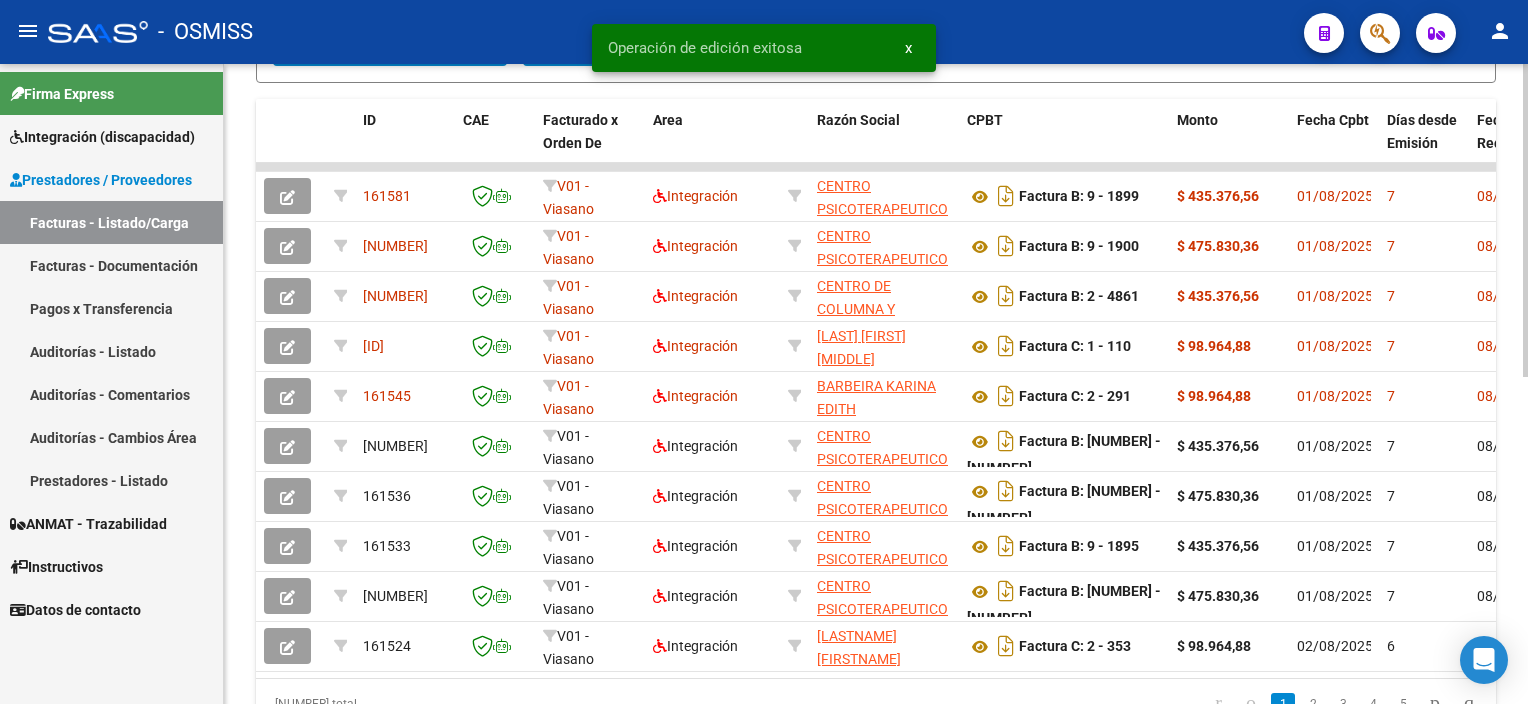 click on "menu -   OSMISS  person    Firma Express     Integración (discapacidad) Legajos    Prestadores / Proveedores Facturas - Listado/Carga Facturas - Documentación Pagos x Transferencia Auditorías - Listado Auditorías - Comentarios Auditorías - Cambios Área Prestadores - Listado    ANMAT - Trazabilidad    Instructivos    Datos de contacto  Video tutorial   PRESTADORES -> Listado de CPBTs Emitidos por Prestadores / Proveedores (alt+q)   Cargar Comprobante
Carga Masiva  cloud_download  CSV  cloud_download  EXCEL  cloud_download  Estandar   Descarga Masiva
Filtros Id Area Area Seleccionar Gerenciador Seleccionar Gerenciador Todos Confirmado Todos Cargado desde Masivo   Mostrar totalizadores   FILTROS DEL COMPROBANTE  Comprobante Tipo Comprobante Tipo Start date – End date Fec. Comprobante Desde / Hasta Días Emisión Desde(cant. días) Días Emisión Hasta(cant. días) CUIT / Razón Social Pto. Venta Nro. Comprobante Código SSS CAE Válido CAE Válido Todos Cargado Módulo Hosp. Todos Op" at bounding box center [764, 352] 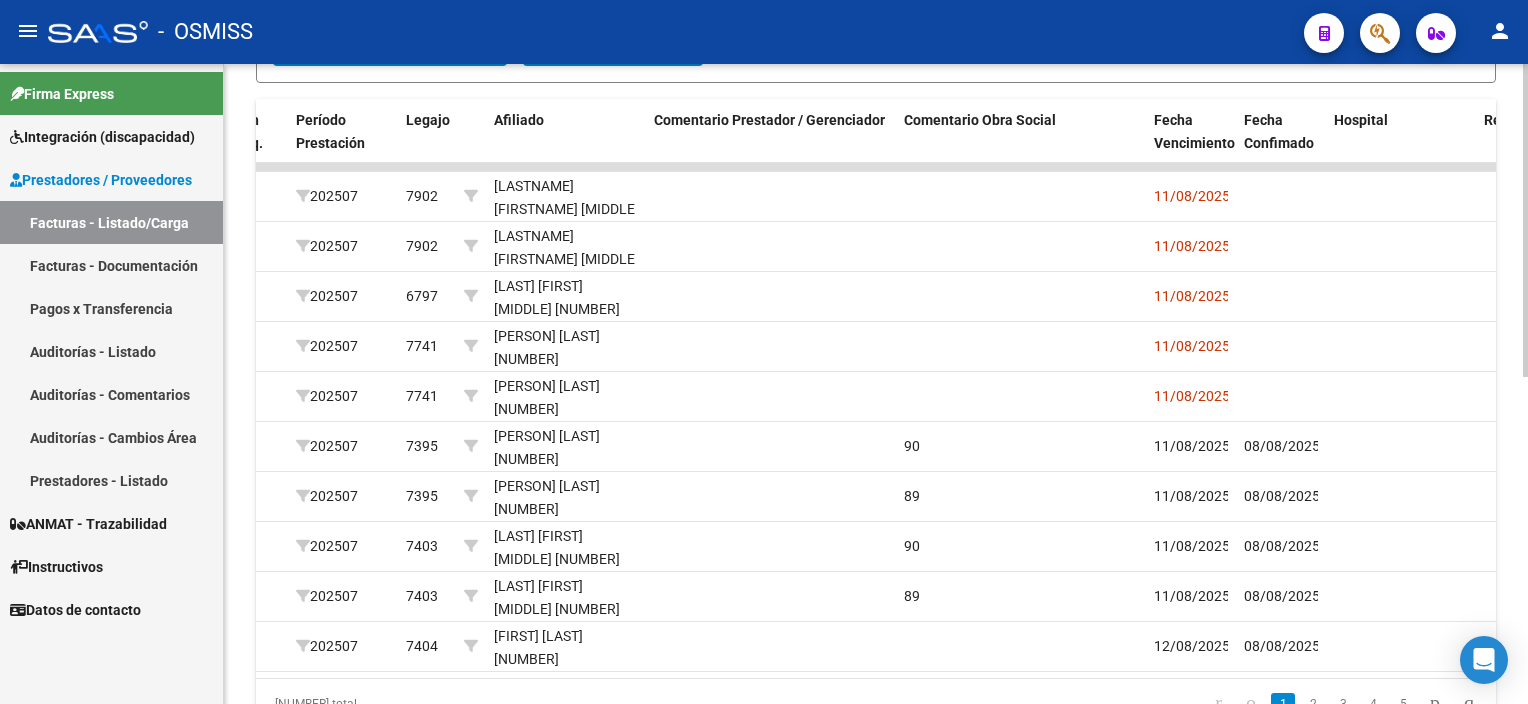 scroll, scrollTop: 0, scrollLeft: 2799, axis: horizontal 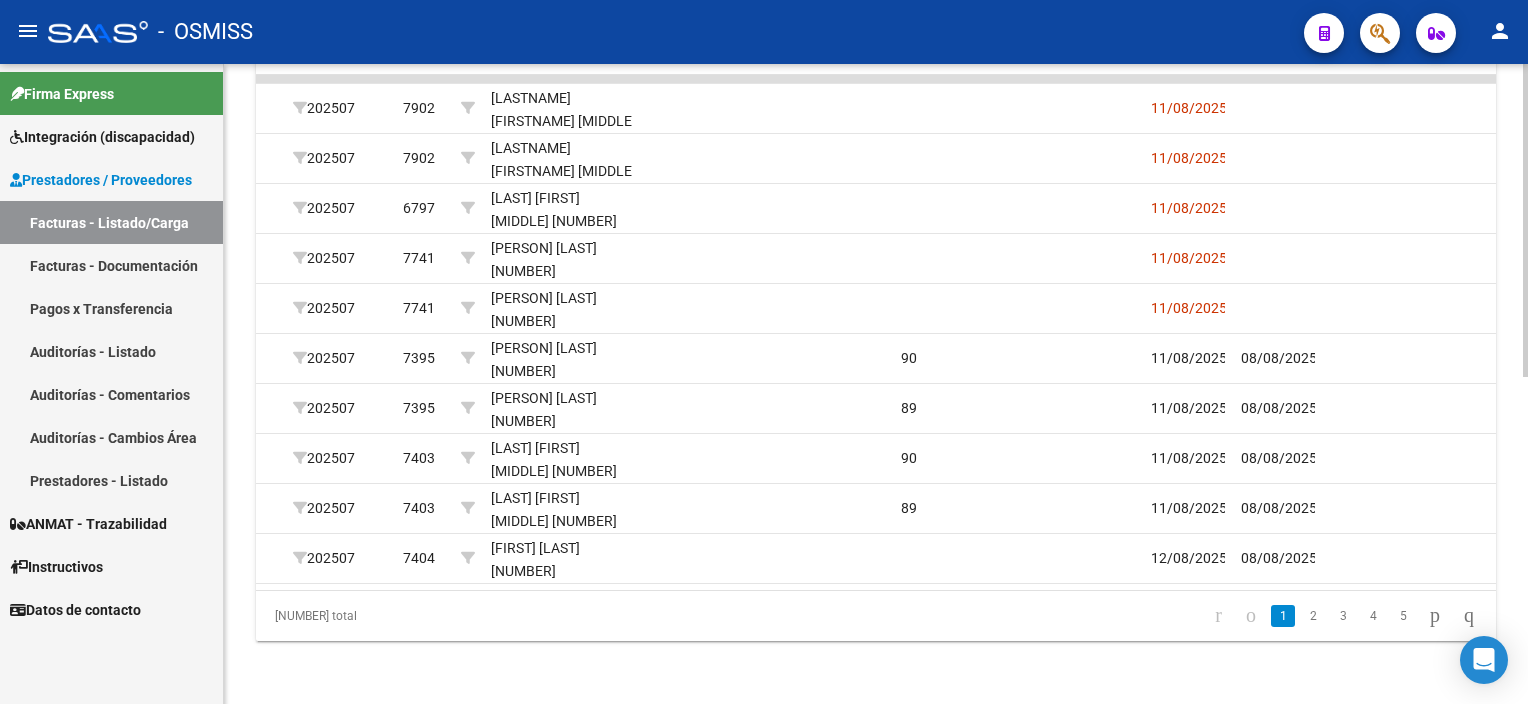 click on "menu -   OSMISS  person    Firma Express     Integración (discapacidad) Legajos    Prestadores / Proveedores Facturas - Listado/Carga Facturas - Documentación Pagos x Transferencia Auditorías - Listado Auditorías - Comentarios Auditorías - Cambios Área Prestadores - Listado    ANMAT - Trazabilidad    Instructivos    Datos de contacto  Video tutorial   PRESTADORES -> Listado de CPBTs Emitidos por Prestadores / Proveedores (alt+q)   Cargar Comprobante
Carga Masiva  cloud_download  CSV  cloud_download  EXCEL  cloud_download  Estandar   Descarga Masiva
Filtros Id Area Area Seleccionar Gerenciador Seleccionar Gerenciador Todos Confirmado Todos Cargado desde Masivo   Mostrar totalizadores   FILTROS DEL COMPROBANTE  Comprobante Tipo Comprobante Tipo Start date – End date Fec. Comprobante Desde / Hasta Días Emisión Desde(cant. días) Días Emisión Hasta(cant. días) CUIT / Razón Social Pto. Venta Nro. Comprobante Código SSS CAE Válido CAE Válido Todos Cargado Módulo Hosp. Todos Op" at bounding box center [764, 352] 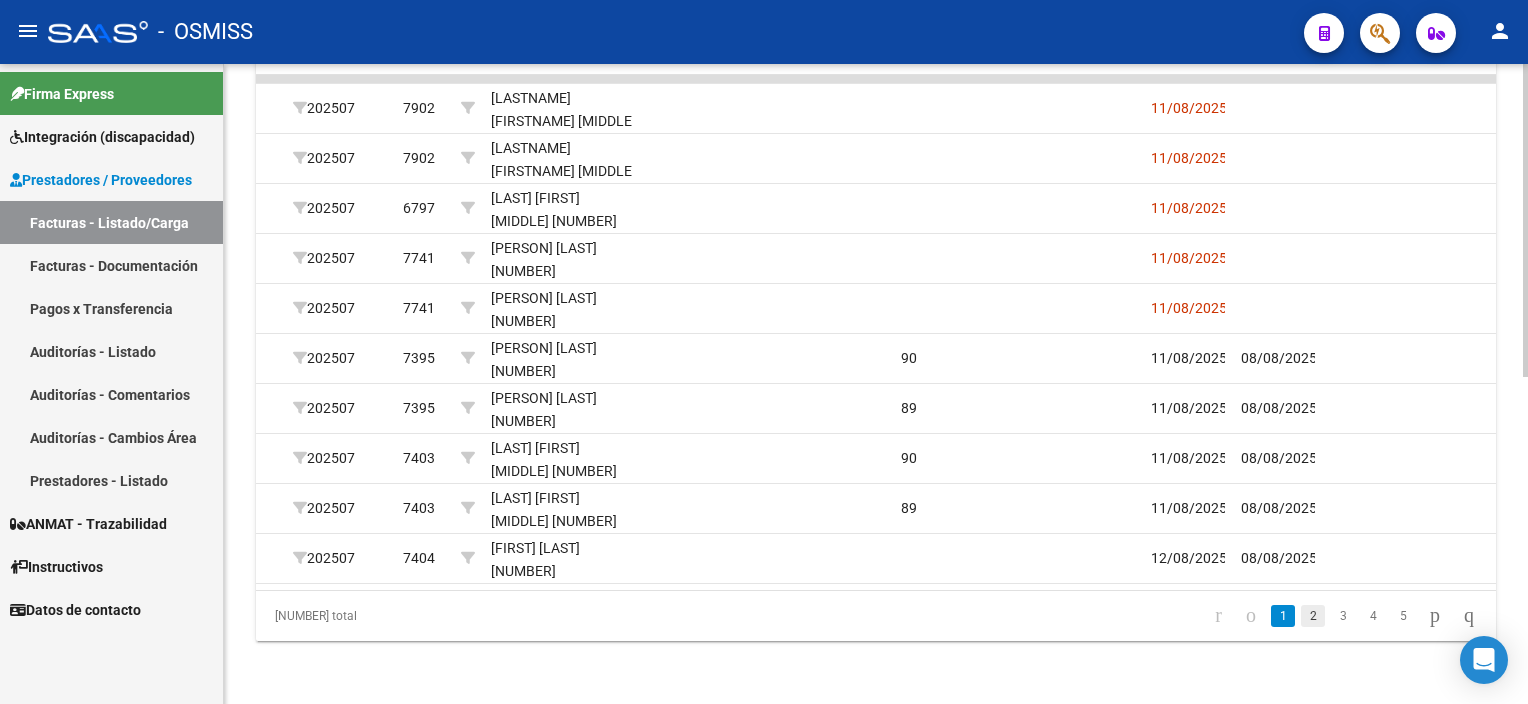 click on "2" 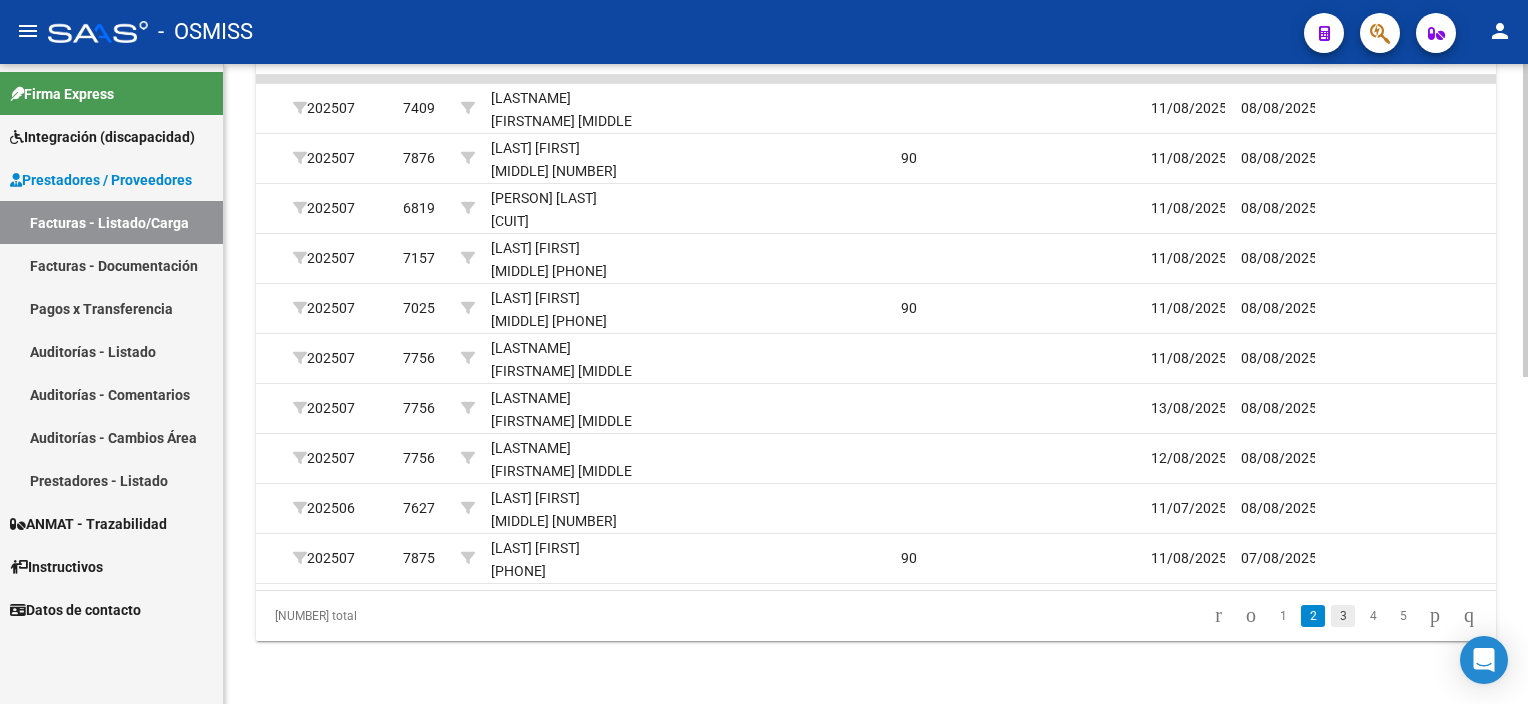 click on "3" 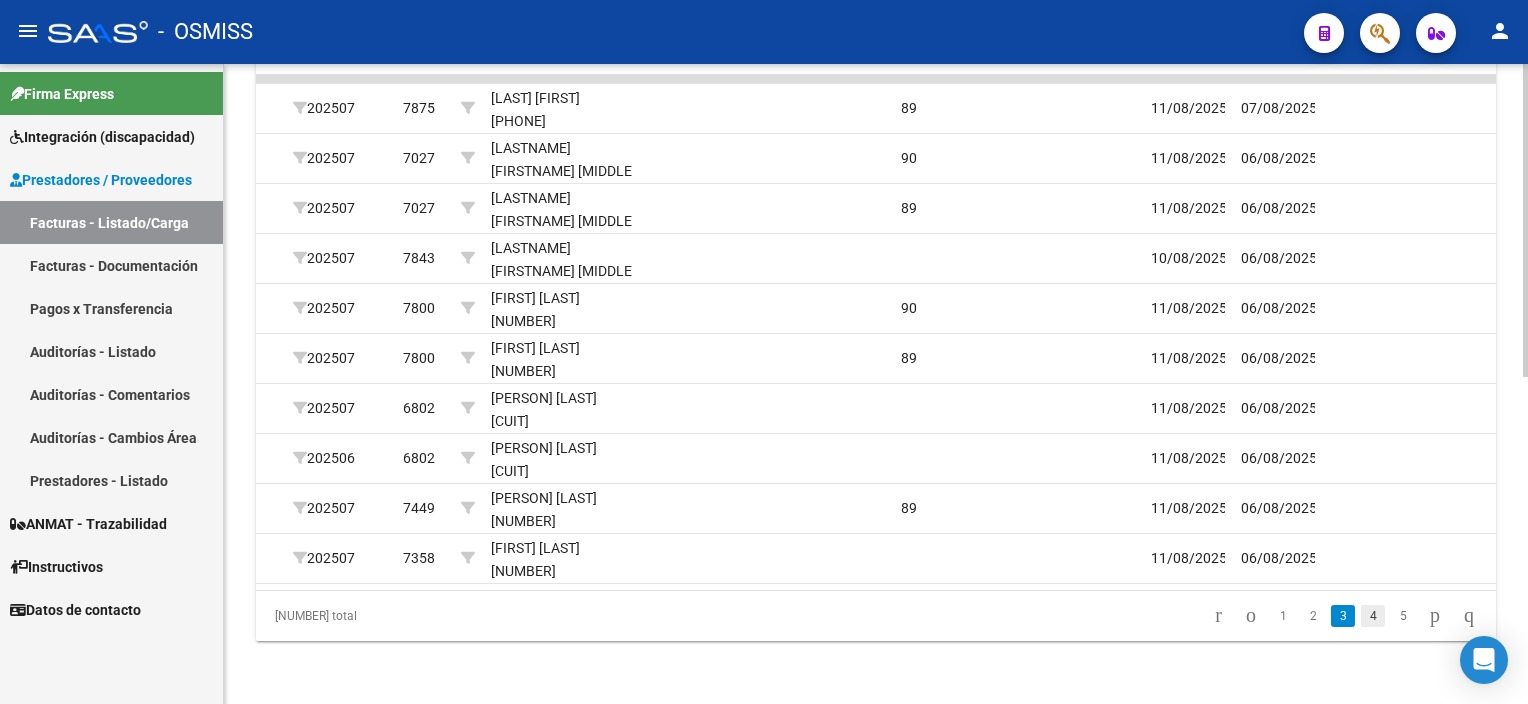 click on "4" 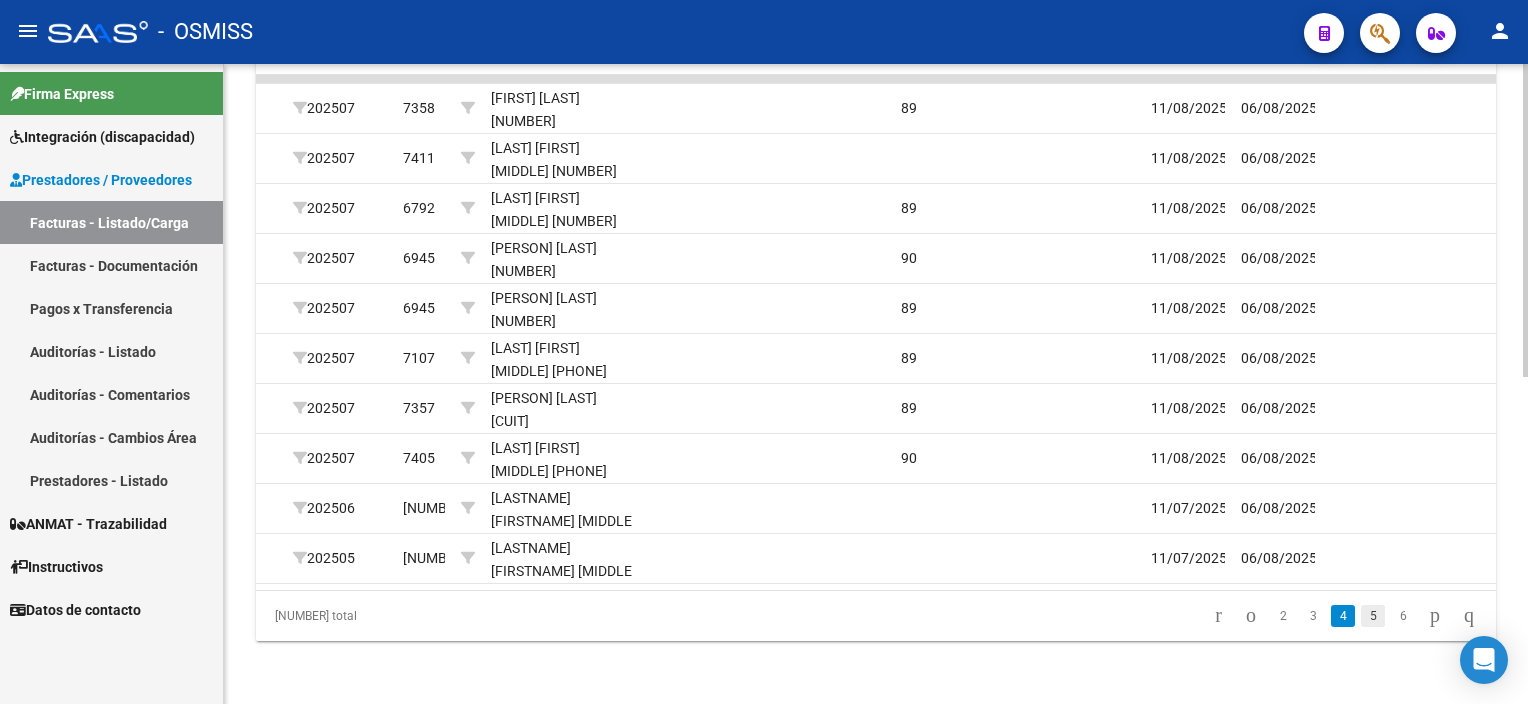 click on "5" 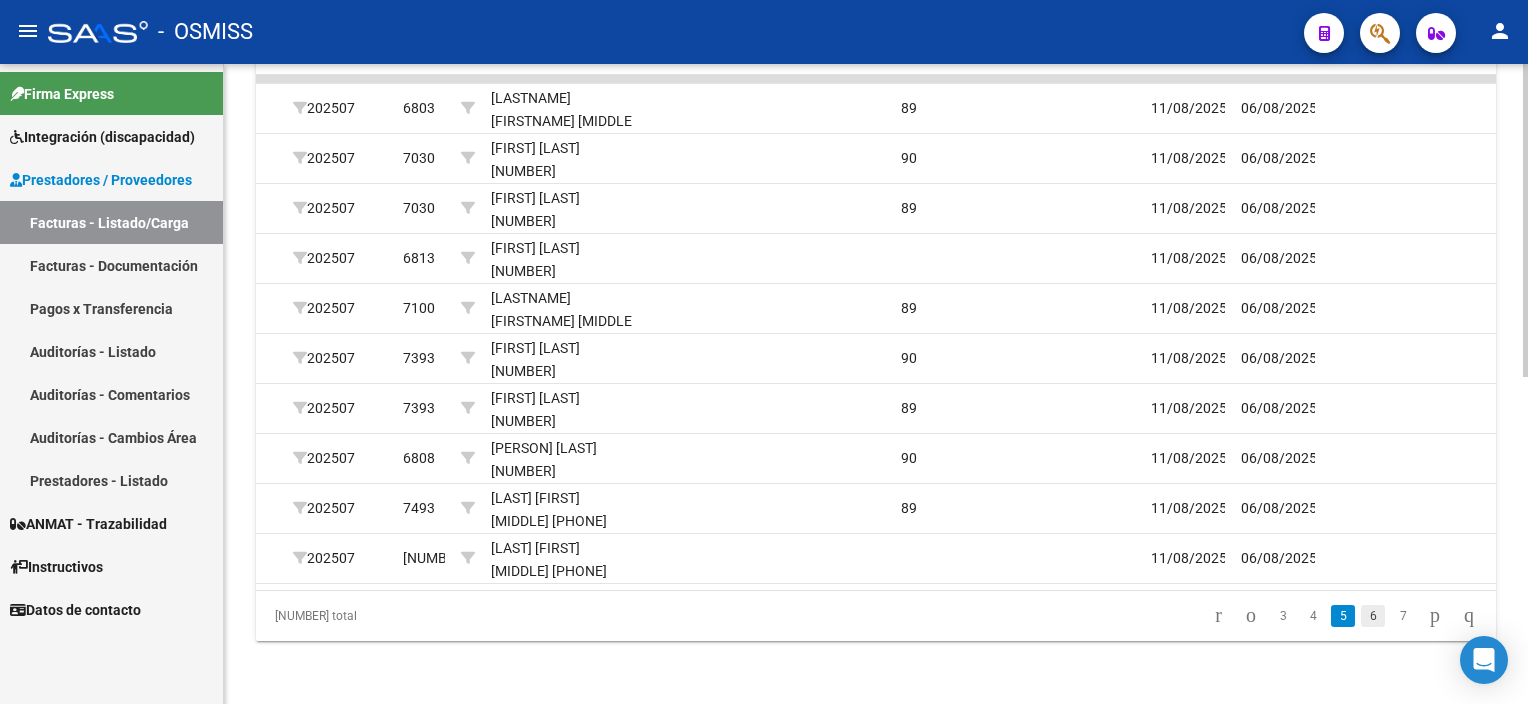click on "6" 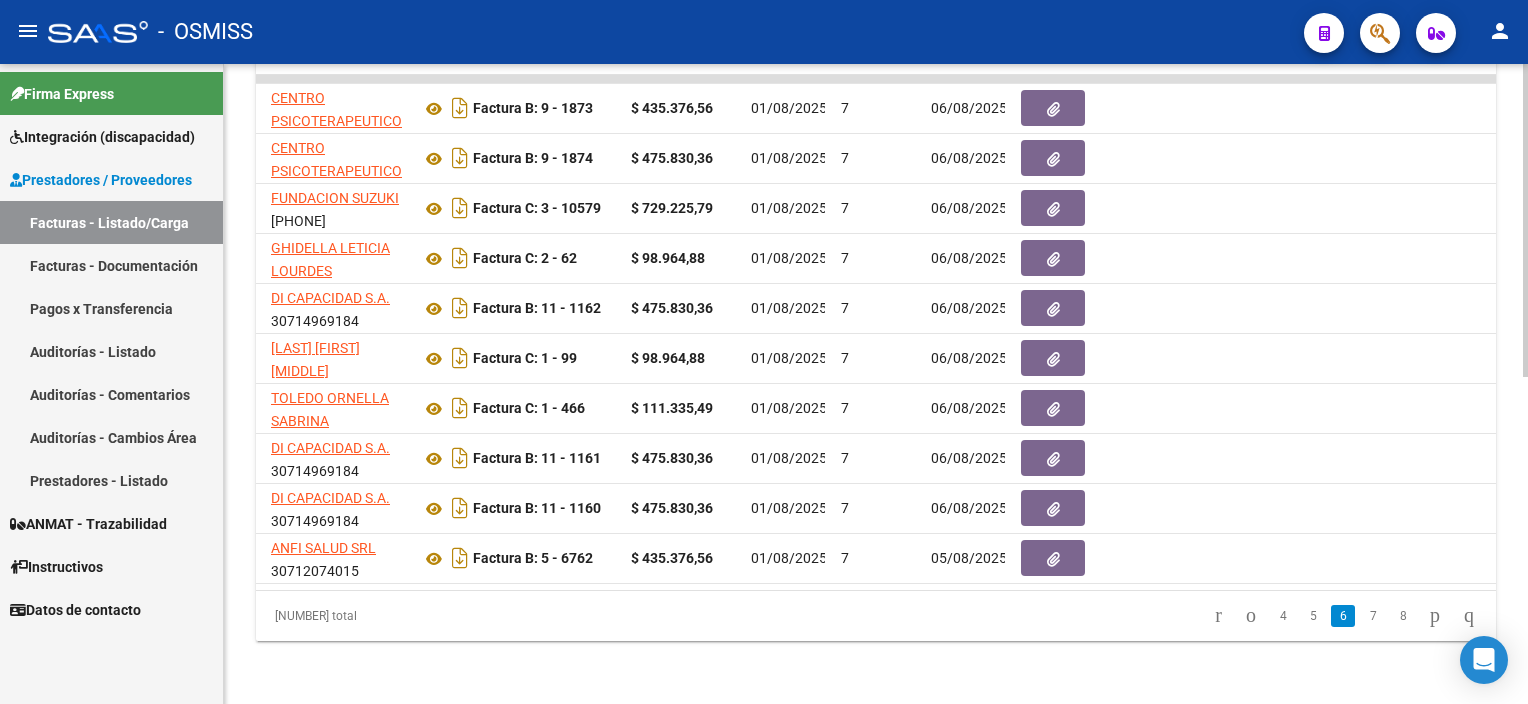 scroll, scrollTop: 0, scrollLeft: 0, axis: both 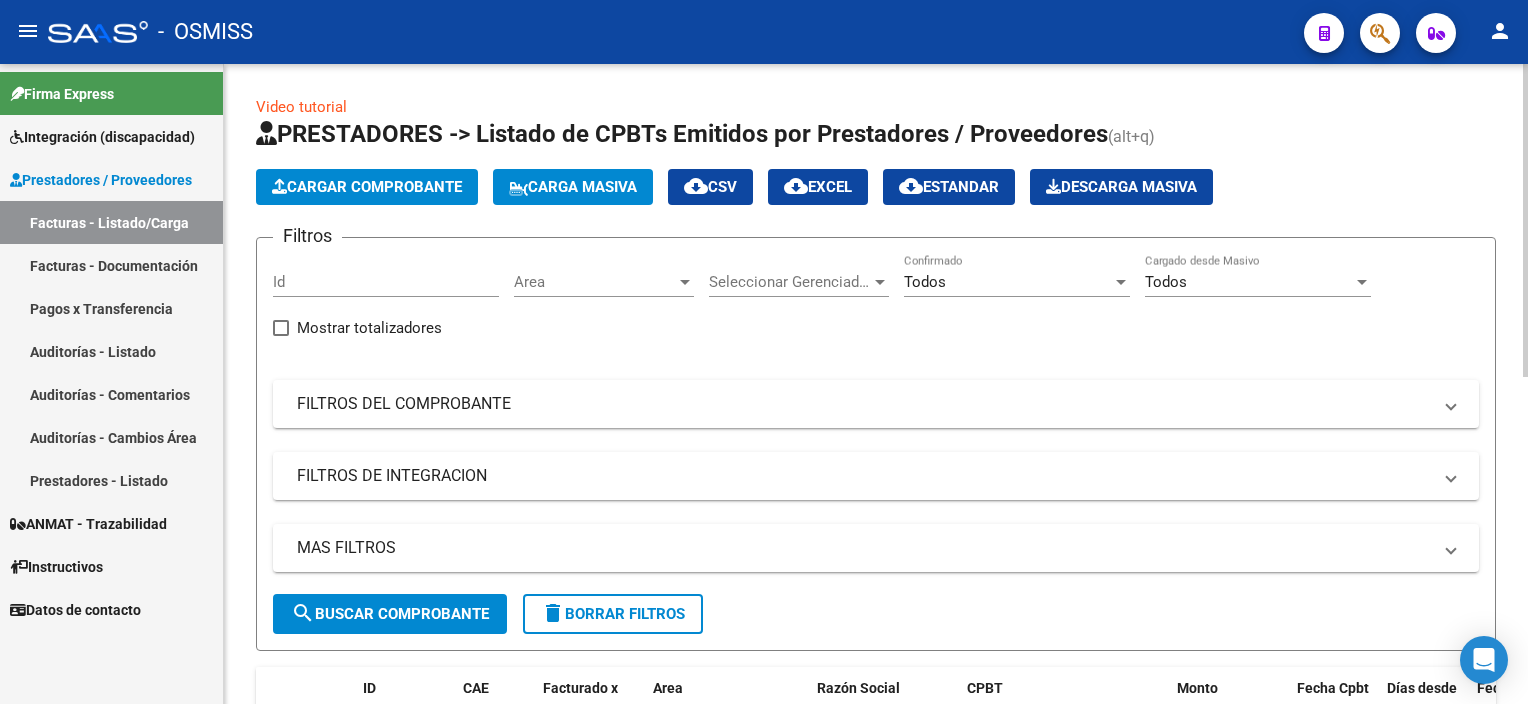 click on "menu -   OSMISS  person    Firma Express     Integración (discapacidad) Legajos    Prestadores / Proveedores Facturas - Listado/Carga Facturas - Documentación Pagos x Transferencia Auditorías - Listado Auditorías - Comentarios Auditorías - Cambios Área Prestadores - Listado    ANMAT - Trazabilidad    Instructivos    Datos de contacto  Video tutorial   PRESTADORES -> Listado de CPBTs Emitidos por Prestadores / Proveedores (alt+q)   Cargar Comprobante
Carga Masiva  cloud_download  CSV  cloud_download  EXCEL  cloud_download  Estandar   Descarga Masiva
Filtros Id Area Area Seleccionar Gerenciador Seleccionar Gerenciador Todos Confirmado Todos Cargado desde Masivo   Mostrar totalizadores   FILTROS DEL COMPROBANTE  Comprobante Tipo Comprobante Tipo Start date – End date Fec. Comprobante Desde / Hasta Días Emisión Desde(cant. días) Días Emisión Hasta(cant. días) CUIT / Razón Social Pto. Venta Nro. Comprobante Código SSS CAE Válido CAE Válido Todos Cargado Módulo Hosp. Todos Op" at bounding box center (764, 352) 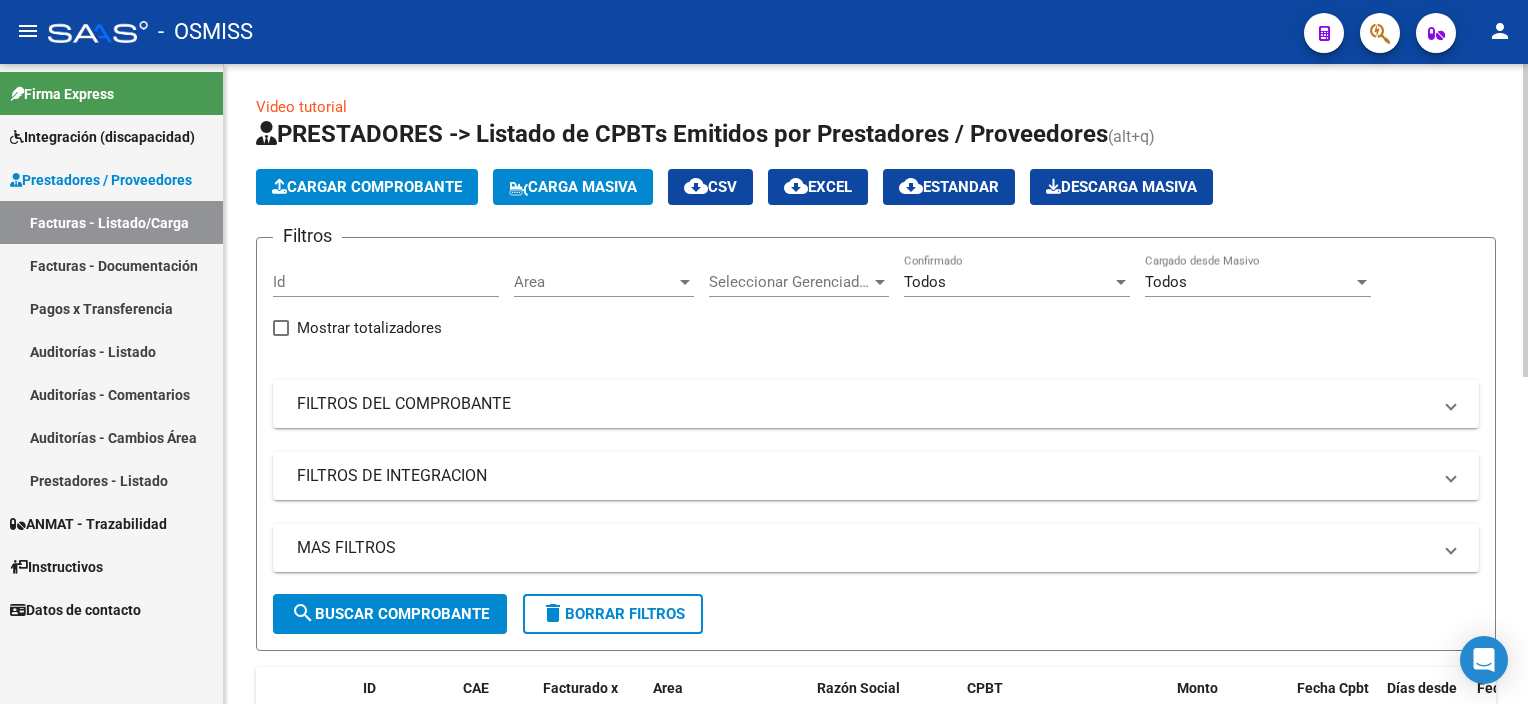 click on "Cargar Comprobante" 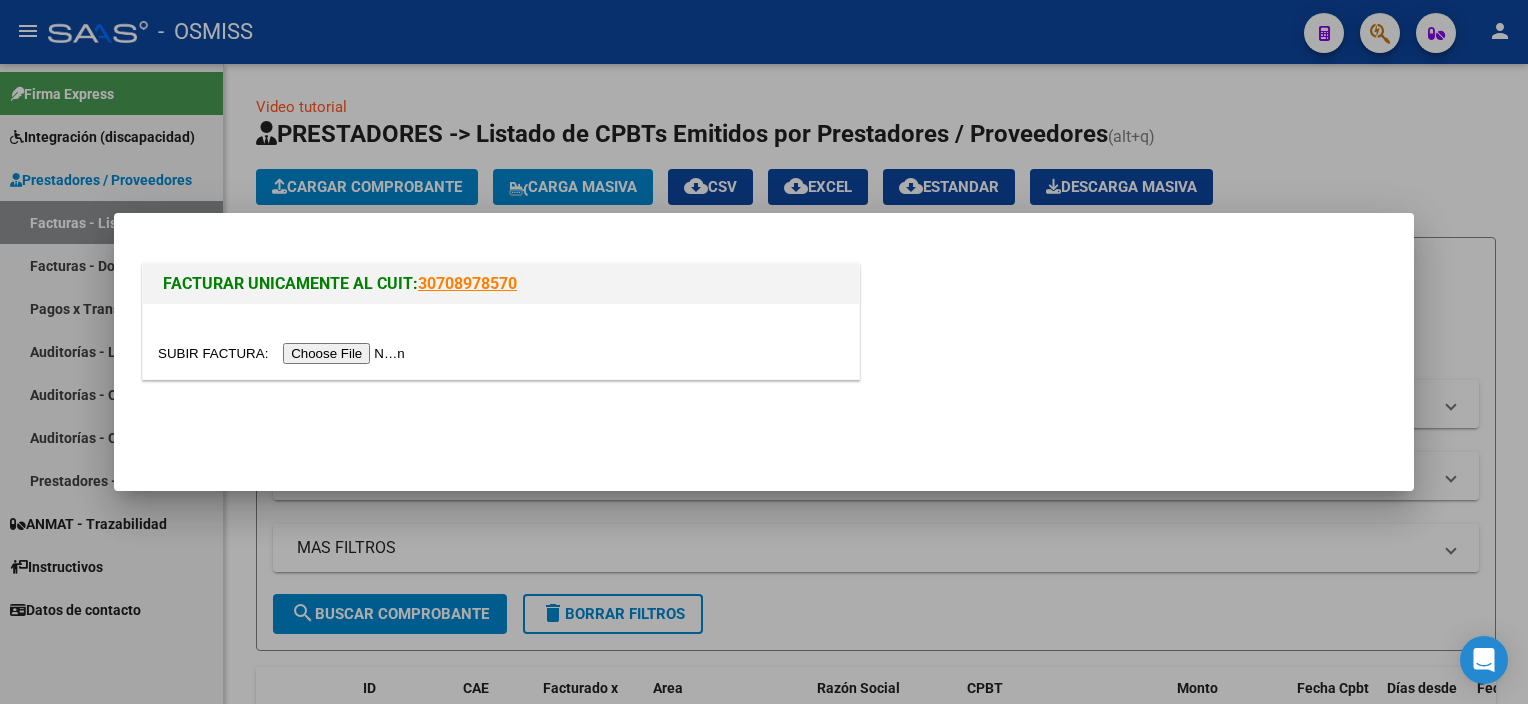 click at bounding box center [284, 353] 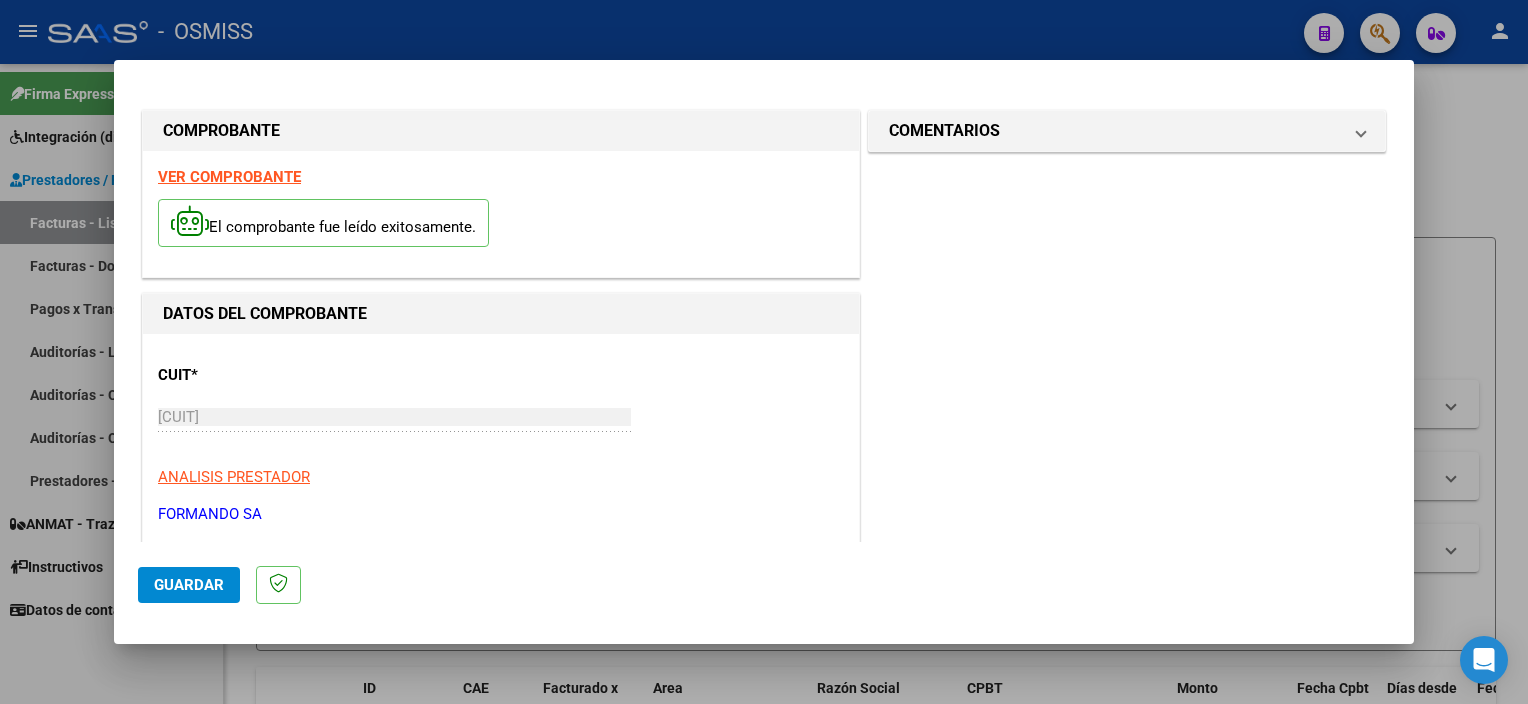 scroll, scrollTop: 295, scrollLeft: 0, axis: vertical 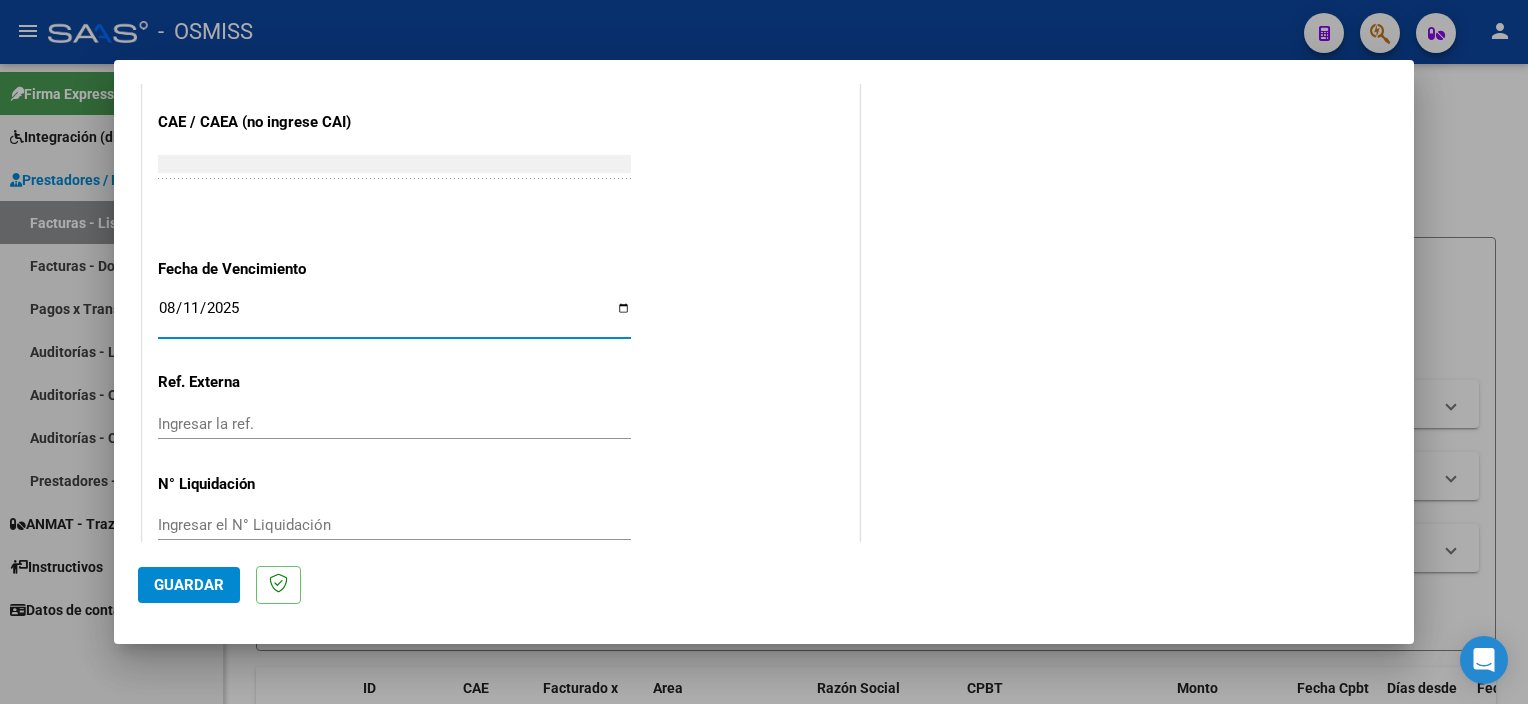 click on "Guardar" 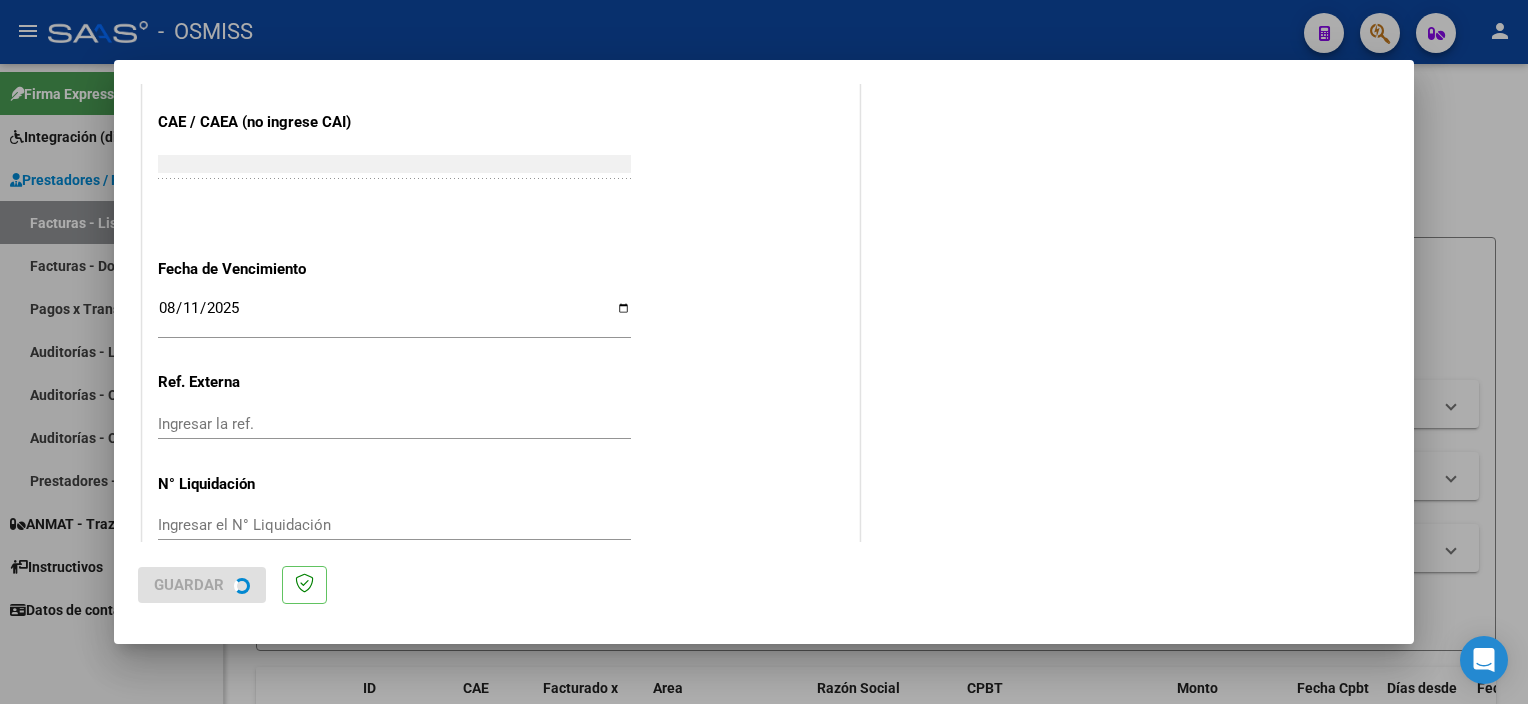 scroll, scrollTop: 0, scrollLeft: 0, axis: both 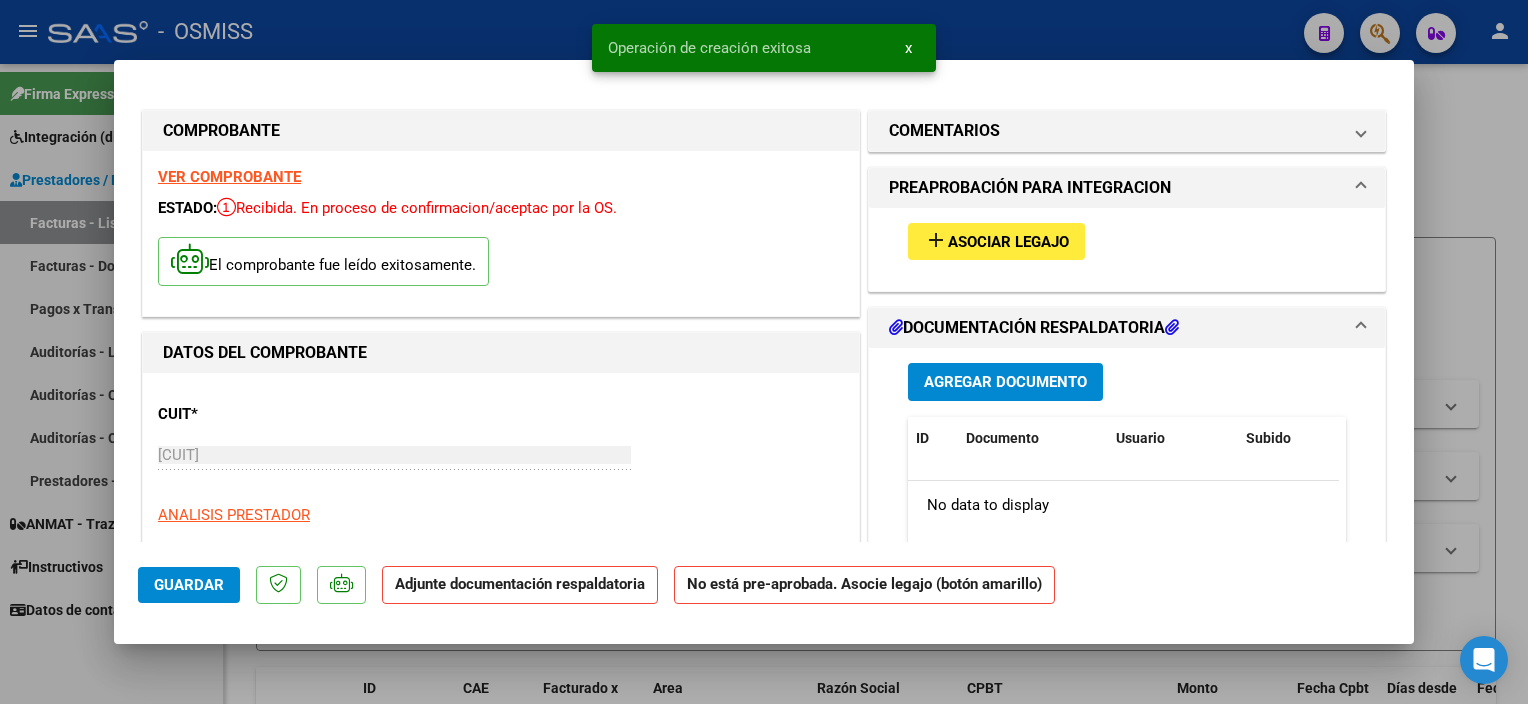 click on "Asociar Legajo" at bounding box center [1008, 242] 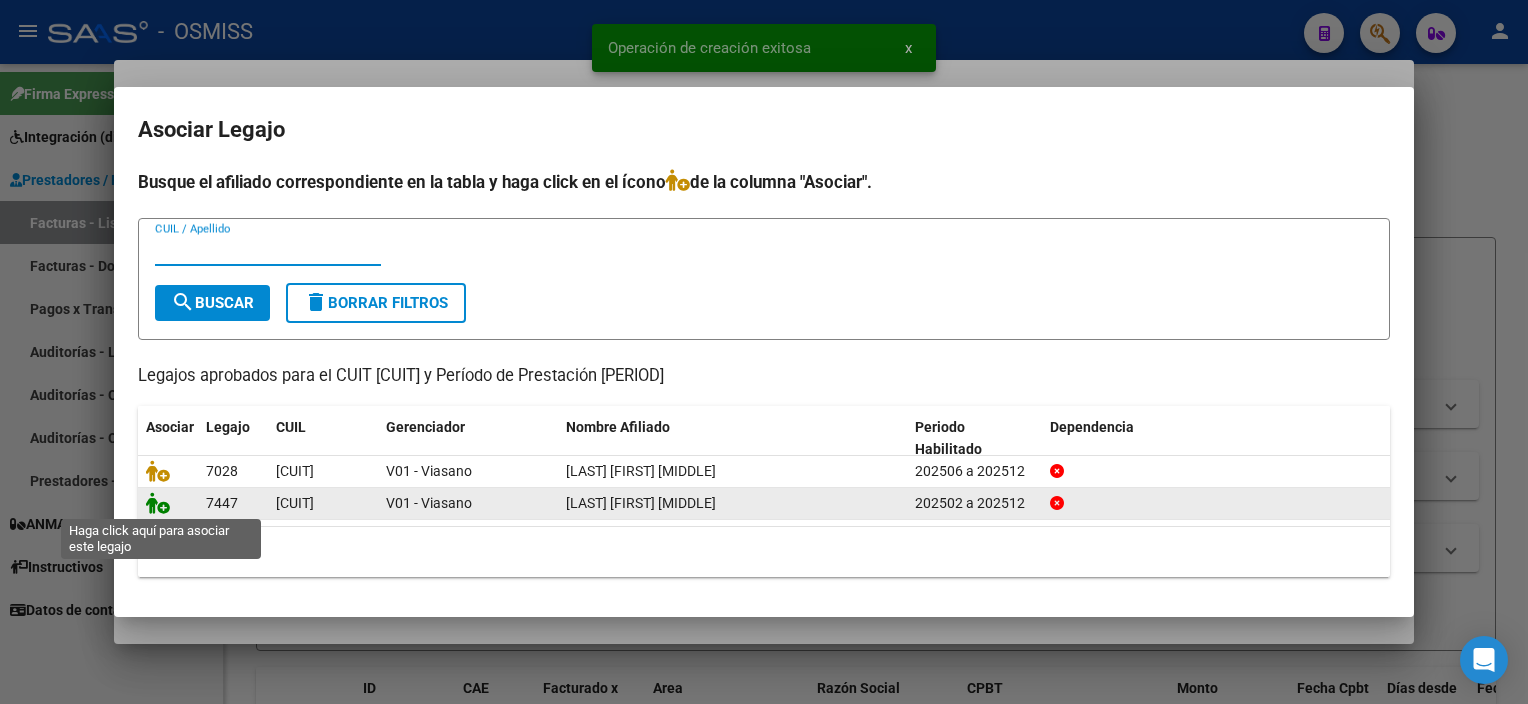 click 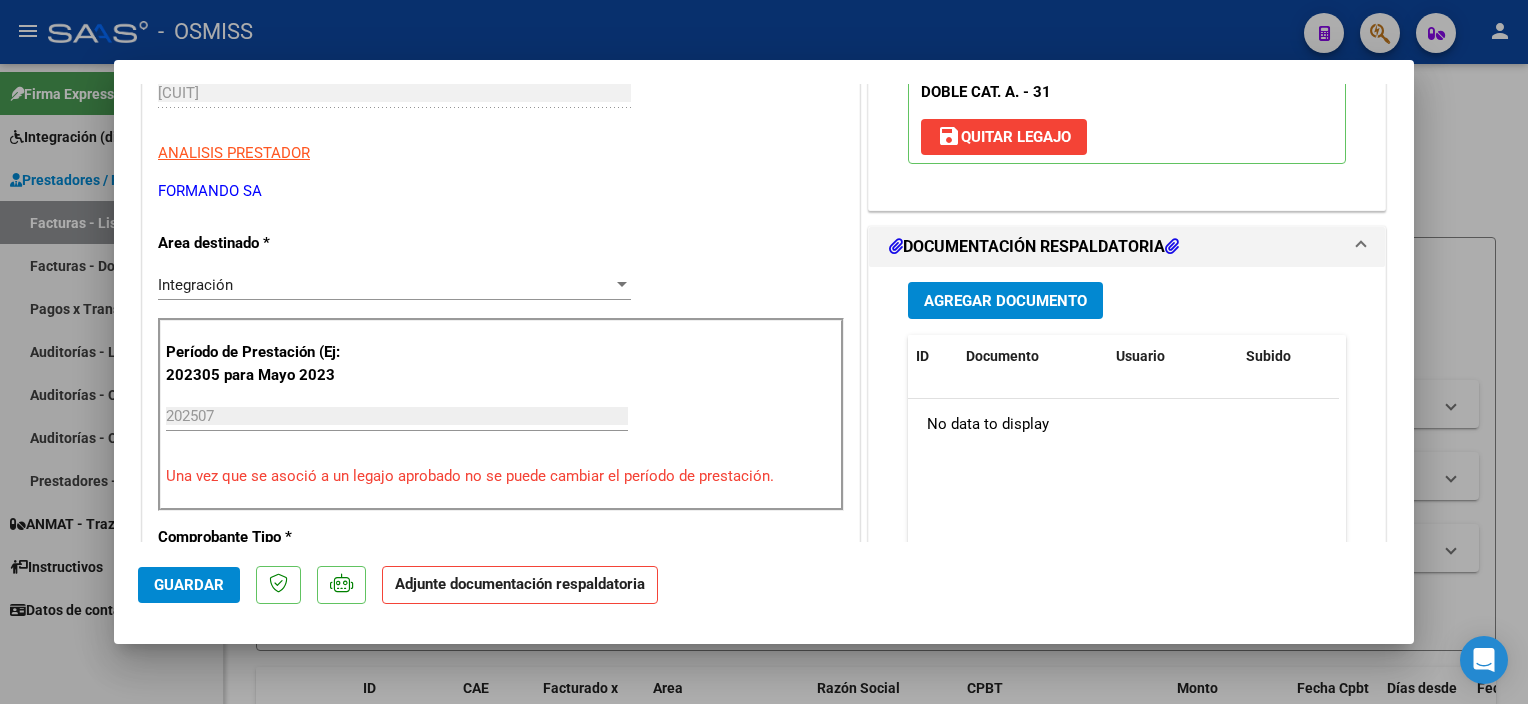 scroll, scrollTop: 400, scrollLeft: 0, axis: vertical 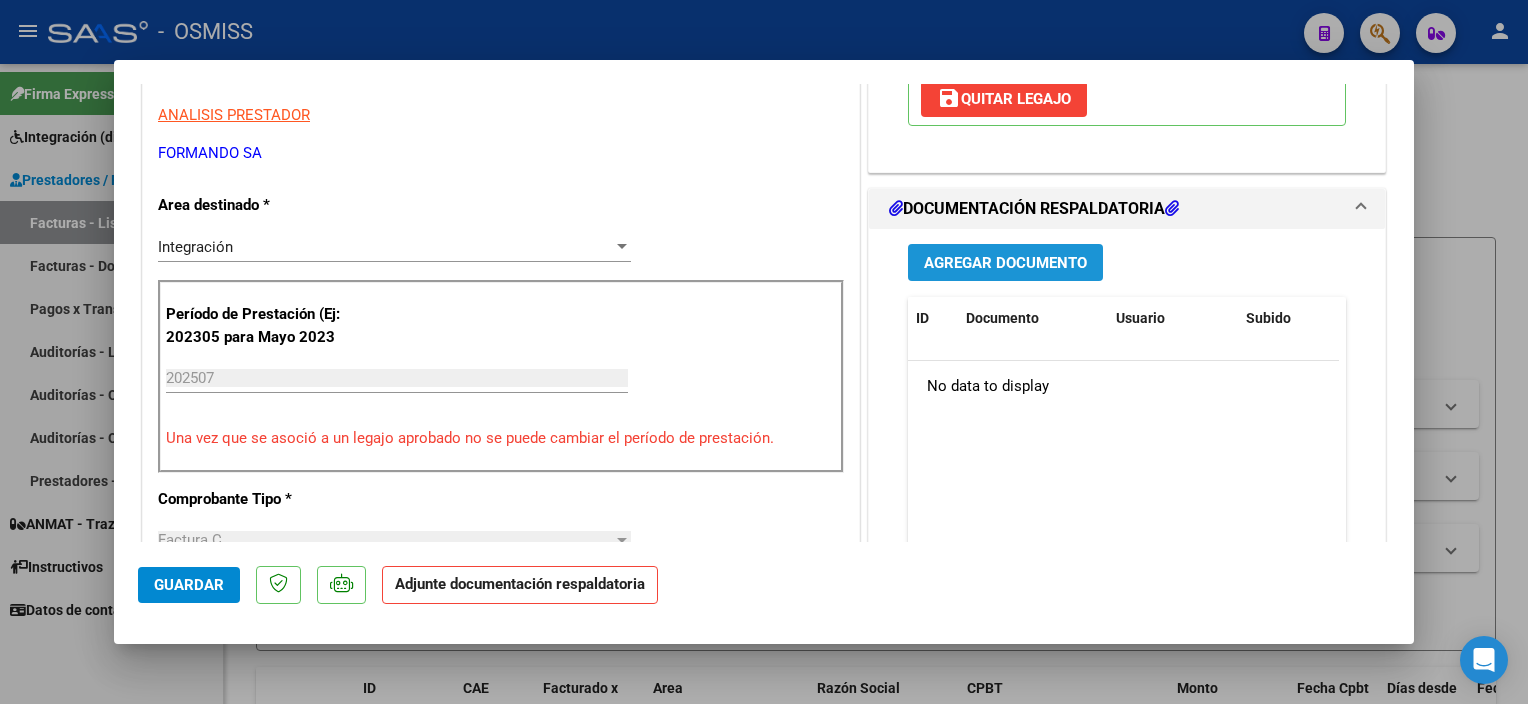 click on "Agregar Documento" at bounding box center [1005, 263] 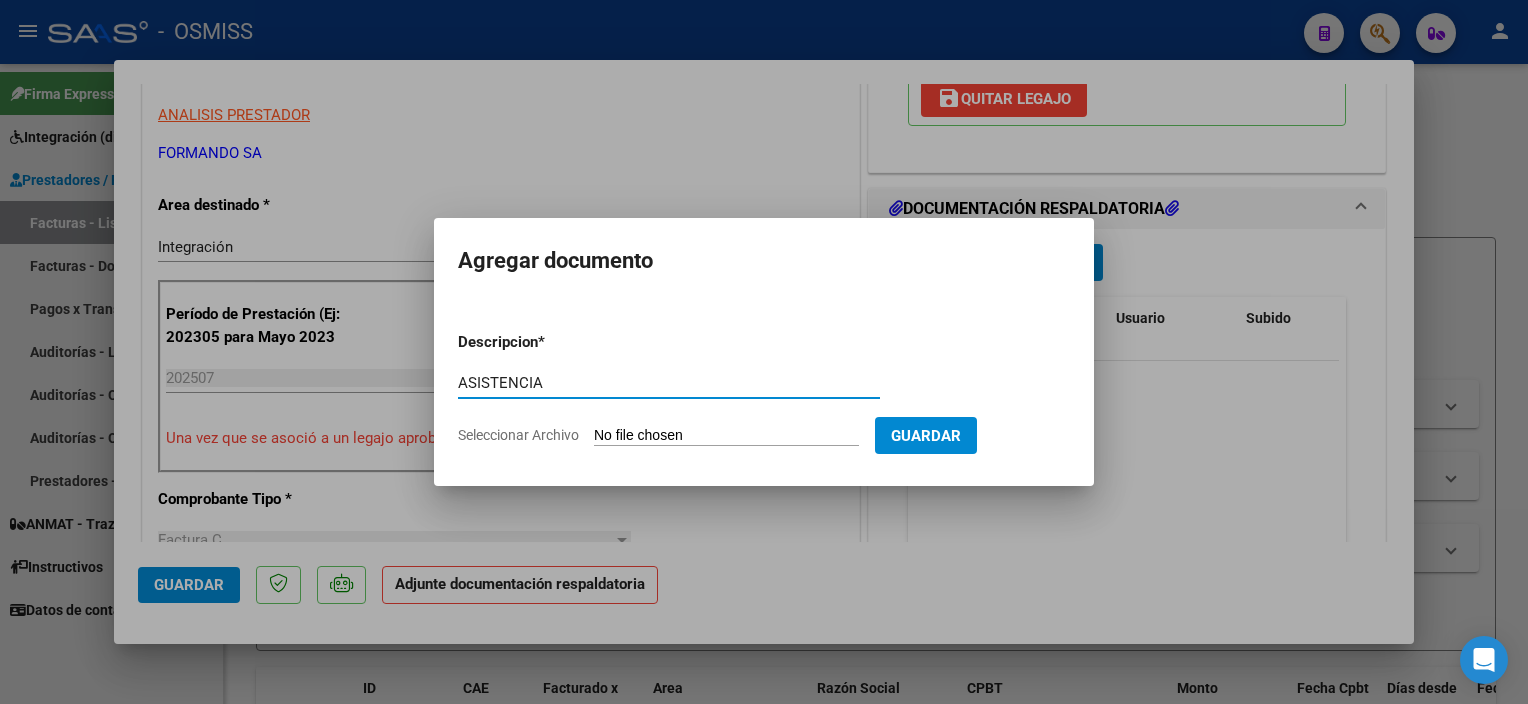 click on "Seleccionar Archivo" at bounding box center (726, 436) 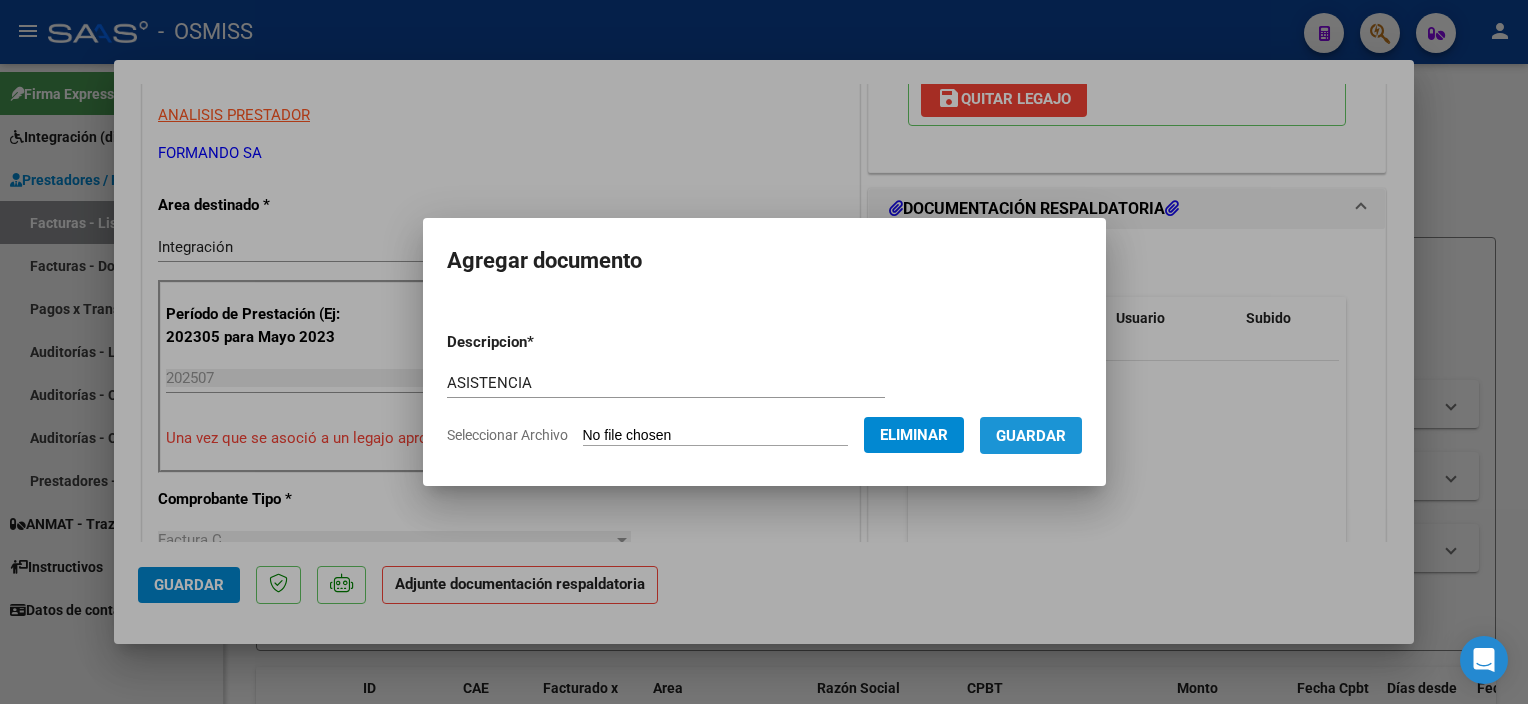 click on "Guardar" at bounding box center (1031, 436) 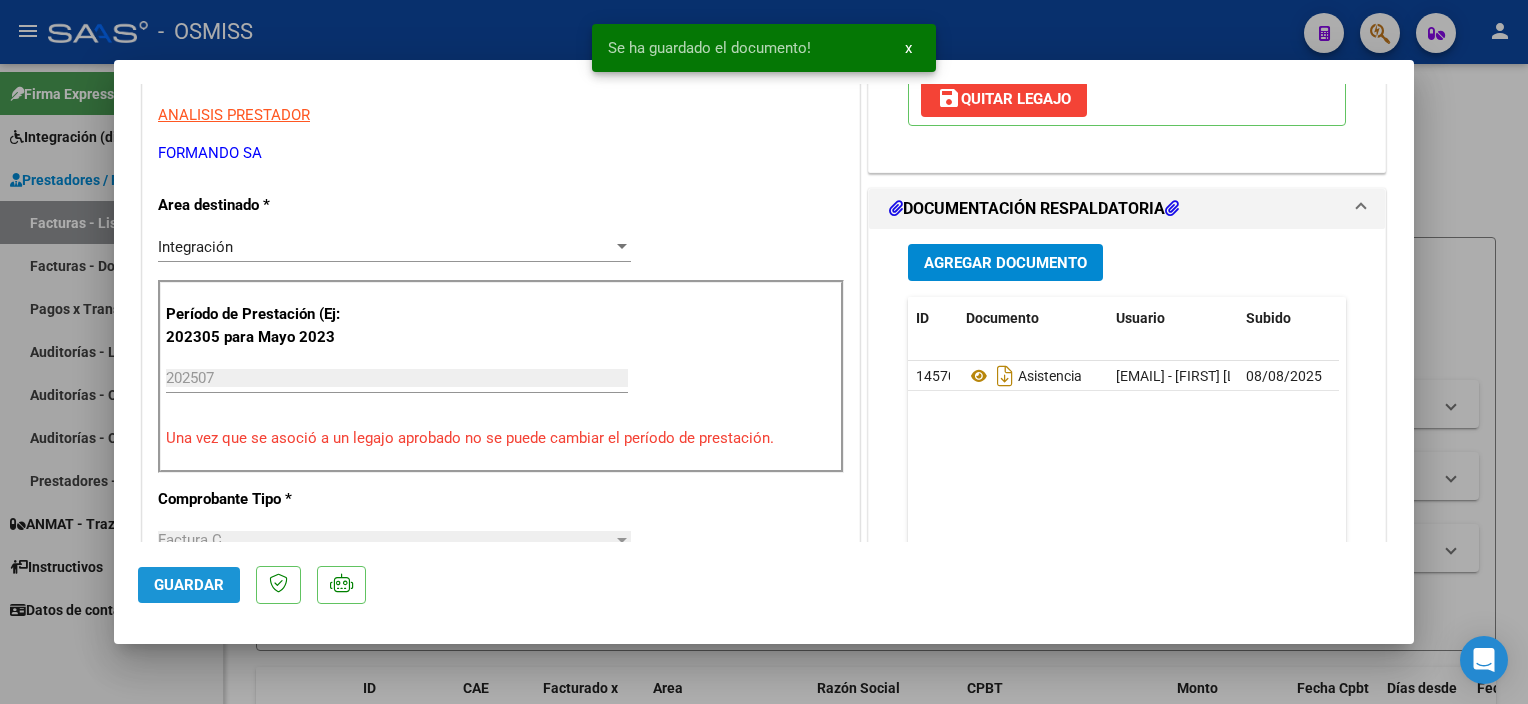click on "Guardar" 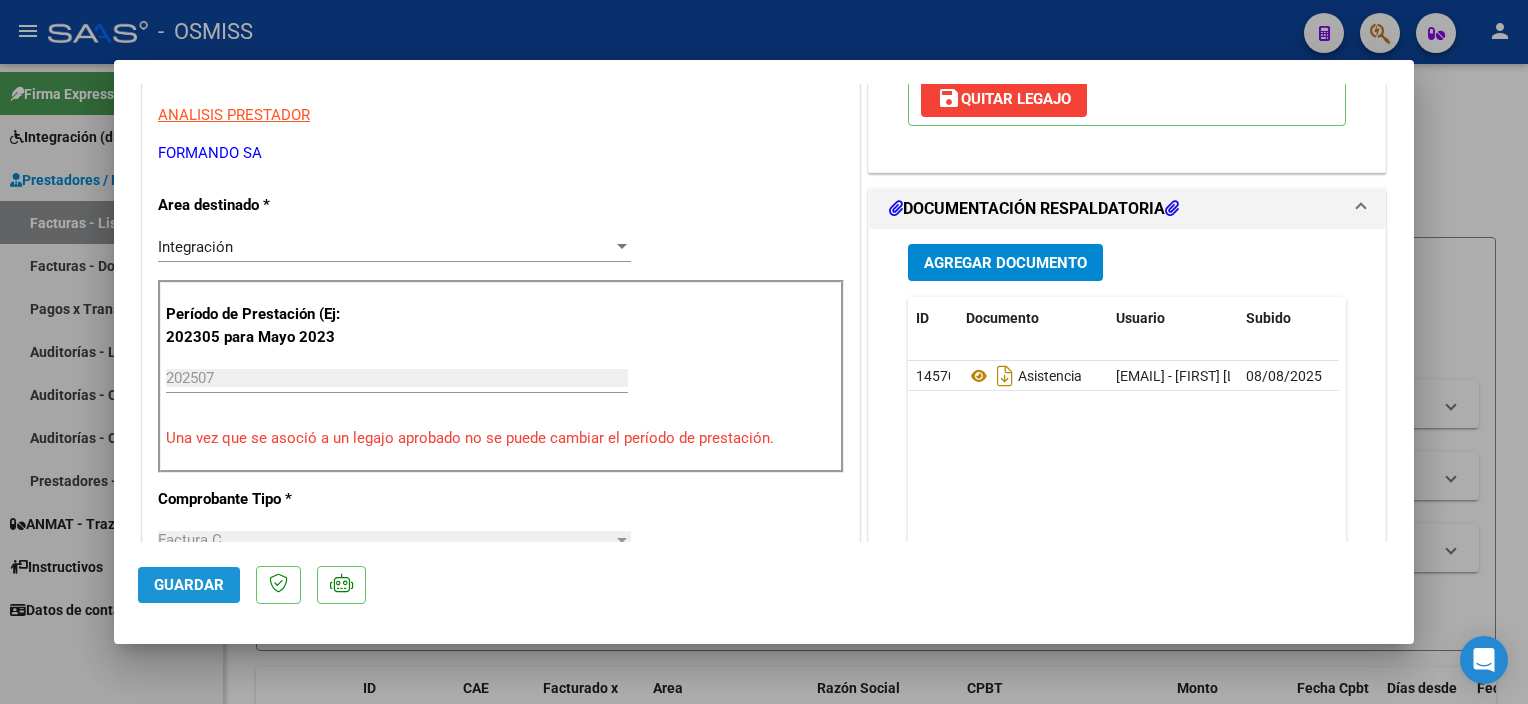 click on "Guardar" 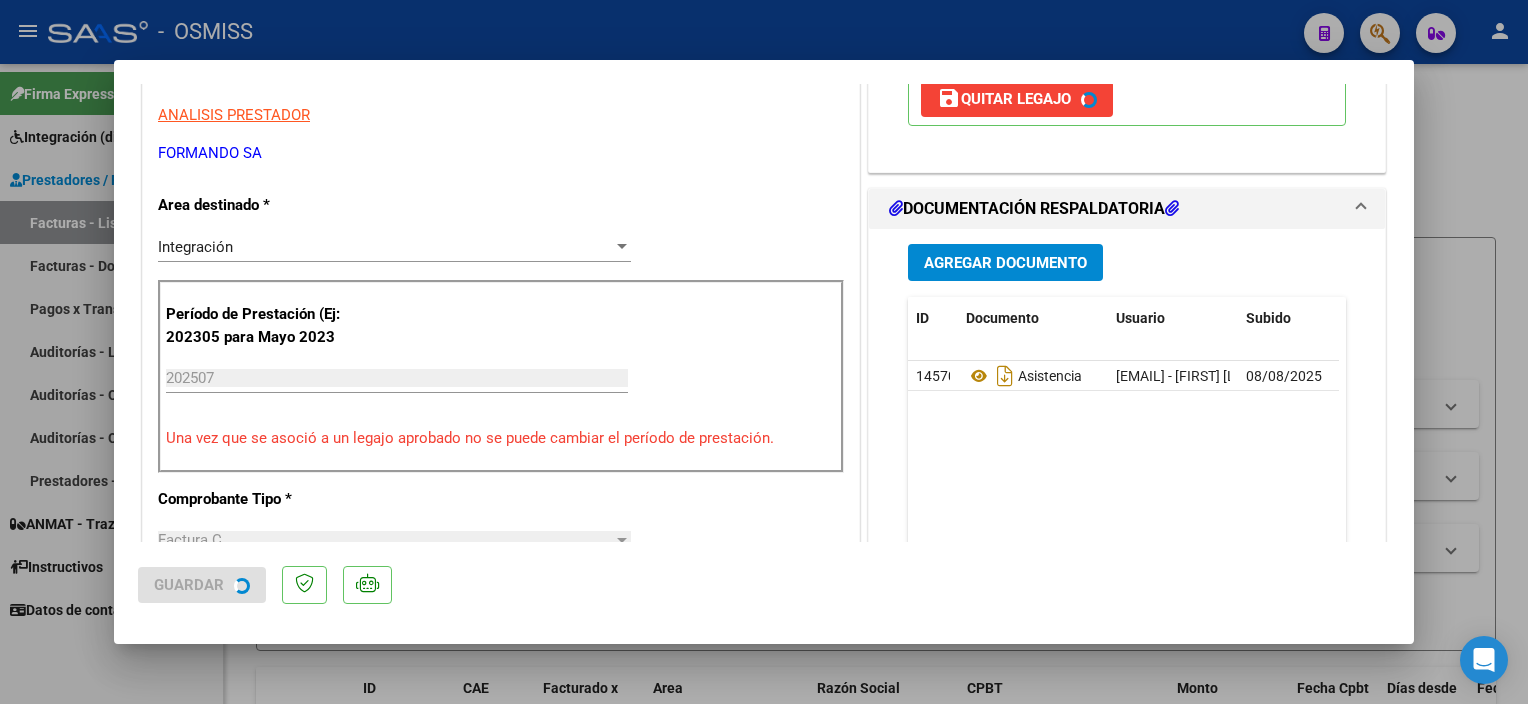 click at bounding box center [764, 352] 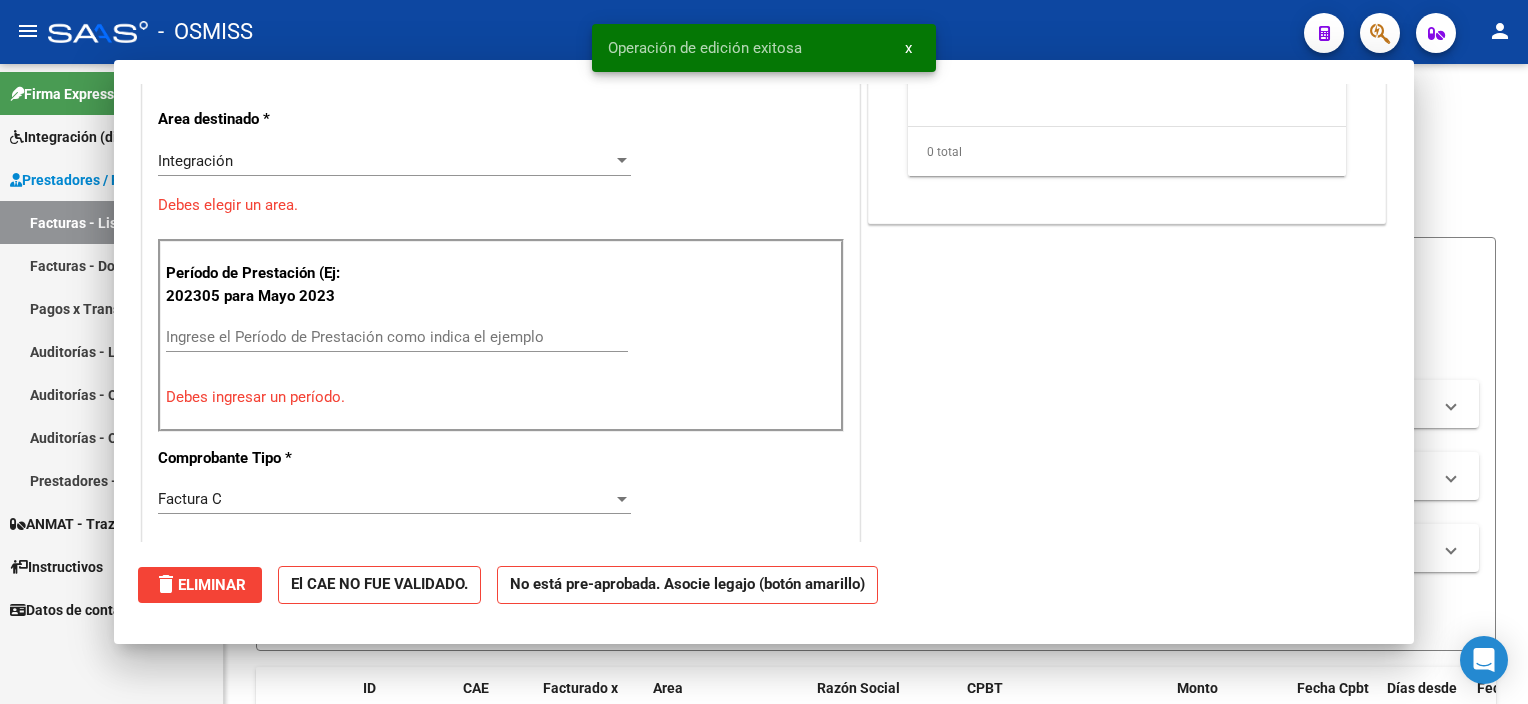 scroll, scrollTop: 0, scrollLeft: 0, axis: both 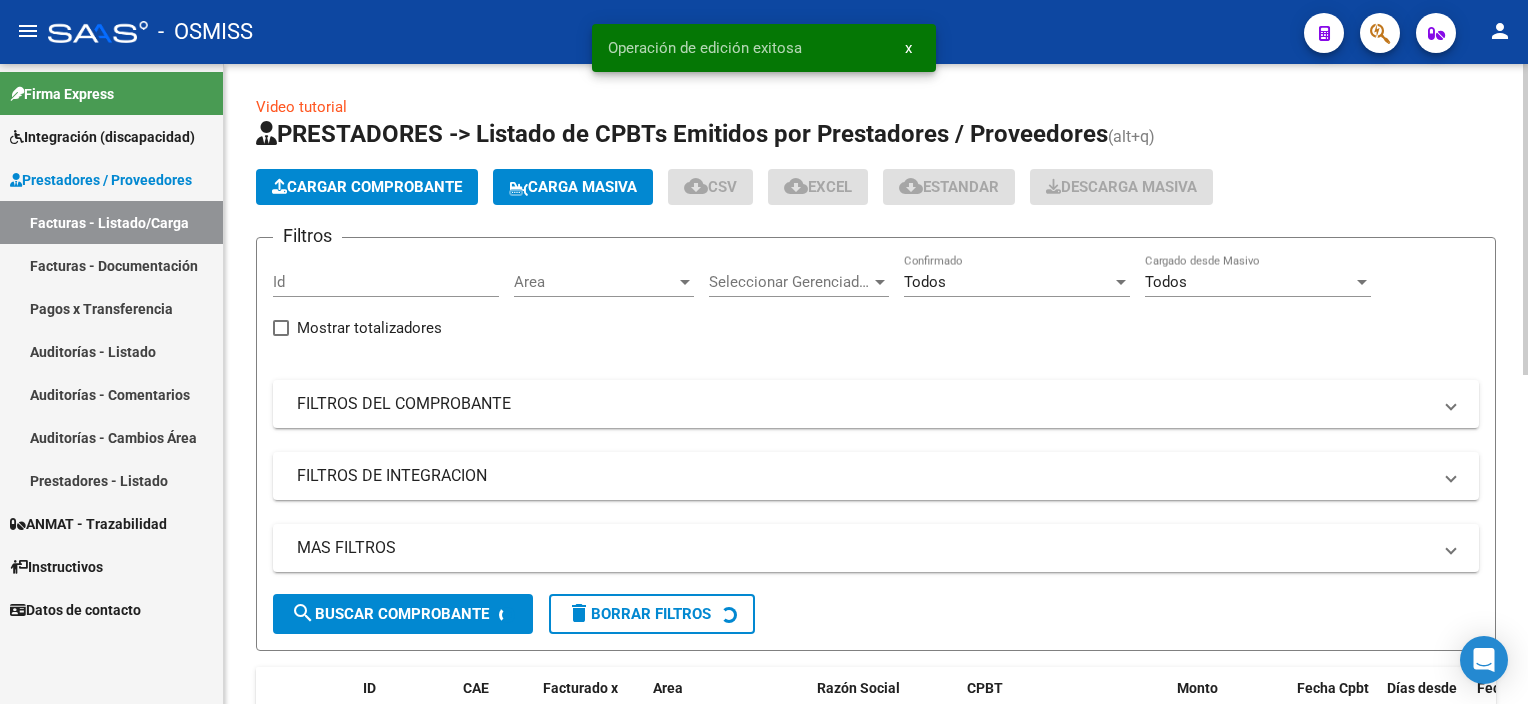 click on "Cargar Comprobante" 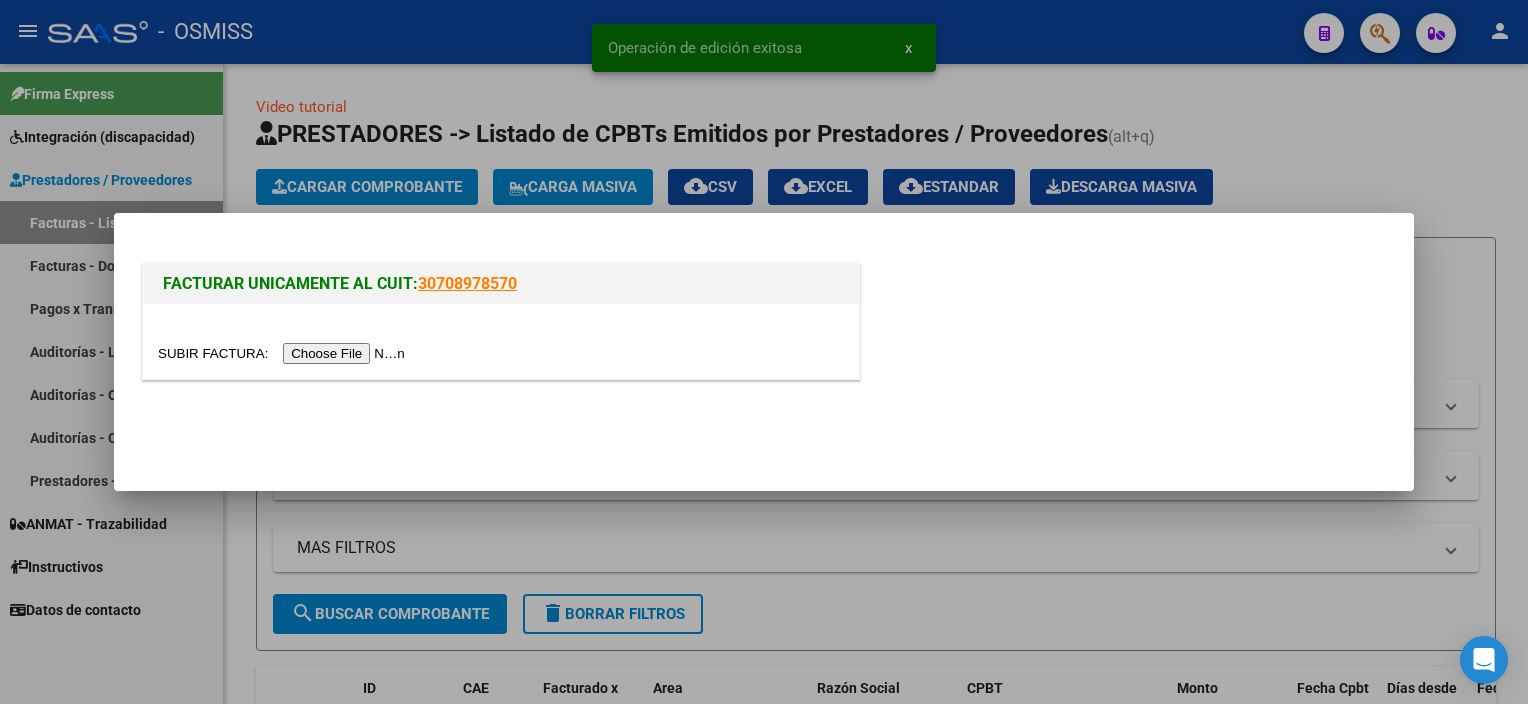 click at bounding box center [284, 353] 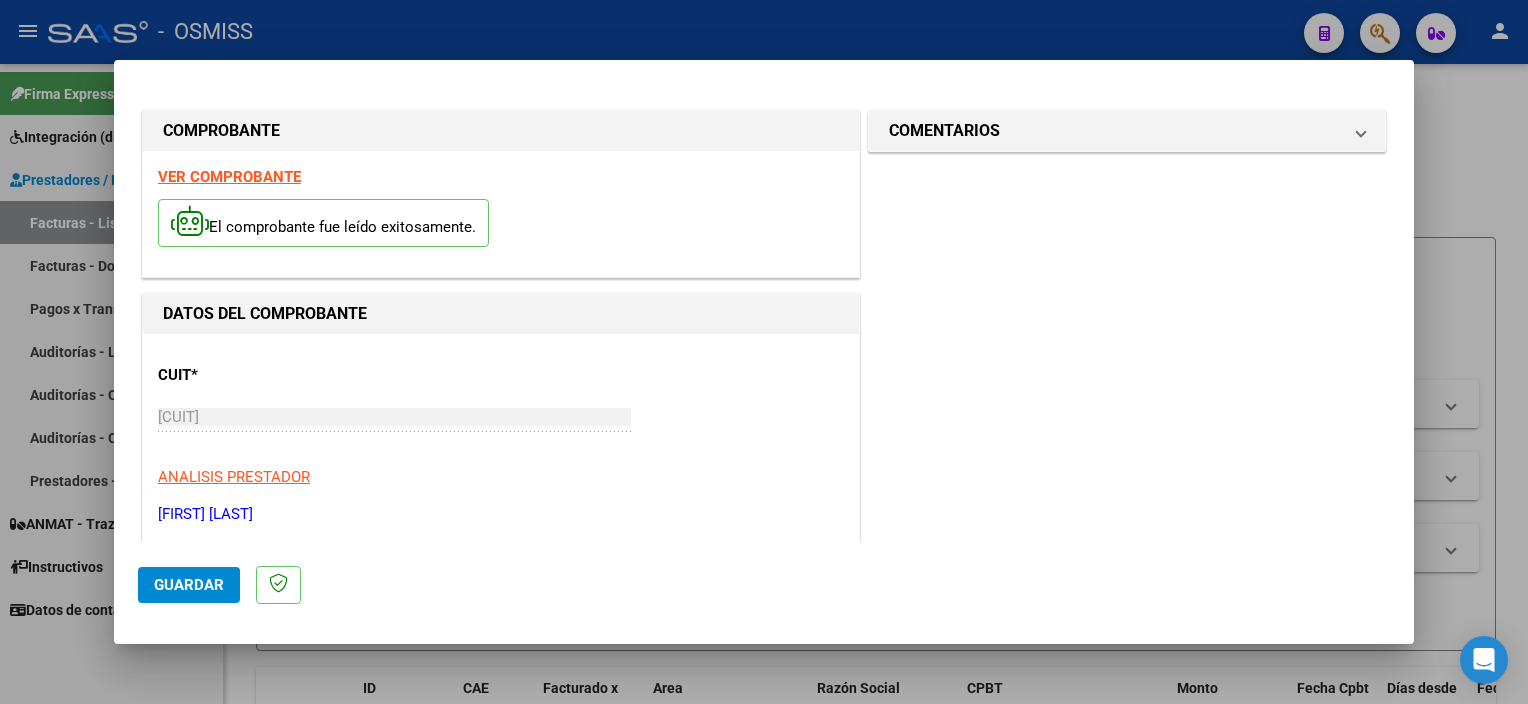 scroll, scrollTop: 295, scrollLeft: 0, axis: vertical 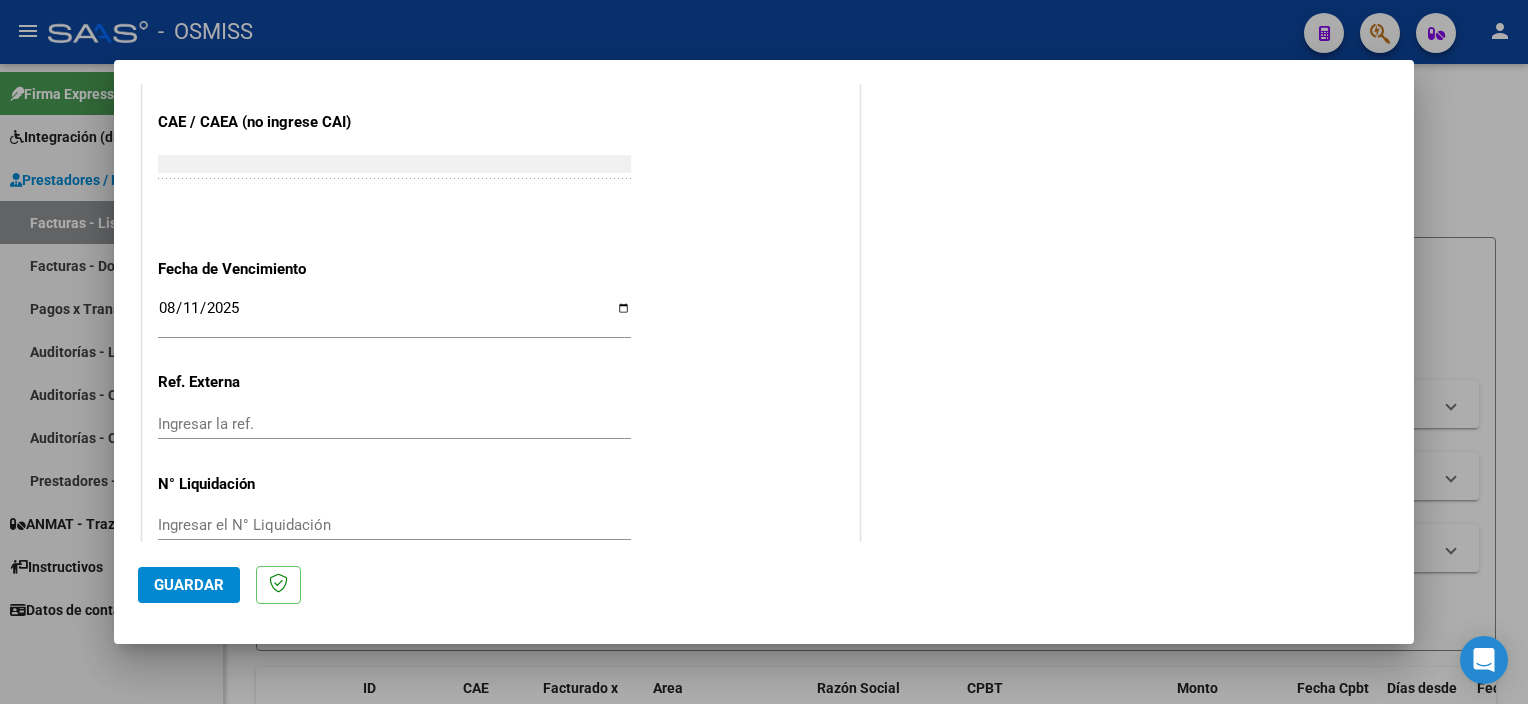 click on "COMENTARIOS Comentarios del Prestador / Gerenciador:" at bounding box center (1127, -290) 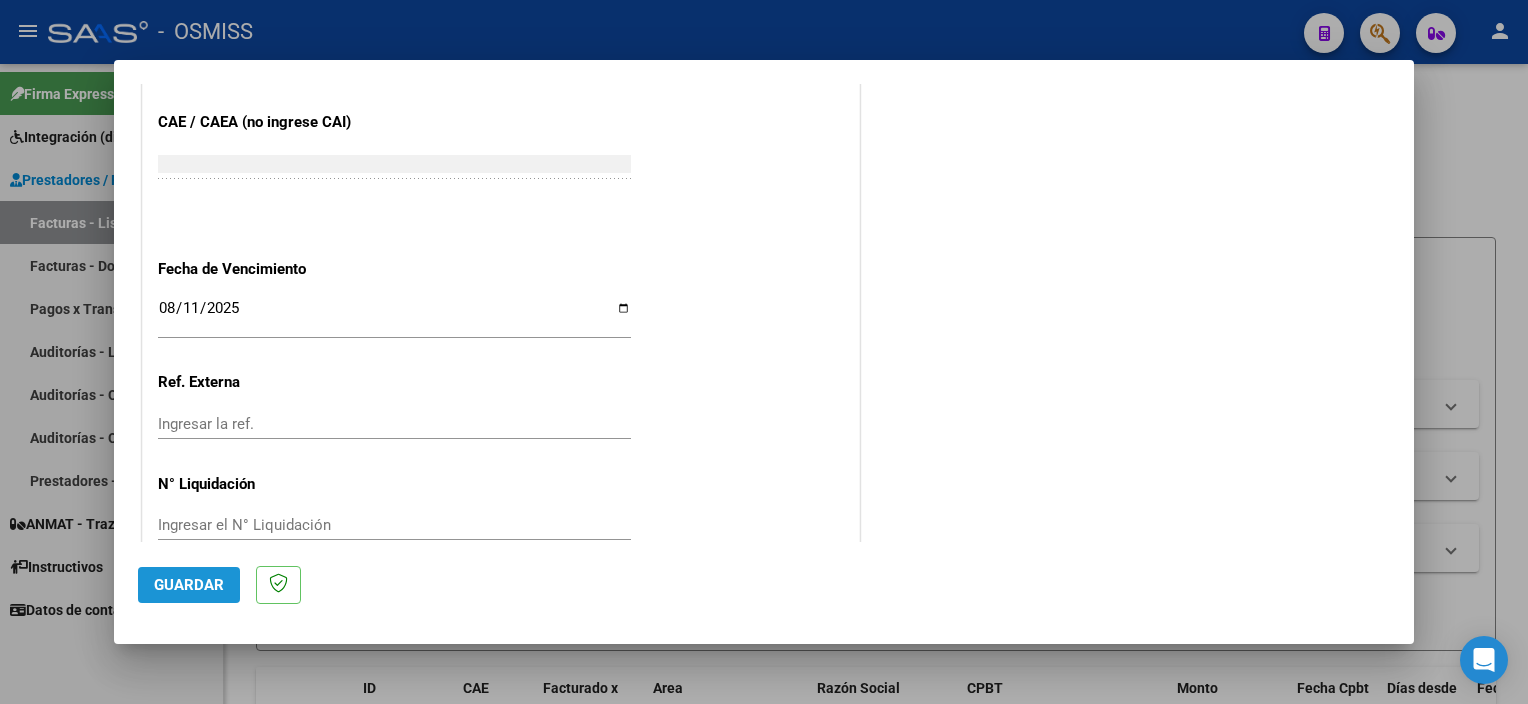 click on "Guardar" 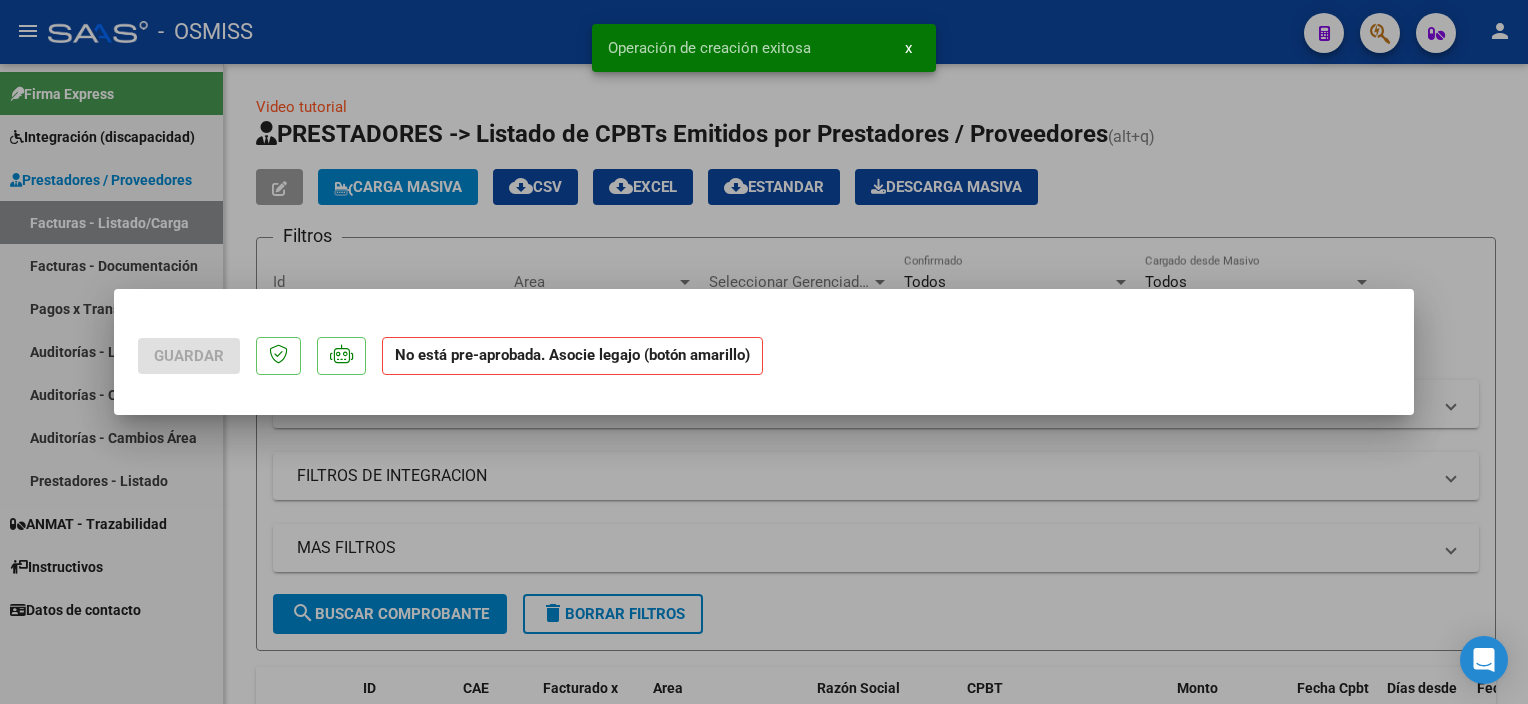 scroll, scrollTop: 0, scrollLeft: 0, axis: both 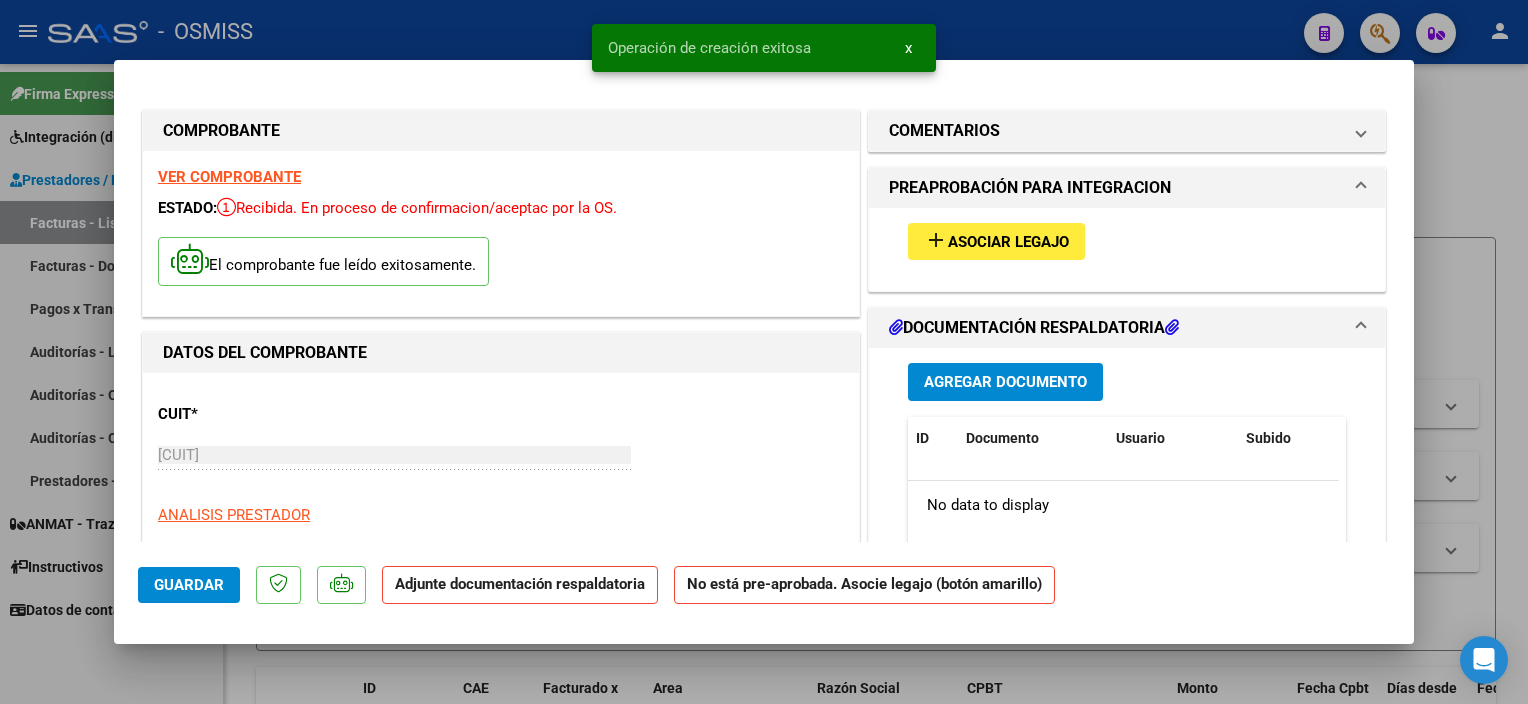 click on "Asociar Legajo" at bounding box center (1008, 242) 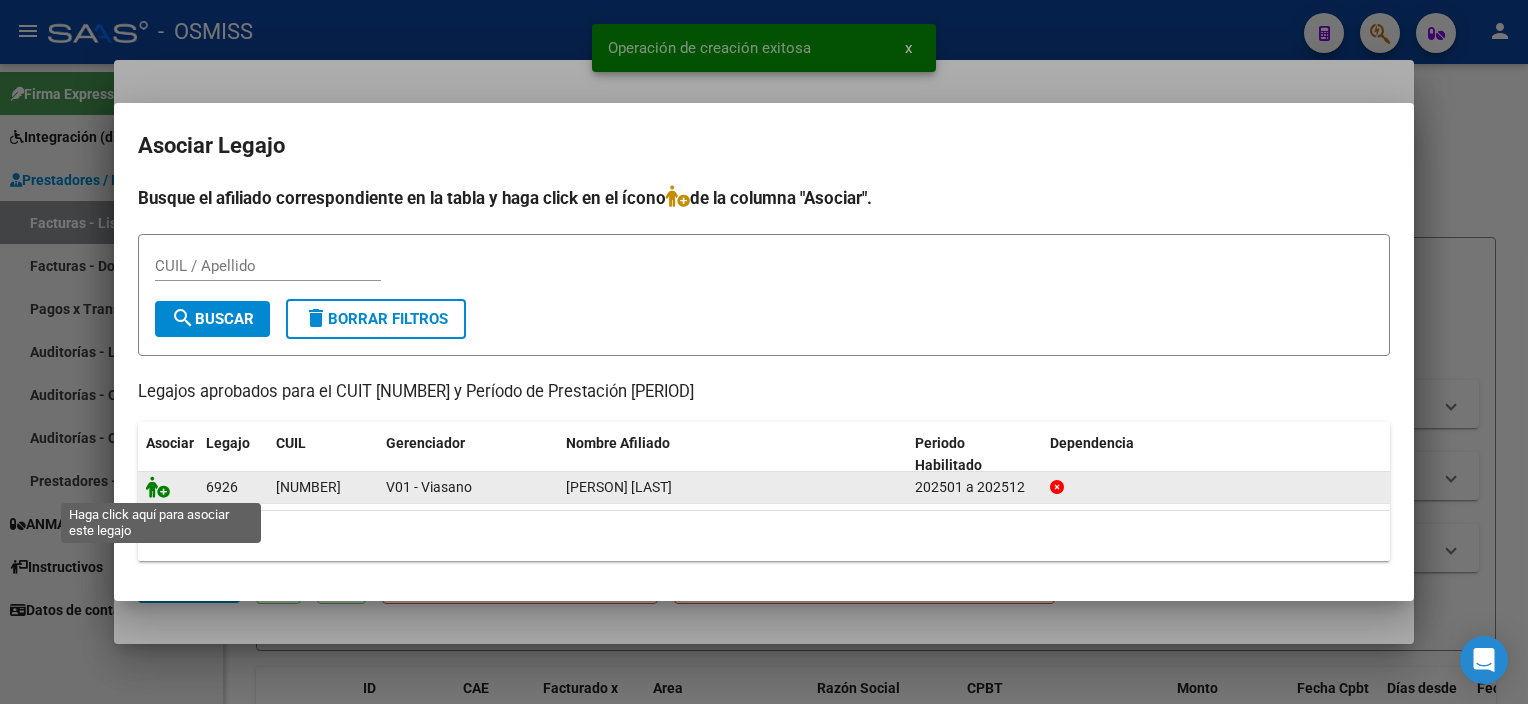 click 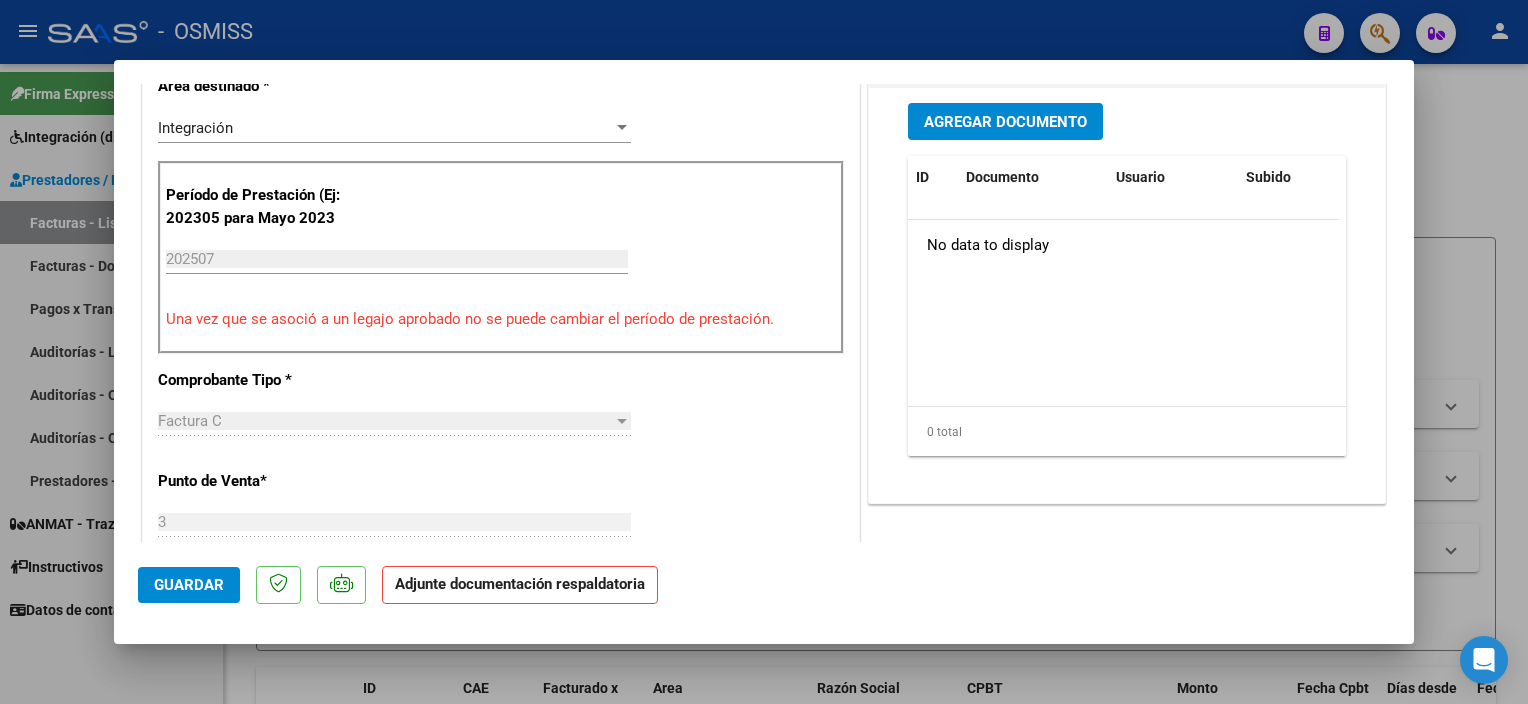 scroll, scrollTop: 264, scrollLeft: 0, axis: vertical 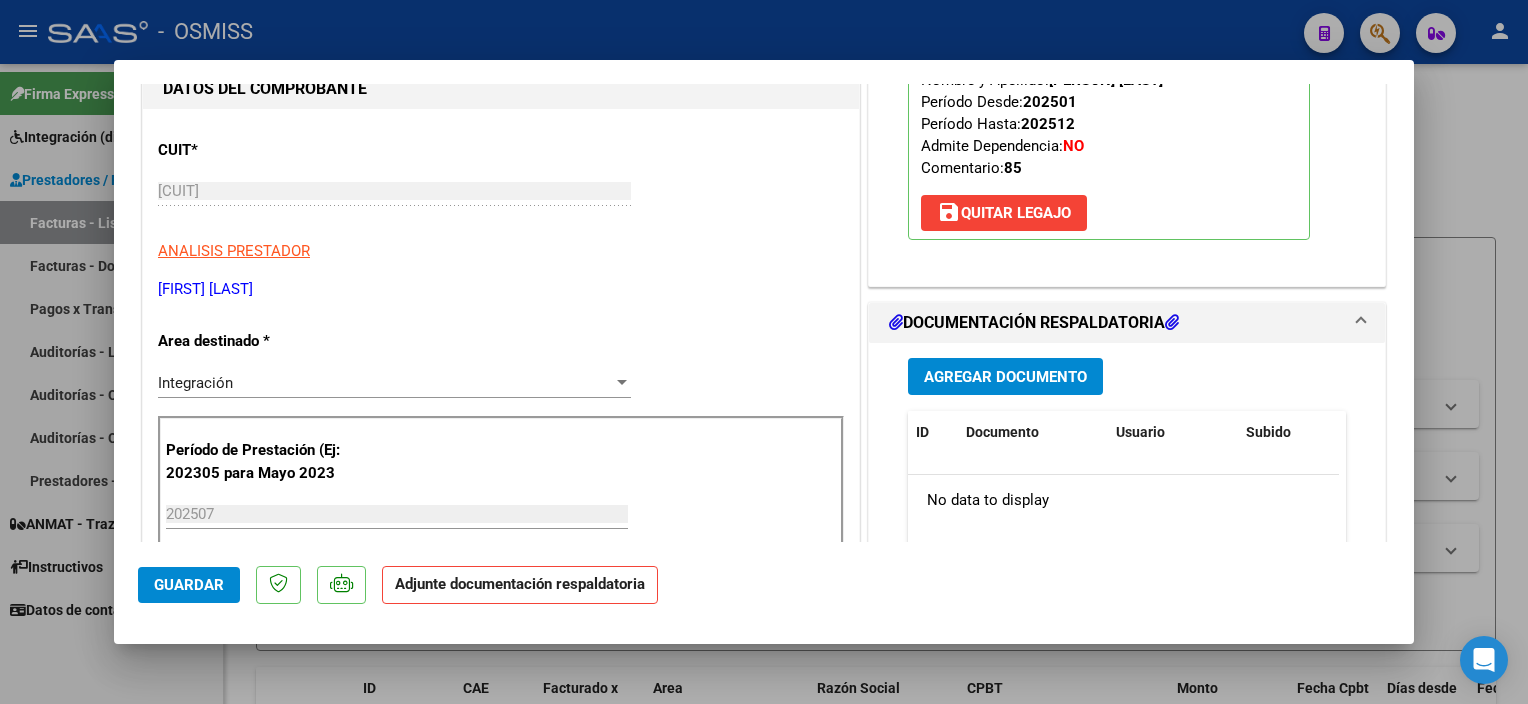 click on "Agregar Documento" at bounding box center (1005, 377) 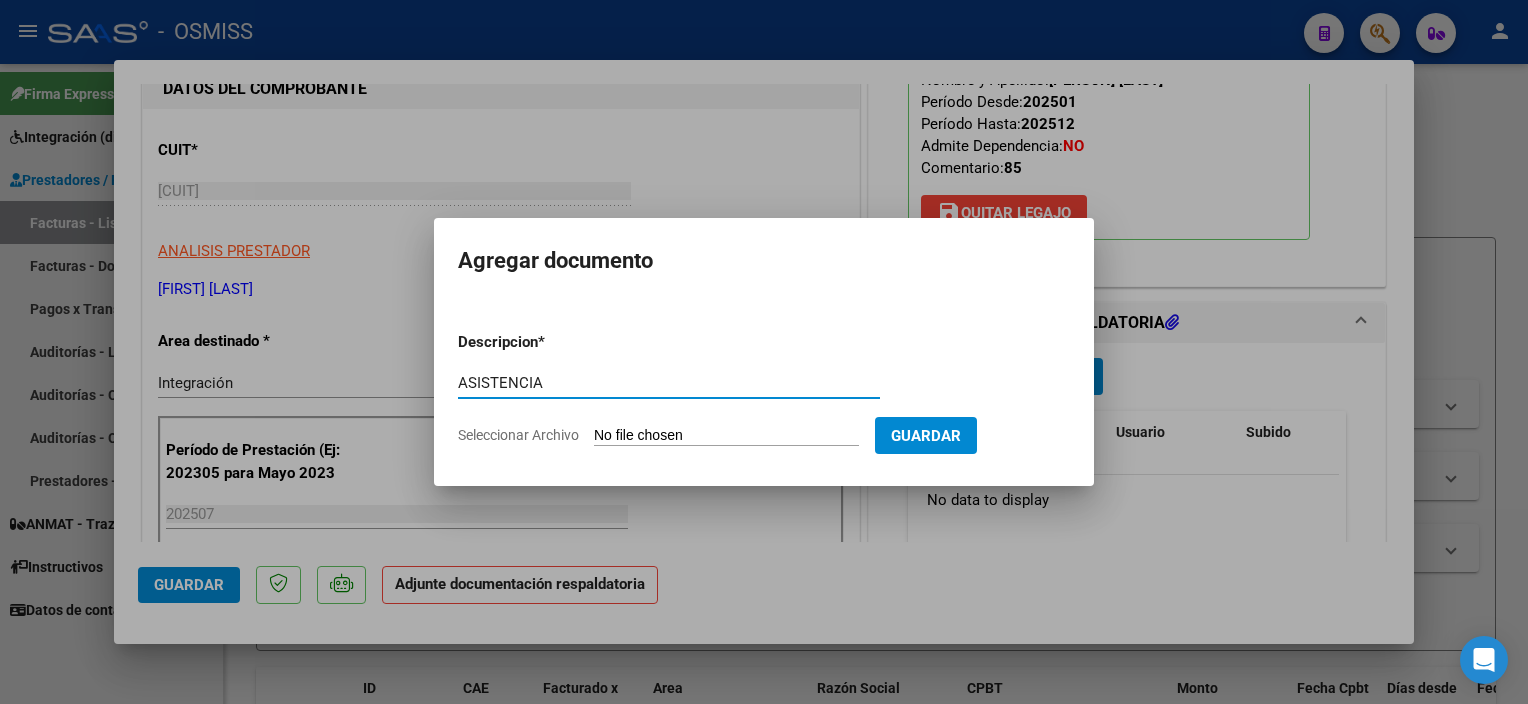 click on "Seleccionar Archivo" at bounding box center (726, 436) 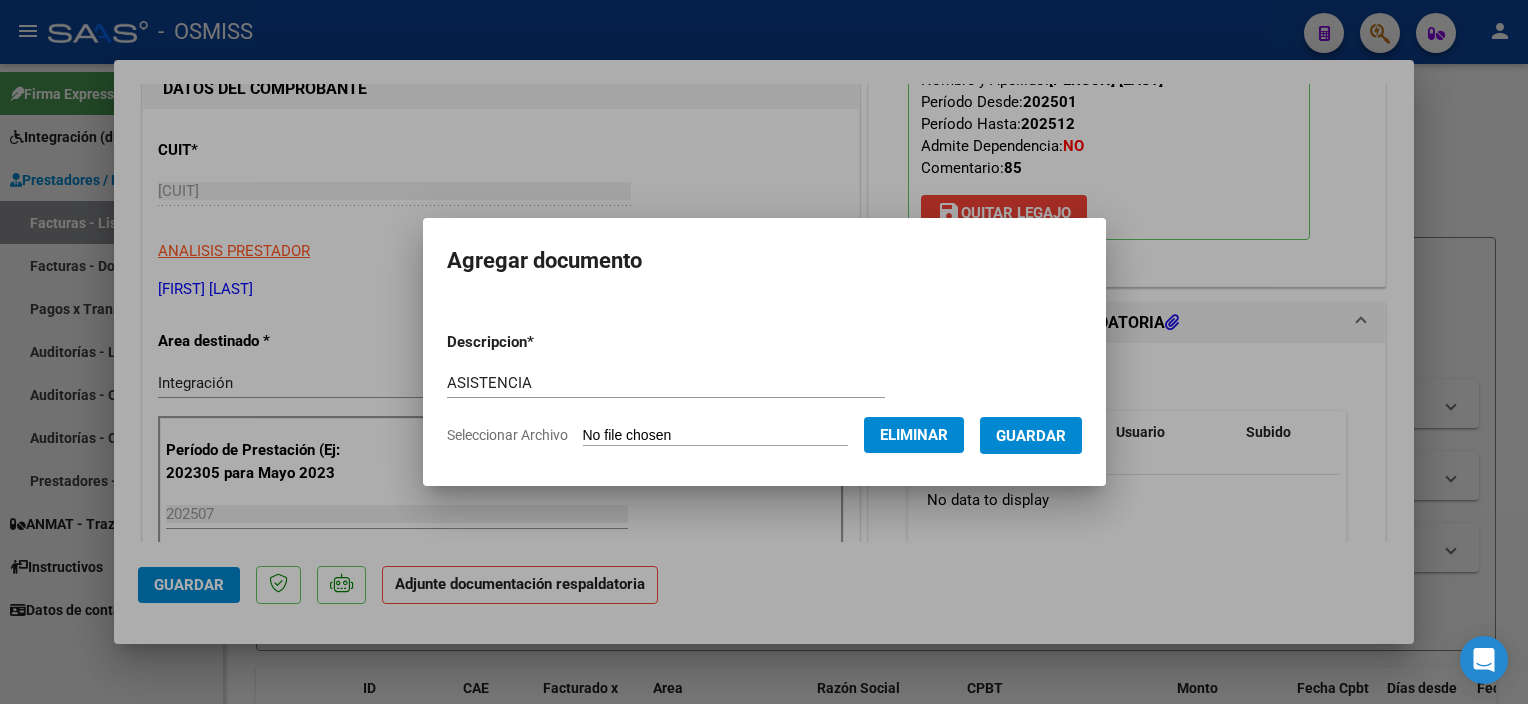 click on "Guardar" at bounding box center (1031, 436) 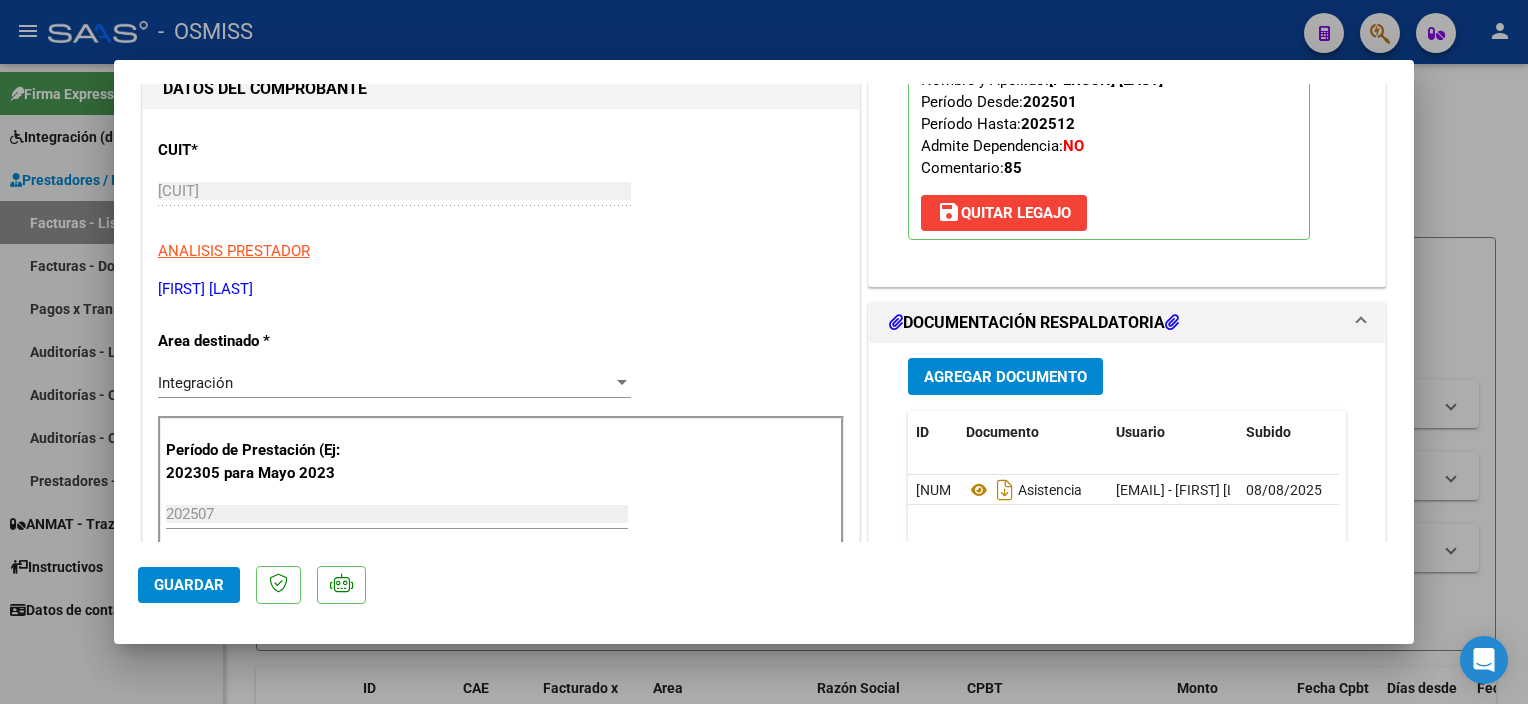 click on "145702  Asistencia   rsur01@[EMAIL] - [FIRST] [LAST]   08/08/2025" 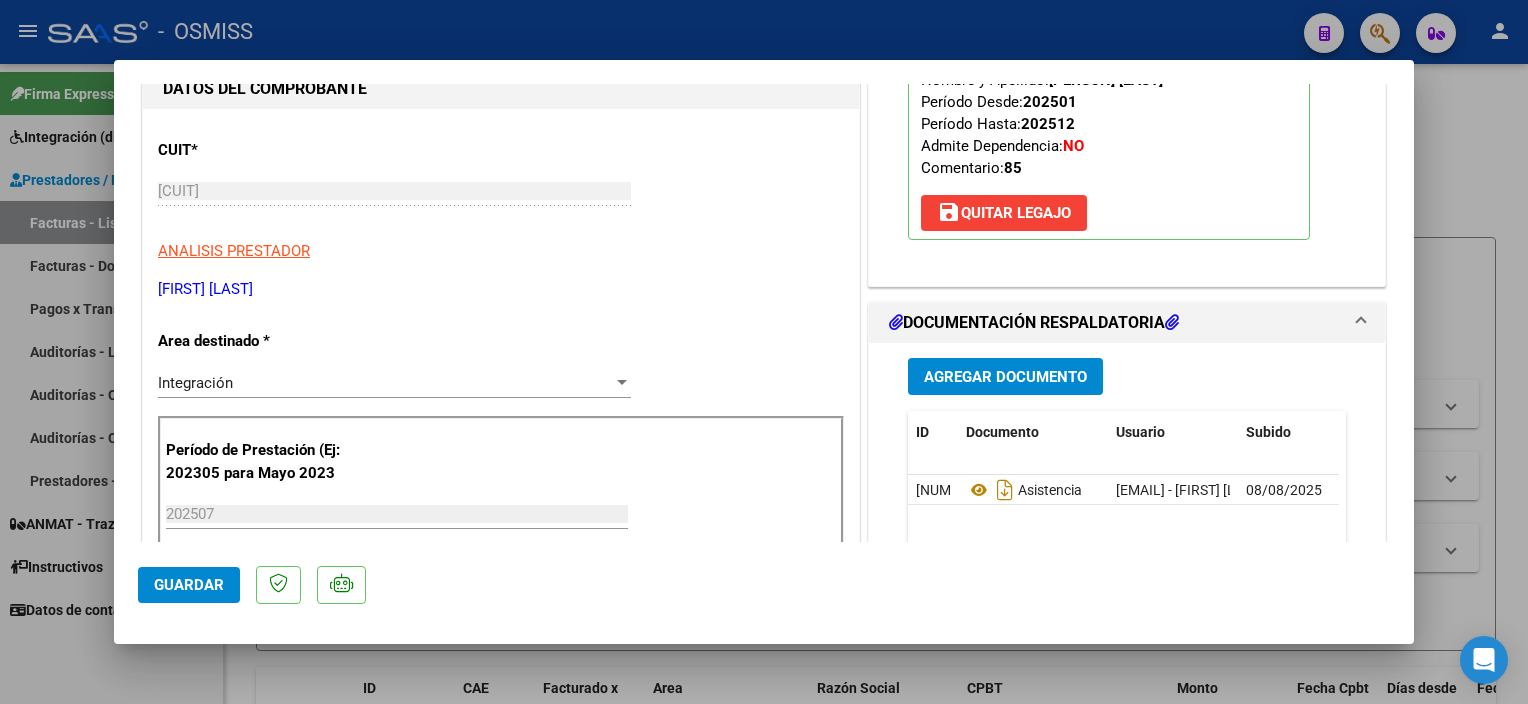 click on "Guardar" 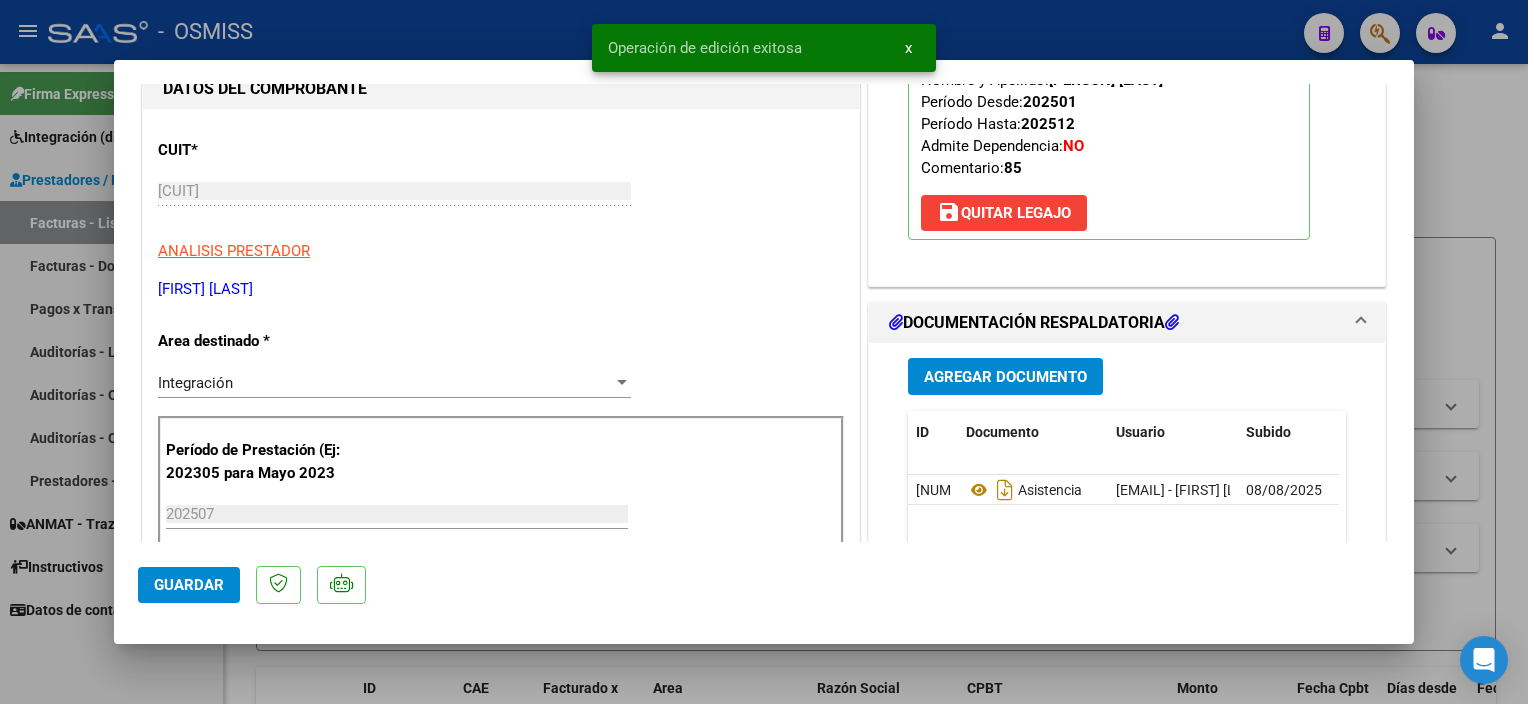 click at bounding box center (764, 352) 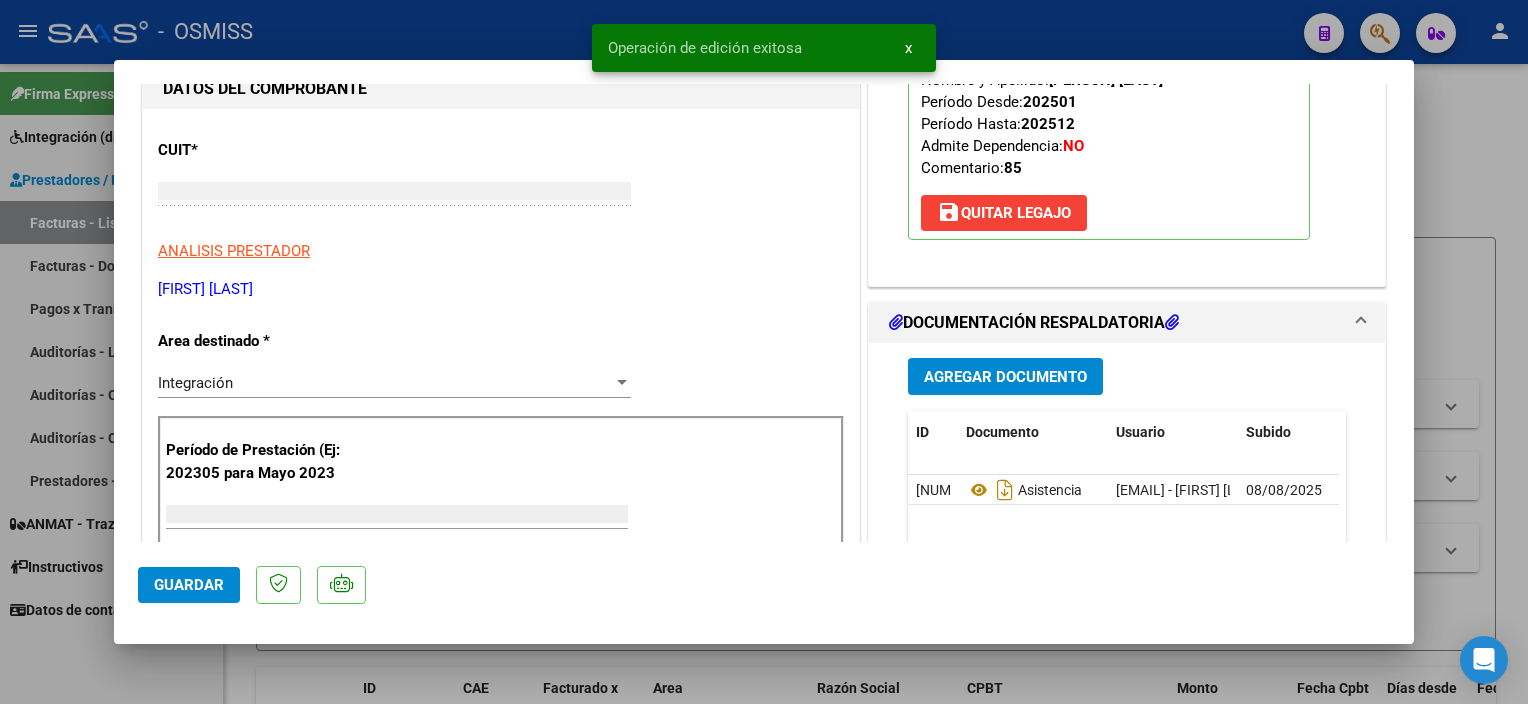 scroll, scrollTop: 0, scrollLeft: 0, axis: both 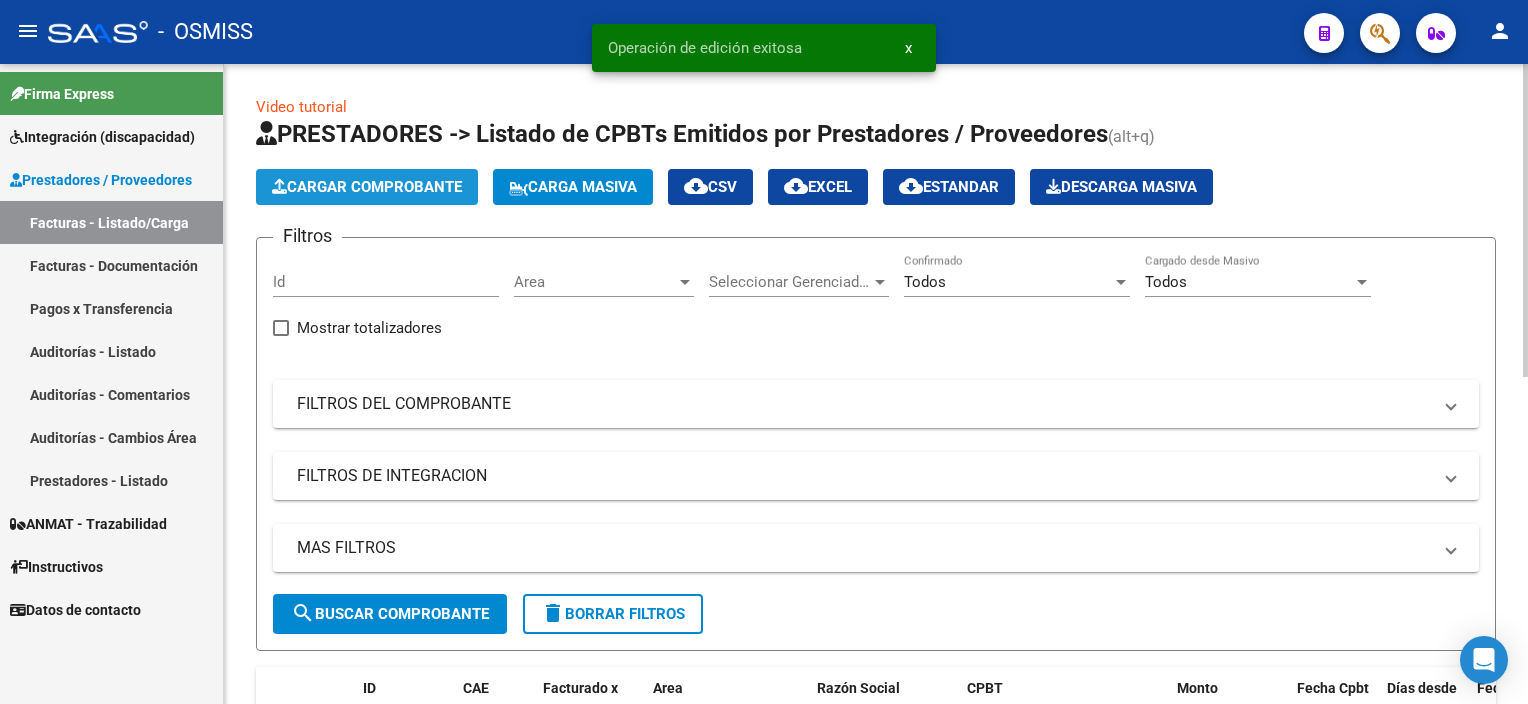 click on "Cargar Comprobante" 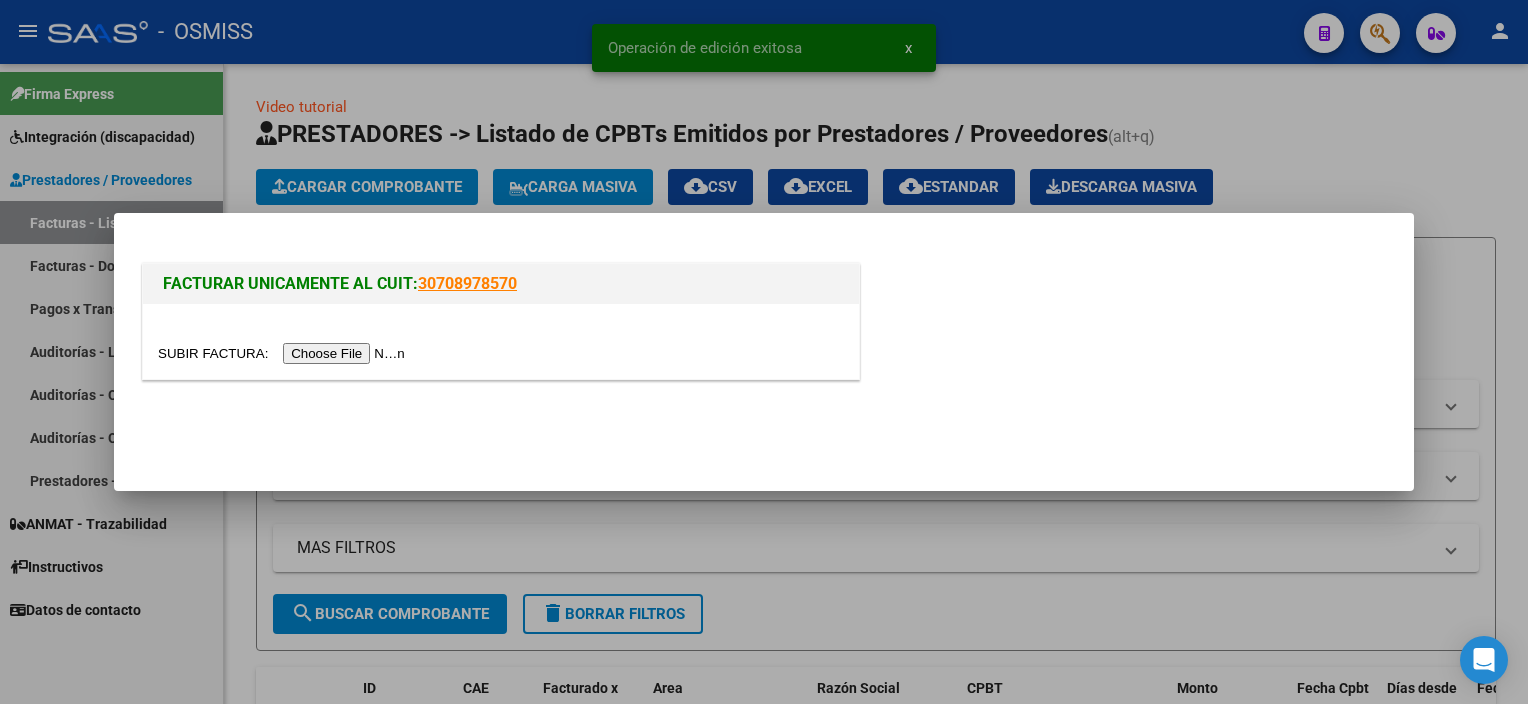 click at bounding box center (284, 353) 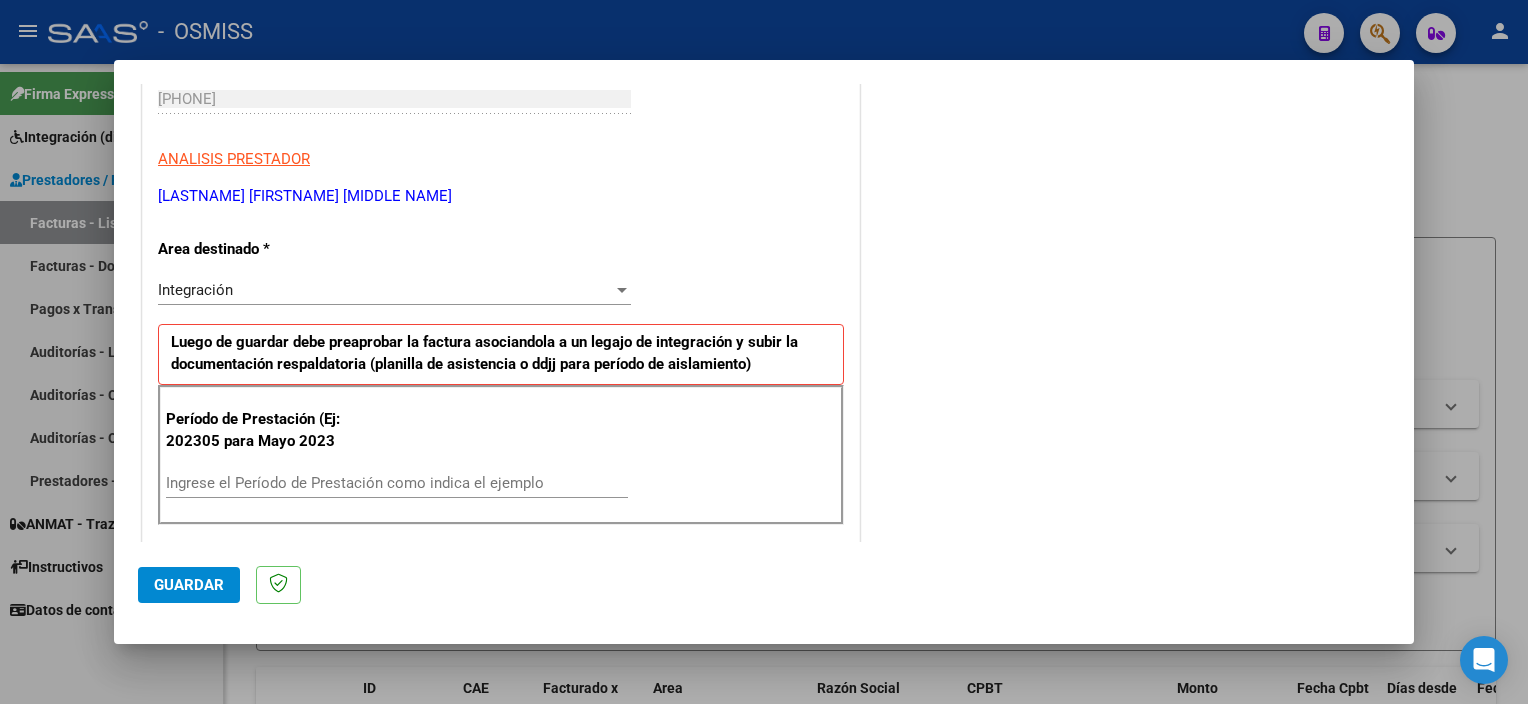 scroll, scrollTop: 321, scrollLeft: 0, axis: vertical 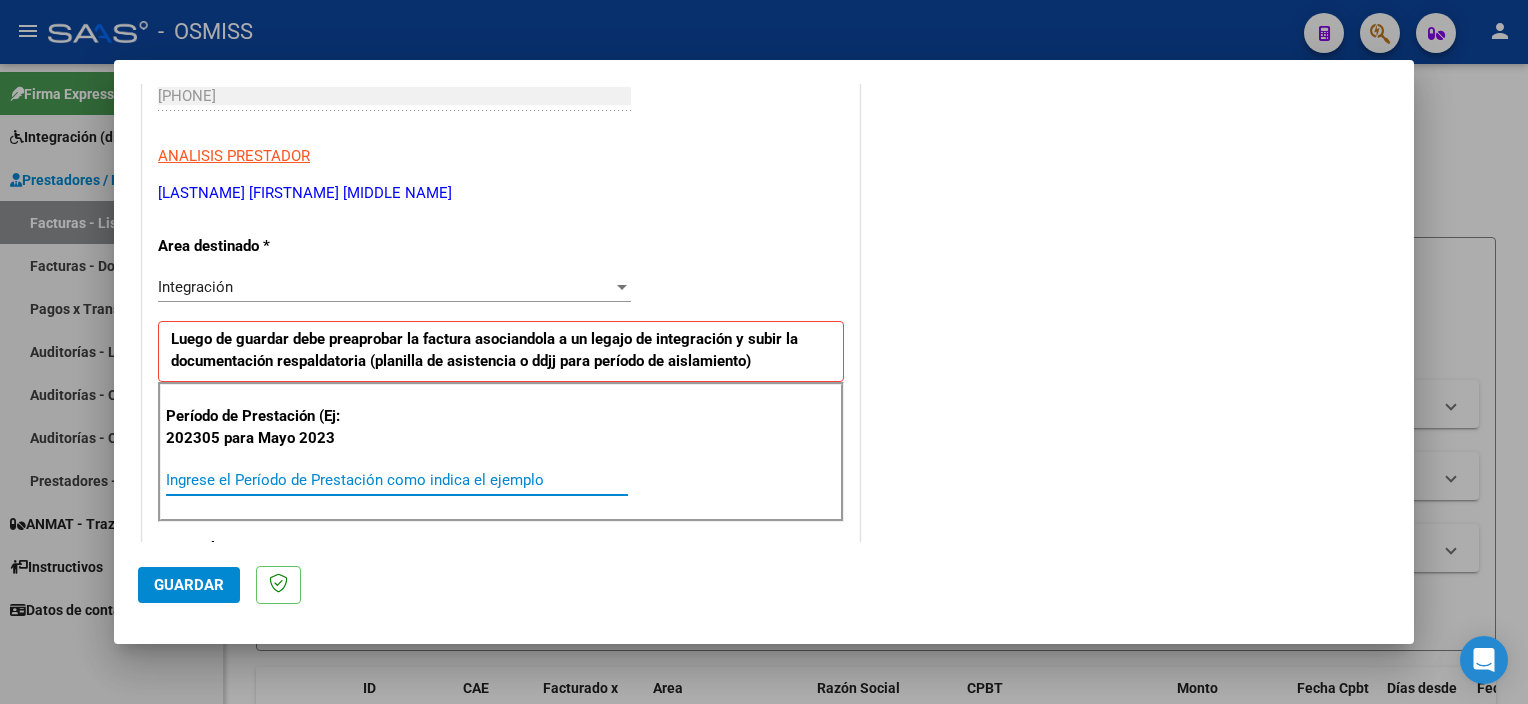 click on "Ingrese el Período de Prestación como indica el ejemplo" at bounding box center (397, 480) 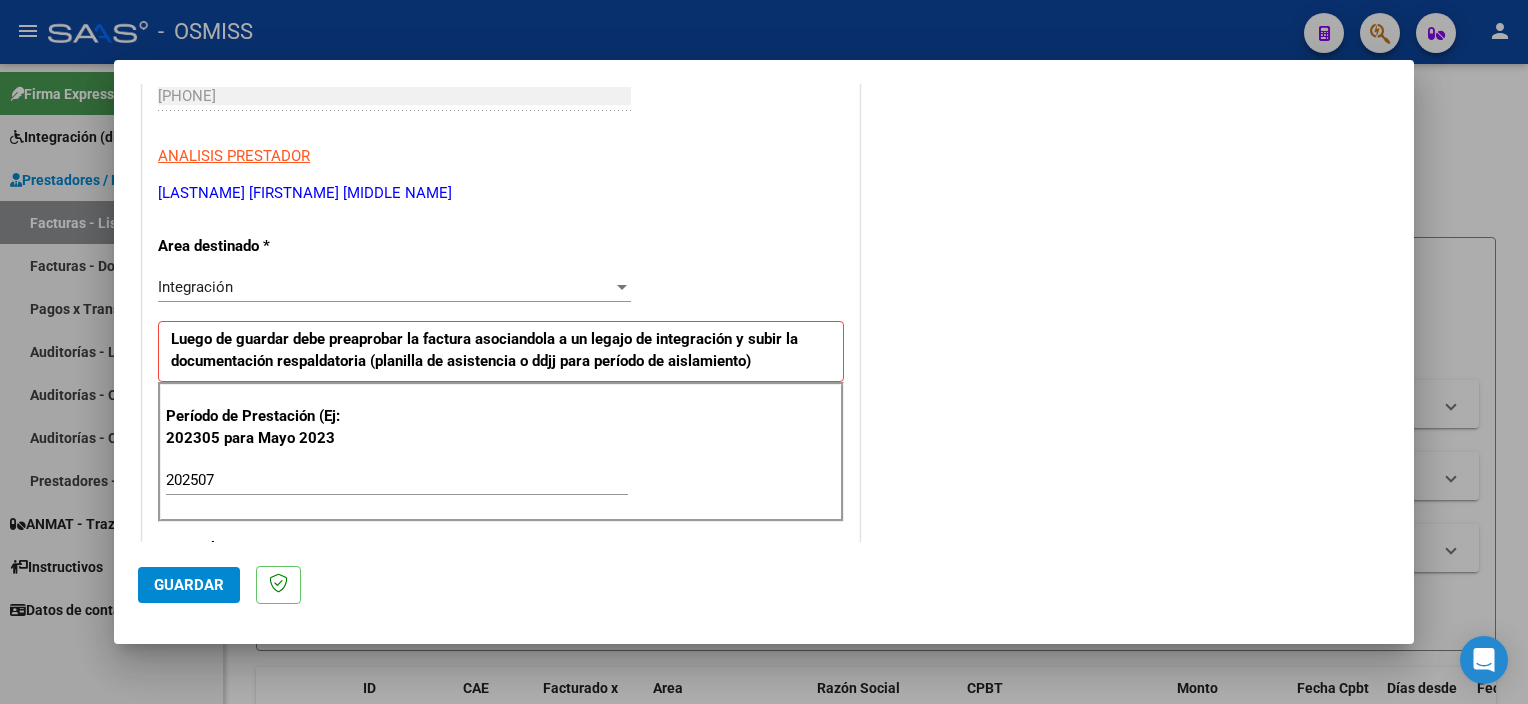 scroll, scrollTop: 1265, scrollLeft: 0, axis: vertical 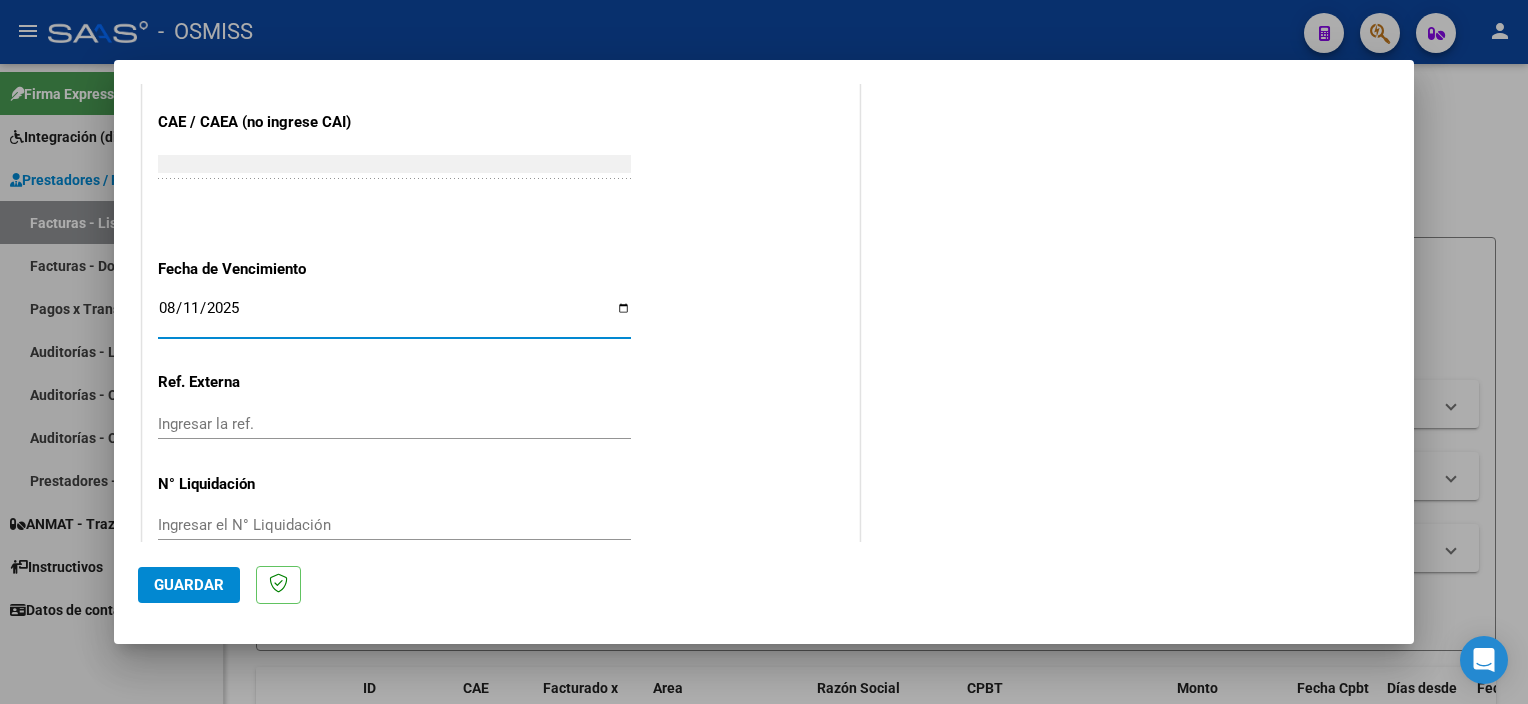 click on "Guardar" 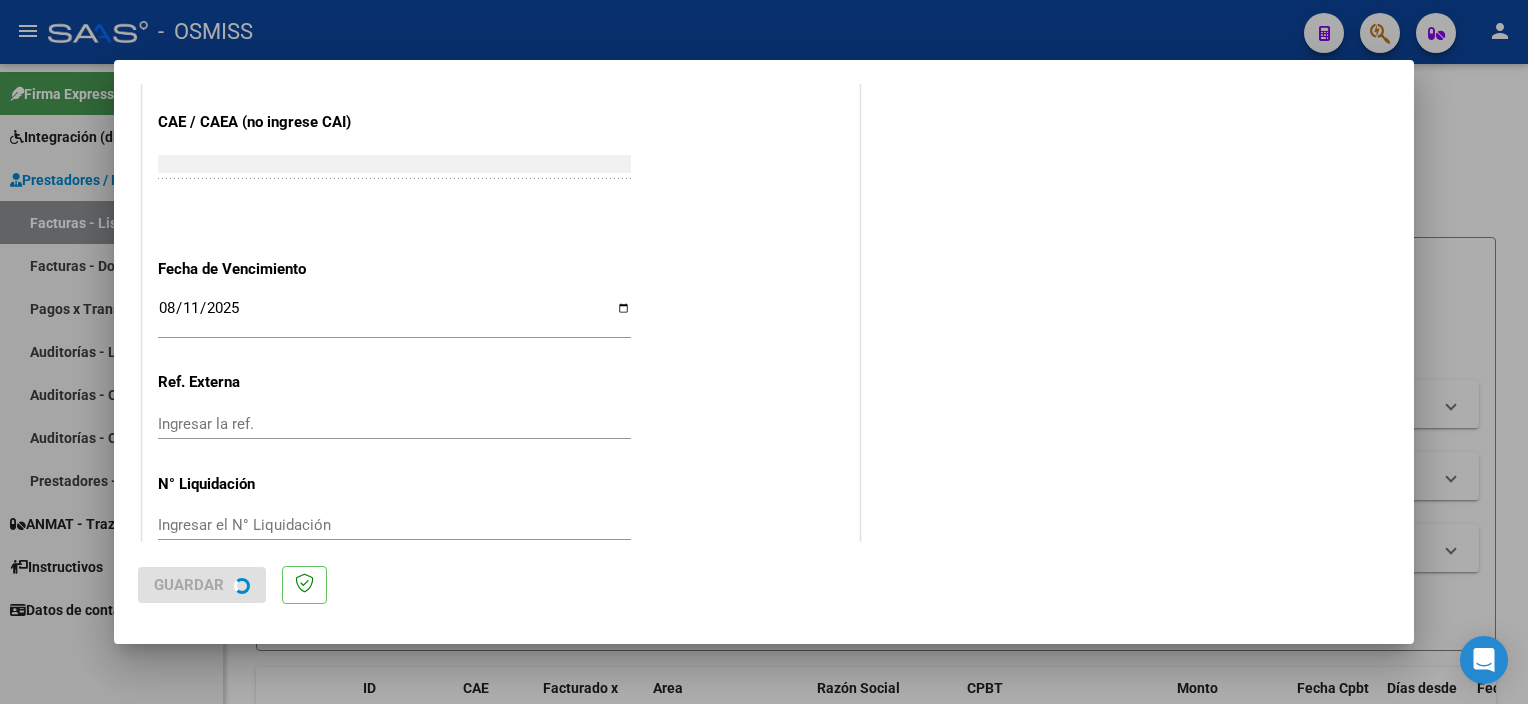 scroll, scrollTop: 0, scrollLeft: 0, axis: both 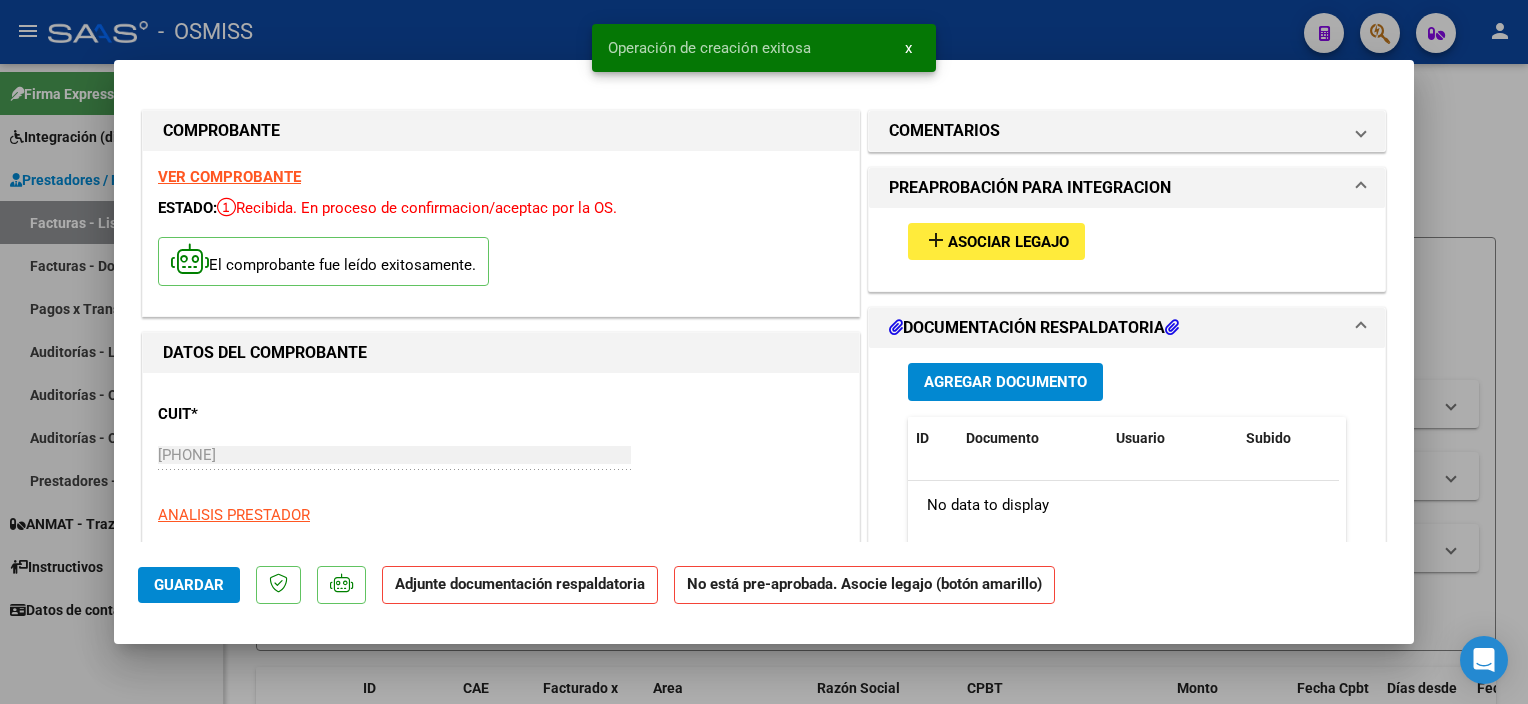 click on "Asociar Legajo" at bounding box center (1008, 242) 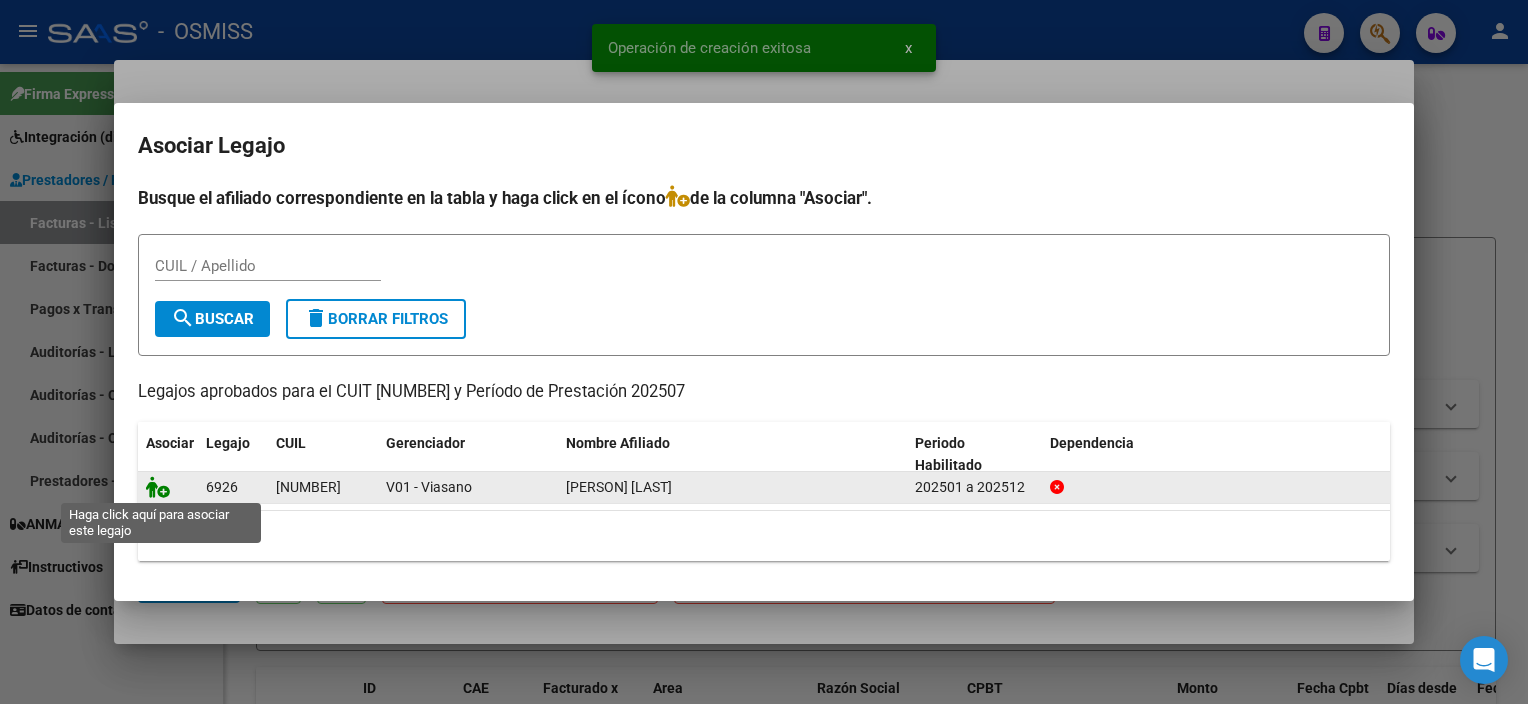 click 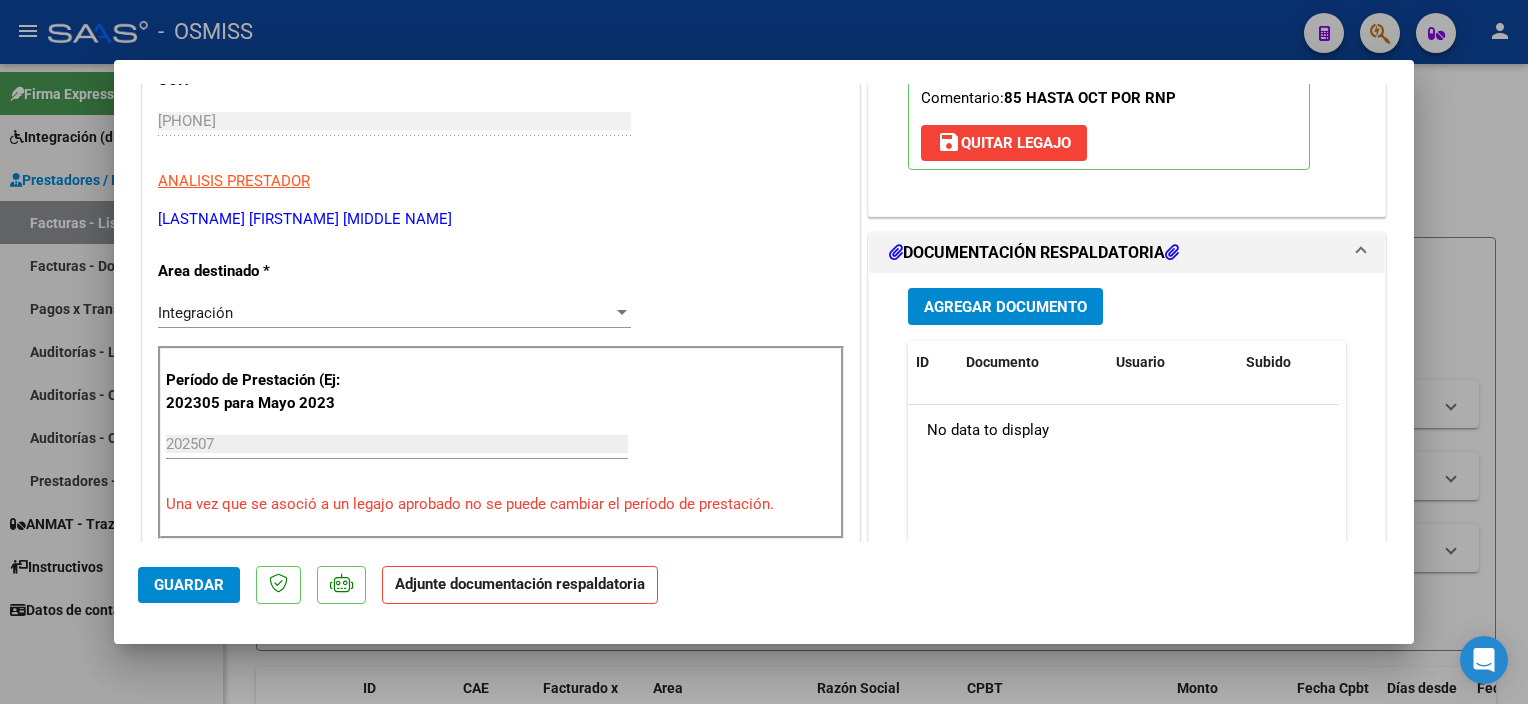 scroll, scrollTop: 337, scrollLeft: 0, axis: vertical 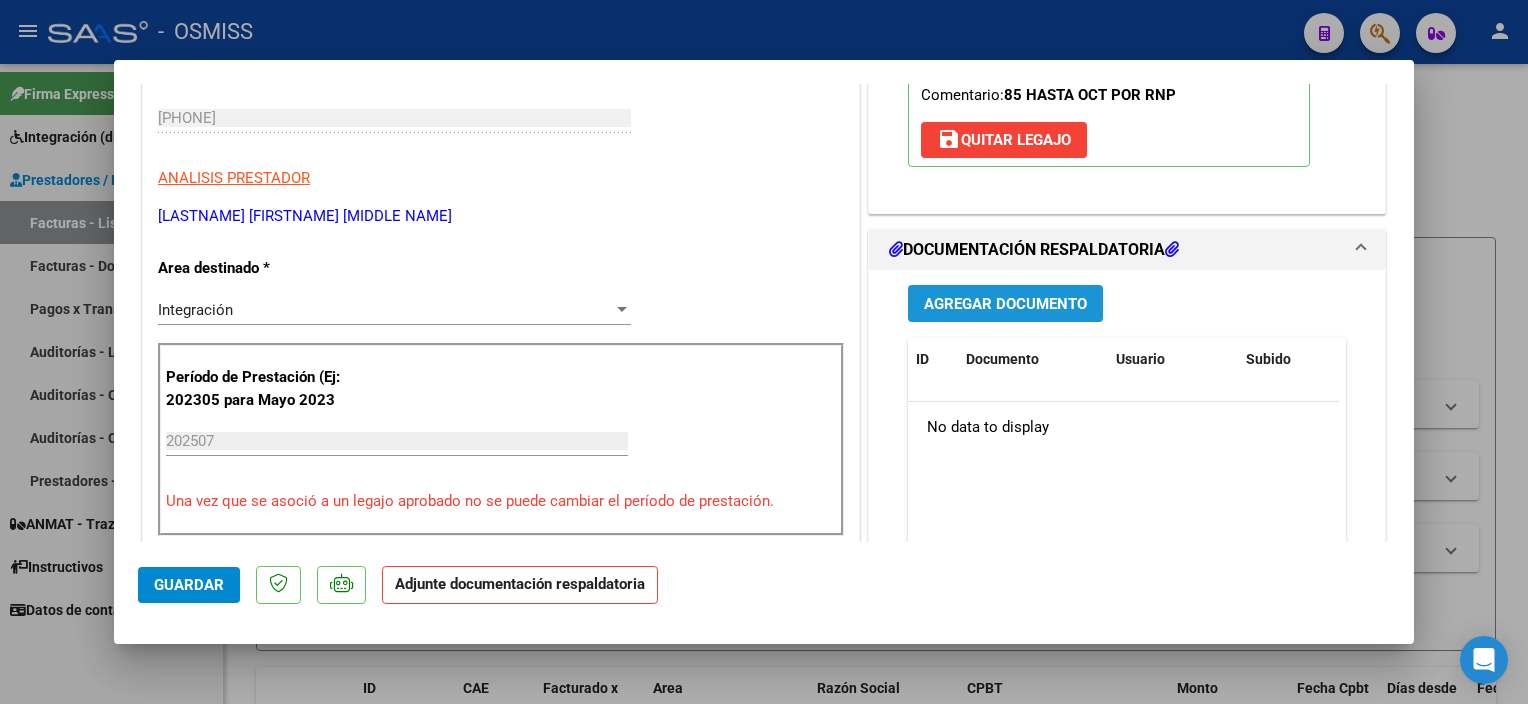 click on "Agregar Documento" at bounding box center (1005, 304) 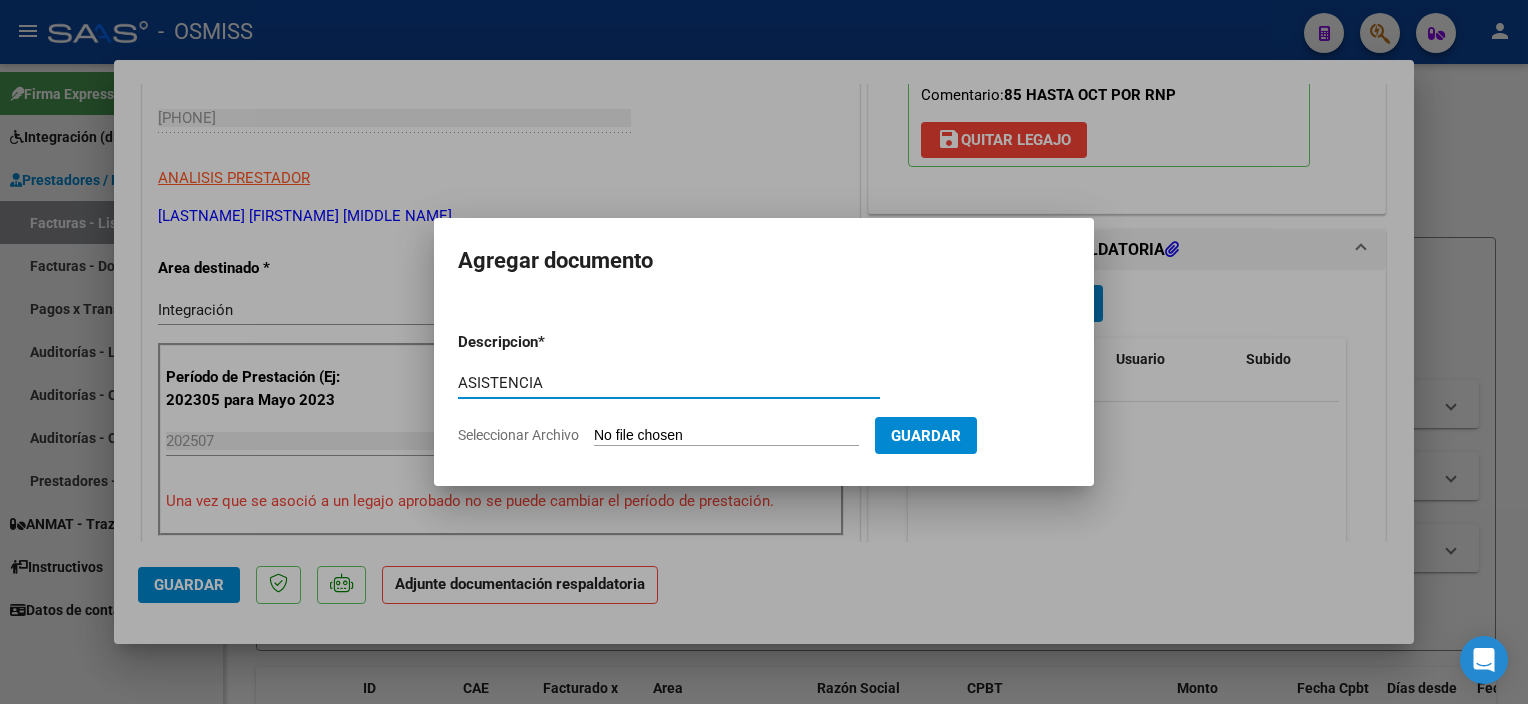click on "Seleccionar Archivo" at bounding box center (726, 436) 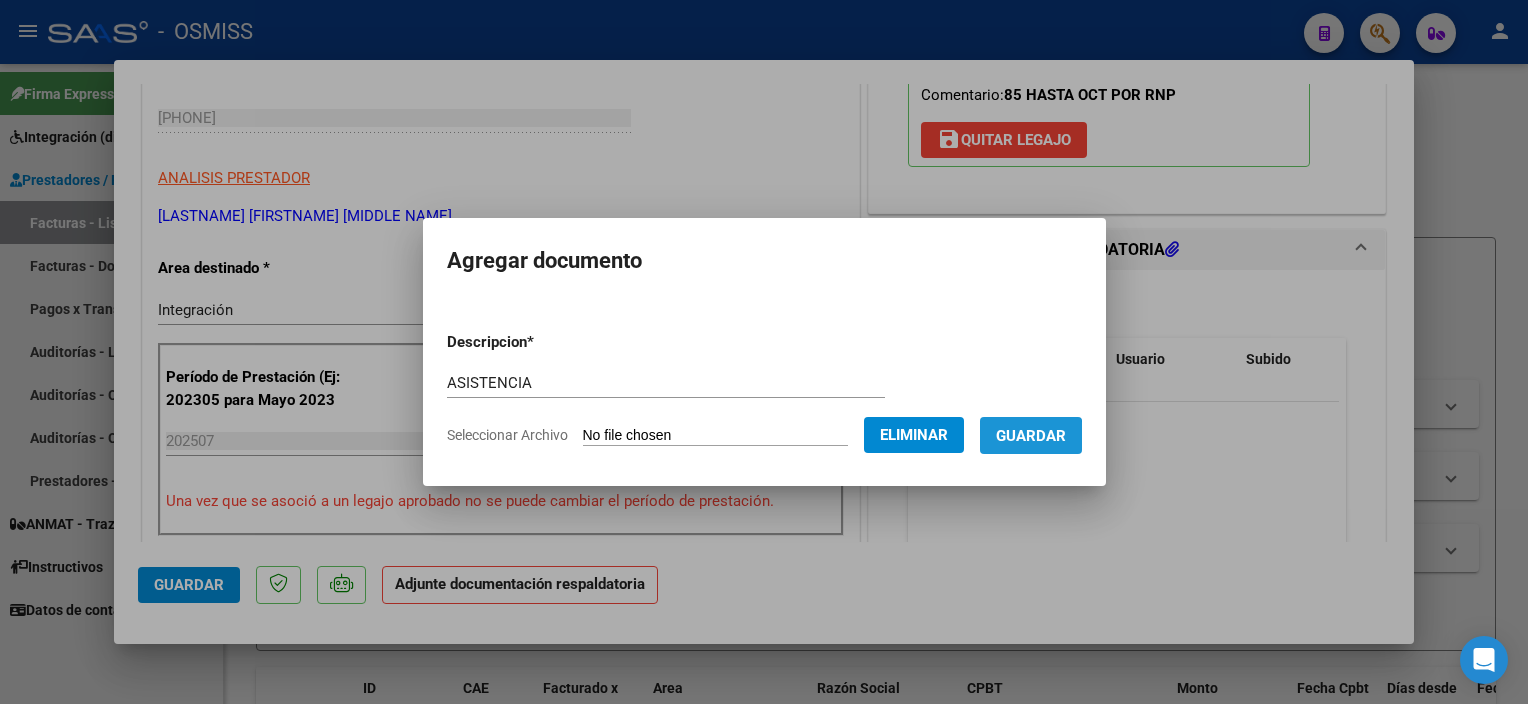click on "Guardar" at bounding box center (1031, 436) 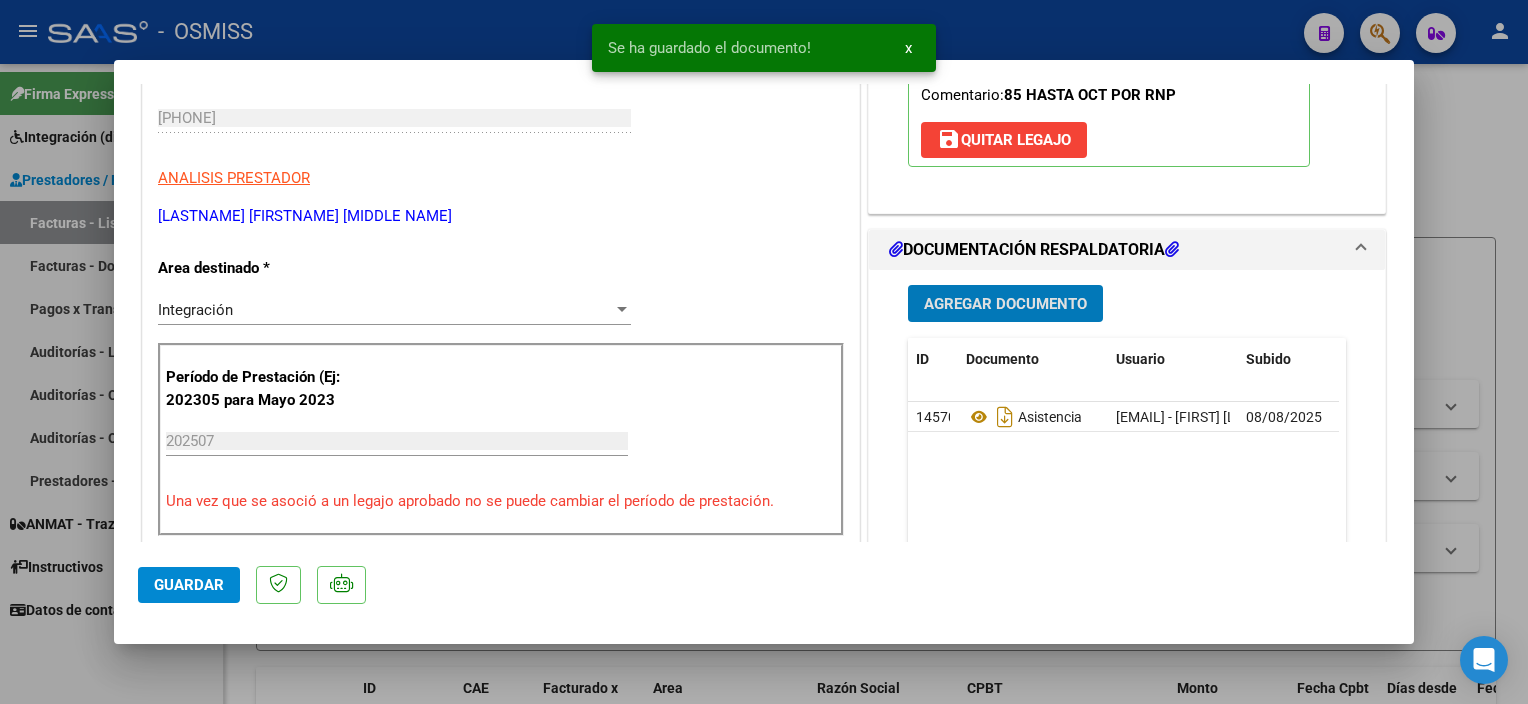 click on "Guardar" 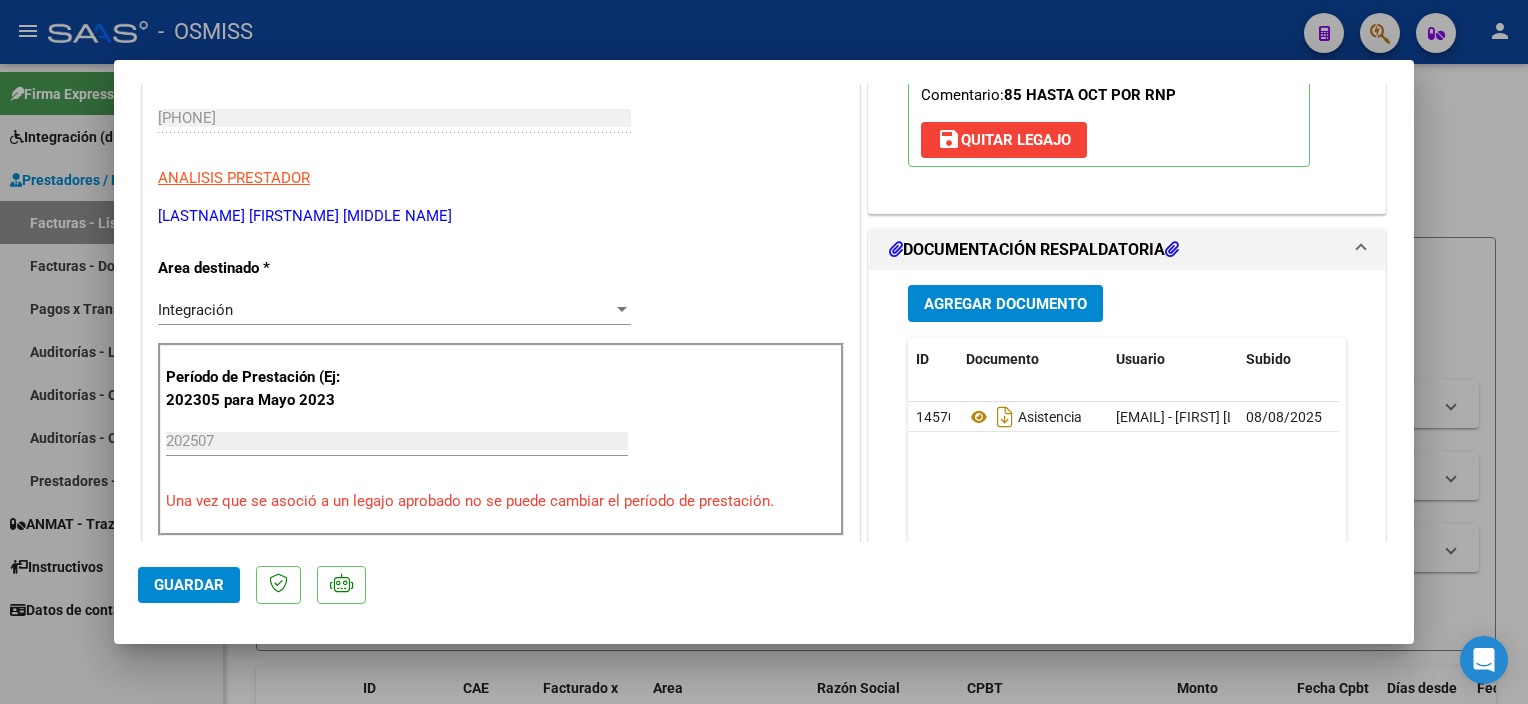 click at bounding box center (764, 352) 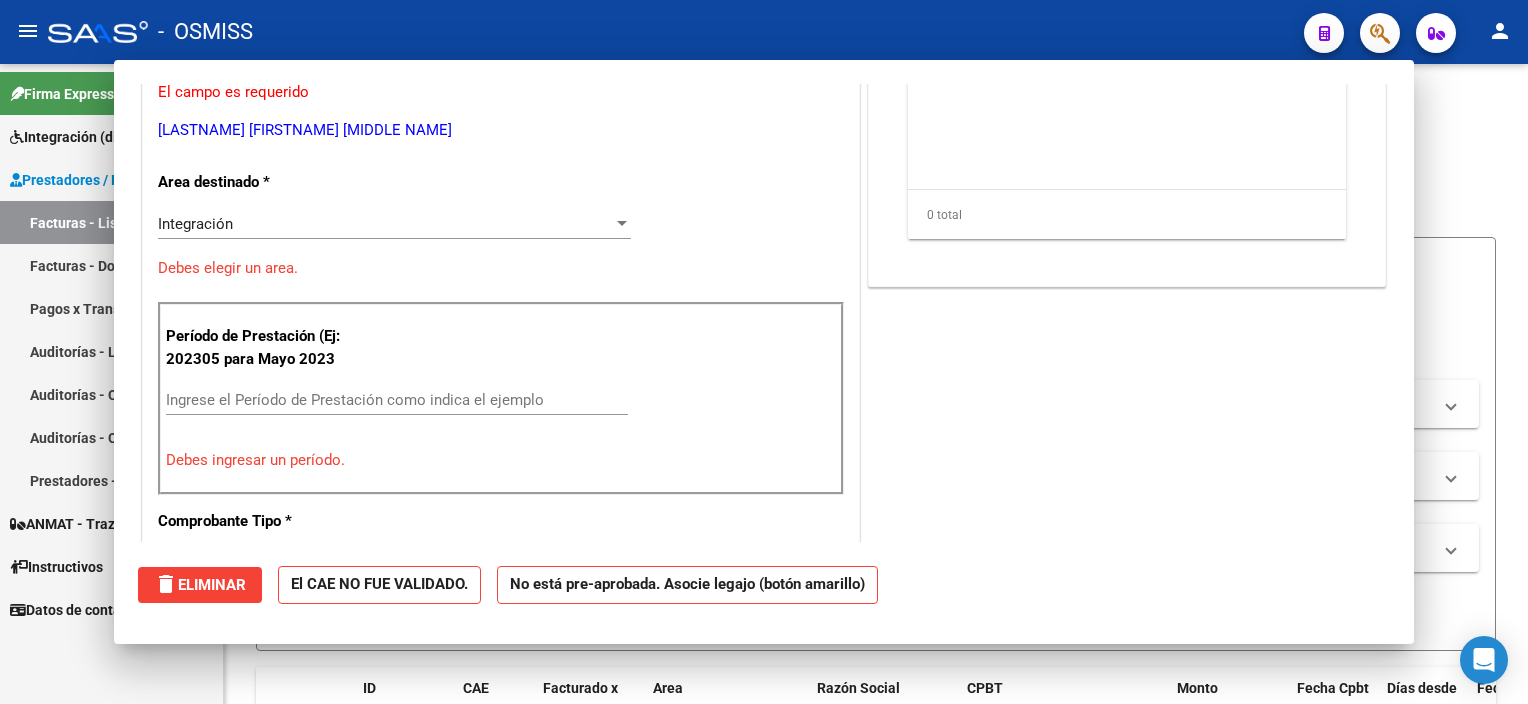 scroll, scrollTop: 276, scrollLeft: 0, axis: vertical 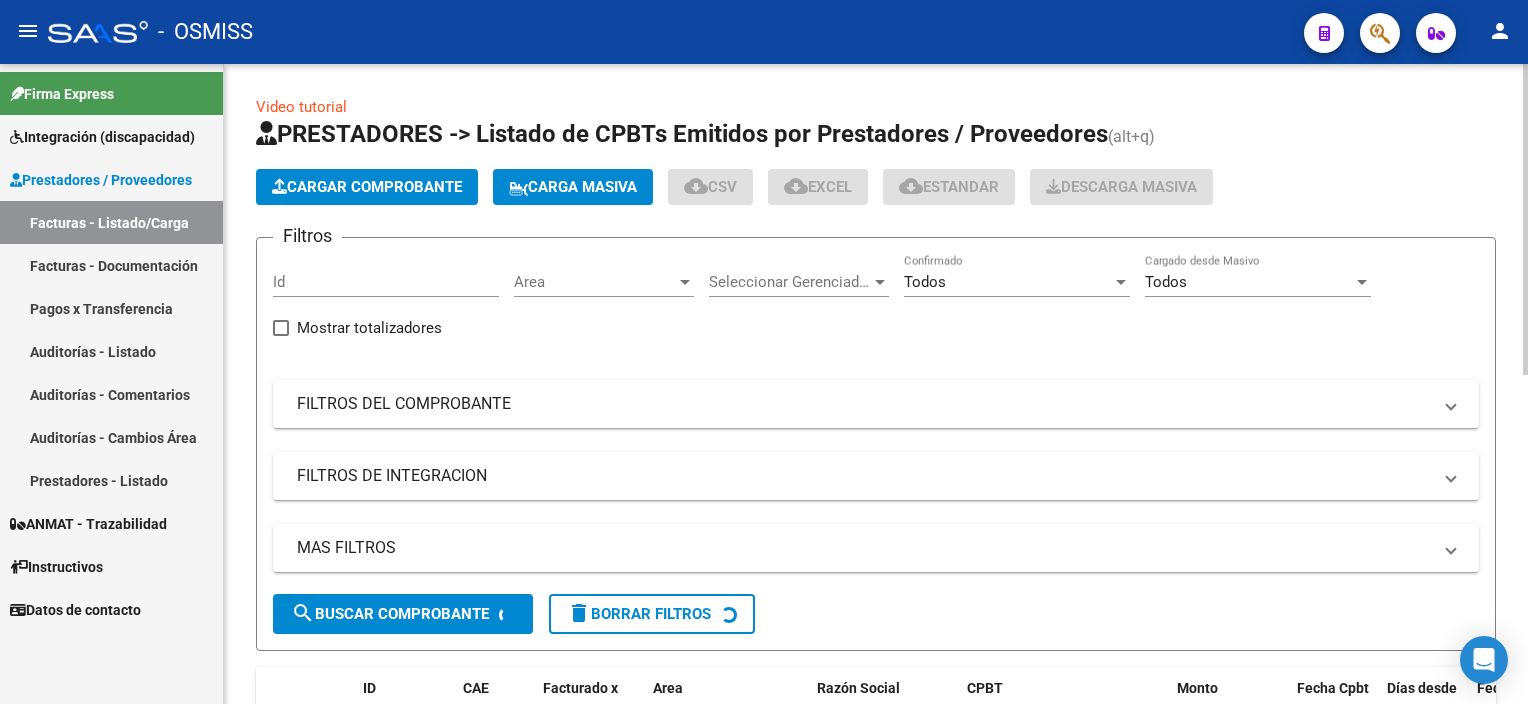 click on "Cargar Comprobante" 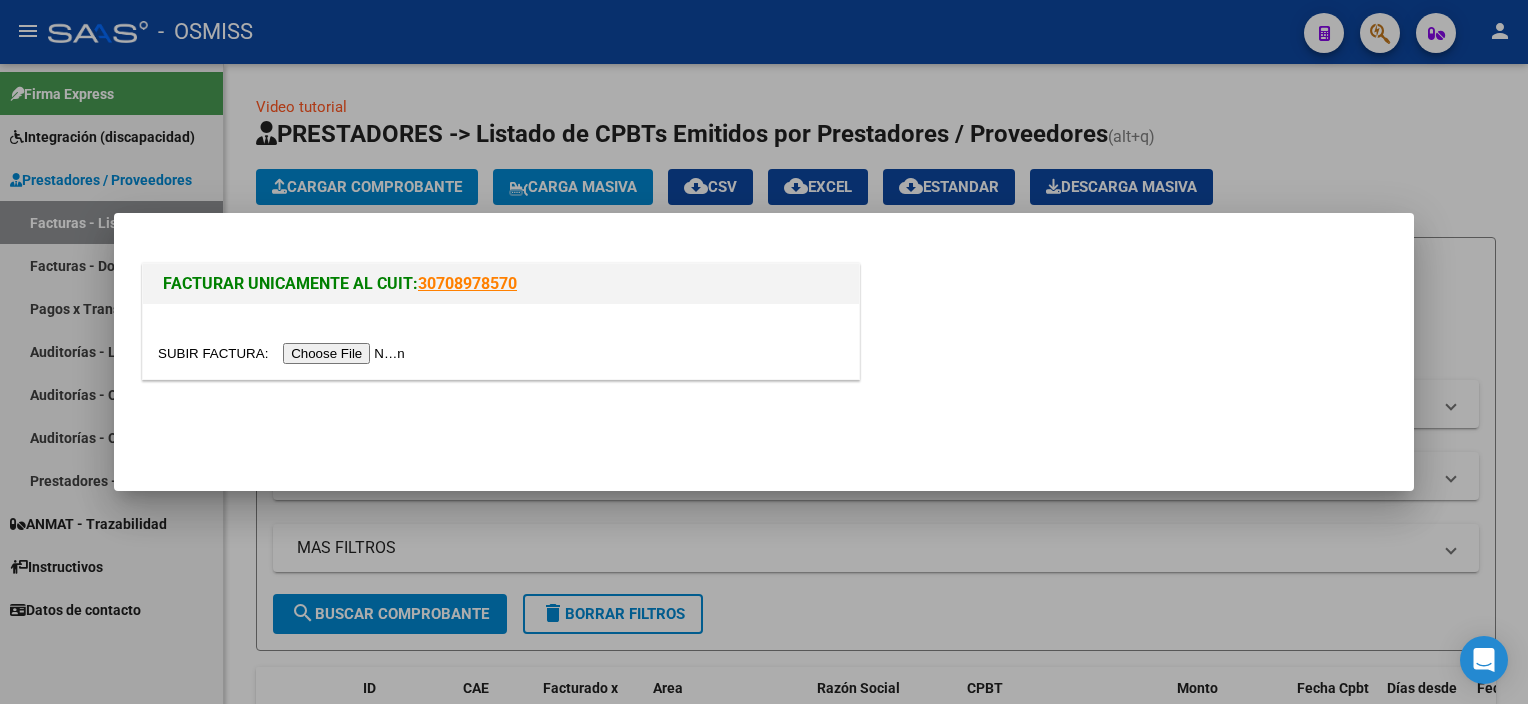 click at bounding box center [284, 353] 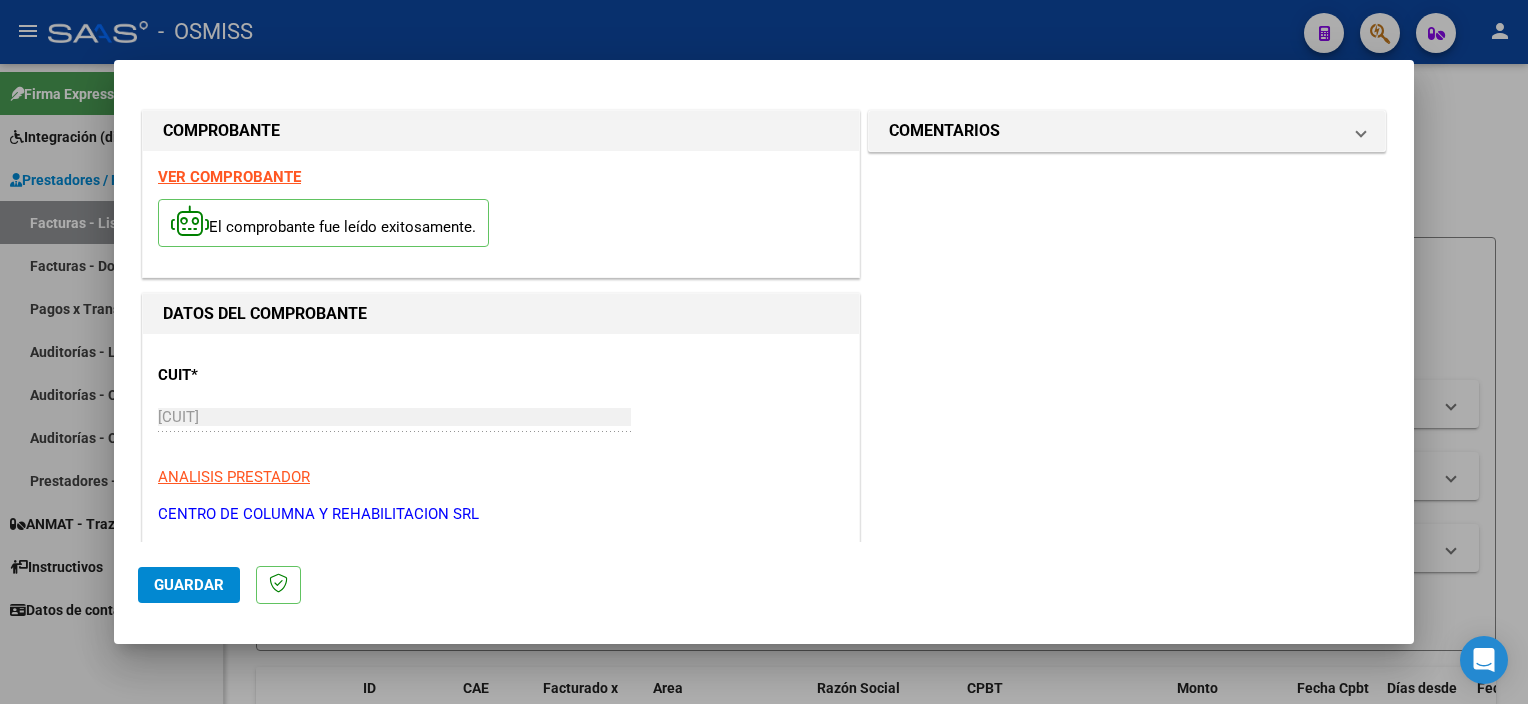 scroll, scrollTop: 295, scrollLeft: 0, axis: vertical 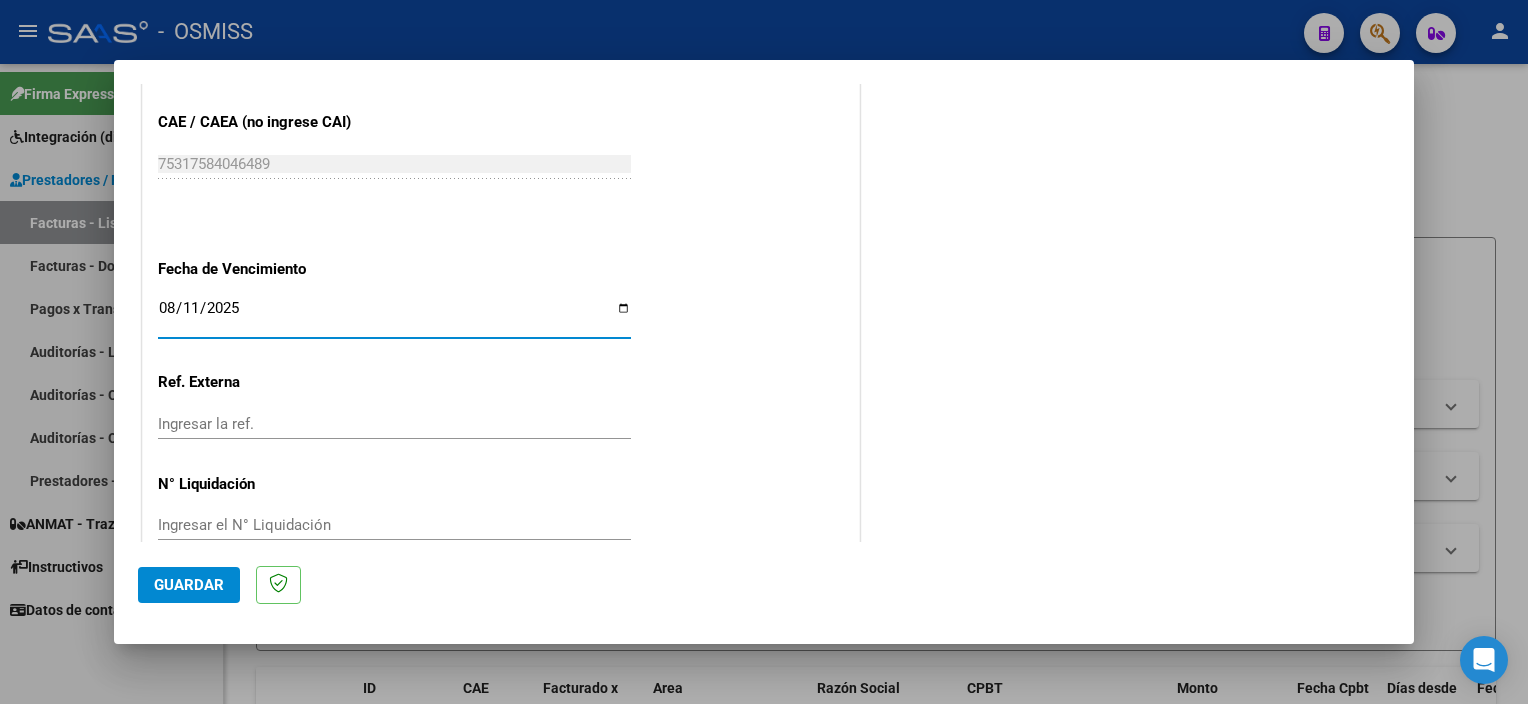 click on "Guardar" 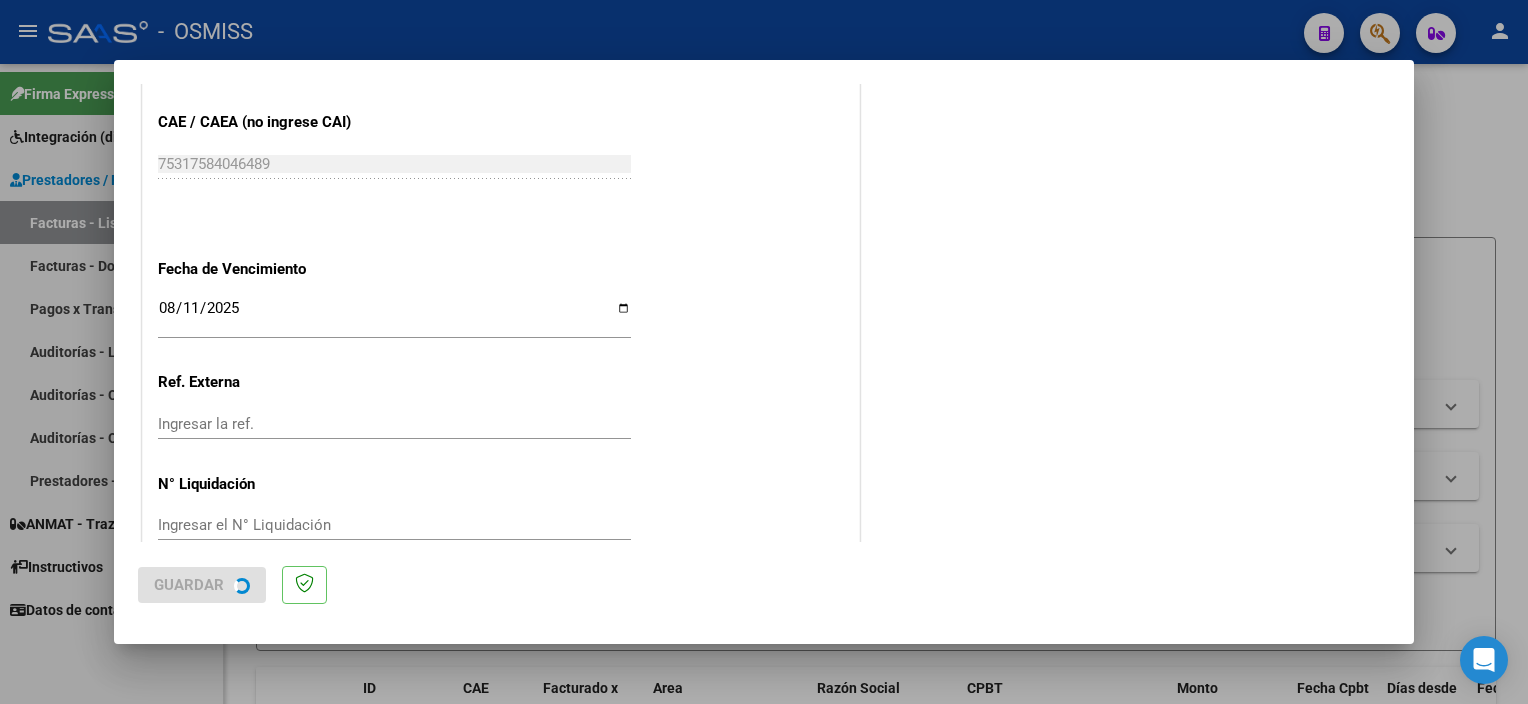 scroll, scrollTop: 0, scrollLeft: 0, axis: both 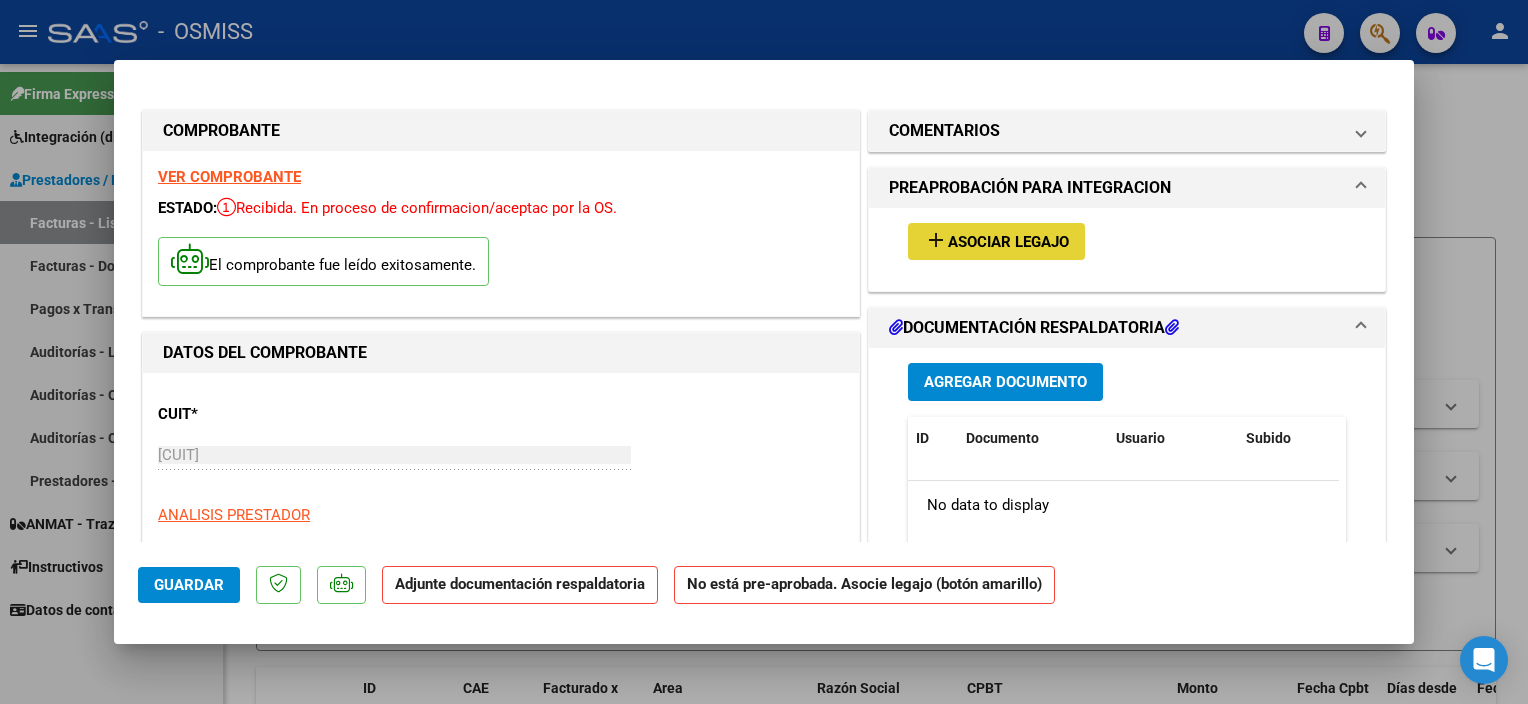 click on "Asociar Legajo" at bounding box center (1008, 242) 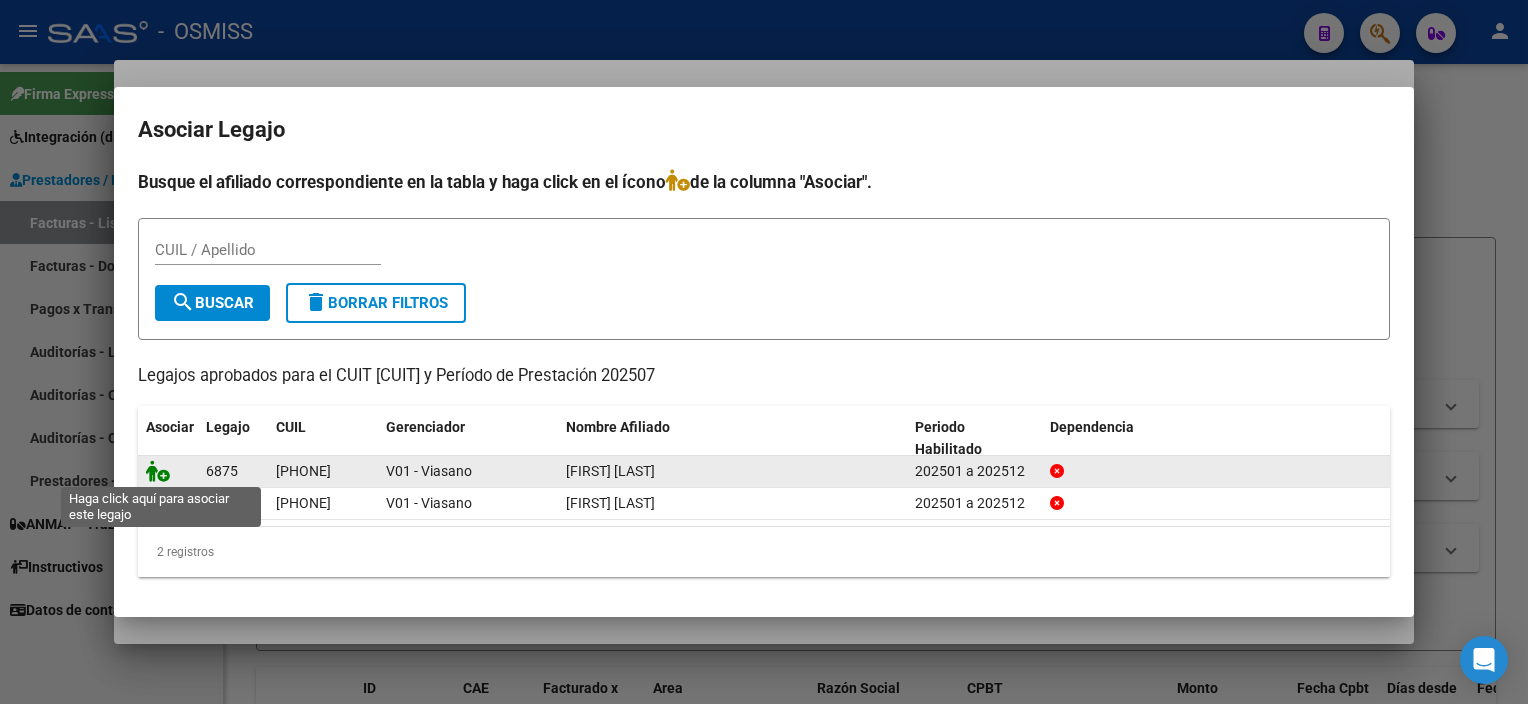 click 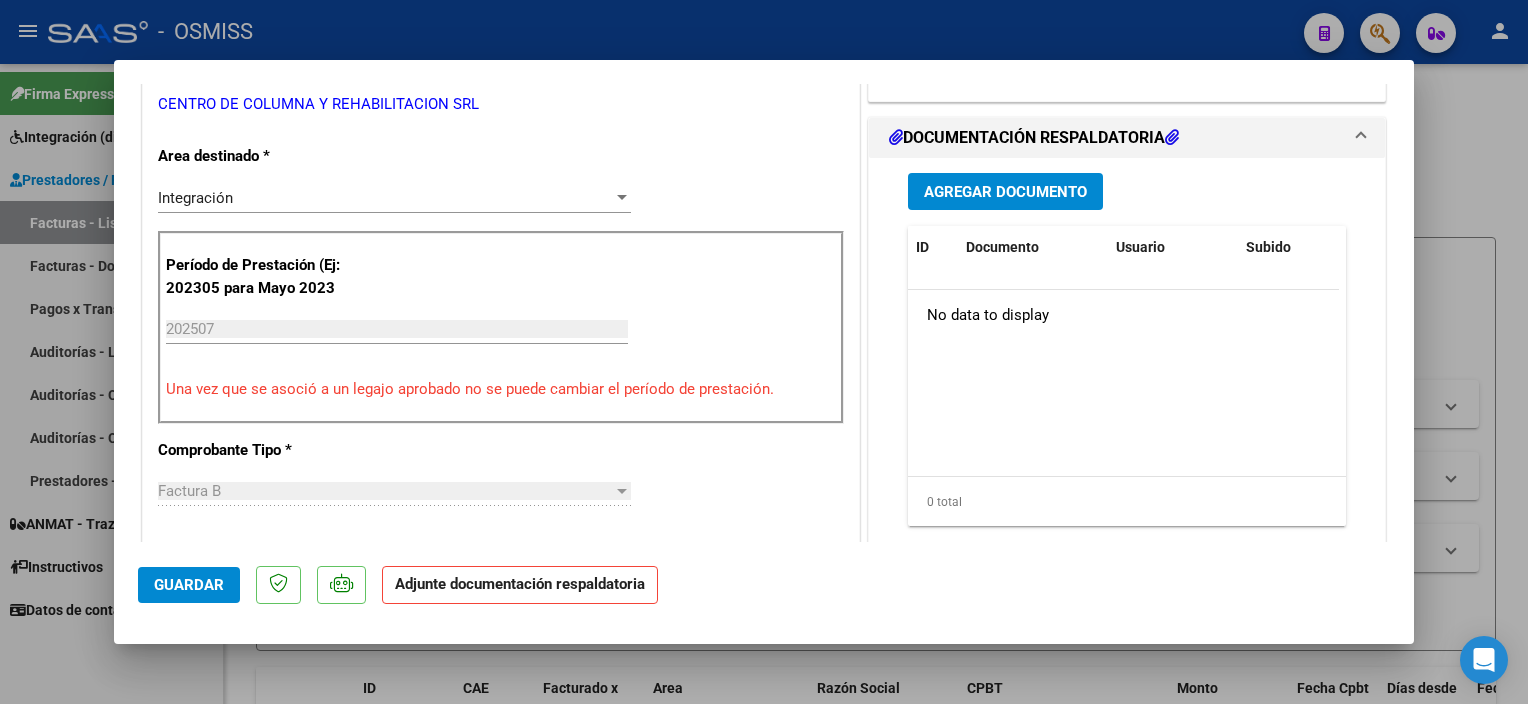 scroll, scrollTop: 522, scrollLeft: 0, axis: vertical 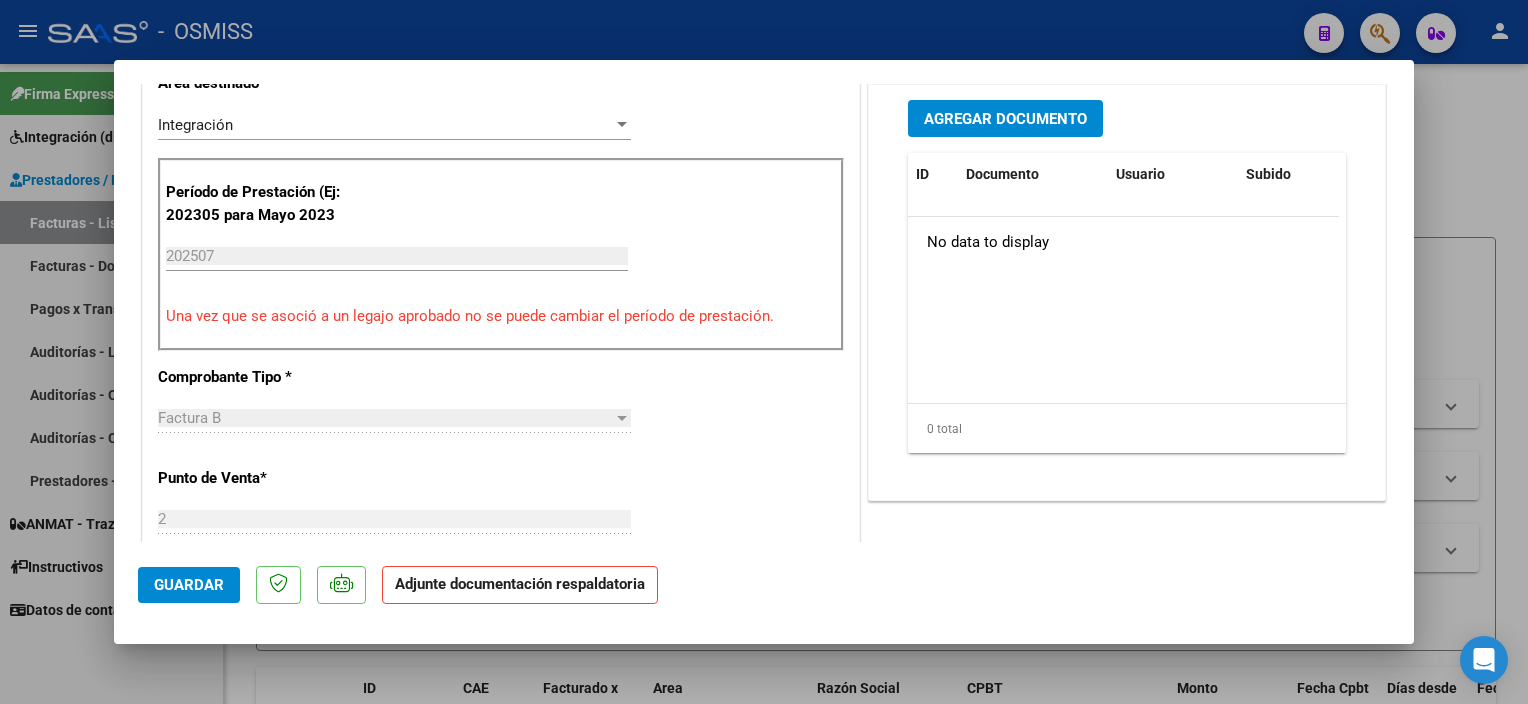 click on "Agregar Documento" at bounding box center [1005, 119] 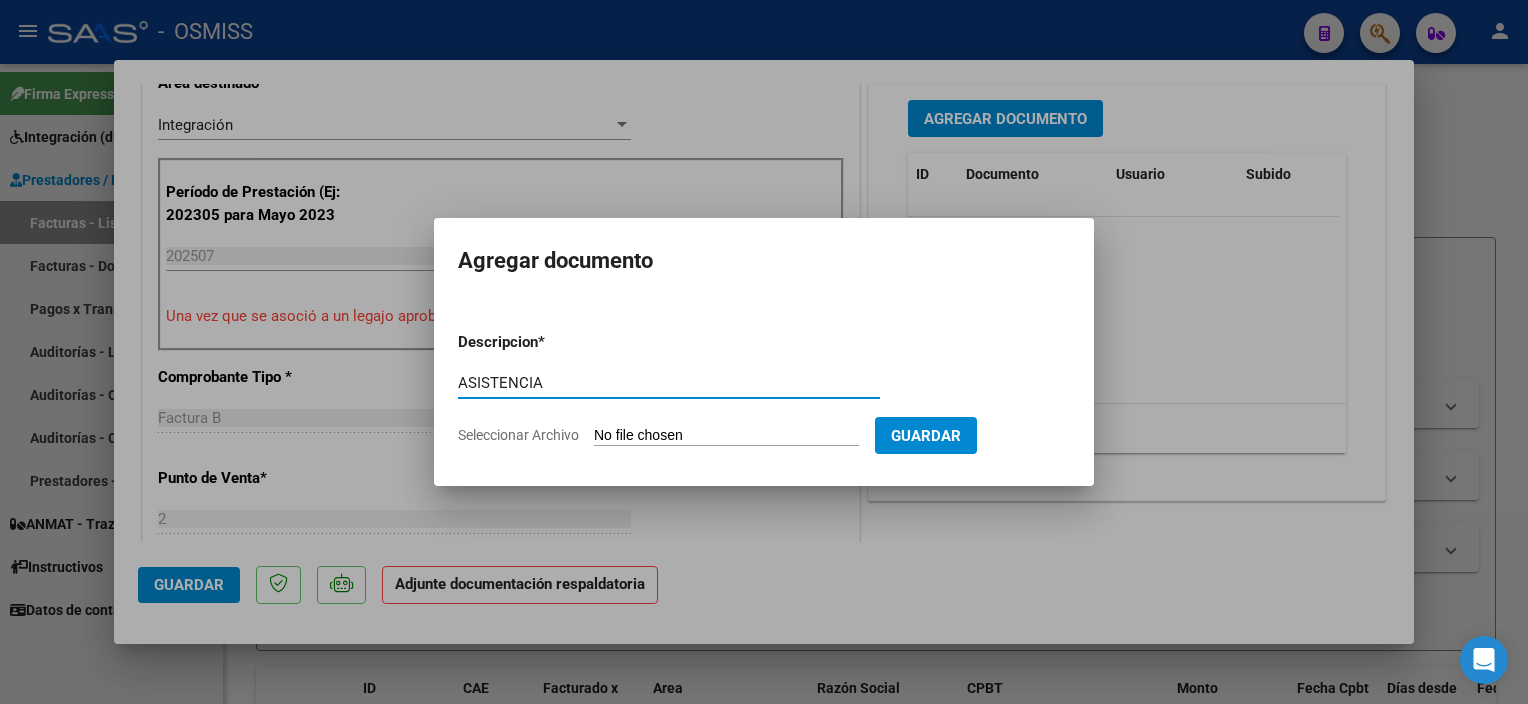 click on "Seleccionar Archivo" at bounding box center (726, 436) 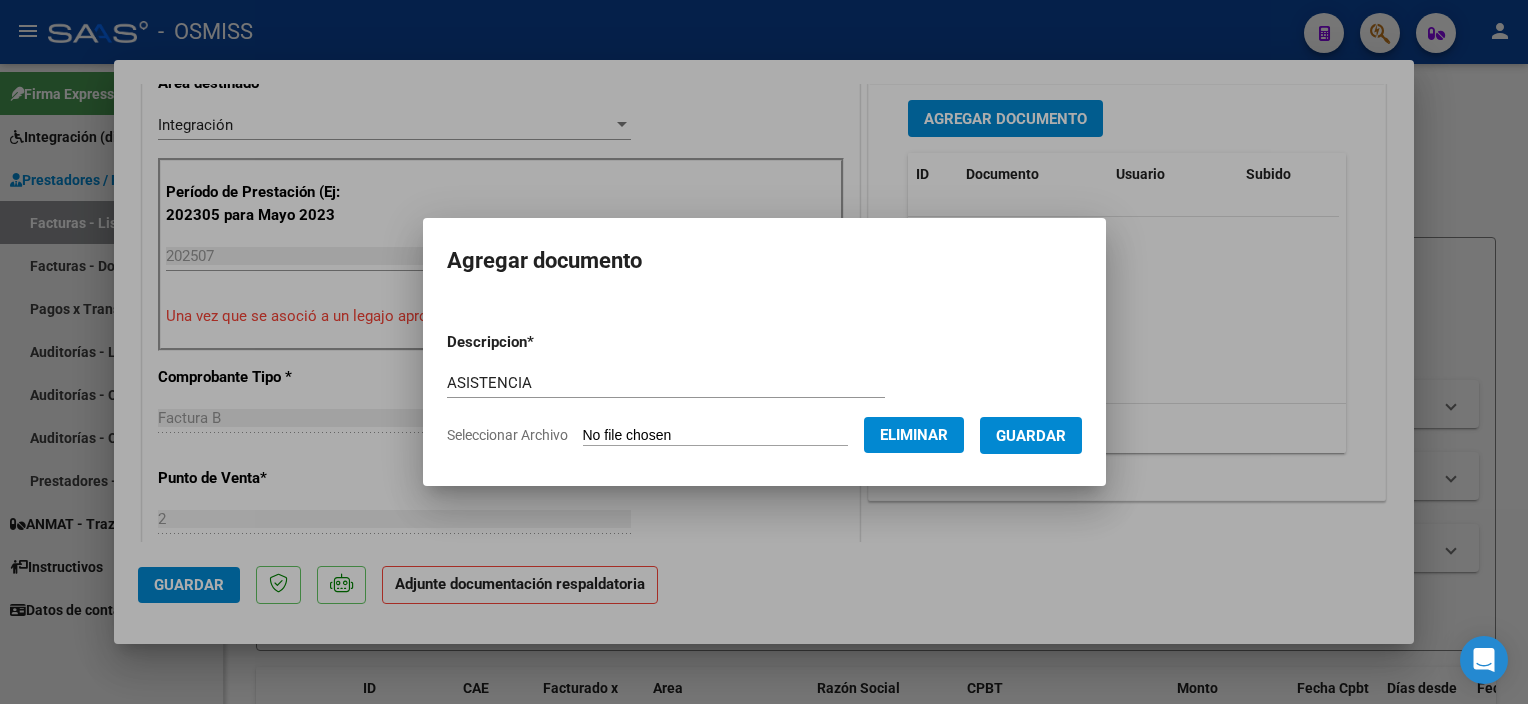 click on "Guardar" at bounding box center [1031, 436] 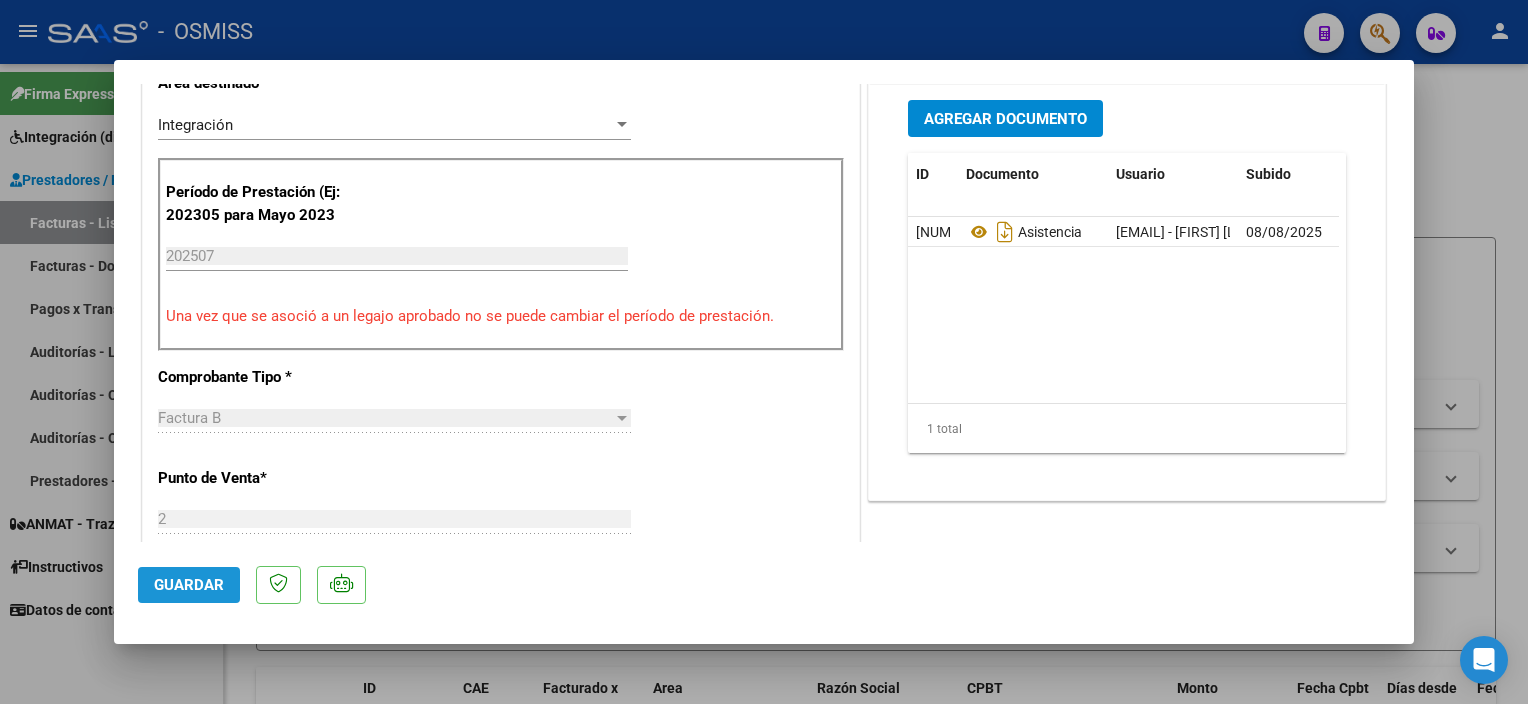 click on "Guardar" 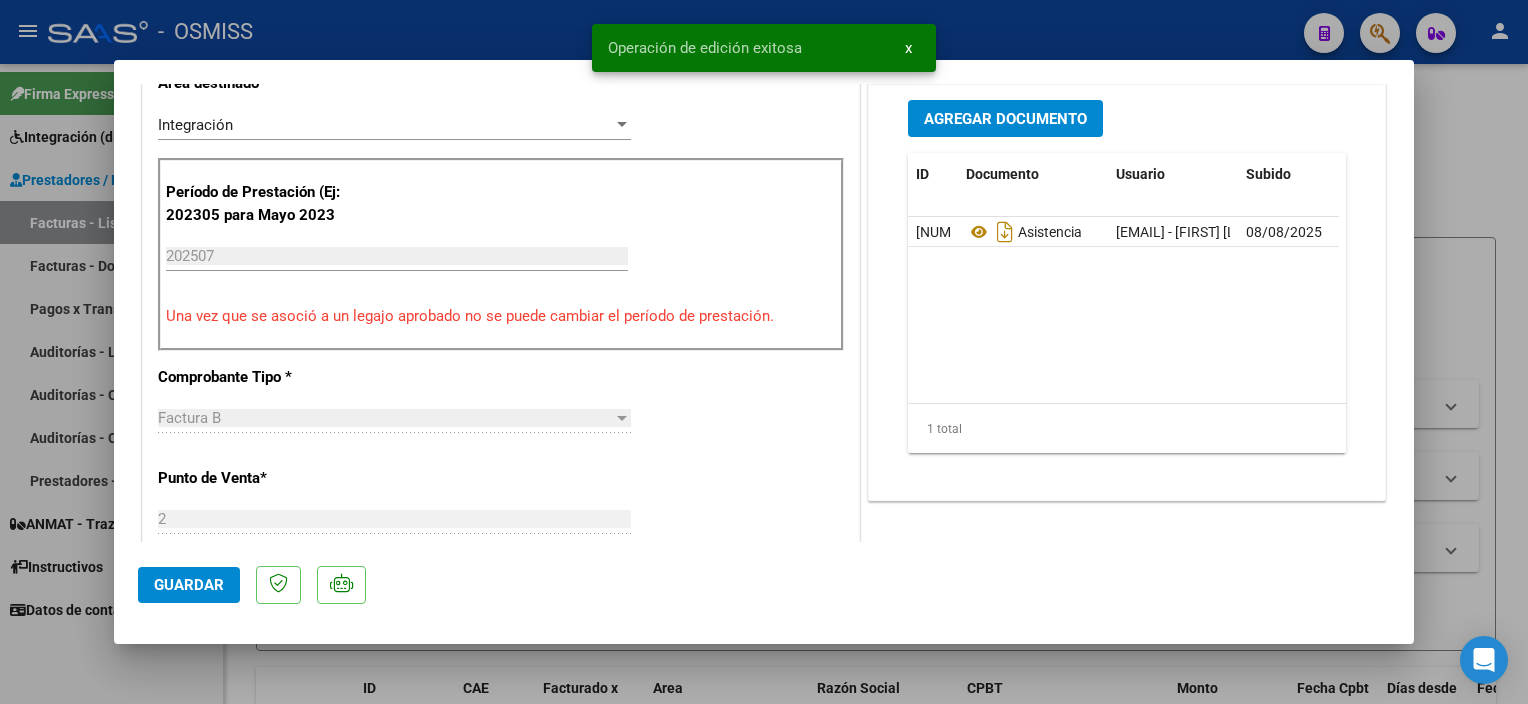 click at bounding box center [764, 352] 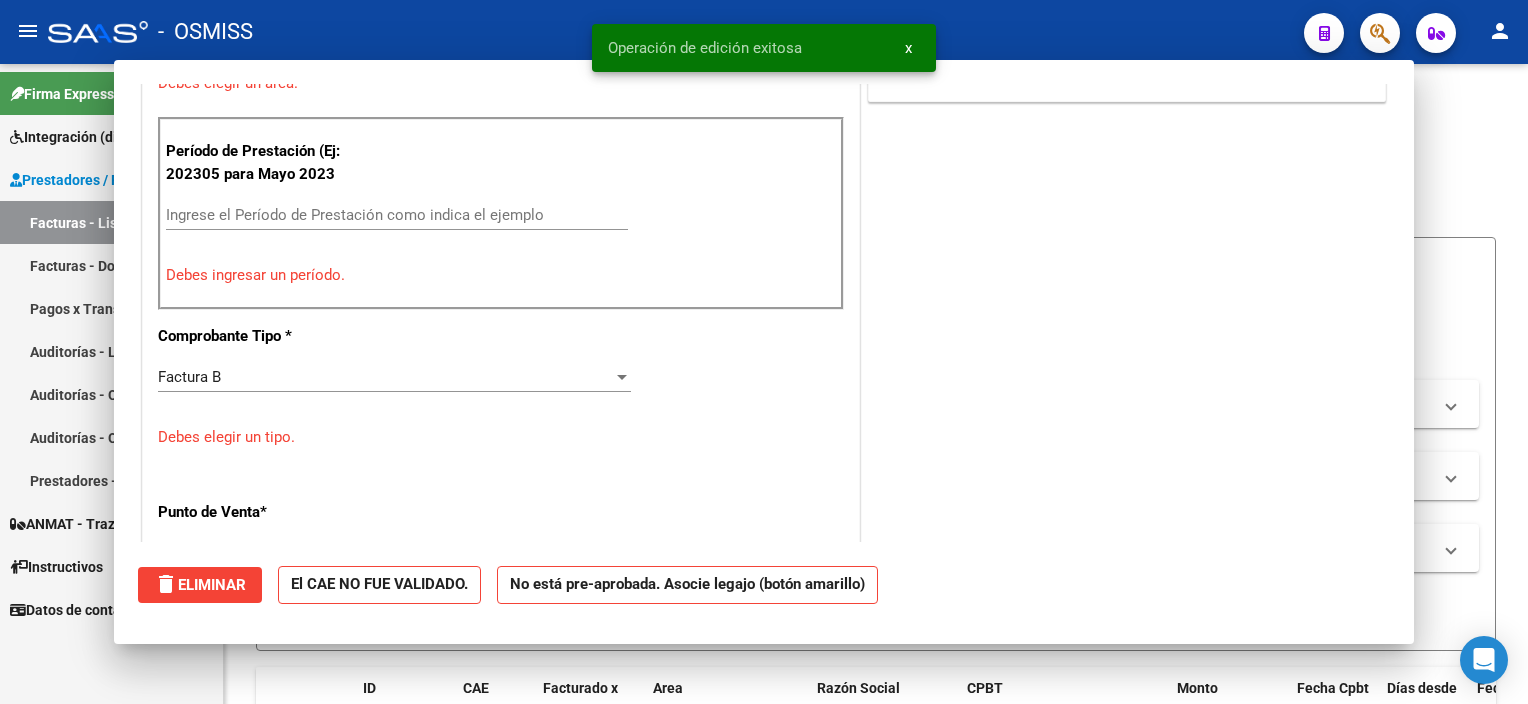 scroll, scrollTop: 436, scrollLeft: 0, axis: vertical 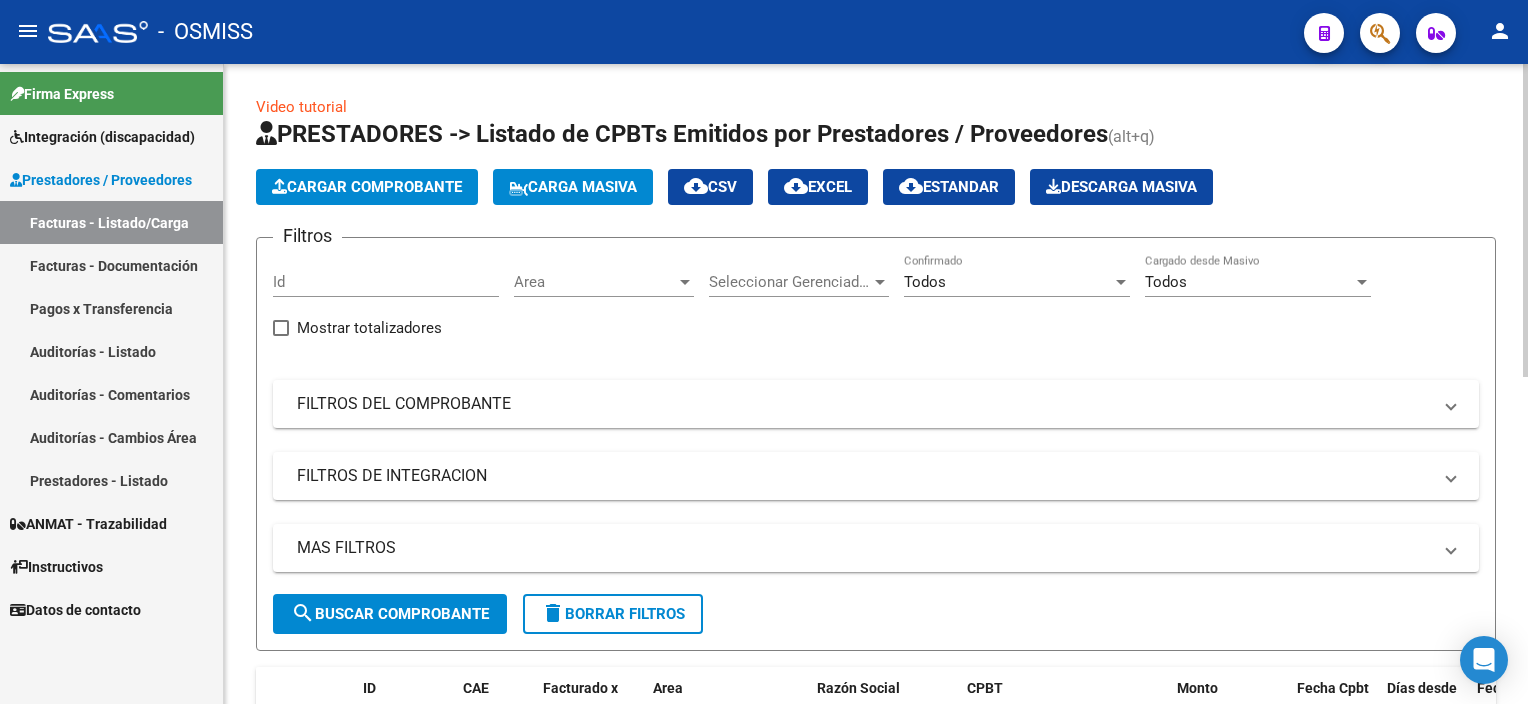 click on "Cargar Comprobante" 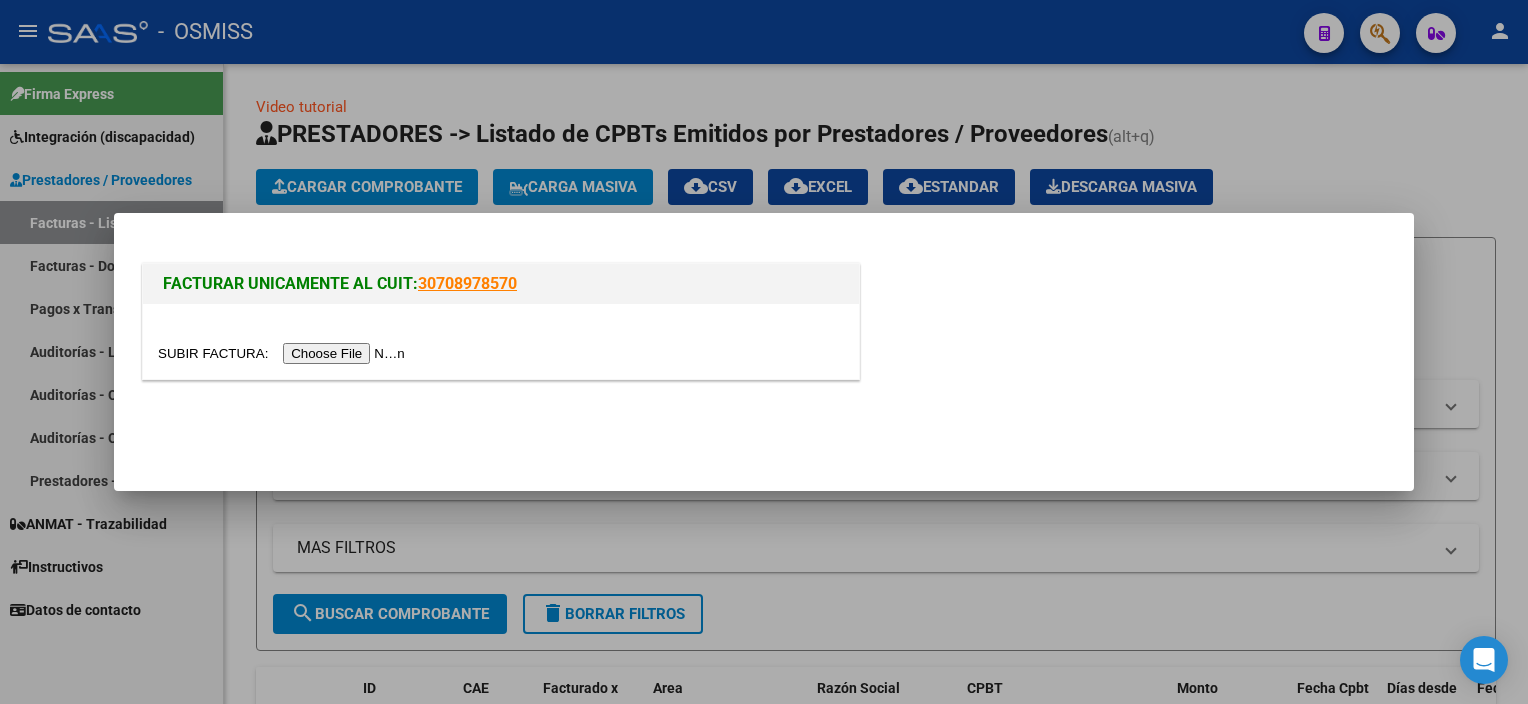 click at bounding box center [284, 353] 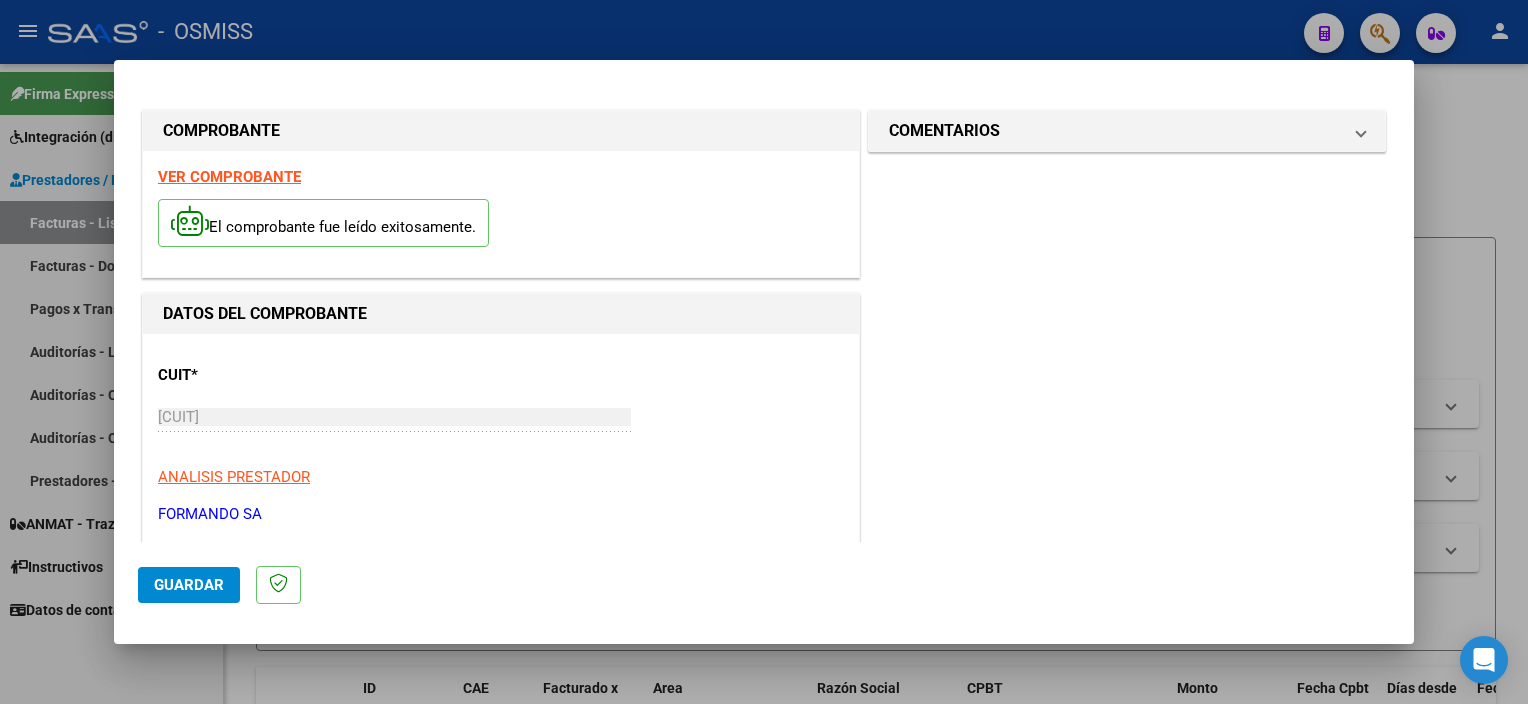 click on "COMENTARIOS Comentarios del Prestador / Gerenciador:" at bounding box center (1127, 975) 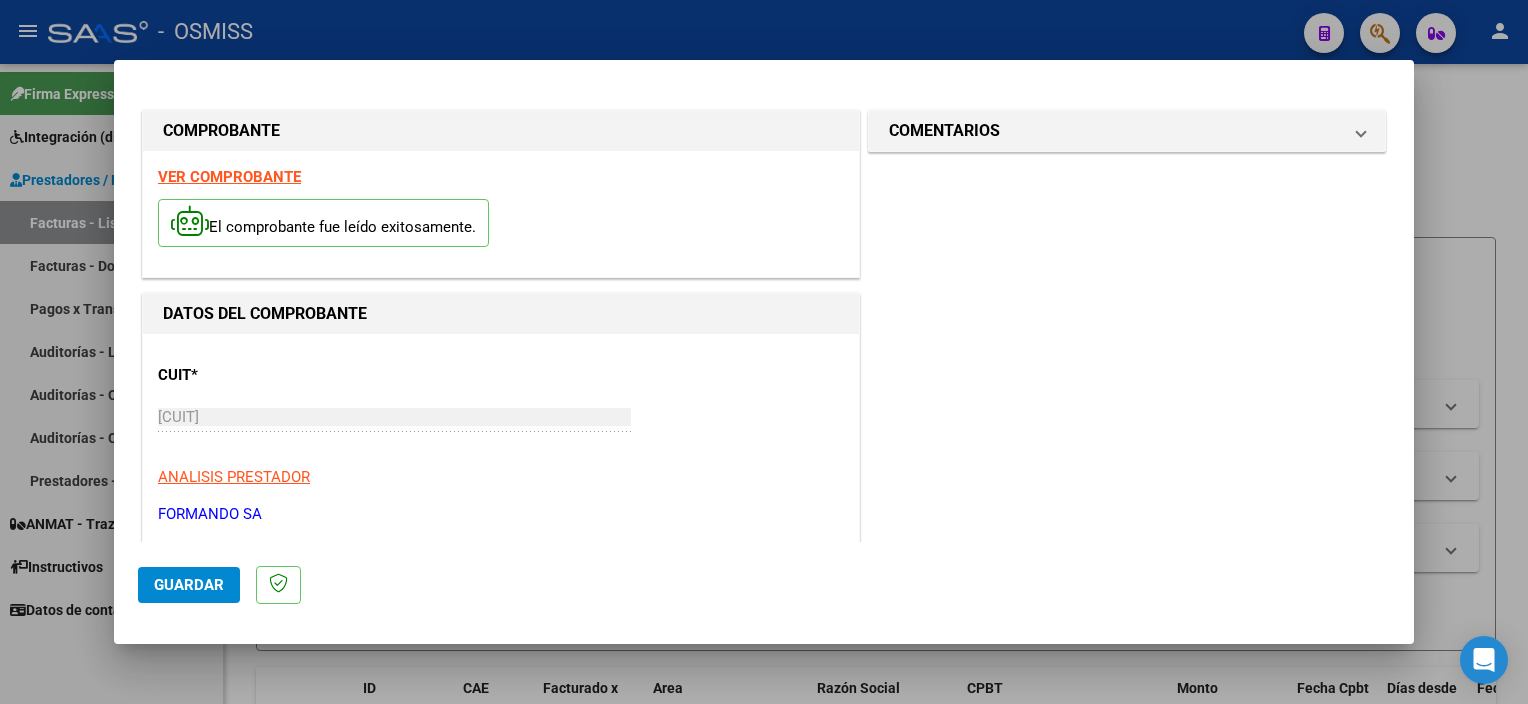 scroll, scrollTop: 295, scrollLeft: 0, axis: vertical 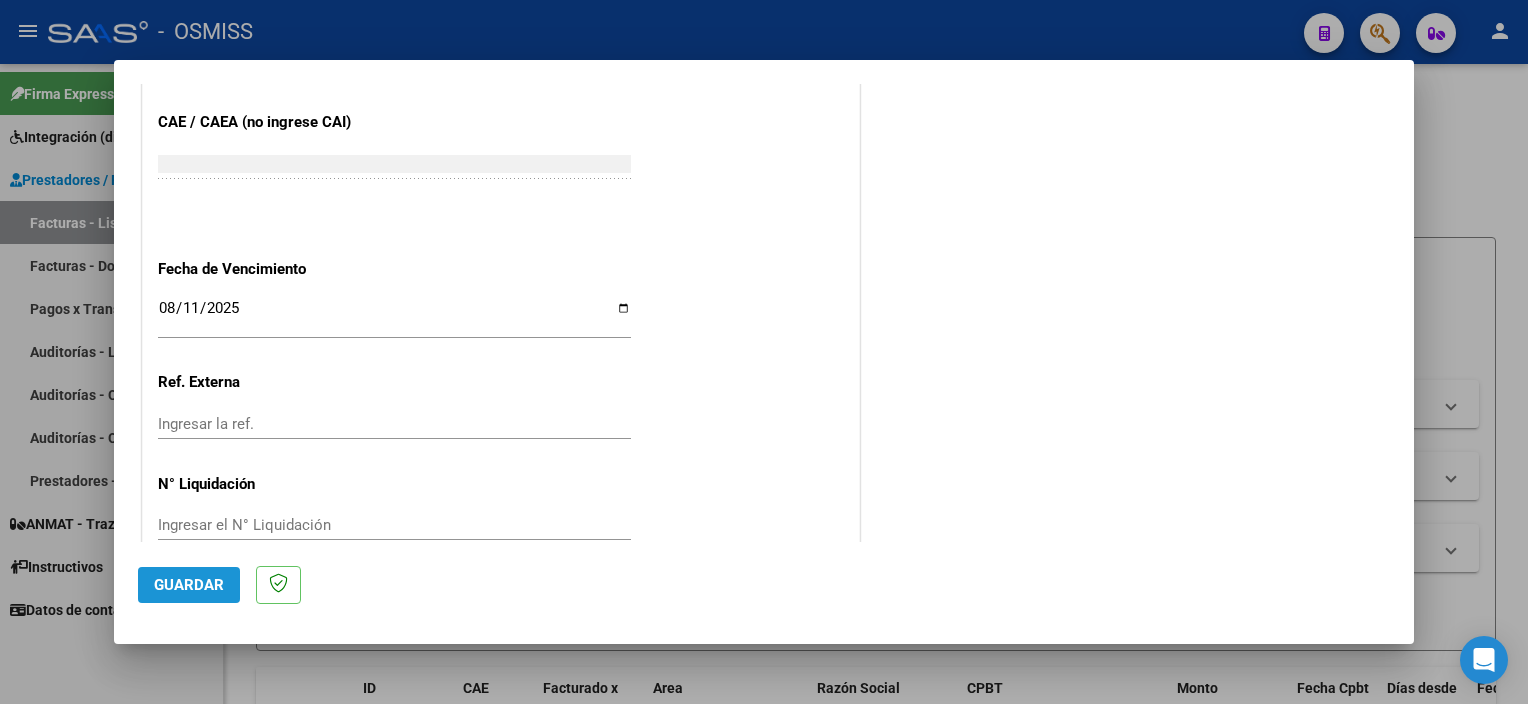 click on "Guardar" 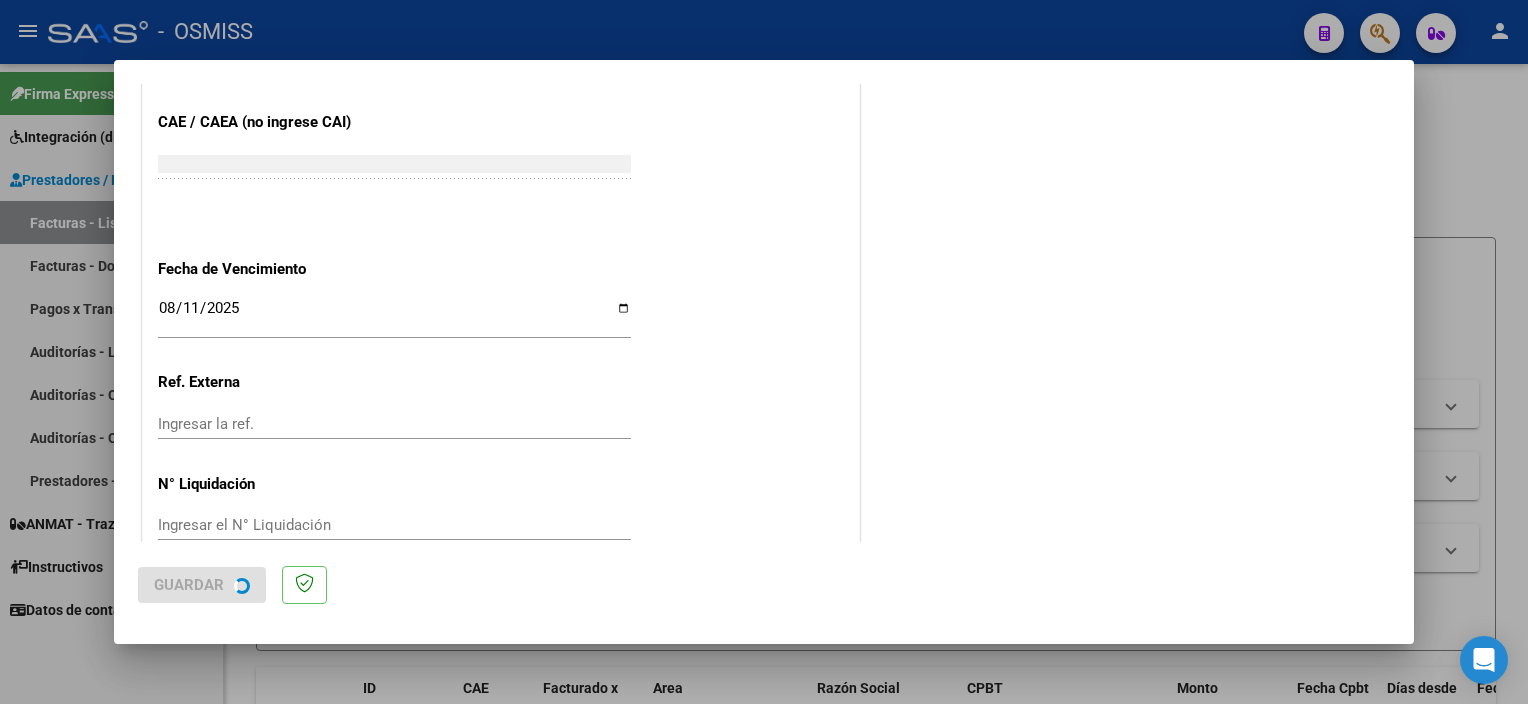 scroll, scrollTop: 0, scrollLeft: 0, axis: both 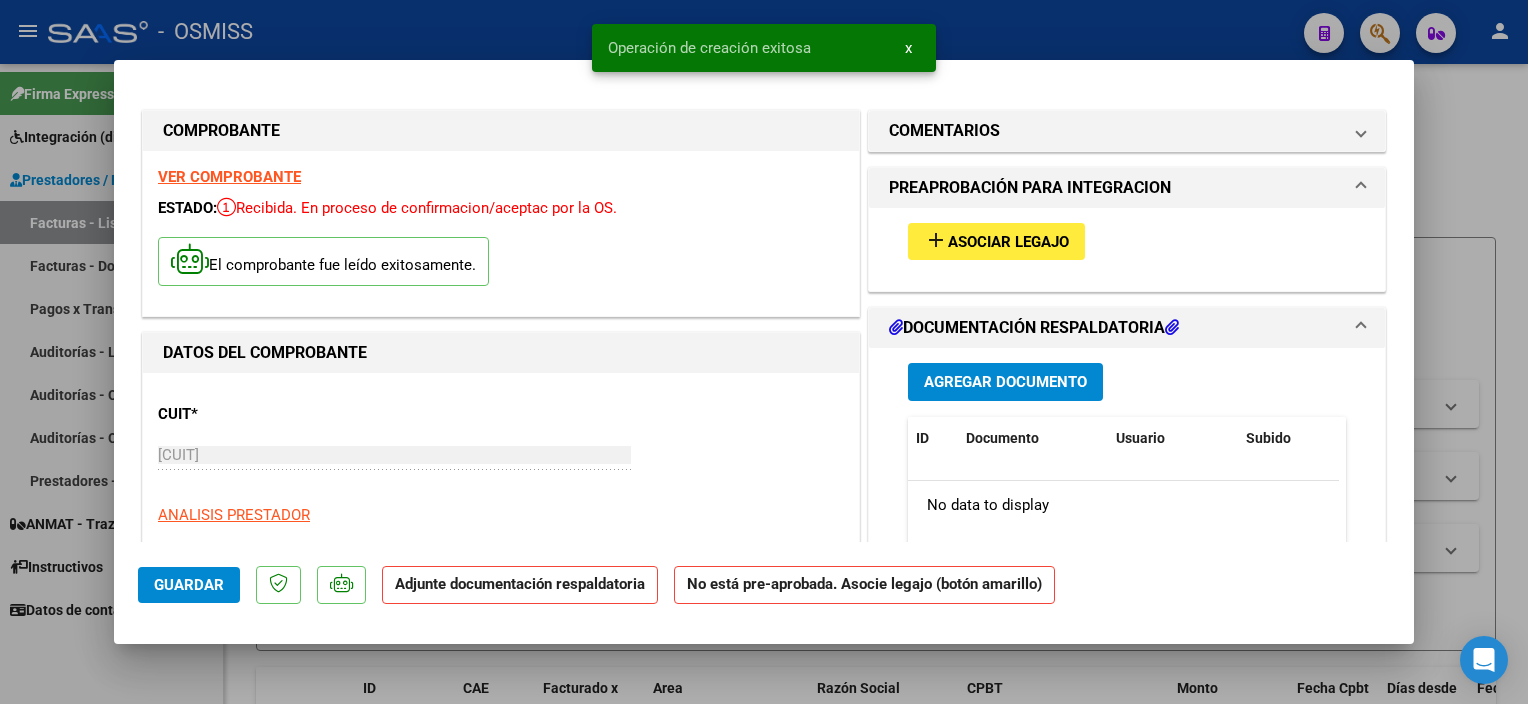 click on "Asociar Legajo" at bounding box center [1008, 242] 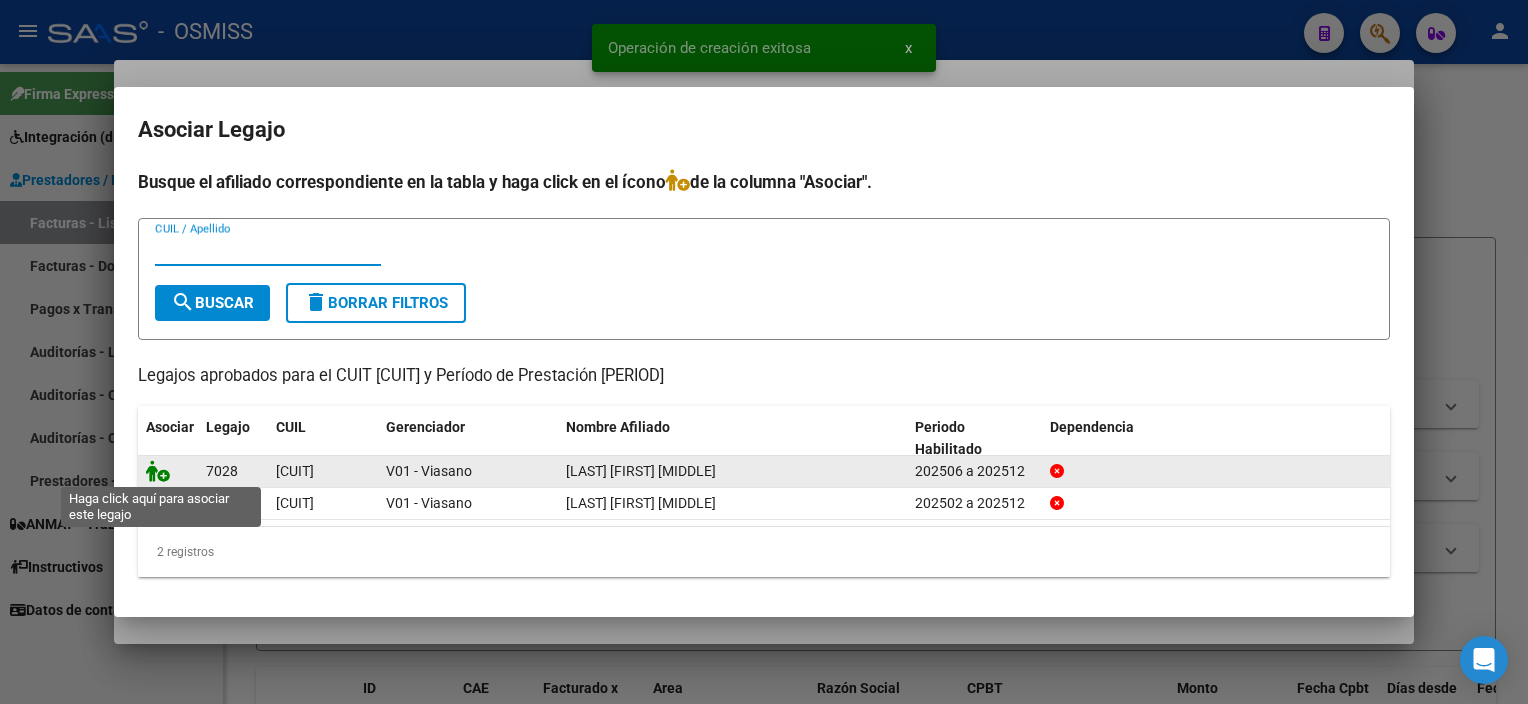 click 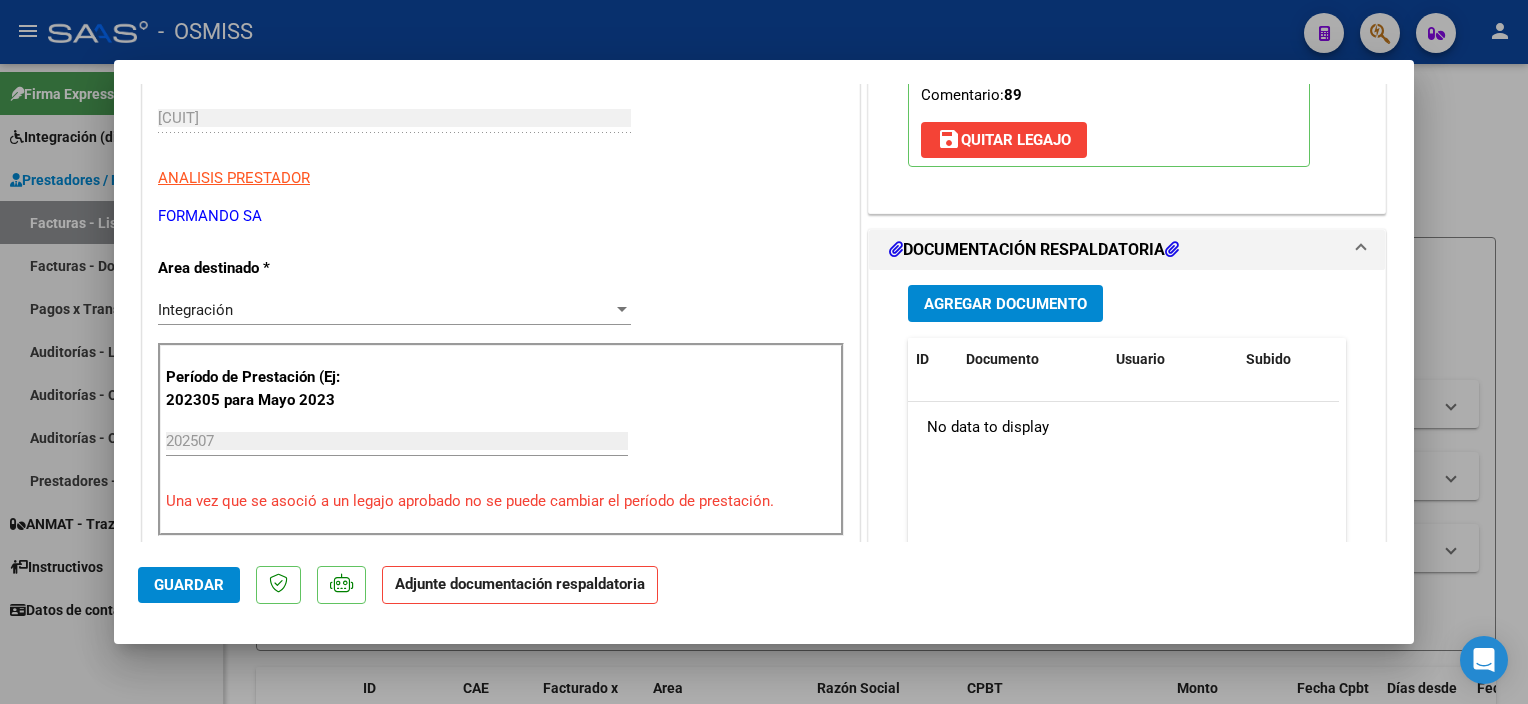 scroll, scrollTop: 396, scrollLeft: 0, axis: vertical 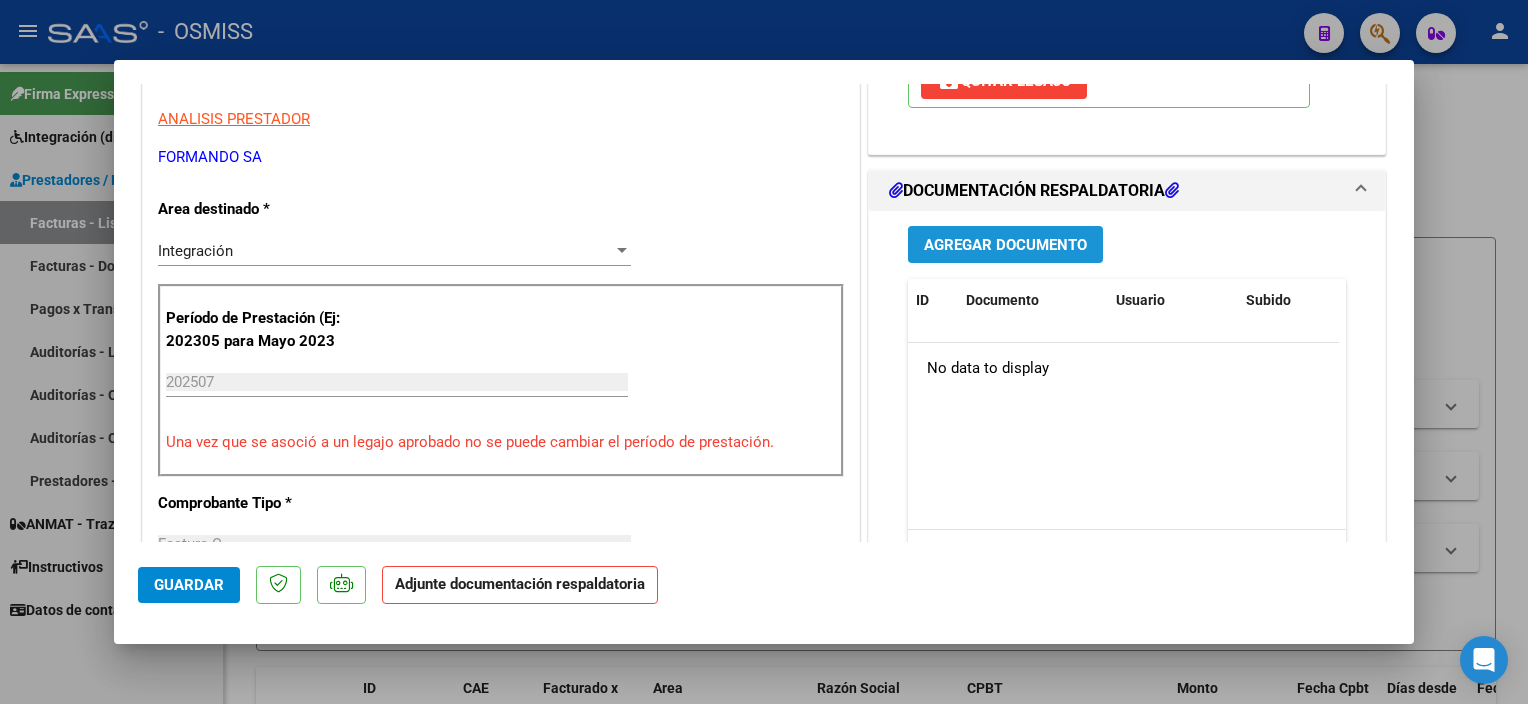 click on "Agregar Documento" at bounding box center (1005, 245) 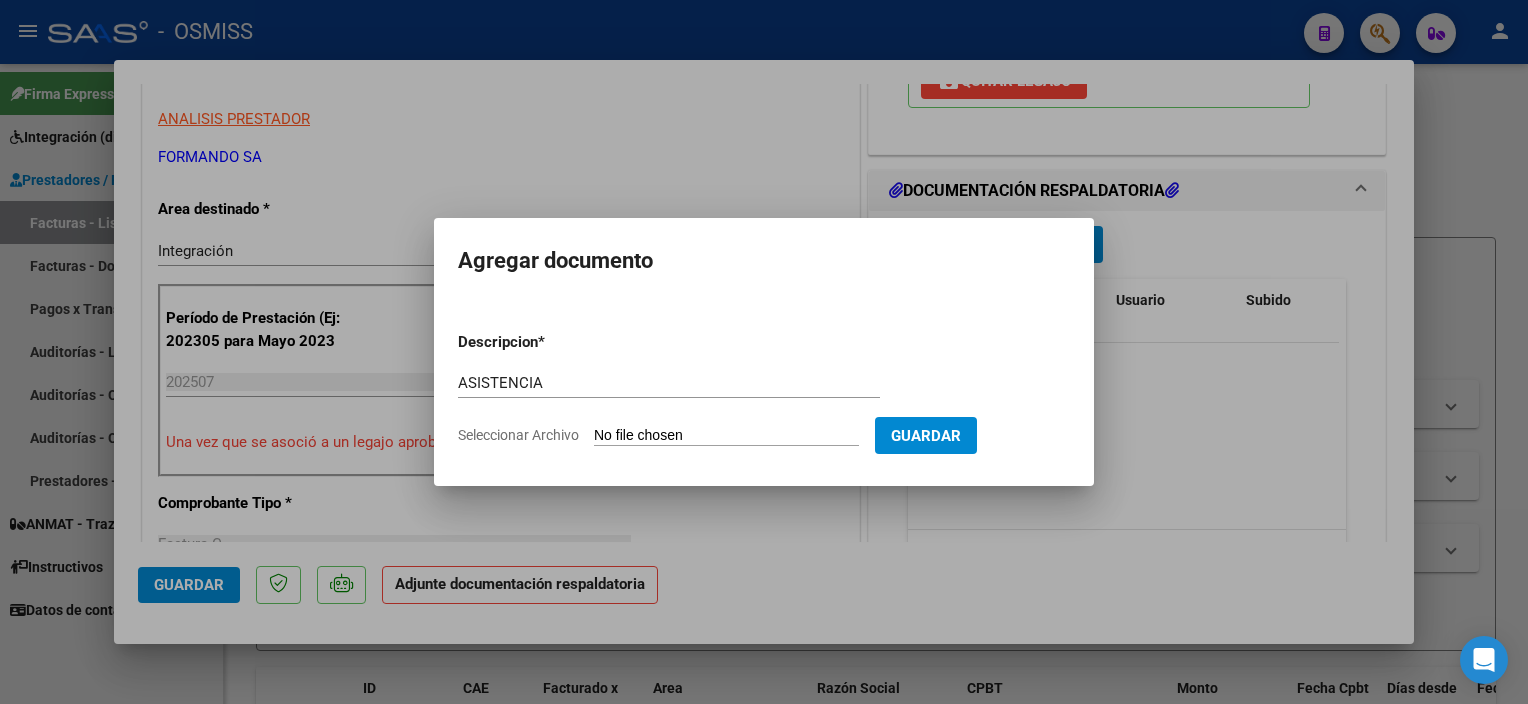 click on "Seleccionar Archivo" at bounding box center [726, 436] 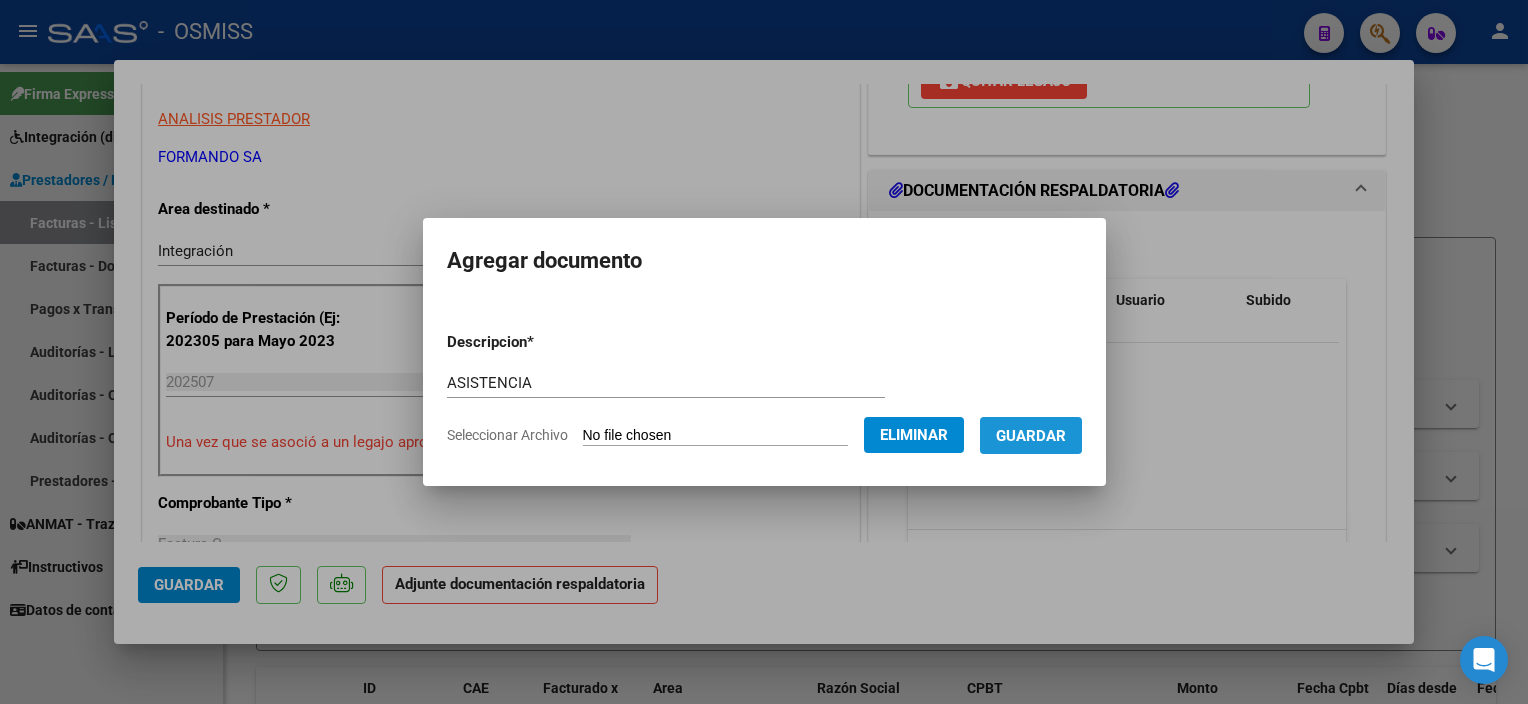 click on "Guardar" at bounding box center (1031, 436) 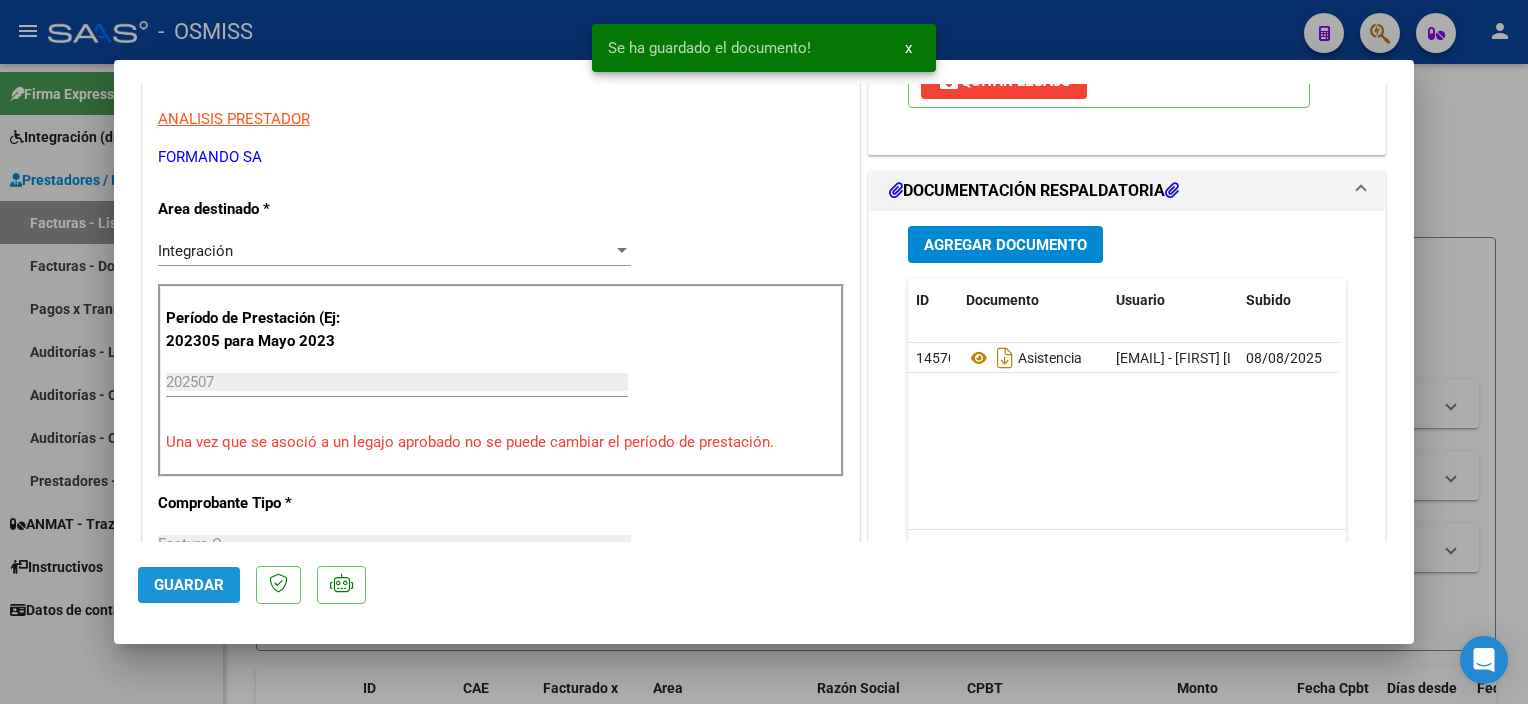 click on "Guardar" 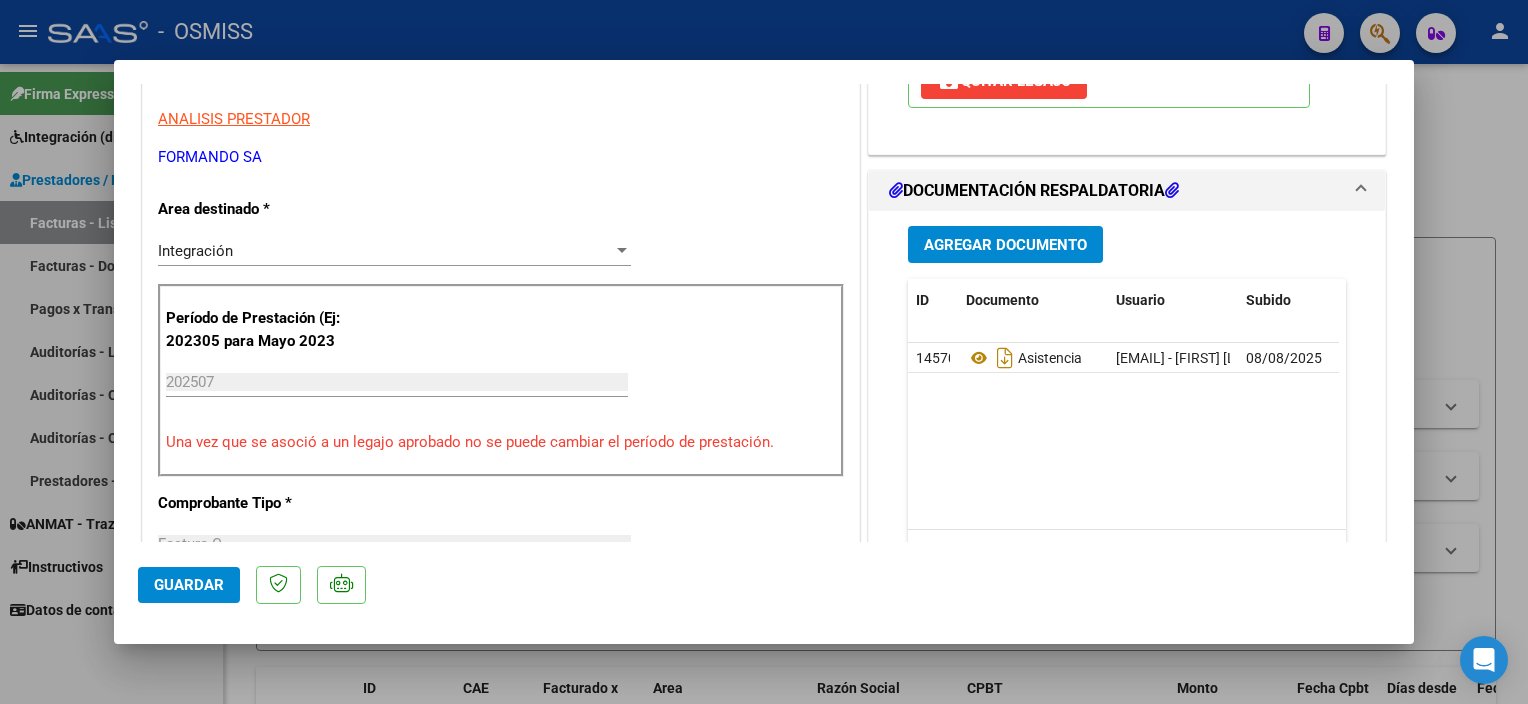 click on "Guardar" 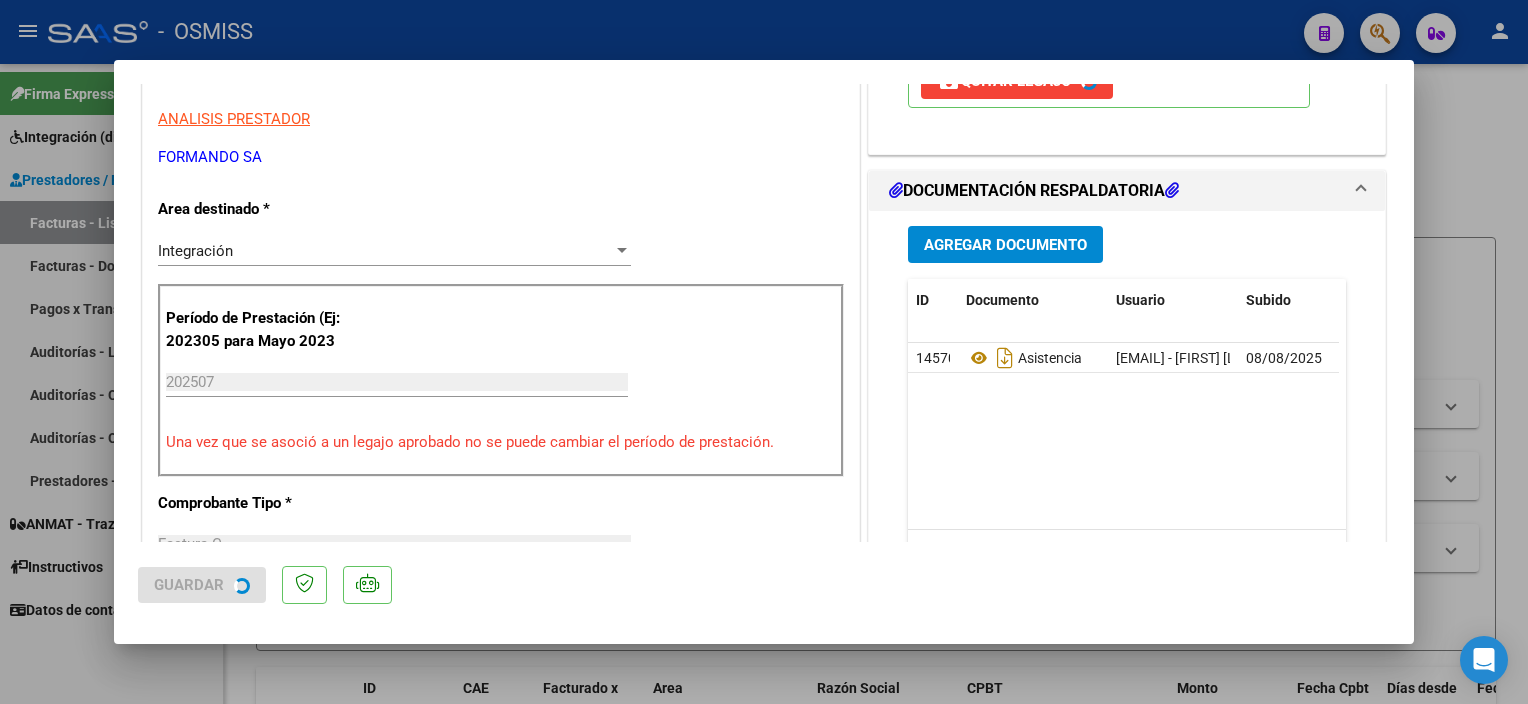 click at bounding box center (764, 352) 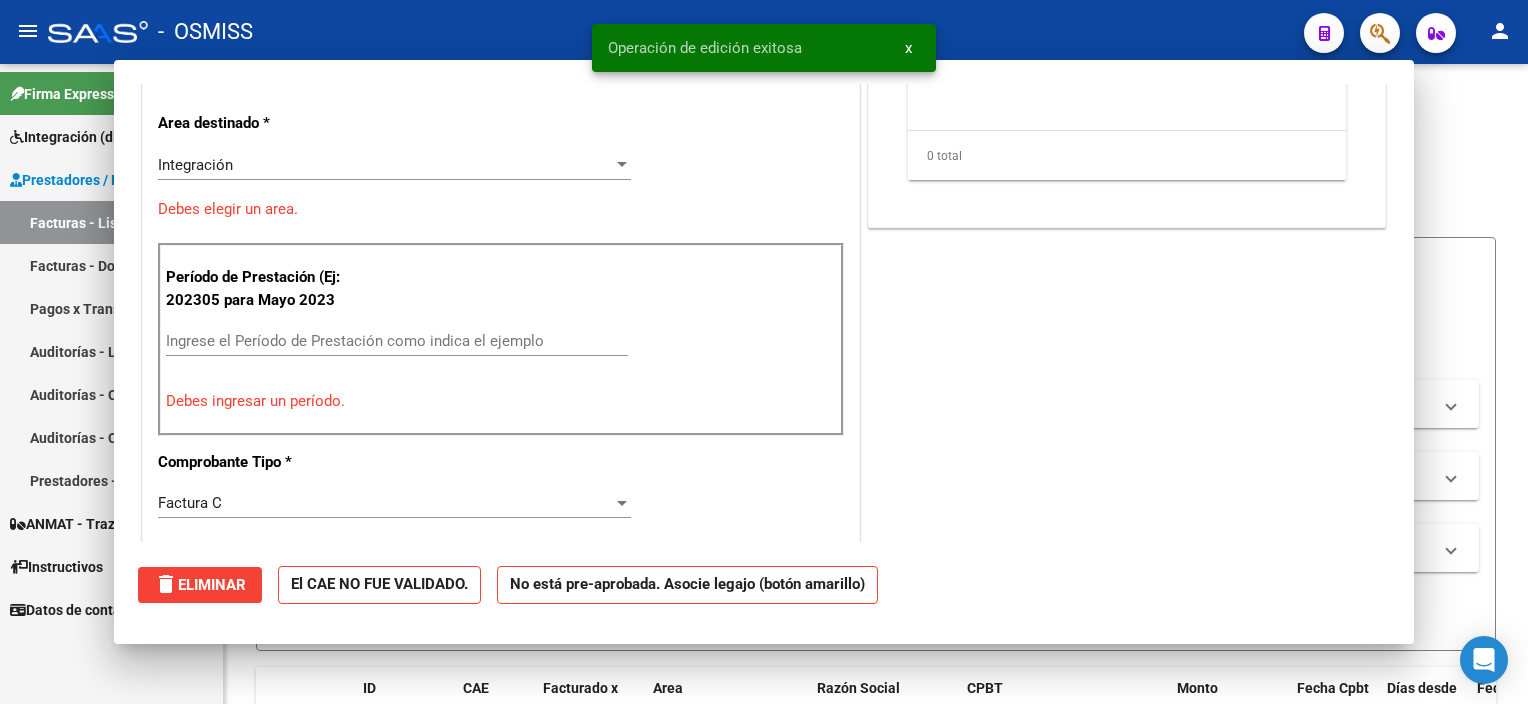 scroll, scrollTop: 336, scrollLeft: 0, axis: vertical 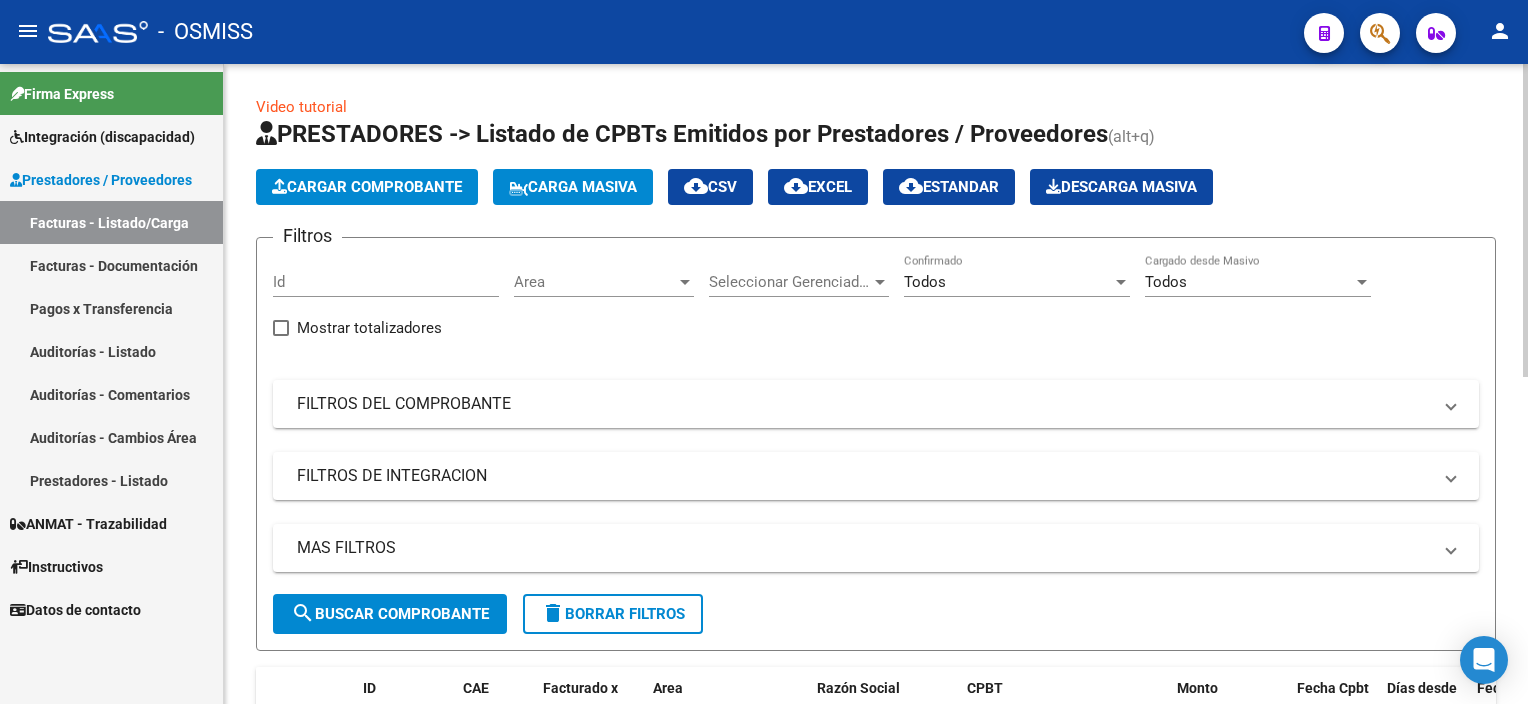 click on "Cargar Comprobante" 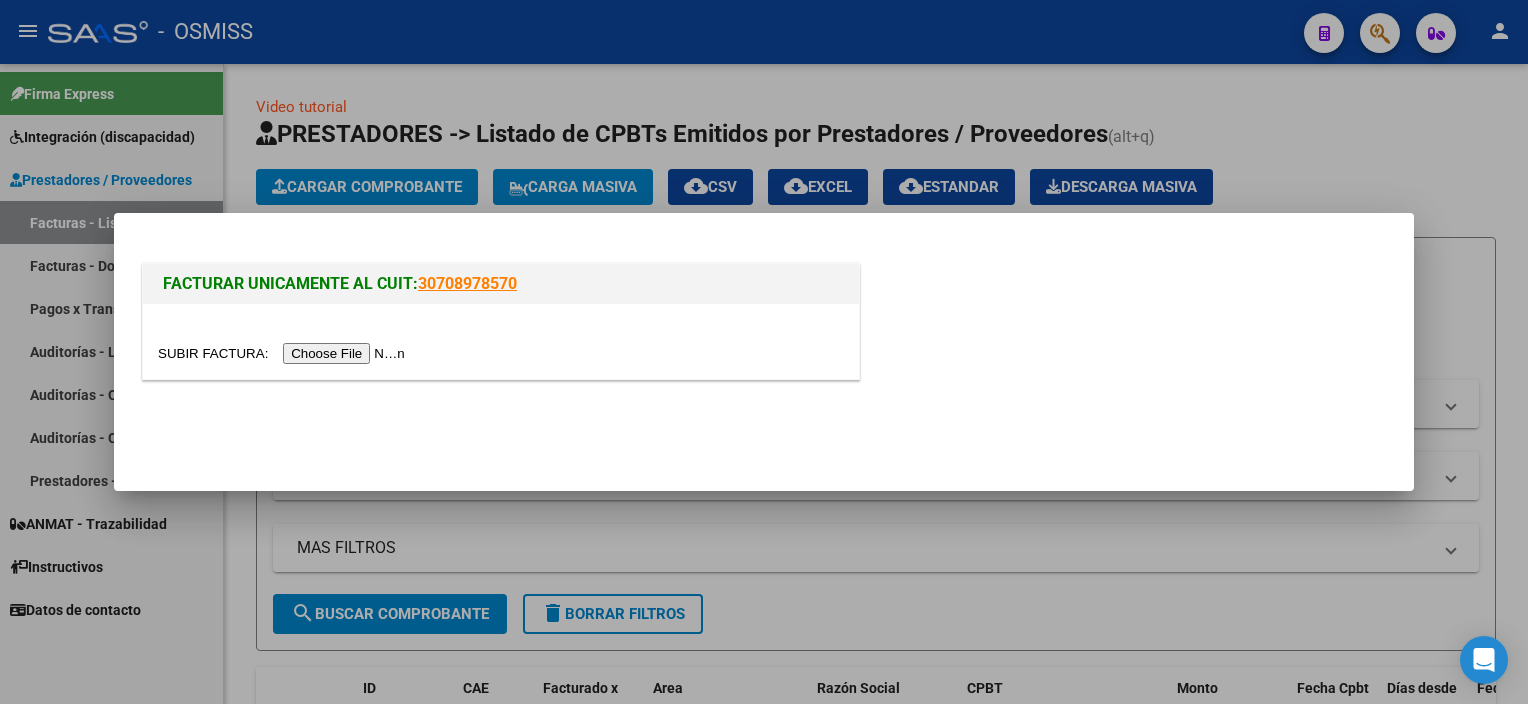 click at bounding box center [284, 353] 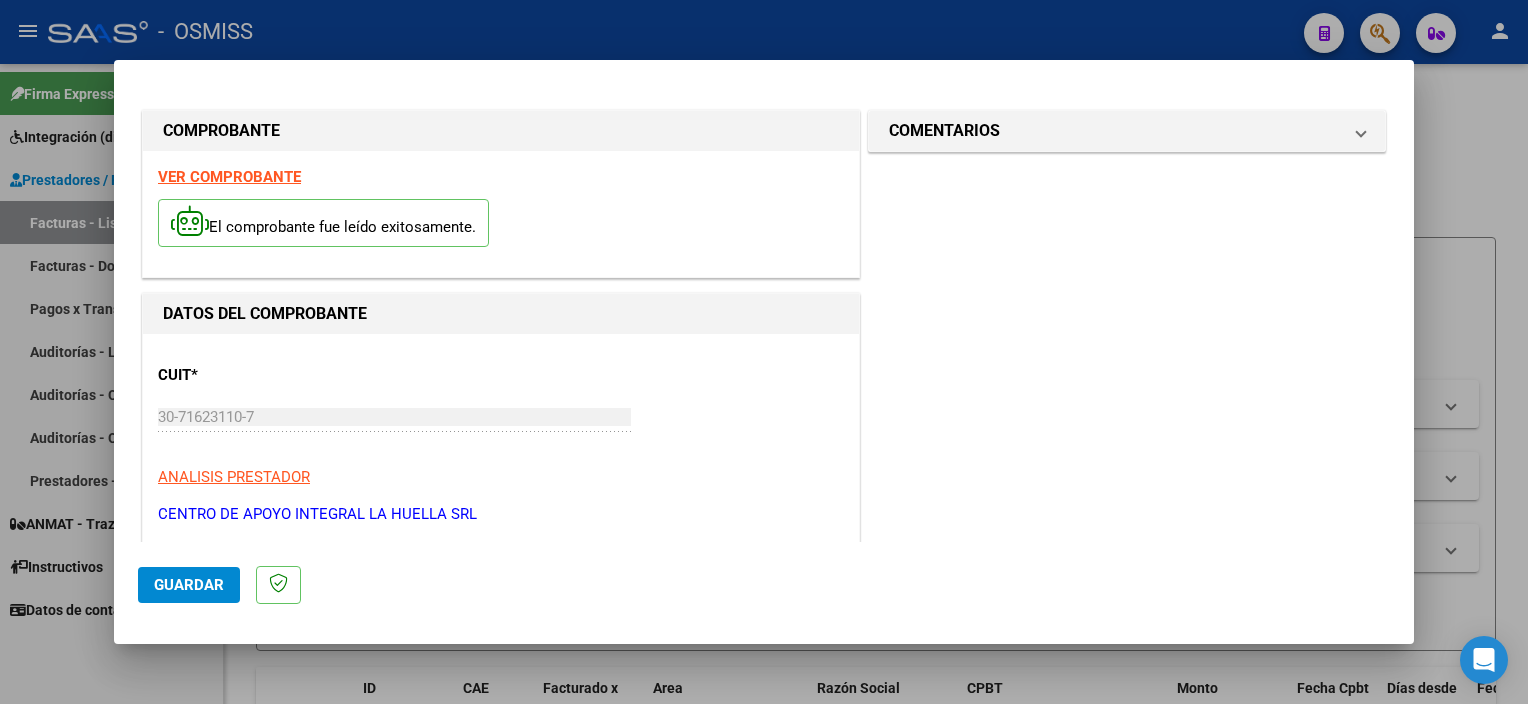 scroll, scrollTop: 295, scrollLeft: 0, axis: vertical 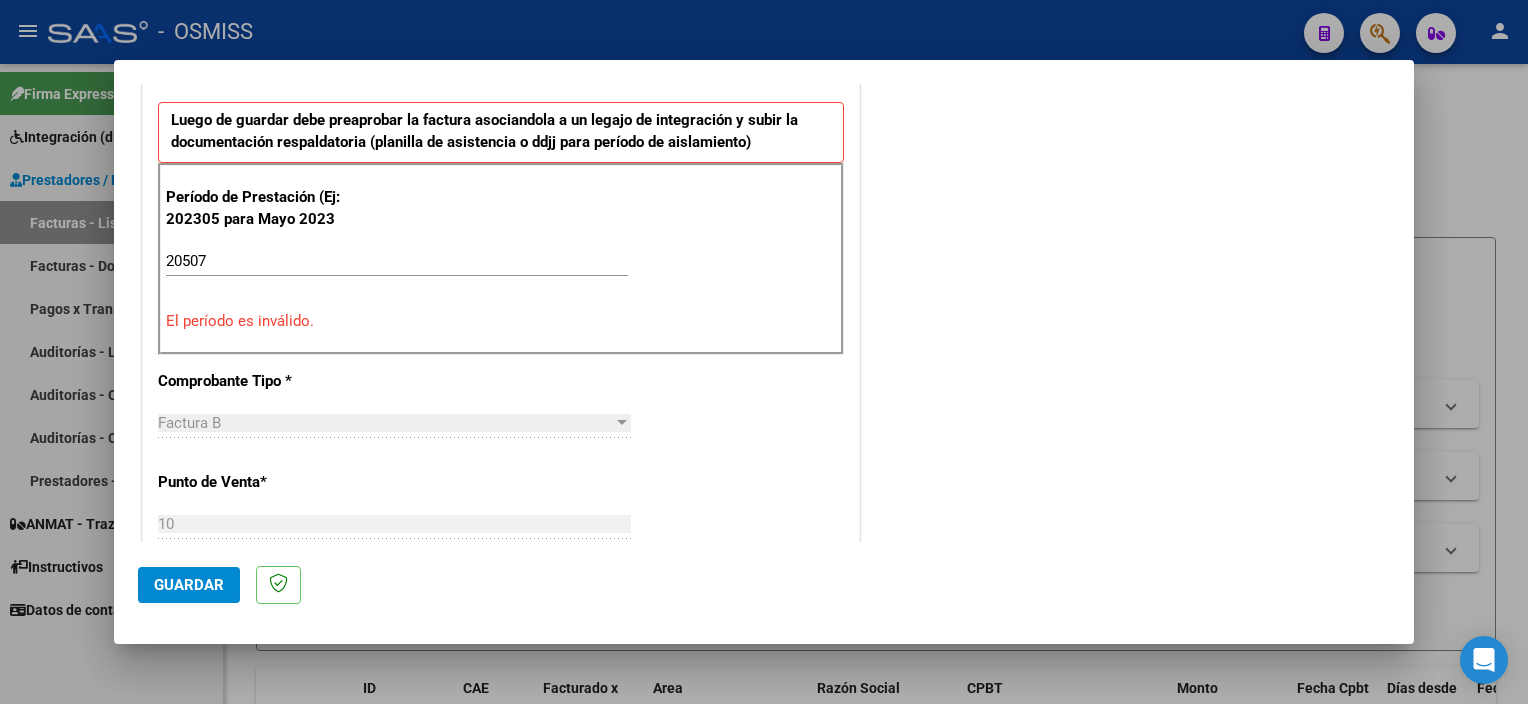 click on "20507 Ingrese el Período de Prestación como indica el ejemplo" at bounding box center [397, 261] 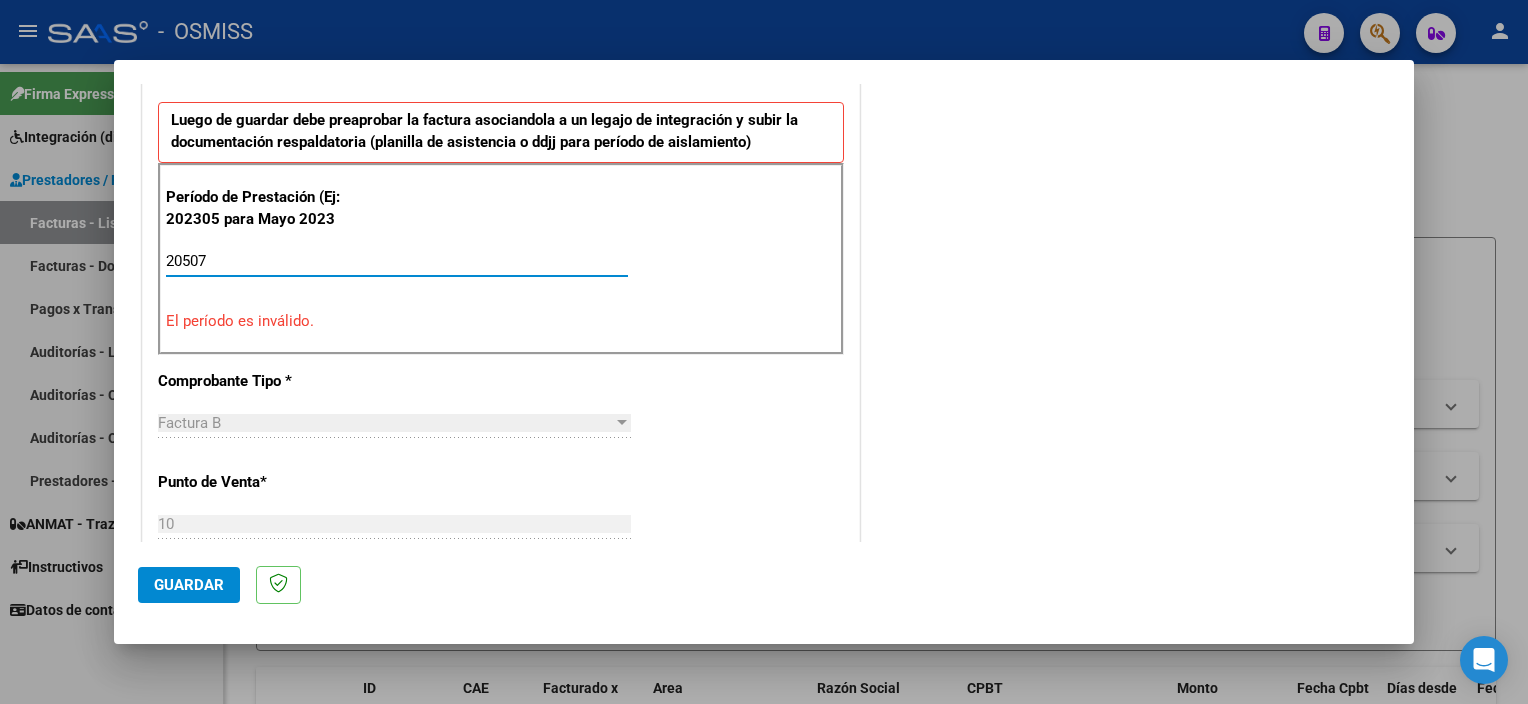 drag, startPoint x: 220, startPoint y: 256, endPoint x: 102, endPoint y: 250, distance: 118.15244 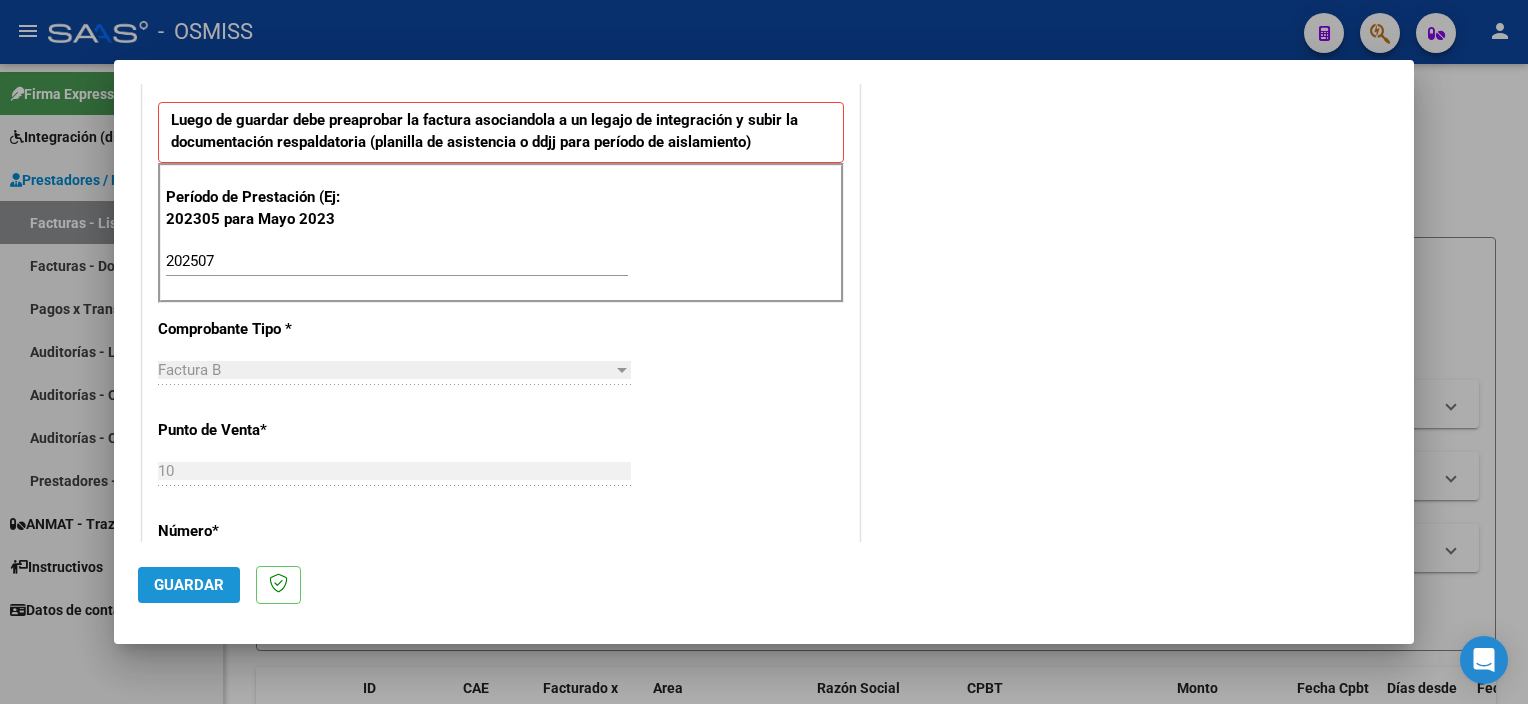 click on "Guardar" 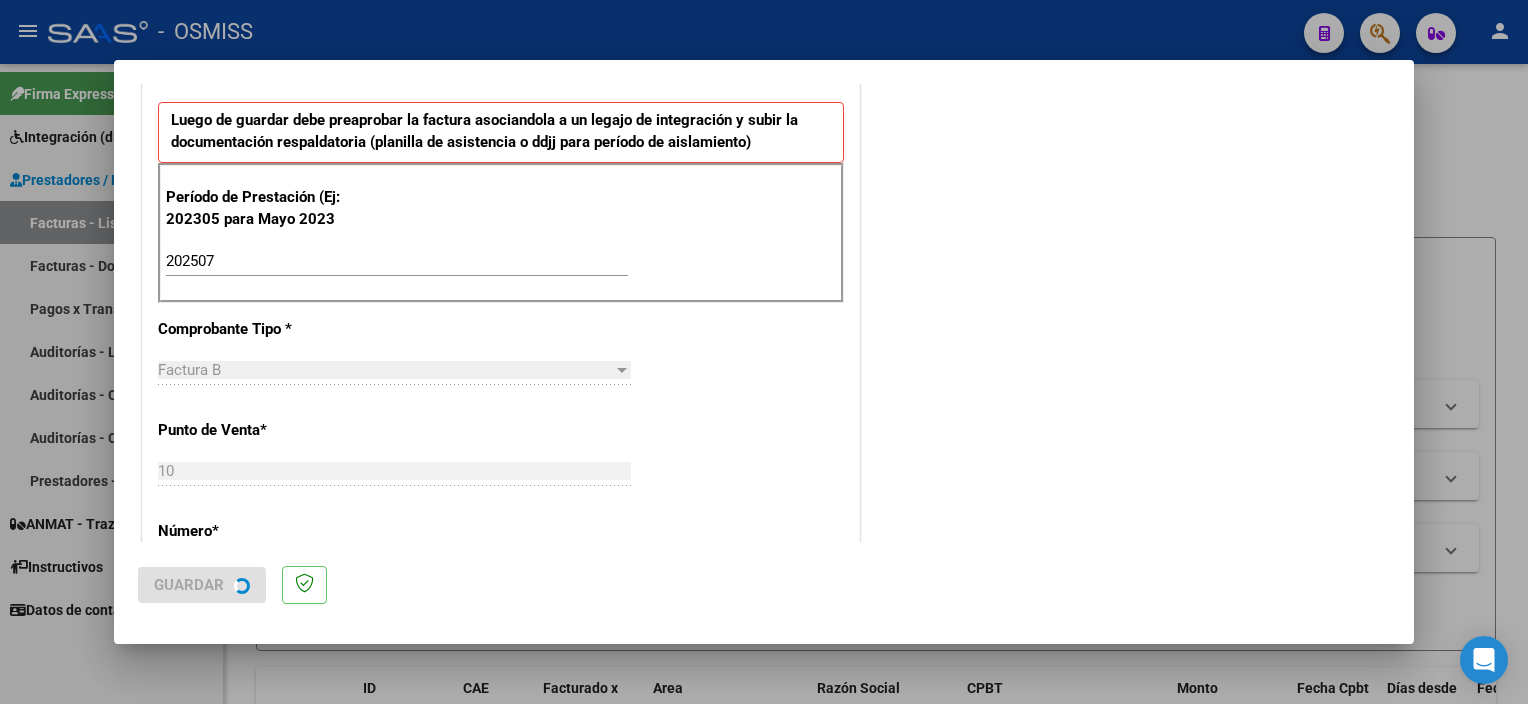 scroll, scrollTop: 0, scrollLeft: 0, axis: both 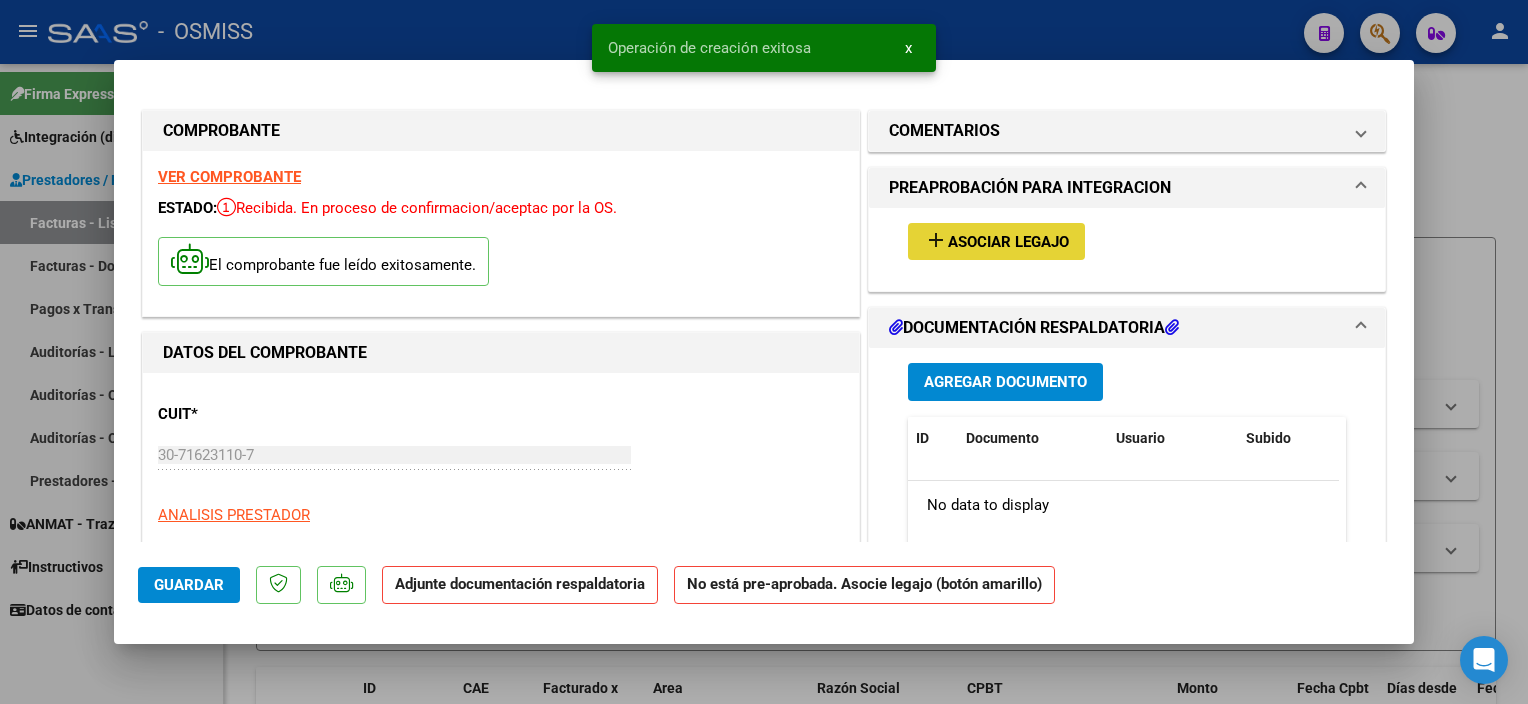 click on "Asociar Legajo" at bounding box center (1008, 242) 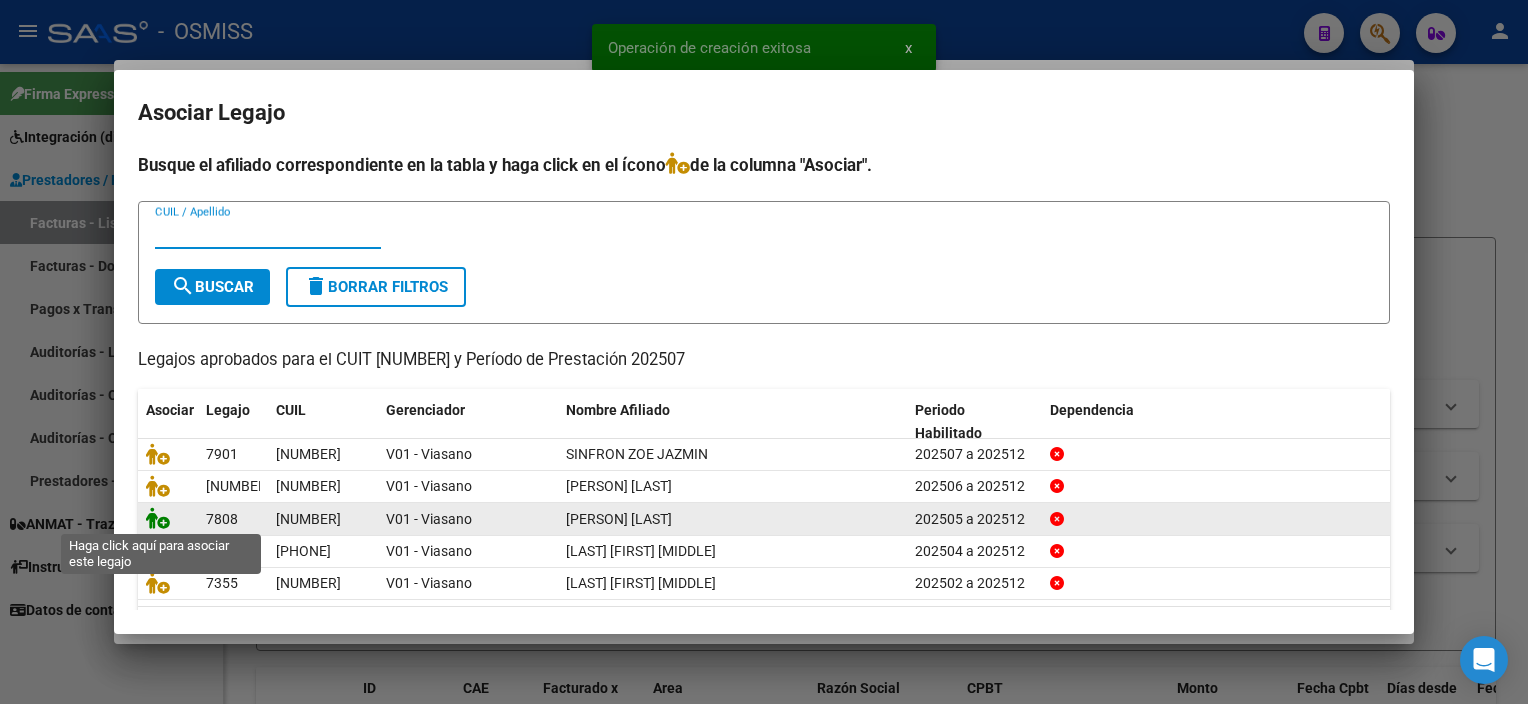 click 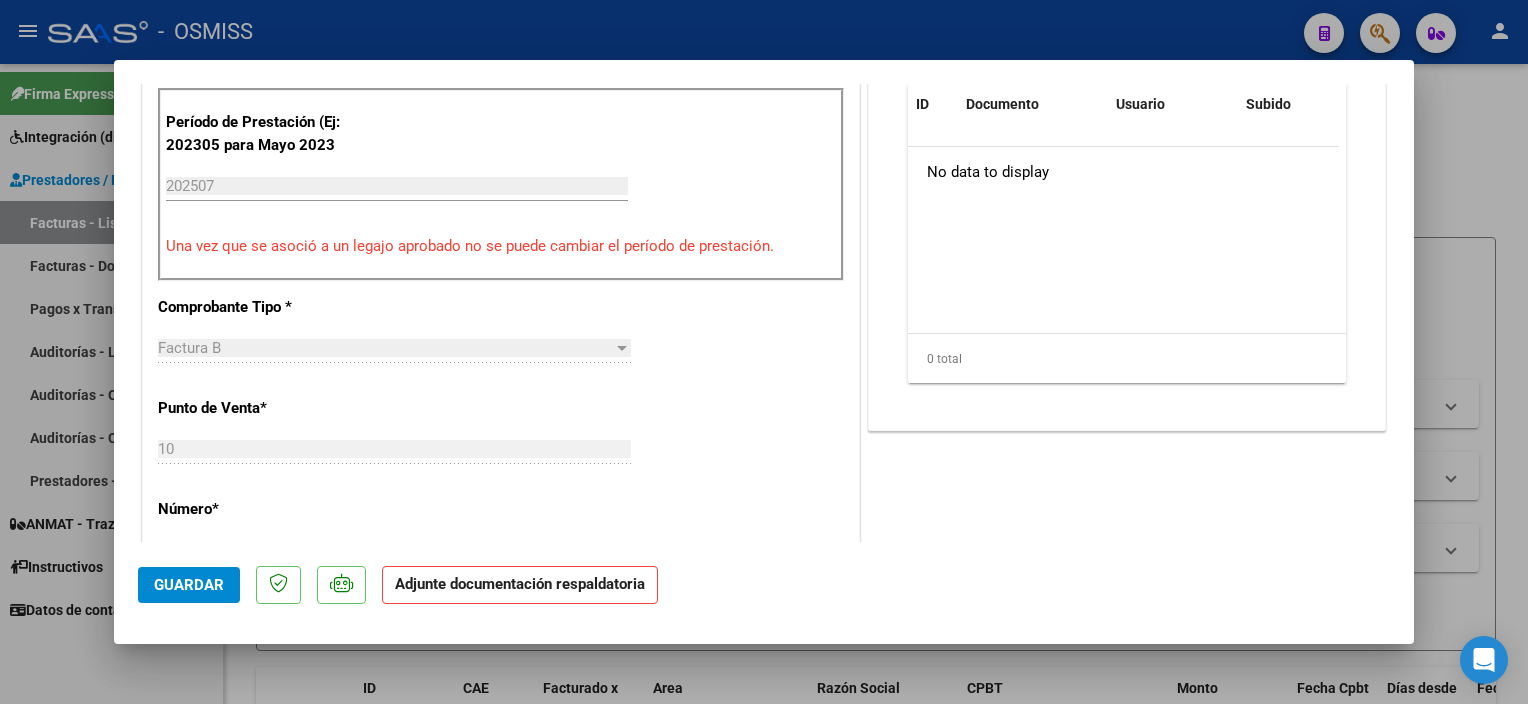 scroll, scrollTop: 605, scrollLeft: 0, axis: vertical 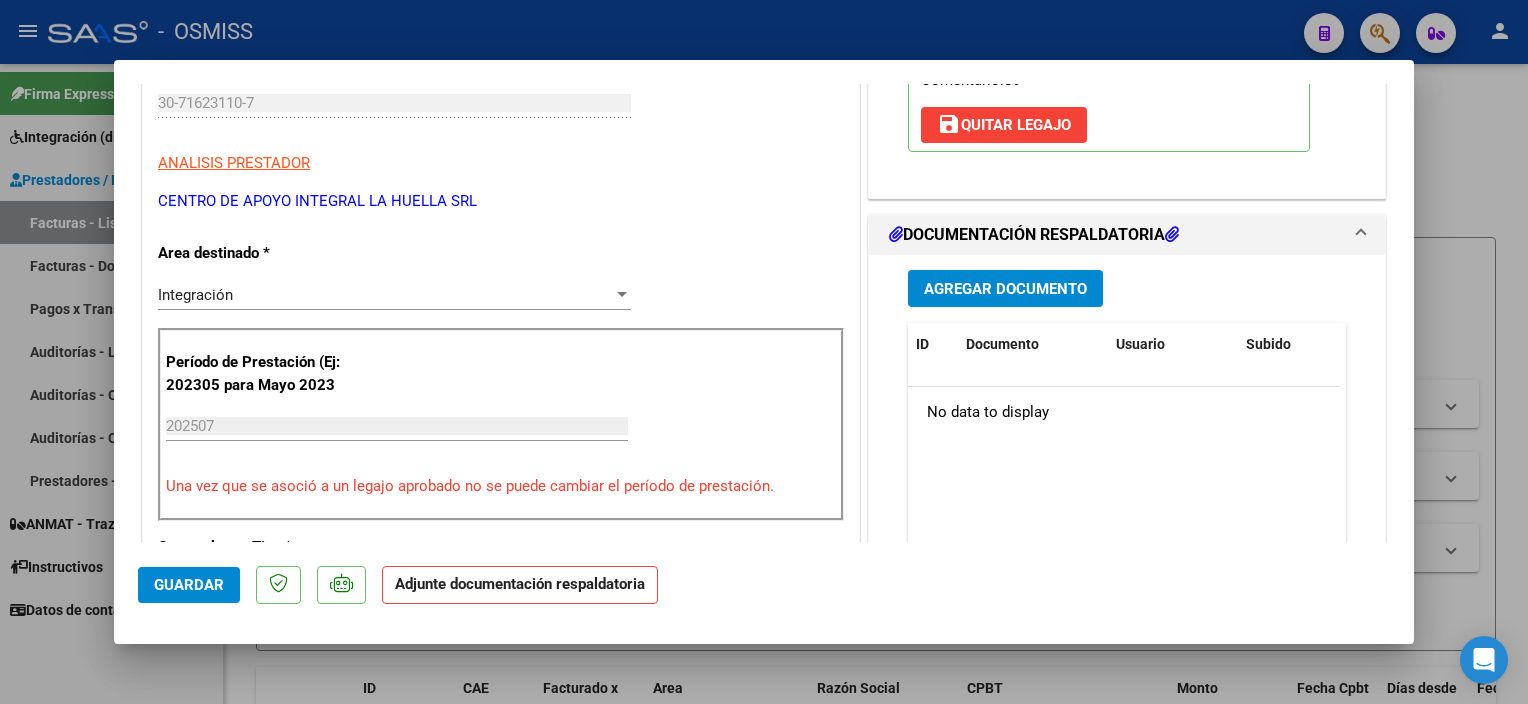 click on "Agregar Documento" at bounding box center [1005, 289] 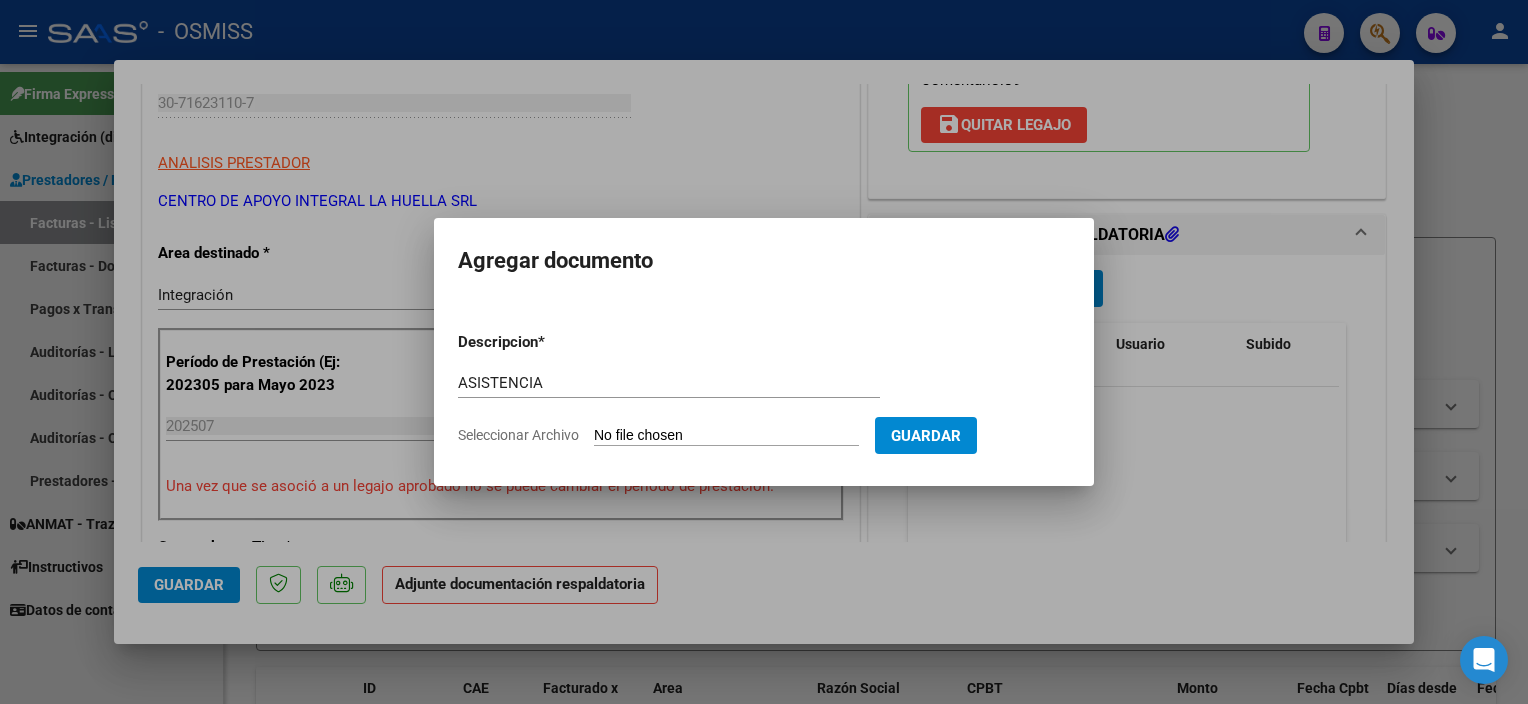 click on "Seleccionar Archivo" at bounding box center (726, 436) 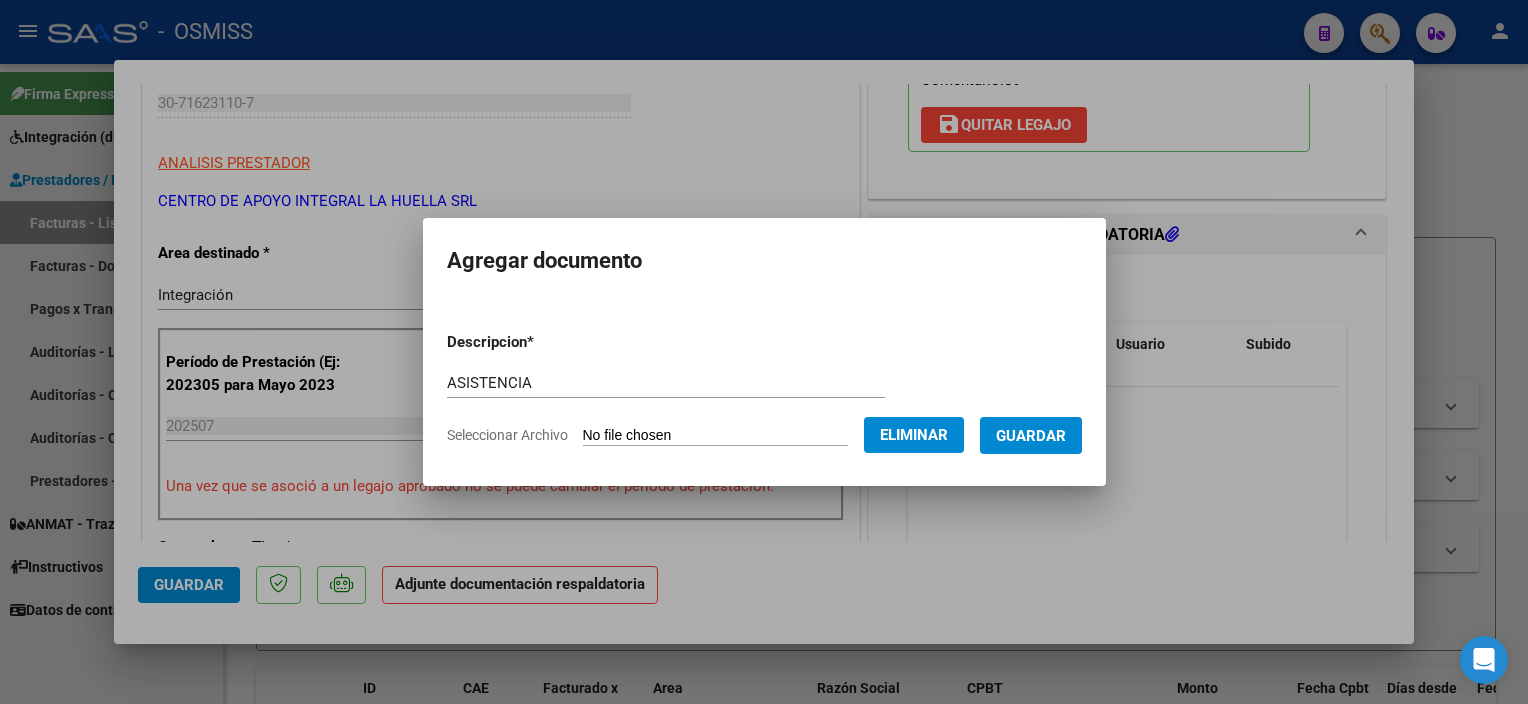 click on "Guardar" at bounding box center [1031, 435] 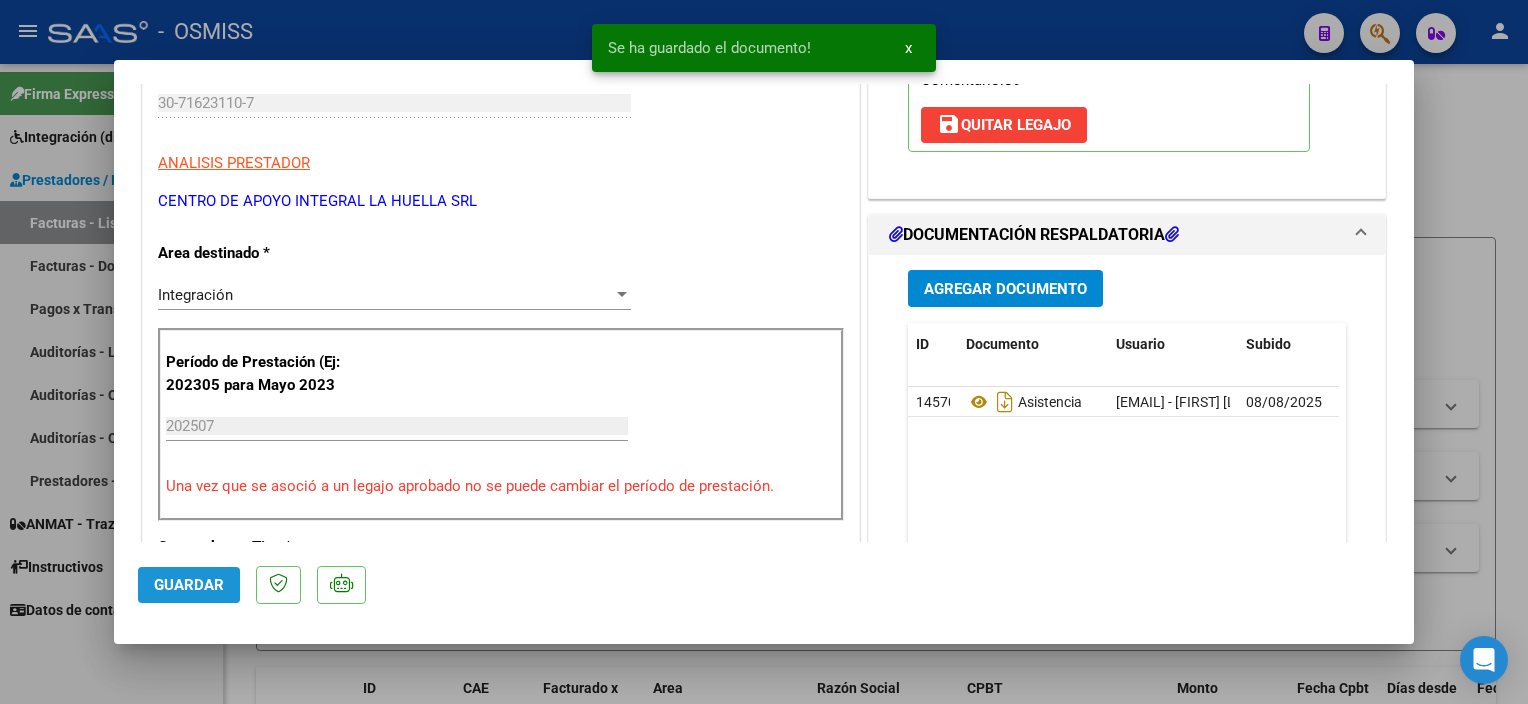 click on "Guardar" 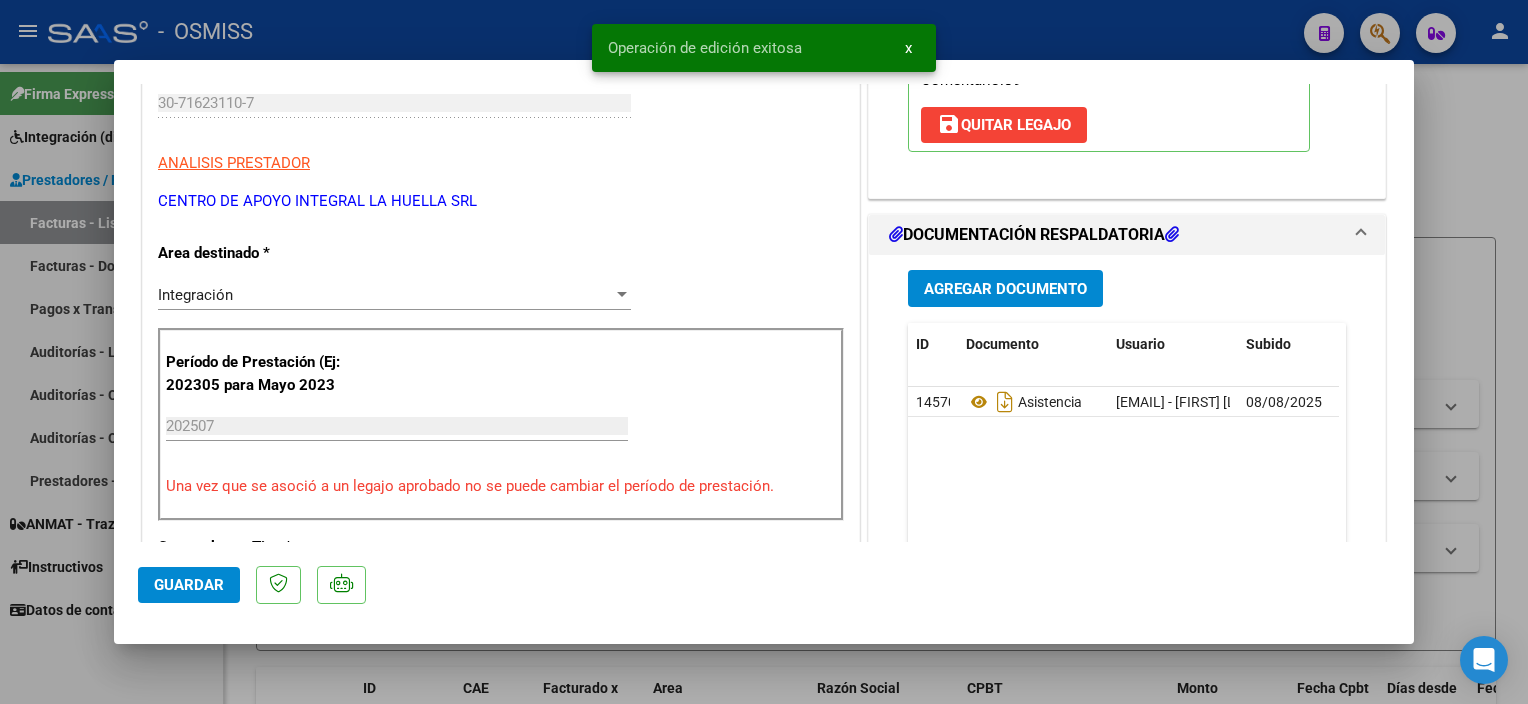 click at bounding box center [764, 352] 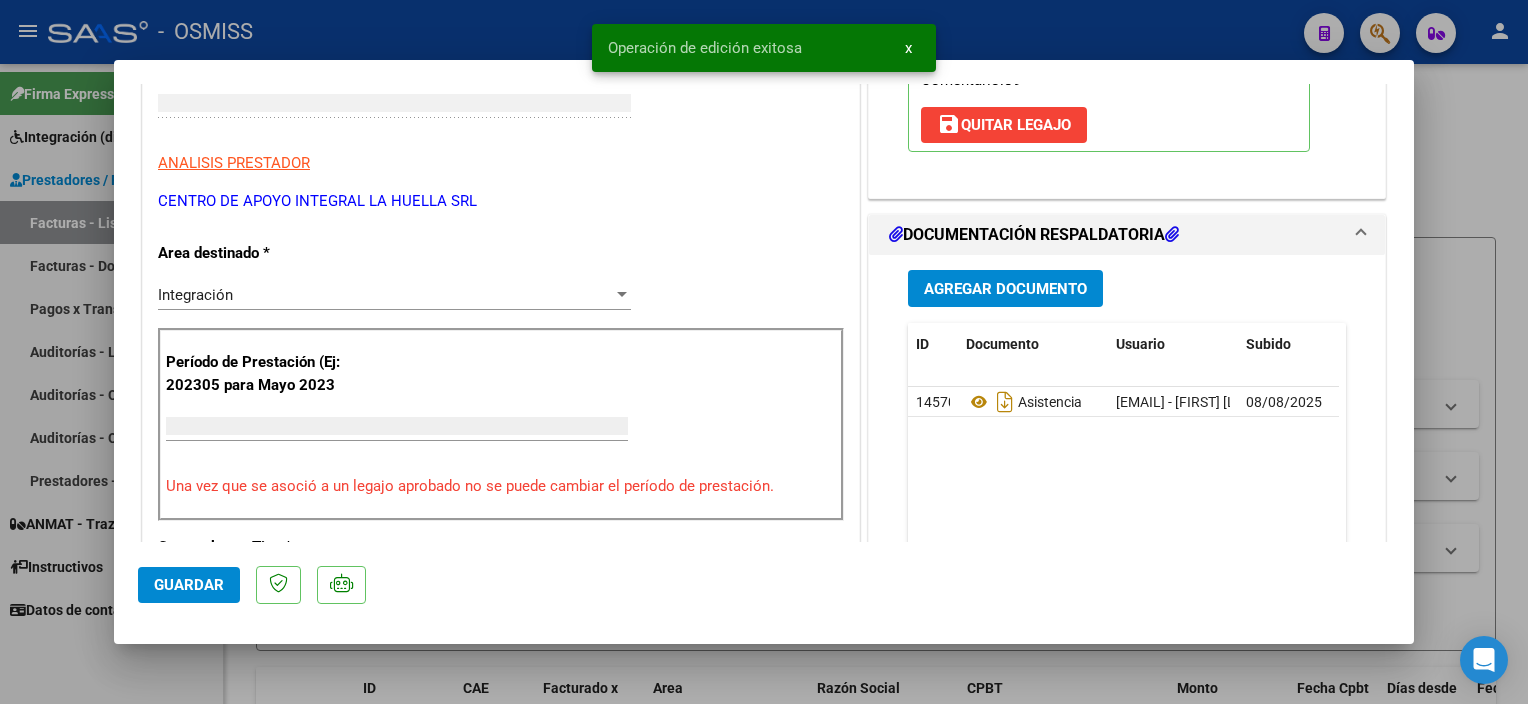 scroll, scrollTop: 291, scrollLeft: 0, axis: vertical 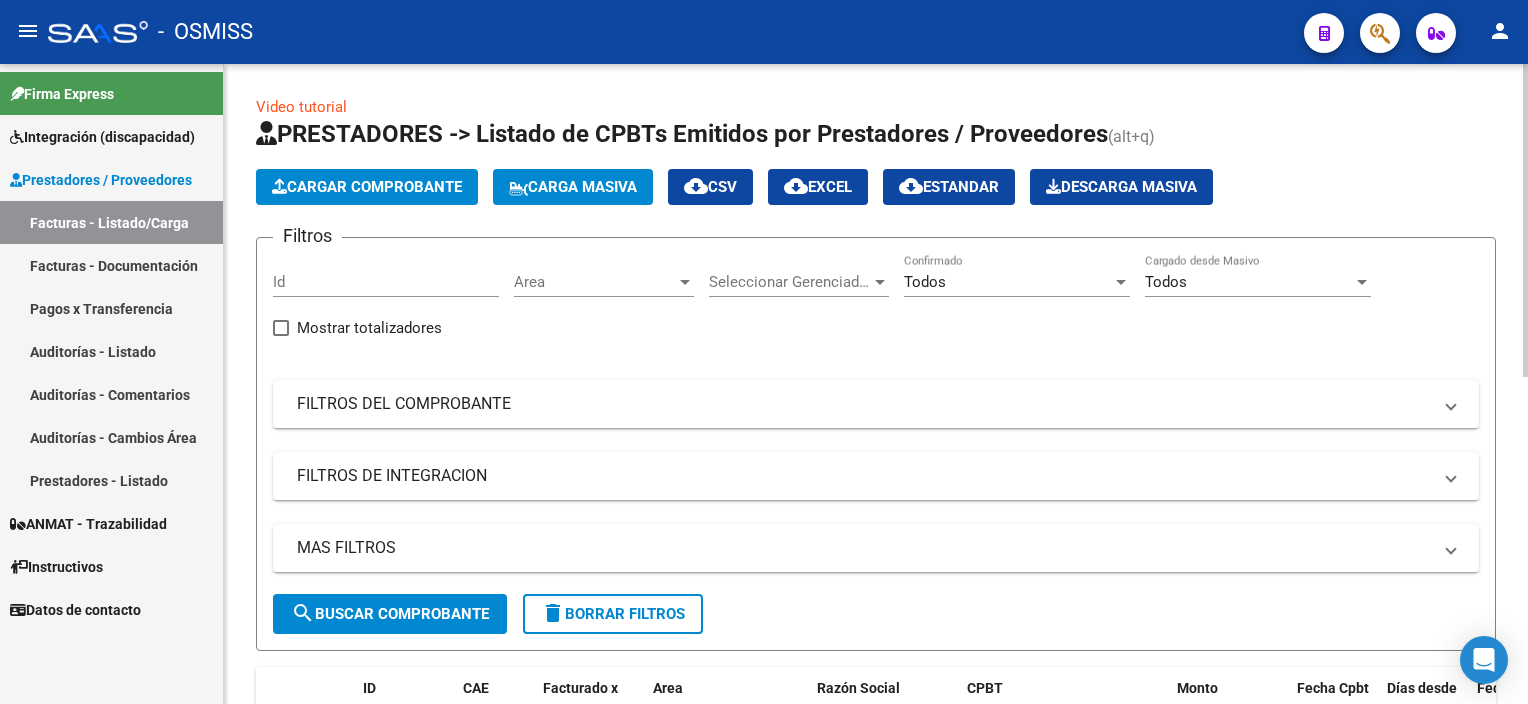 click on "Cargar Comprobante" 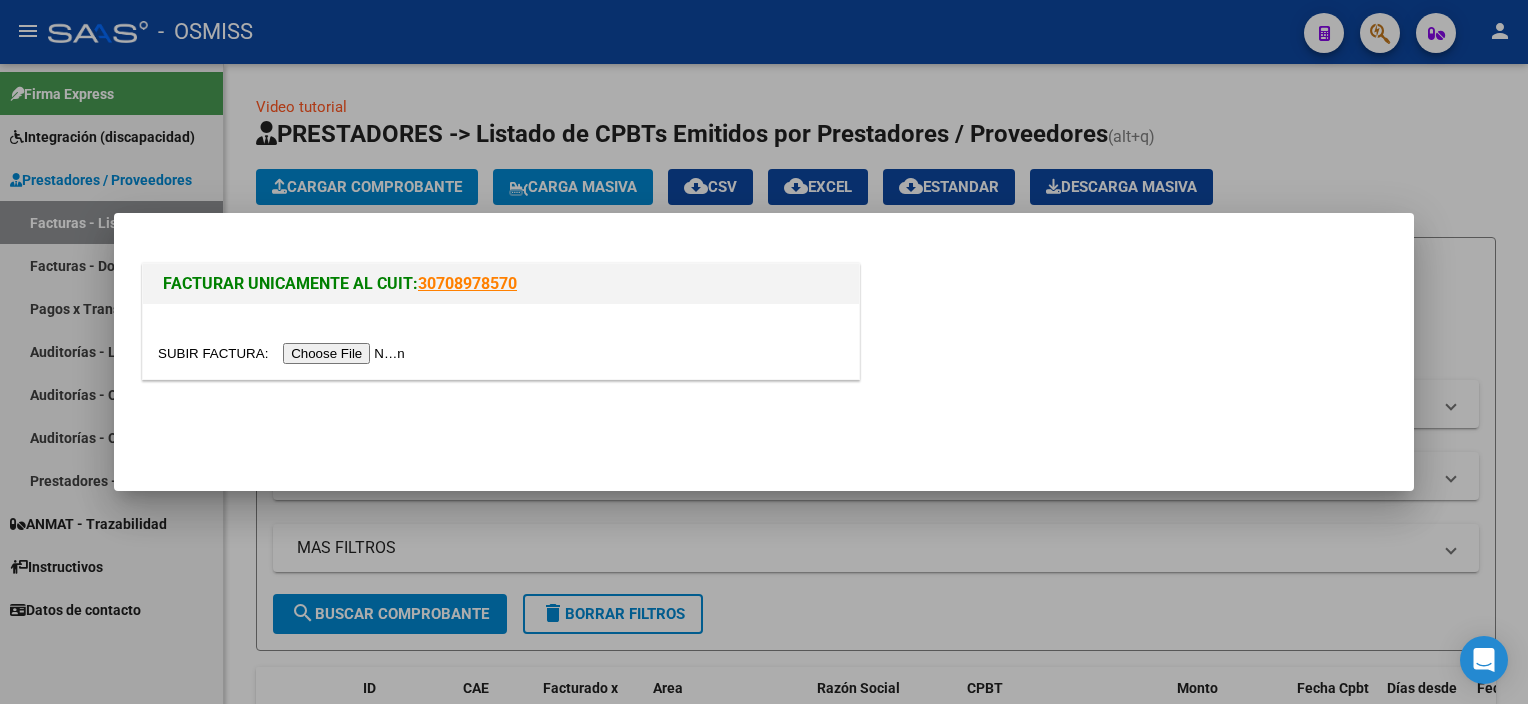 click at bounding box center [284, 353] 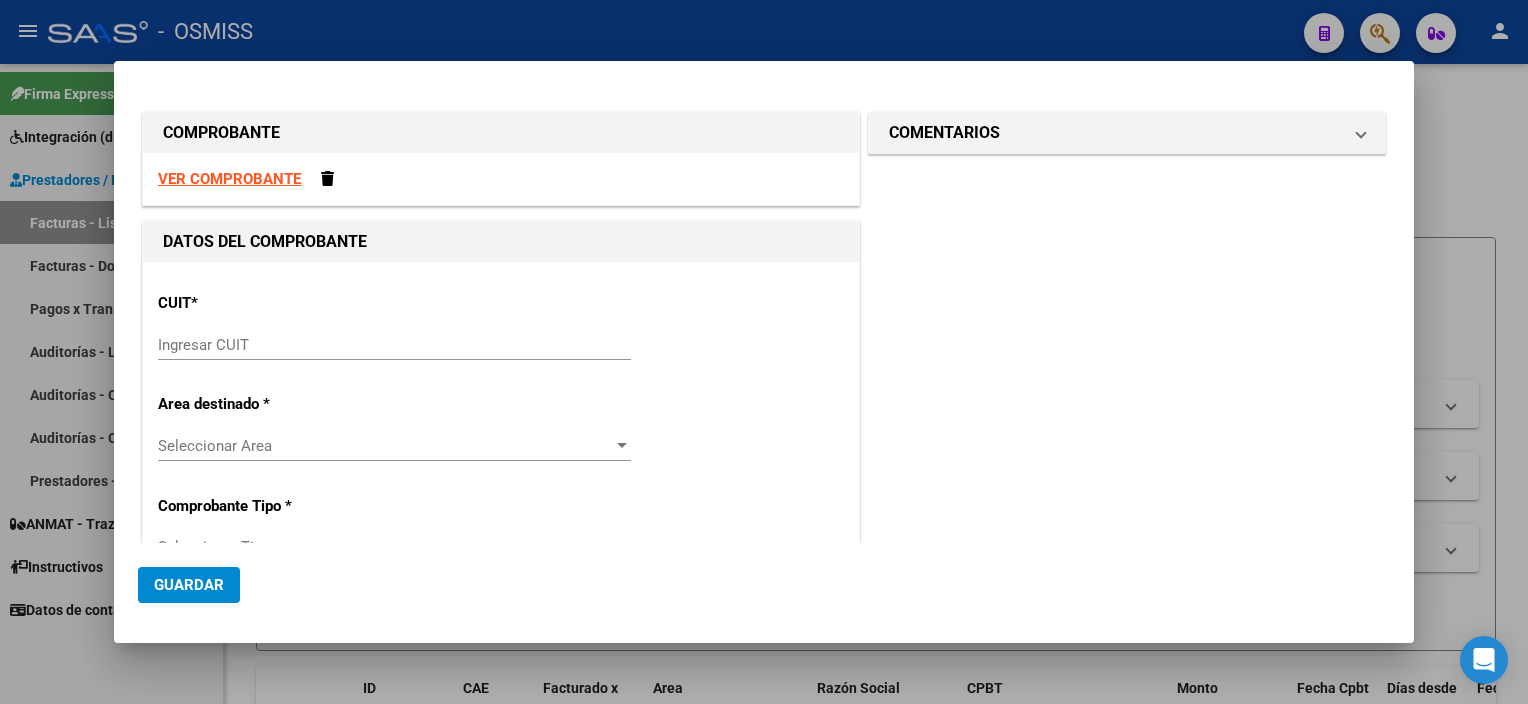 click at bounding box center (764, 352) 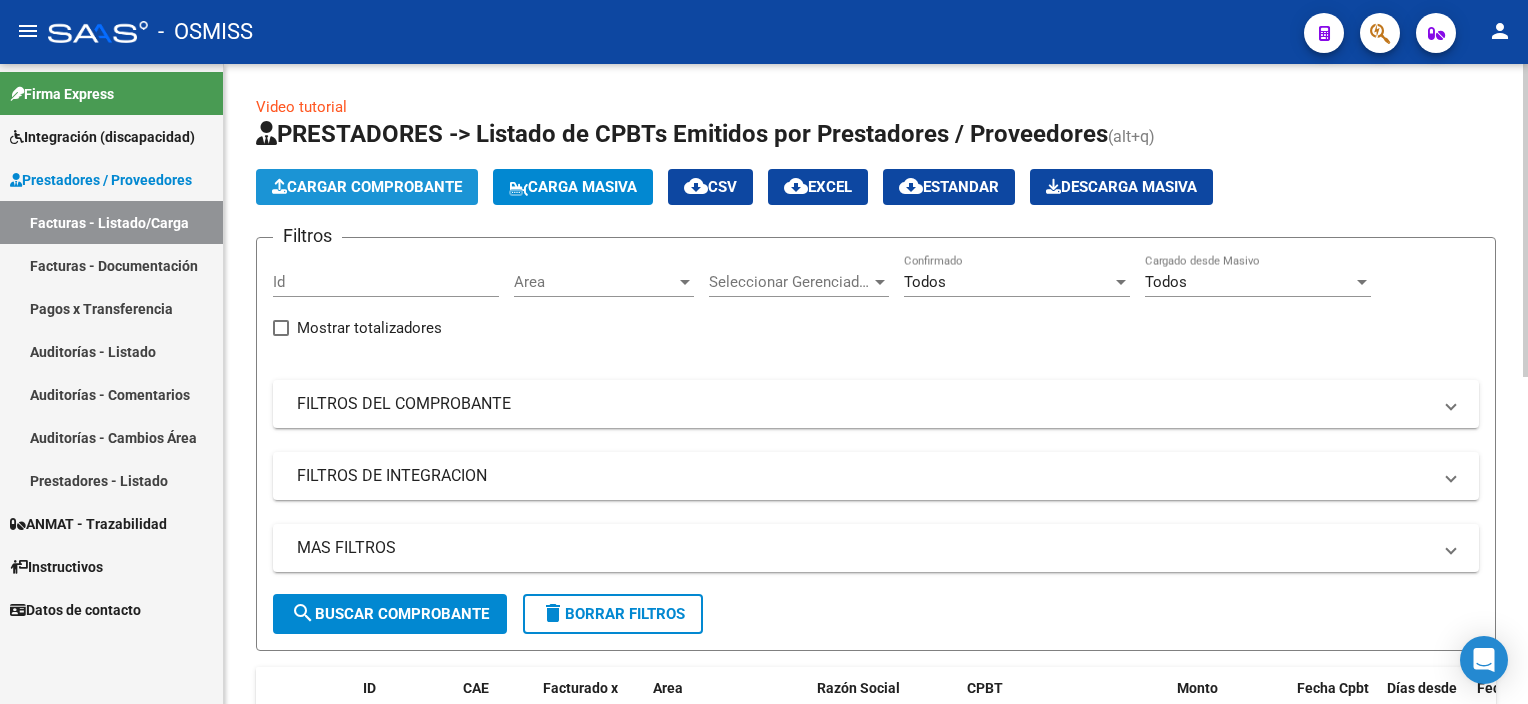 click on "Cargar Comprobante" 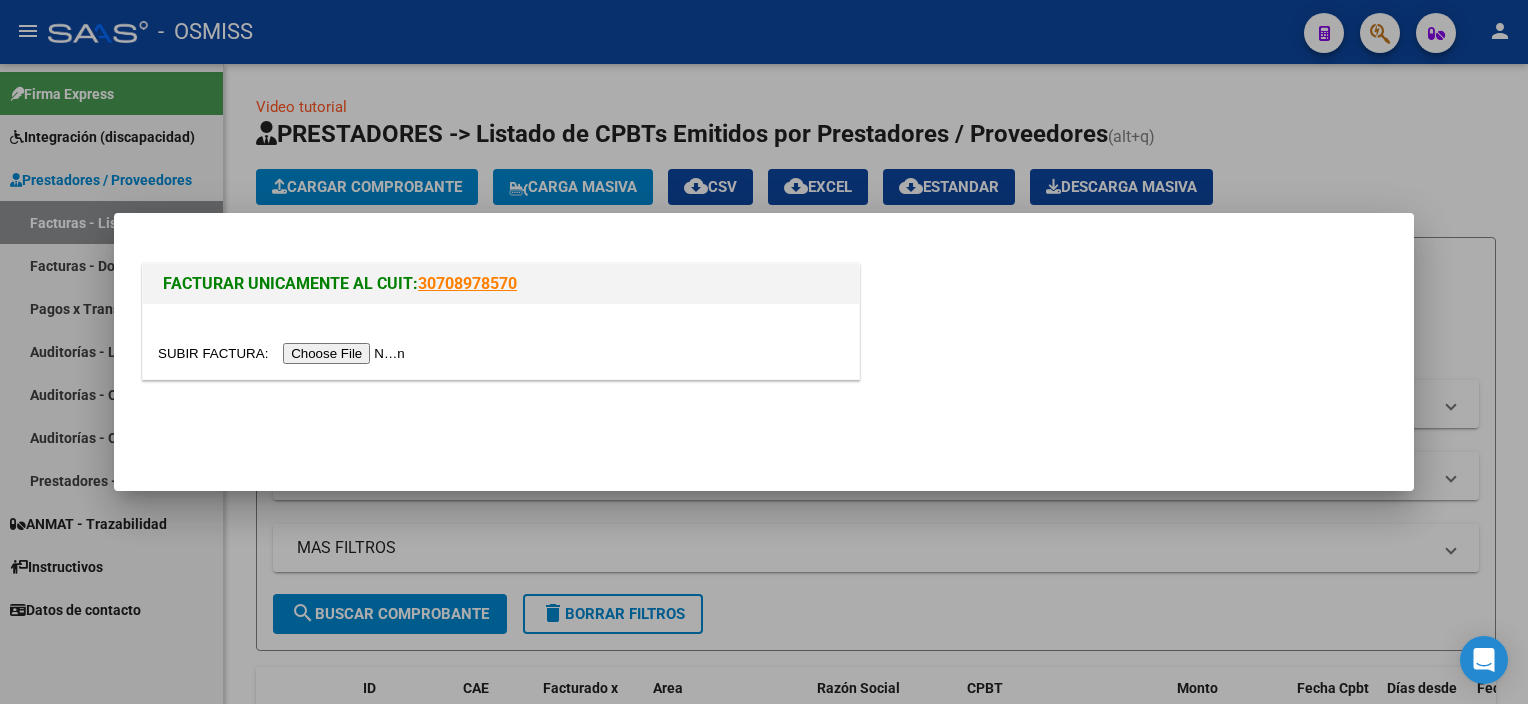 click at bounding box center (284, 353) 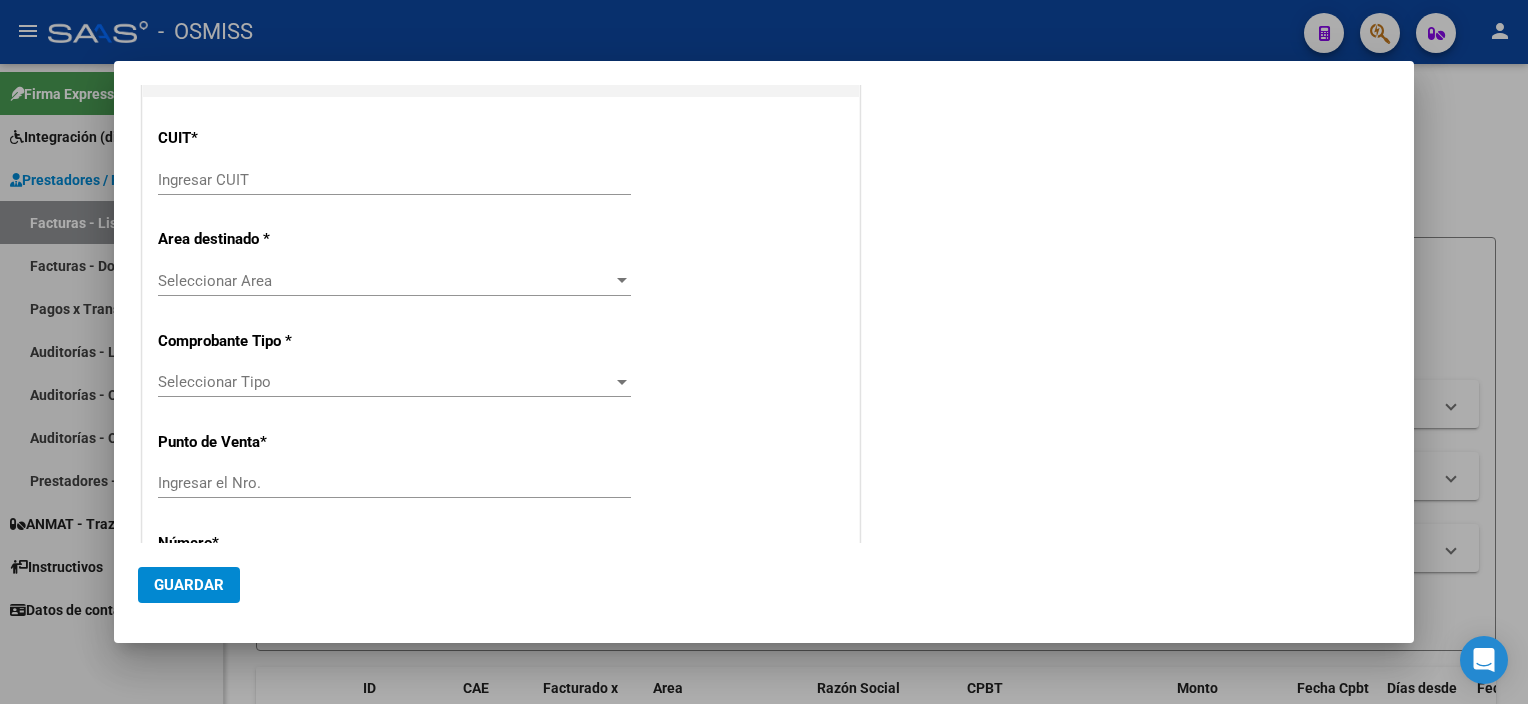 scroll, scrollTop: 0, scrollLeft: 0, axis: both 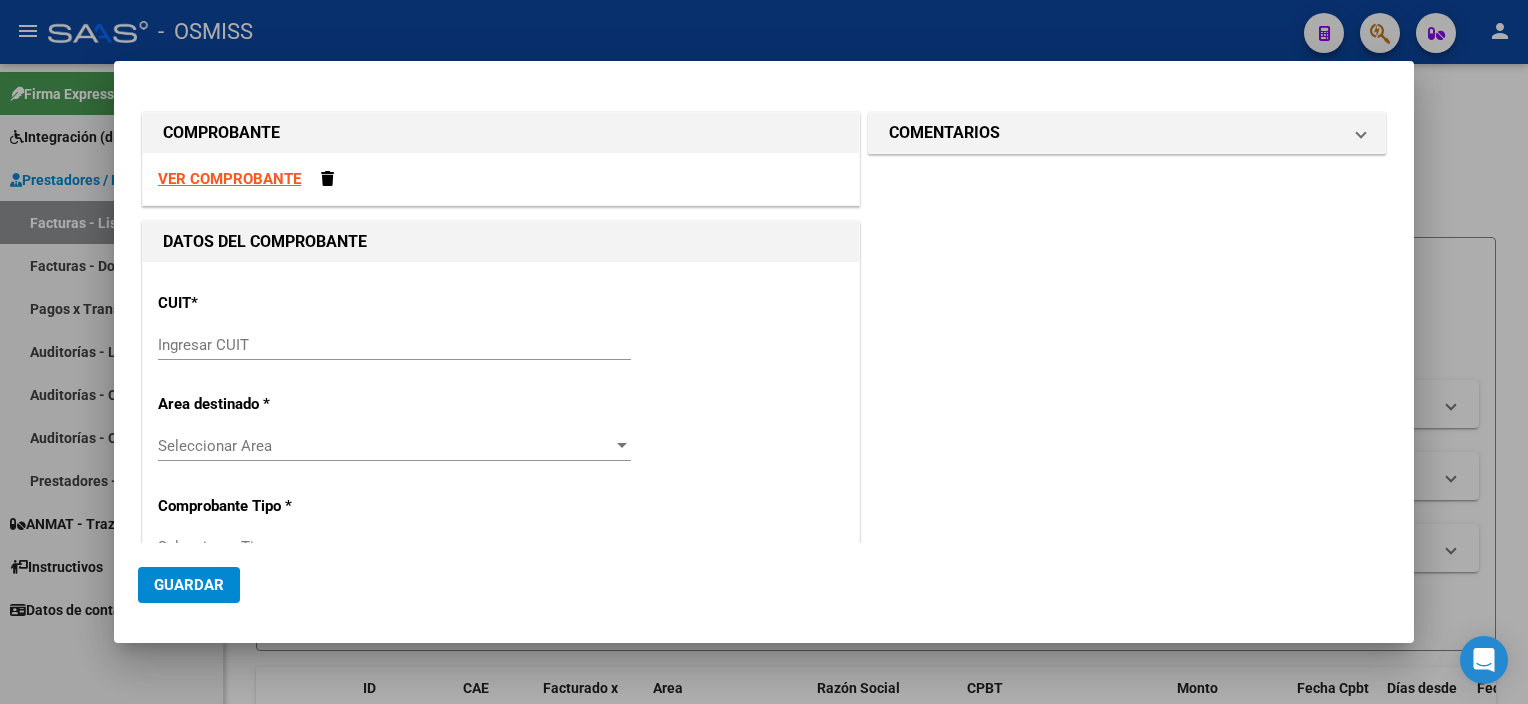 click at bounding box center [764, 352] 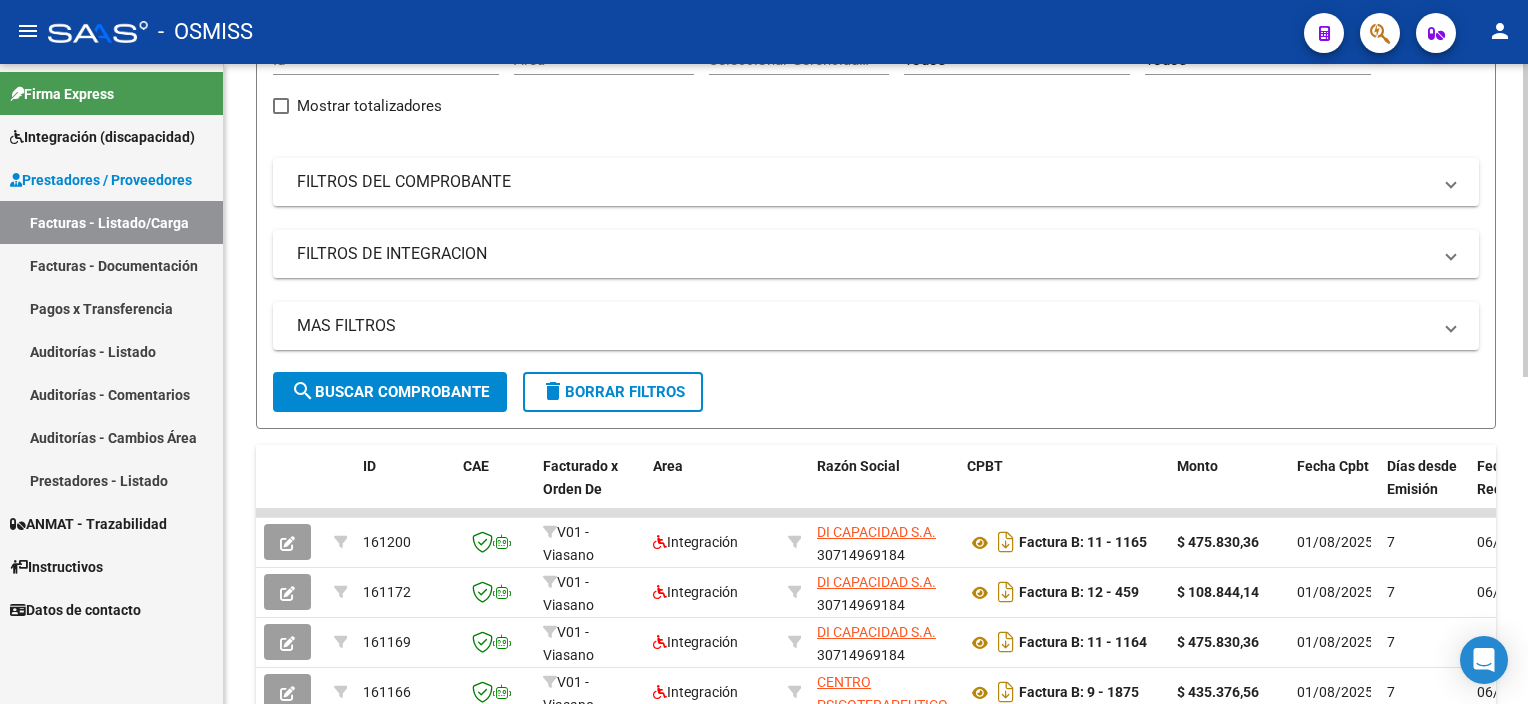 scroll, scrollTop: 219, scrollLeft: 0, axis: vertical 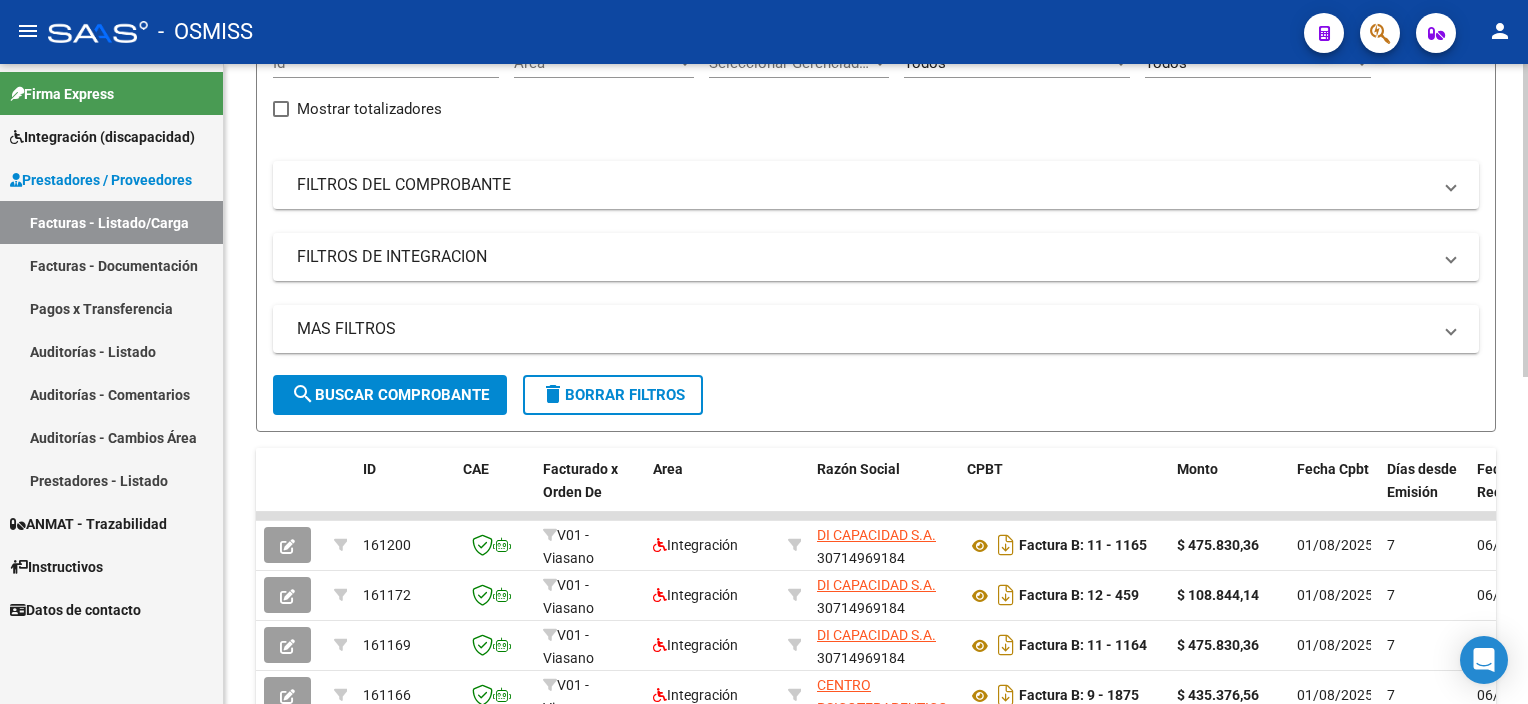 click on "menu -   OSMISS  person    Firma Express     Integración (discapacidad) Legajos    Prestadores / Proveedores Facturas - Listado/Carga Facturas - Documentación Pagos x Transferencia Auditorías - Listado Auditorías - Comentarios Auditorías - Cambios Área Prestadores - Listado    ANMAT - Trazabilidad    Instructivos    Datos de contacto  Video tutorial   PRESTADORES -> Listado de CPBTs Emitidos por Prestadores / Proveedores (alt+q)   Cargar Comprobante
Carga Masiva  cloud_download  CSV  cloud_download  EXCEL  cloud_download  Estandar   Descarga Masiva
Filtros Id Area Area Seleccionar Gerenciador Seleccionar Gerenciador Todos Confirmado Todos Cargado desde Masivo   Mostrar totalizadores   FILTROS DEL COMPROBANTE  Comprobante Tipo Comprobante Tipo Start date – End date Fec. Comprobante Desde / Hasta Días Emisión Desde(cant. días) Días Emisión Hasta(cant. días) CUIT / Razón Social Pto. Venta Nro. Comprobante Código SSS CAE Válido CAE Válido Todos Cargado Módulo Hosp. Todos Op" at bounding box center [764, 352] 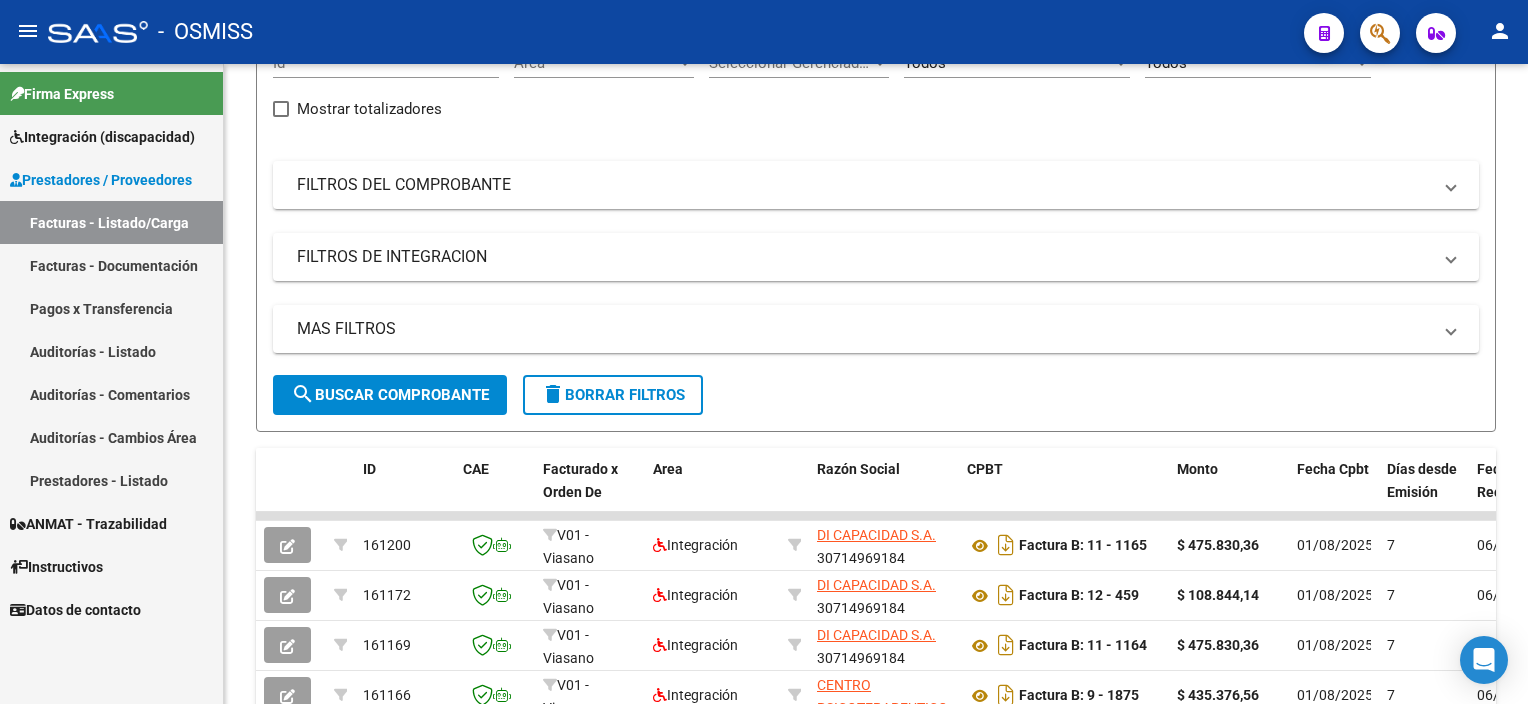 drag, startPoint x: 1520, startPoint y: 312, endPoint x: 1530, endPoint y: 126, distance: 186.26862 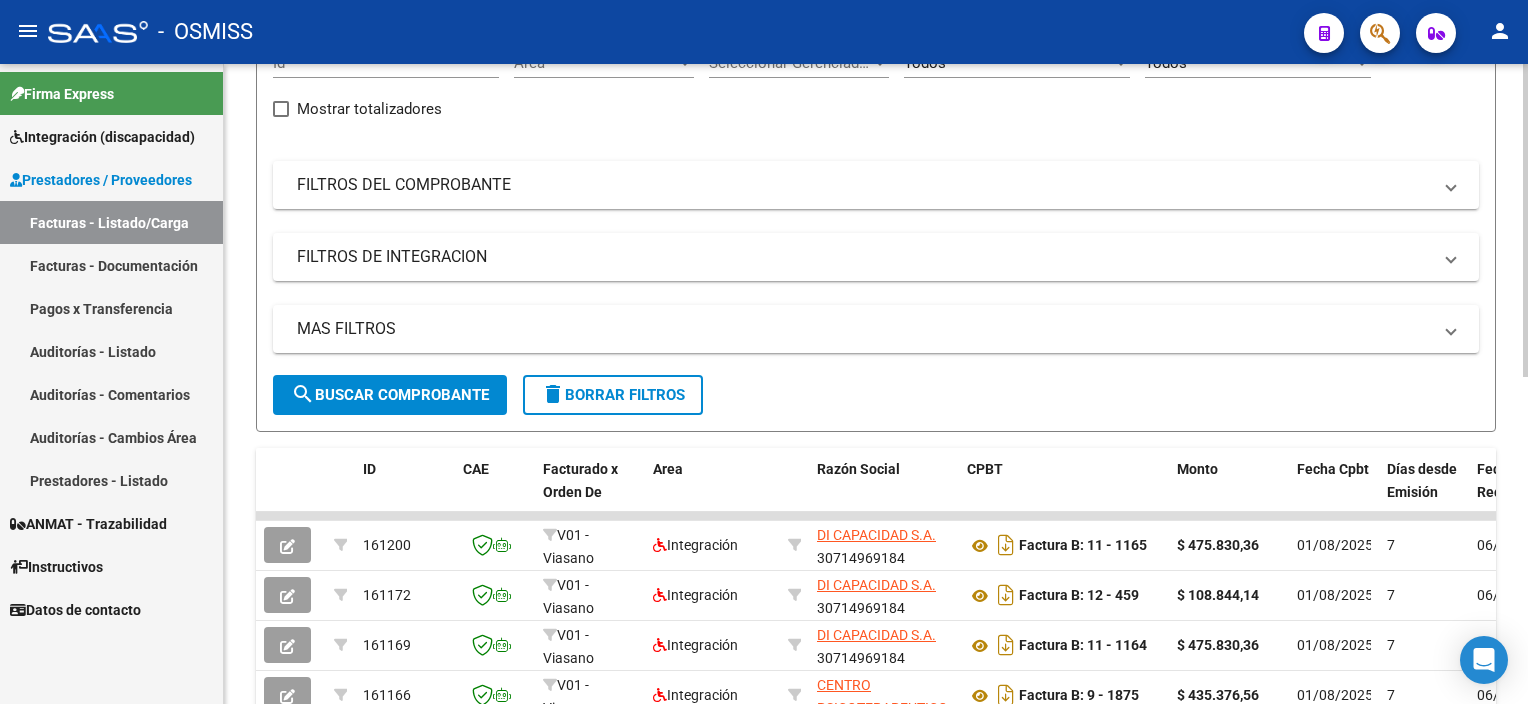 click on "Video tutorial   PRESTADORES -> Listado de CPBTs Emitidos por Prestadores / Proveedores (alt+q)   Cargar Comprobante
Carga Masiva  cloud_download  CSV  cloud_download  EXCEL  cloud_download  Estandar   Descarga Masiva
Filtros Id Area Area Seleccionar Gerenciador Seleccionar Gerenciador Todos Confirmado Todos Cargado desde Masivo   Mostrar totalizadores   FILTROS DEL COMPROBANTE  Comprobante Tipo Comprobante Tipo Start date – End date Fec. Comprobante Desde / Hasta Días Emisión Desde(cant. días) Días Emisión Hasta(cant. días) CUIT / Razón Social Pto. Venta Nro. Comprobante Código SSS CAE Válido CAE Válido Todos Cargado Módulo Hosp. Todos Tiene facturacion Apócrifa Hospital Refes  FILTROS DE INTEGRACION  Período De Prestación Campos del Archivo de Rendición Devuelto x SSS (dr_envio) Todos Rendido x SSS (dr_envio) Tipo de Registro Tipo de Registro Período Presentación Período Presentación Campos del Legajo Asociado (preaprobación) Afiliado Legajo (cuil/nombre) Todos  MAS FILTROS  Op" 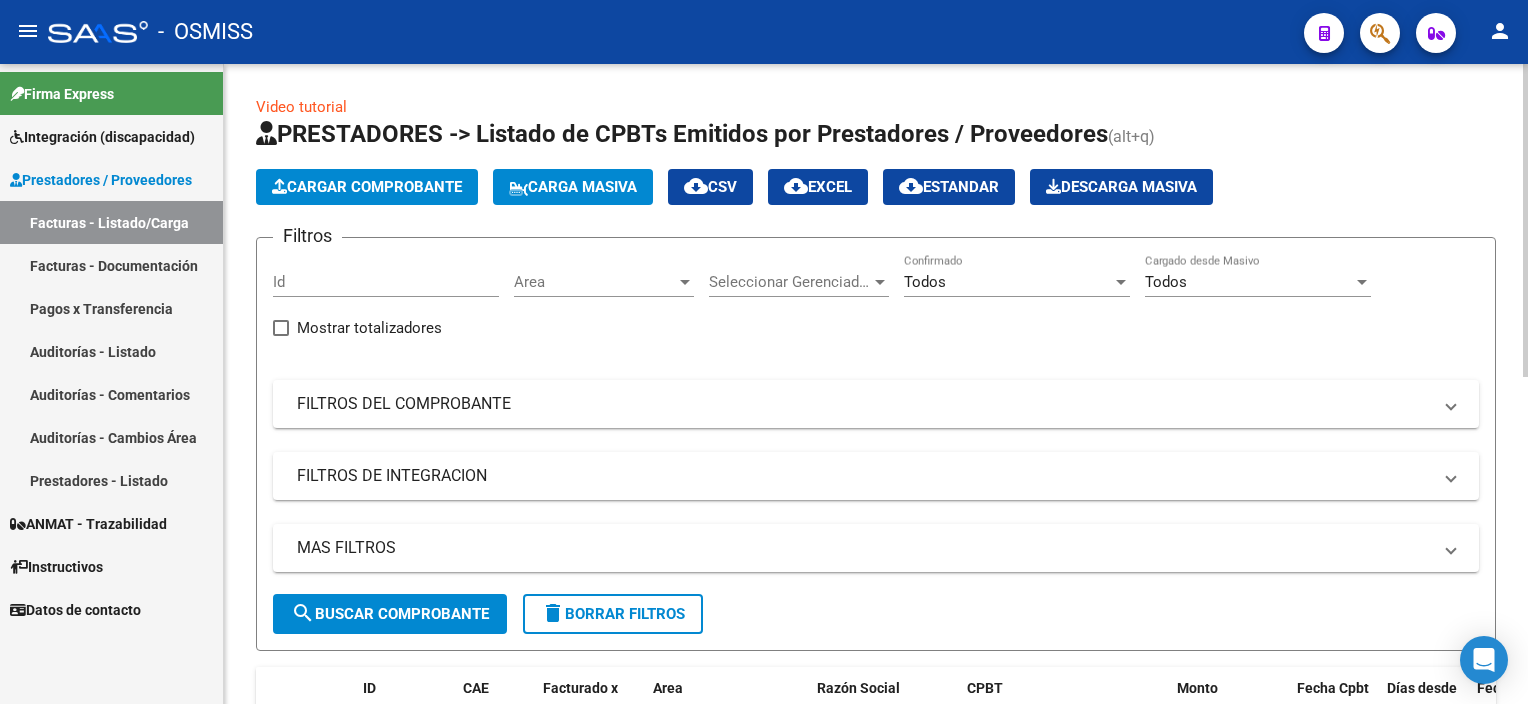 click on "Video tutorial   PRESTADORES -> Listado de CPBTs Emitidos por Prestadores / Proveedores (alt+q)   Cargar Comprobante
Carga Masiva  cloud_download  CSV  cloud_download  EXCEL  cloud_download  Estandar   Descarga Masiva
Filtros Id Area Area Seleccionar Gerenciador Seleccionar Gerenciador Todos Confirmado Todos Cargado desde Masivo   Mostrar totalizadores   FILTROS DEL COMPROBANTE  Comprobante Tipo Comprobante Tipo Start date – End date Fec. Comprobante Desde / Hasta Días Emisión Desde(cant. días) Días Emisión Hasta(cant. días) CUIT / Razón Social Pto. Venta Nro. Comprobante Código SSS CAE Válido CAE Válido Todos Cargado Módulo Hosp. Todos Tiene facturacion Apócrifa Hospital Refes  FILTROS DE INTEGRACION  Período De Prestación Campos del Archivo de Rendición Devuelto x SSS (dr_envio) Todos Rendido x SSS (dr_envio) Tipo de Registro Tipo de Registro Período Presentación Período Presentación Campos del Legajo Asociado (preaprobación) Afiliado Legajo (cuil/nombre) Todos  MAS FILTROS  Op" 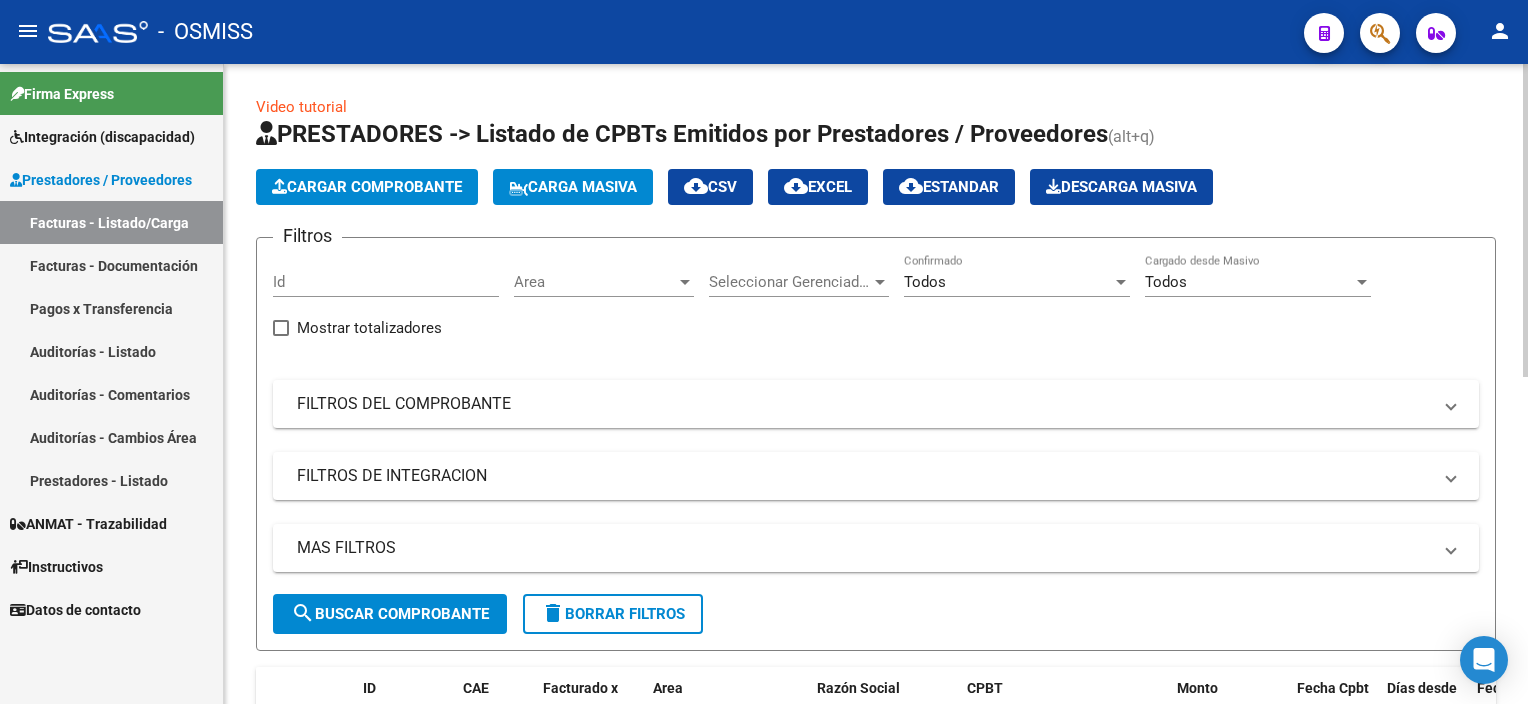 click on "Cargar Comprobante" 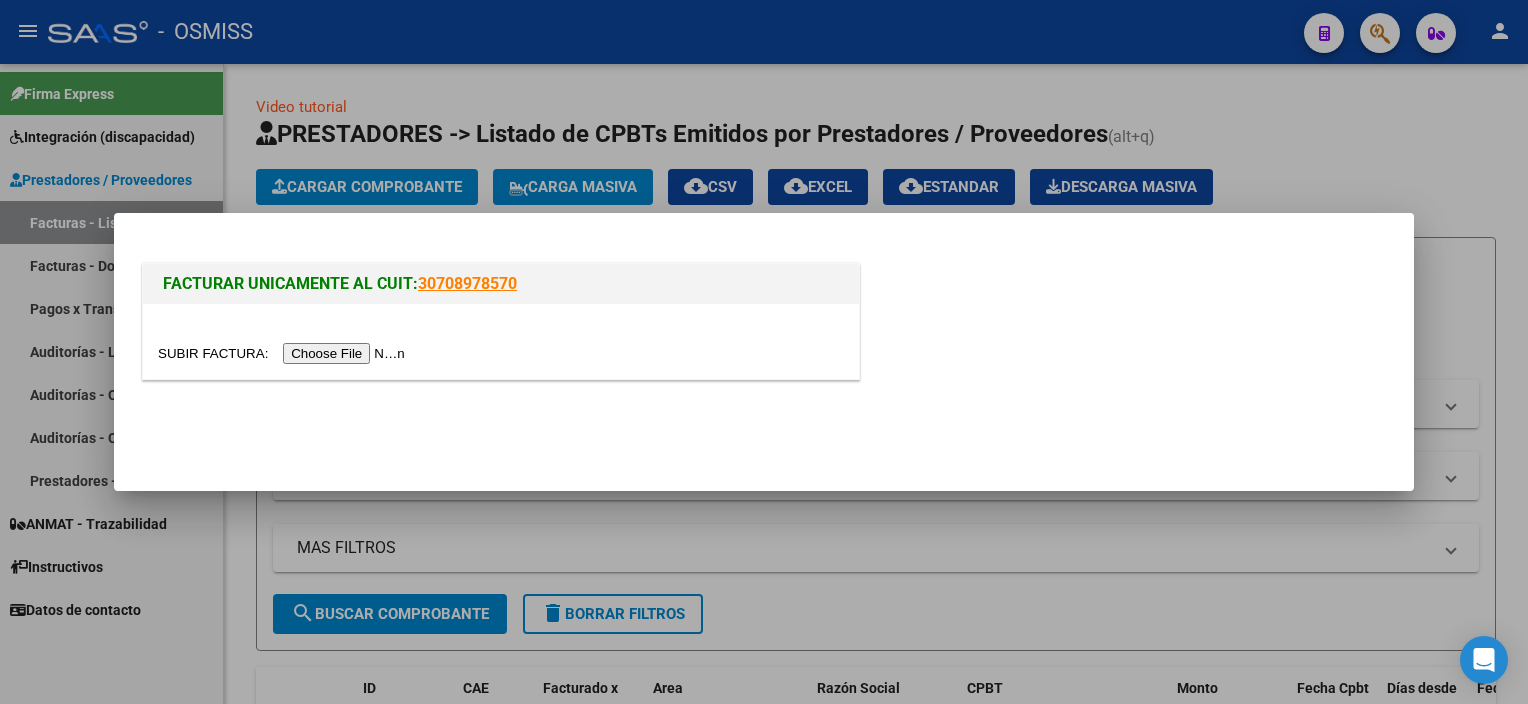 click at bounding box center (284, 353) 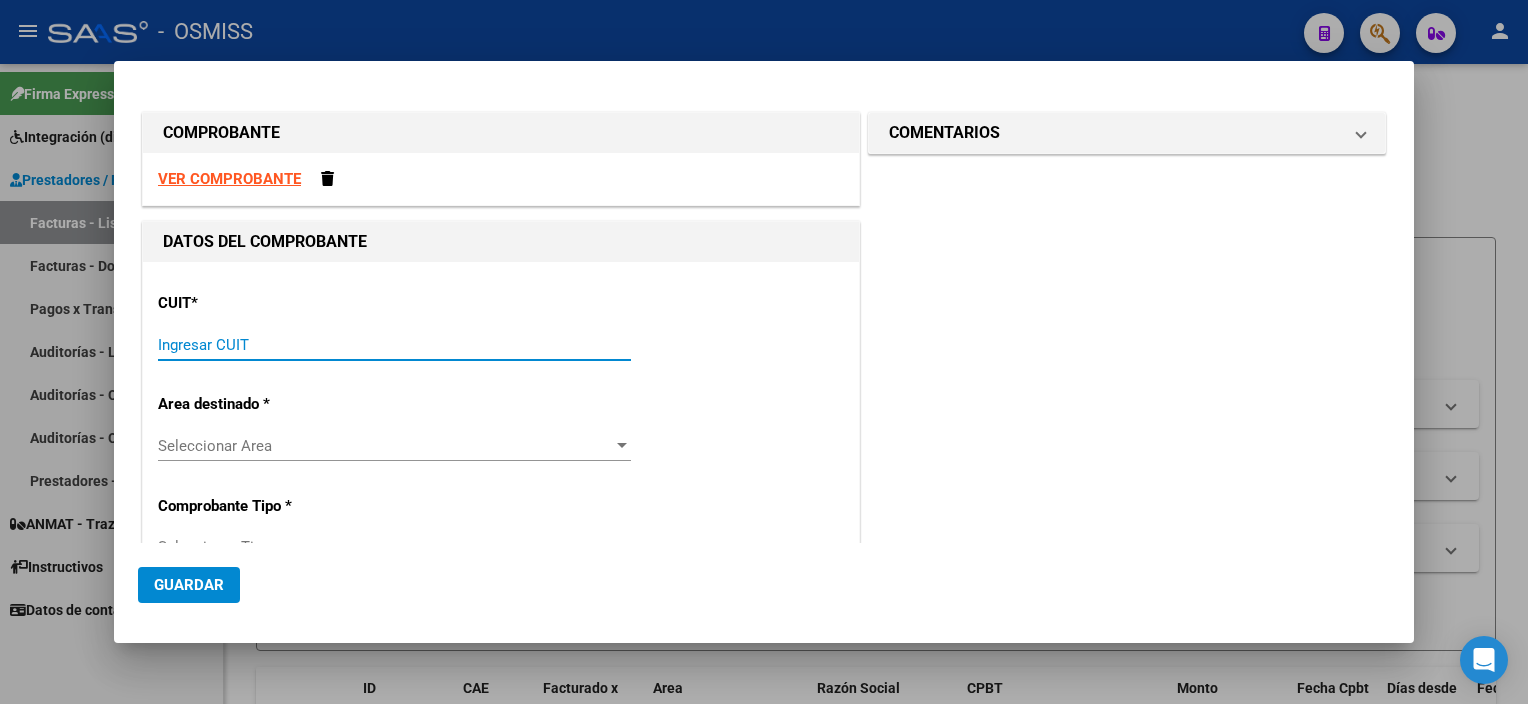 click on "Ingresar CUIT" at bounding box center (394, 345) 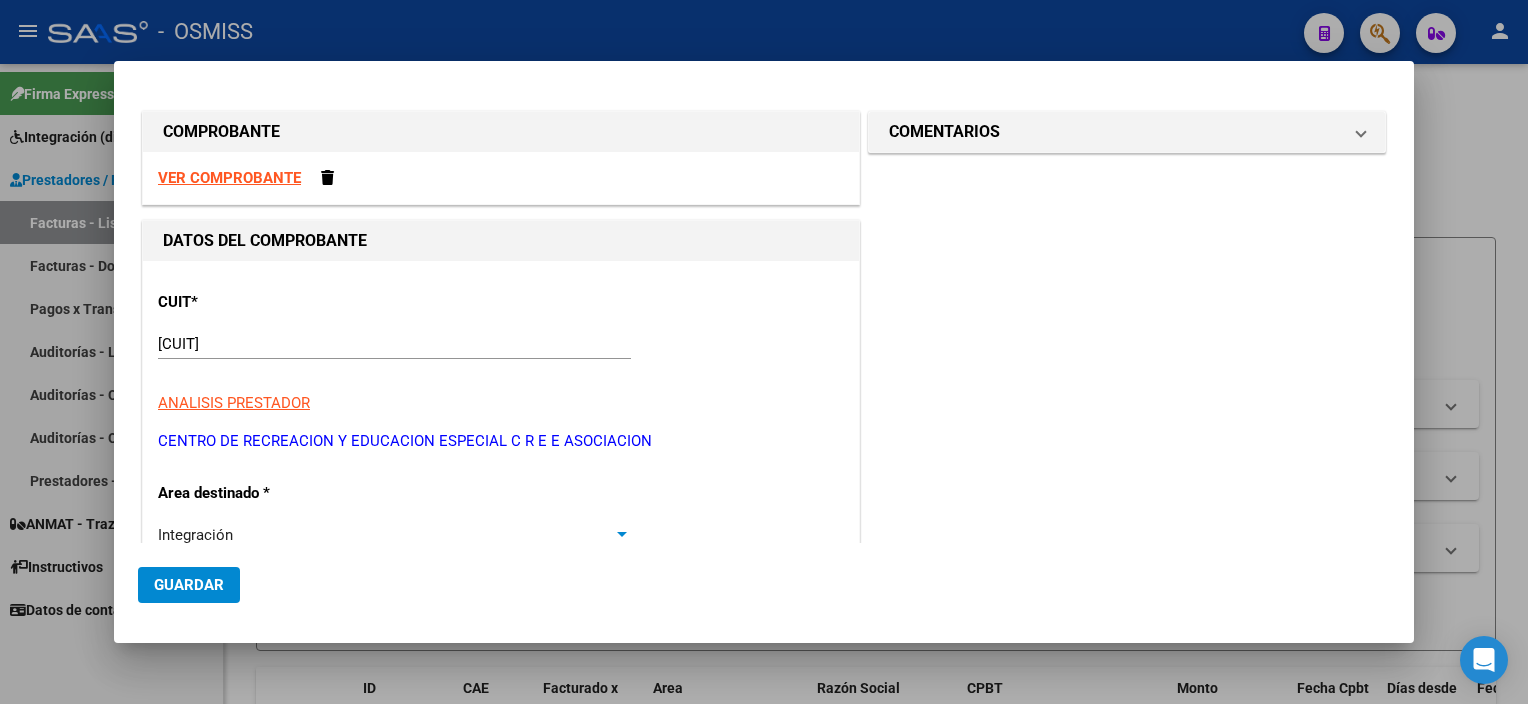 scroll, scrollTop: 412, scrollLeft: 0, axis: vertical 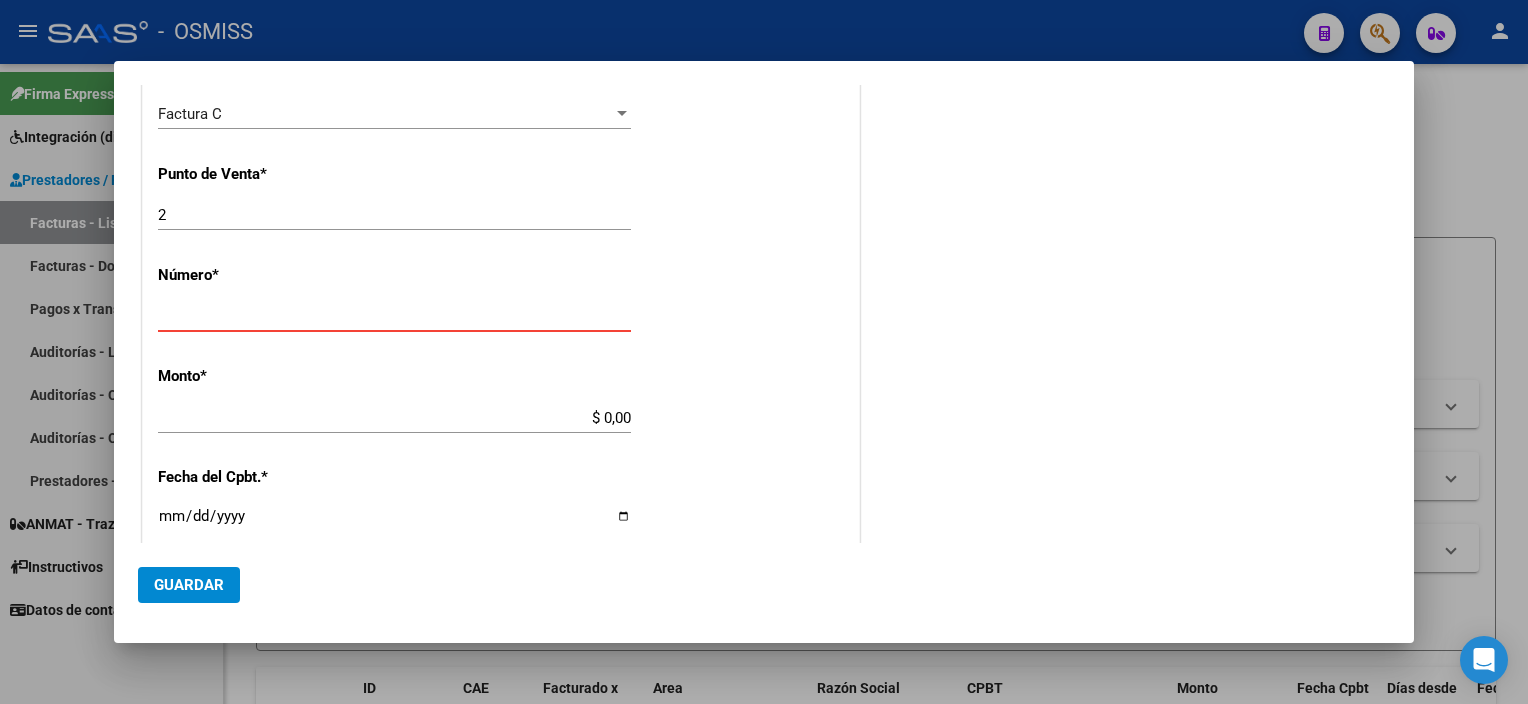 click on "$ 0,00" at bounding box center (394, 418) 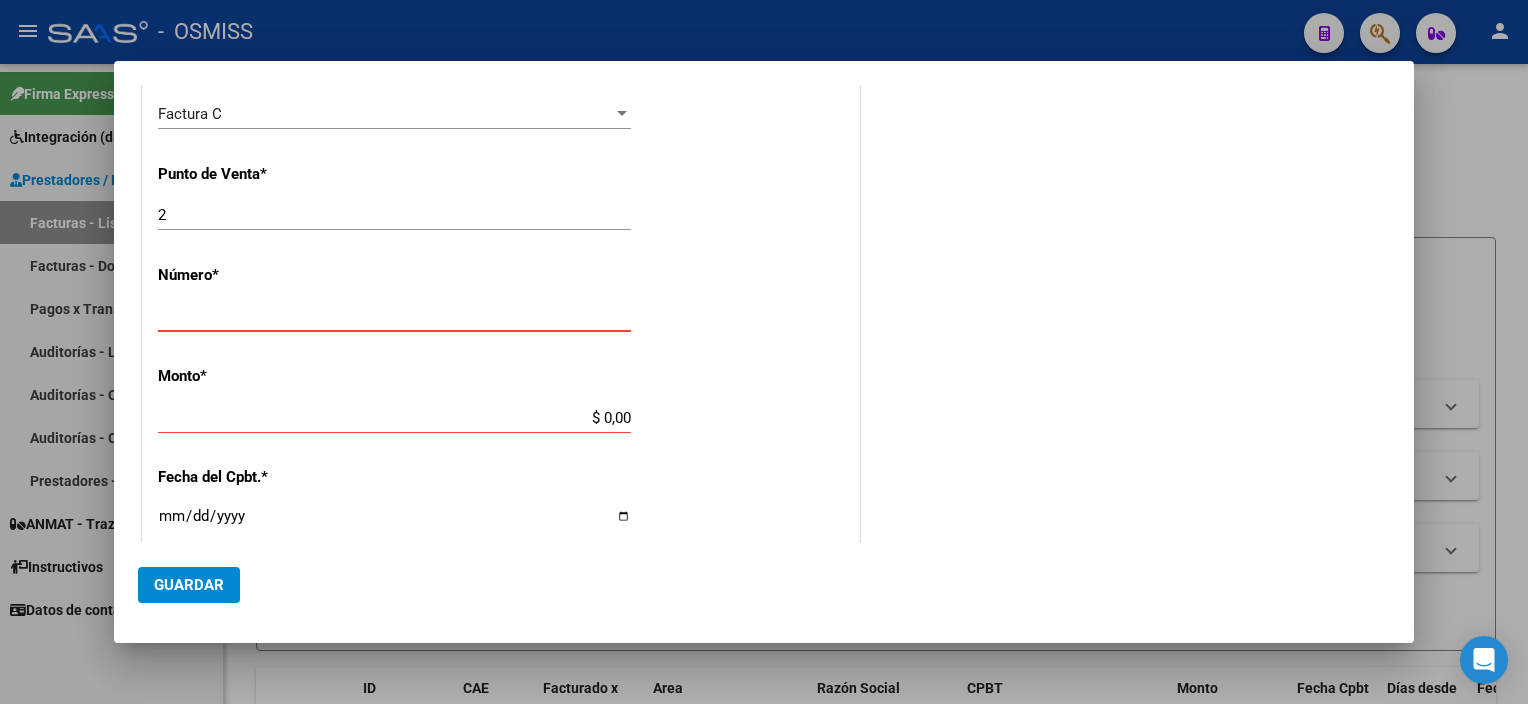click on "Ingresar el Nro." at bounding box center (394, 316) 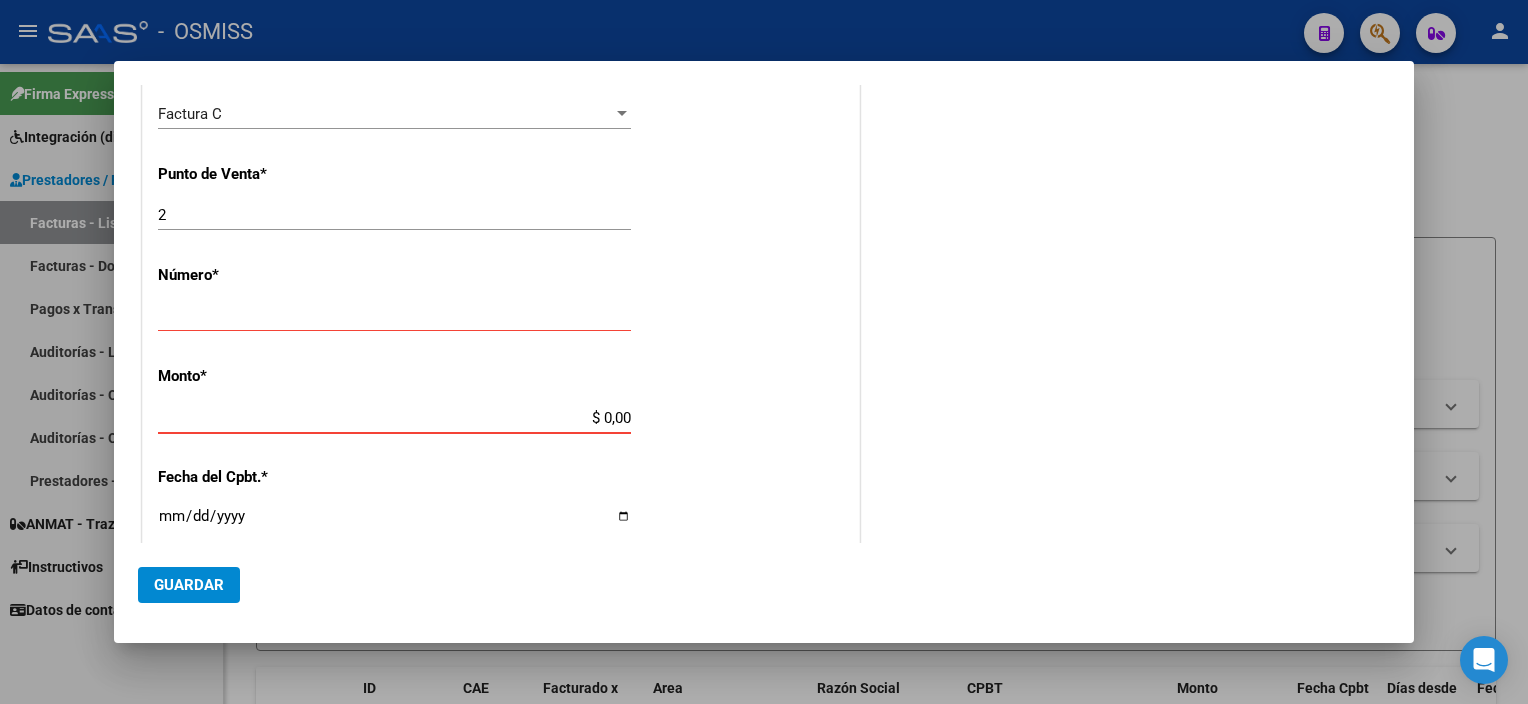 click on "$ 0,00" at bounding box center (394, 418) 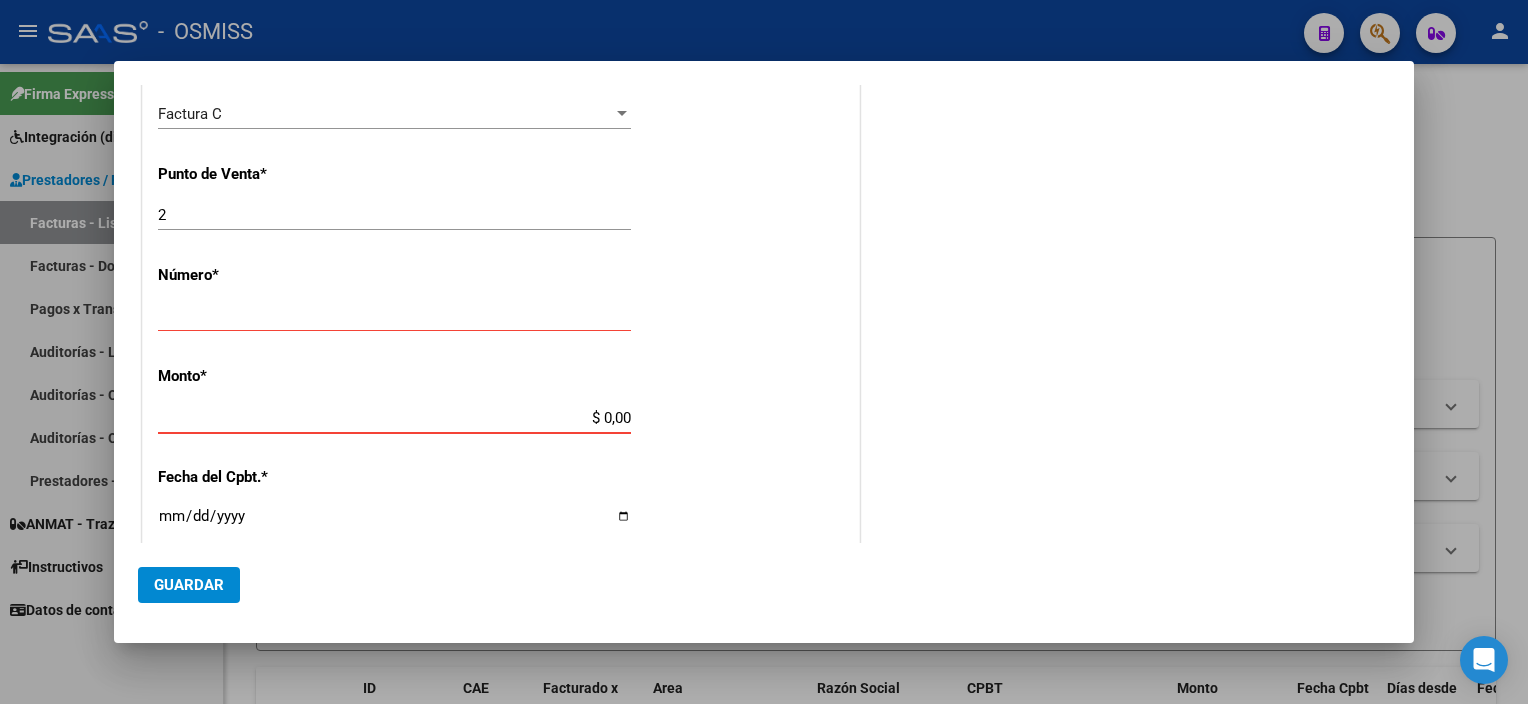 paste on "Efectivo $ Cheque banco Nro. Importe $ Son Pesos: cuatrocientos setenta y cinco mil ochocientos treinta con 36/100---- 475830.36 475830.36" 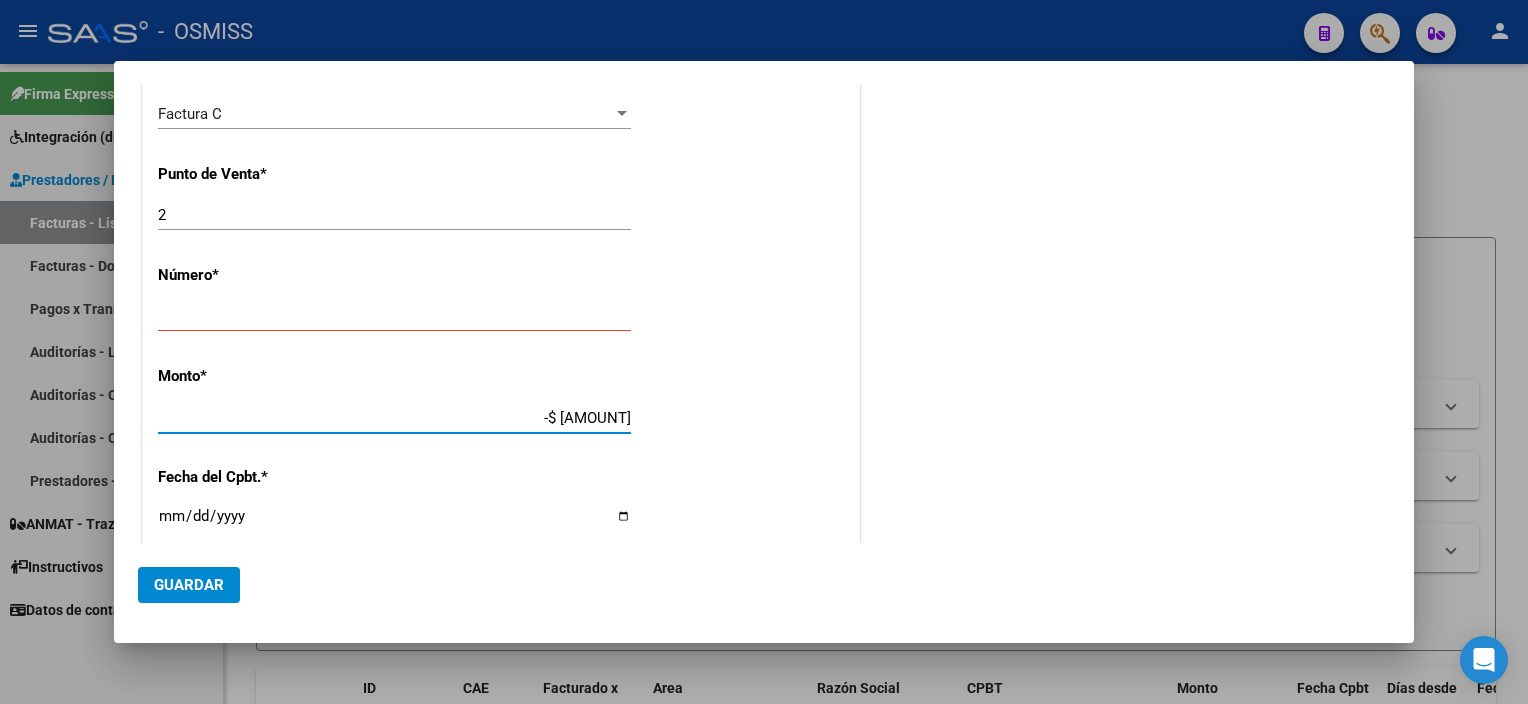 scroll, scrollTop: 0, scrollLeft: 0, axis: both 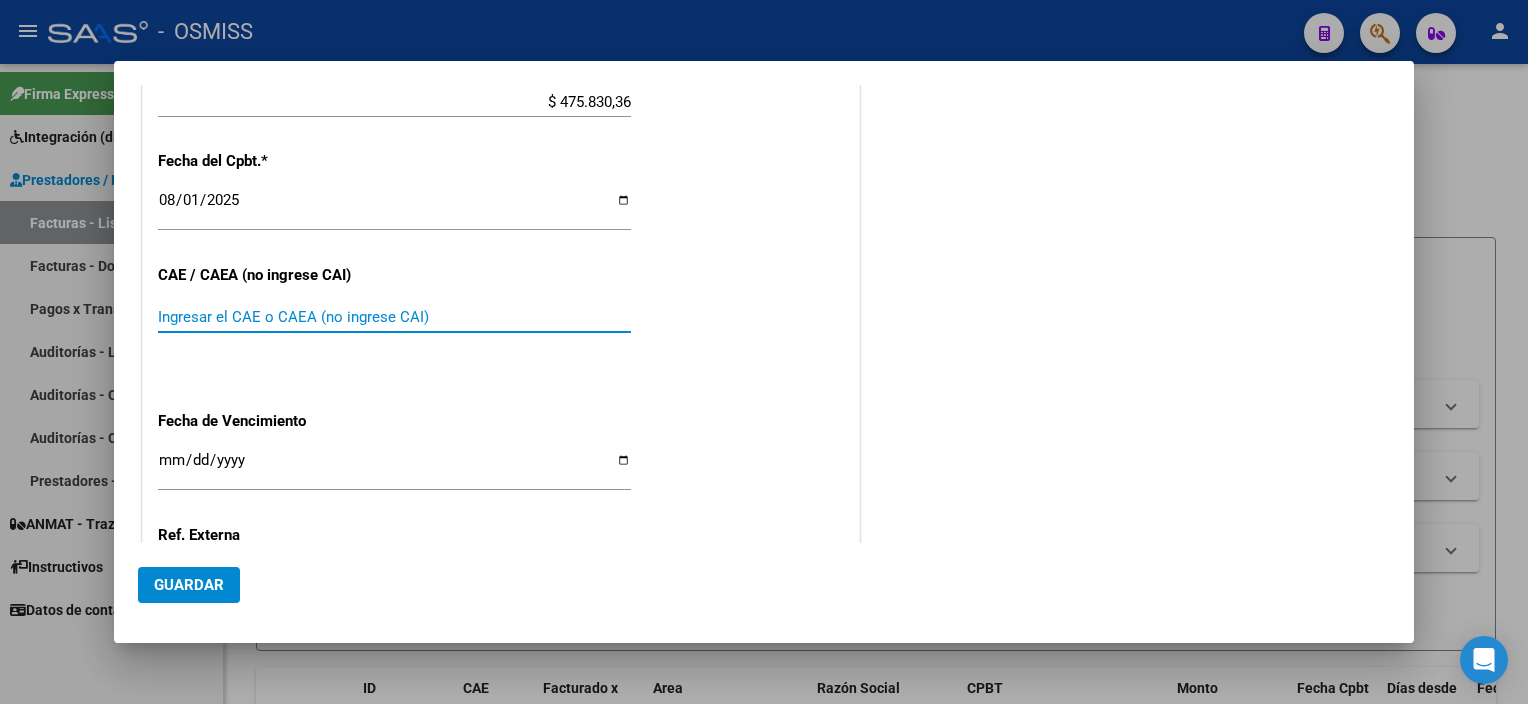 paste on "[CAE]" 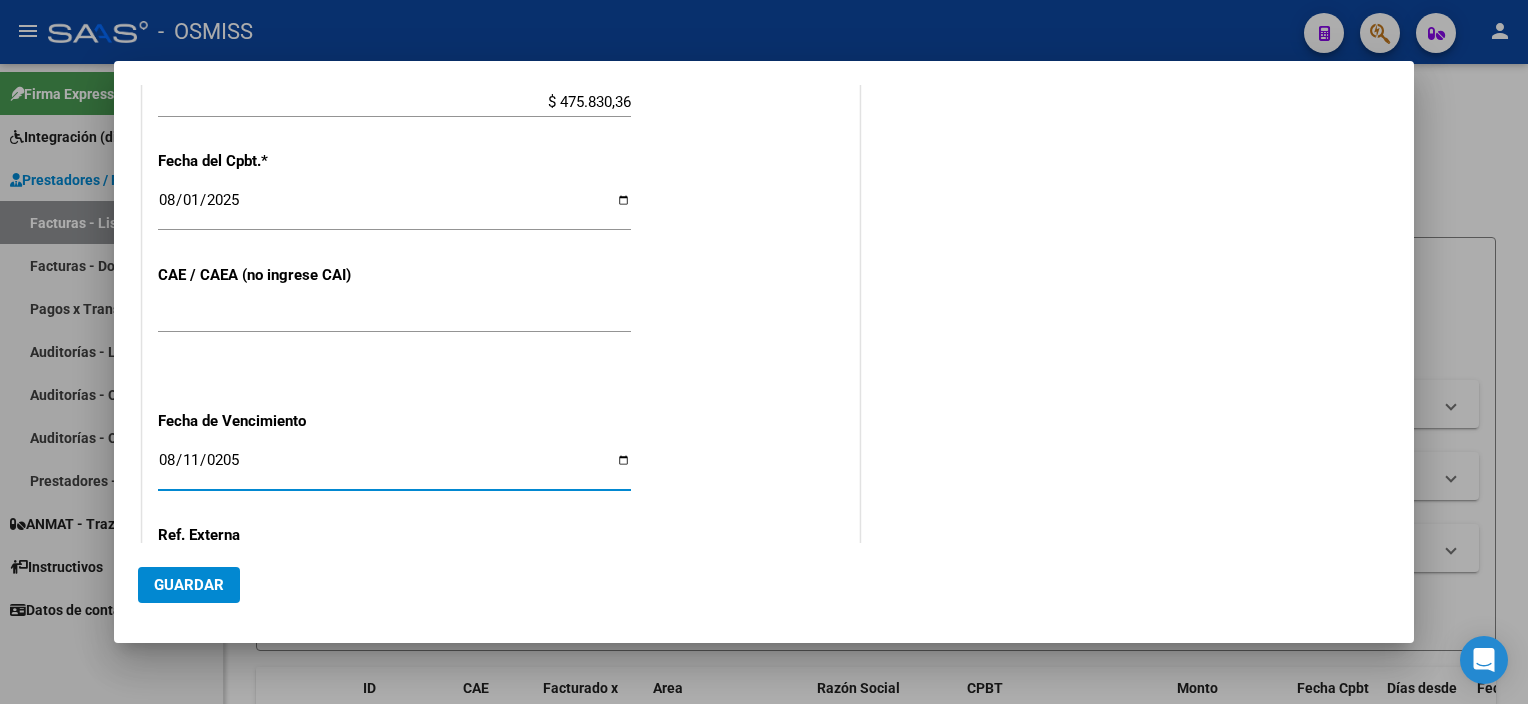 scroll, scrollTop: 1226, scrollLeft: 0, axis: vertical 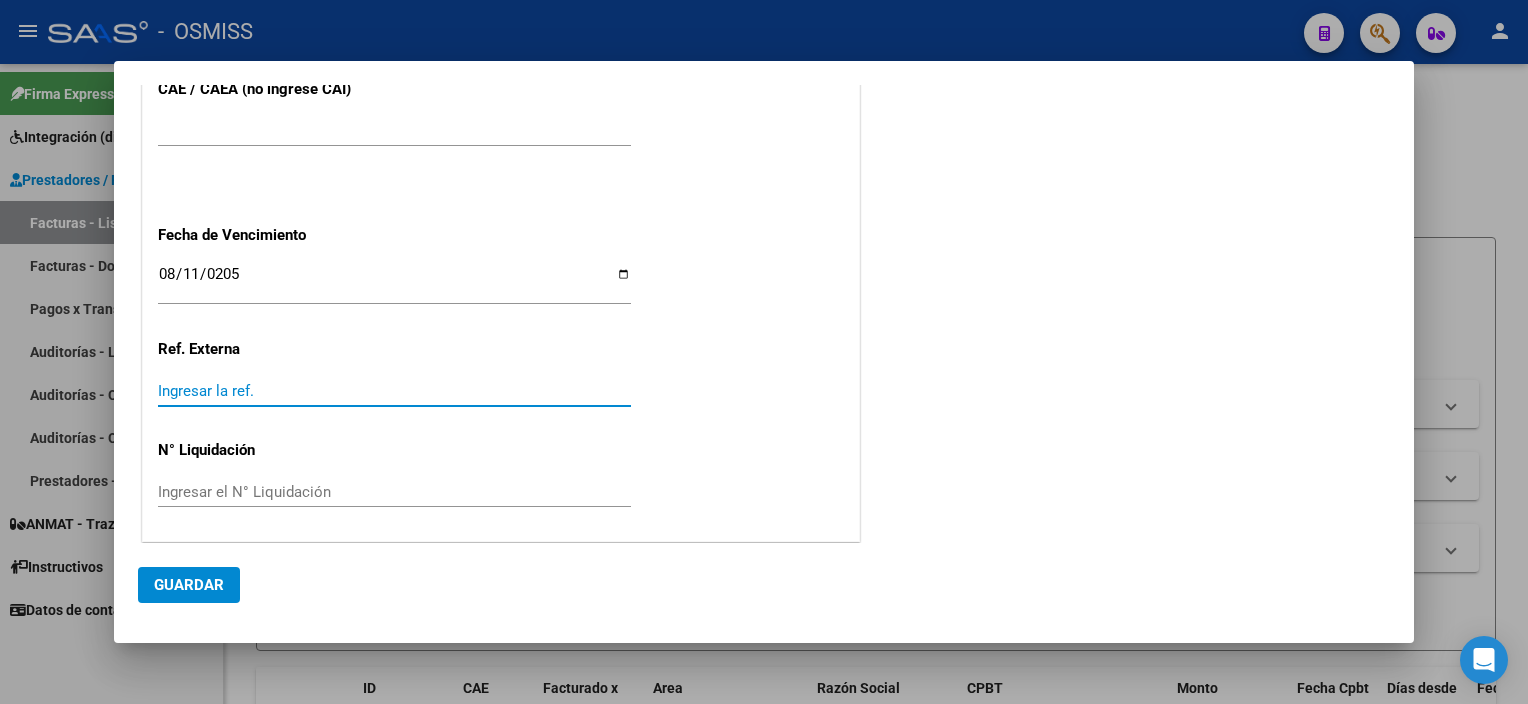 click on "Guardar" 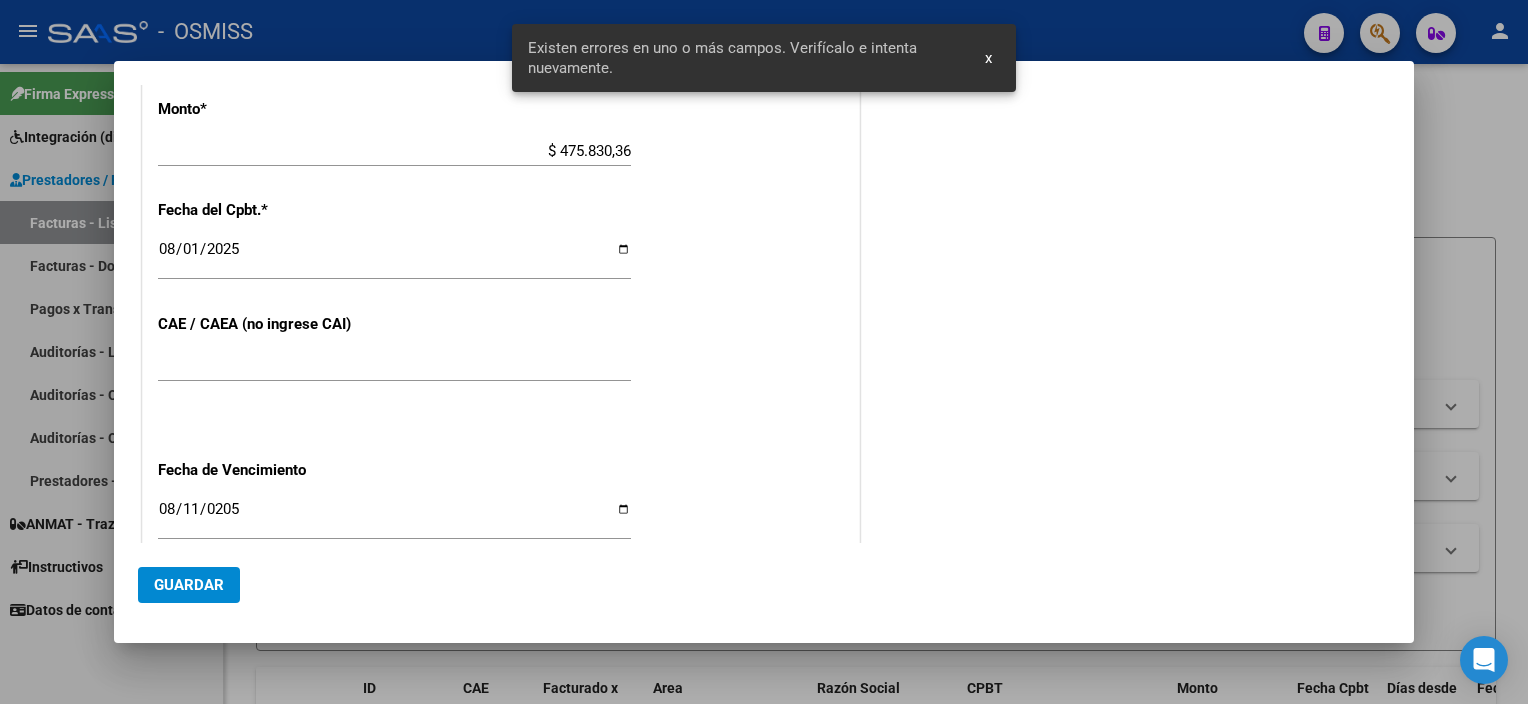 scroll, scrollTop: 715, scrollLeft: 0, axis: vertical 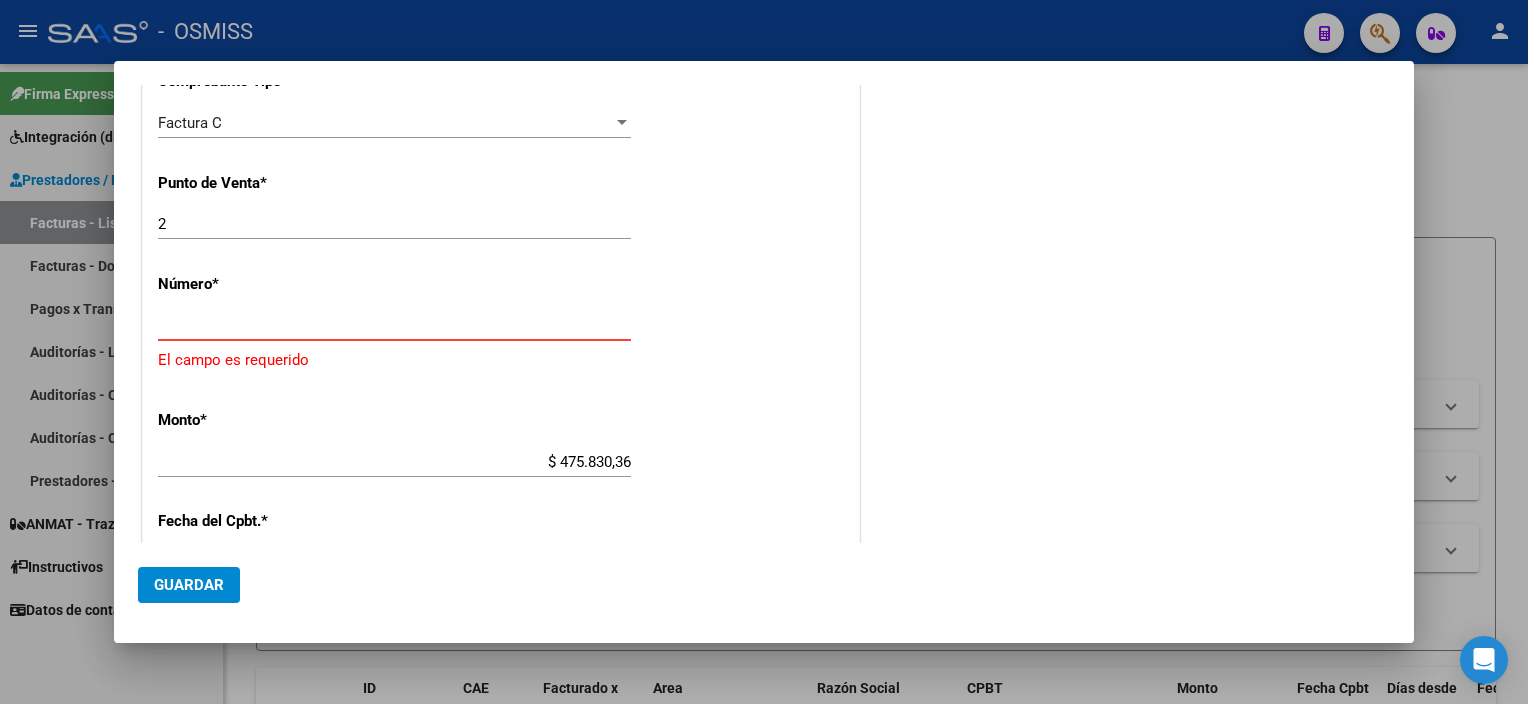 drag, startPoint x: 195, startPoint y: 324, endPoint x: 88, endPoint y: 330, distance: 107.16809 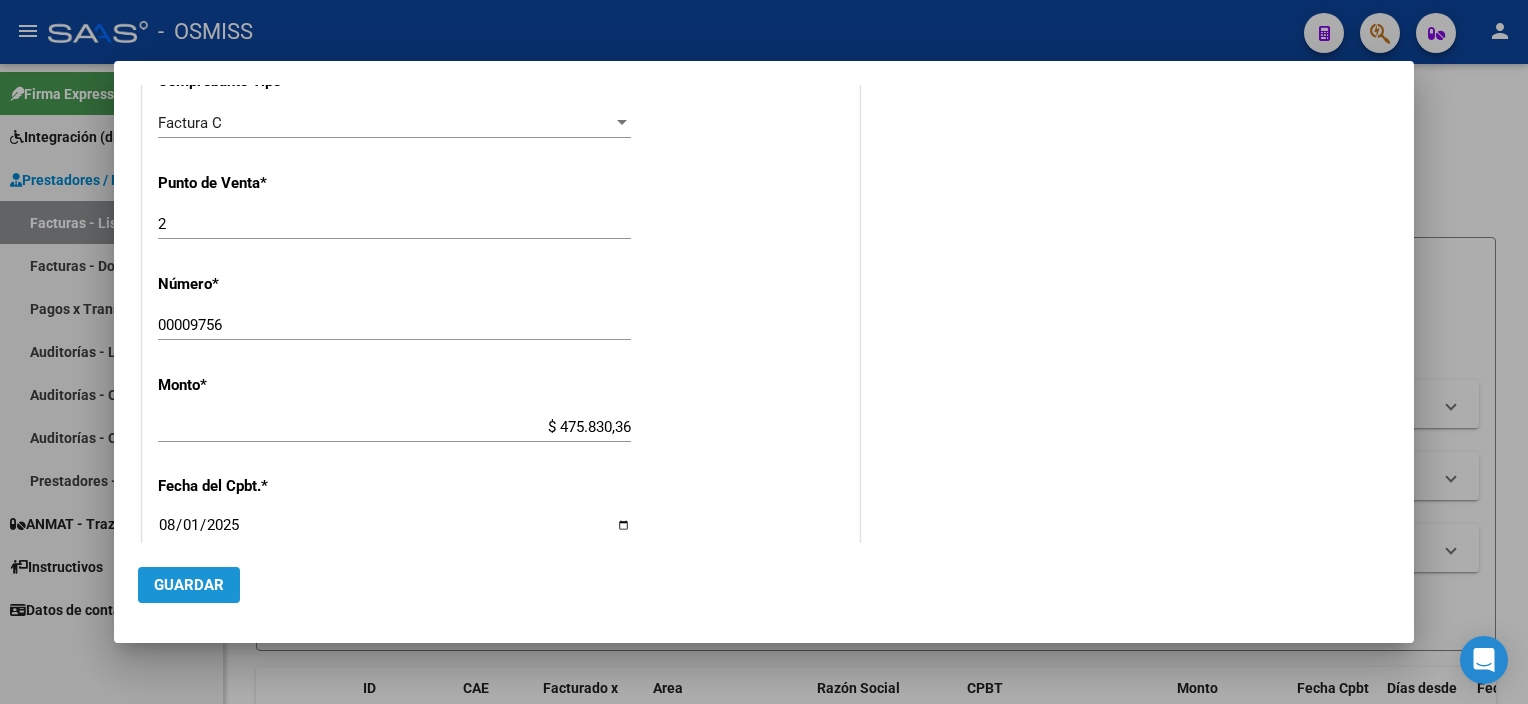 click on "Guardar" 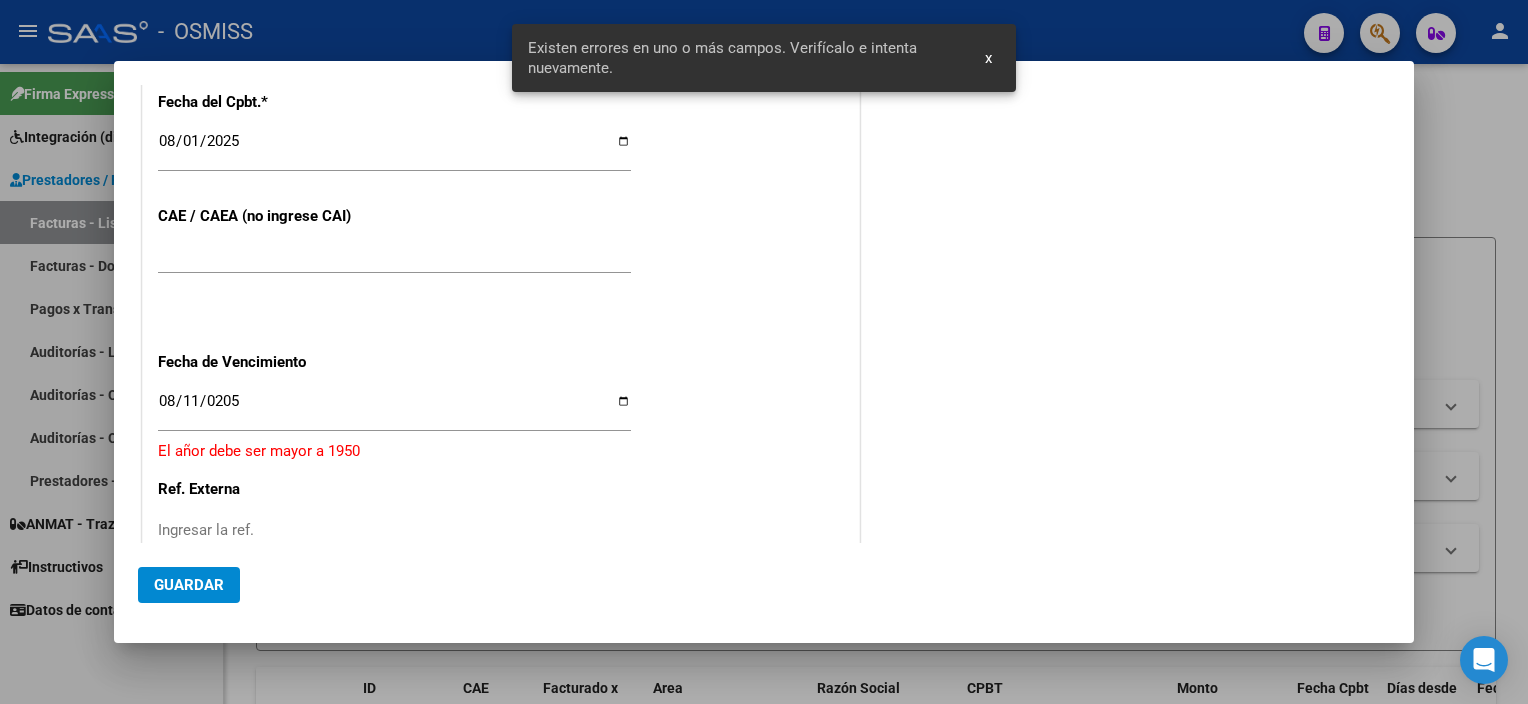scroll, scrollTop: 1189, scrollLeft: 0, axis: vertical 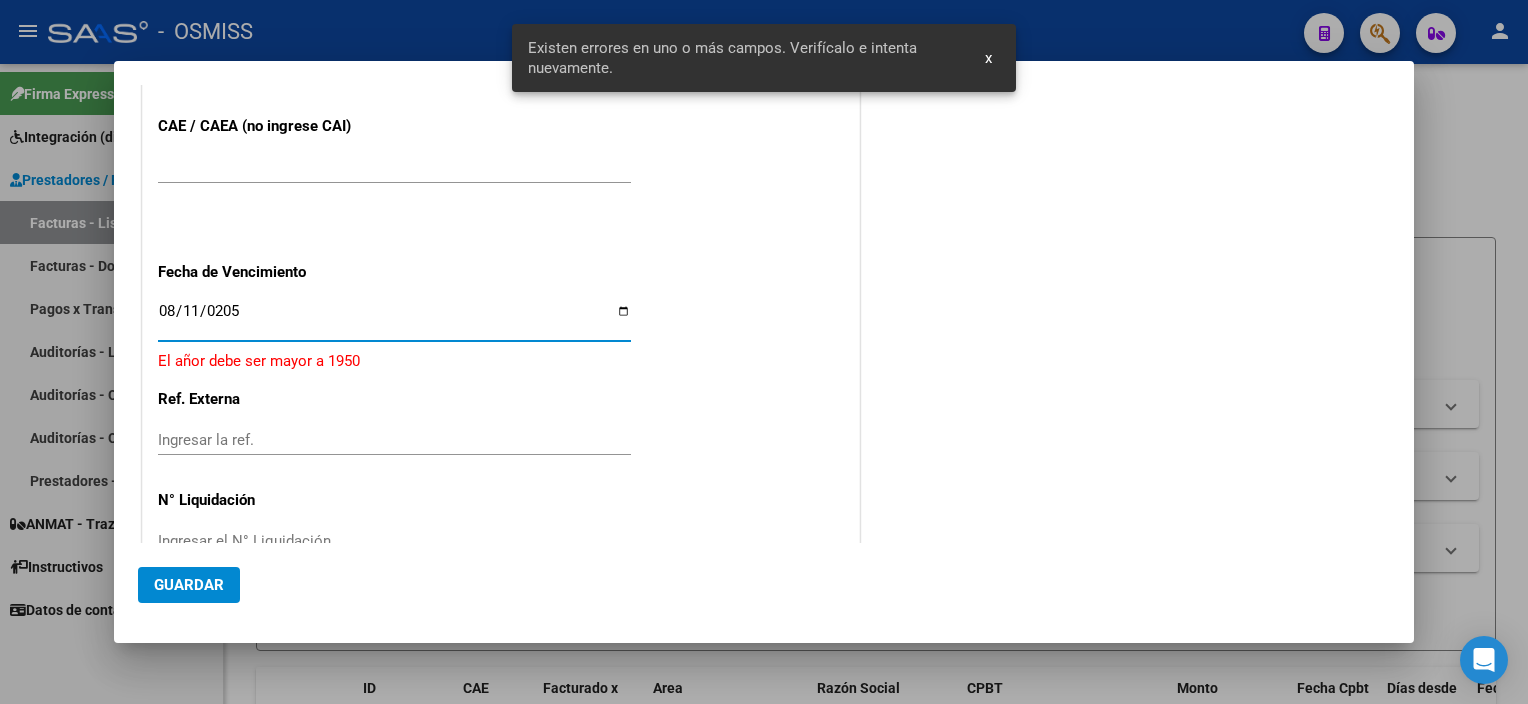 click on "0205-08-11" at bounding box center (394, 319) 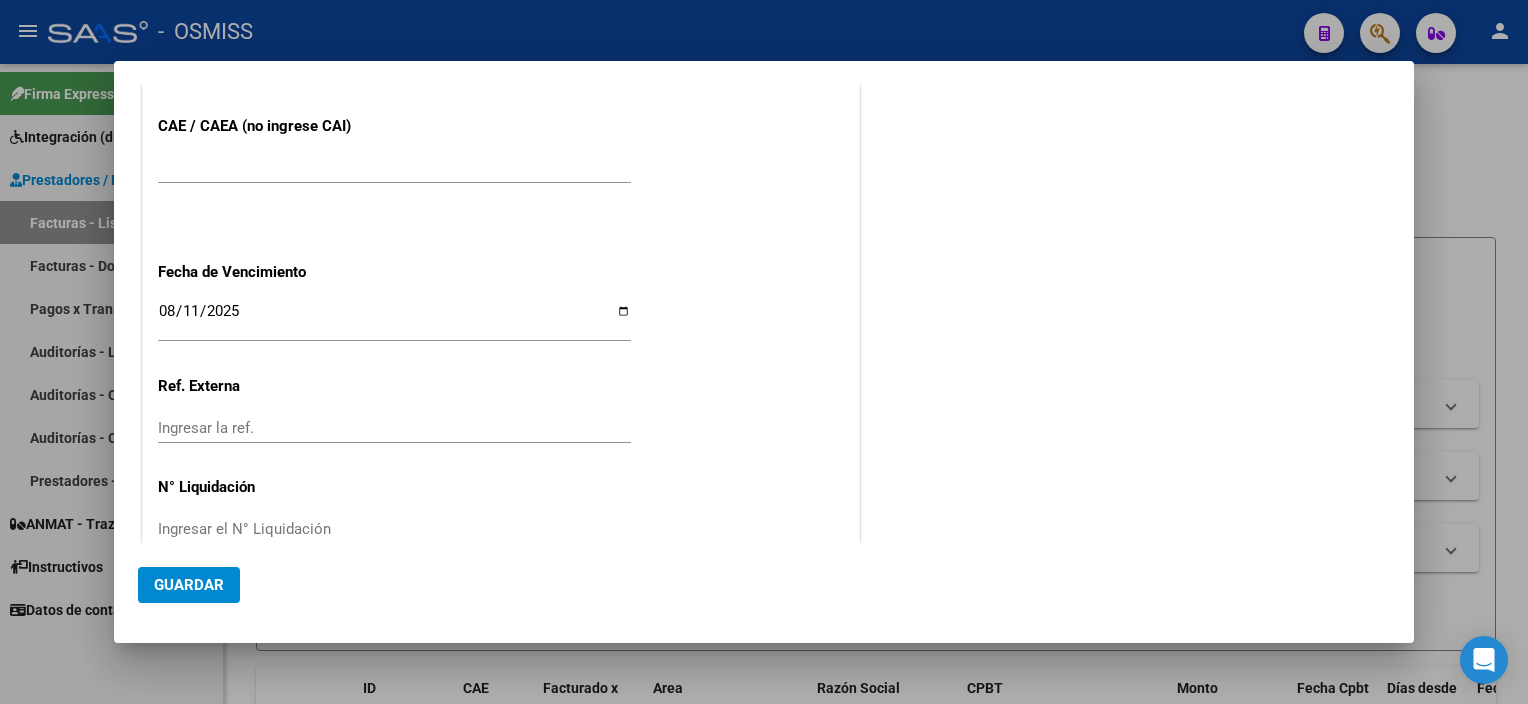 click on "Guardar" 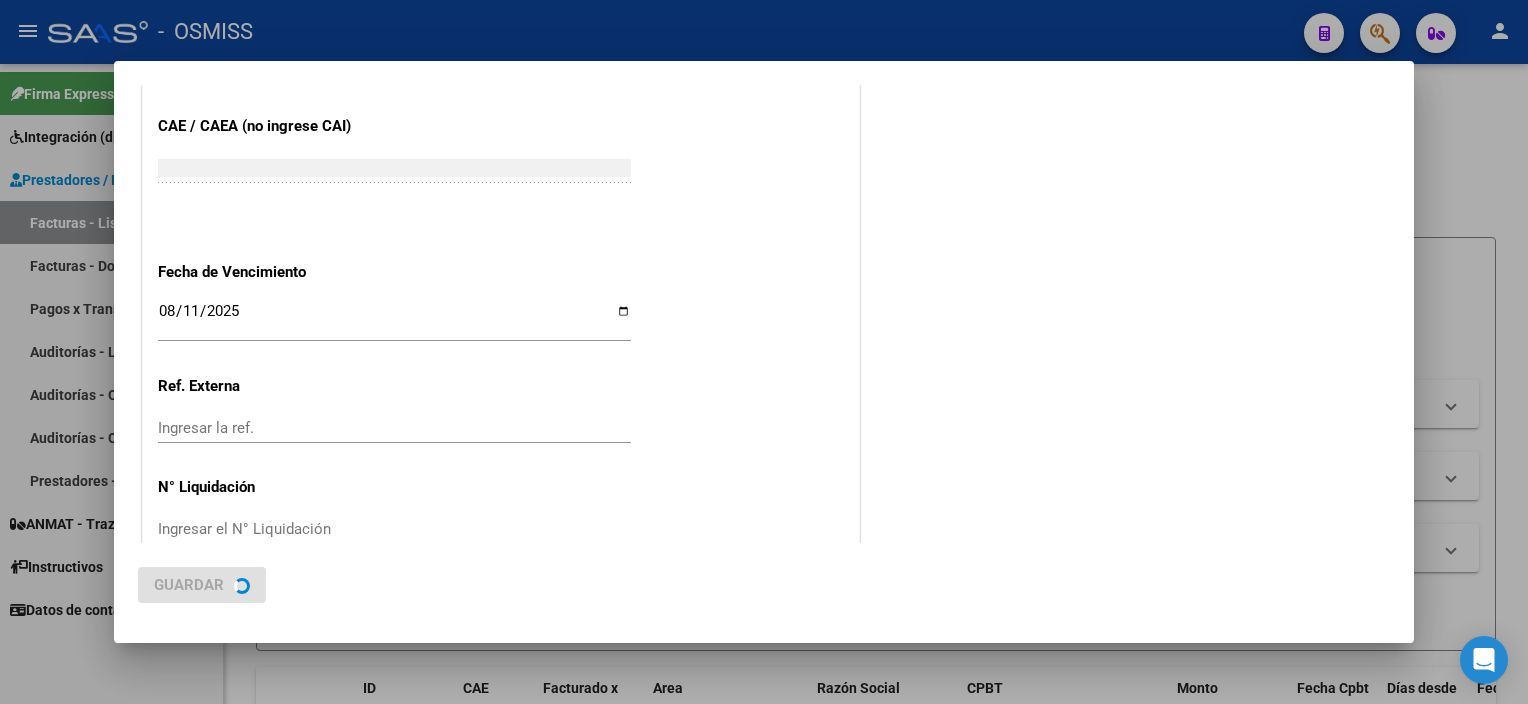 scroll, scrollTop: 0, scrollLeft: 0, axis: both 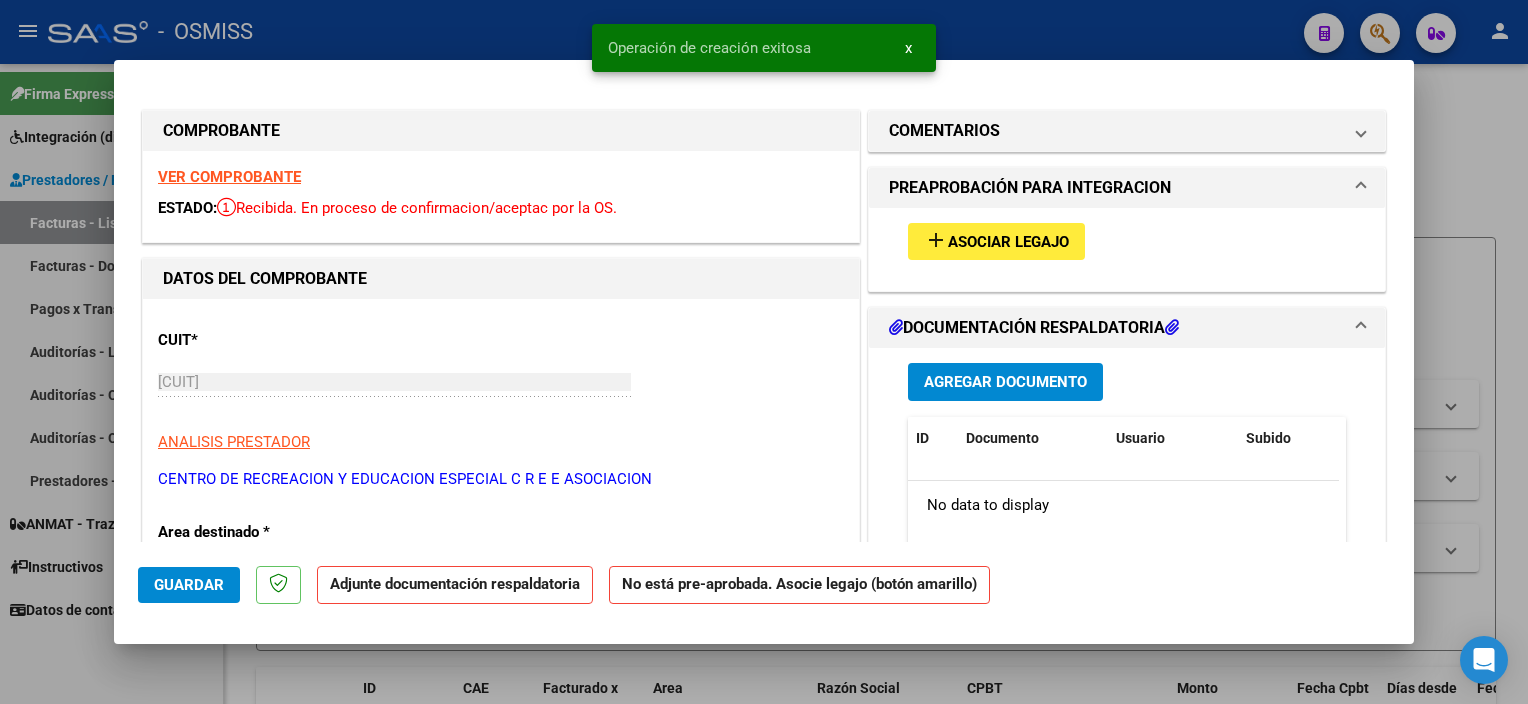 click on "Asociar Legajo" at bounding box center (1008, 242) 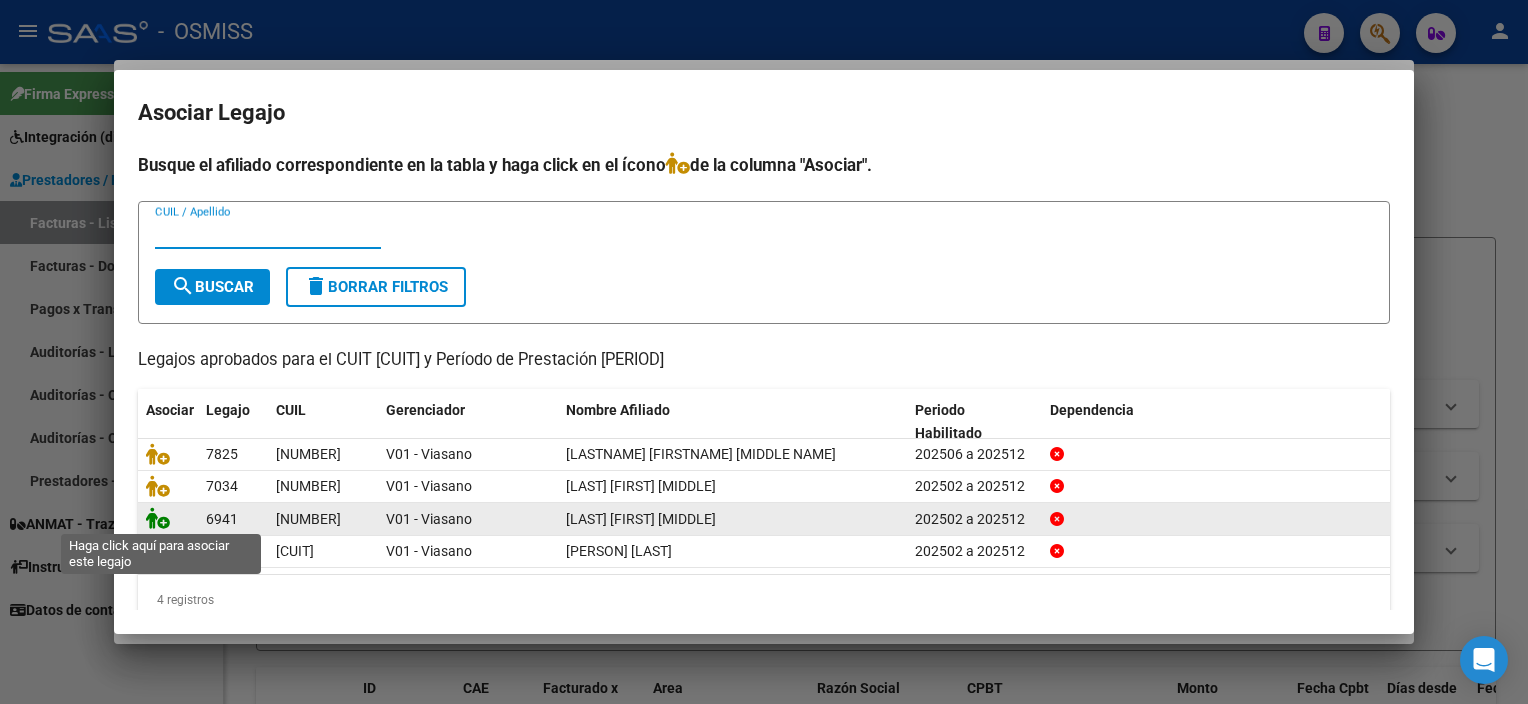 click 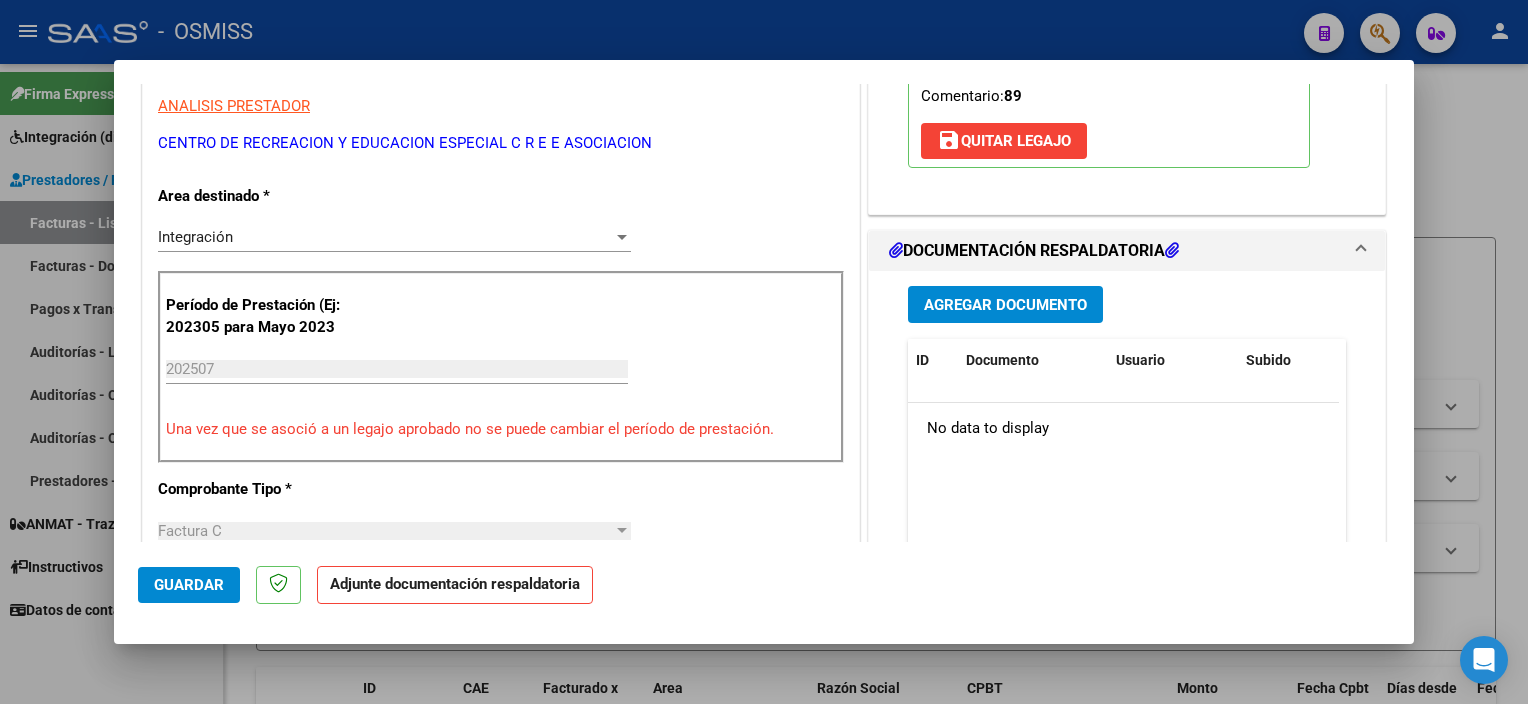scroll, scrollTop: 363, scrollLeft: 0, axis: vertical 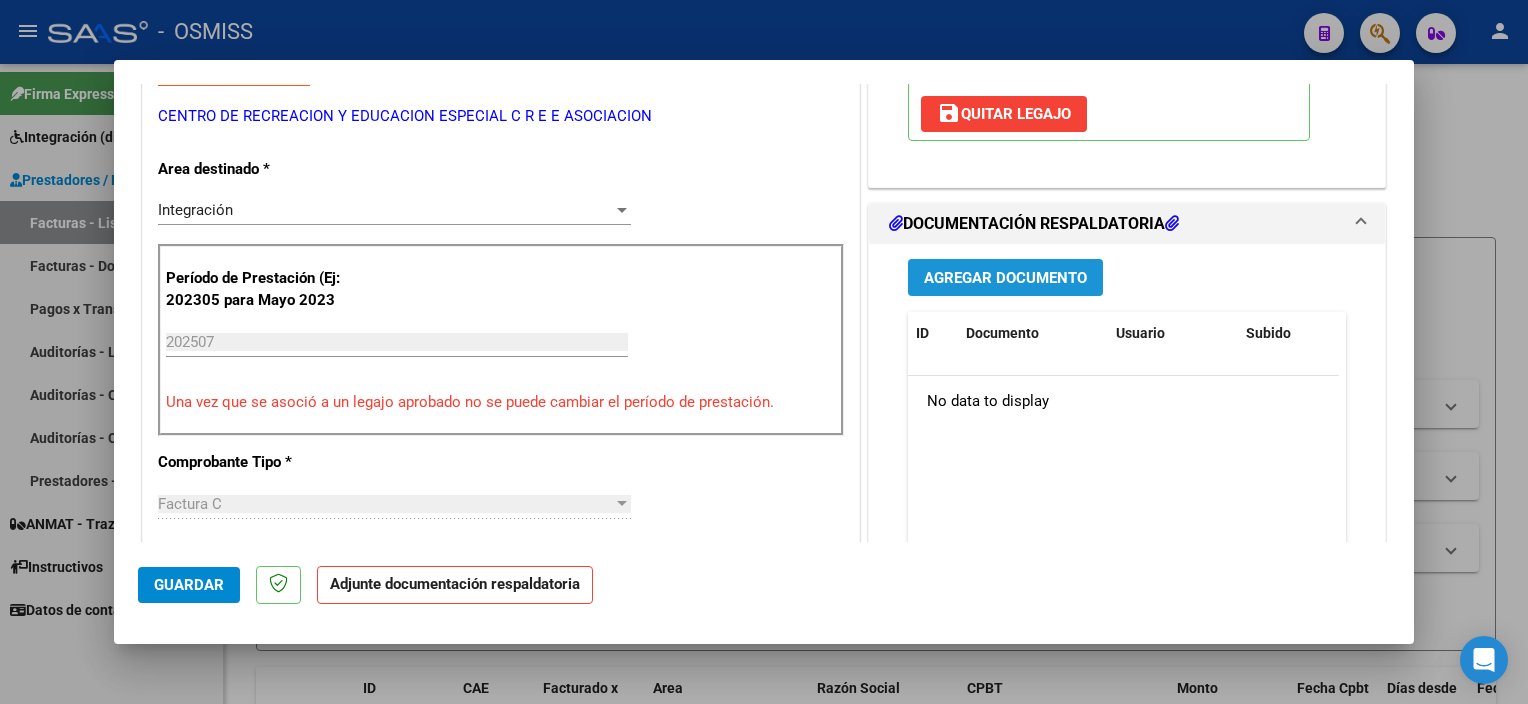 click on "Agregar Documento" at bounding box center [1005, 277] 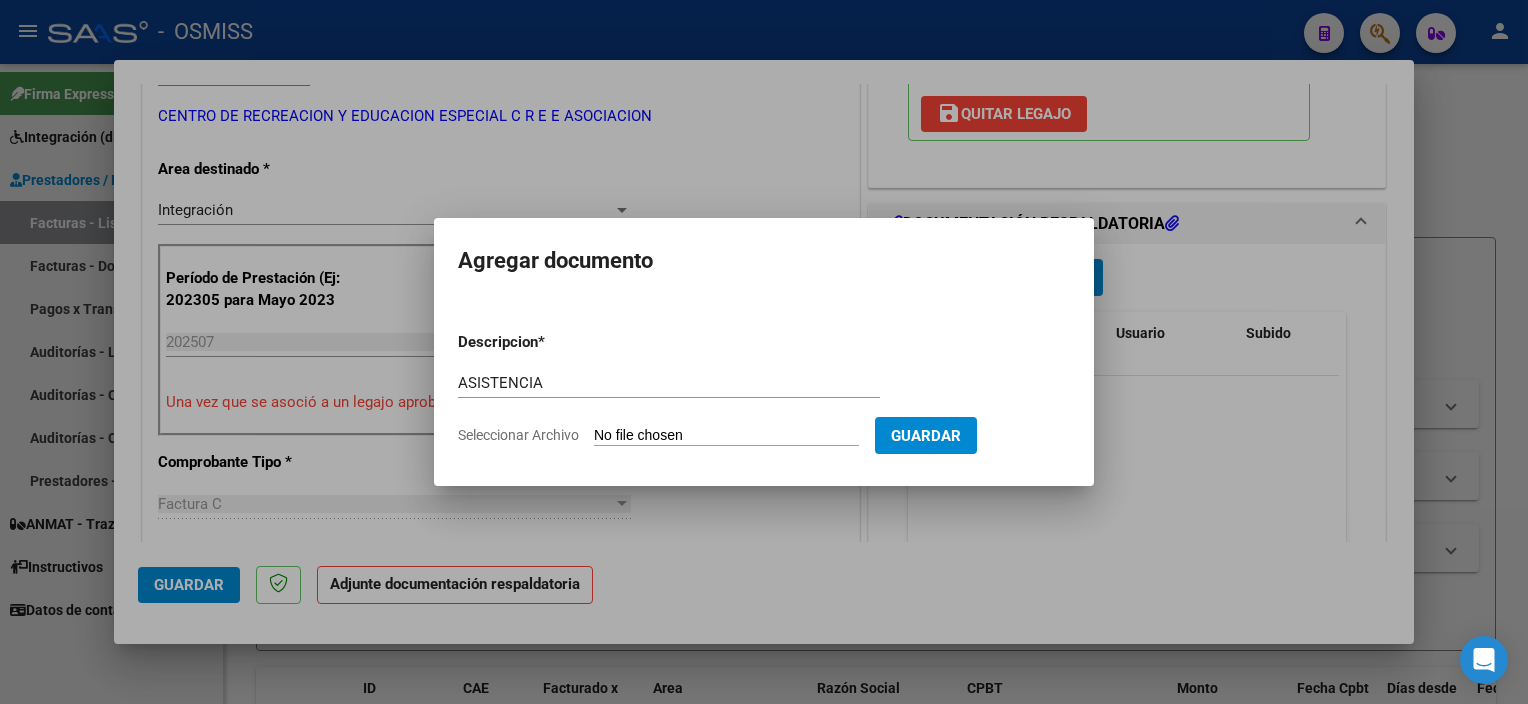 click on "Seleccionar Archivo" at bounding box center (726, 436) 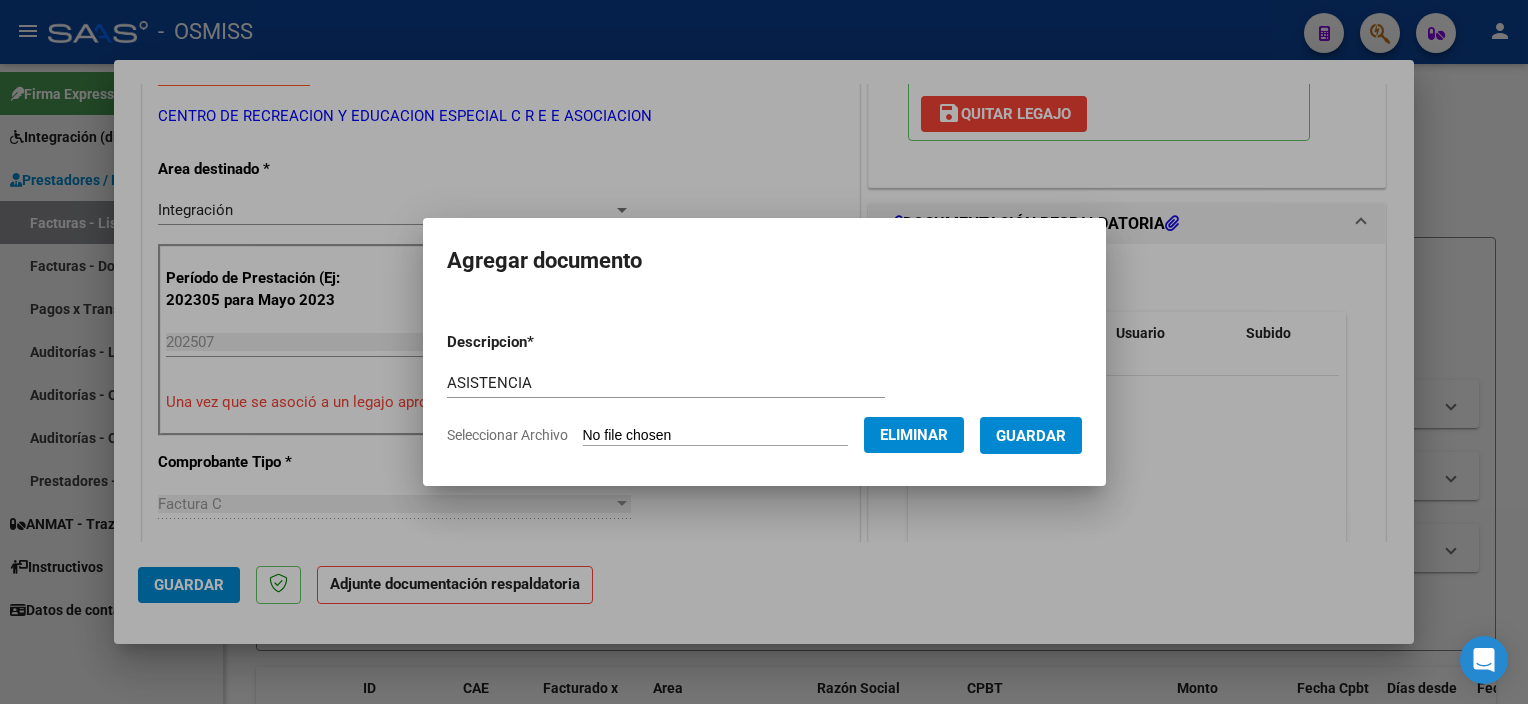 click on "Guardar" at bounding box center [1031, 436] 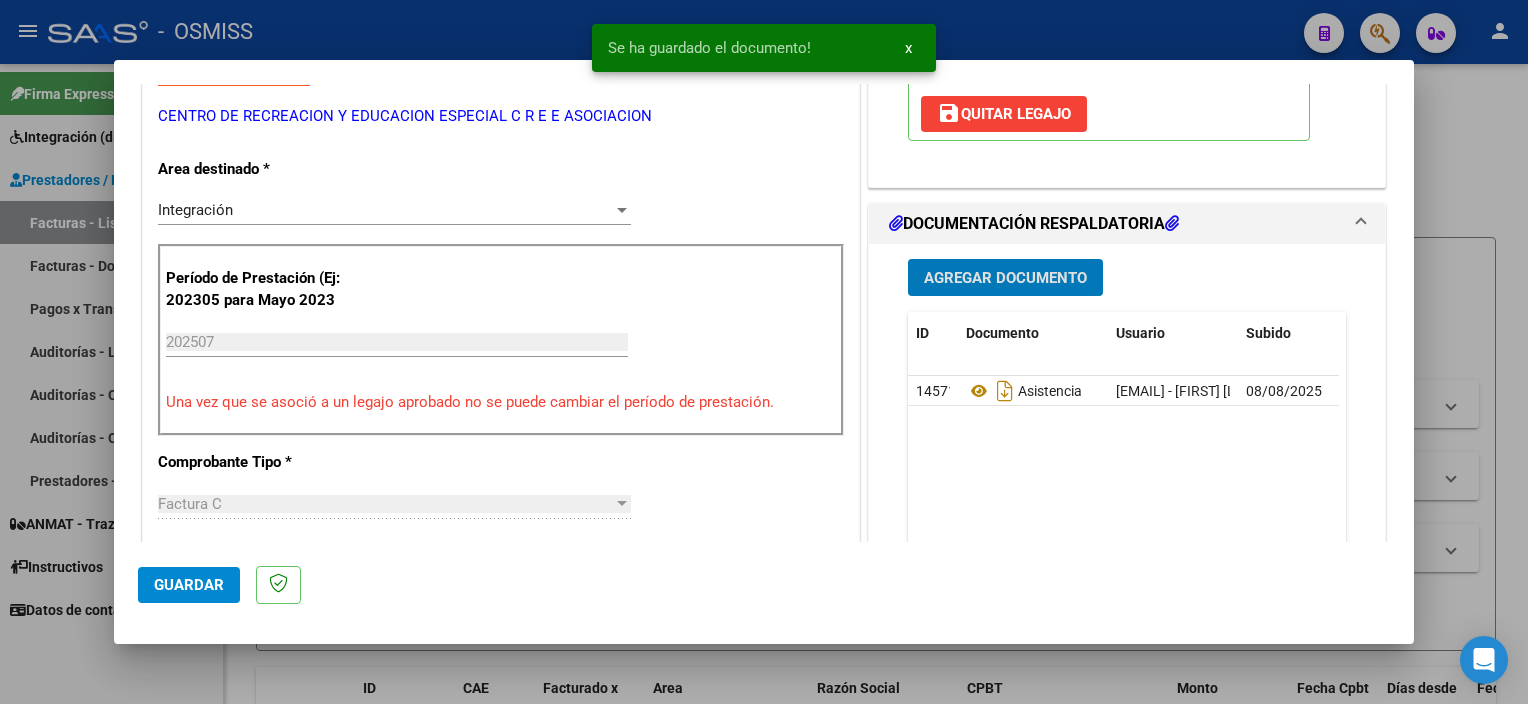 click on "Guardar" 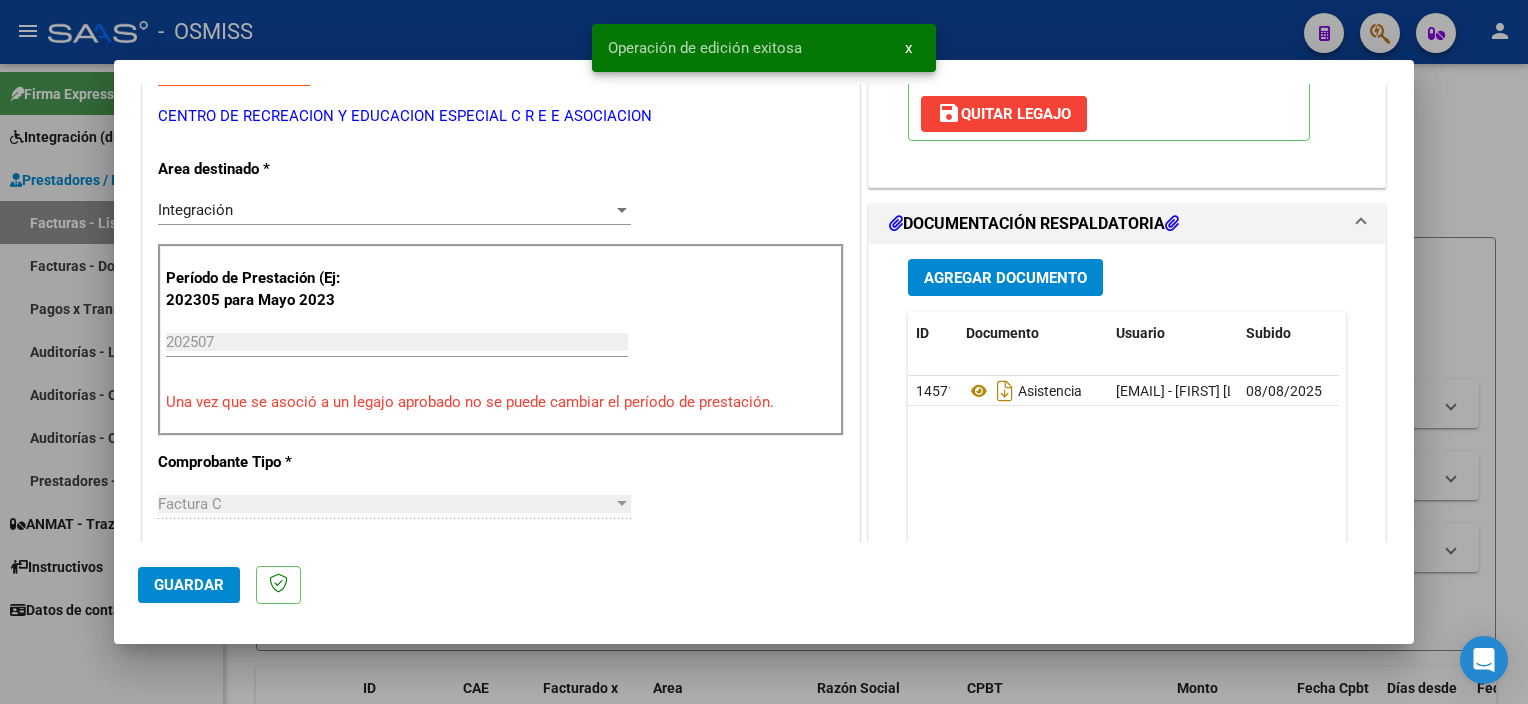 click at bounding box center [764, 352] 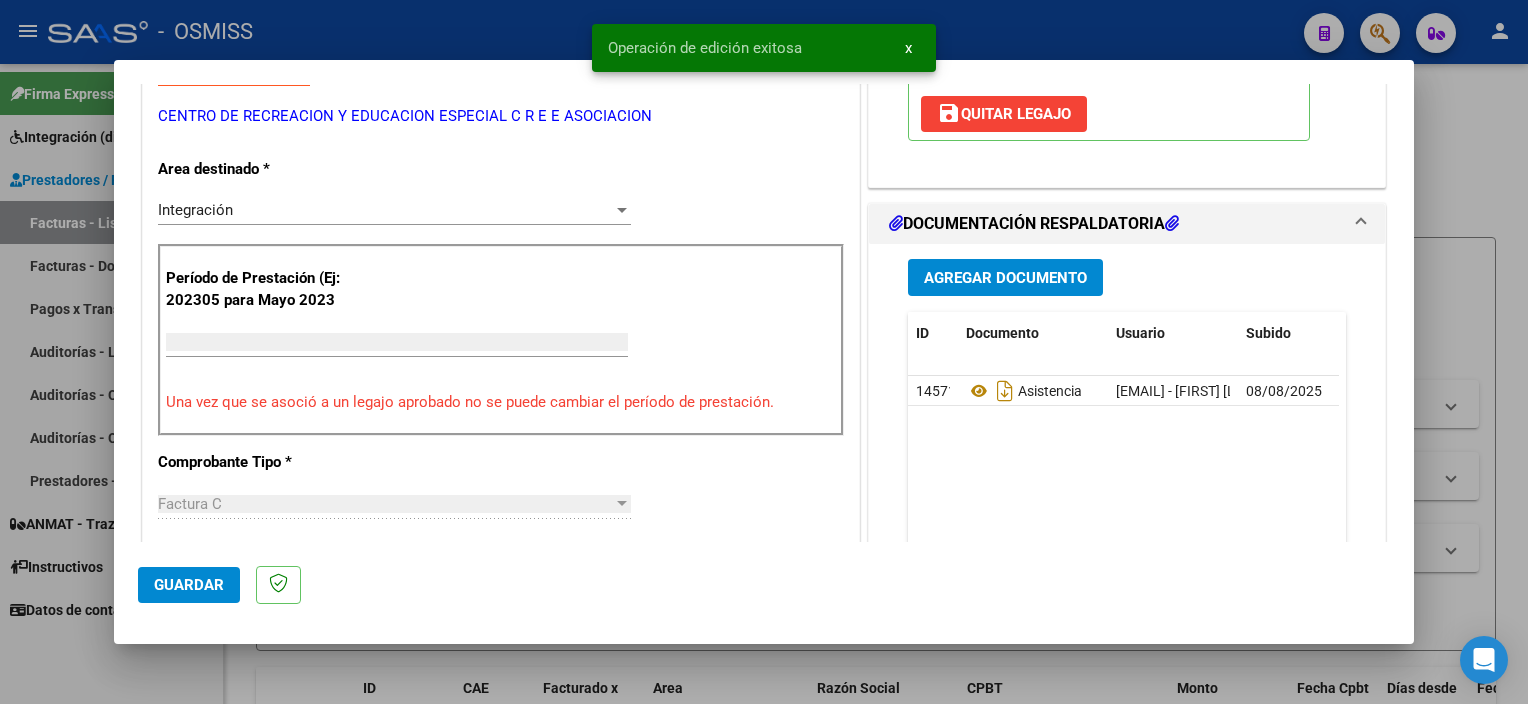 scroll, scrollTop: 350, scrollLeft: 0, axis: vertical 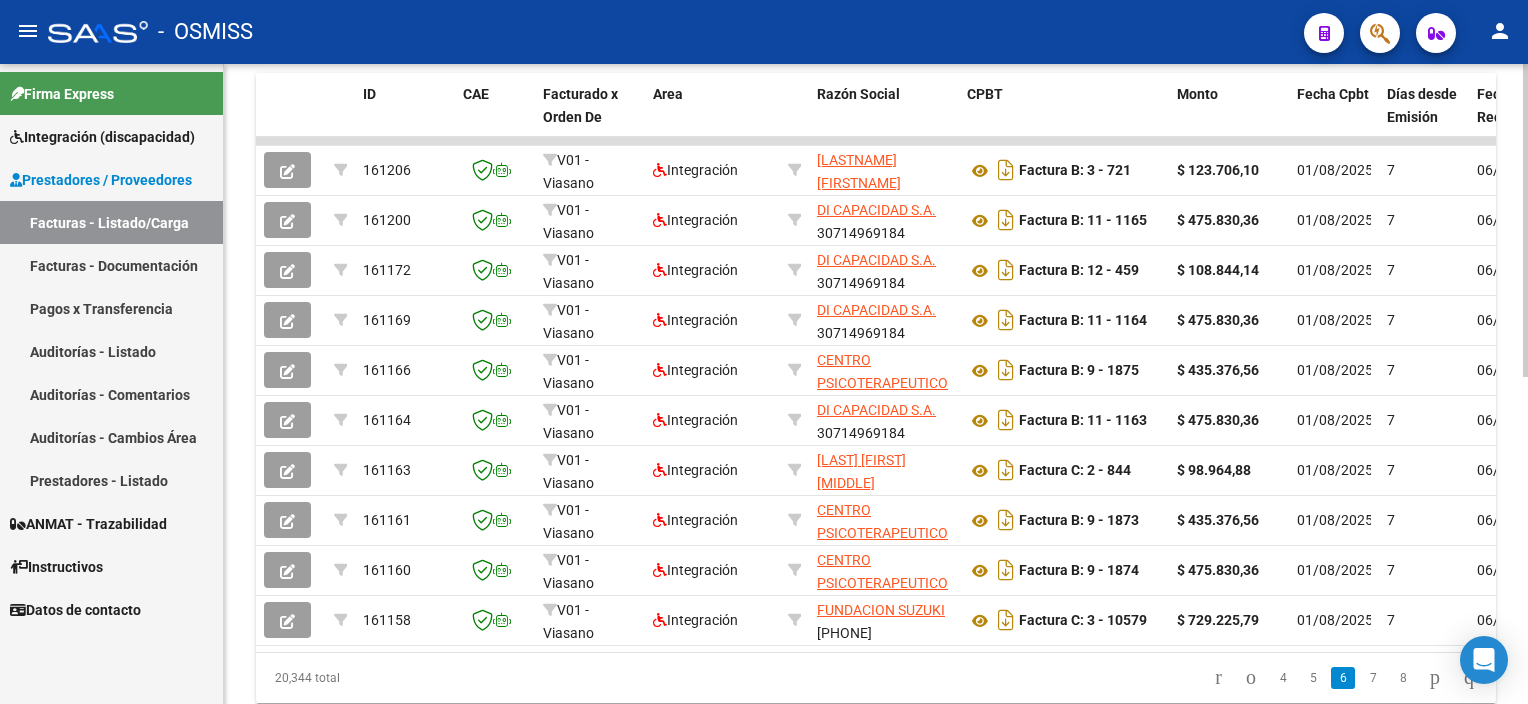 click on "menu -   OSMISS  person    Firma Express     Integración (discapacidad) Legajos    Prestadores / Proveedores Facturas - Listado/Carga Facturas - Documentación Pagos x Transferencia Auditorías - Listado Auditorías - Comentarios Auditorías - Cambios Área Prestadores - Listado    ANMAT - Trazabilidad    Instructivos    Datos de contacto  Video tutorial   PRESTADORES -> Listado de CPBTs Emitidos por Prestadores / Proveedores (alt+q)   Cargar Comprobante
Carga Masiva  cloud_download  CSV  cloud_download  EXCEL  cloud_download  Estandar   Descarga Masiva
Filtros Id Area Area Seleccionar Gerenciador Seleccionar Gerenciador Todos Confirmado Todos Cargado desde Masivo   Mostrar totalizadores   FILTROS DEL COMPROBANTE  Comprobante Tipo Comprobante Tipo Start date – End date Fec. Comprobante Desde / Hasta Días Emisión Desde(cant. días) Días Emisión Hasta(cant. días) CUIT / Razón Social Pto. Venta Nro. Comprobante Código SSS CAE Válido CAE Válido Todos Cargado Módulo Hosp. Todos Op" at bounding box center [764, 352] 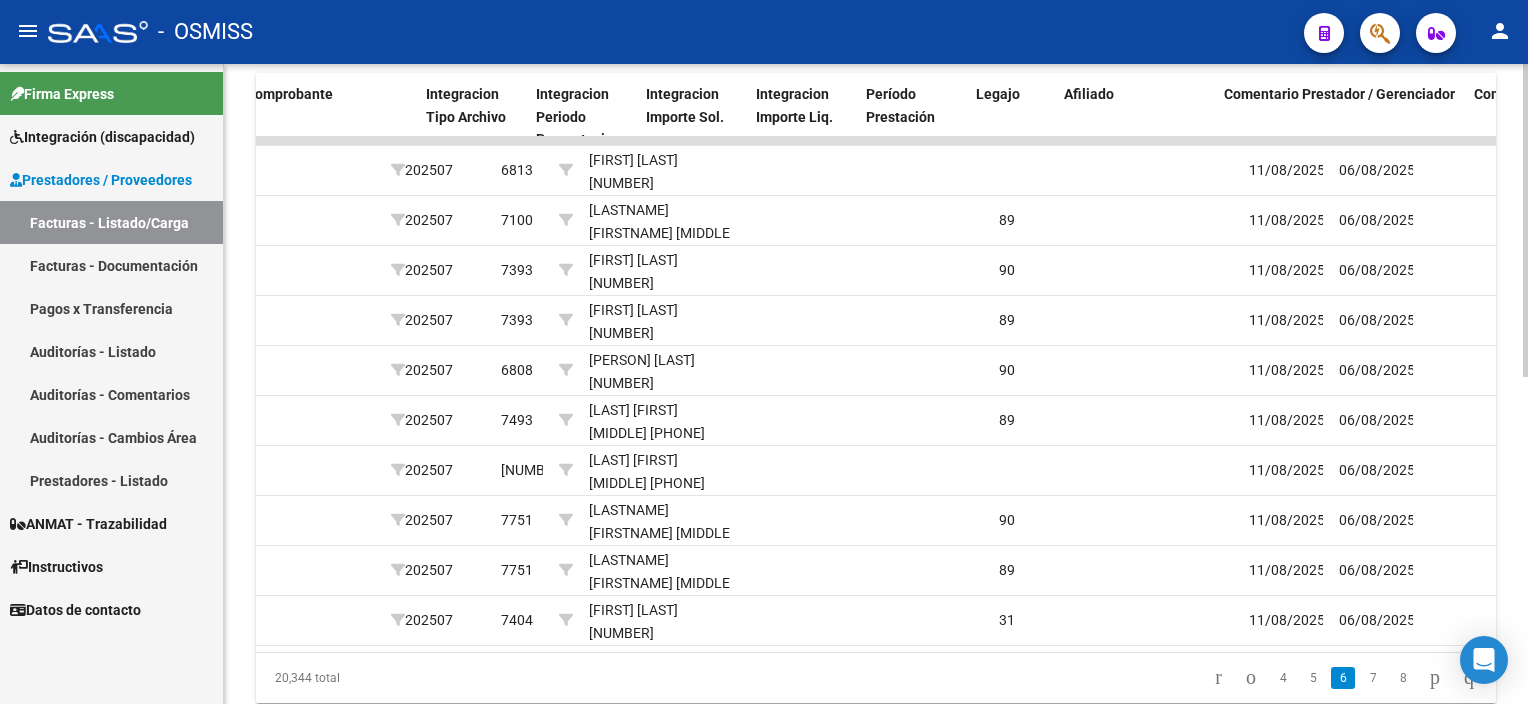 scroll, scrollTop: 0, scrollLeft: 2226, axis: horizontal 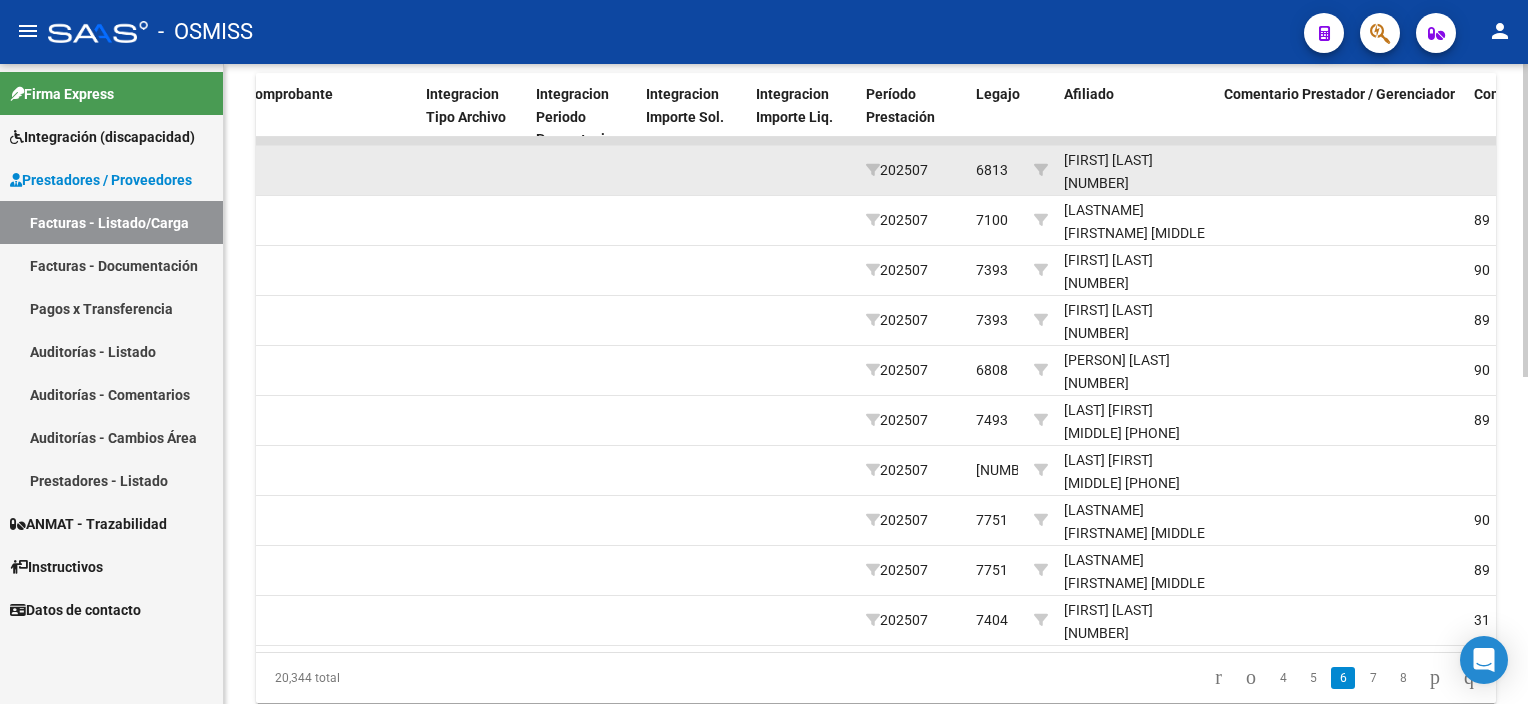 click on "[FIRST] [LAST] [NUMBER]" 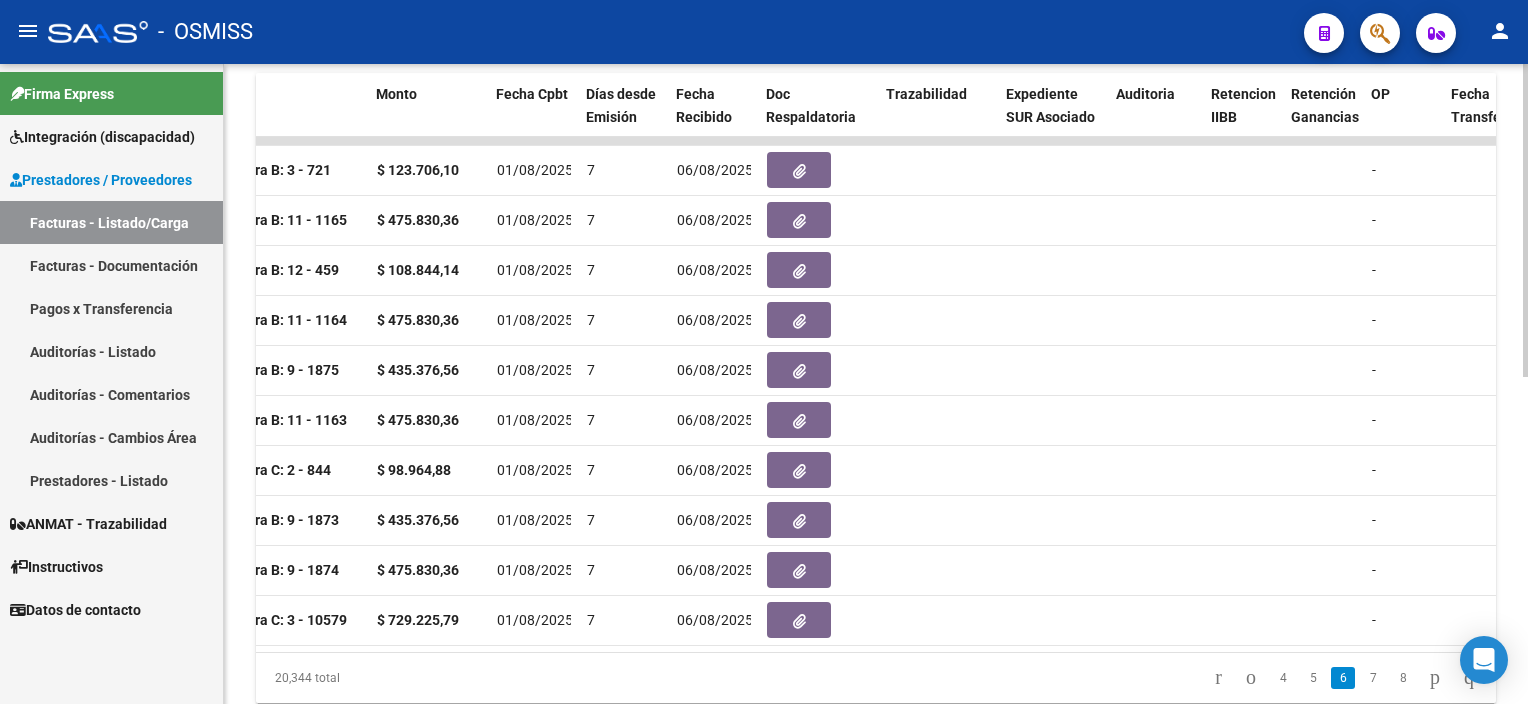 scroll, scrollTop: 0, scrollLeft: 0, axis: both 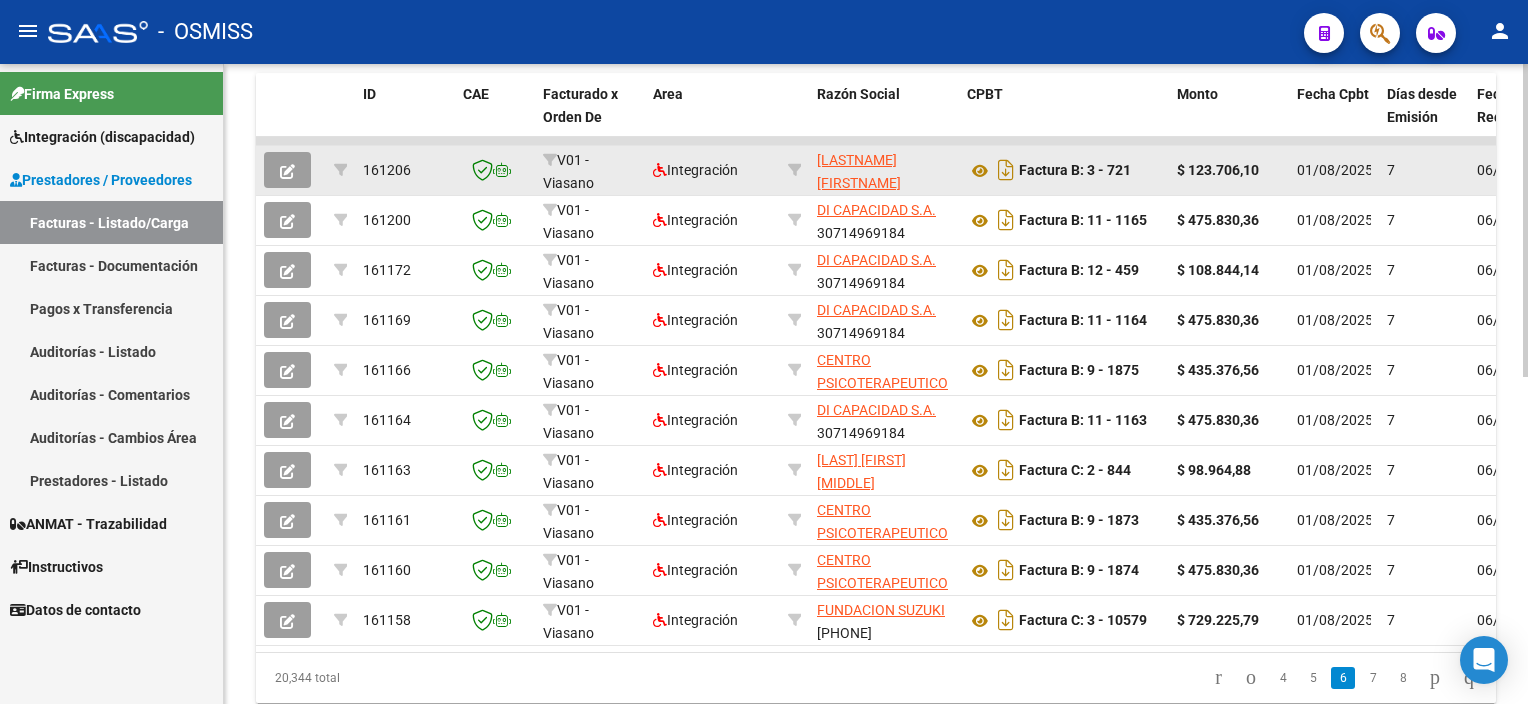 click 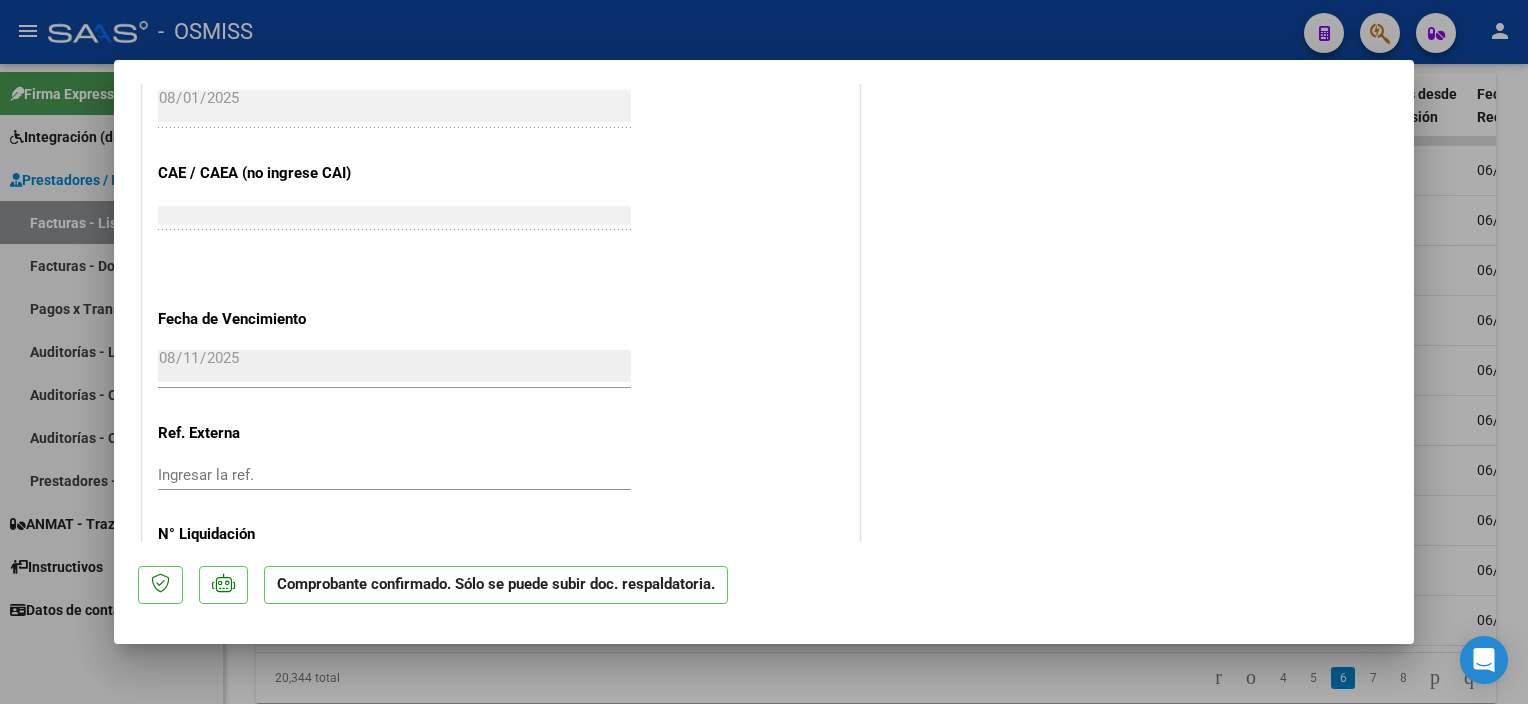 scroll, scrollTop: 1132, scrollLeft: 0, axis: vertical 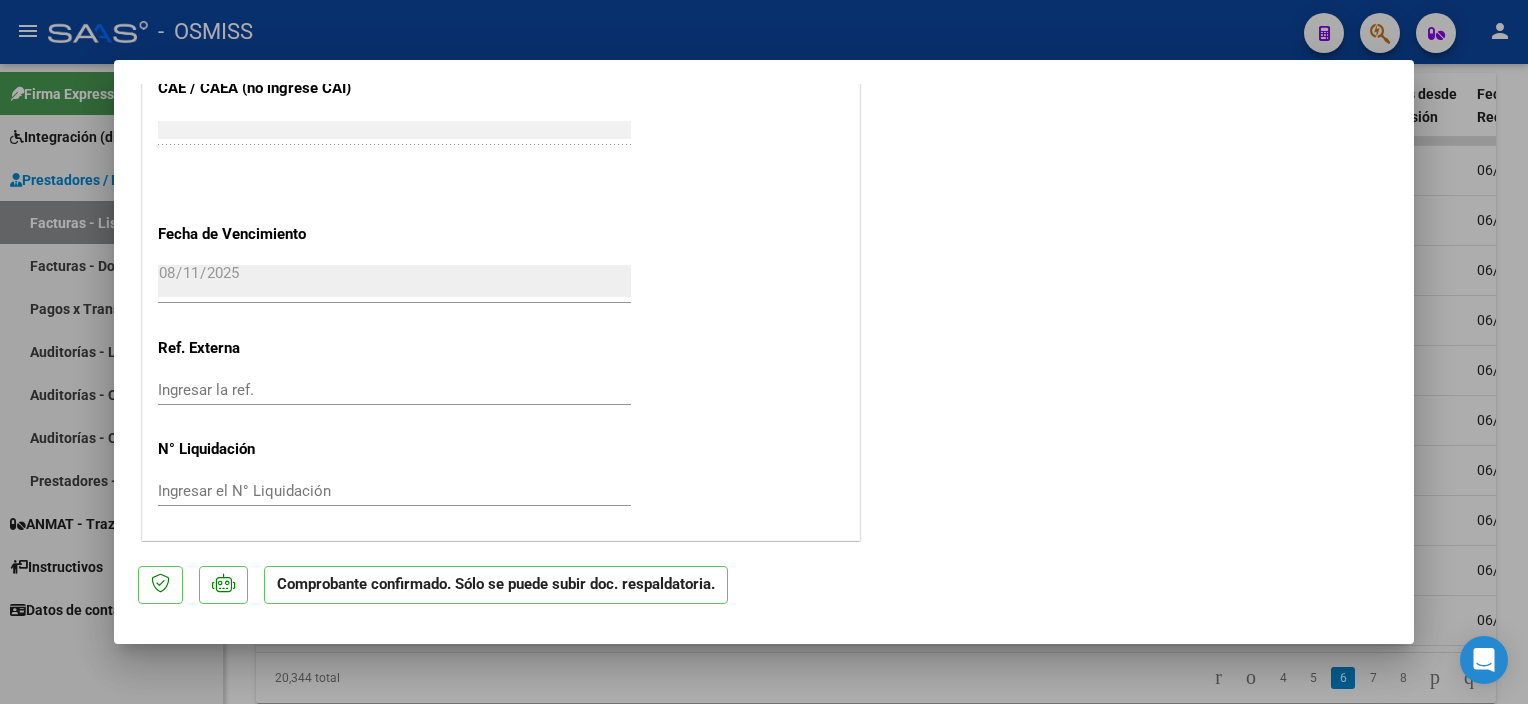 click at bounding box center (764, 352) 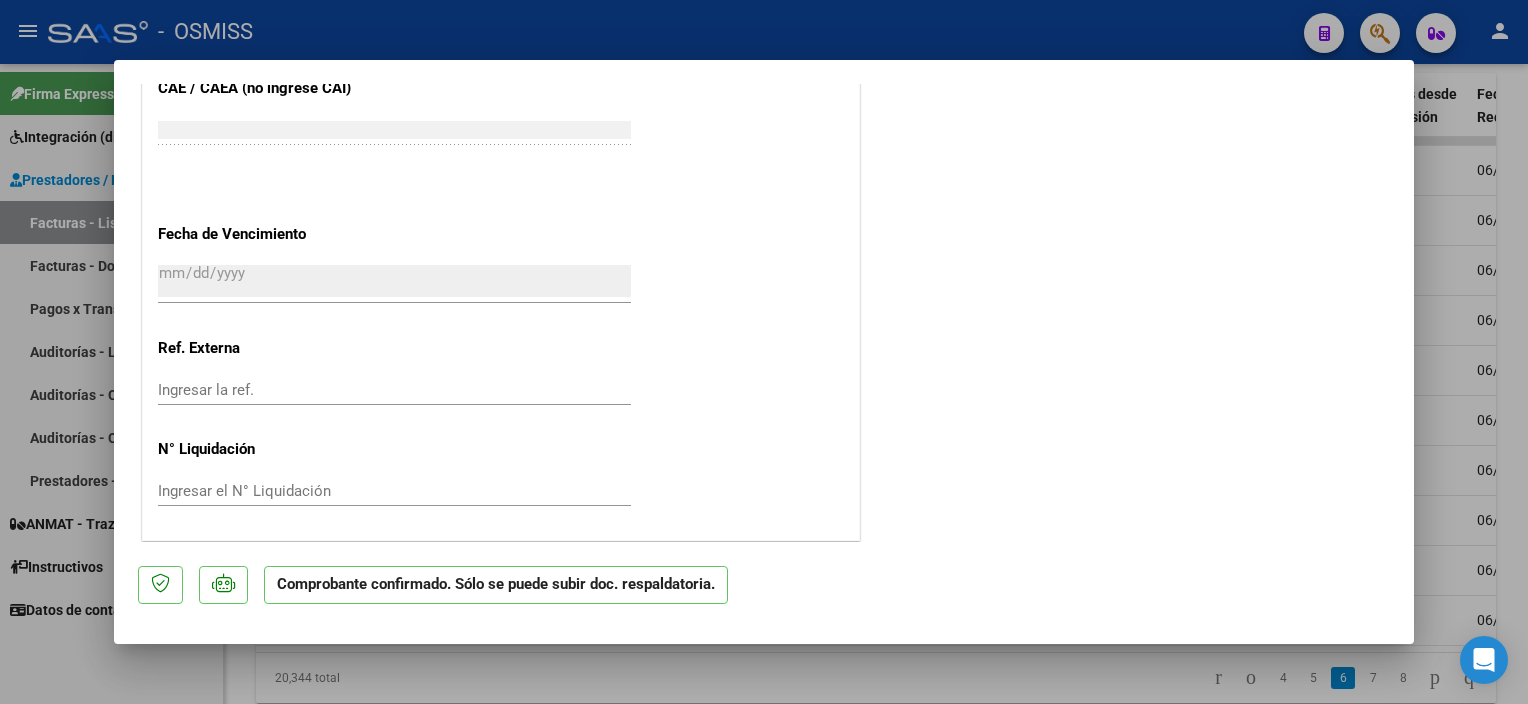 scroll, scrollTop: 1189, scrollLeft: 0, axis: vertical 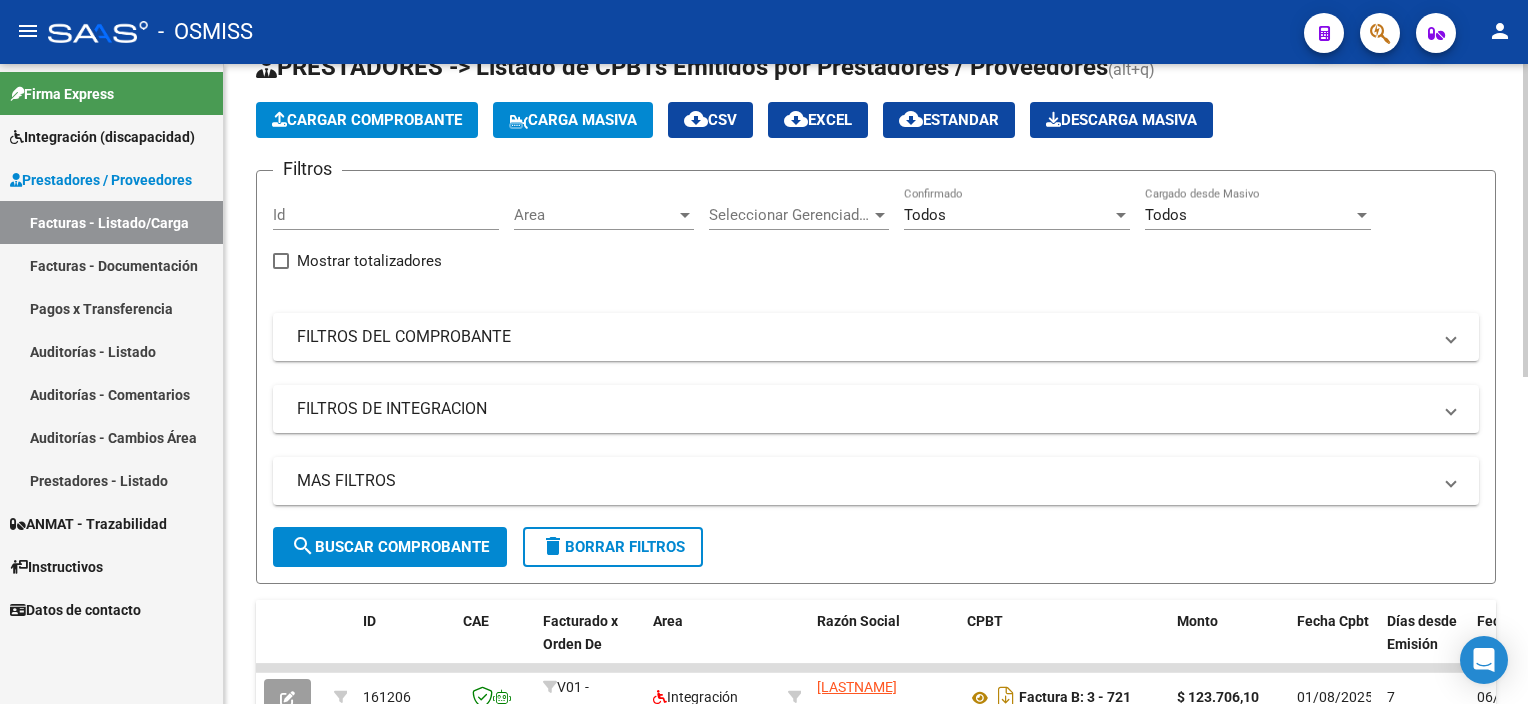 click on "Video tutorial   PRESTADORES -> Listado de CPBTs Emitidos por Prestadores / Proveedores (alt+q)   Cargar Comprobante
Carga Masiva  cloud_download  CSV  cloud_download  EXCEL  cloud_download  Estandar   Descarga Masiva
Filtros Id Area Area Seleccionar Gerenciador Seleccionar Gerenciador Todos Confirmado Todos Cargado desde Masivo   Mostrar totalizadores   FILTROS DEL COMPROBANTE  Comprobante Tipo Comprobante Tipo Start date – End date Fec. Comprobante Desde / Hasta Días Emisión Desde(cant. días) Días Emisión Hasta(cant. días) CUIT / Razón Social Pto. Venta Nro. Comprobante Código SSS CAE Válido CAE Válido Todos Cargado Módulo Hosp. Todos Tiene facturacion Apócrifa Hospital Refes  FILTROS DE INTEGRACION  Período De Prestación Campos del Archivo de Rendición Devuelto x SSS (dr_envio) Todos Rendido x SSS (dr_envio) Tipo de Registro Tipo de Registro Período Presentación Período Presentación Campos del Legajo Asociado (preaprobación) Afiliado Legajo (cuil/nombre) Todos  MAS FILTROS  Op" 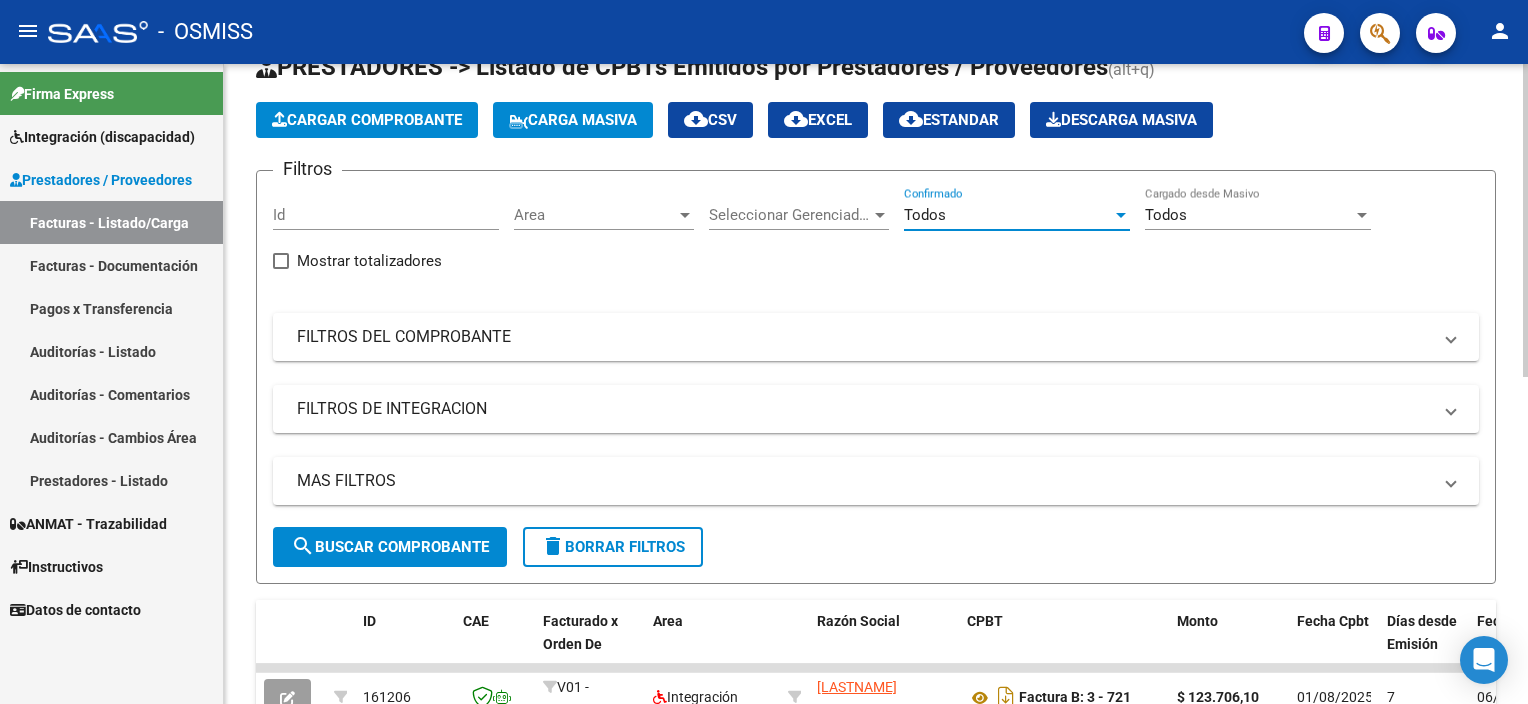 click at bounding box center [1121, 215] 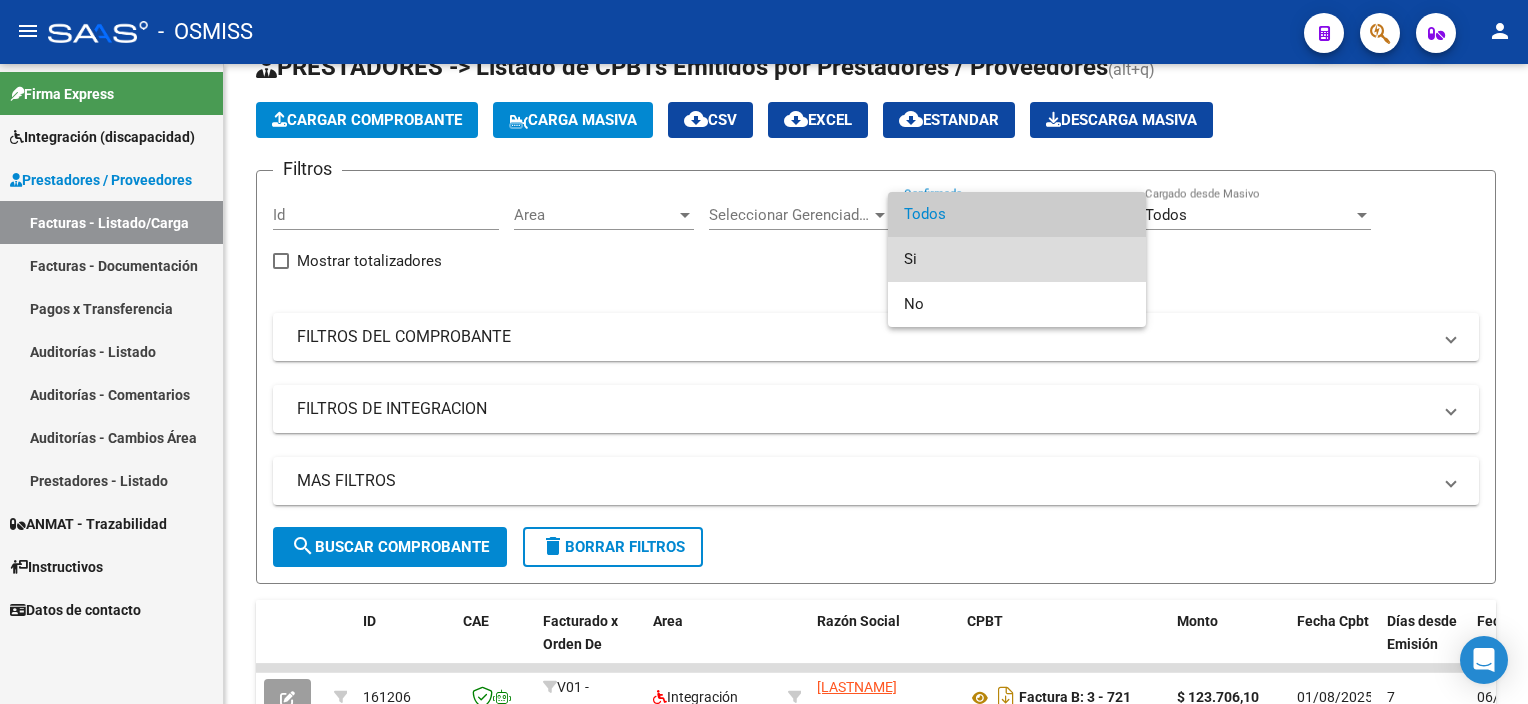 click on "Si" at bounding box center [1017, 259] 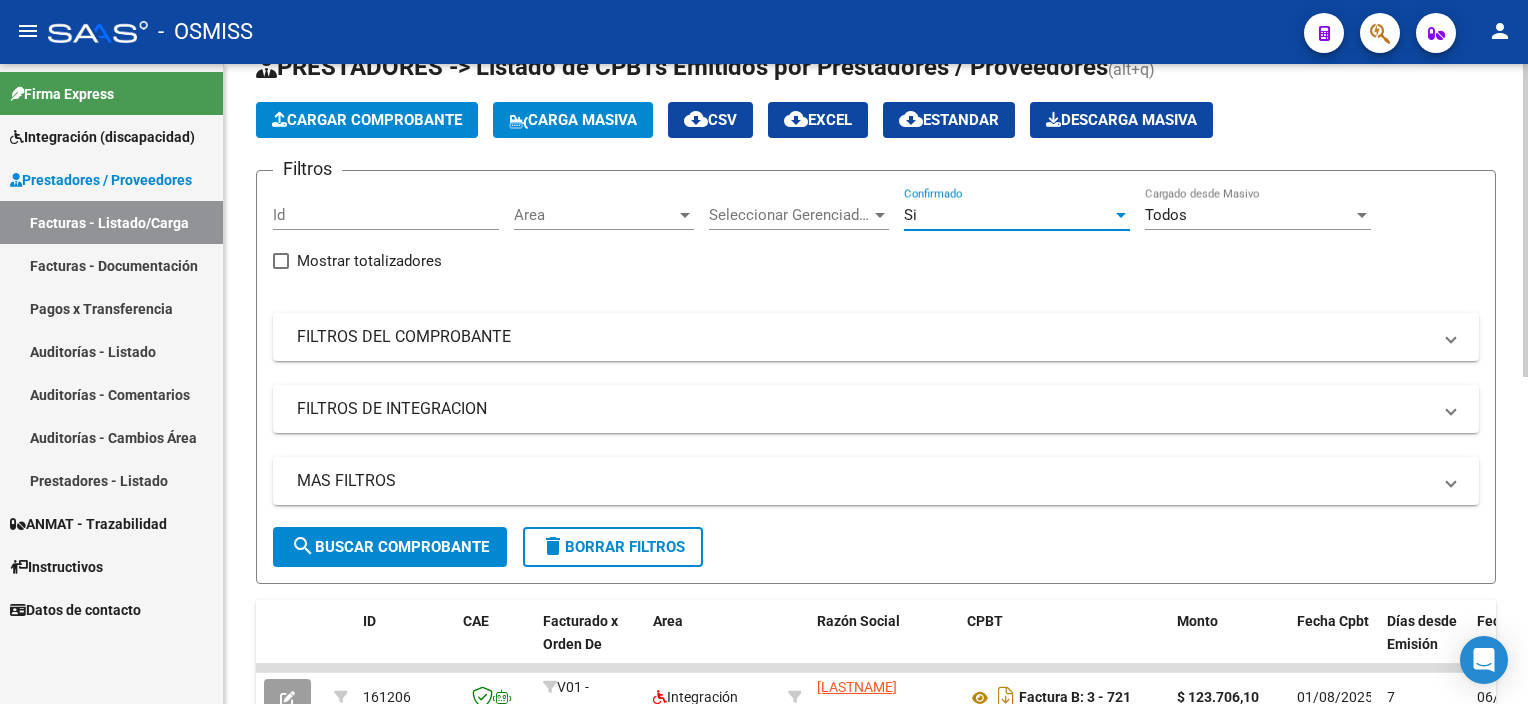 click on "Si" at bounding box center (1008, 215) 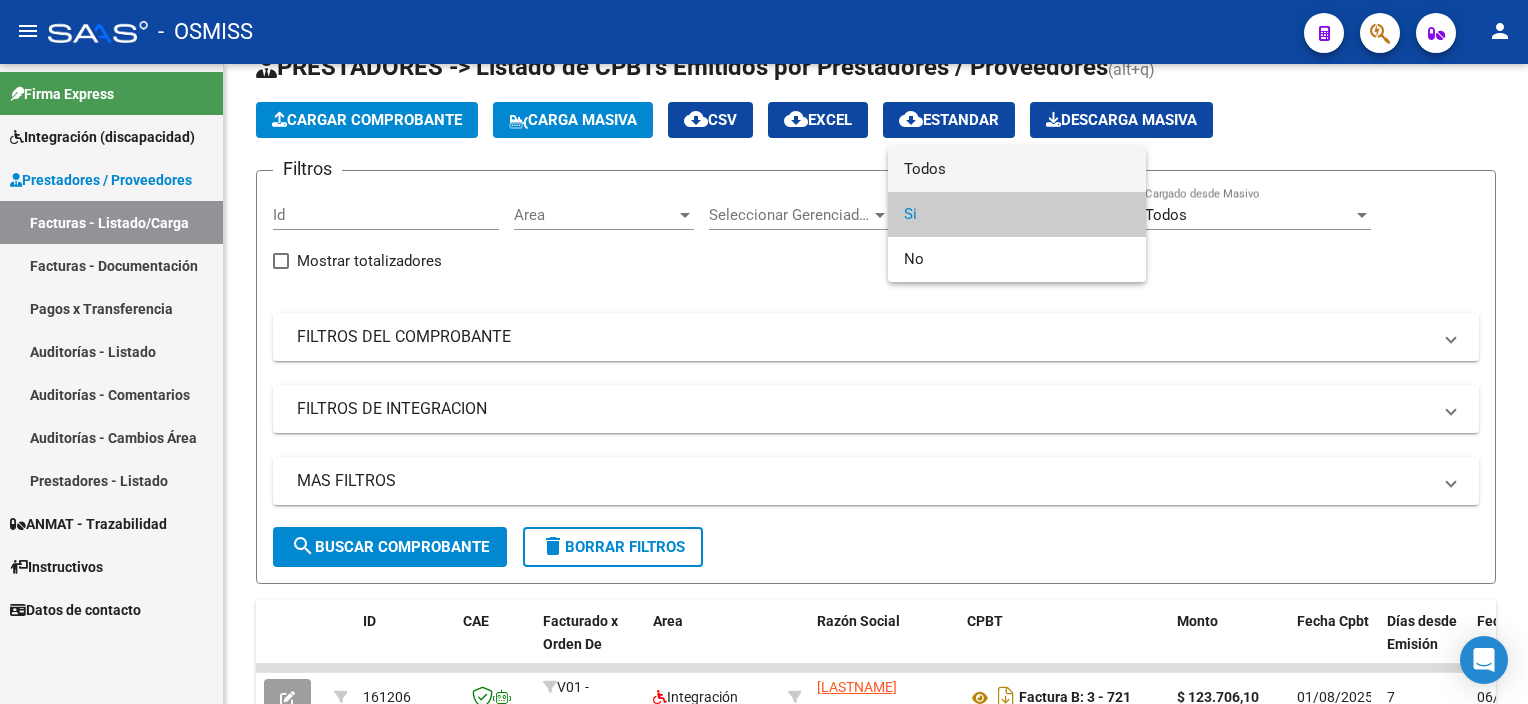 click on "Todos" at bounding box center [1017, 169] 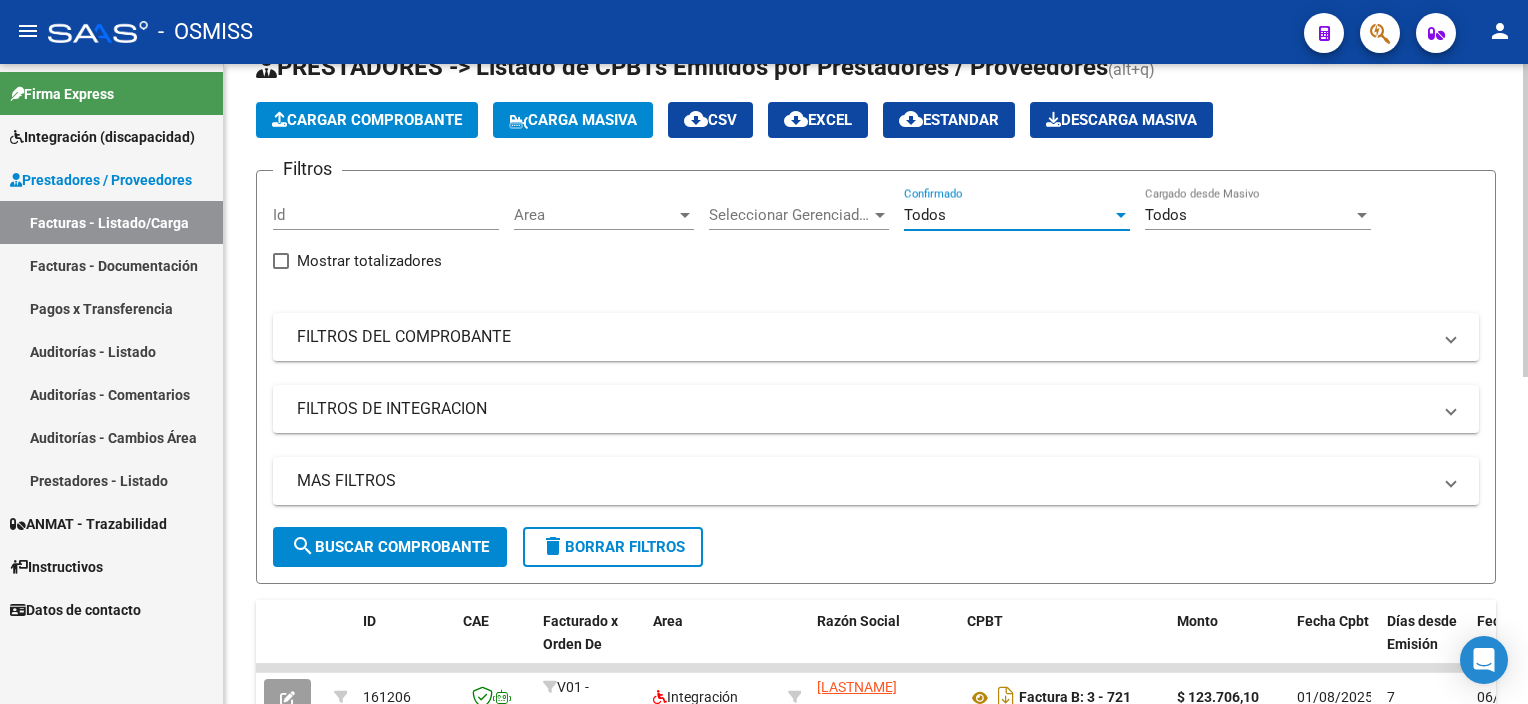 click on "search  Buscar Comprobante" 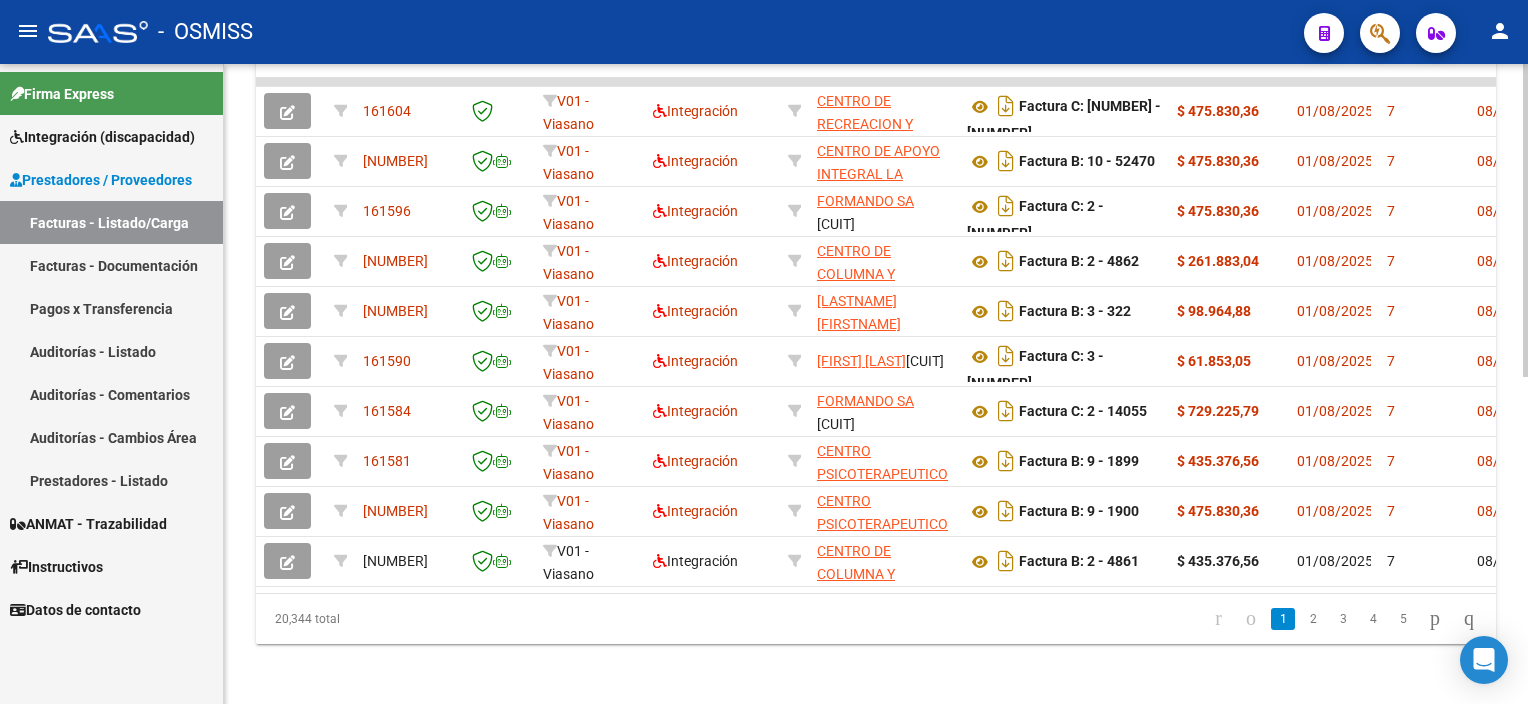 scroll, scrollTop: 652, scrollLeft: 0, axis: vertical 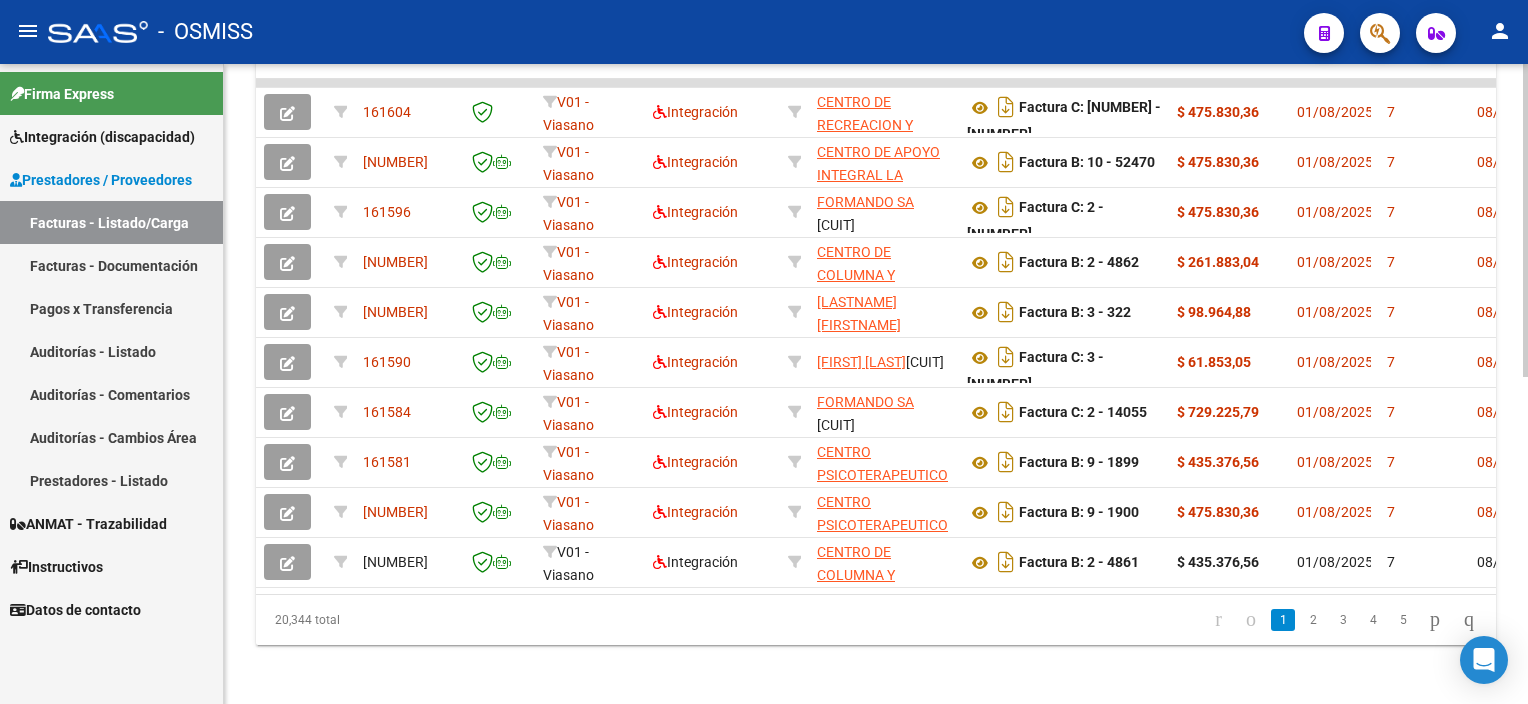 click on "menu -   OSMISS  person    Firma Express     Integración (discapacidad) Legajos    Prestadores / Proveedores Facturas - Listado/Carga Facturas - Documentación Pagos x Transferencia Auditorías - Listado Auditorías - Comentarios Auditorías - Cambios Área Prestadores - Listado    ANMAT - Trazabilidad    Instructivos    Datos de contacto  Video tutorial   PRESTADORES -> Listado de CPBTs Emitidos por Prestadores / Proveedores (alt+q)   Cargar Comprobante
Carga Masiva  cloud_download  CSV  cloud_download  EXCEL  cloud_download  Estandar   Descarga Masiva
Filtros Id Area Area Seleccionar Gerenciador Seleccionar Gerenciador Todos Confirmado Todos Cargado desde Masivo   Mostrar totalizadores   FILTROS DEL COMPROBANTE  Comprobante Tipo Comprobante Tipo Start date – End date Fec. Comprobante Desde / Hasta Días Emisión Desde(cant. días) Días Emisión Hasta(cant. días) CUIT / Razón Social Pto. Venta Nro. Comprobante Código SSS CAE Válido CAE Válido Todos Cargado Módulo Hosp. Todos Op" at bounding box center (764, 352) 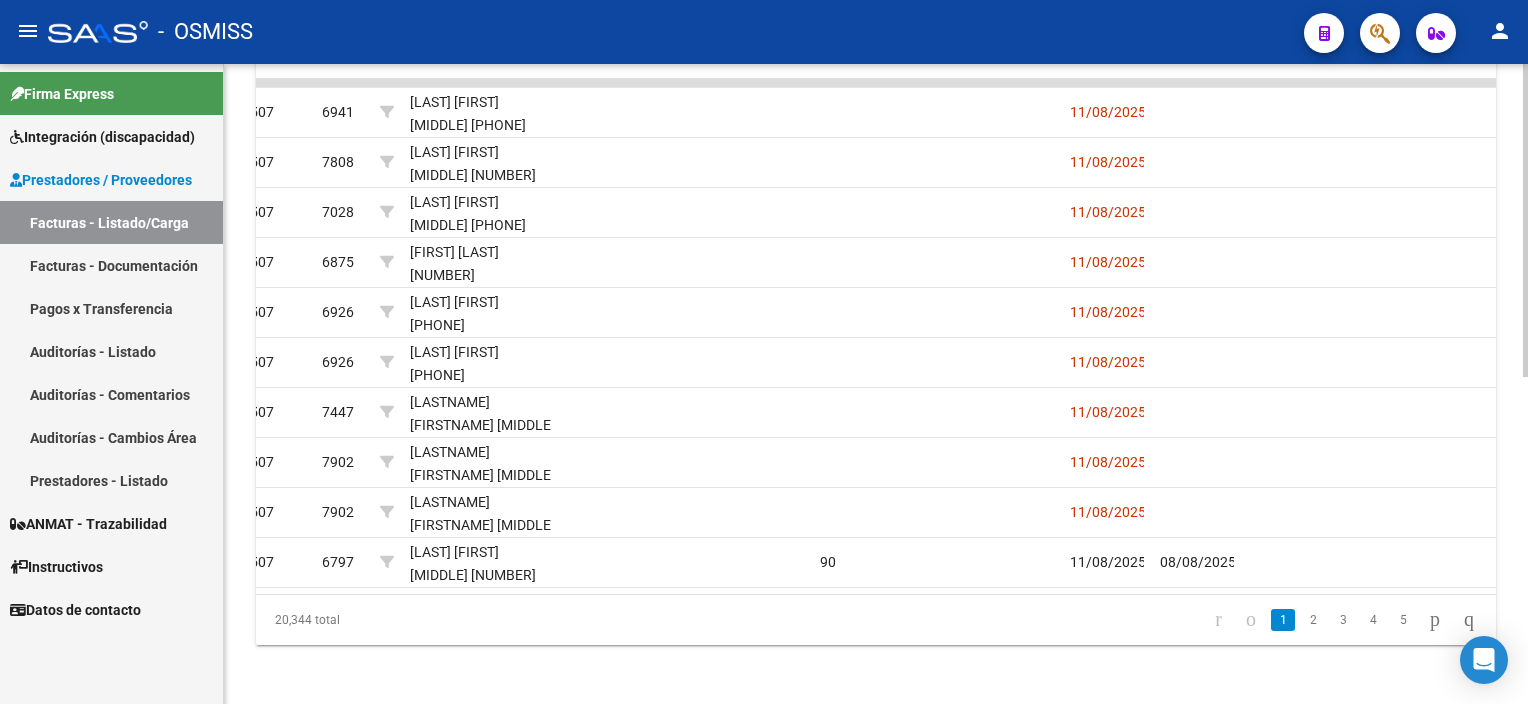 scroll, scrollTop: 0, scrollLeft: 2884, axis: horizontal 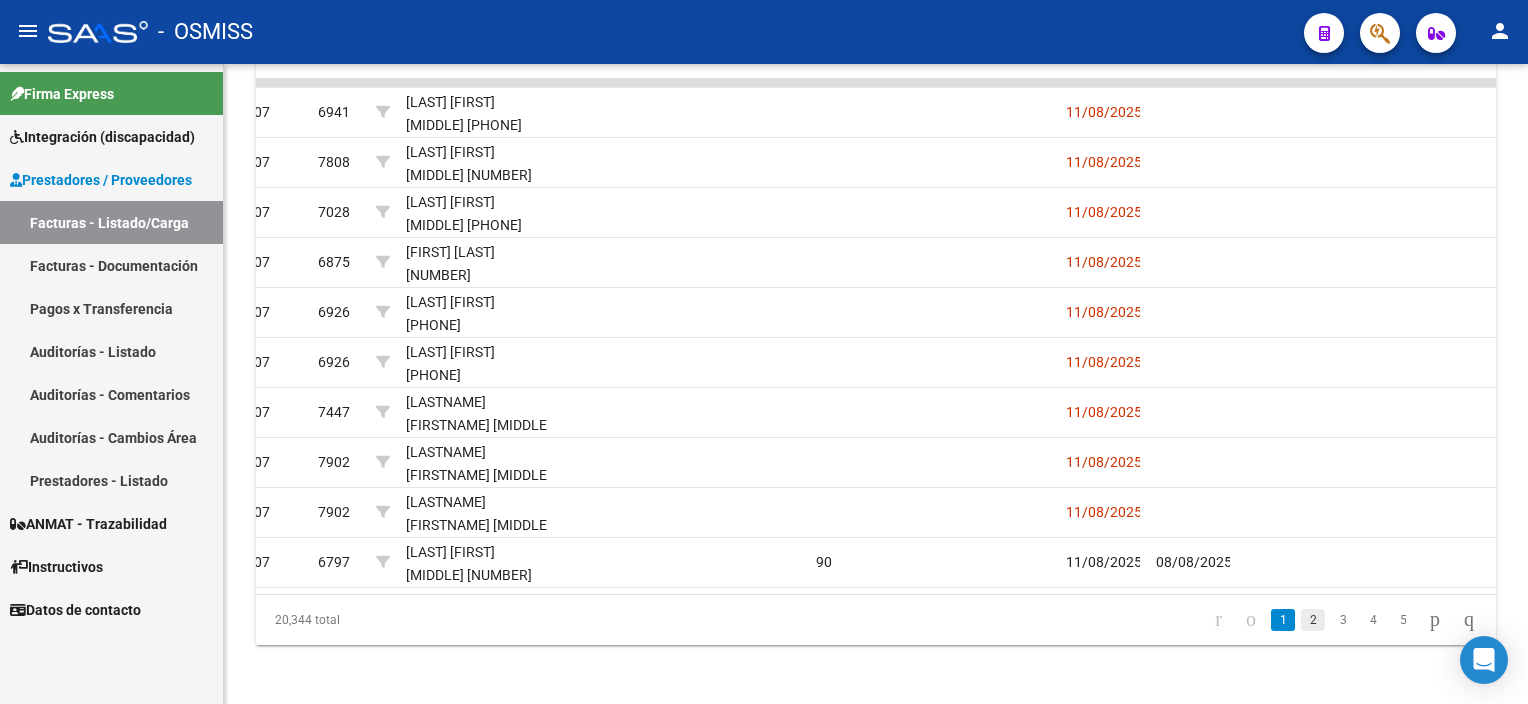 click on "2" 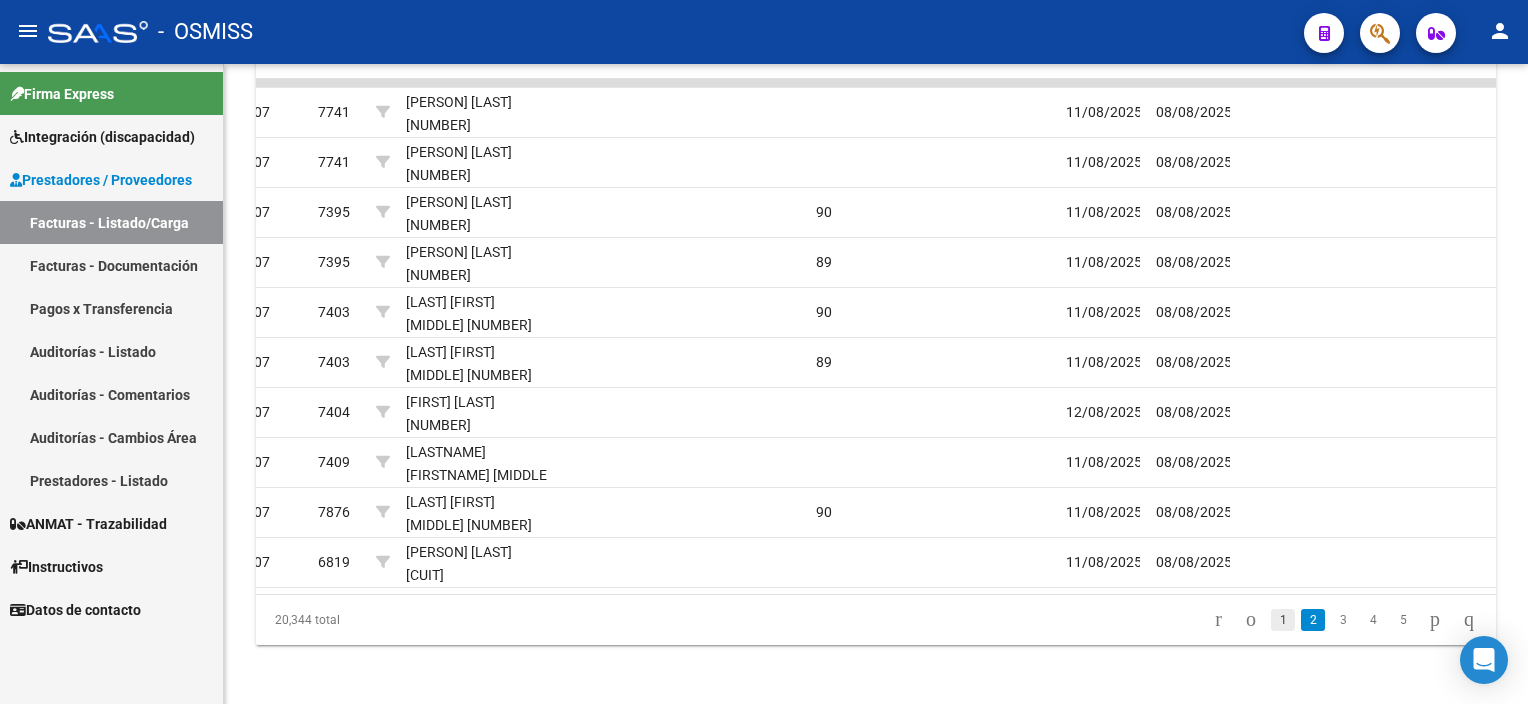 click on "1" 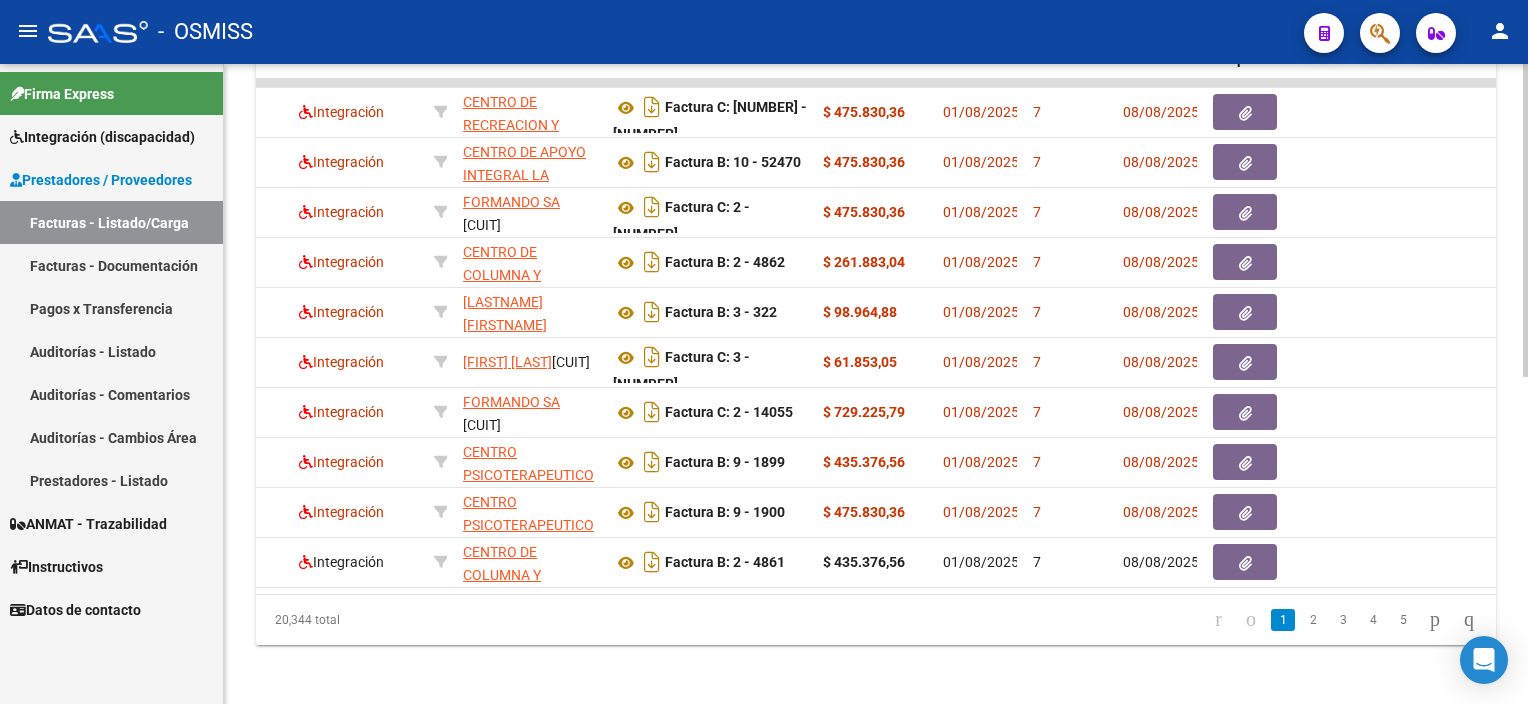 scroll, scrollTop: 0, scrollLeft: 0, axis: both 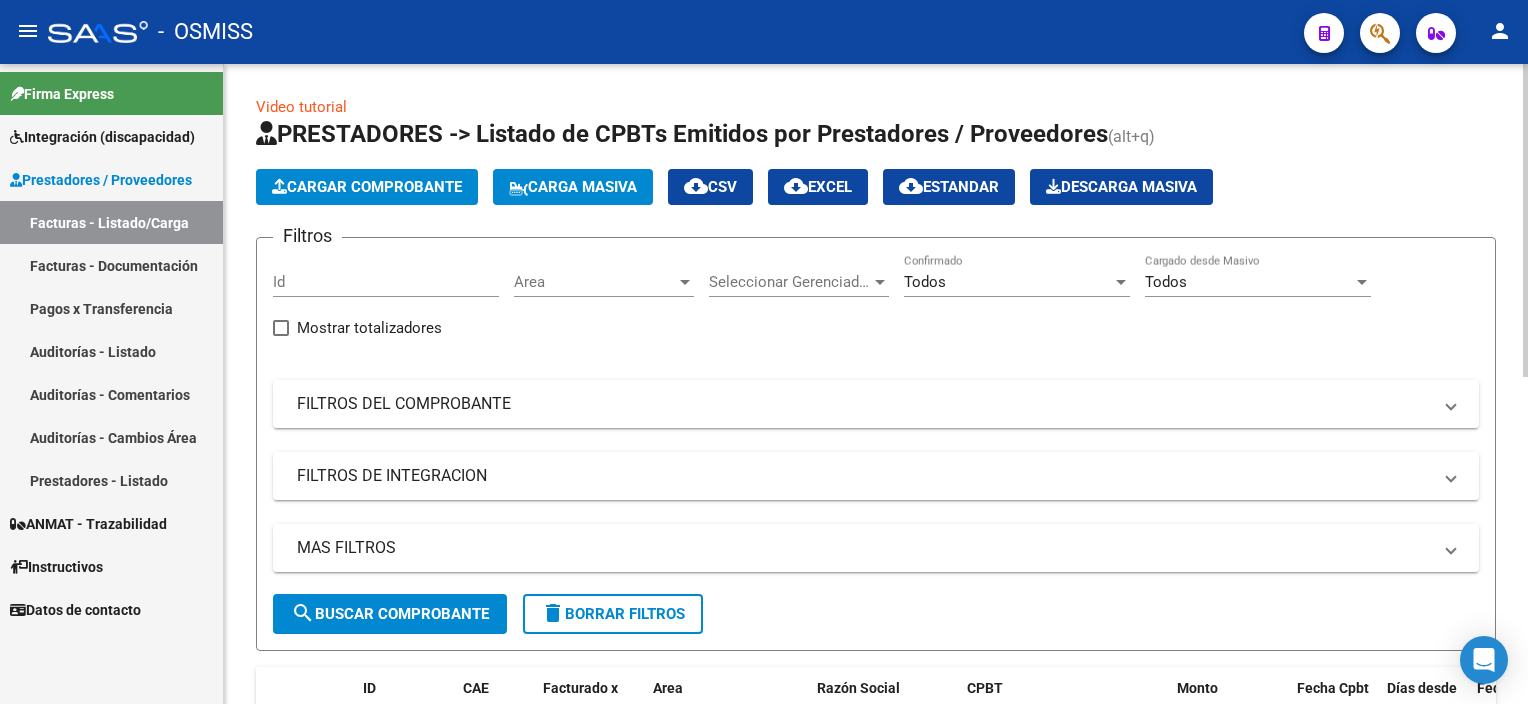 click on "Video tutorial   PRESTADORES -> Listado de CPBTs Emitidos por Prestadores / Proveedores (alt+q)   Cargar Comprobante
Carga Masiva  cloud_download  CSV  cloud_download  EXCEL  cloud_download  Estandar   Descarga Masiva
Filtros Id Area Area Seleccionar Gerenciador Seleccionar Gerenciador Todos Confirmado Todos Cargado desde Masivo   Mostrar totalizadores   FILTROS DEL COMPROBANTE  Comprobante Tipo Comprobante Tipo Start date – End date Fec. Comprobante Desde / Hasta Días Emisión Desde(cant. días) Días Emisión Hasta(cant. días) CUIT / Razón Social Pto. Venta Nro. Comprobante Código SSS CAE Válido CAE Válido Todos Cargado Módulo Hosp. Todos Tiene facturacion Apócrifa Hospital Refes  FILTROS DE INTEGRACION  Período De Prestación Campos del Archivo de Rendición Devuelto x SSS (dr_envio) Todos Rendido x SSS (dr_envio) Tipo de Registro Tipo de Registro Período Presentación Período Presentación Campos del Legajo Asociado (preaprobación) Afiliado Legajo (cuil/nombre) Todos  MAS FILTROS  Op" 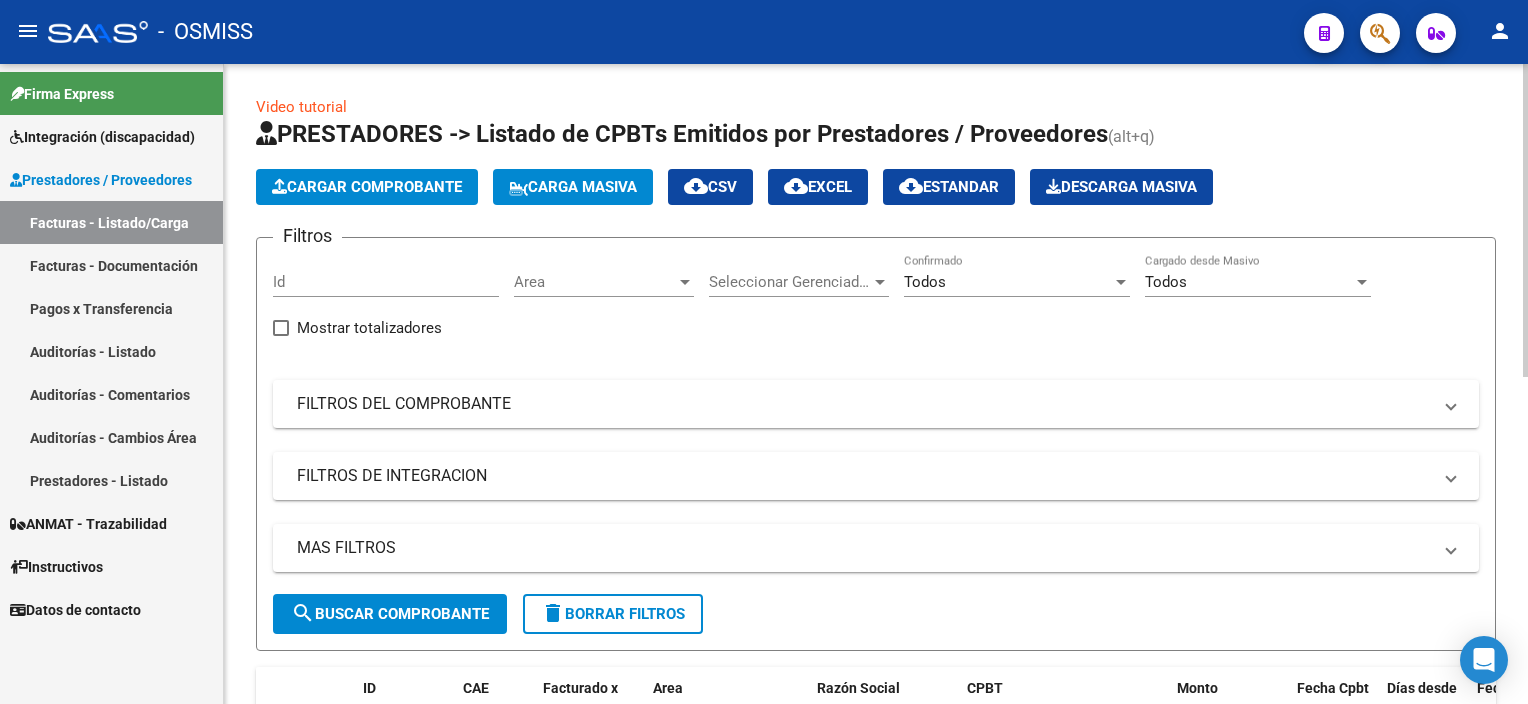click on "Cargar Comprobante" 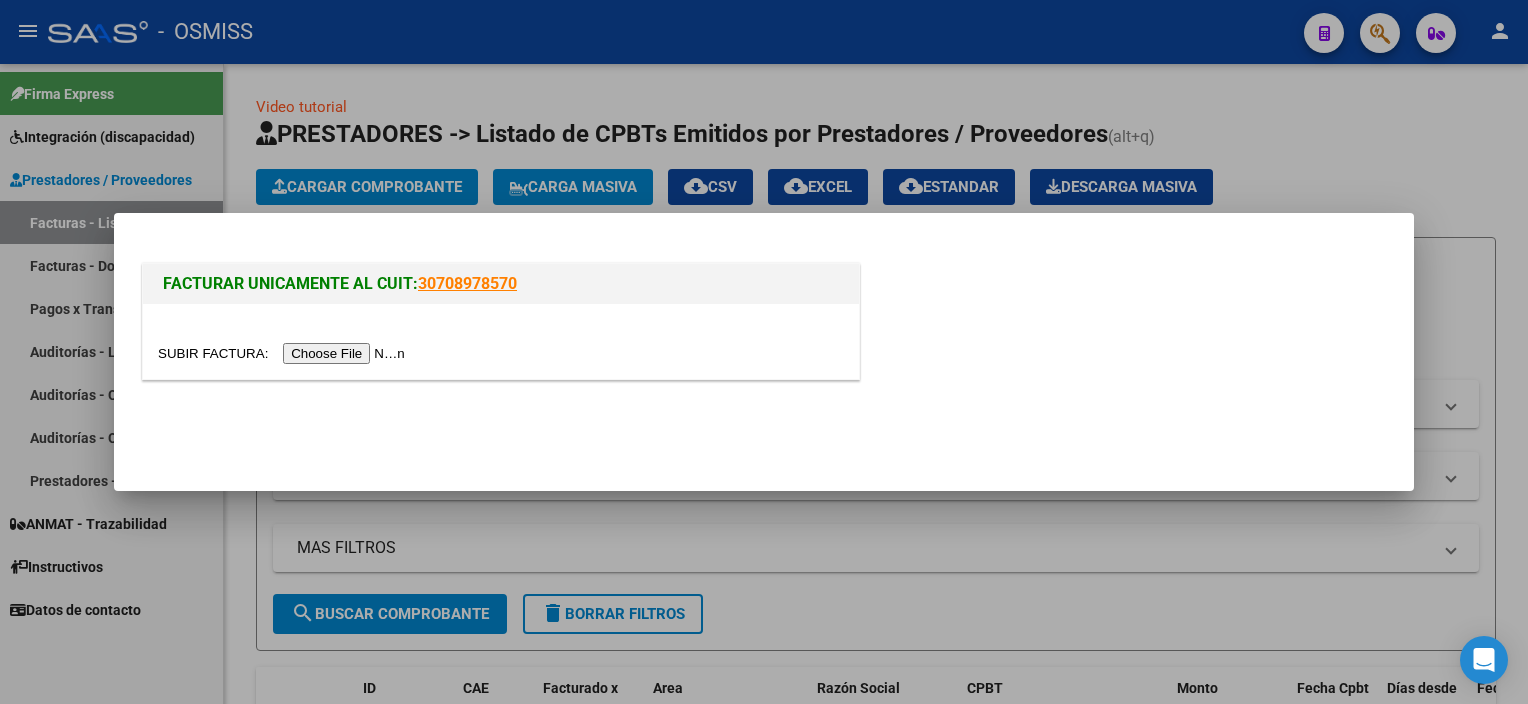 click at bounding box center (284, 353) 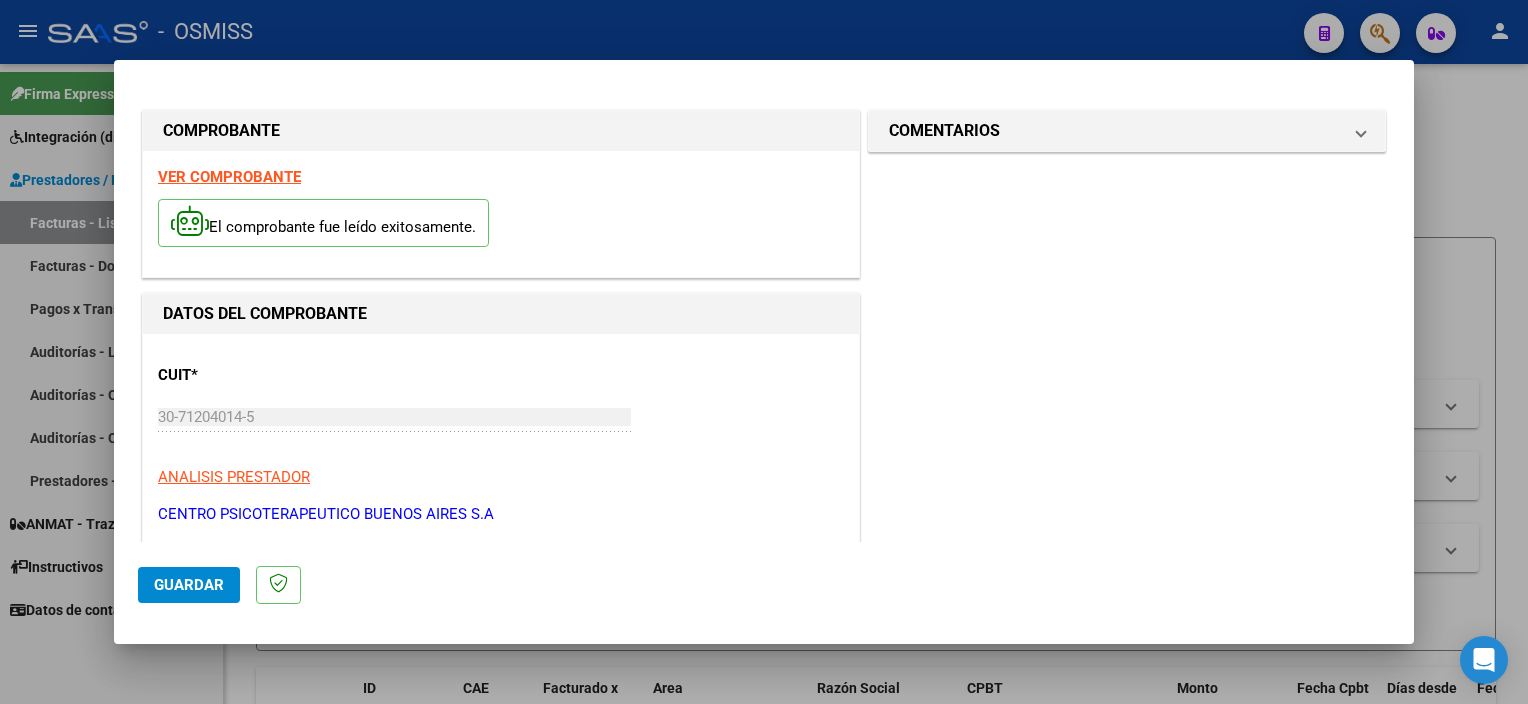 scroll, scrollTop: 295, scrollLeft: 0, axis: vertical 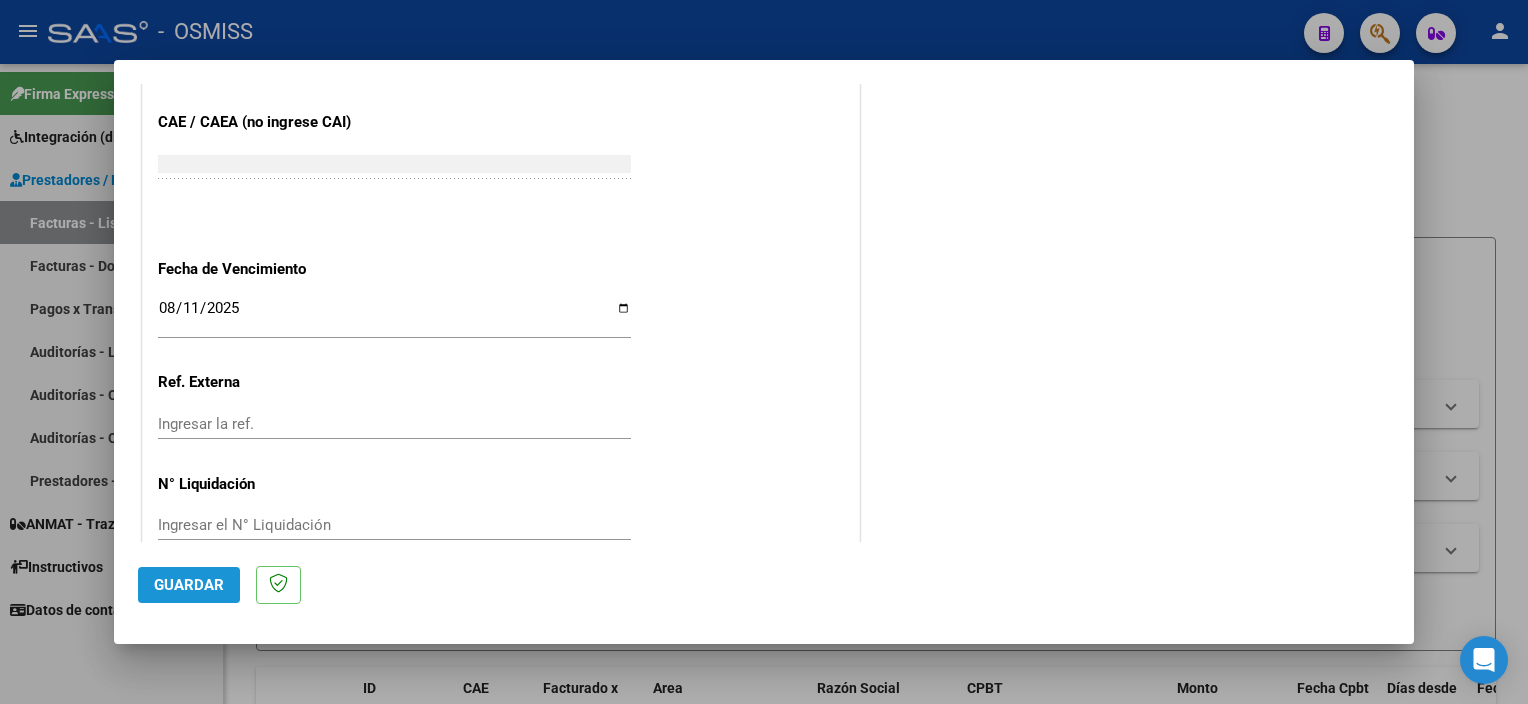click on "Guardar" 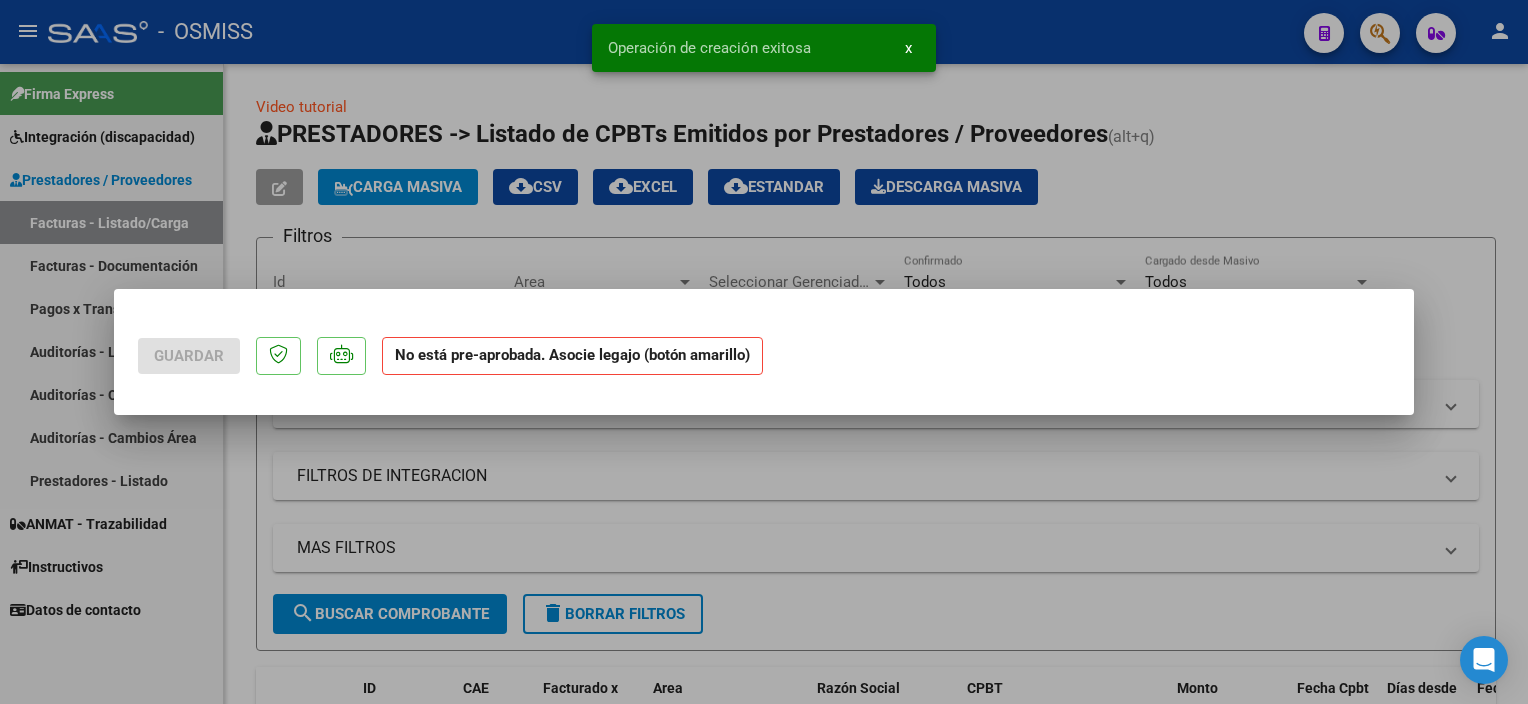 scroll, scrollTop: 0, scrollLeft: 0, axis: both 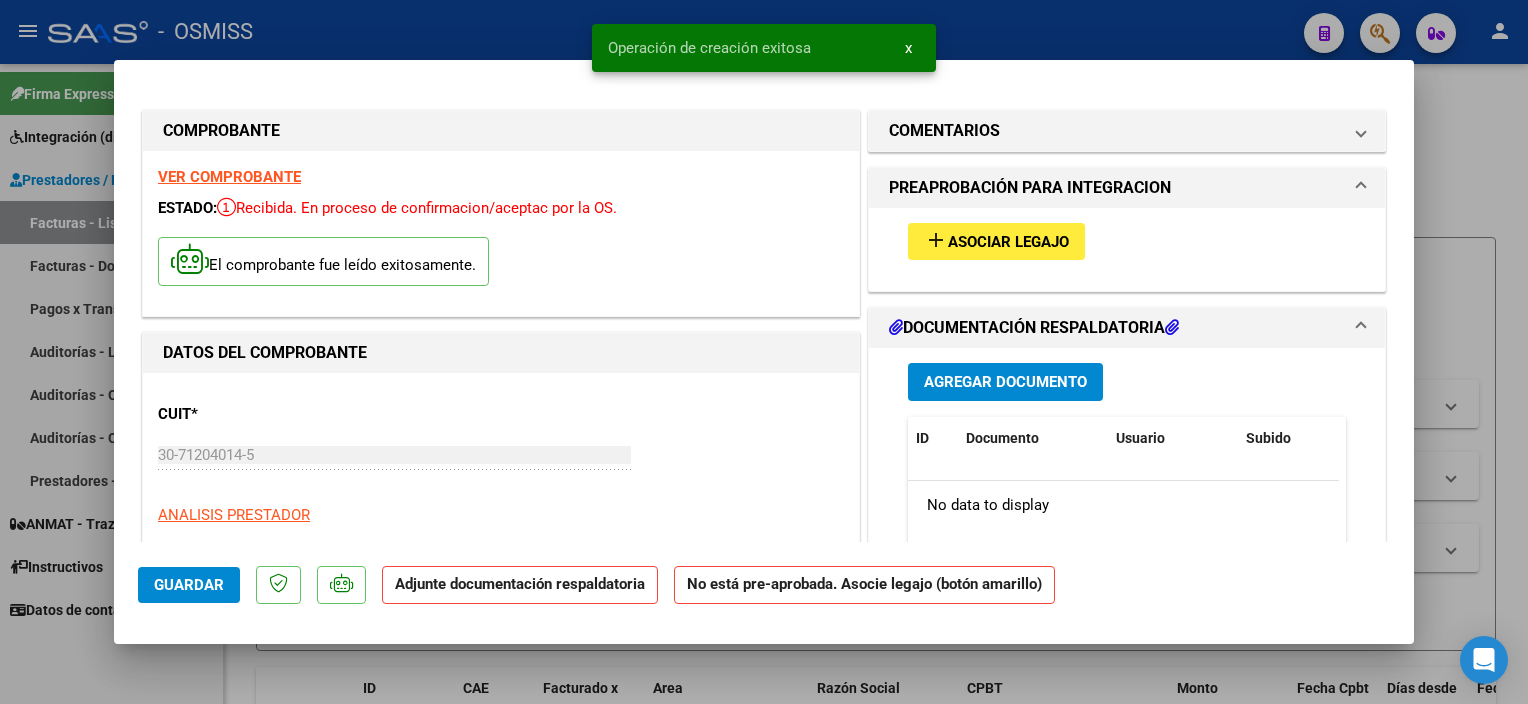 click on "Asociar Legajo" at bounding box center [1008, 242] 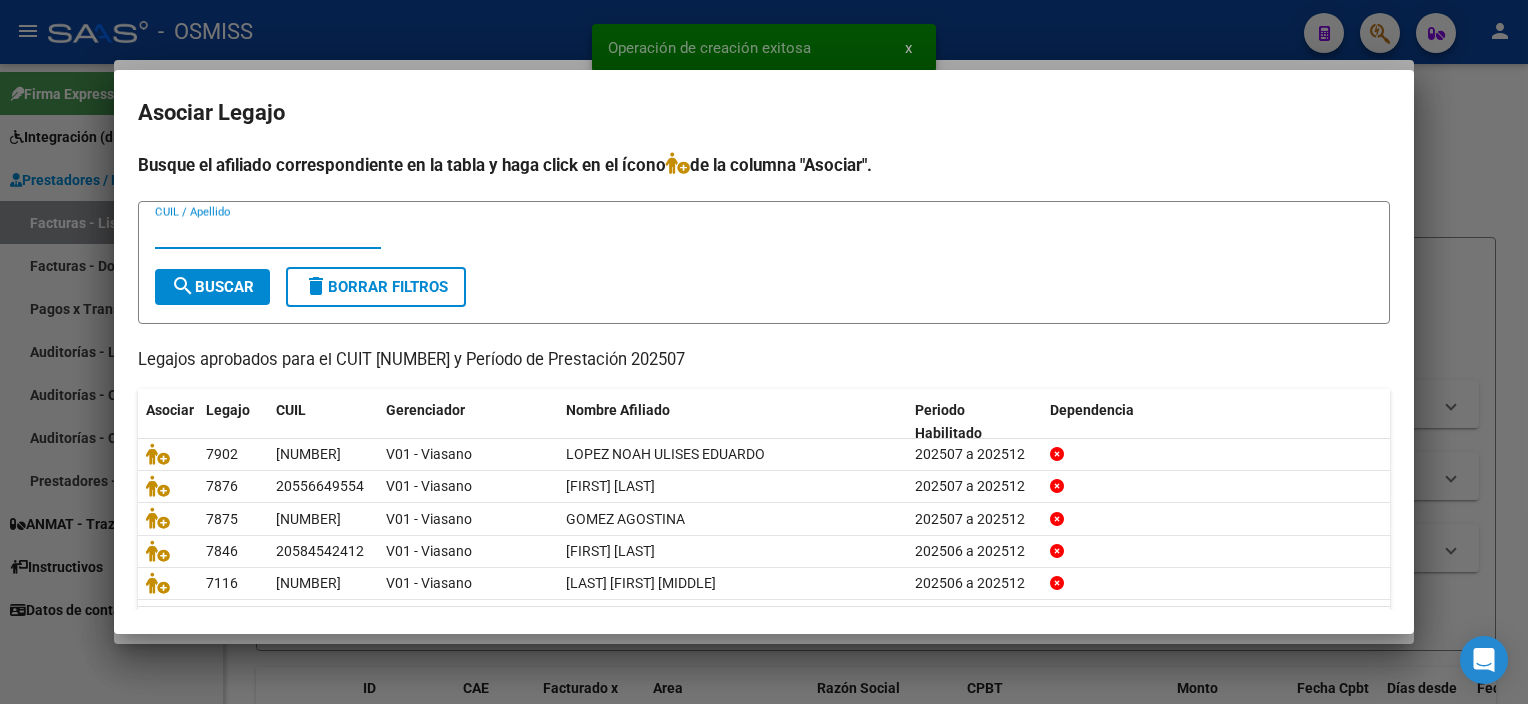 click on "CUIL / Apellido" at bounding box center [268, 233] 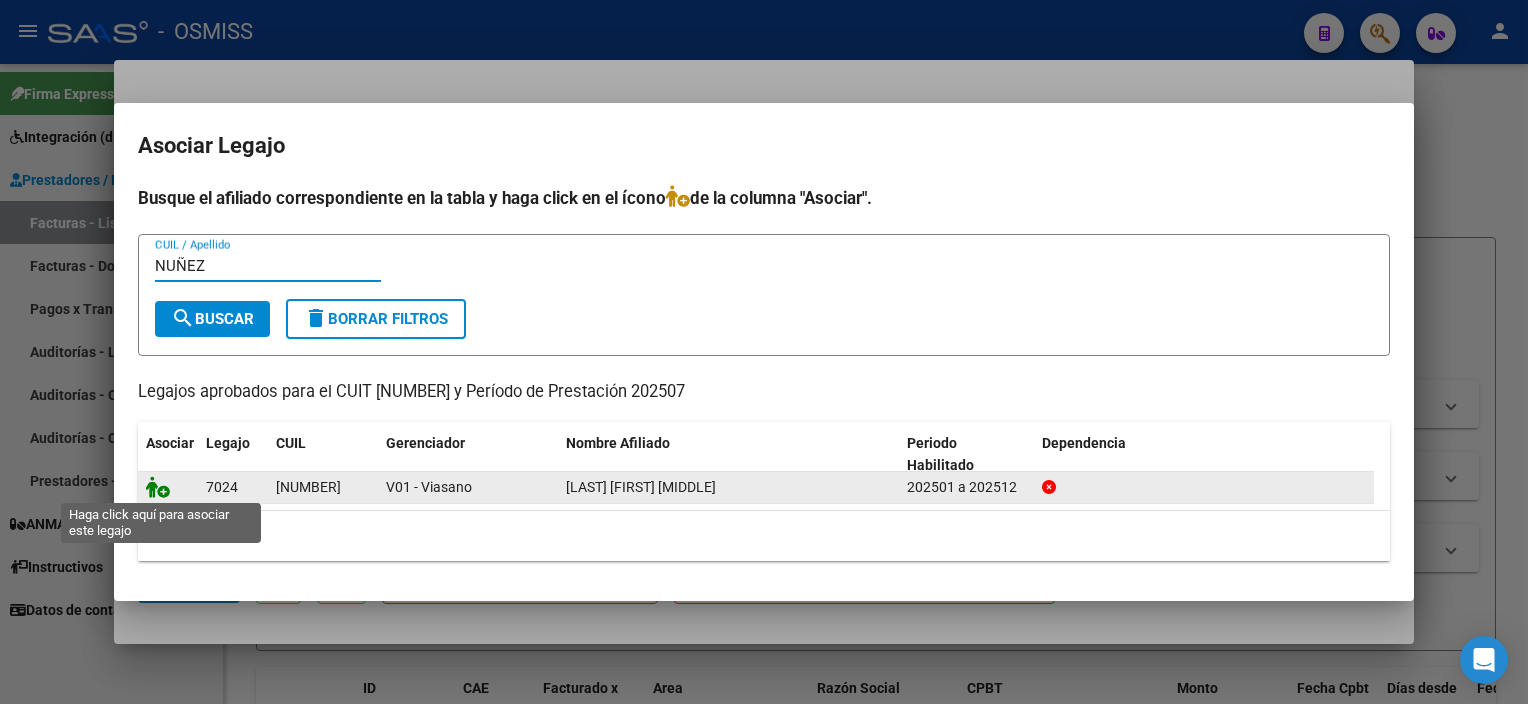 click 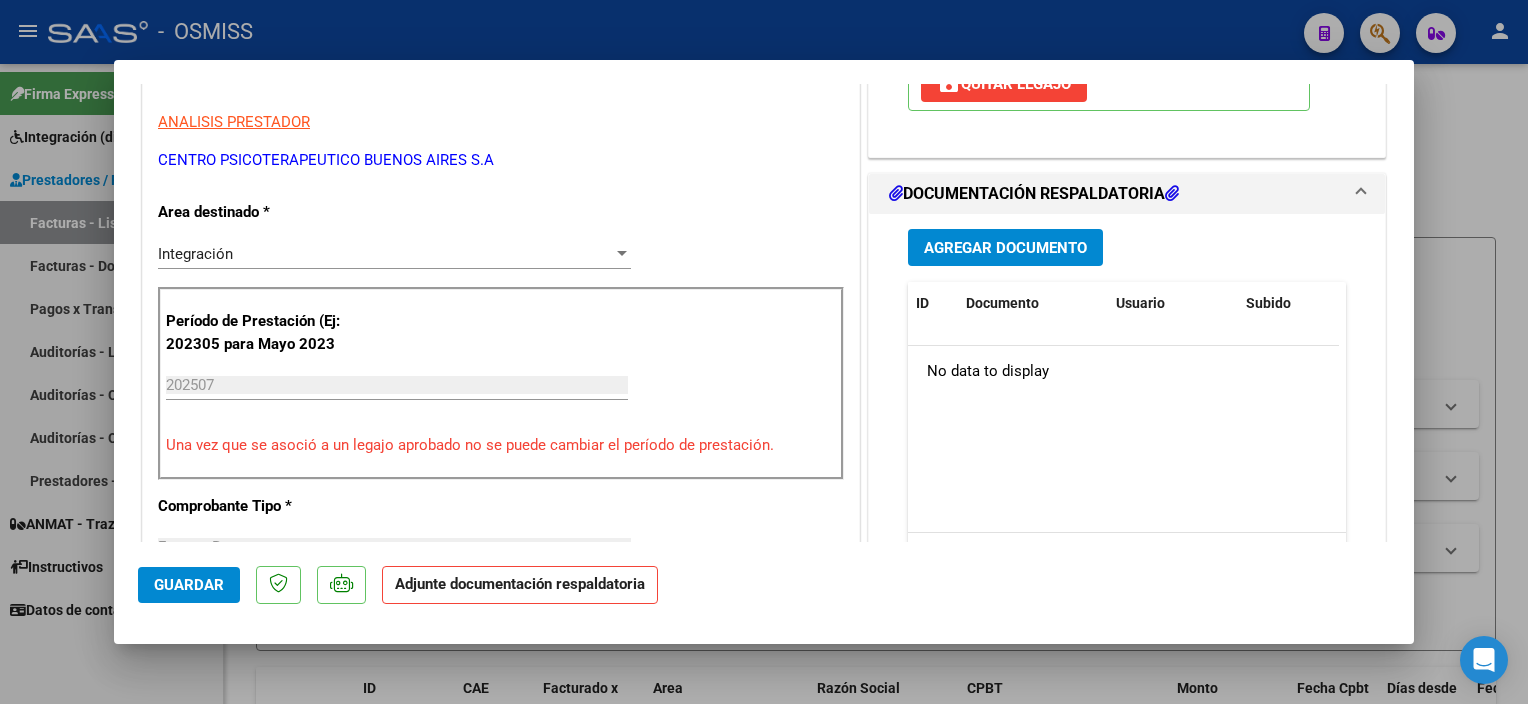 scroll, scrollTop: 501, scrollLeft: 0, axis: vertical 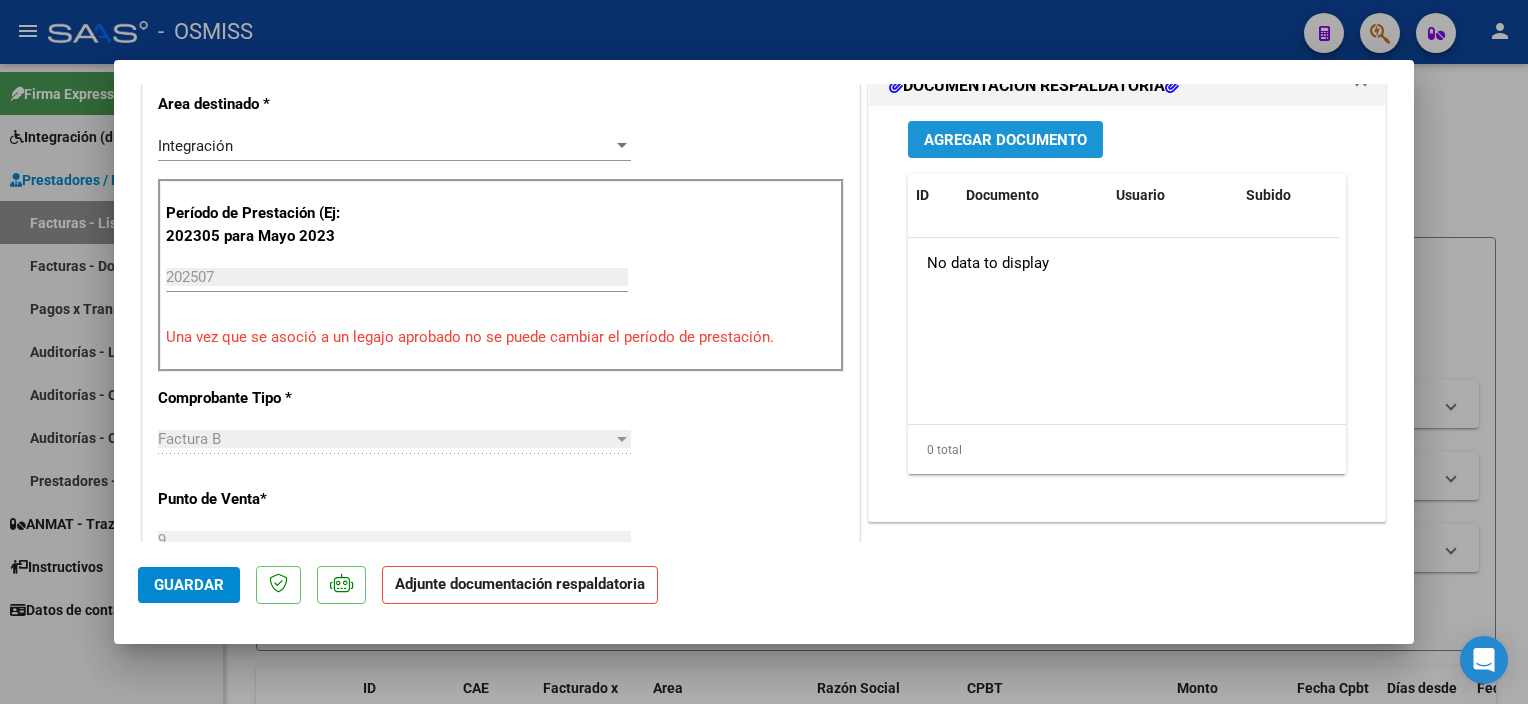 click on "Agregar Documento" at bounding box center [1005, 139] 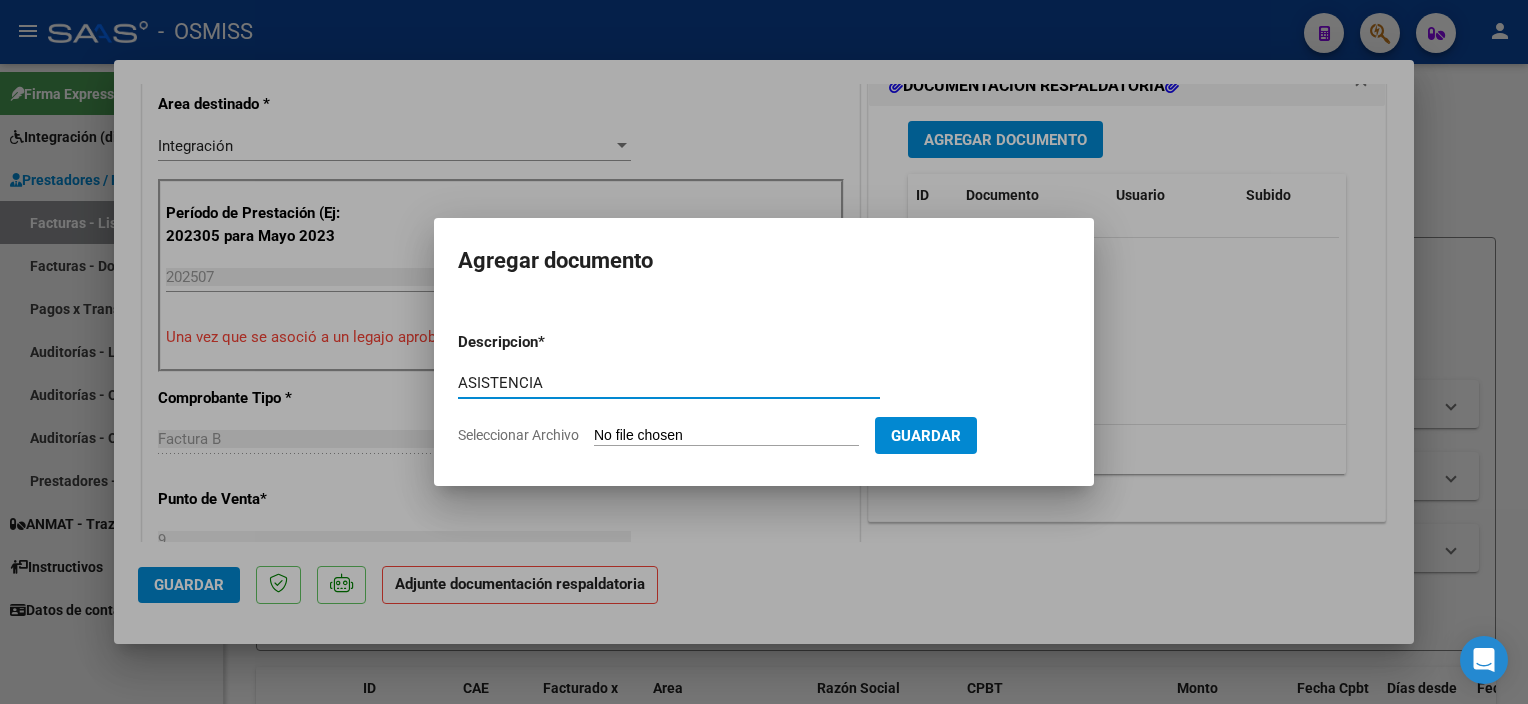 click on "Seleccionar Archivo" at bounding box center [726, 436] 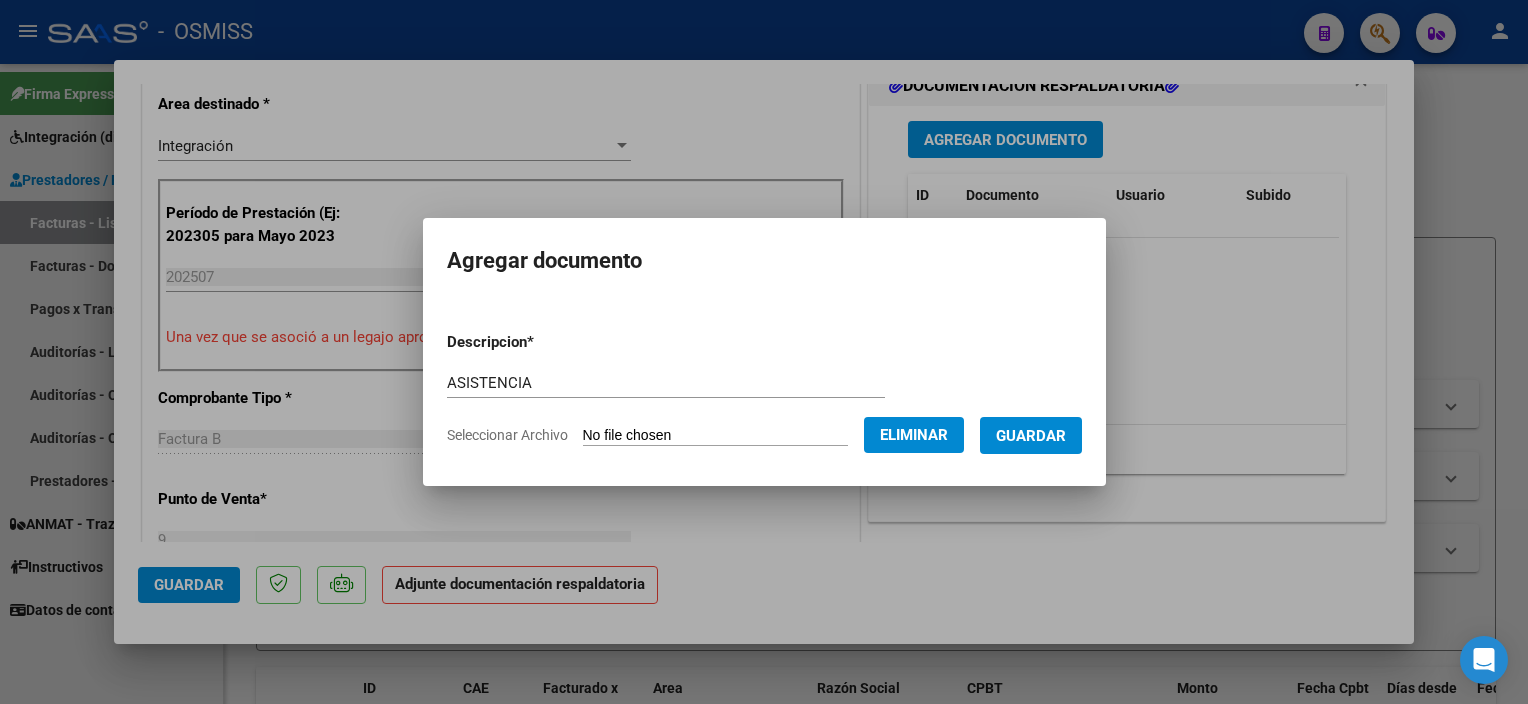 click on "Guardar" at bounding box center [1031, 436] 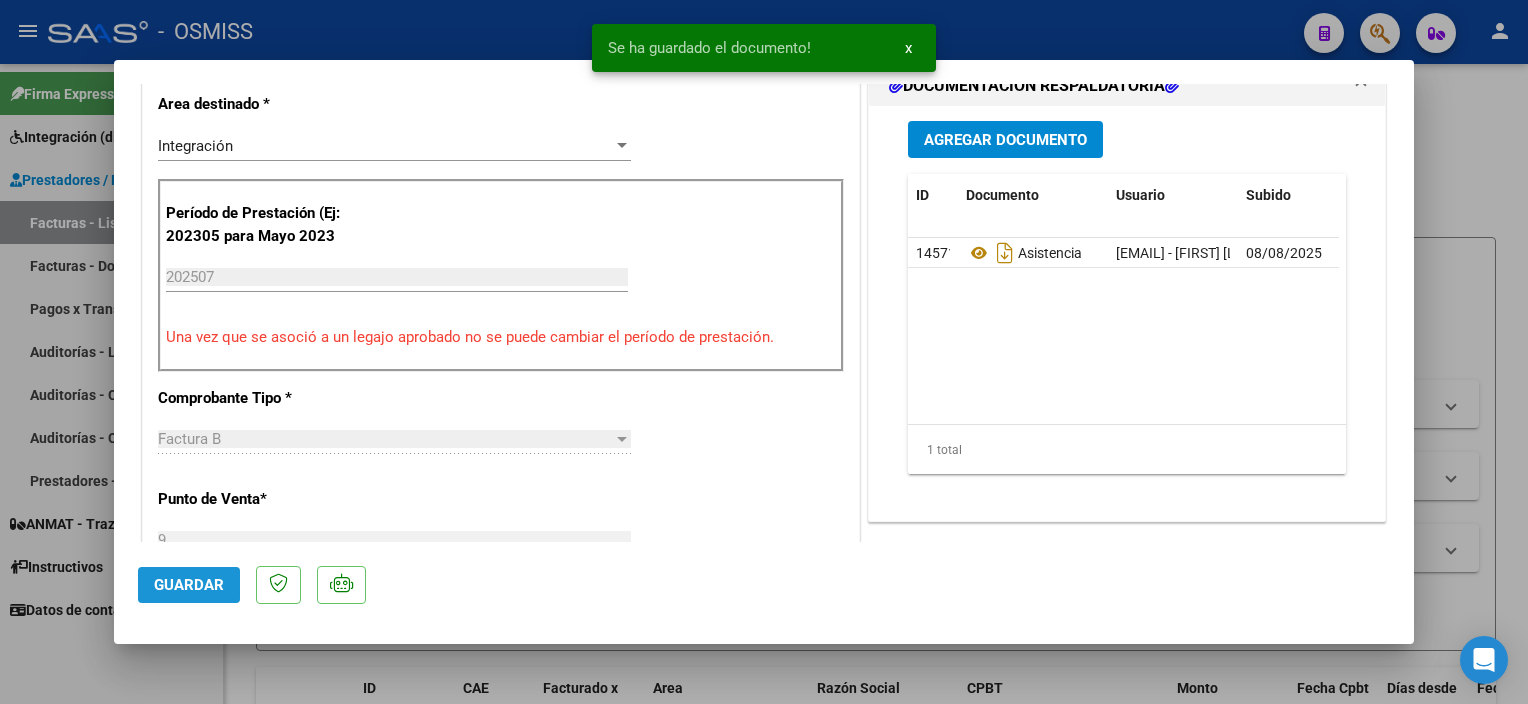 click on "Guardar" 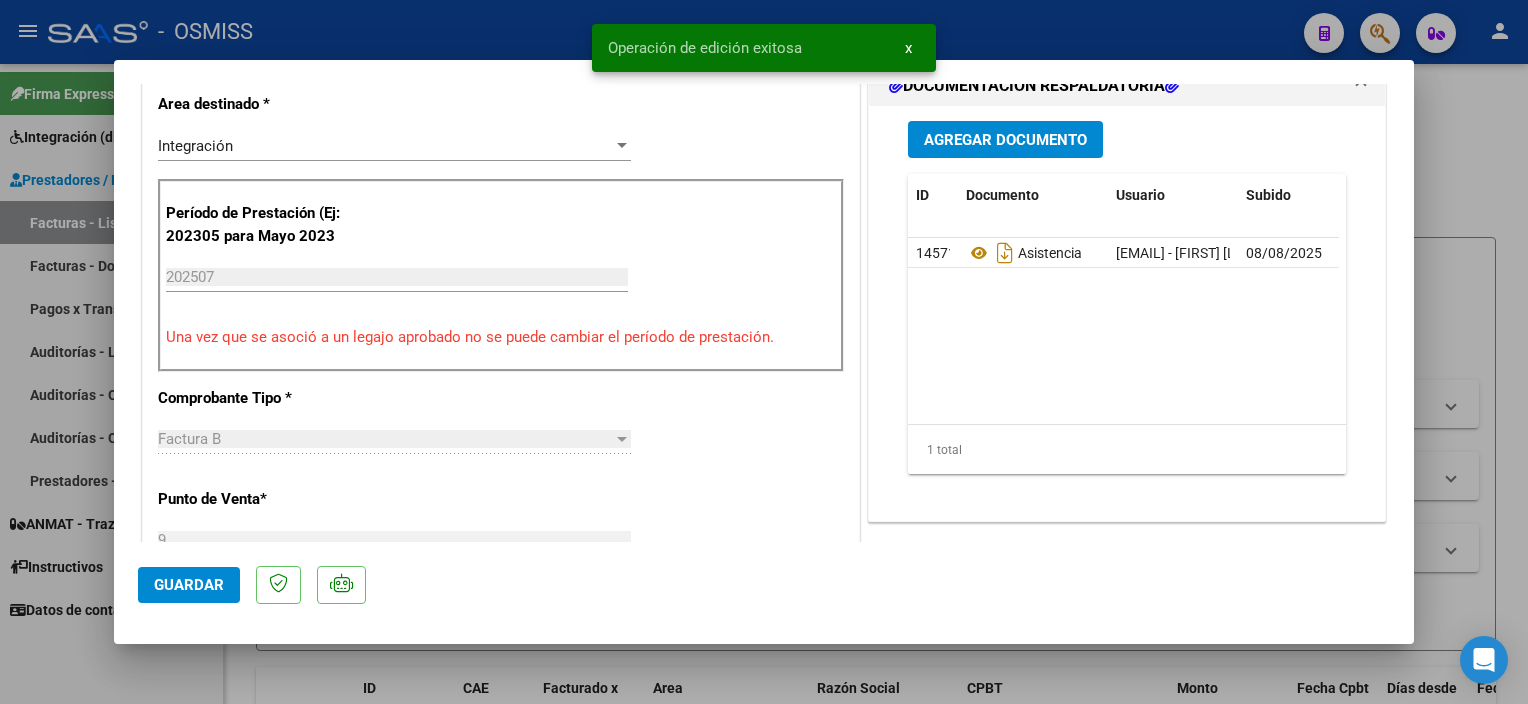 click at bounding box center (764, 352) 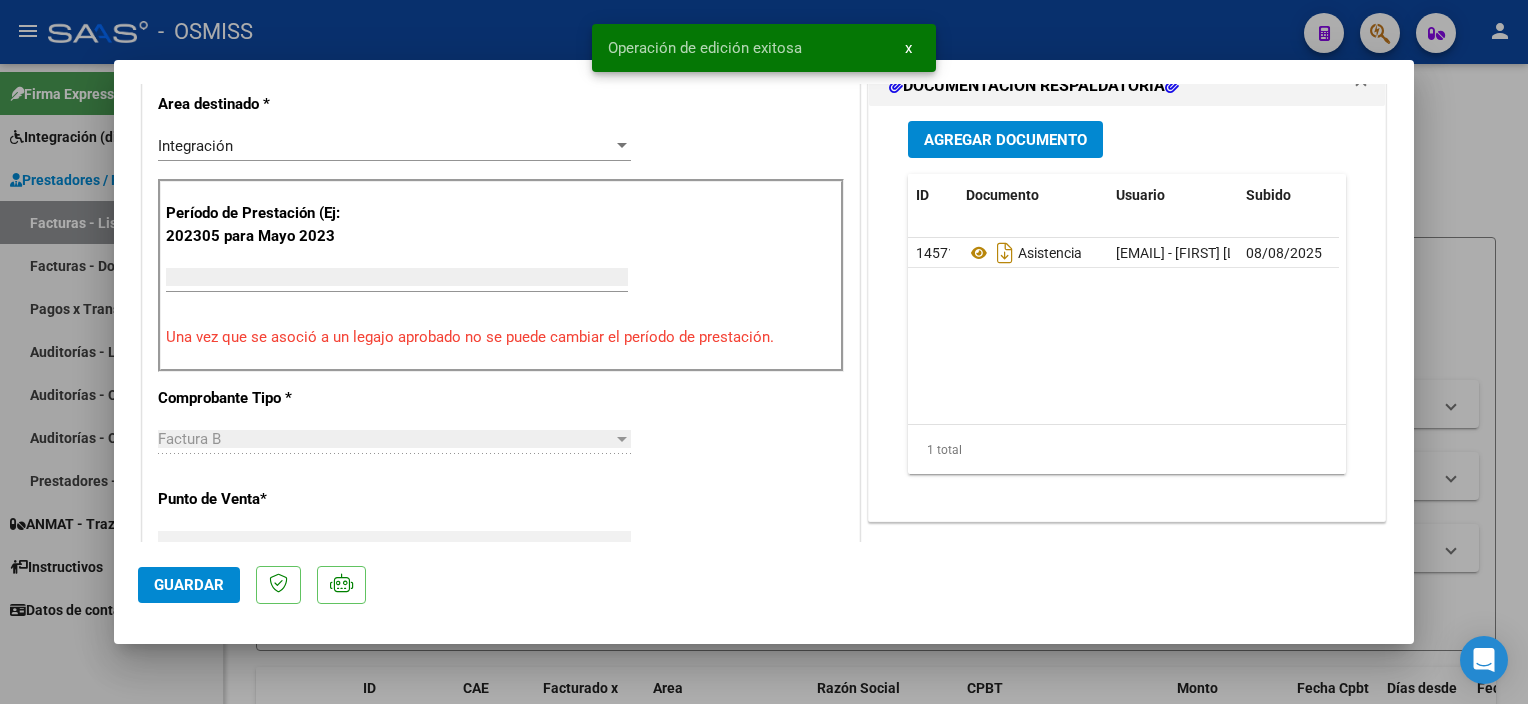 scroll, scrollTop: 416, scrollLeft: 0, axis: vertical 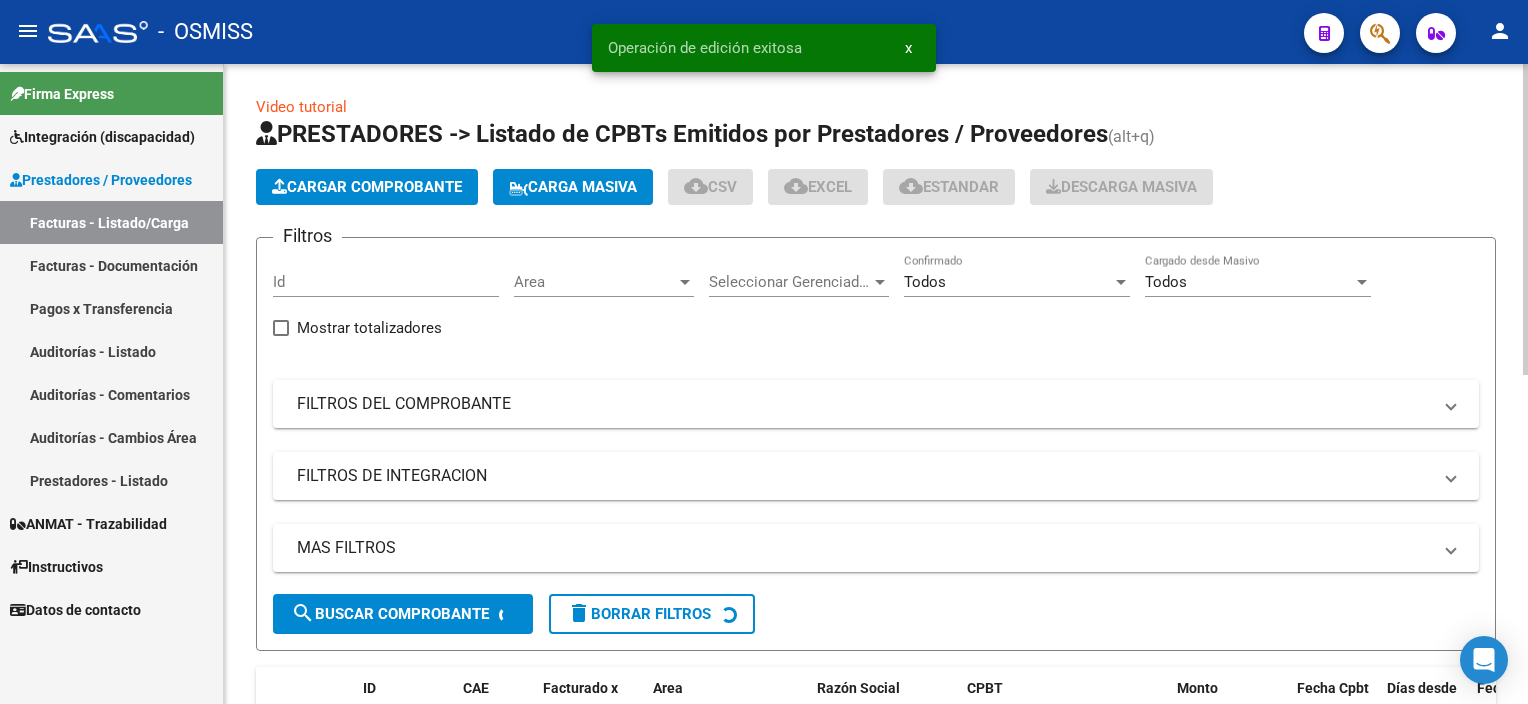 click on "Cargar Comprobante" 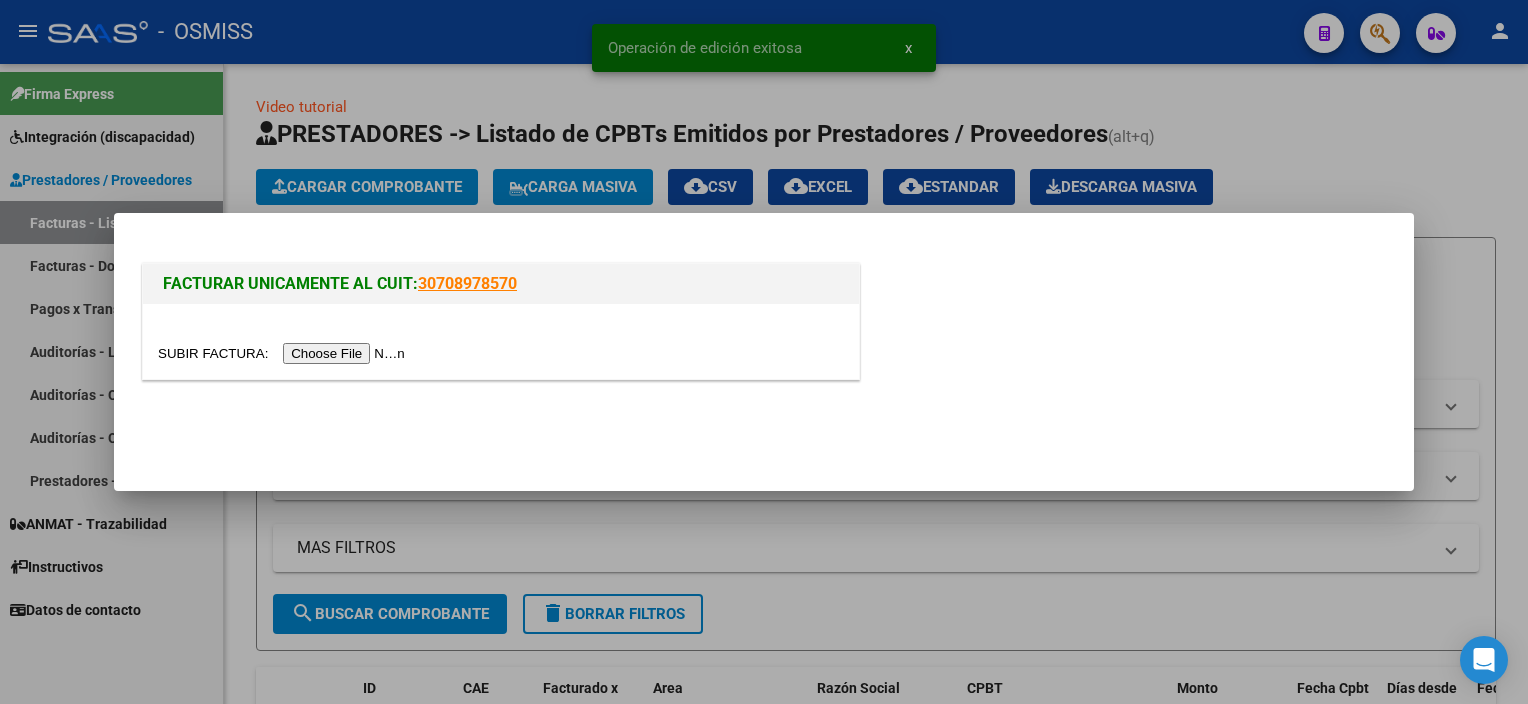 click at bounding box center [284, 353] 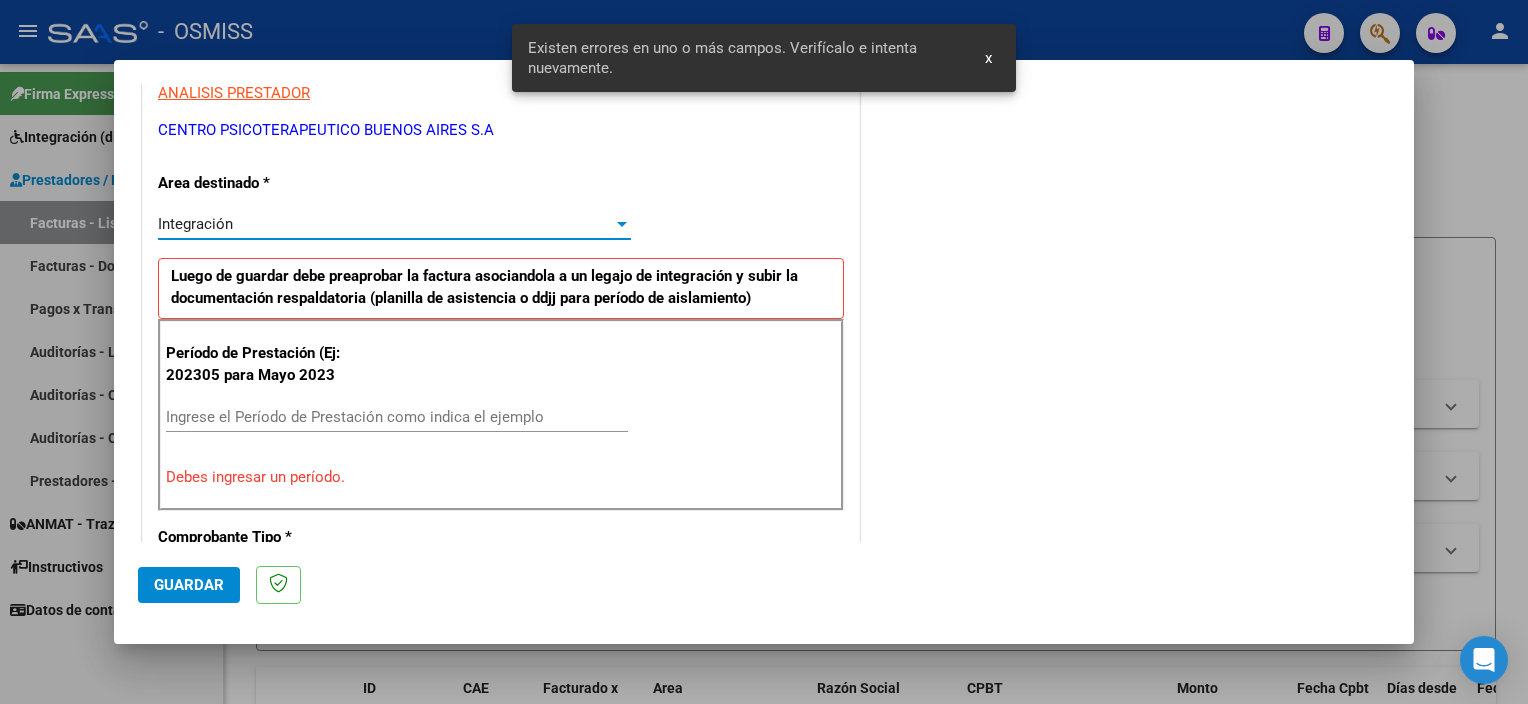 scroll, scrollTop: 465, scrollLeft: 0, axis: vertical 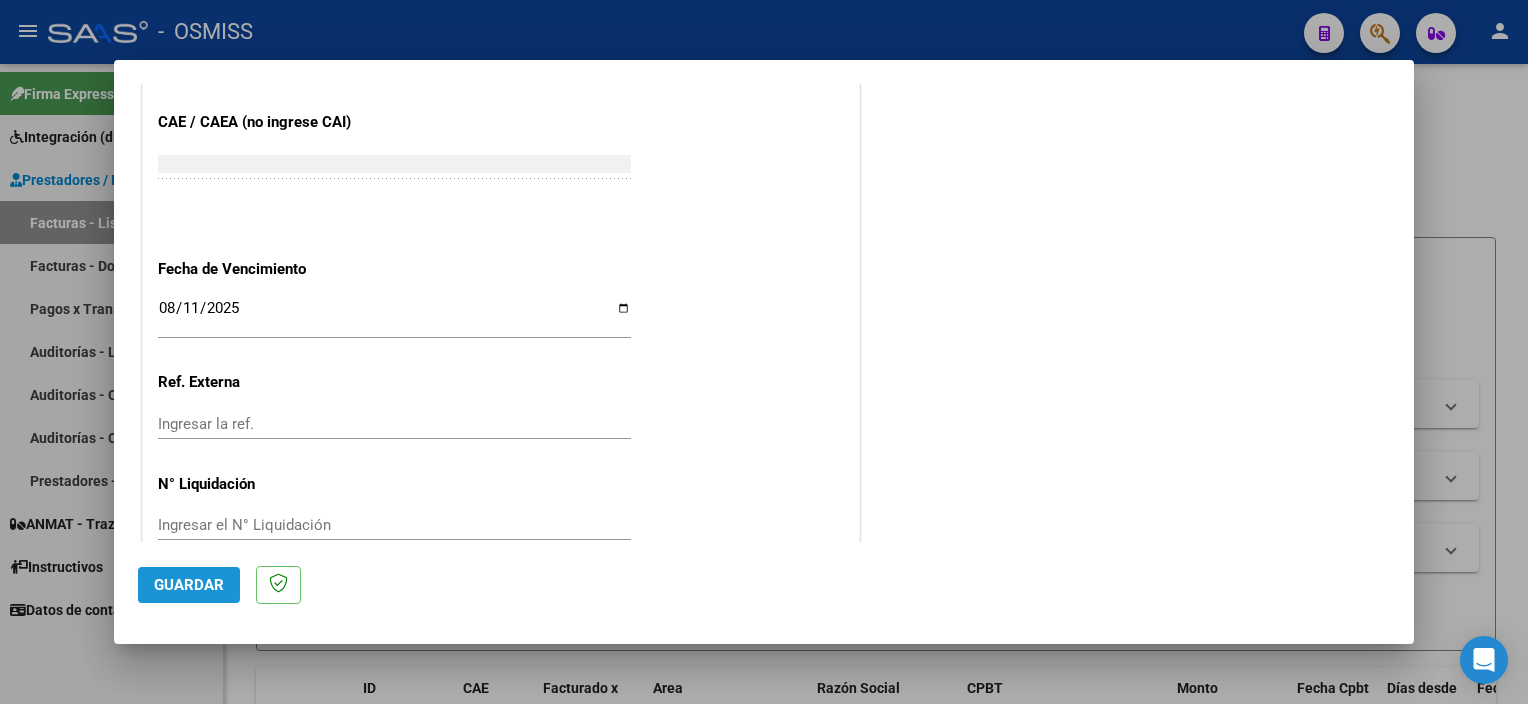 click on "Guardar" 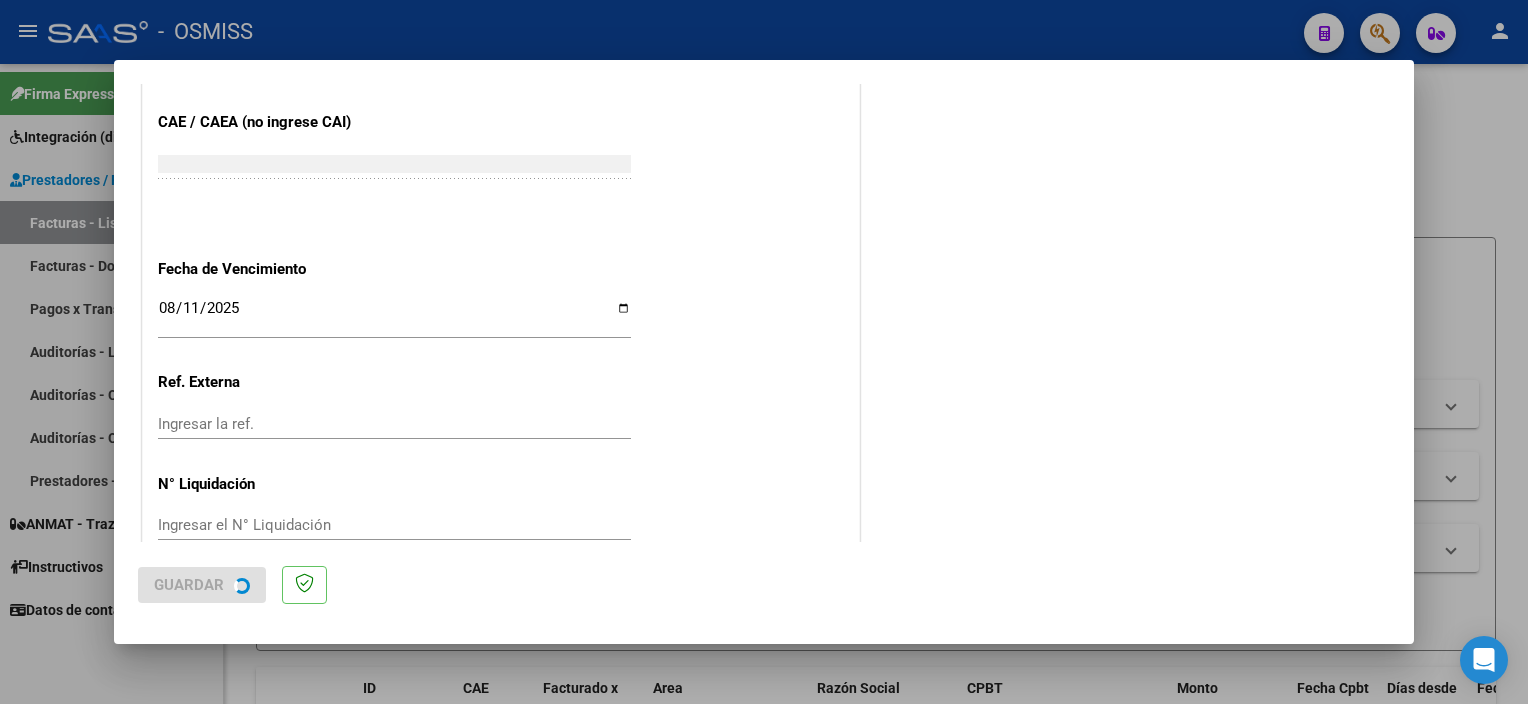 scroll, scrollTop: 0, scrollLeft: 0, axis: both 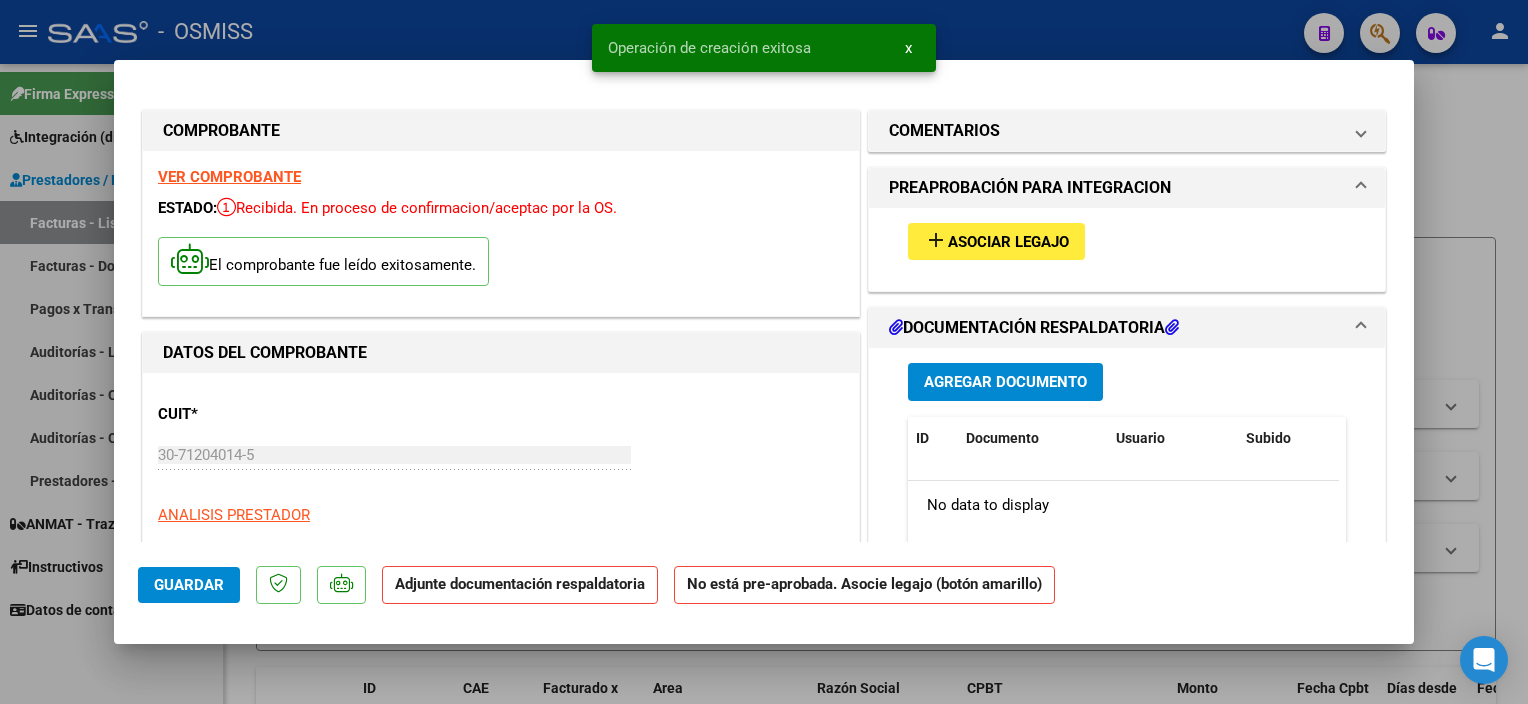 click on "Asociar Legajo" at bounding box center (1008, 242) 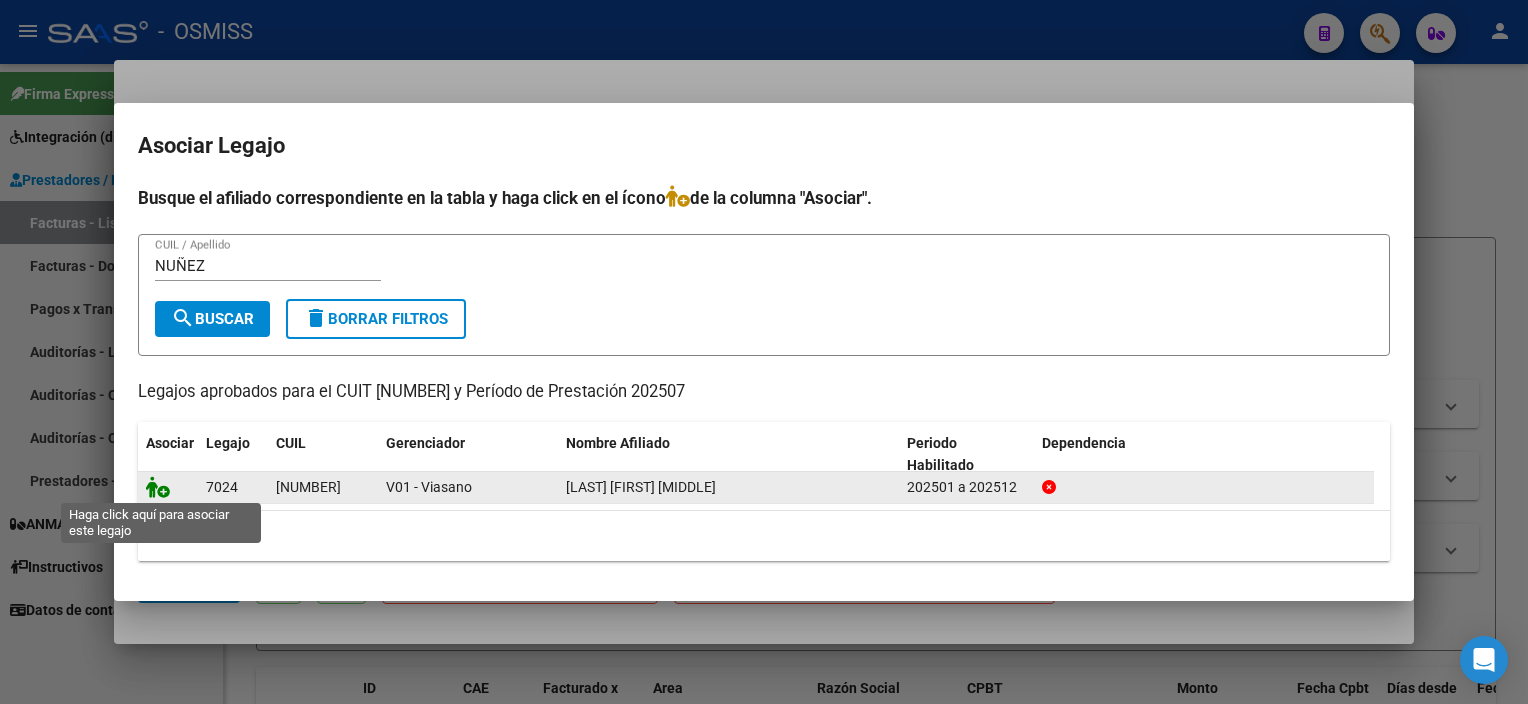 click 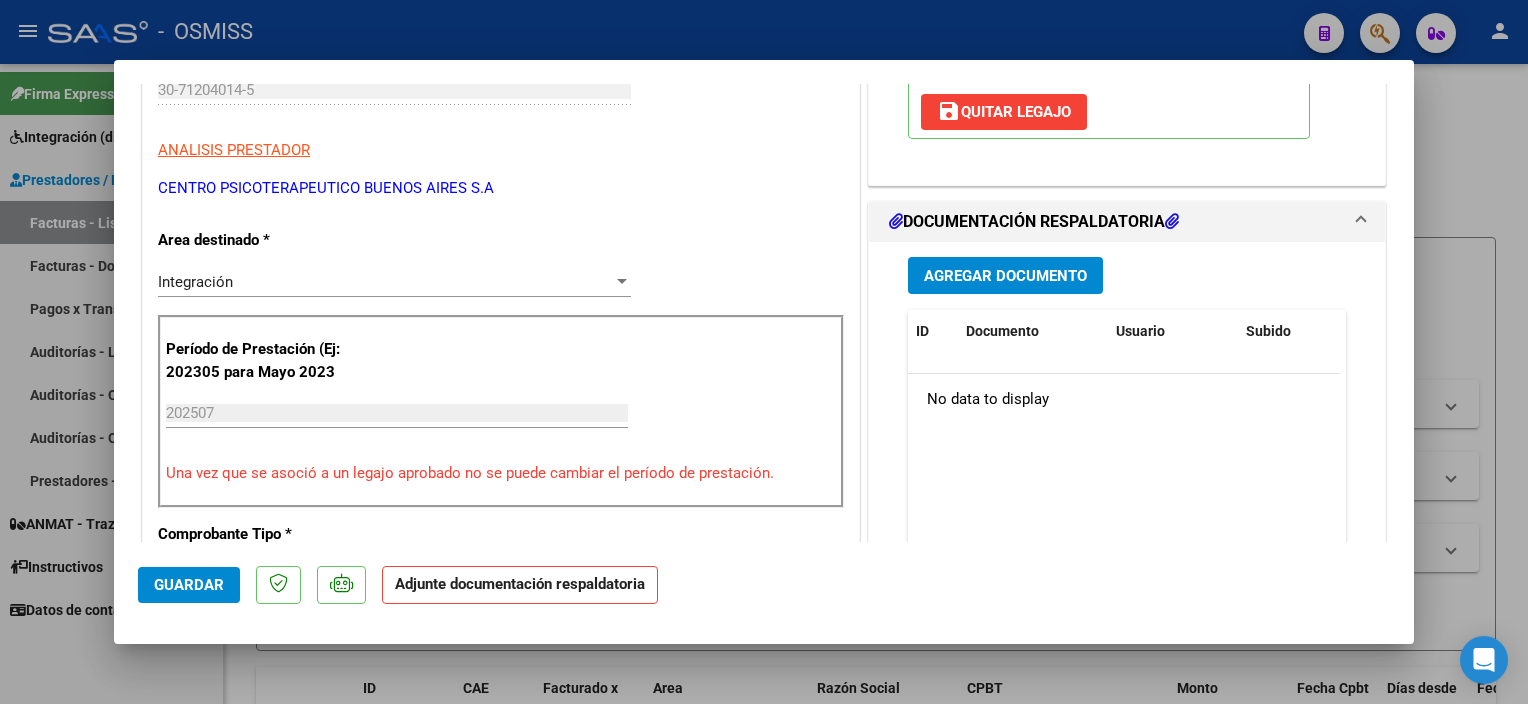 scroll, scrollTop: 355, scrollLeft: 0, axis: vertical 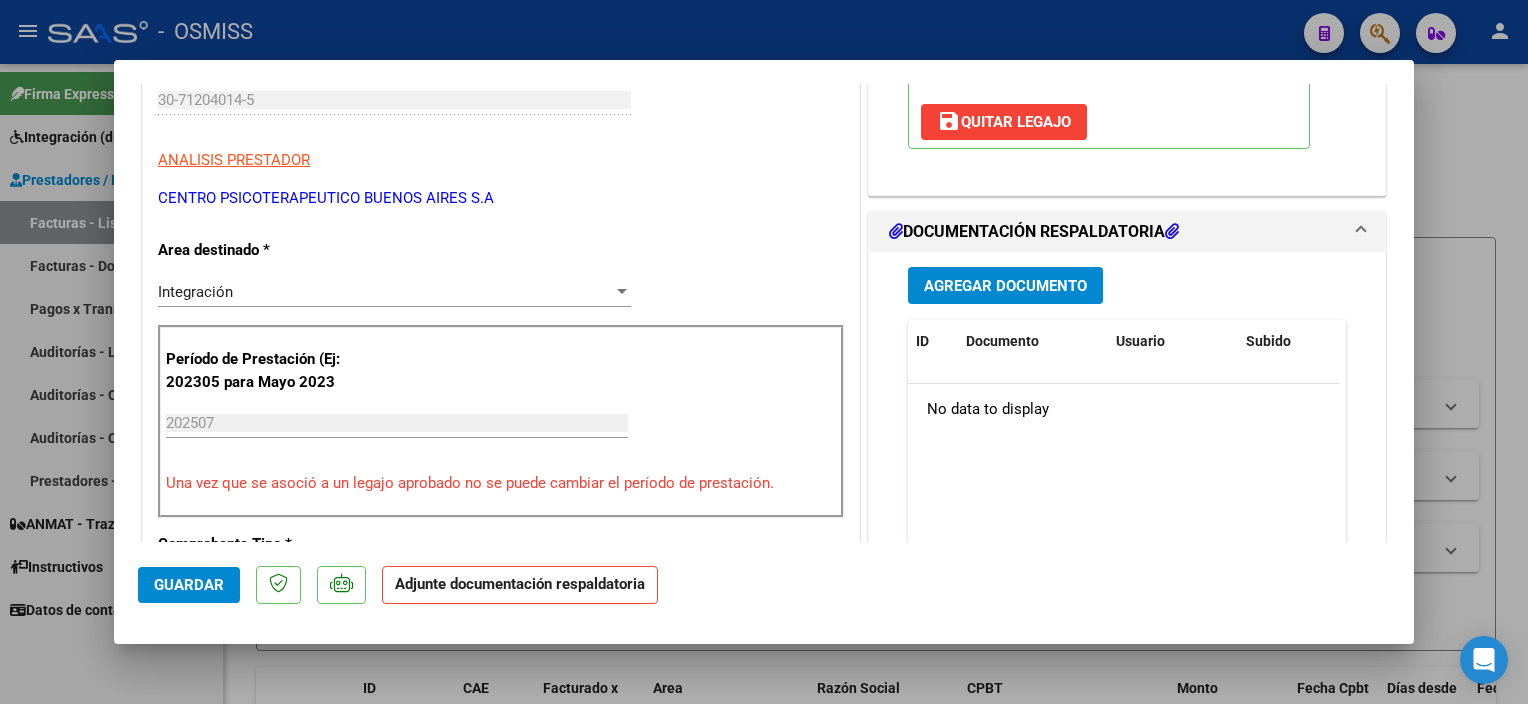 click on "Agregar Documento" at bounding box center [1005, 286] 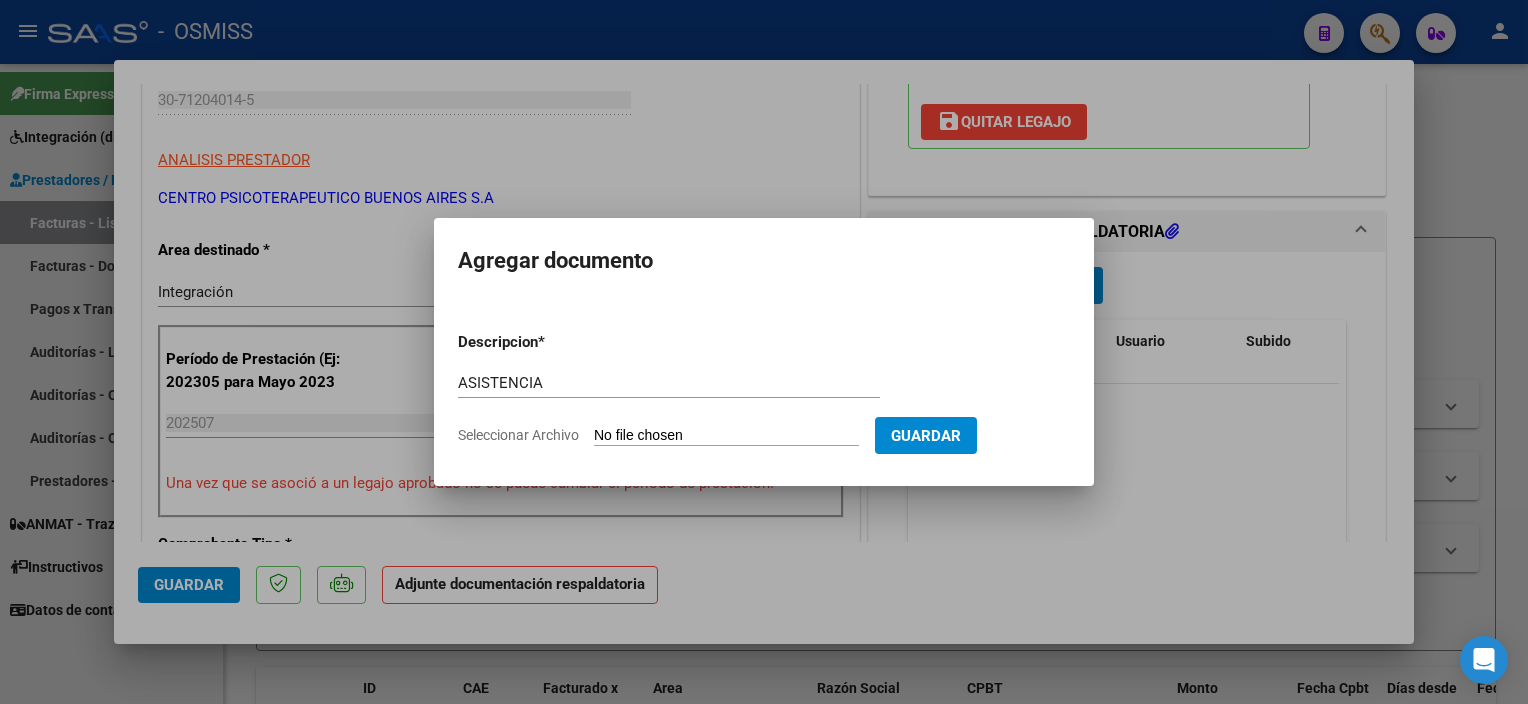 click on "Seleccionar Archivo" at bounding box center [726, 436] 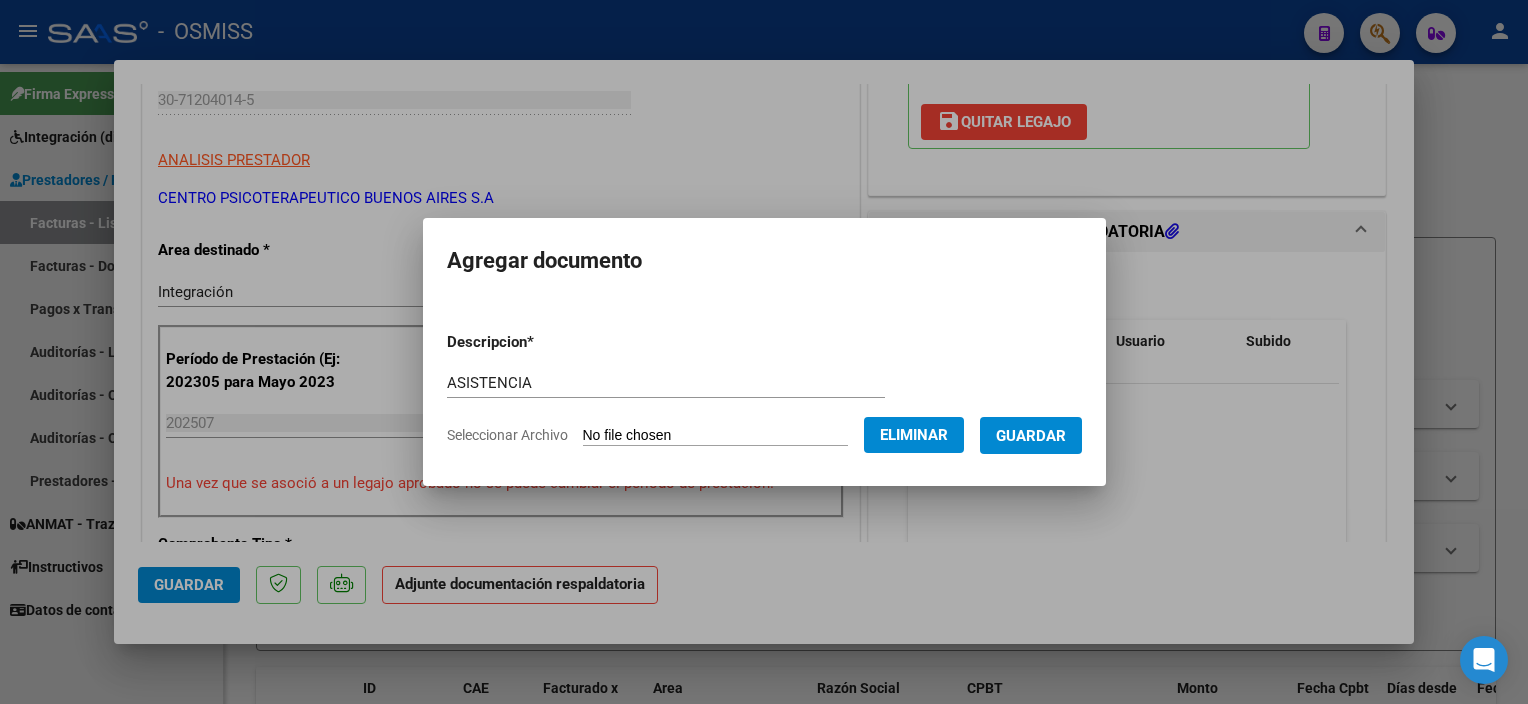 click on "Guardar" at bounding box center (1031, 436) 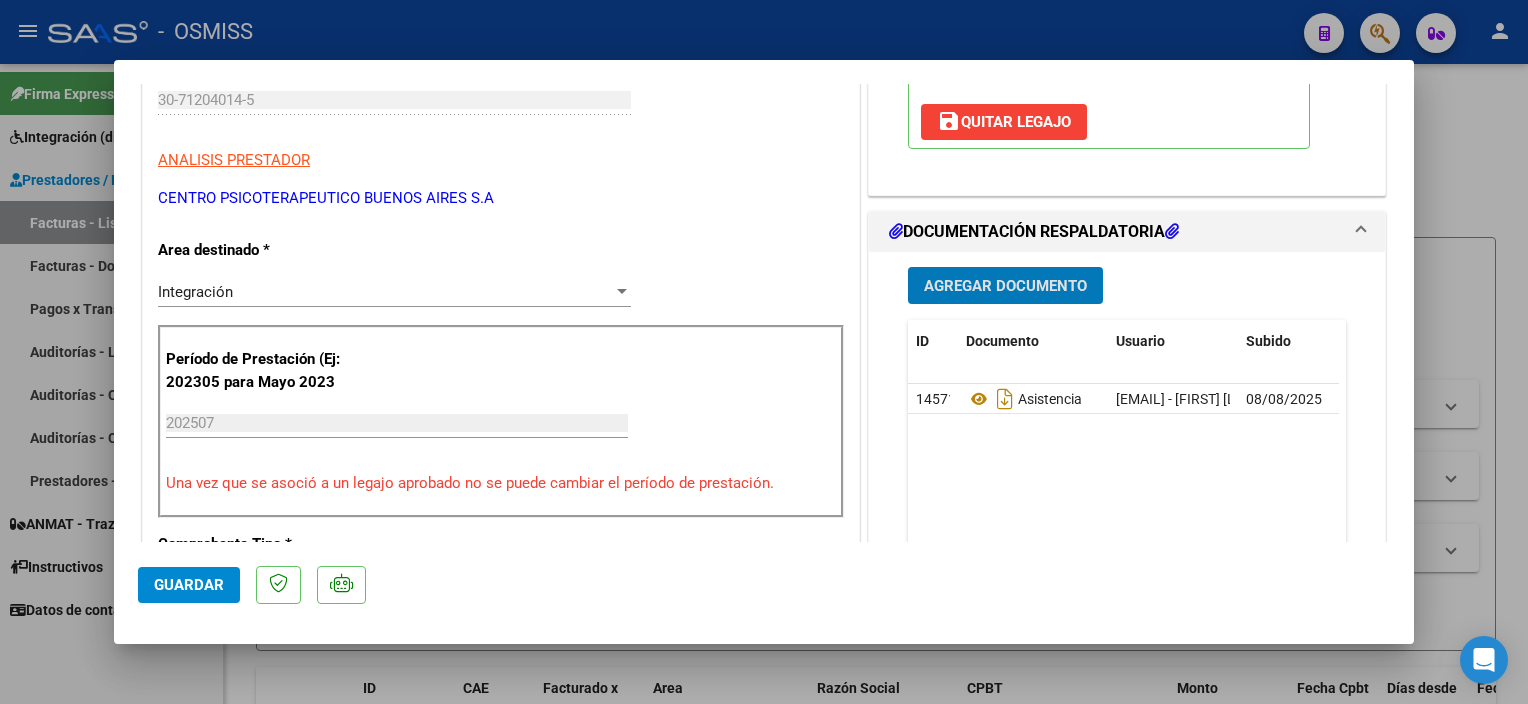 click on "Guardar" 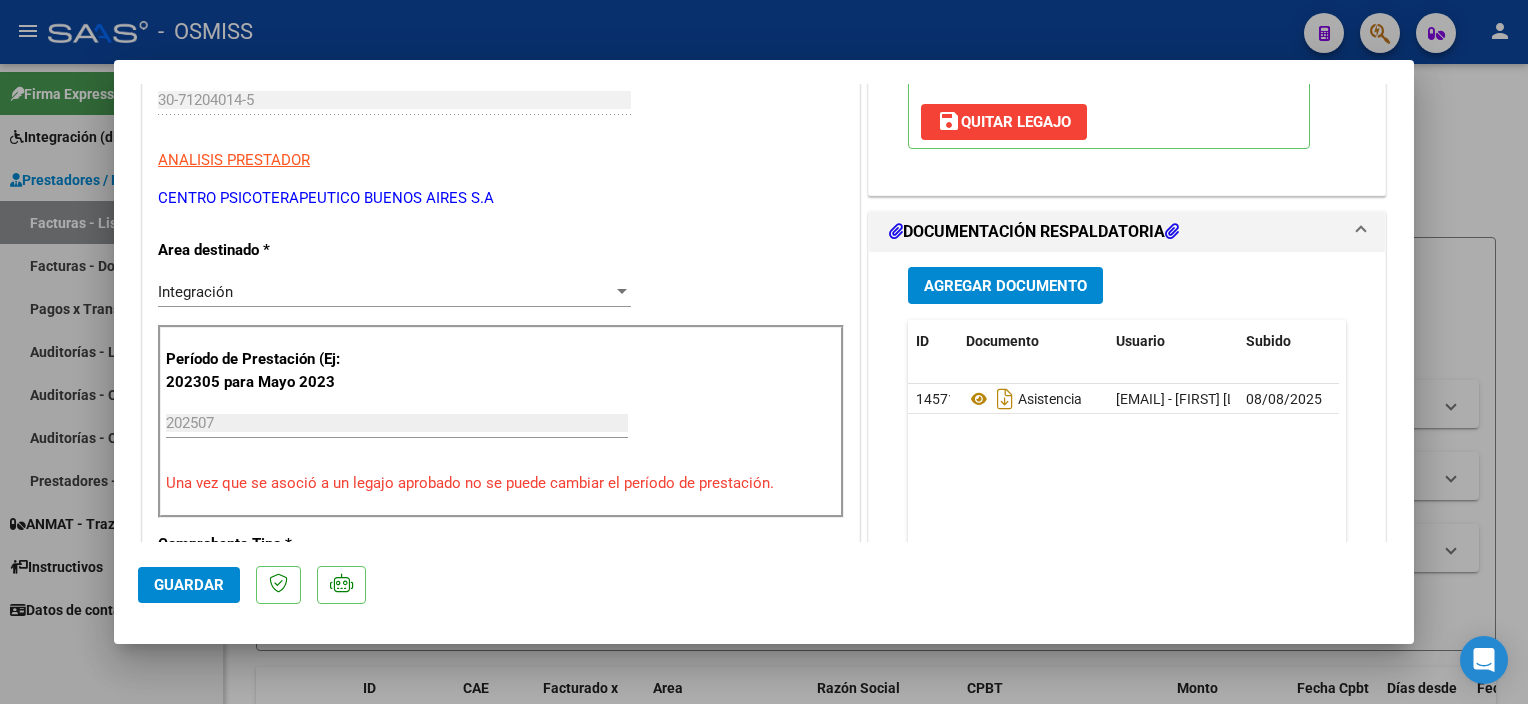 click at bounding box center [764, 352] 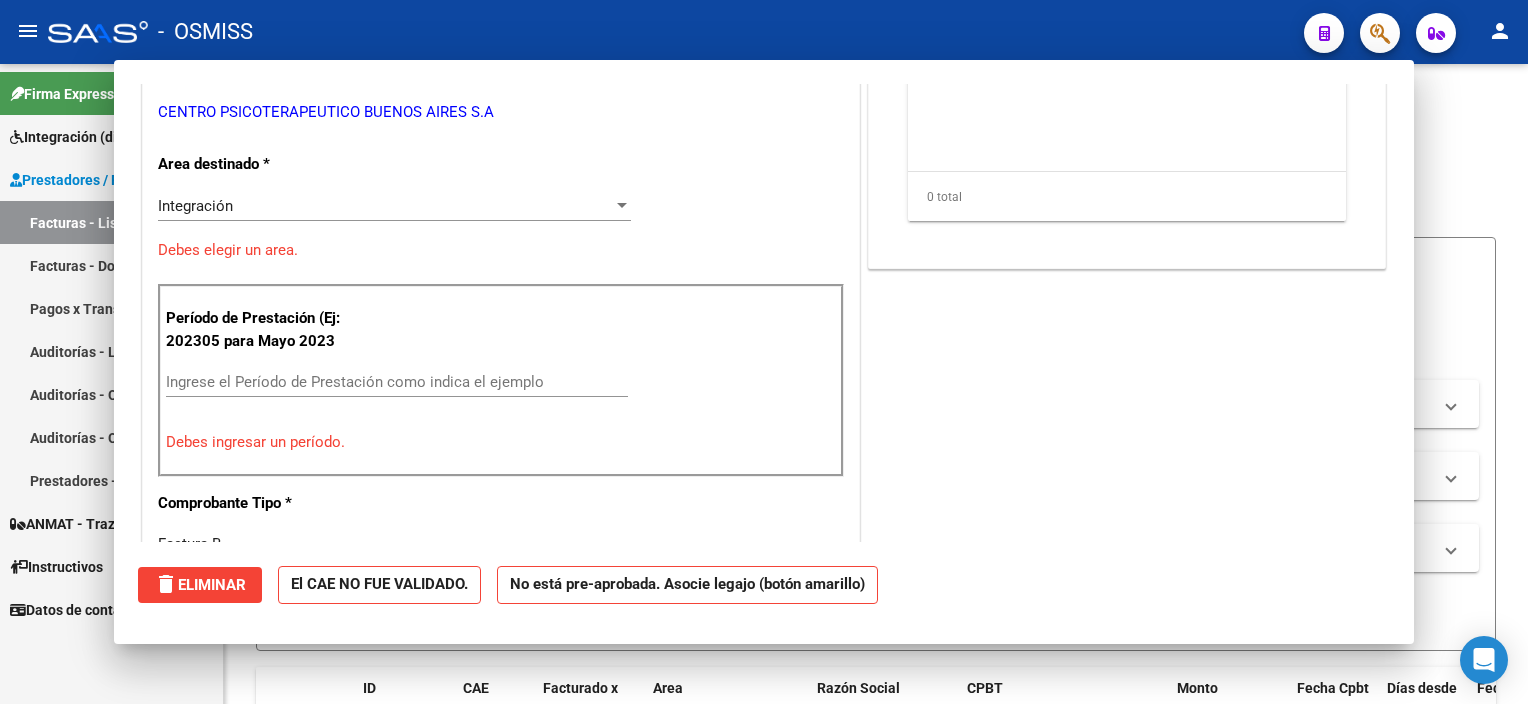 scroll, scrollTop: 0, scrollLeft: 0, axis: both 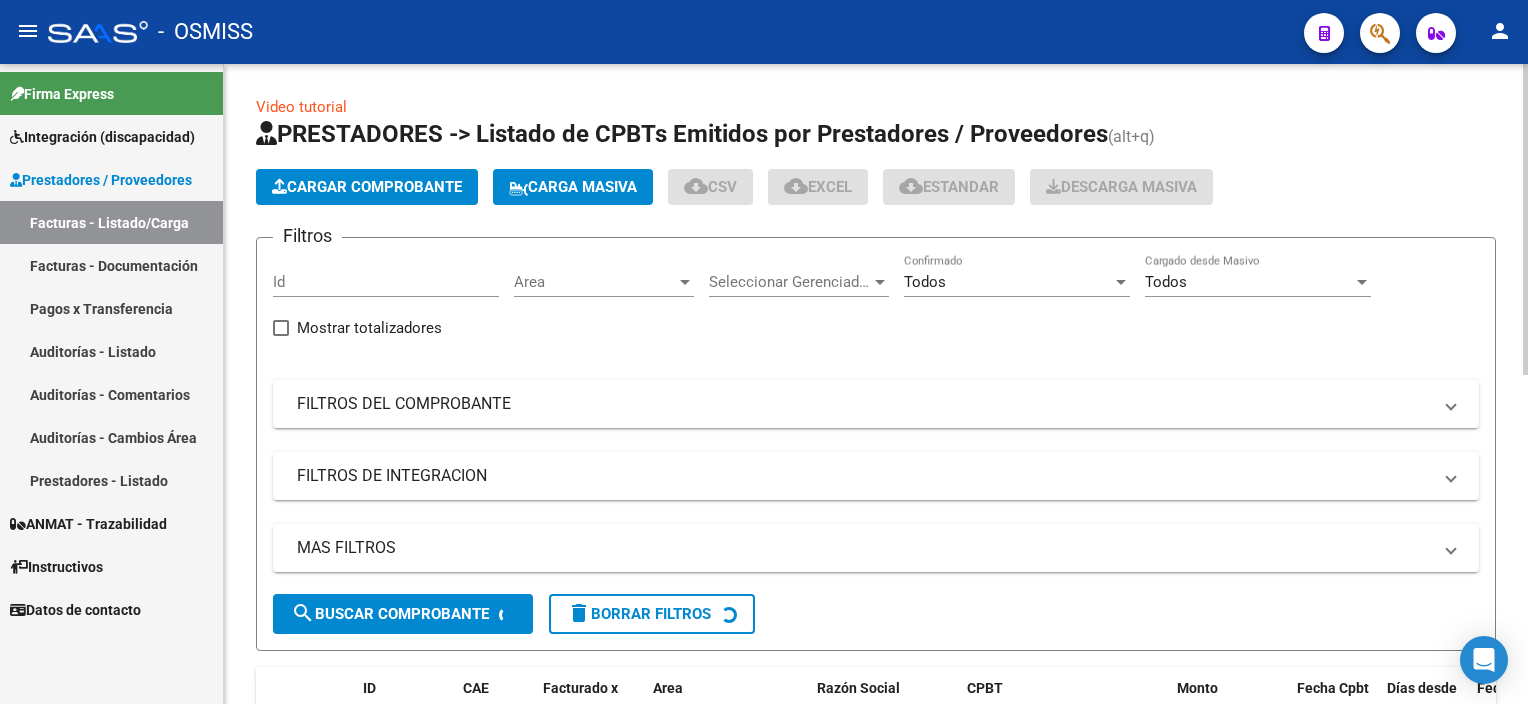 click on "Cargar Comprobante" 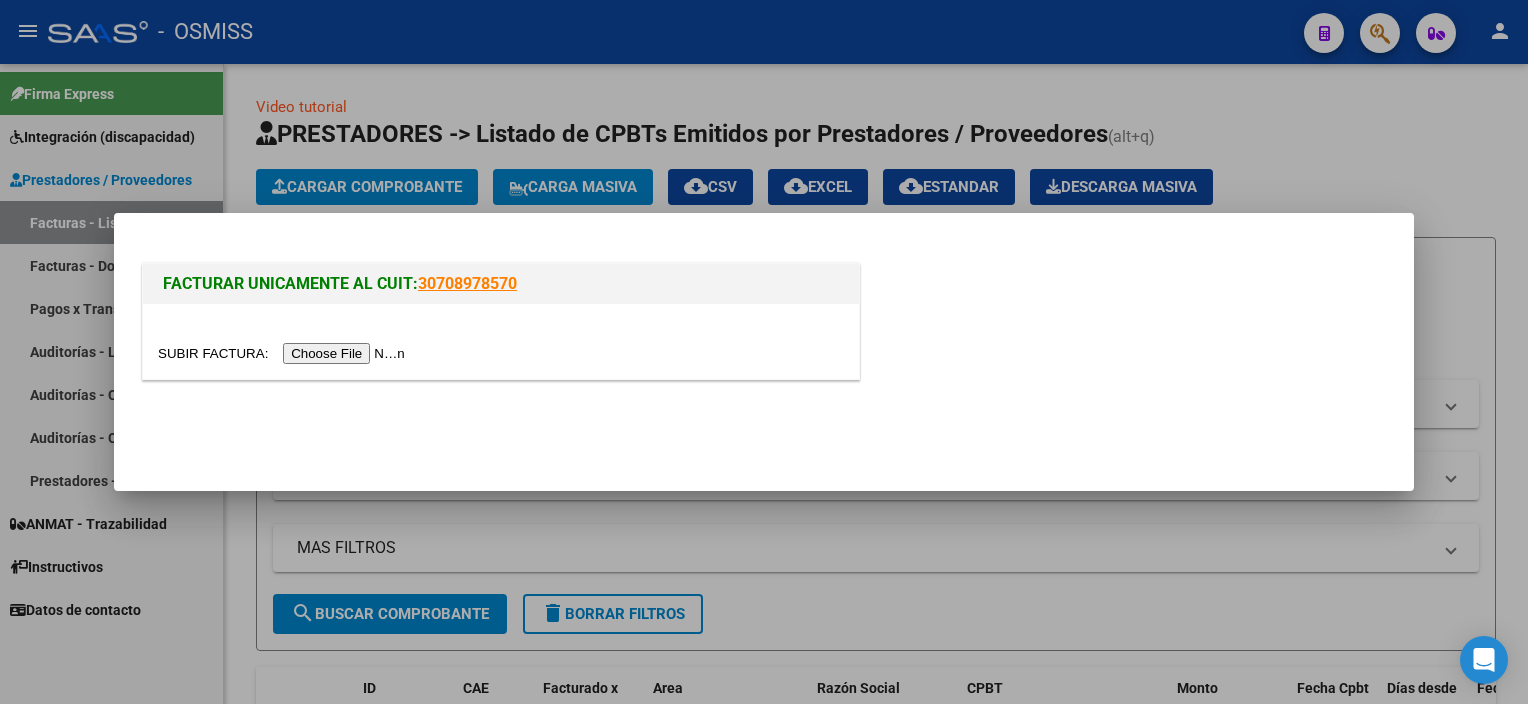 click at bounding box center (284, 353) 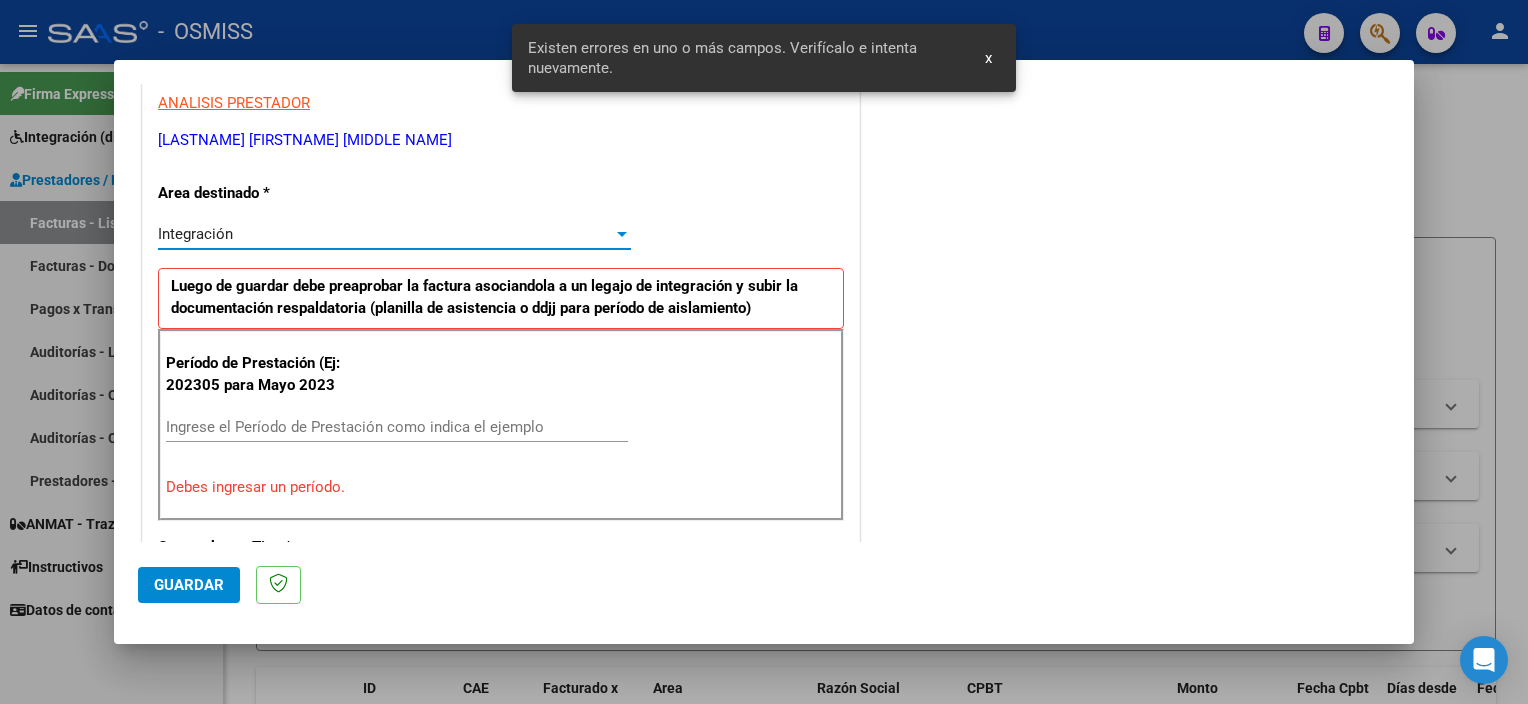 scroll, scrollTop: 465, scrollLeft: 0, axis: vertical 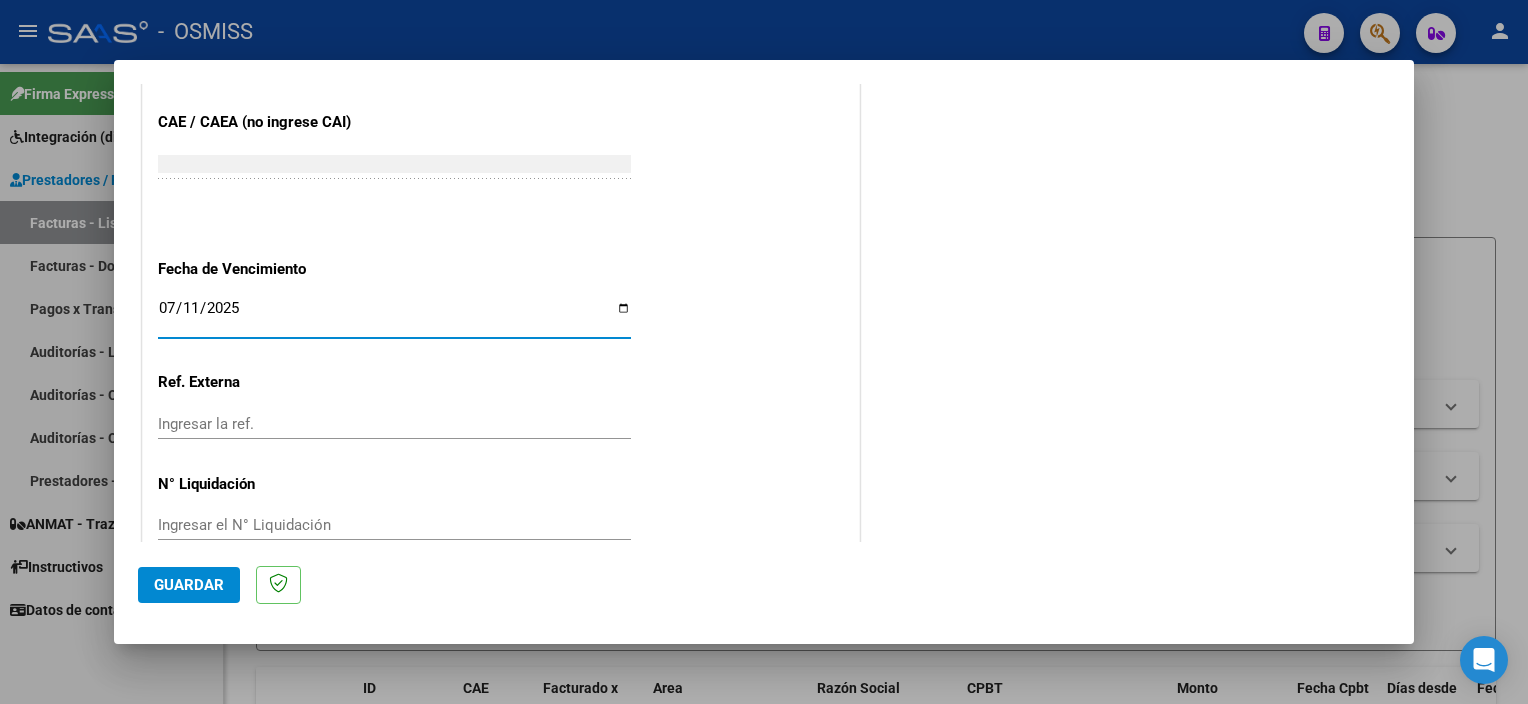 click on "Guardar" 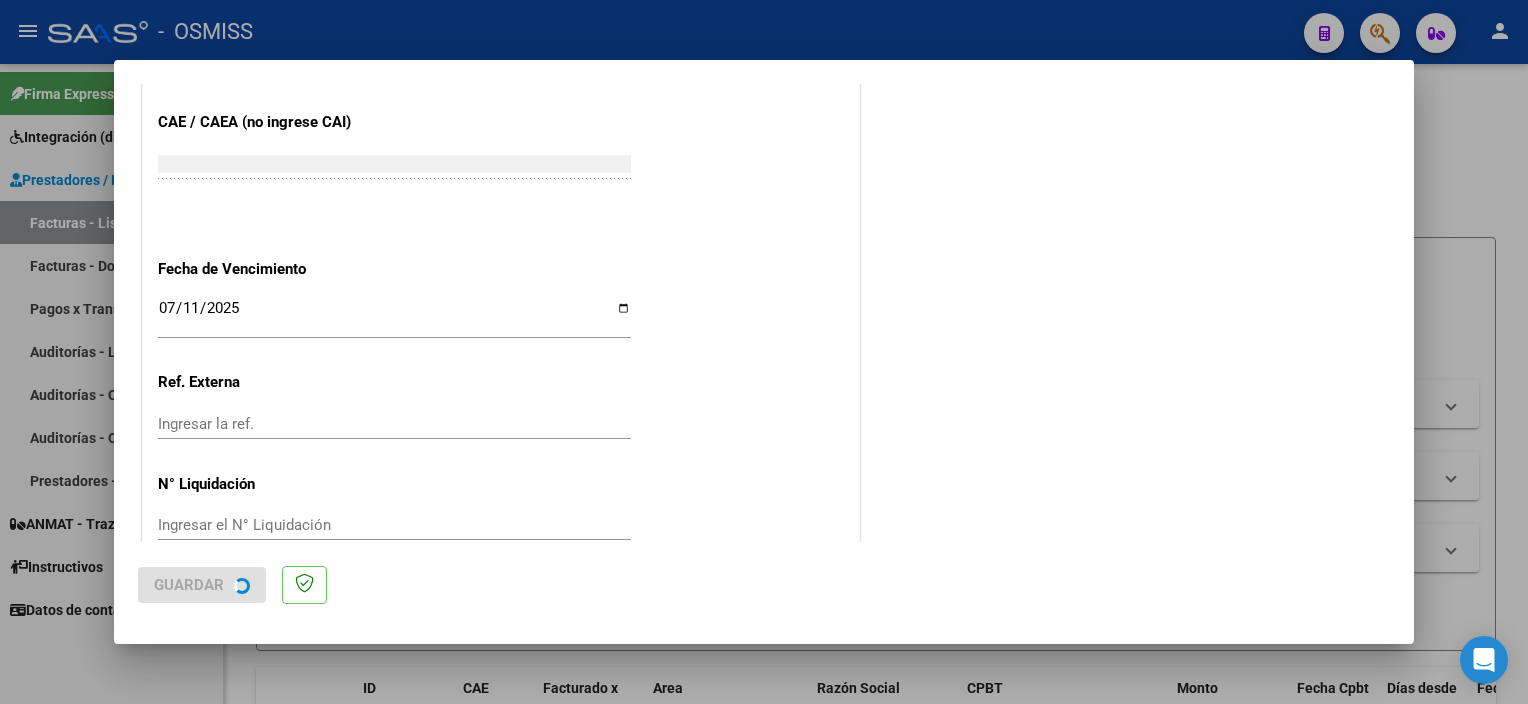 scroll, scrollTop: 0, scrollLeft: 0, axis: both 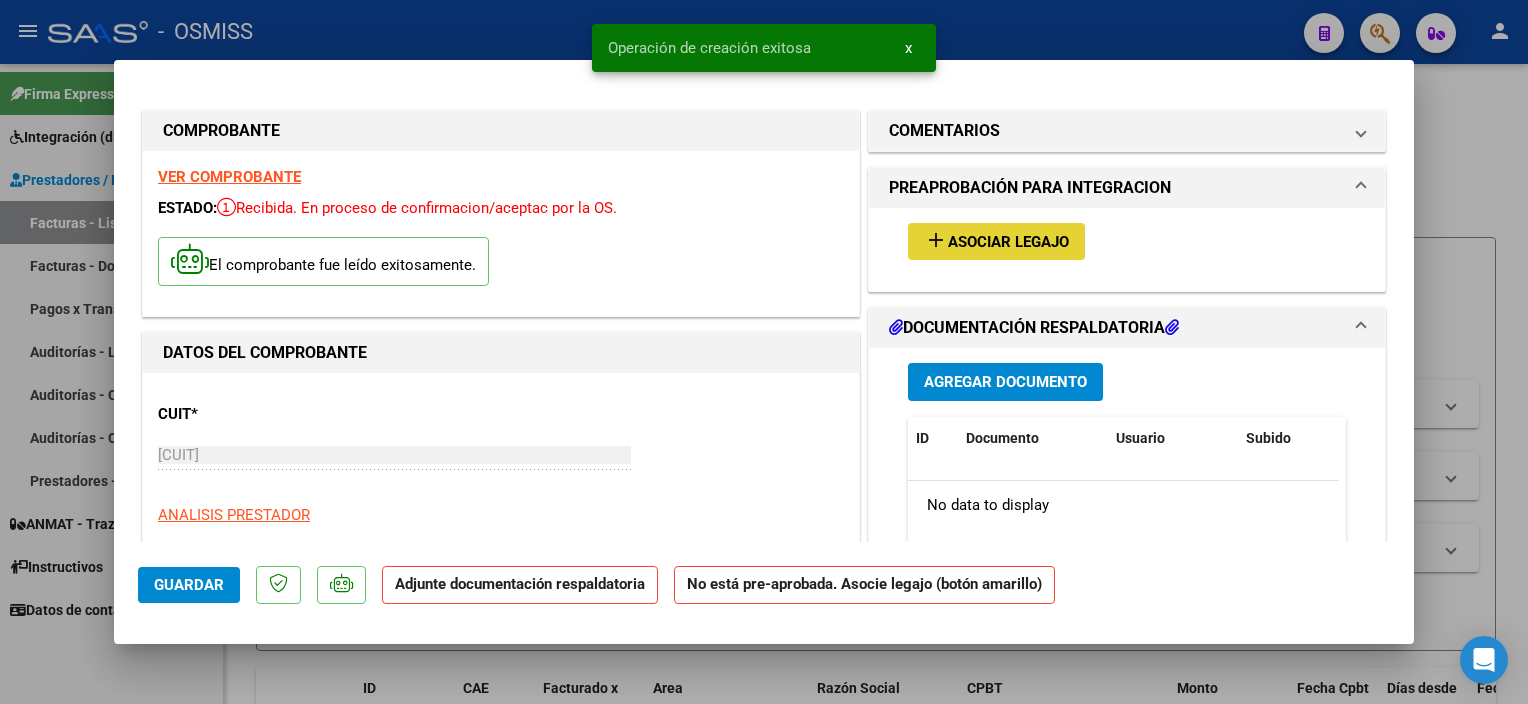 click on "Asociar Legajo" at bounding box center [1008, 242] 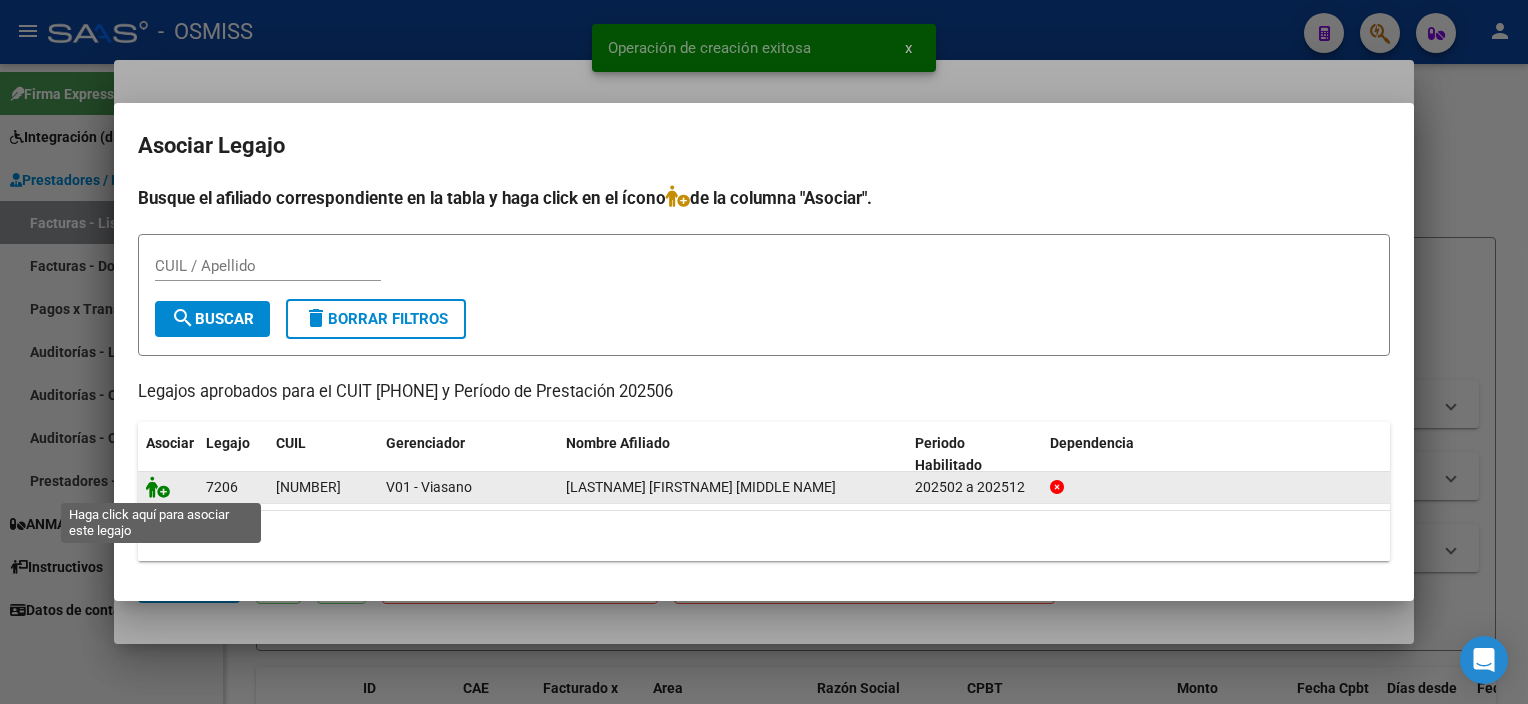 click 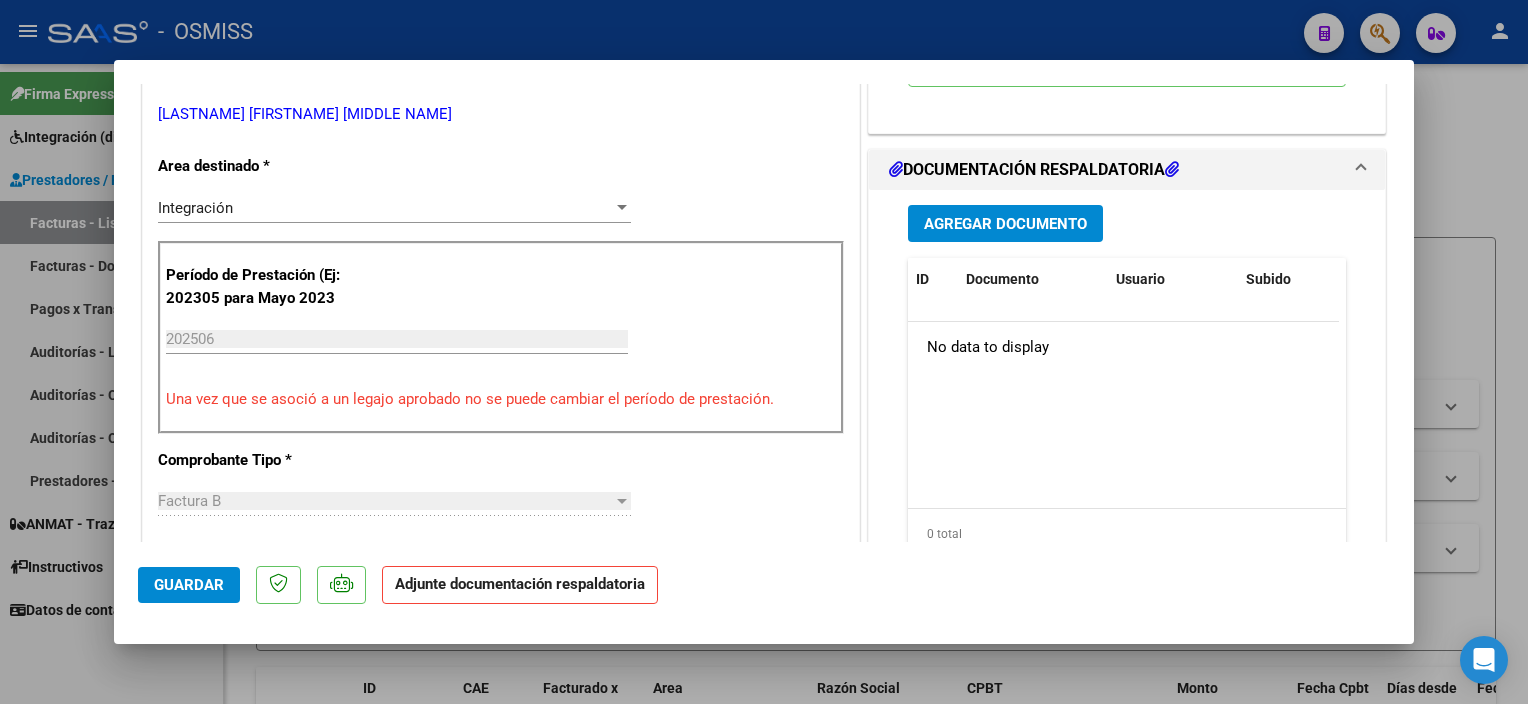 scroll, scrollTop: 460, scrollLeft: 0, axis: vertical 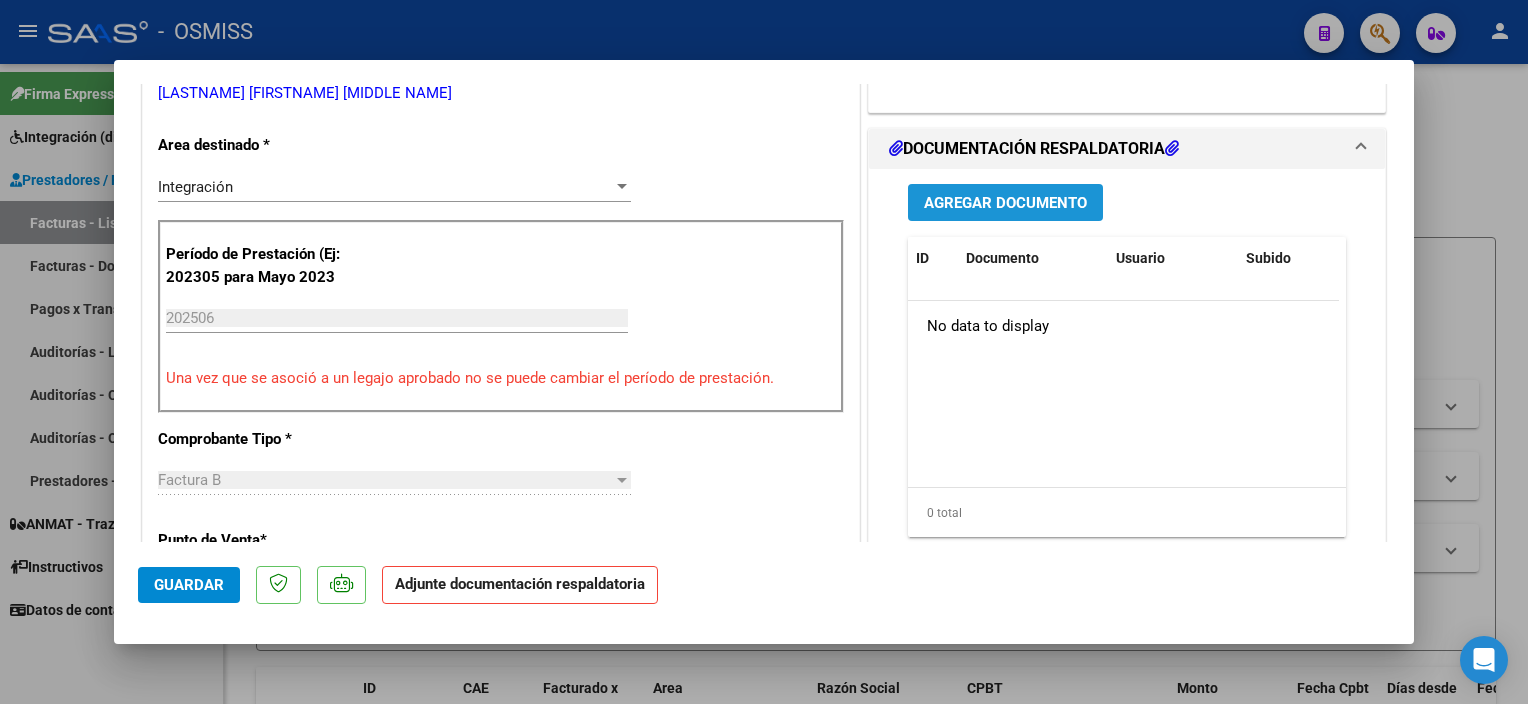 click on "Agregar Documento" at bounding box center (1005, 203) 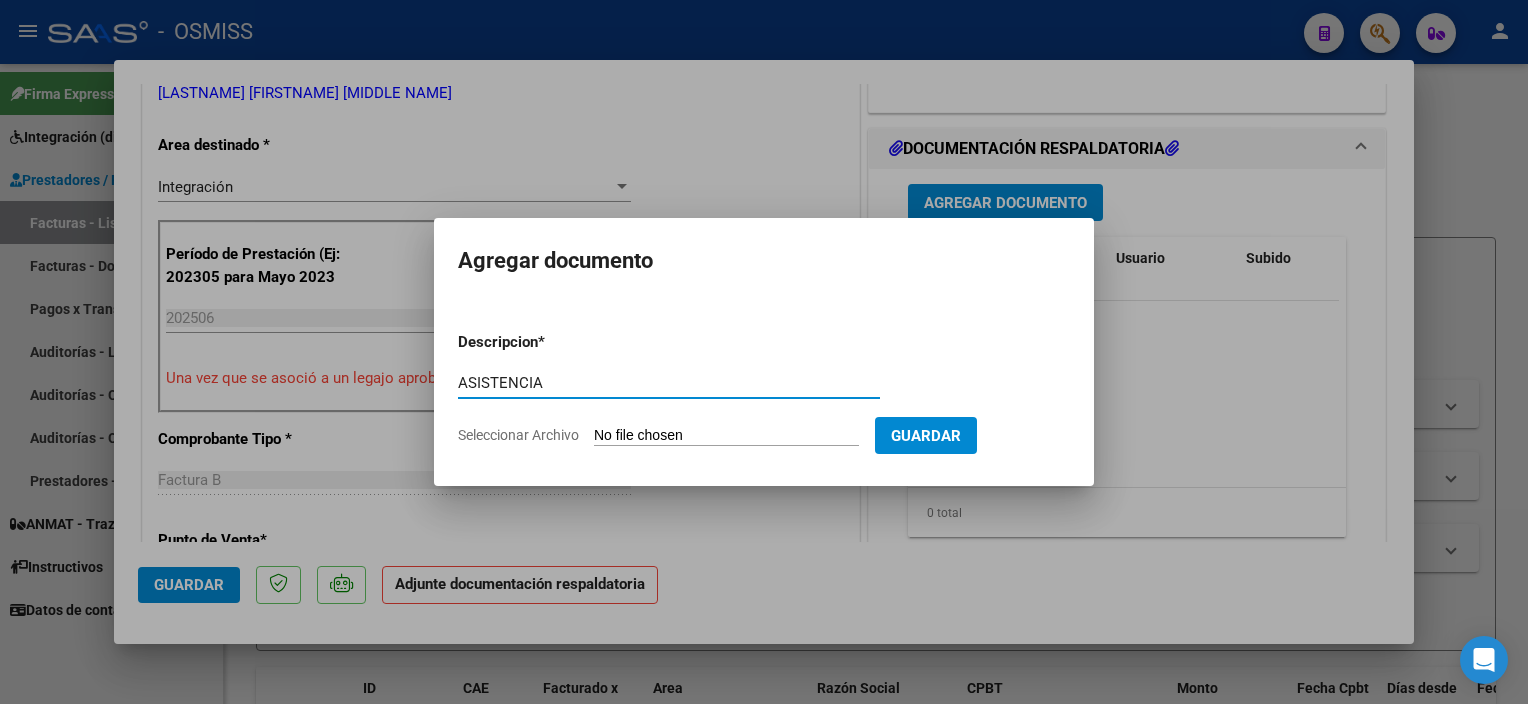 click on "Seleccionar Archivo" at bounding box center (726, 436) 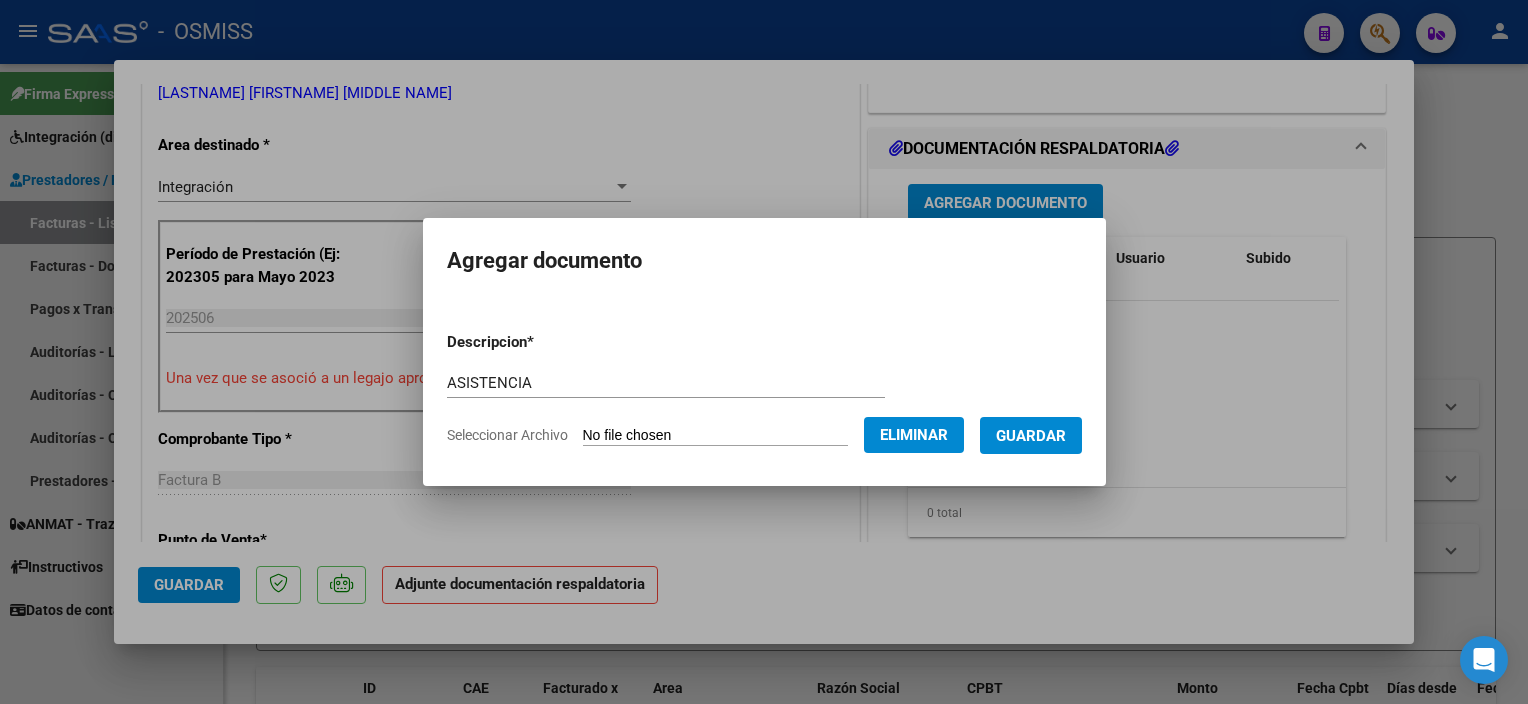 click on "Guardar" at bounding box center [1031, 436] 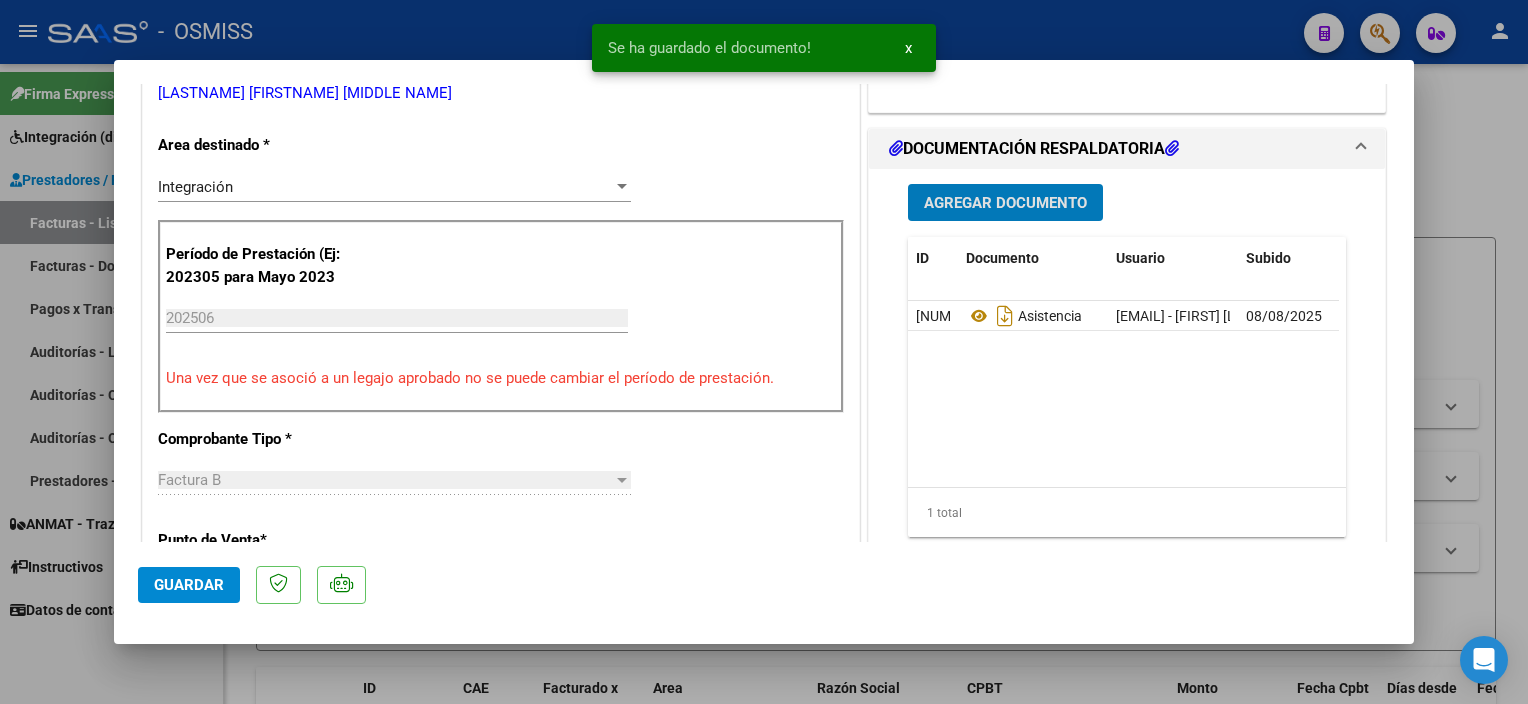 click on "Agregar Documento" at bounding box center (1005, 203) 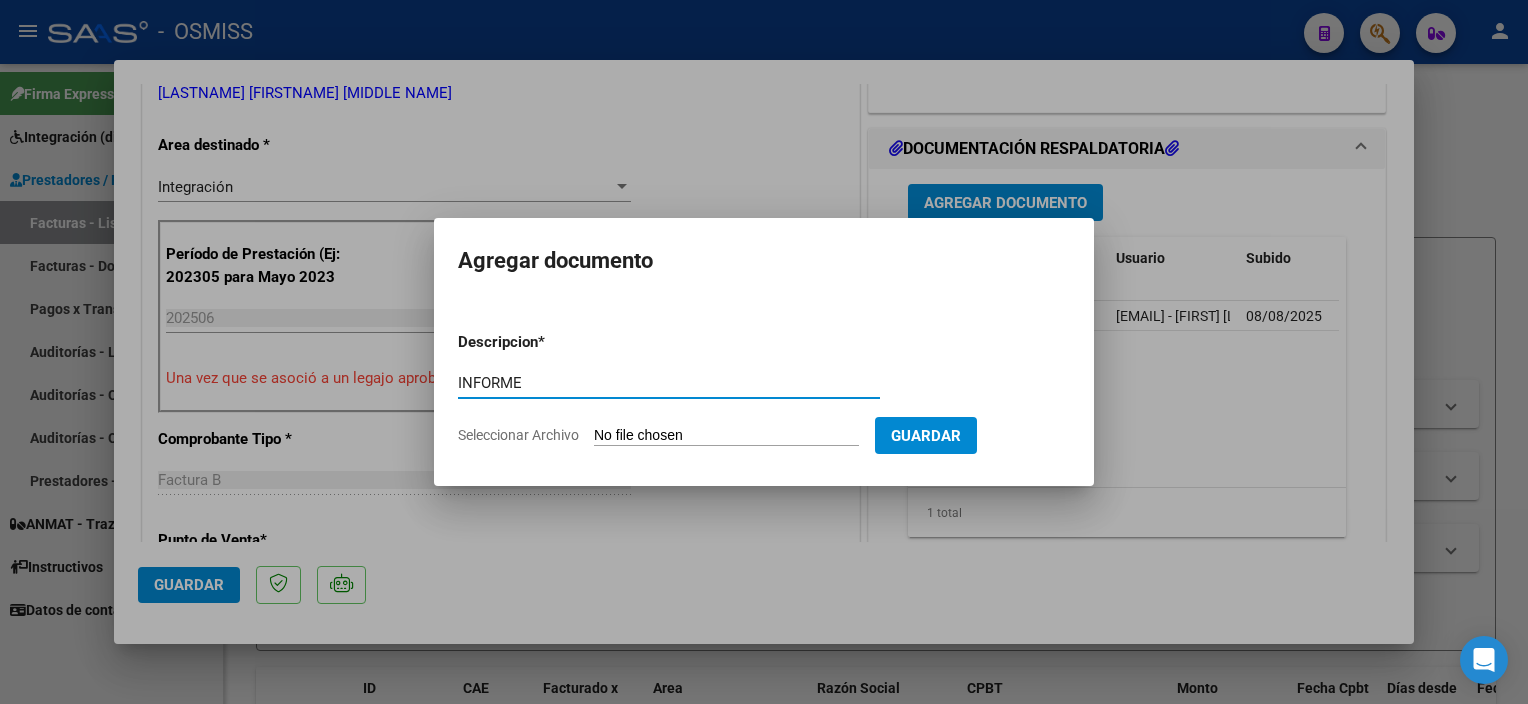 click on "Seleccionar Archivo" at bounding box center [726, 436] 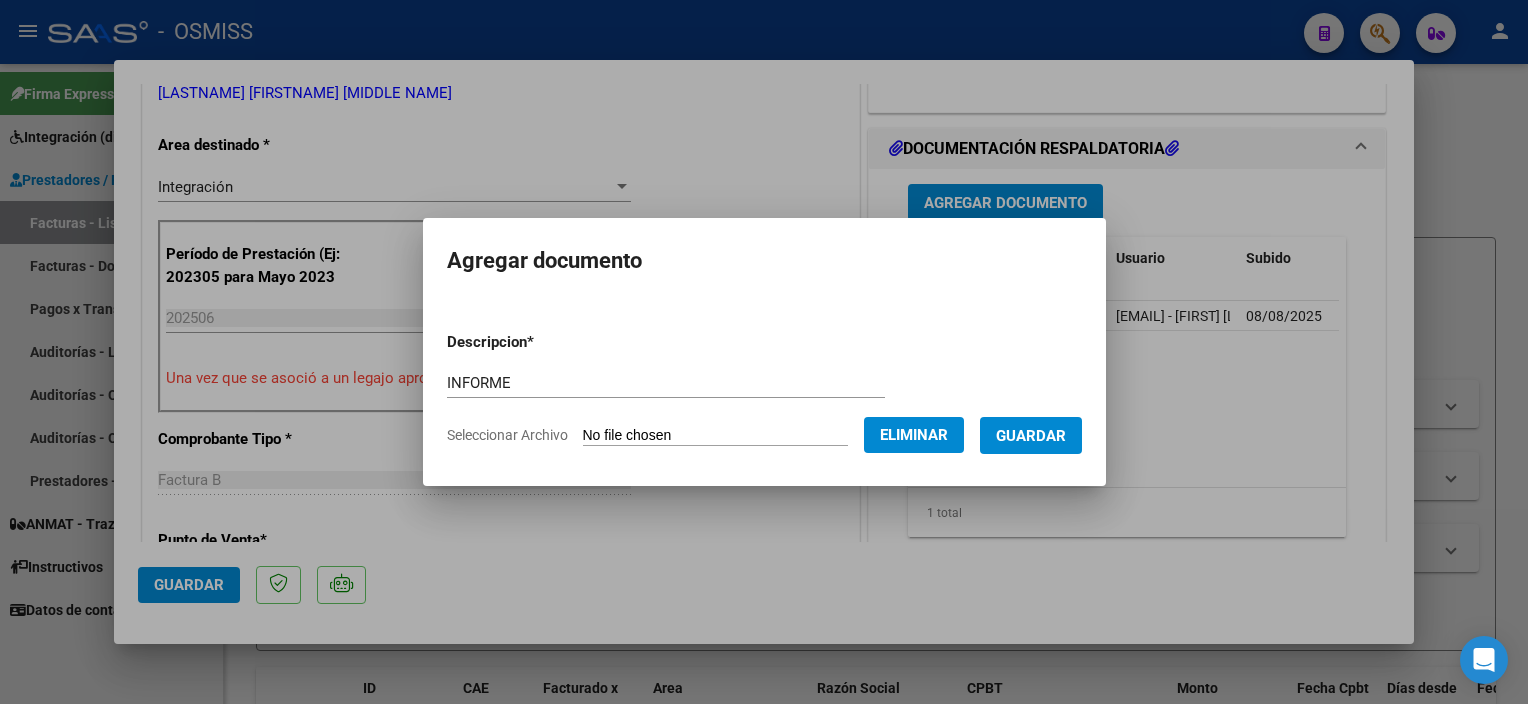 click on "Guardar" at bounding box center [1031, 436] 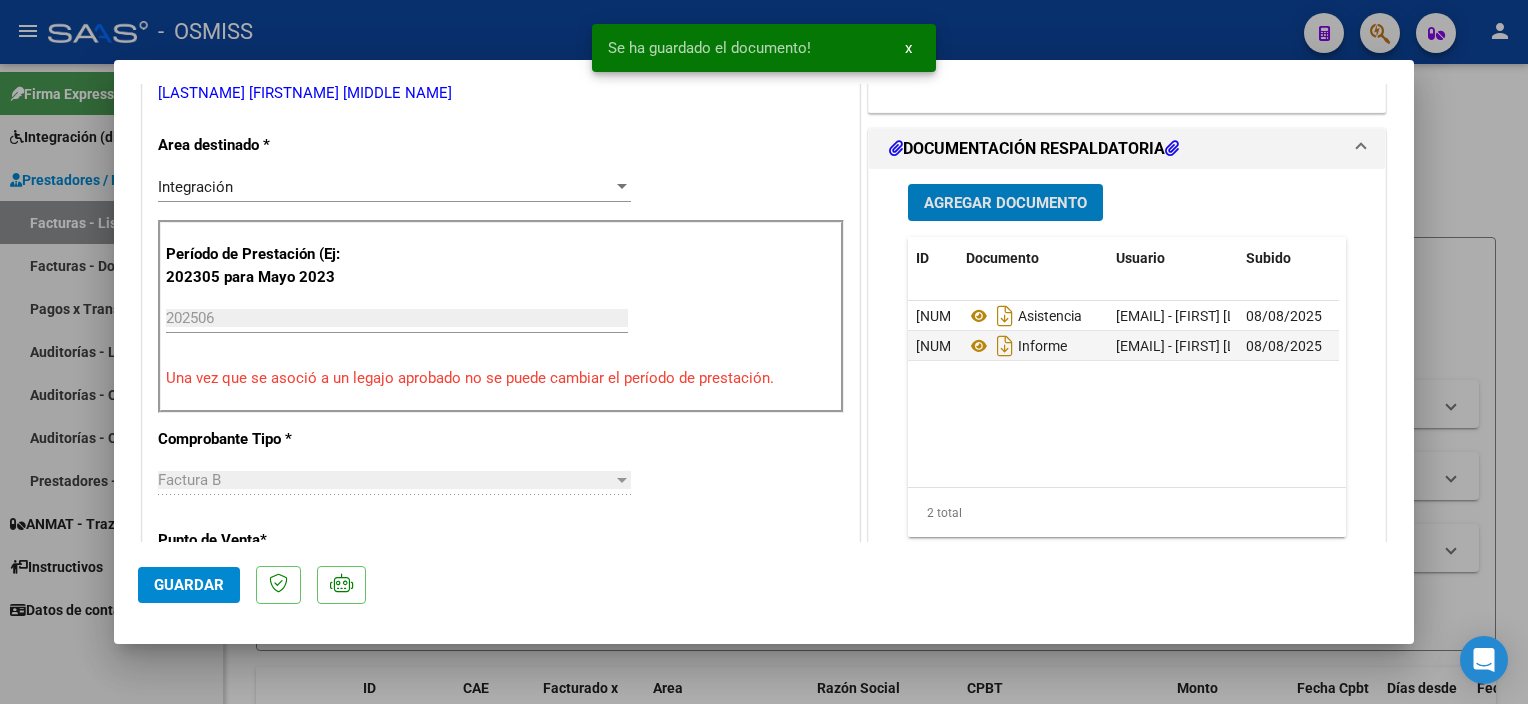 click on "Guardar" 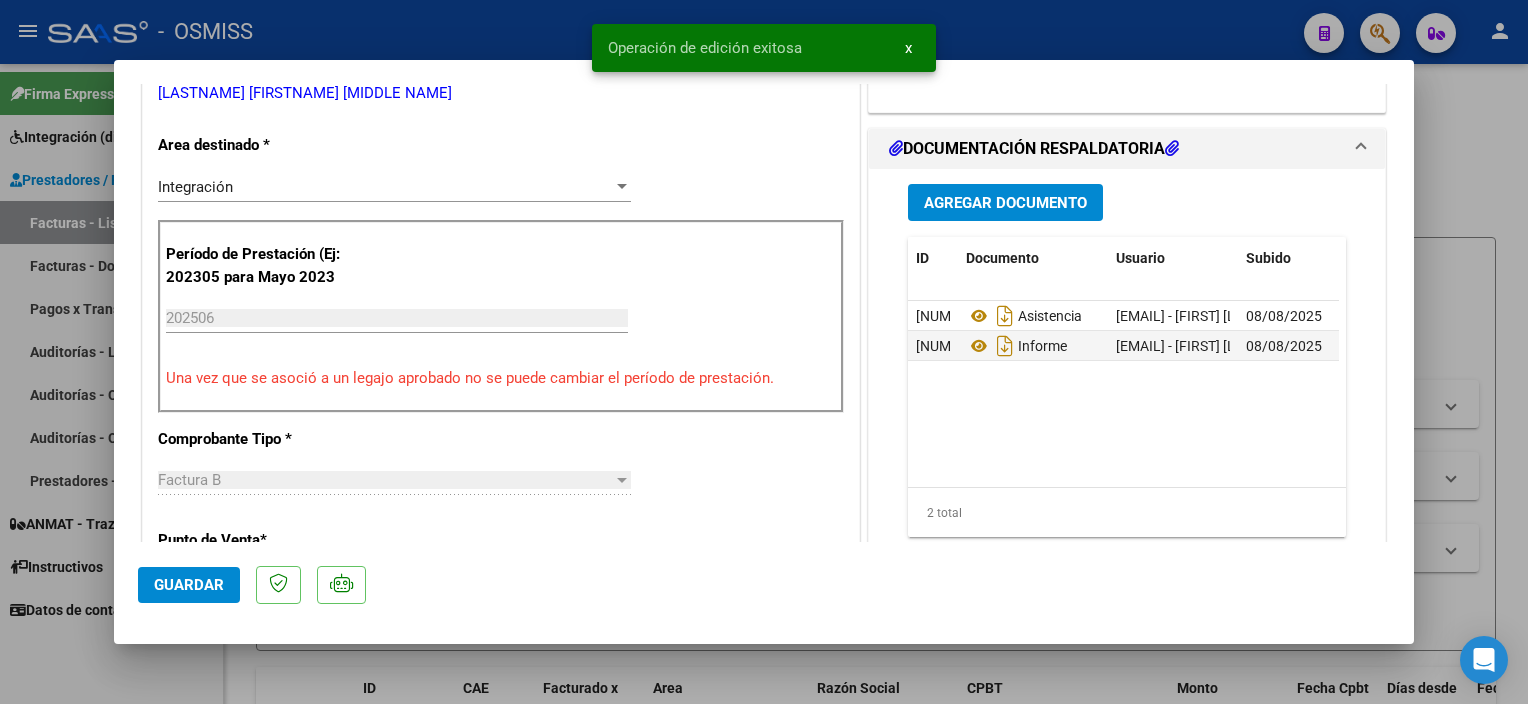 click at bounding box center (764, 352) 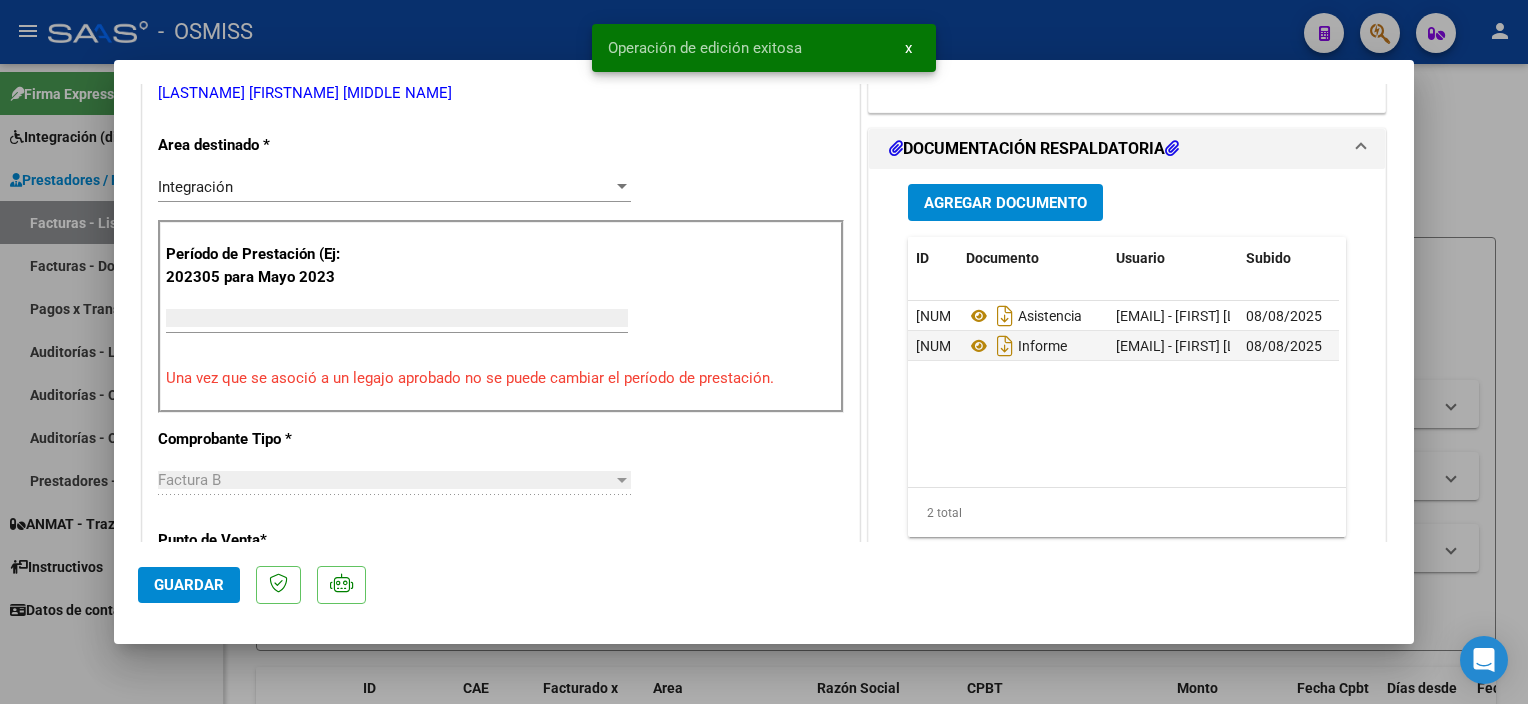 scroll, scrollTop: 374, scrollLeft: 0, axis: vertical 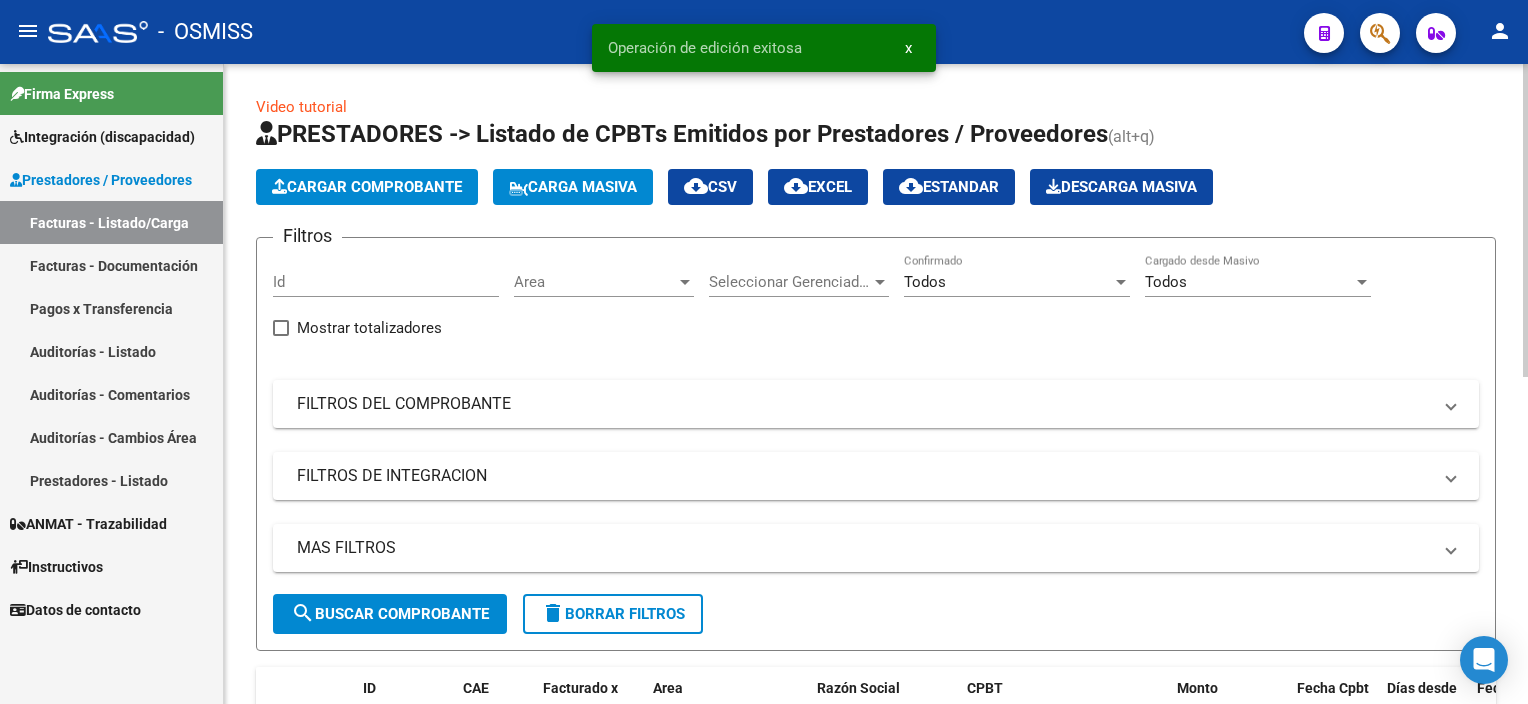 click on "Cargar Comprobante" 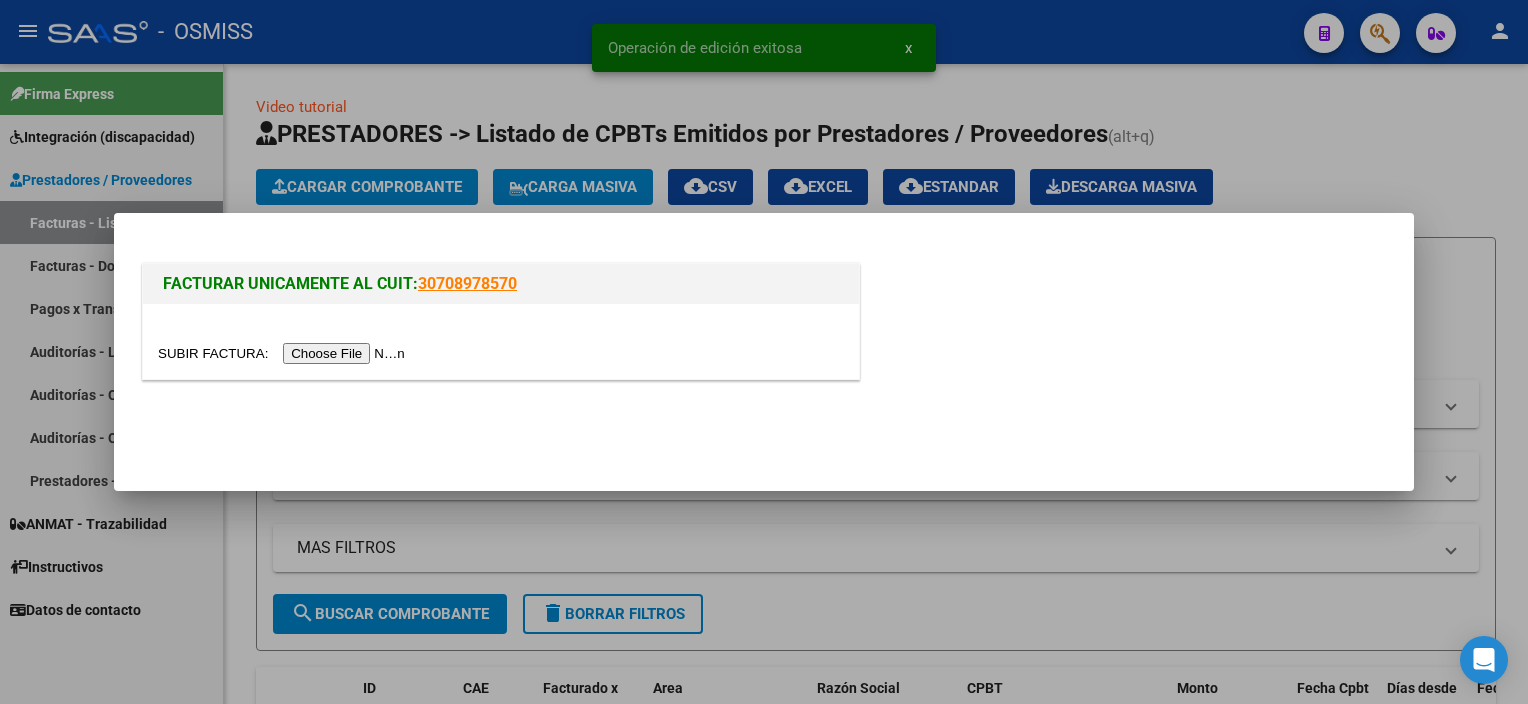 click at bounding box center (284, 353) 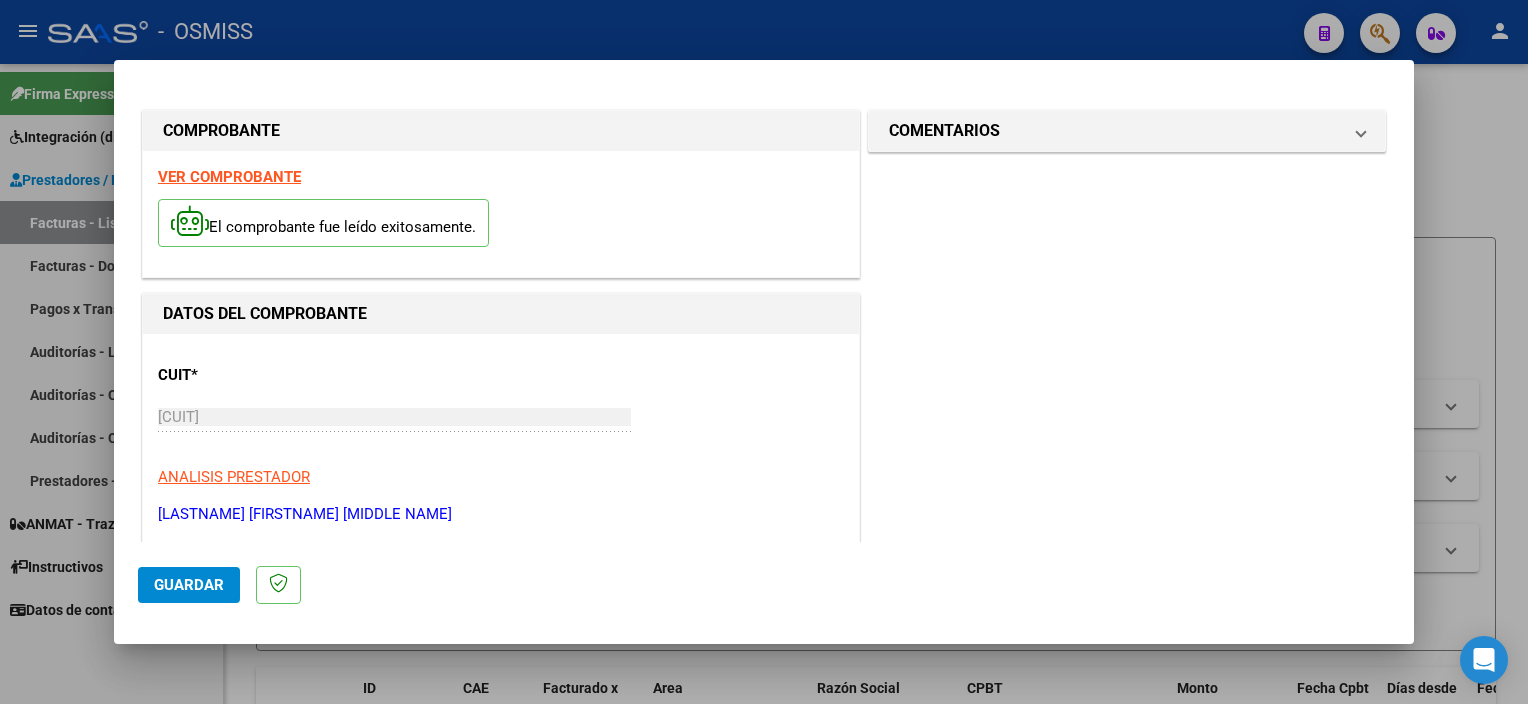 scroll, scrollTop: 295, scrollLeft: 0, axis: vertical 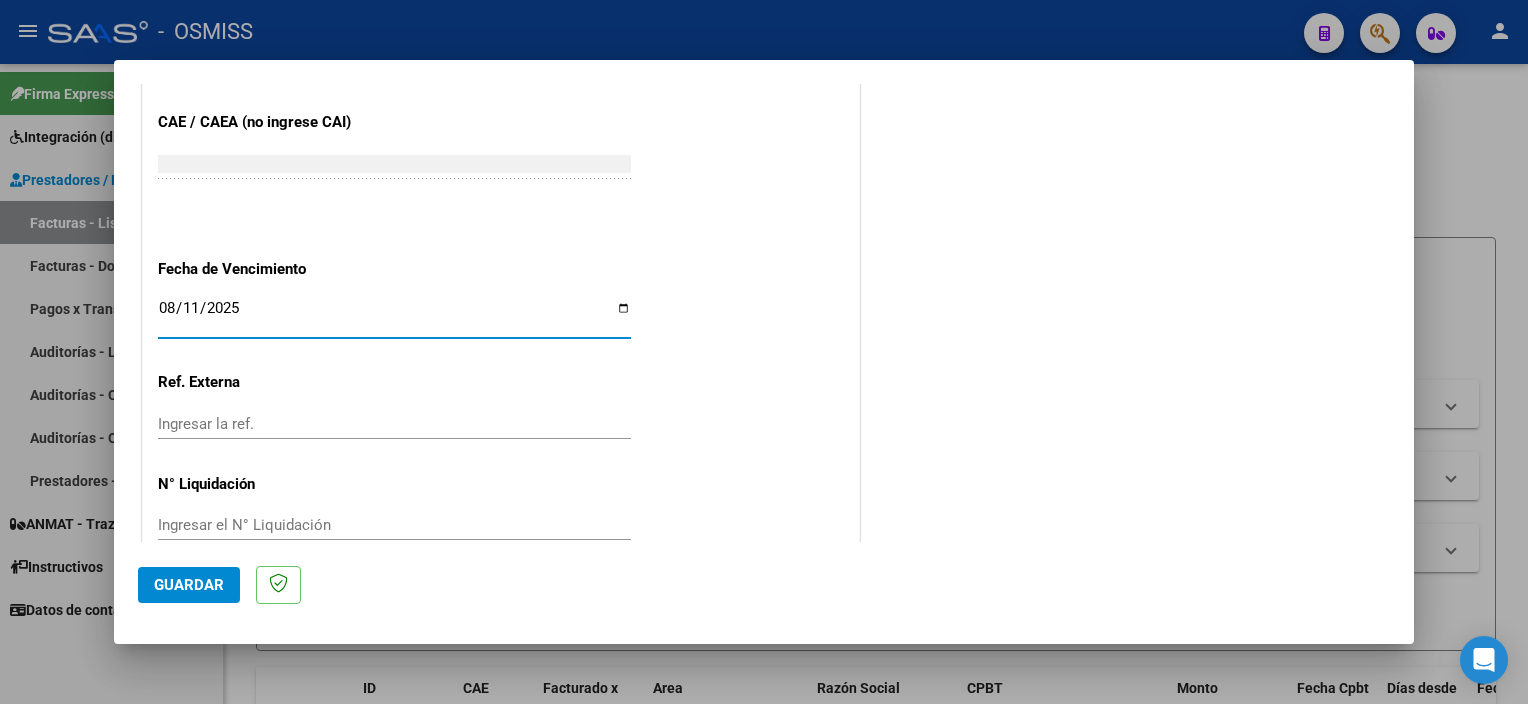 click on "Guardar" 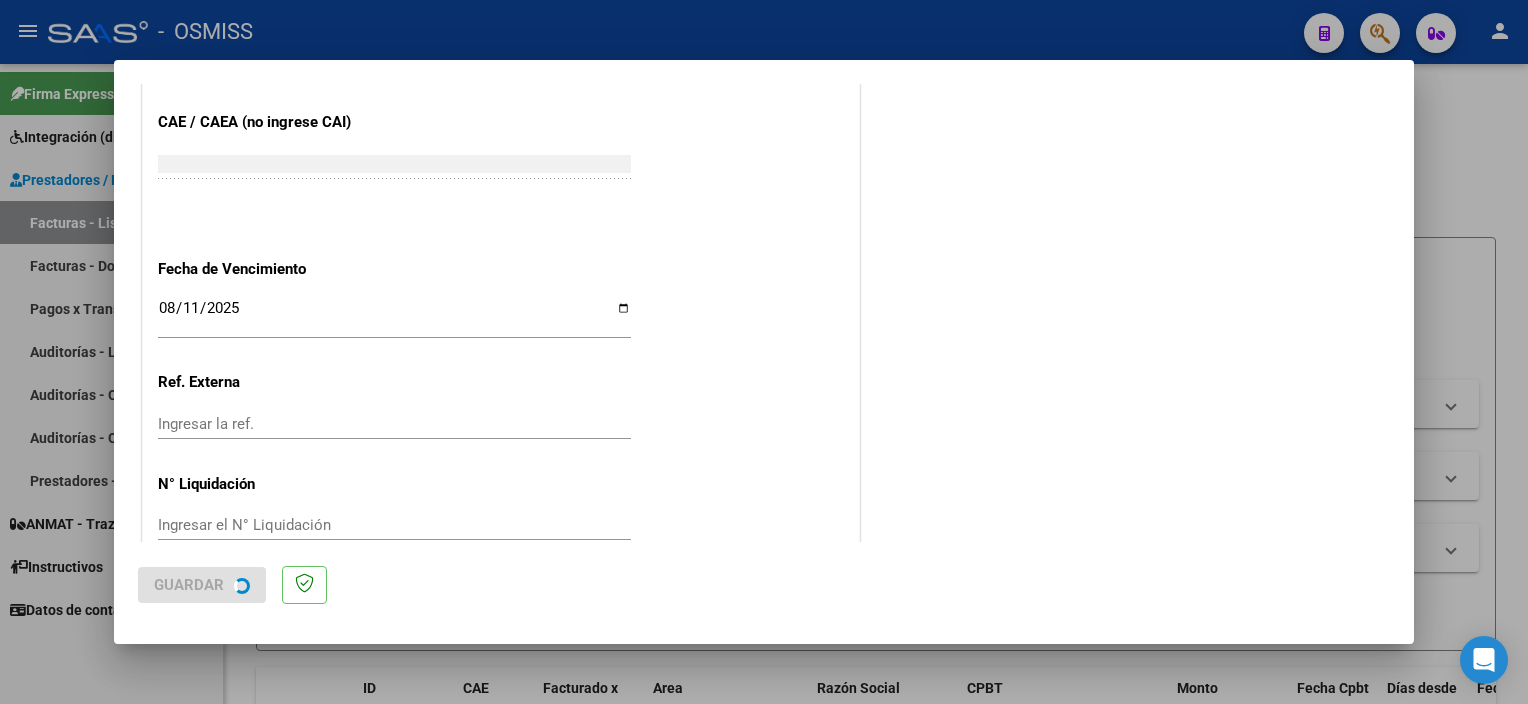 scroll, scrollTop: 0, scrollLeft: 0, axis: both 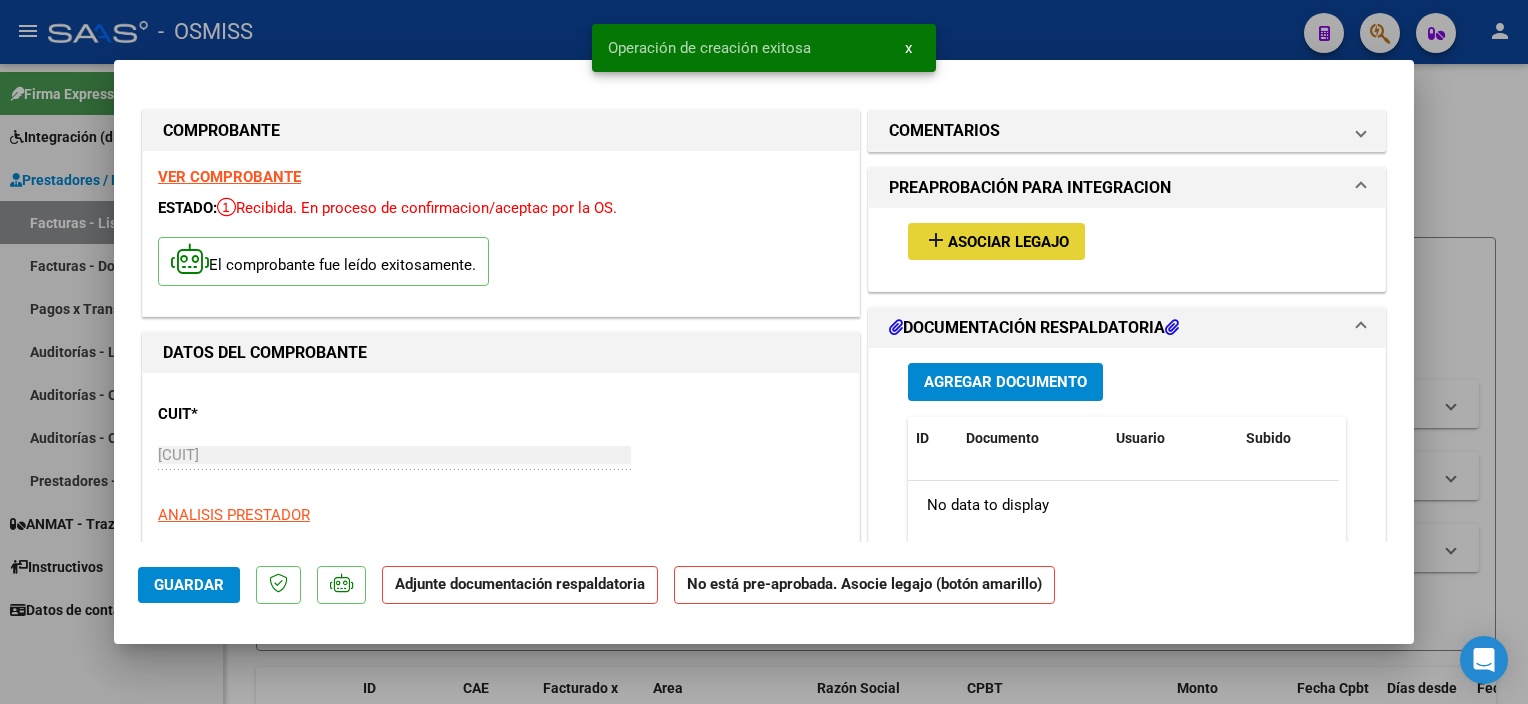 click on "add" at bounding box center [936, 240] 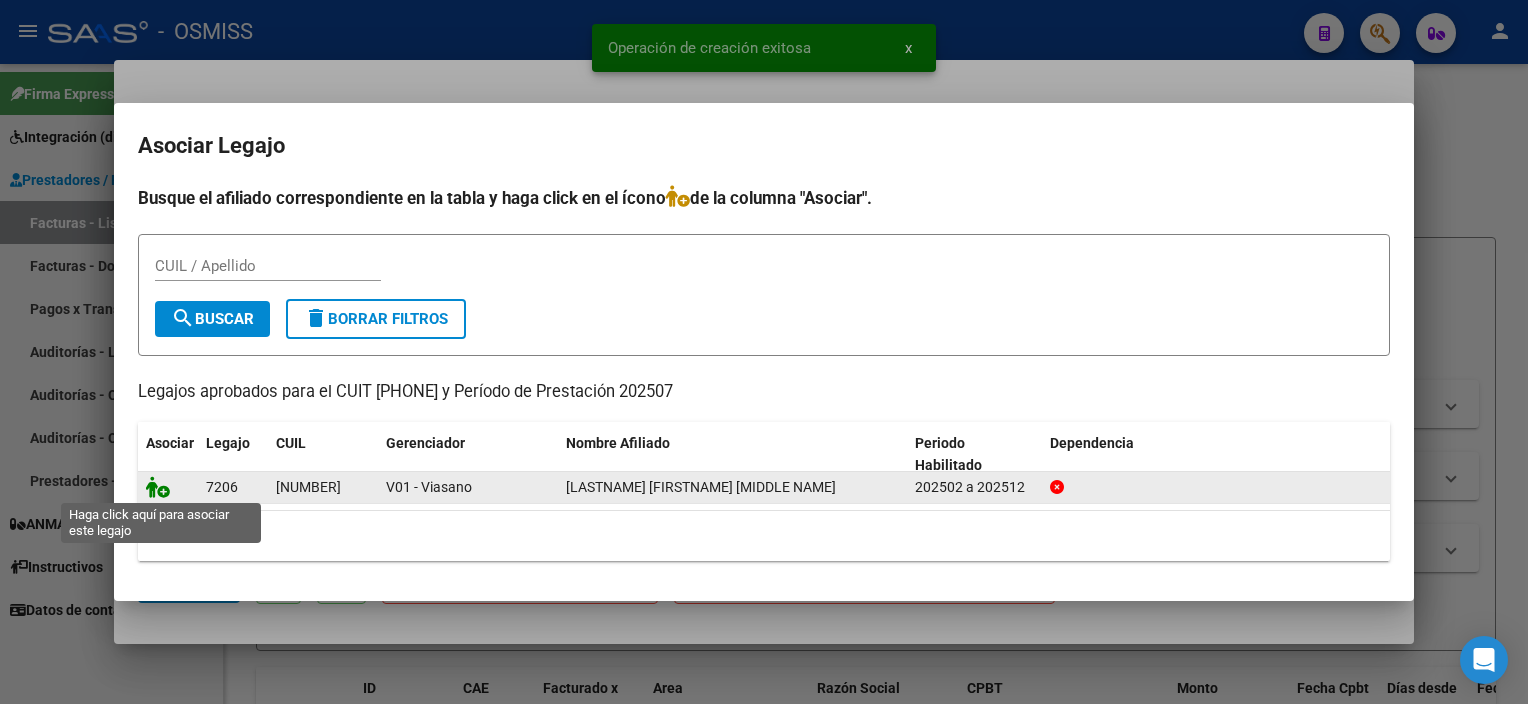 click 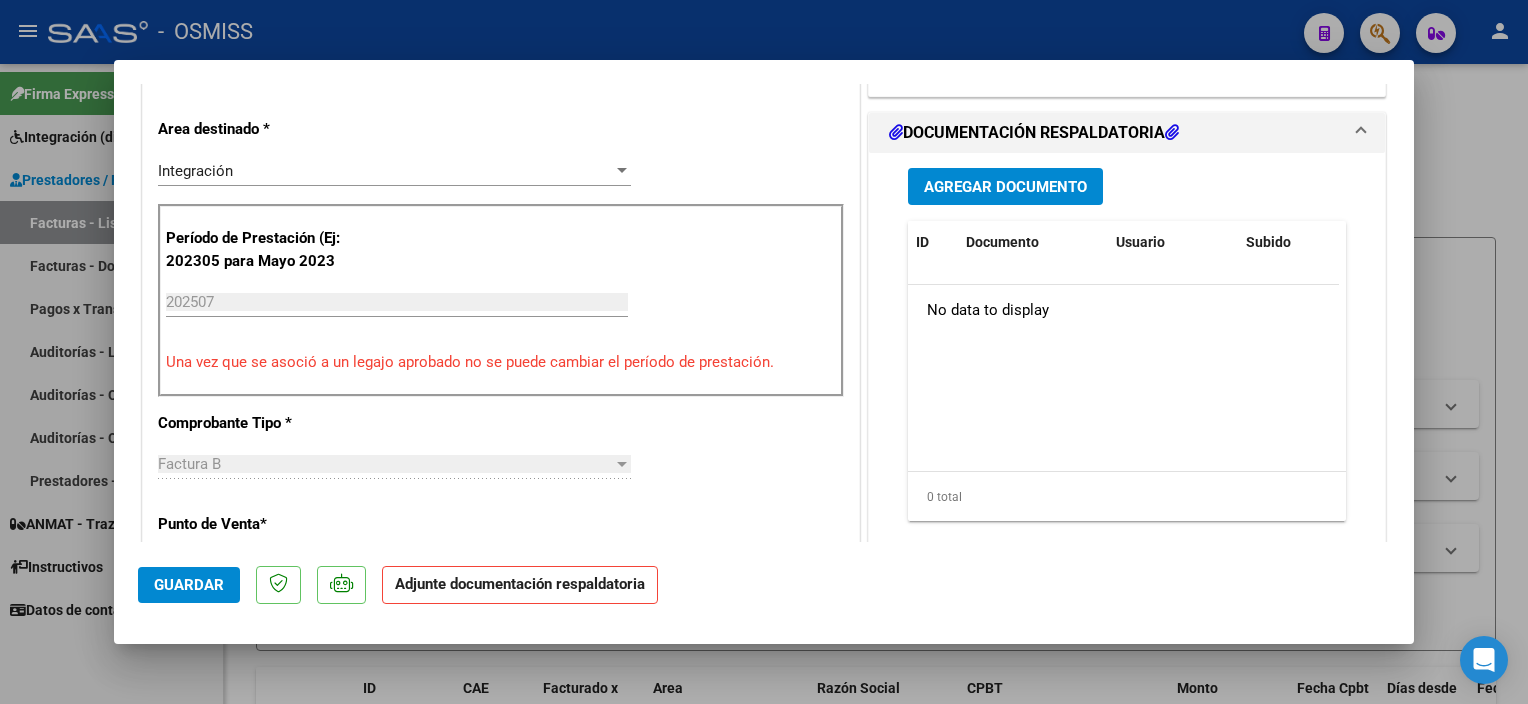 scroll, scrollTop: 470, scrollLeft: 0, axis: vertical 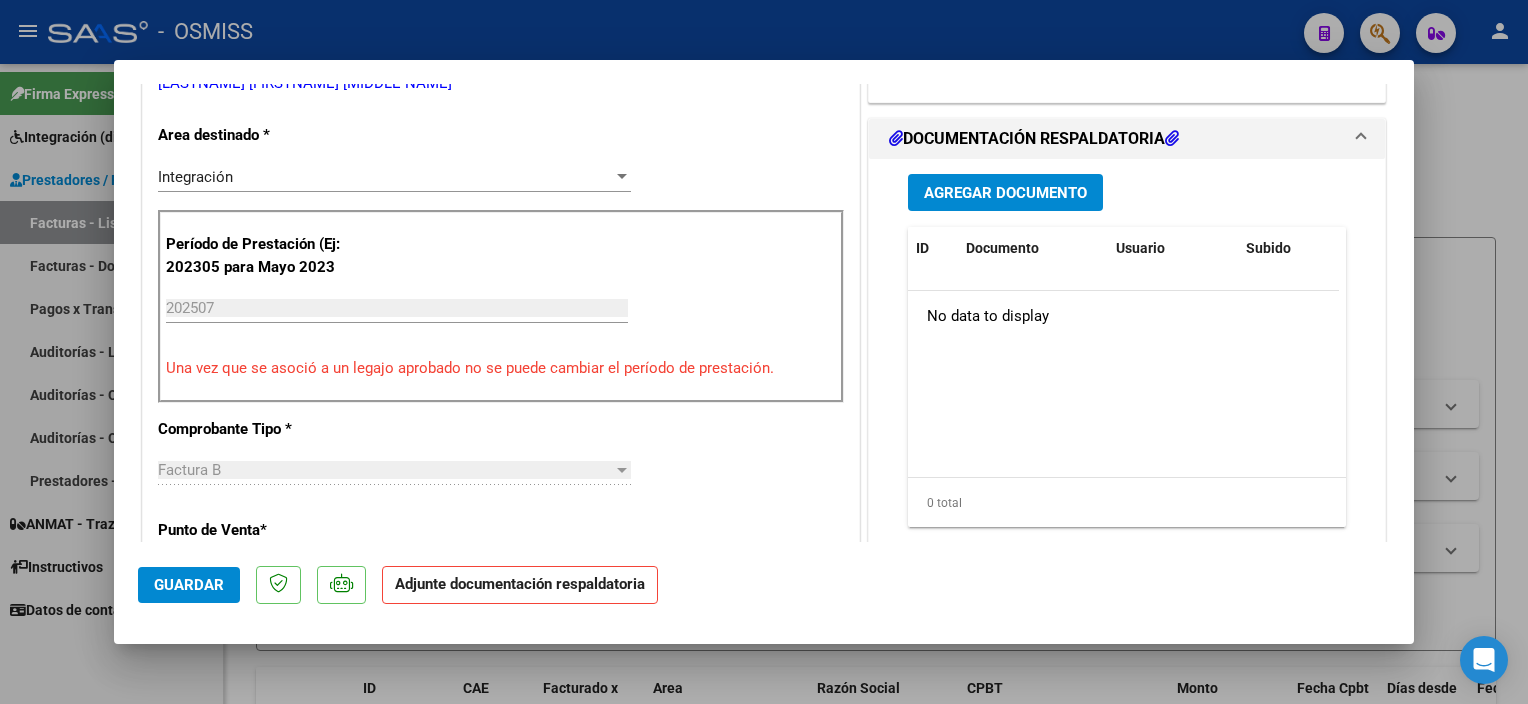 click on "Agregar Documento" at bounding box center (1005, 193) 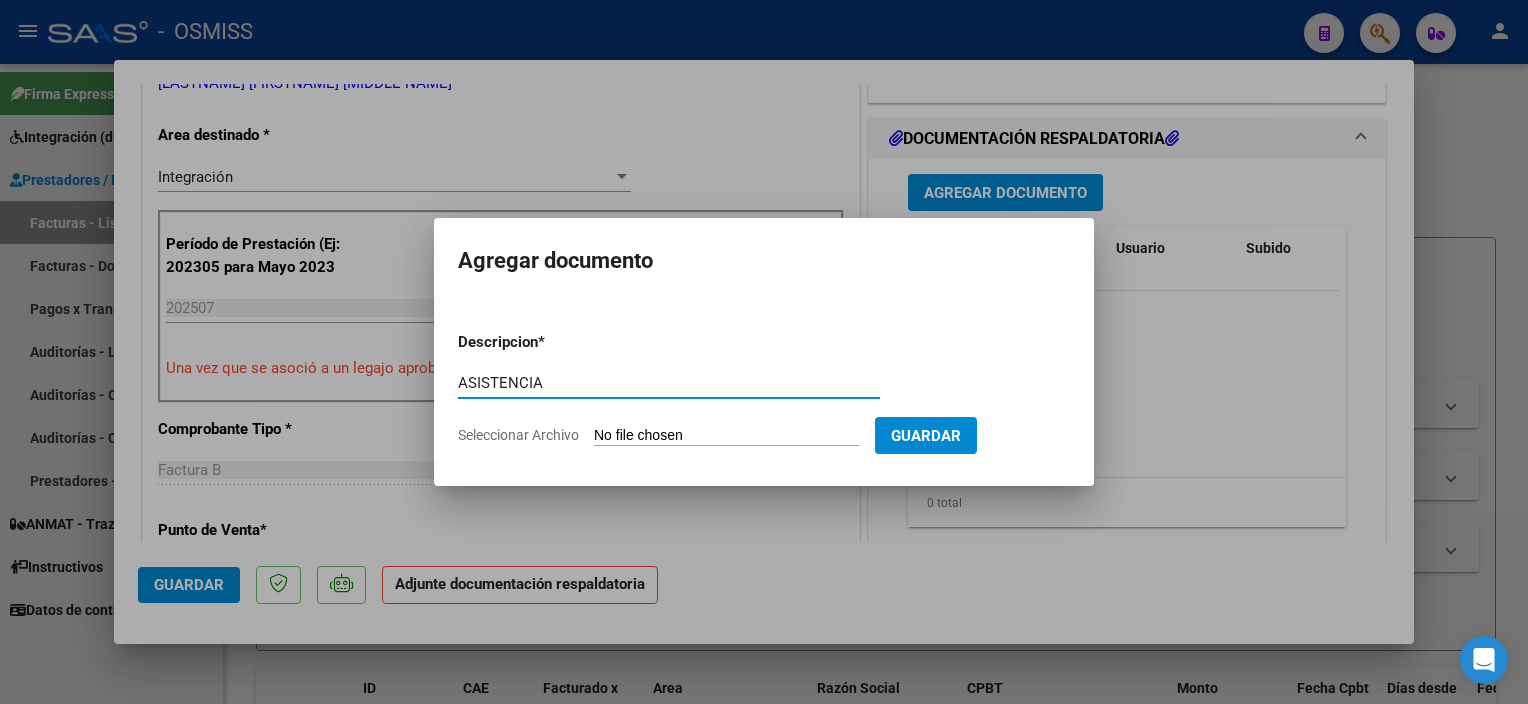 click on "Seleccionar Archivo" at bounding box center [726, 436] 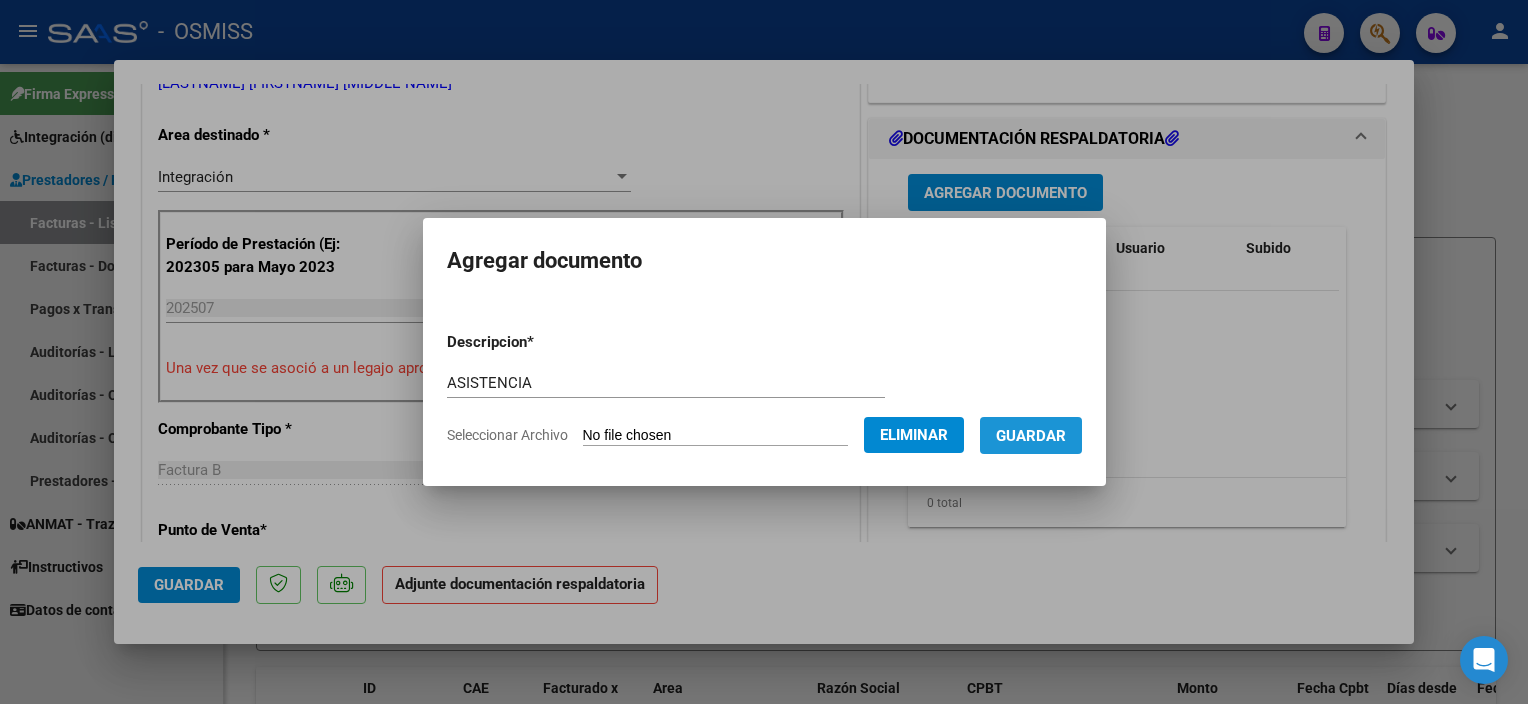 click on "Guardar" at bounding box center [1031, 436] 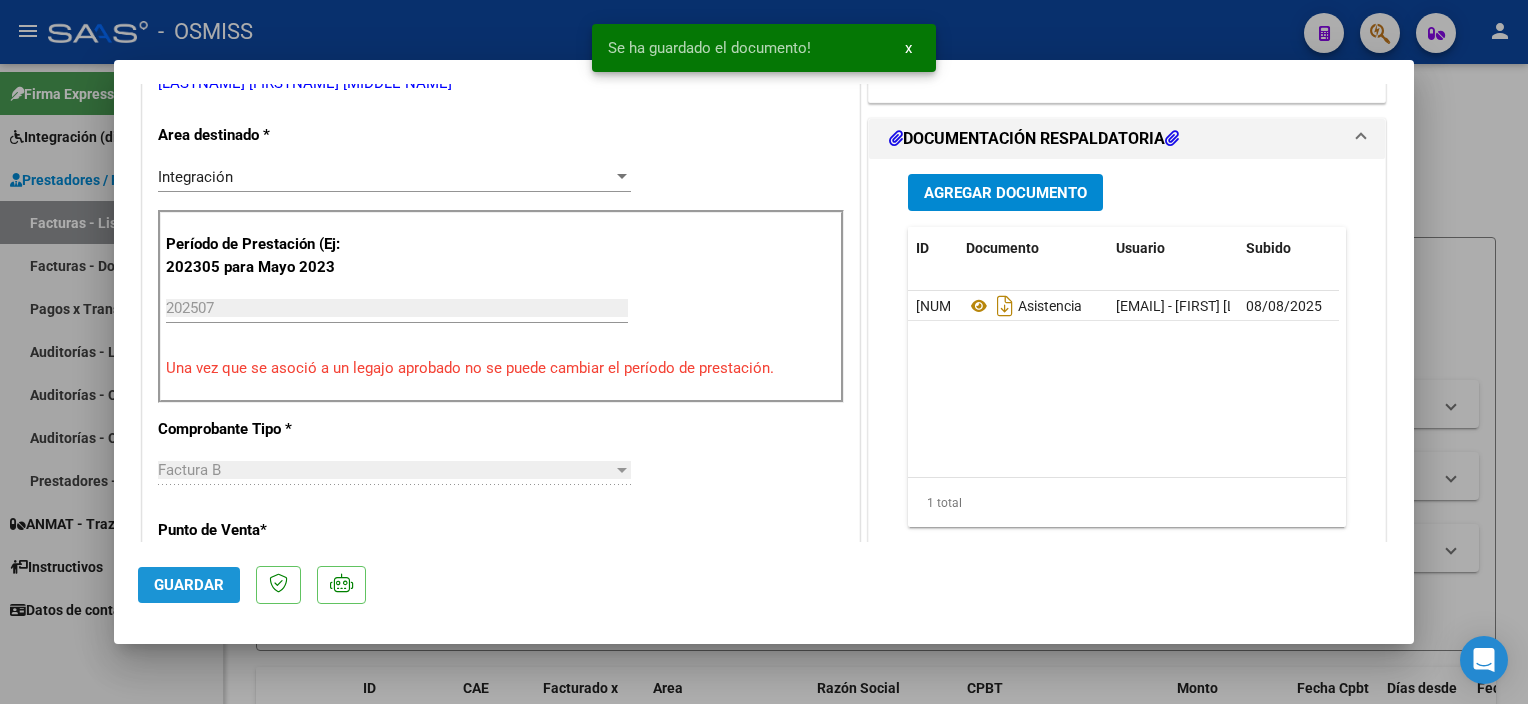 click on "Guardar" 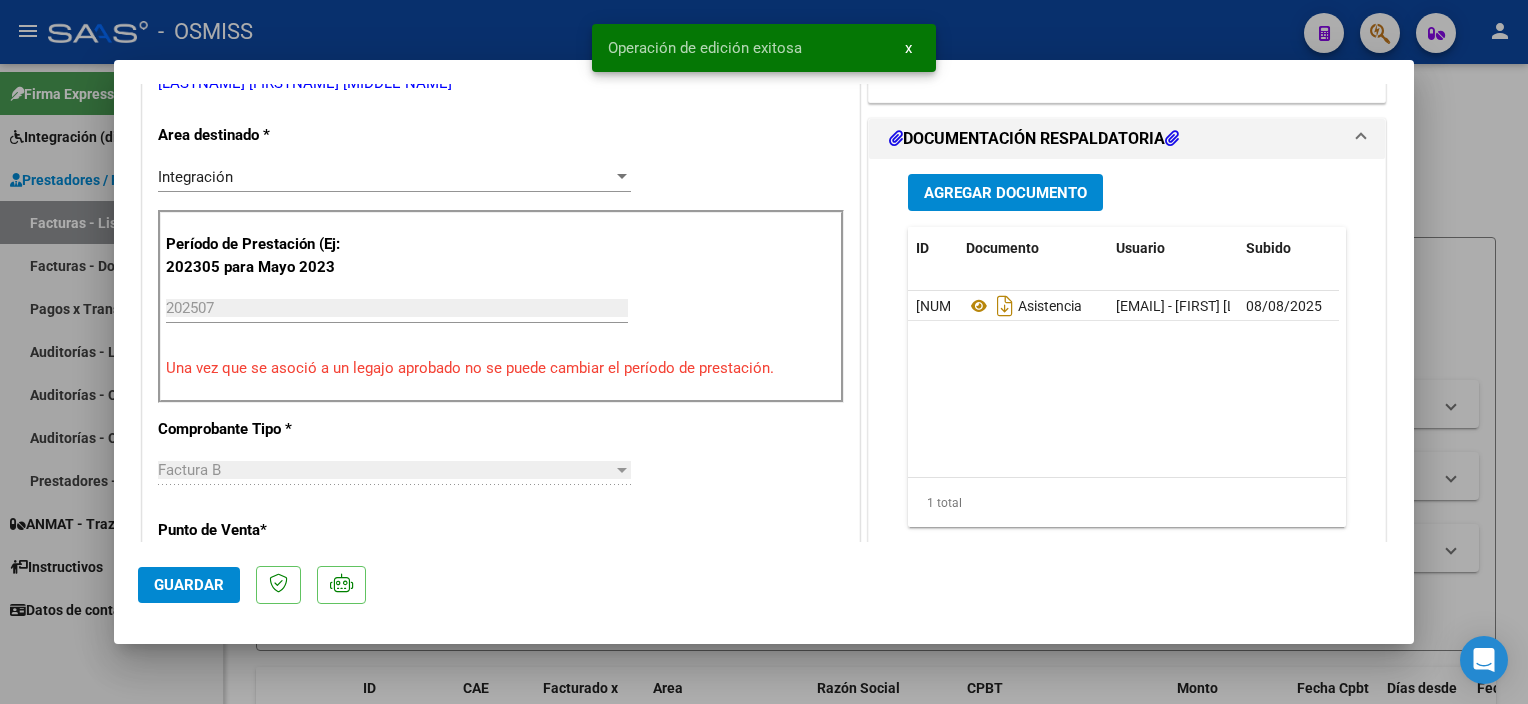 click at bounding box center (764, 352) 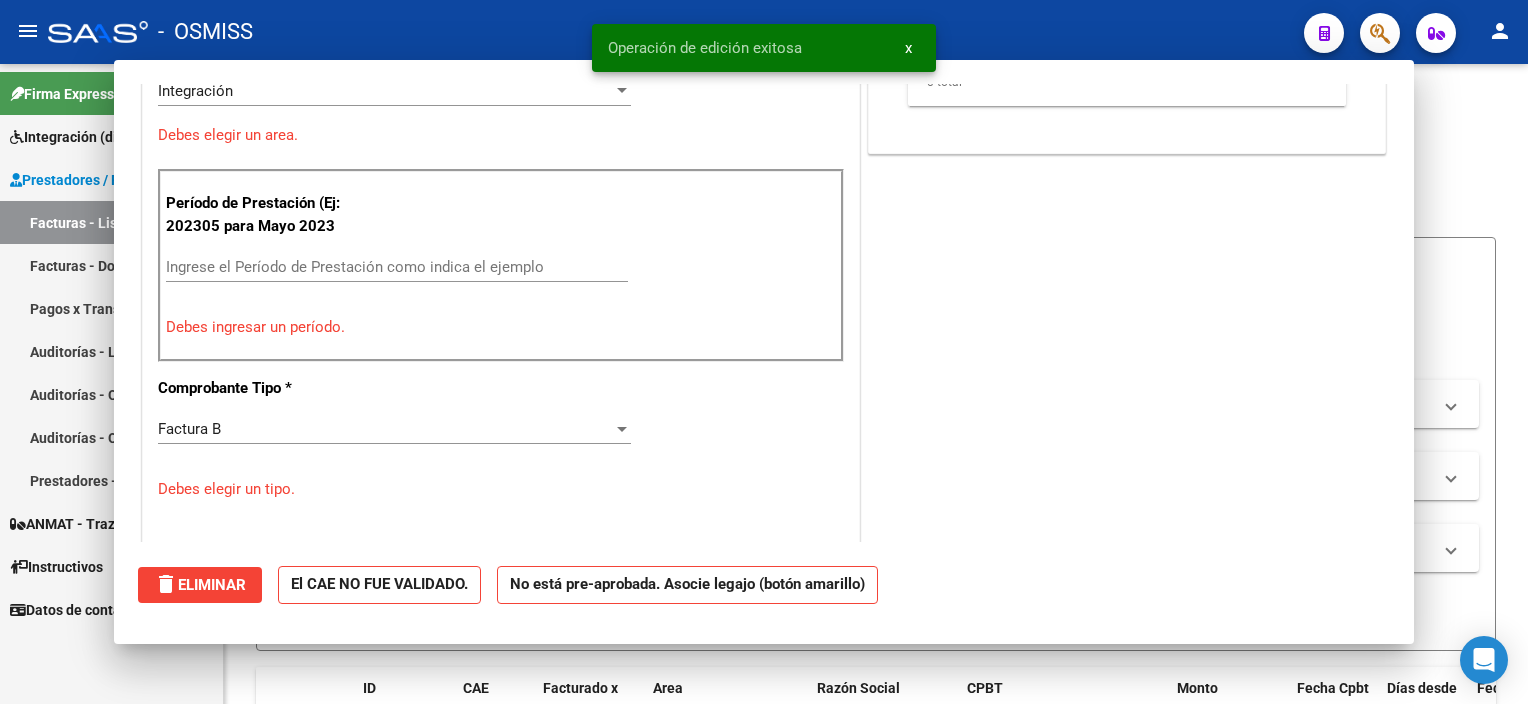scroll, scrollTop: 384, scrollLeft: 0, axis: vertical 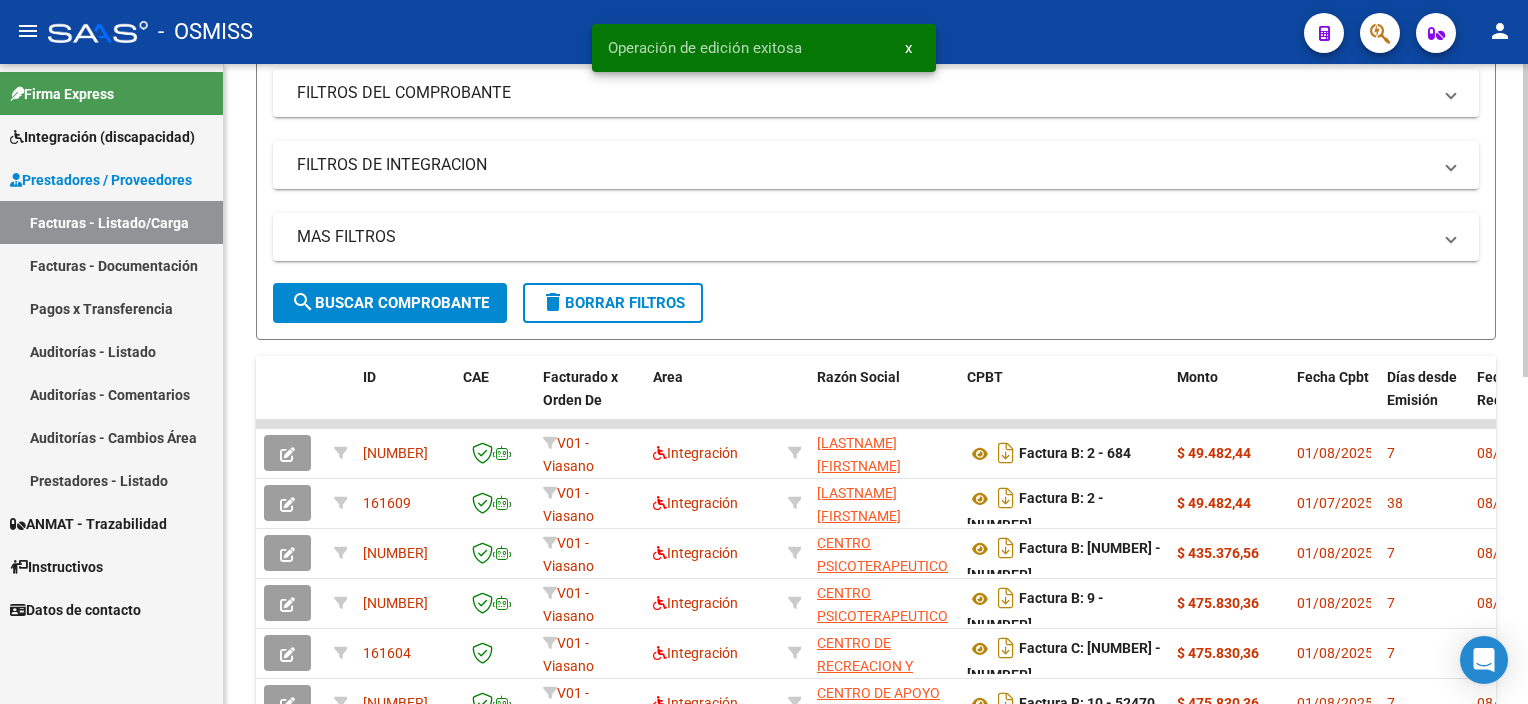 click on "menu -   OSMISS  person    Firma Express     Integración (discapacidad) Legajos    Prestadores / Proveedores Facturas - Listado/Carga Facturas - Documentación Pagos x Transferencia Auditorías - Listado Auditorías - Comentarios Auditorías - Cambios Área Prestadores - Listado    ANMAT - Trazabilidad    Instructivos    Datos de contacto  Video tutorial   PRESTADORES -> Listado de CPBTs Emitidos por Prestadores / Proveedores (alt+q)   Cargar Comprobante
Carga Masiva  cloud_download  CSV  cloud_download  EXCEL  cloud_download  Estandar   Descarga Masiva
Filtros Id Area Area Seleccionar Gerenciador Seleccionar Gerenciador Todos Confirmado Todos Cargado desde Masivo   Mostrar totalizadores   FILTROS DEL COMPROBANTE  Comprobante Tipo Comprobante Tipo Start date – End date Fec. Comprobante Desde / Hasta Días Emisión Desde(cant. días) Días Emisión Hasta(cant. días) CUIT / Razón Social Pto. Venta Nro. Comprobante Código SSS CAE Válido CAE Válido Todos Cargado Módulo Hosp. Todos Op" at bounding box center [764, 352] 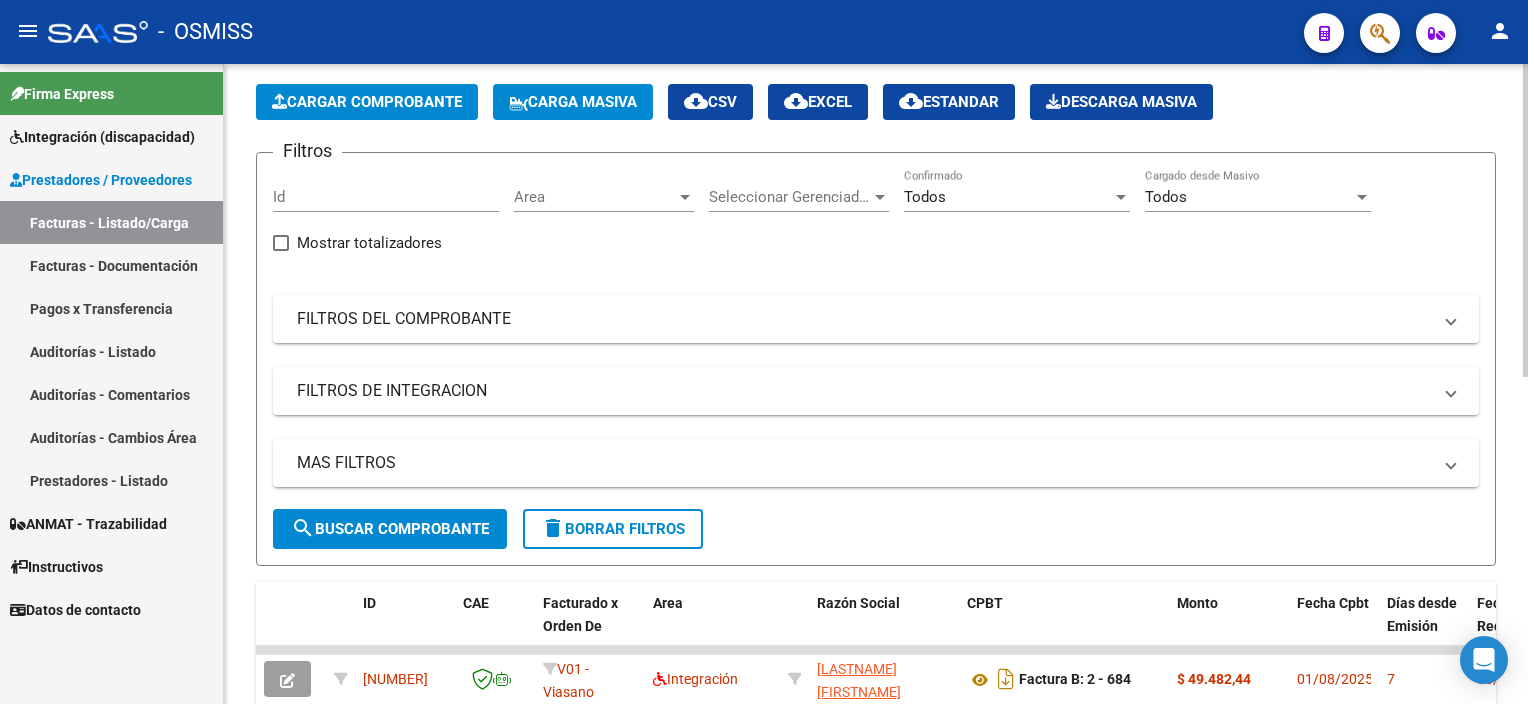 scroll, scrollTop: 67, scrollLeft: 0, axis: vertical 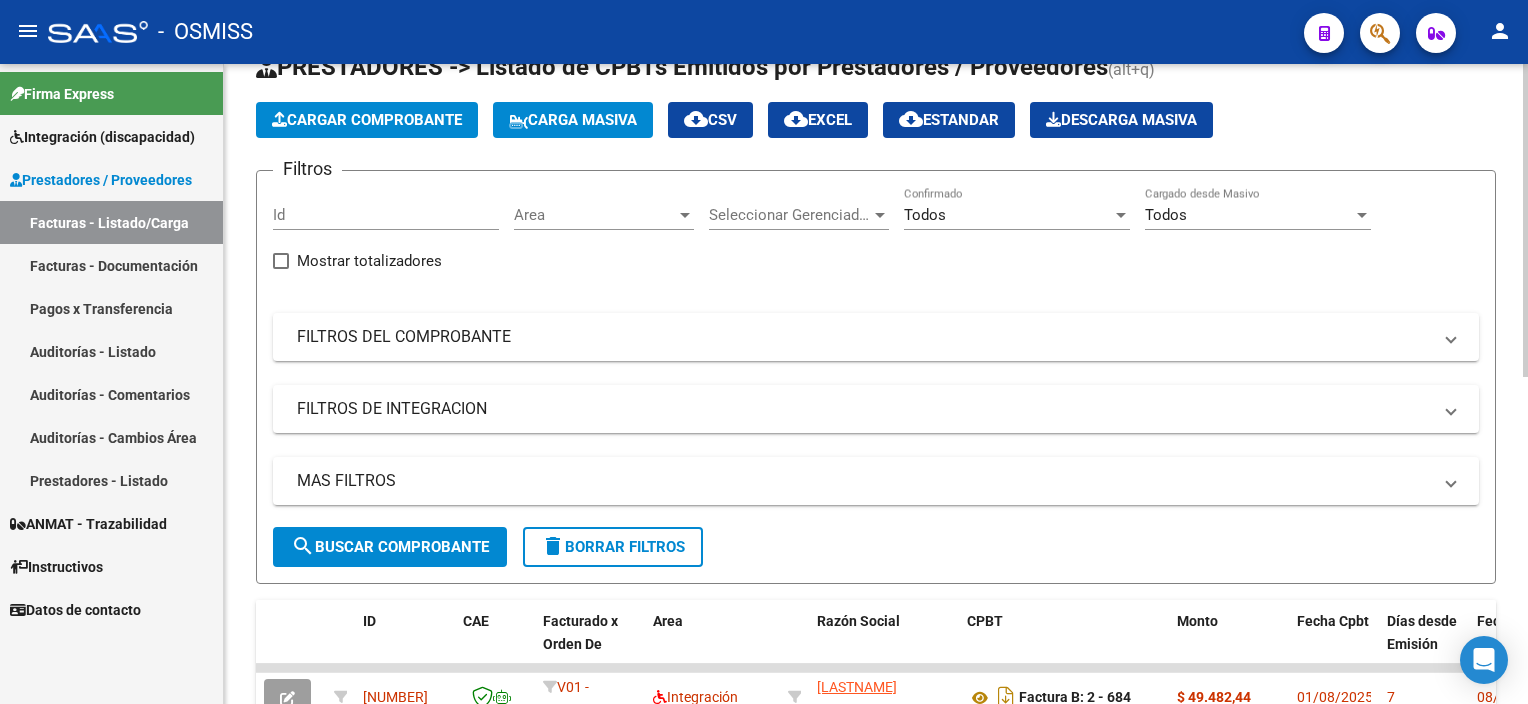 click on "Video tutorial   PRESTADORES -> Listado de CPBTs Emitidos por Prestadores / Proveedores (alt+q)   Cargar Comprobante
Carga Masiva  cloud_download  CSV  cloud_download  EXCEL  cloud_download  Estandar   Descarga Masiva
Filtros Id Area Area Seleccionar Gerenciador Seleccionar Gerenciador Todos Confirmado Todos Cargado desde Masivo   Mostrar totalizadores   FILTROS DEL COMPROBANTE  Comprobante Tipo Comprobante Tipo Start date – End date Fec. Comprobante Desde / Hasta Días Emisión Desde(cant. días) Días Emisión Hasta(cant. días) CUIT / Razón Social Pto. Venta Nro. Comprobante Código SSS CAE Válido CAE Válido Todos Cargado Módulo Hosp. Todos Tiene facturacion Apócrifa Hospital Refes  FILTROS DE INTEGRACION  Período De Prestación Campos del Archivo de Rendición Devuelto x SSS (dr_envio) Todos Rendido x SSS (dr_envio) Tipo de Registro Tipo de Registro Período Presentación Período Presentación Campos del Legajo Asociado (preaprobación) Afiliado Legajo (cuil/nombre) Todos  MAS FILTROS  Op" 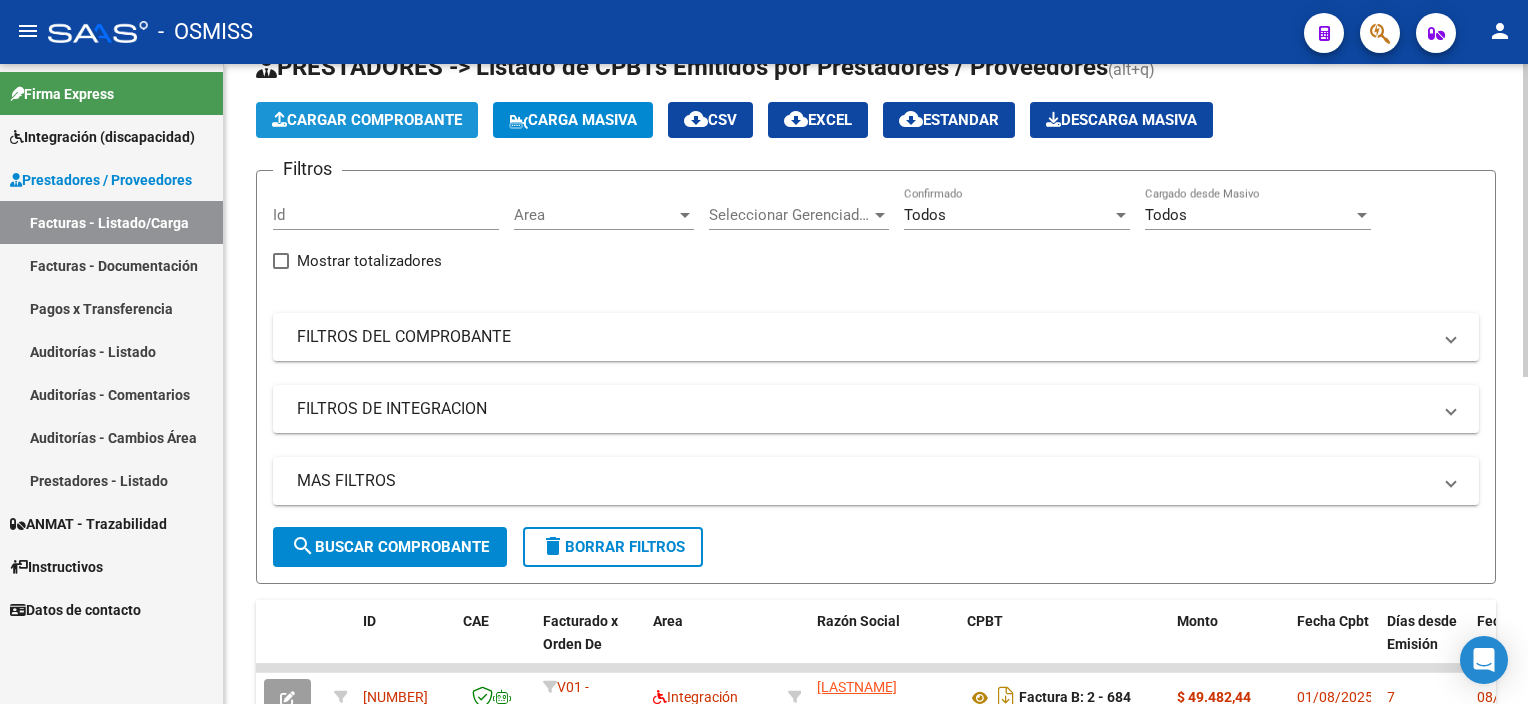 click on "Cargar Comprobante" 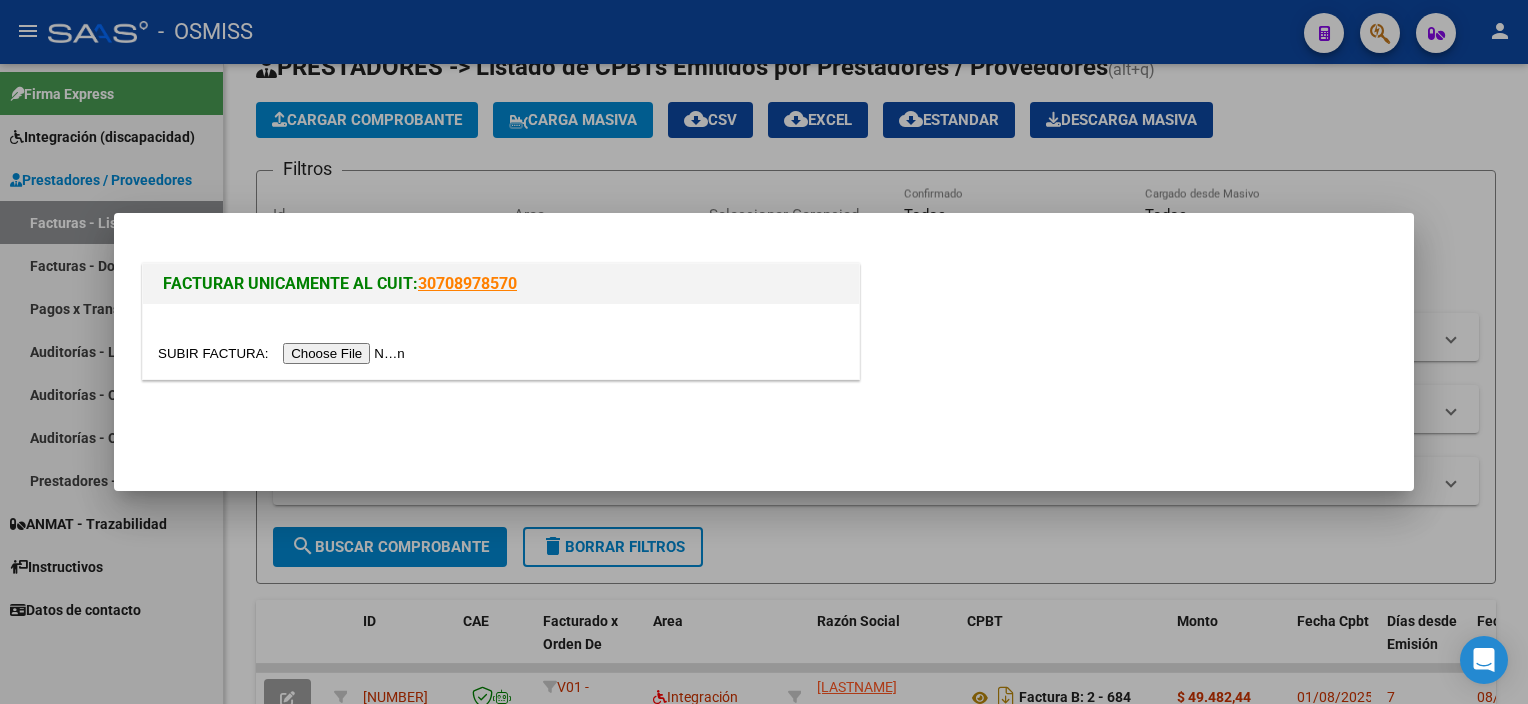 click at bounding box center [284, 353] 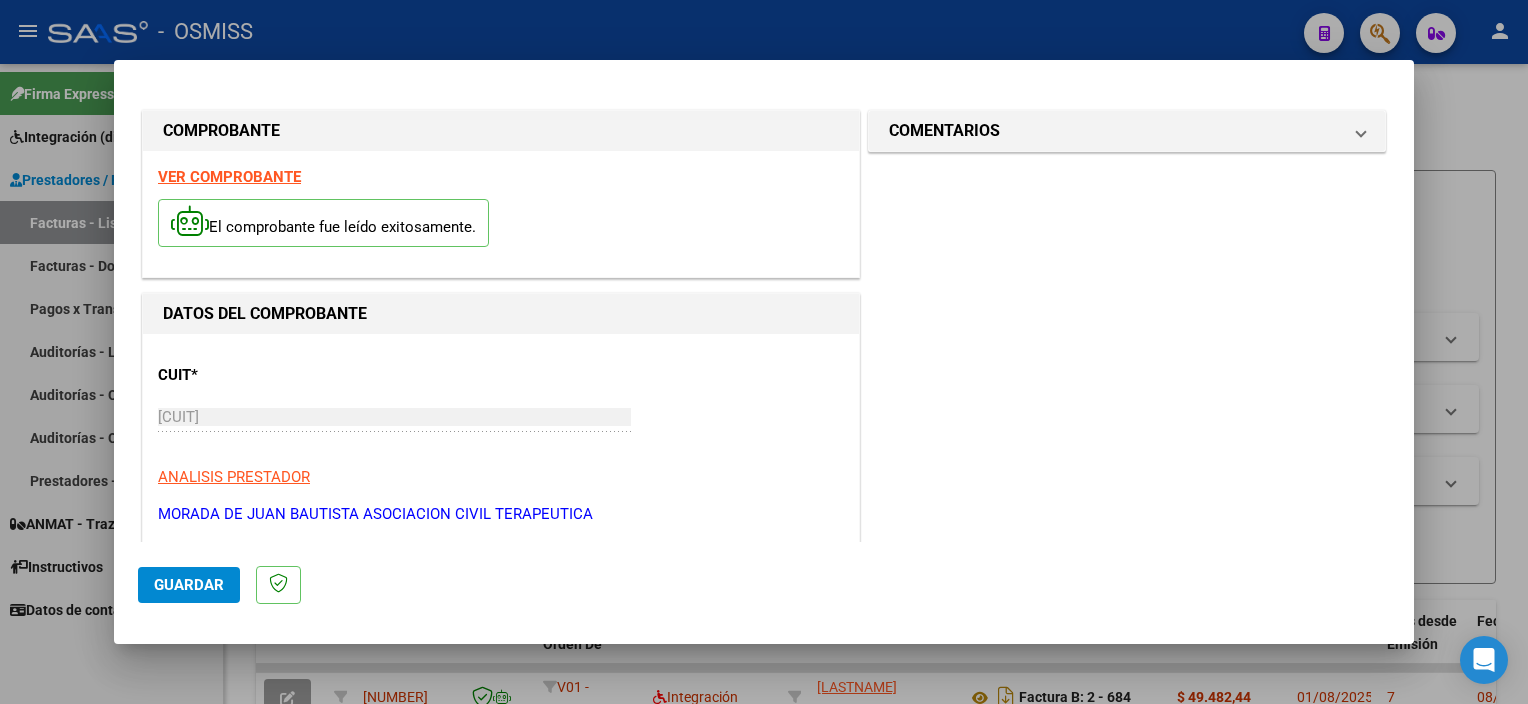 scroll, scrollTop: 295, scrollLeft: 0, axis: vertical 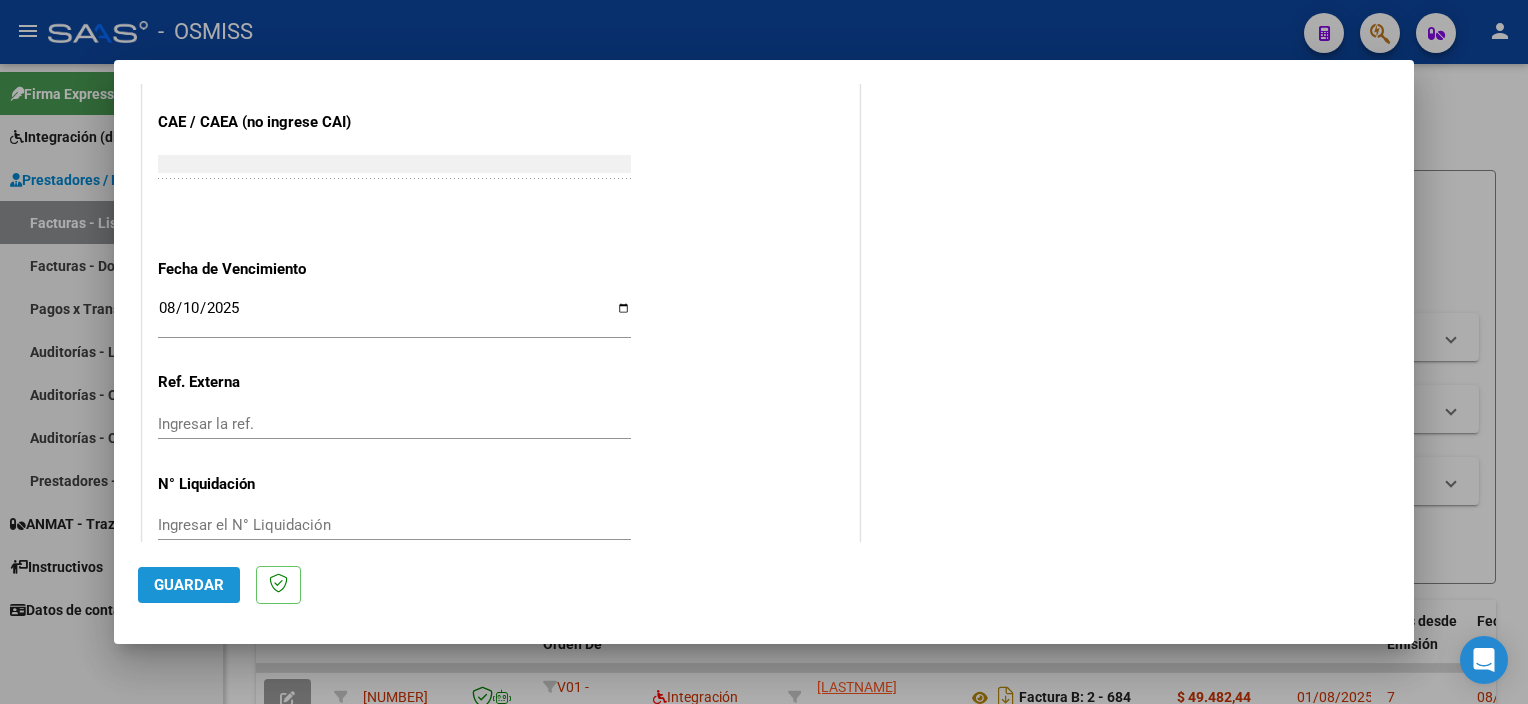 click on "Guardar" 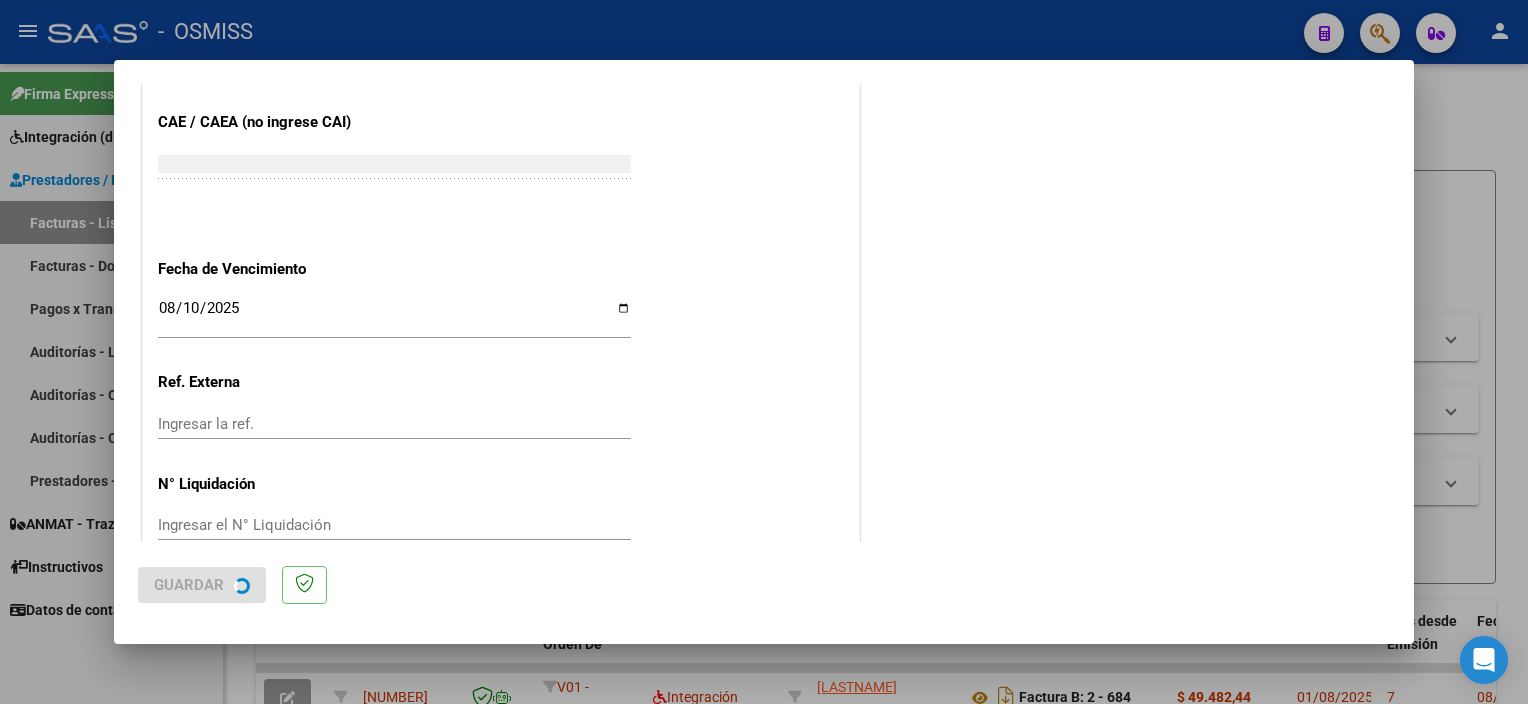 scroll, scrollTop: 0, scrollLeft: 0, axis: both 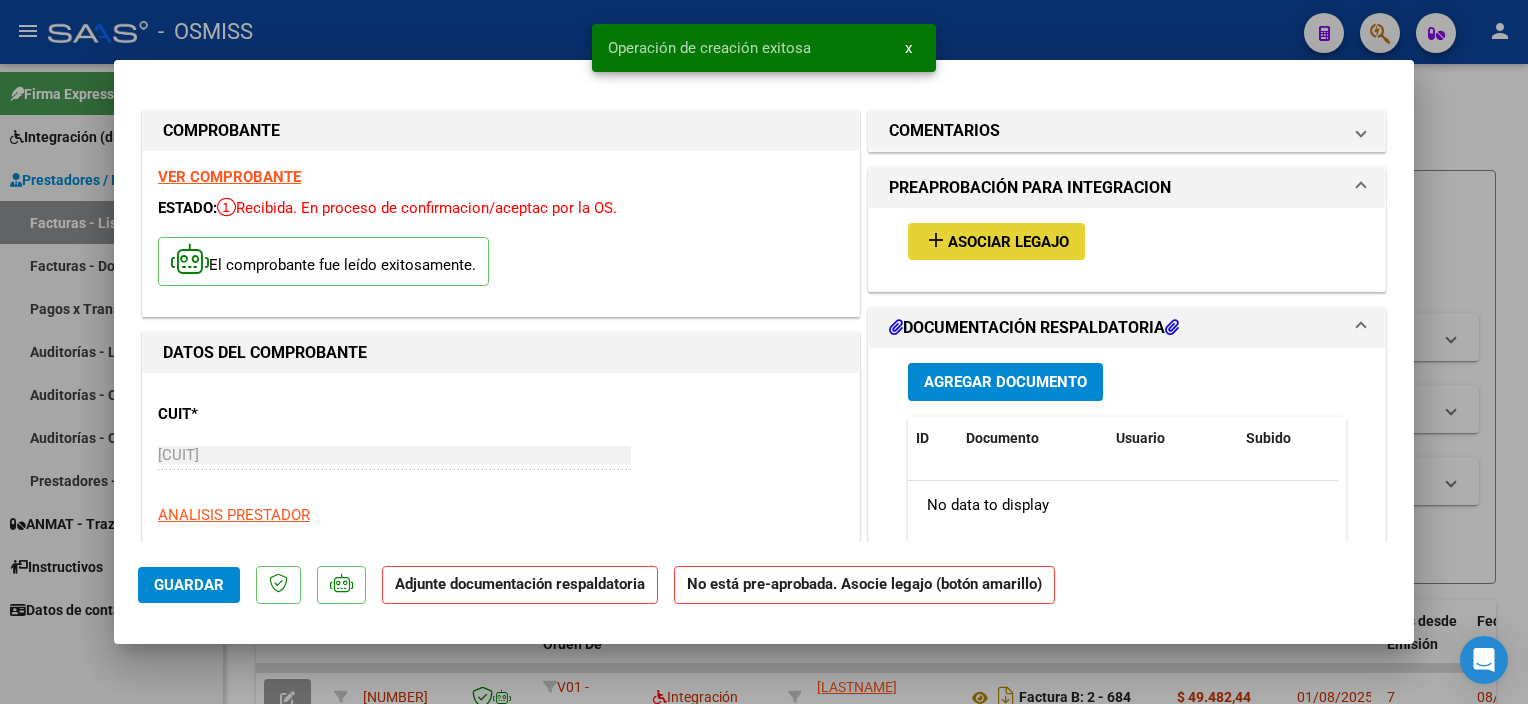 click on "Asociar Legajo" at bounding box center (1008, 242) 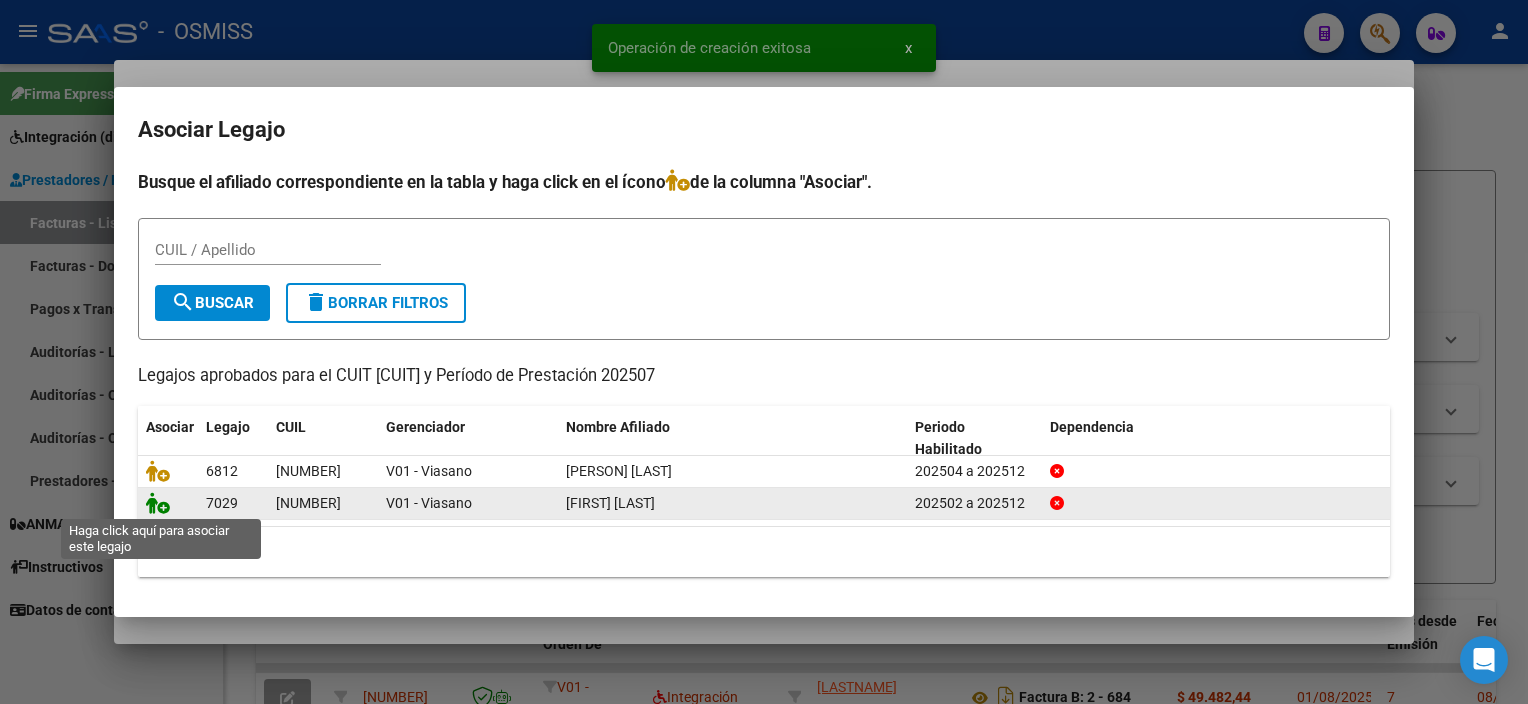click 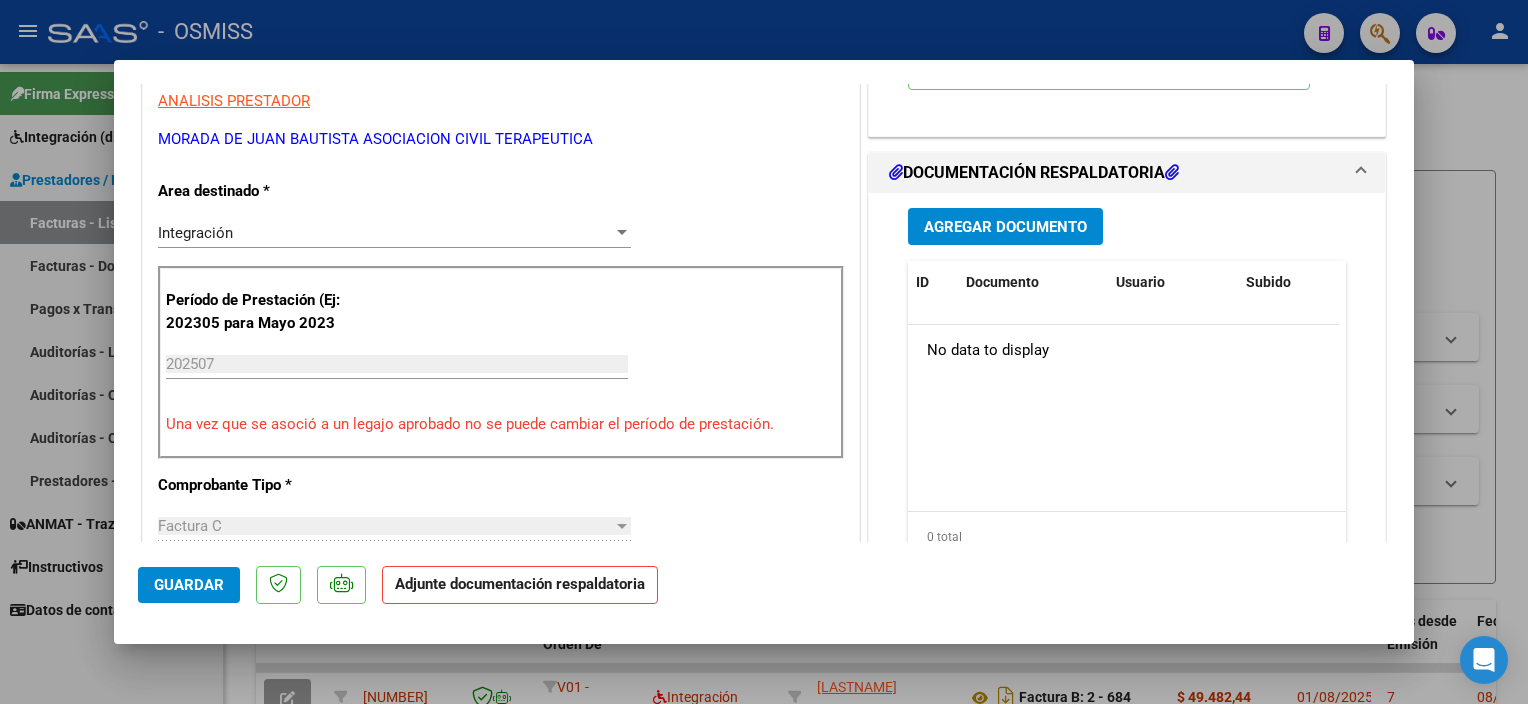 scroll, scrollTop: 424, scrollLeft: 0, axis: vertical 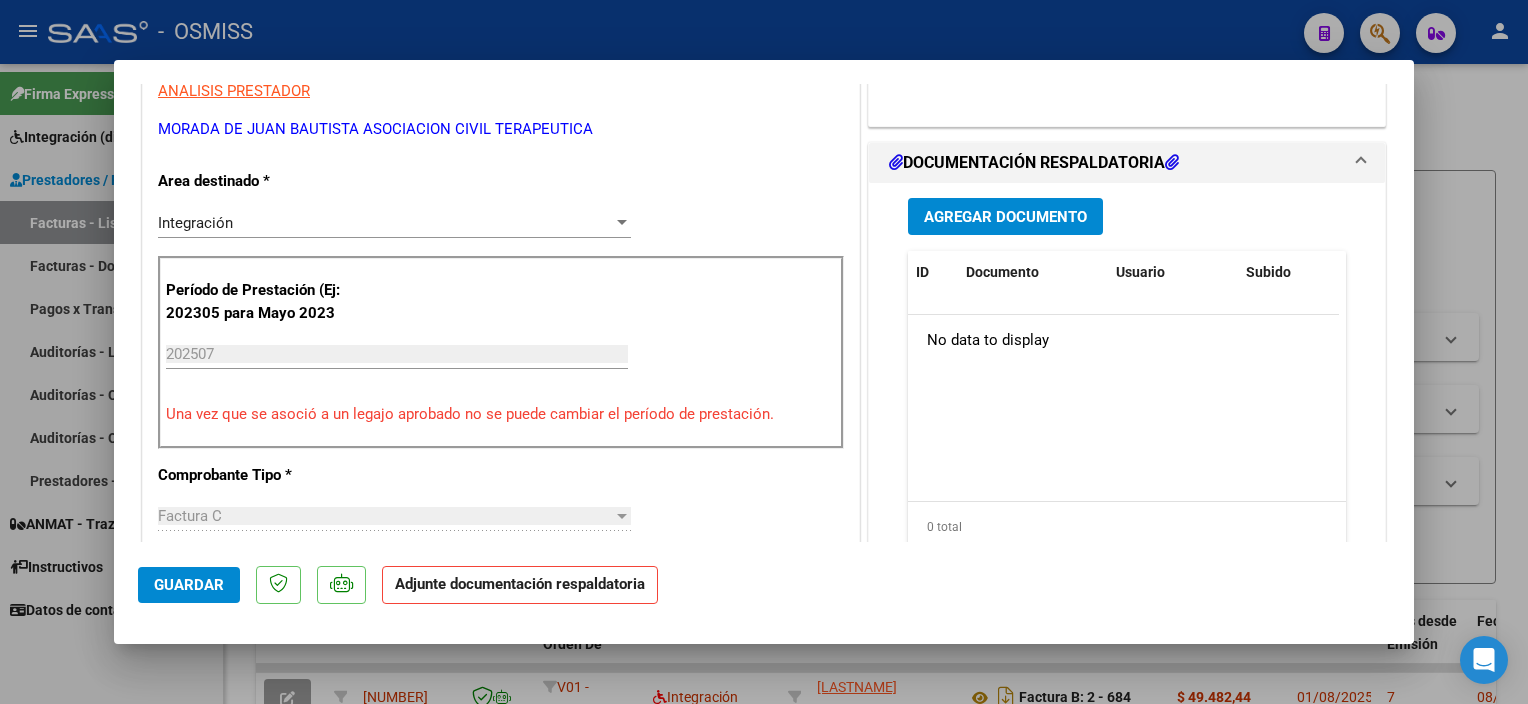 click on "Agregar Documento" at bounding box center [1005, 217] 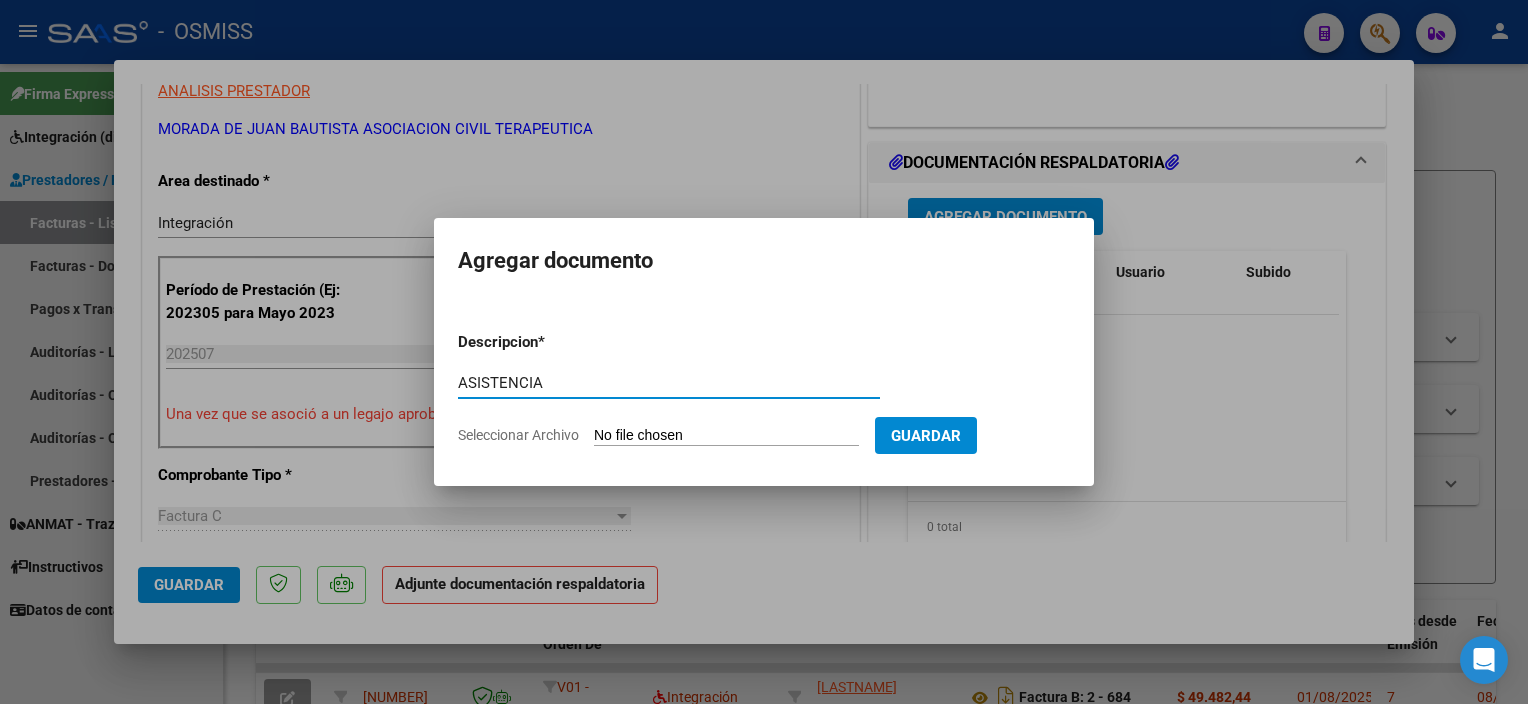 click on "Seleccionar Archivo" at bounding box center (726, 436) 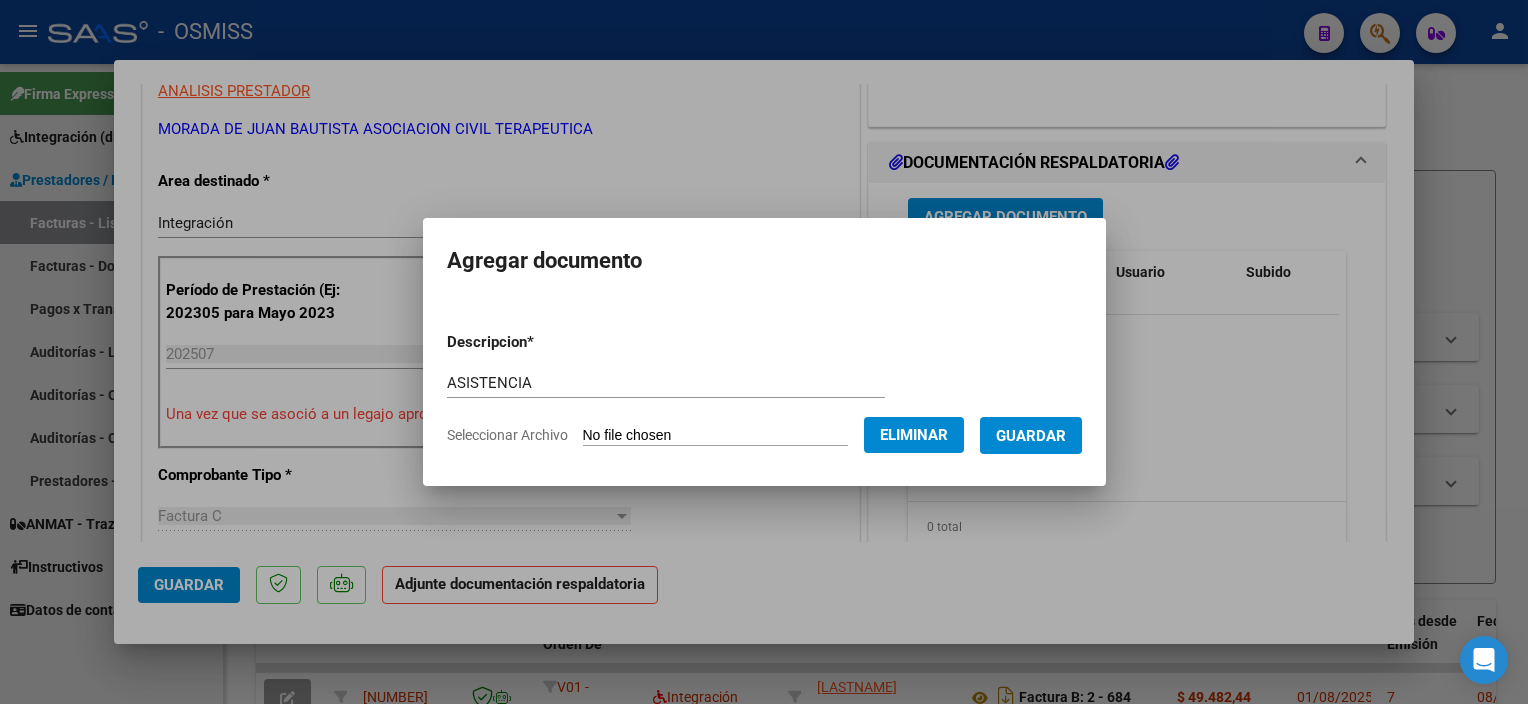 click on "Guardar" at bounding box center [1031, 436] 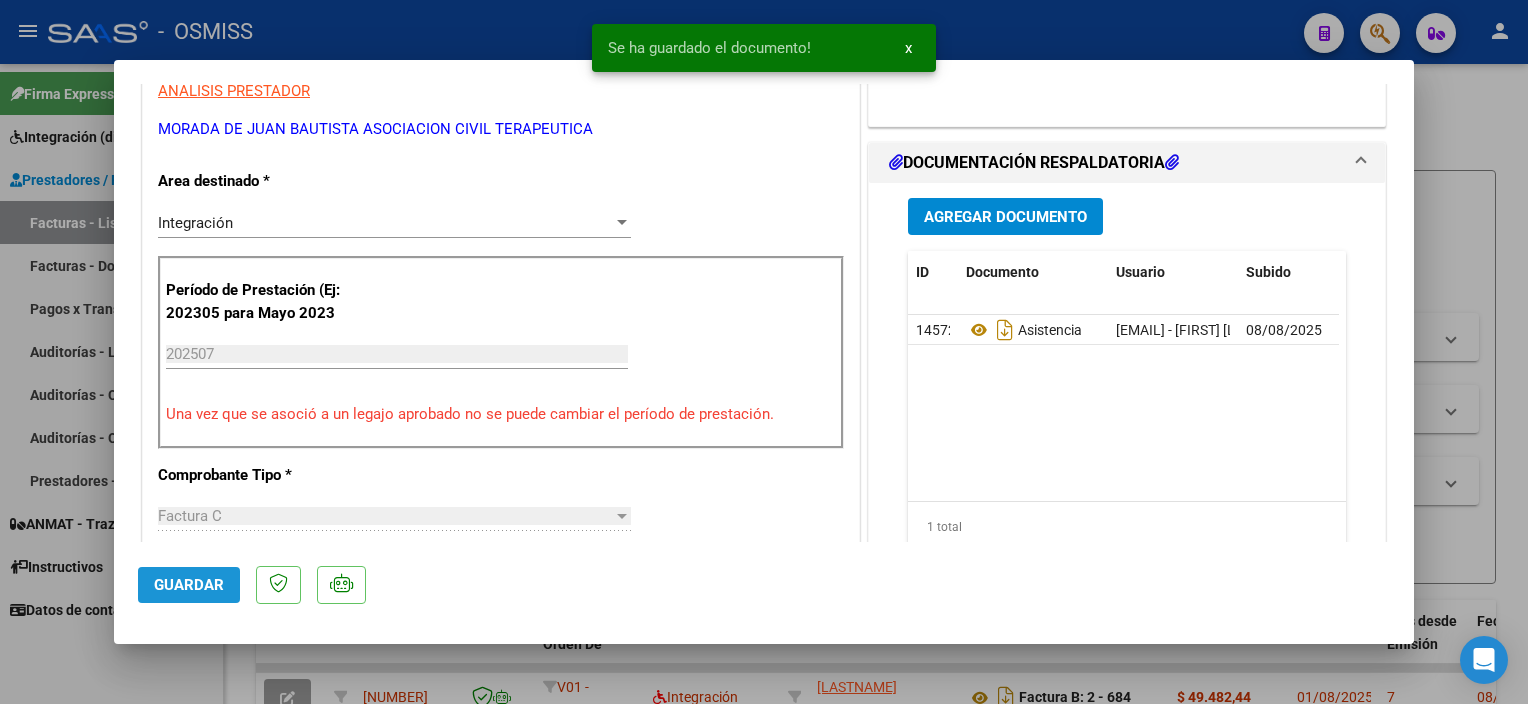 click on "Guardar" 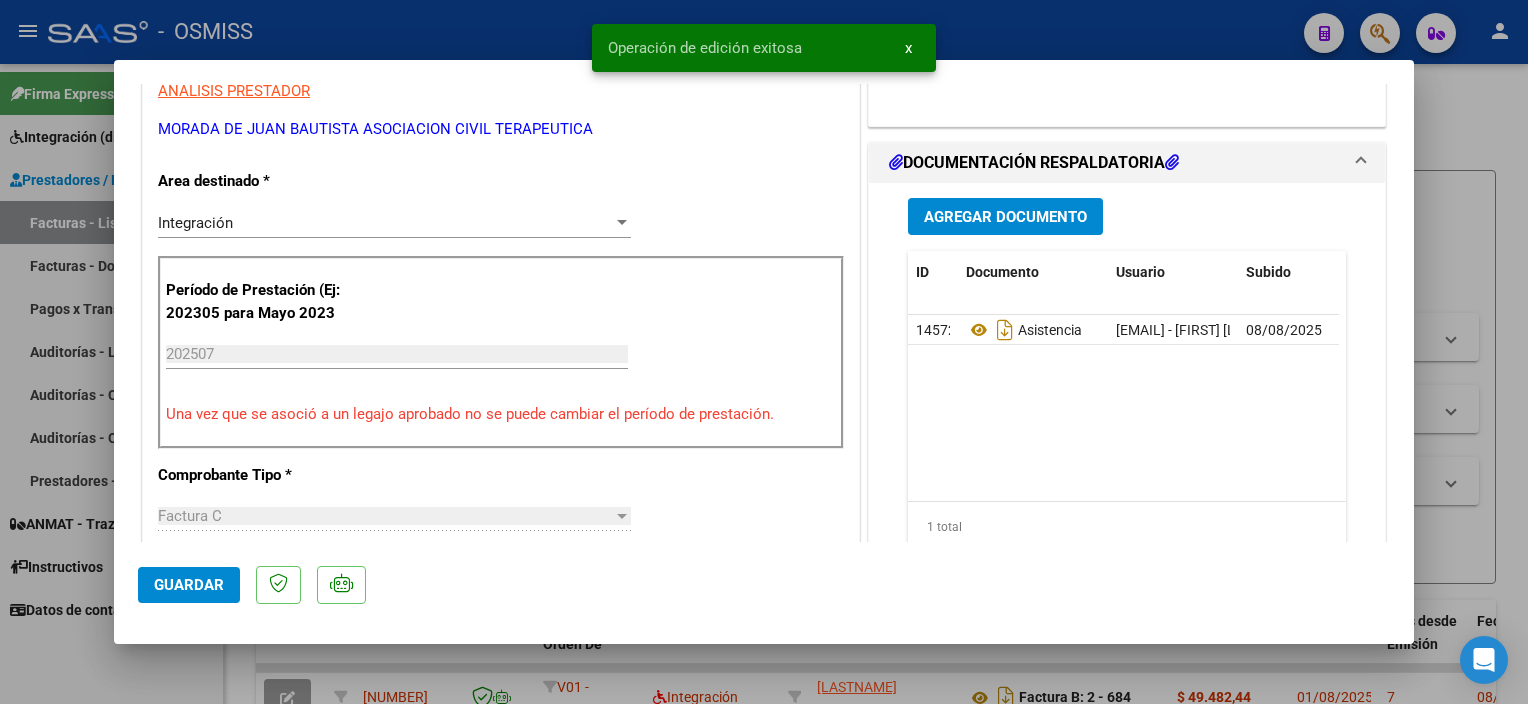 click at bounding box center (764, 352) 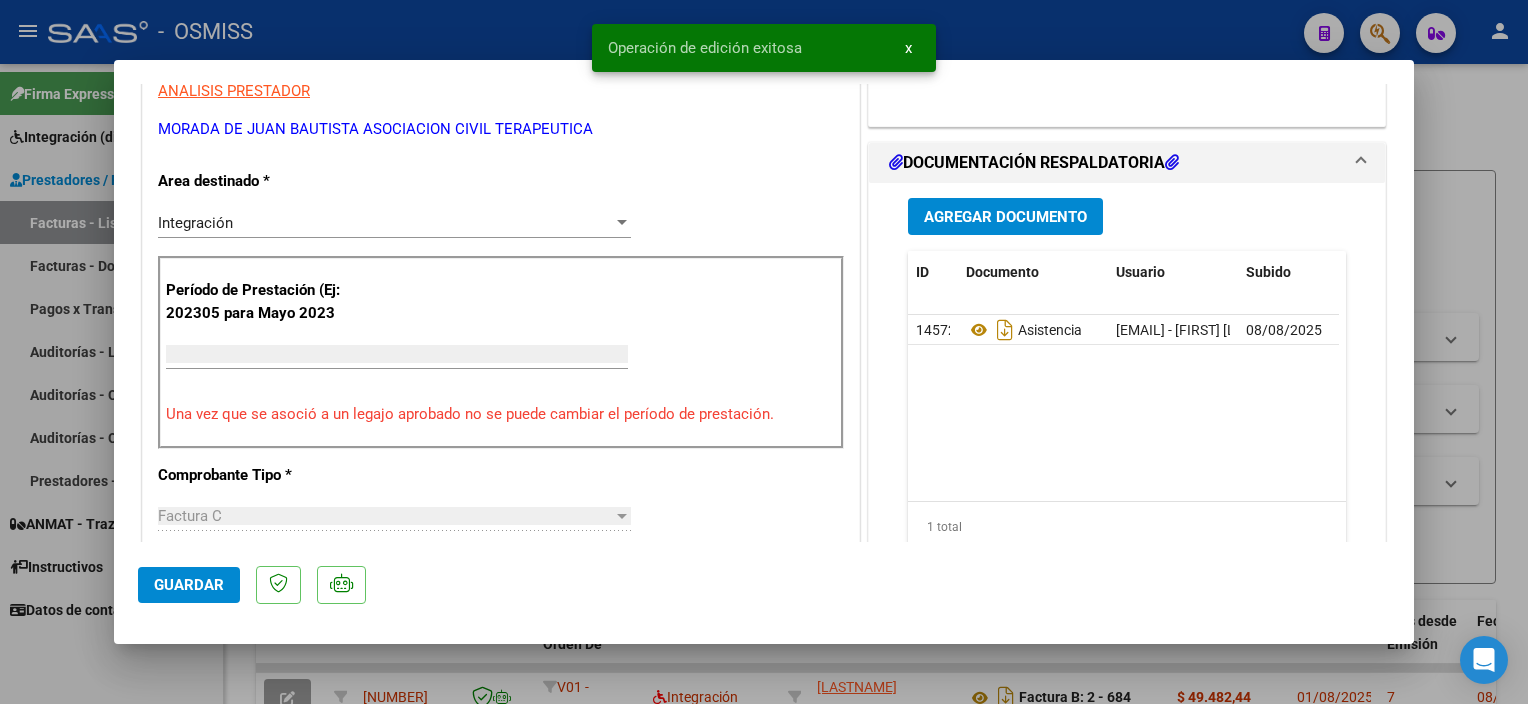 scroll, scrollTop: 338, scrollLeft: 0, axis: vertical 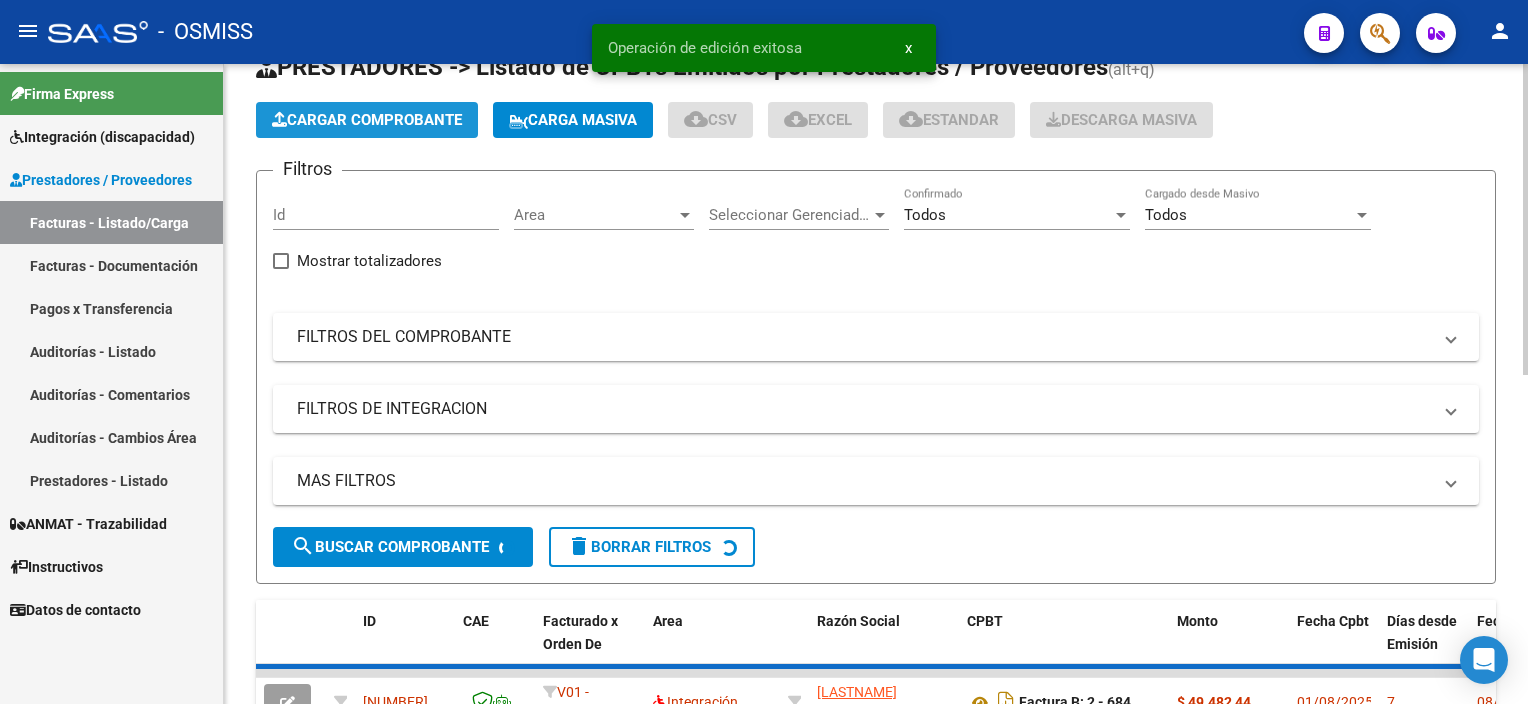click on "Cargar Comprobante" 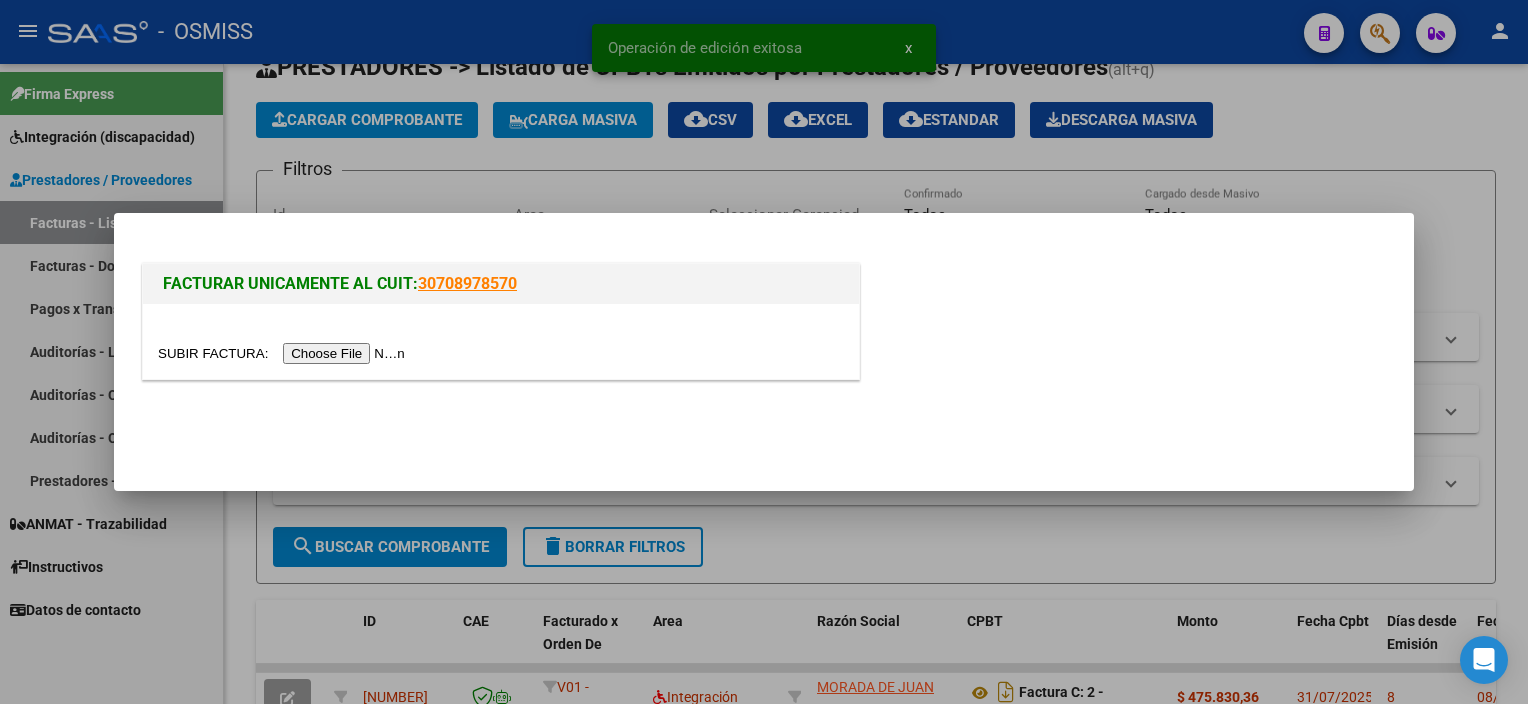 click at bounding box center [284, 353] 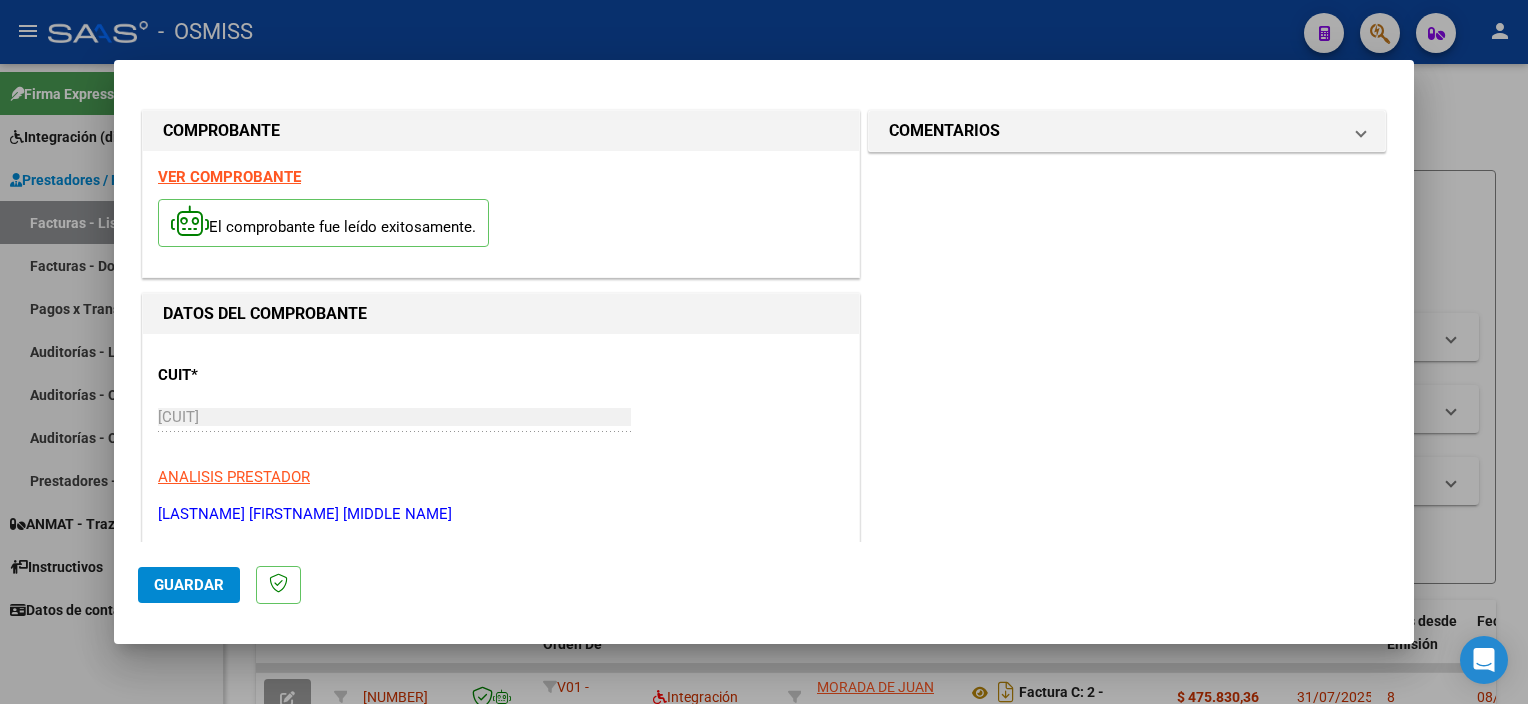 scroll, scrollTop: 295, scrollLeft: 0, axis: vertical 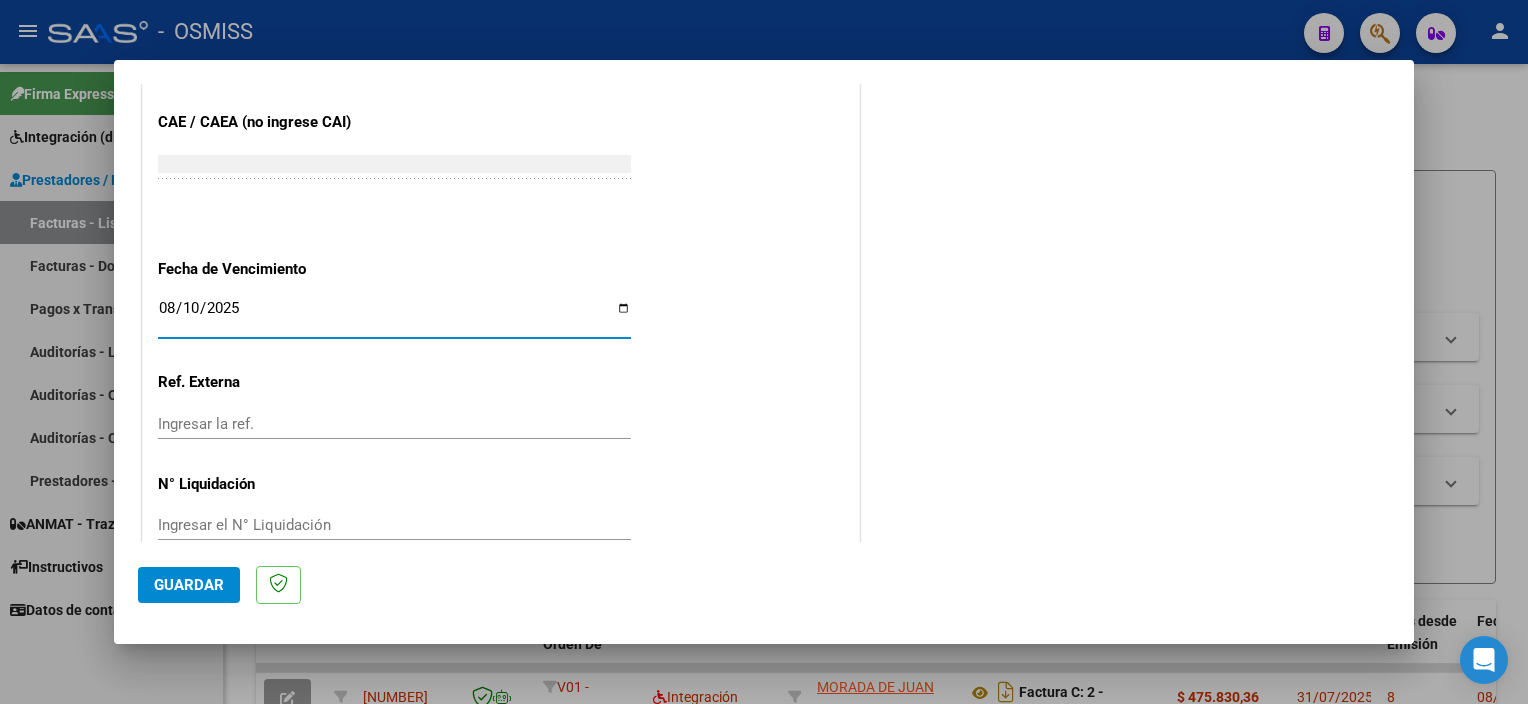 click on "Guardar" 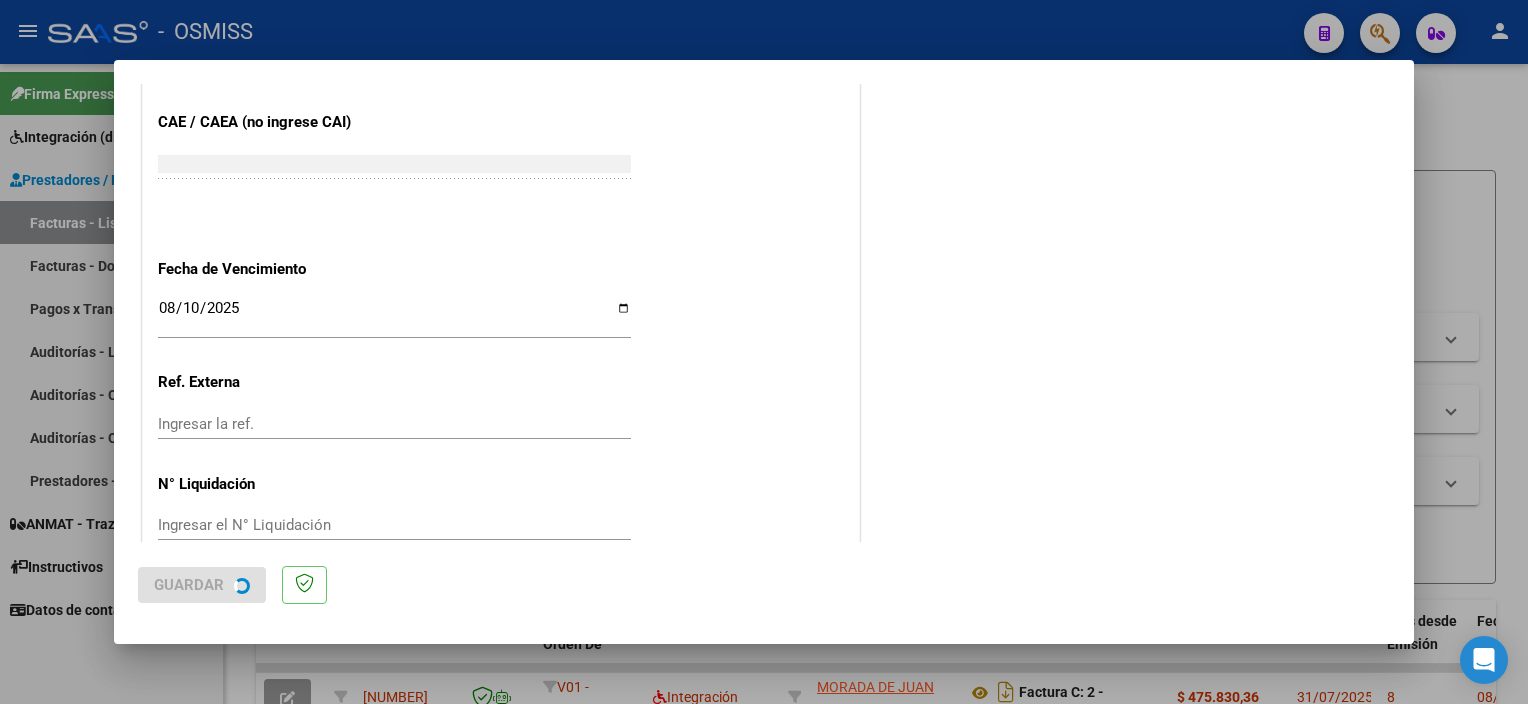 scroll, scrollTop: 0, scrollLeft: 0, axis: both 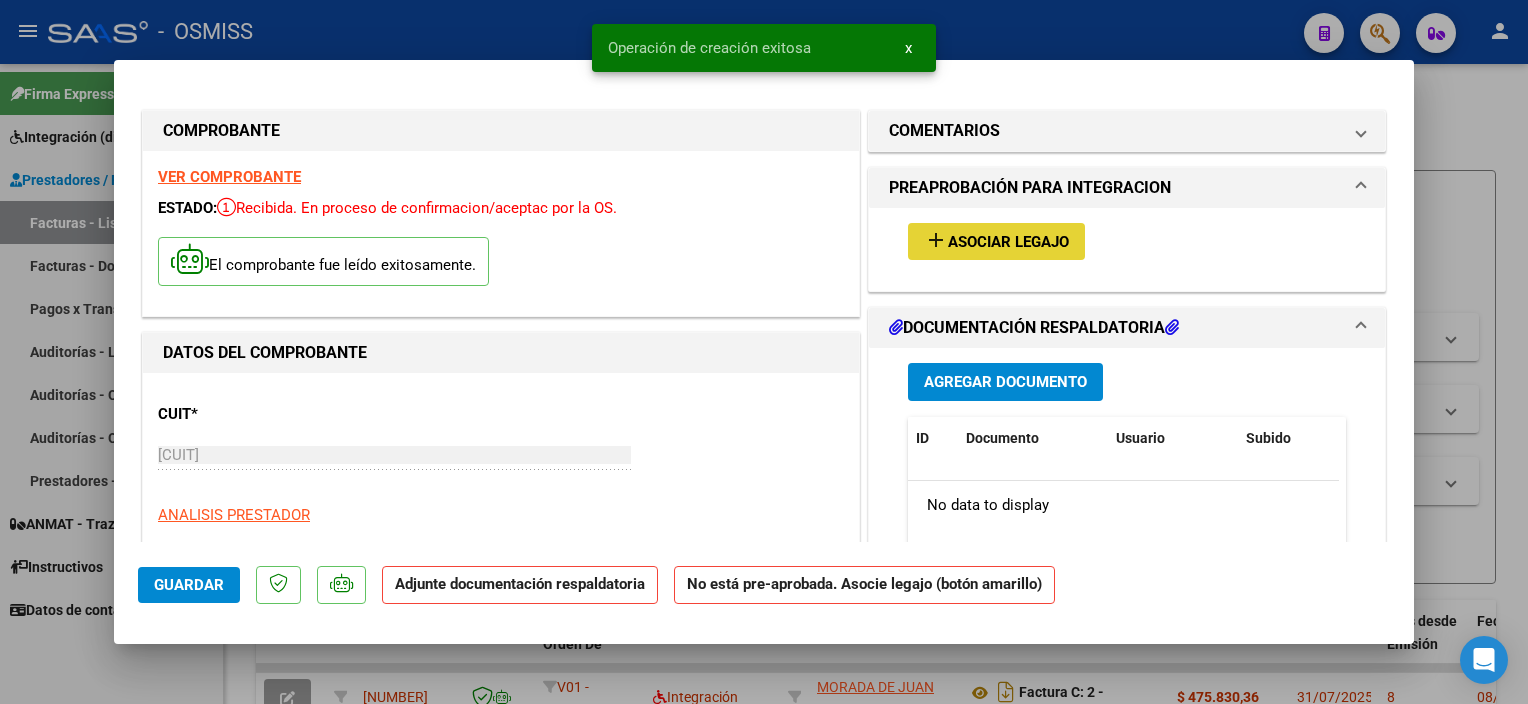 click on "Asociar Legajo" at bounding box center [1008, 242] 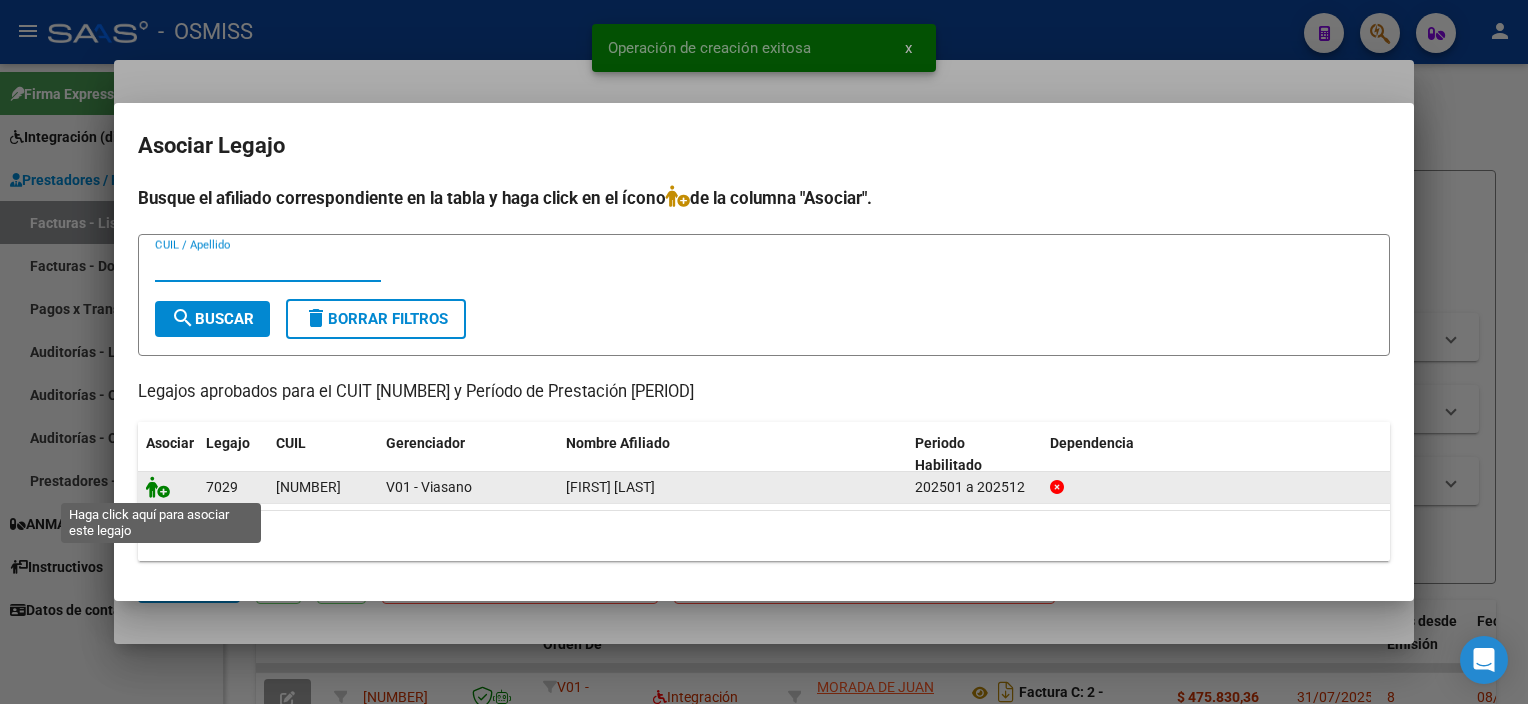 click 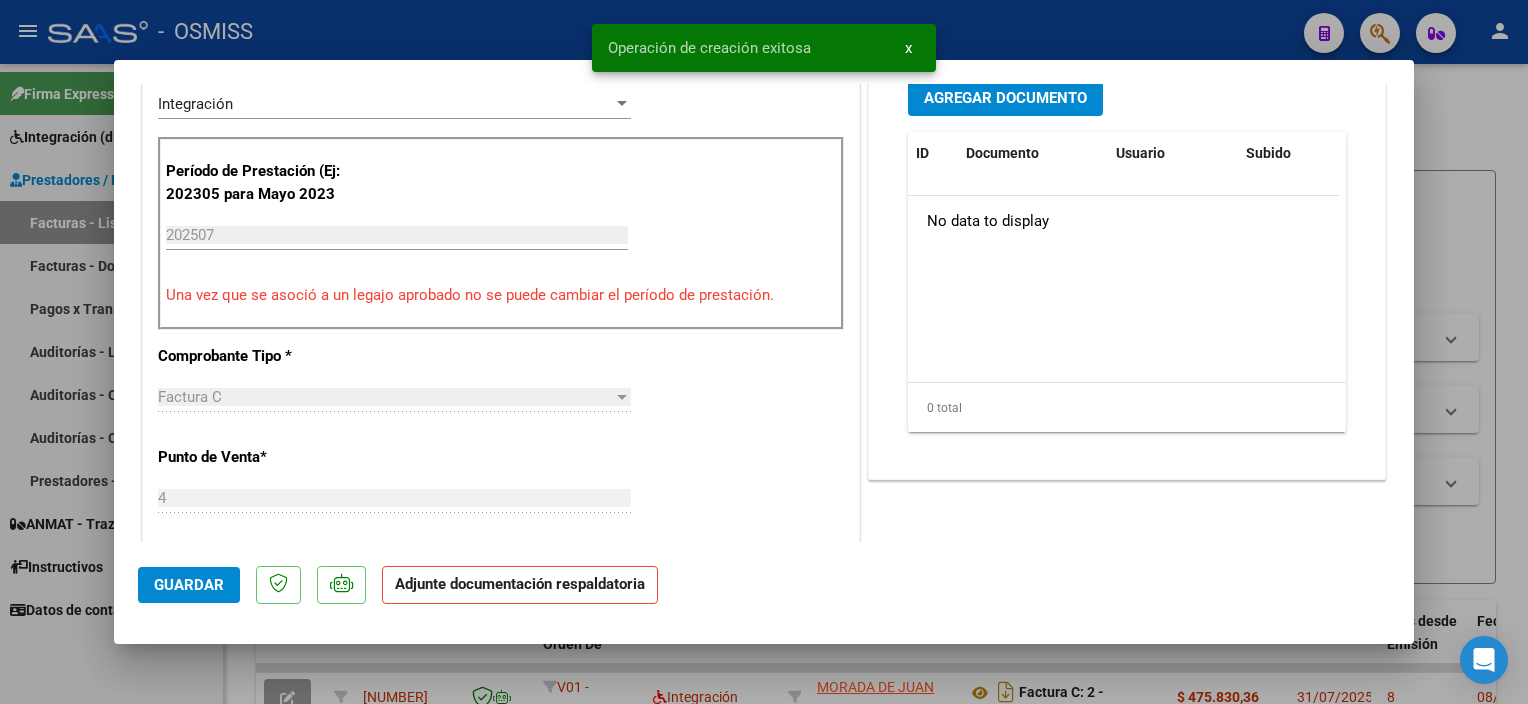 scroll, scrollTop: 556, scrollLeft: 0, axis: vertical 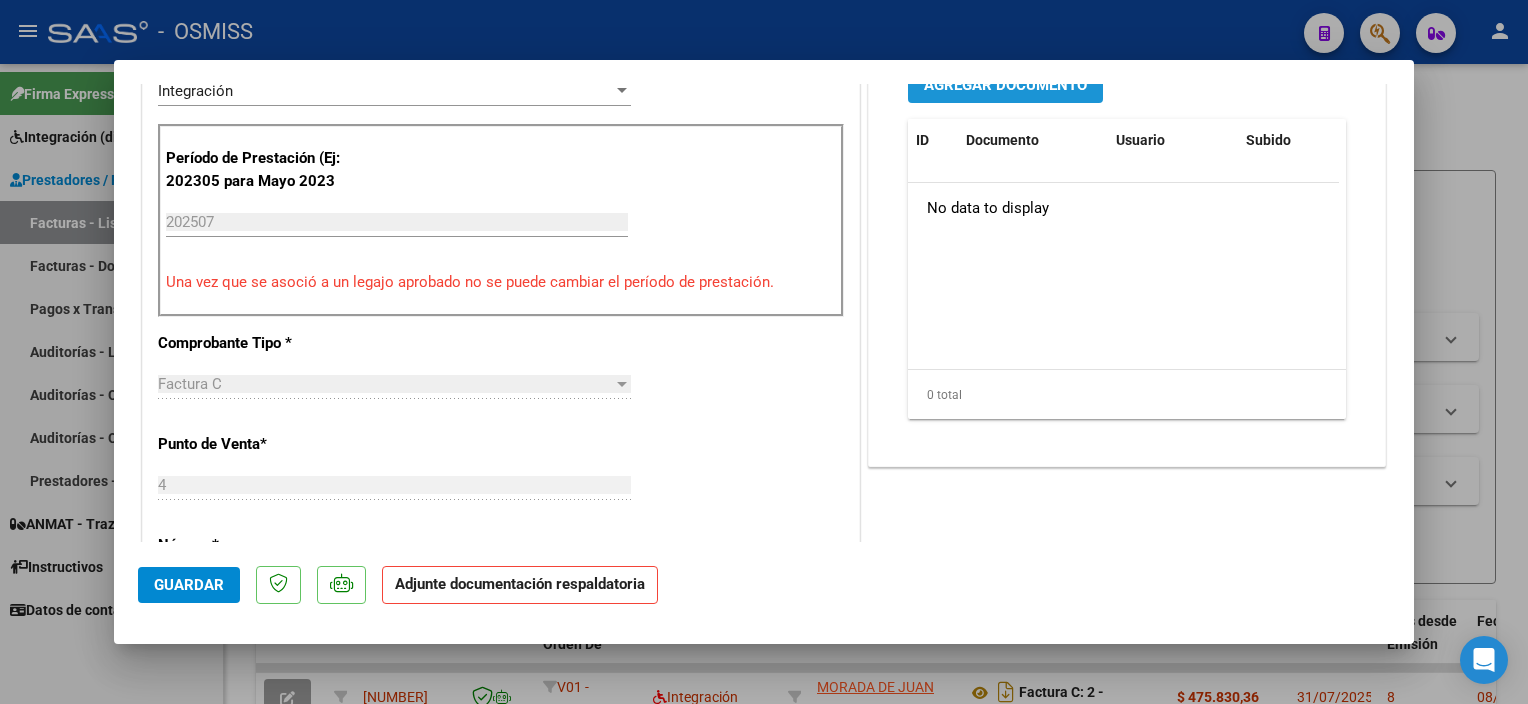 click on "Agregar Documento" at bounding box center [1005, 85] 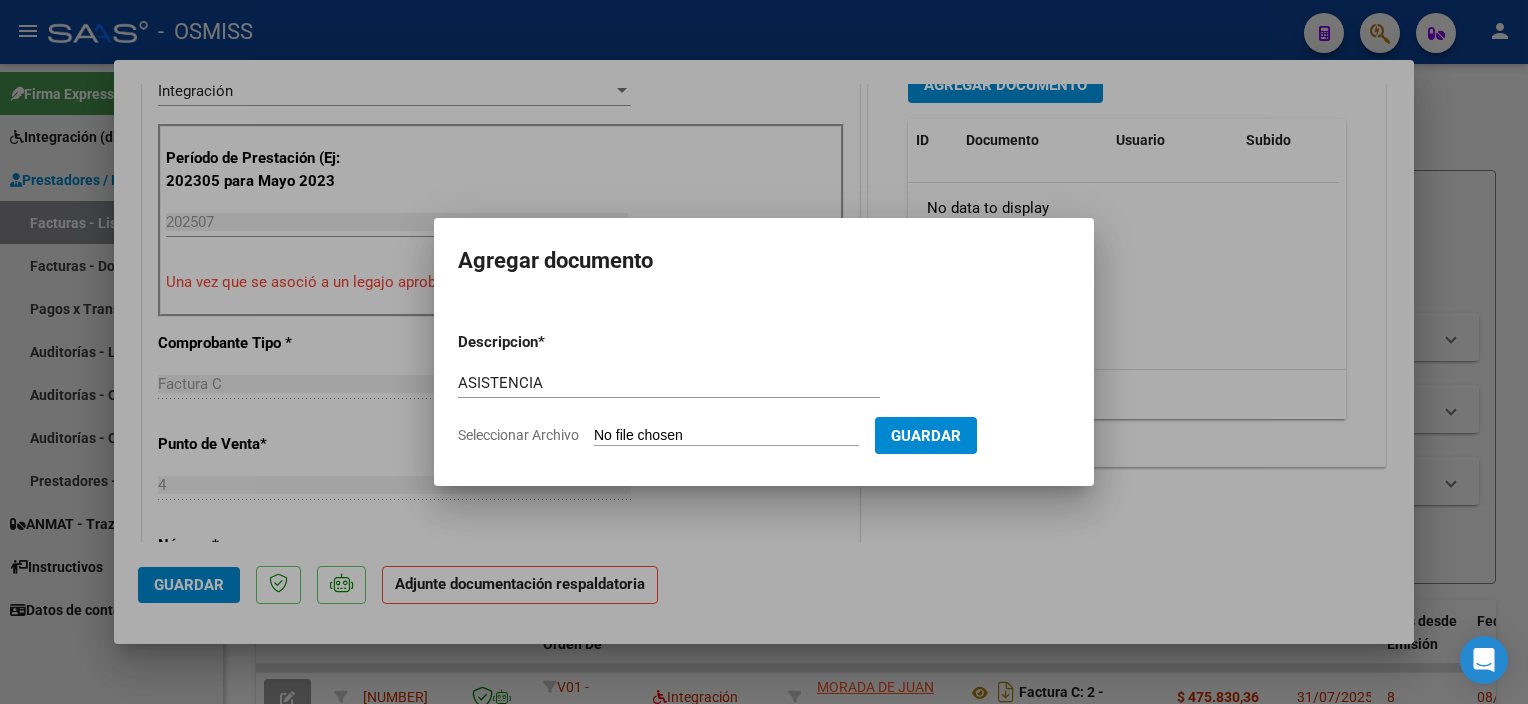 click on "Seleccionar Archivo" at bounding box center (726, 436) 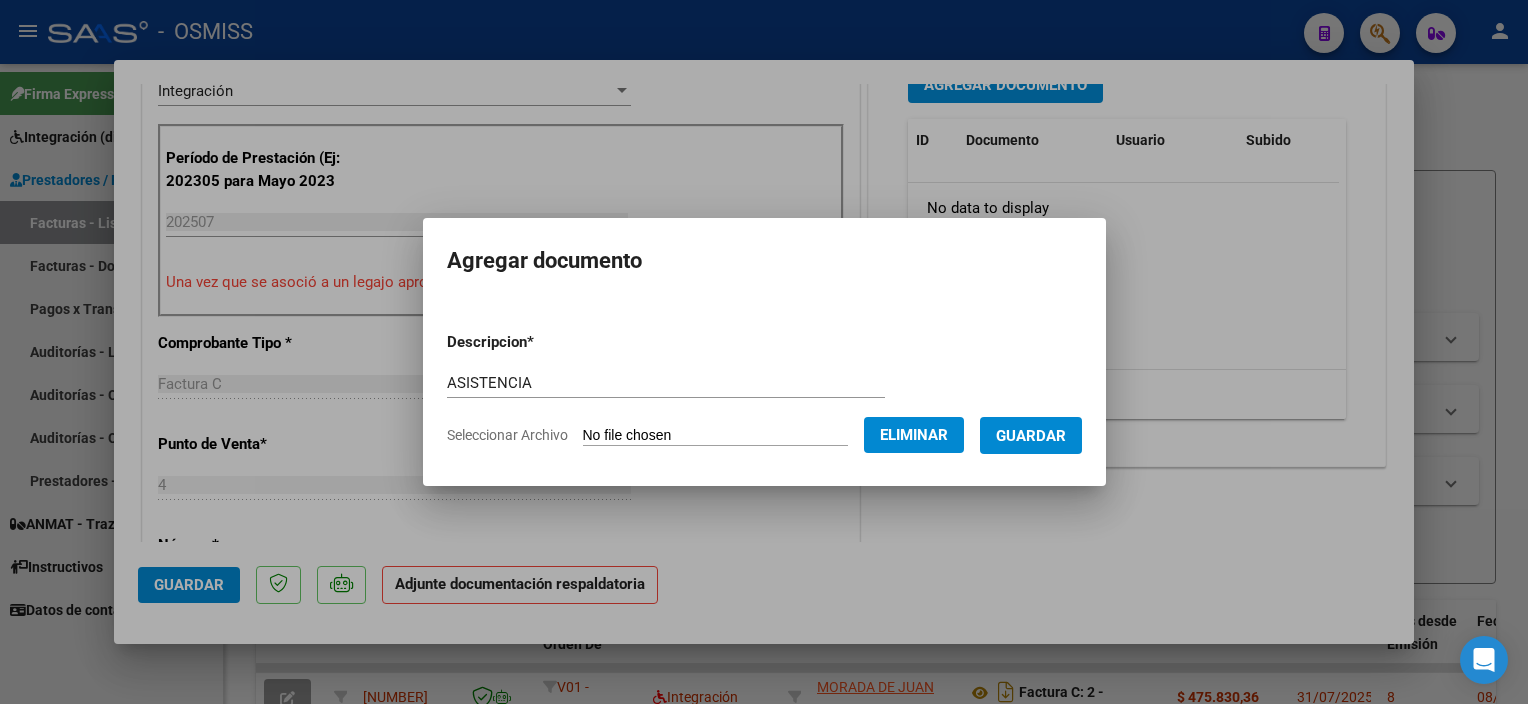 click on "Guardar" at bounding box center [1031, 436] 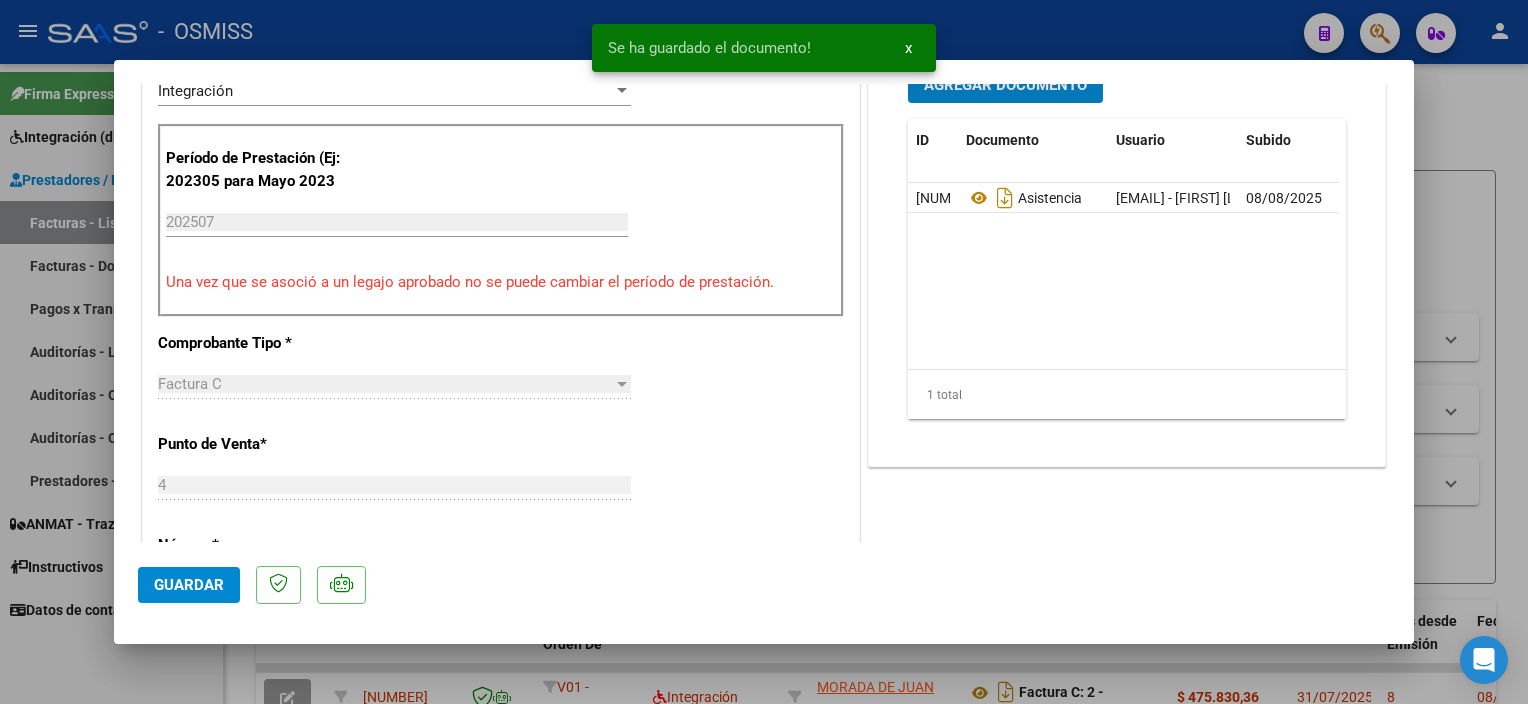 scroll, scrollTop: 536, scrollLeft: 0, axis: vertical 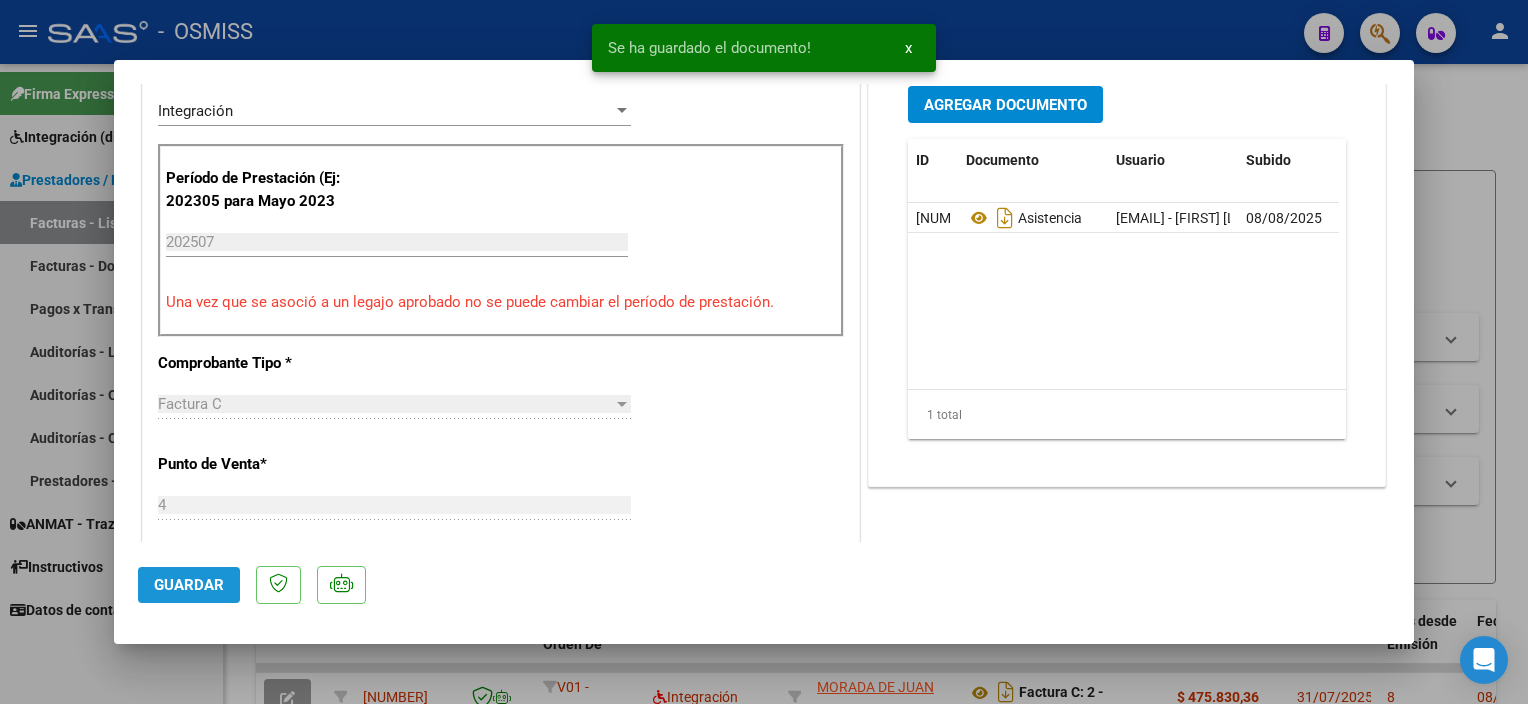 click on "Guardar" 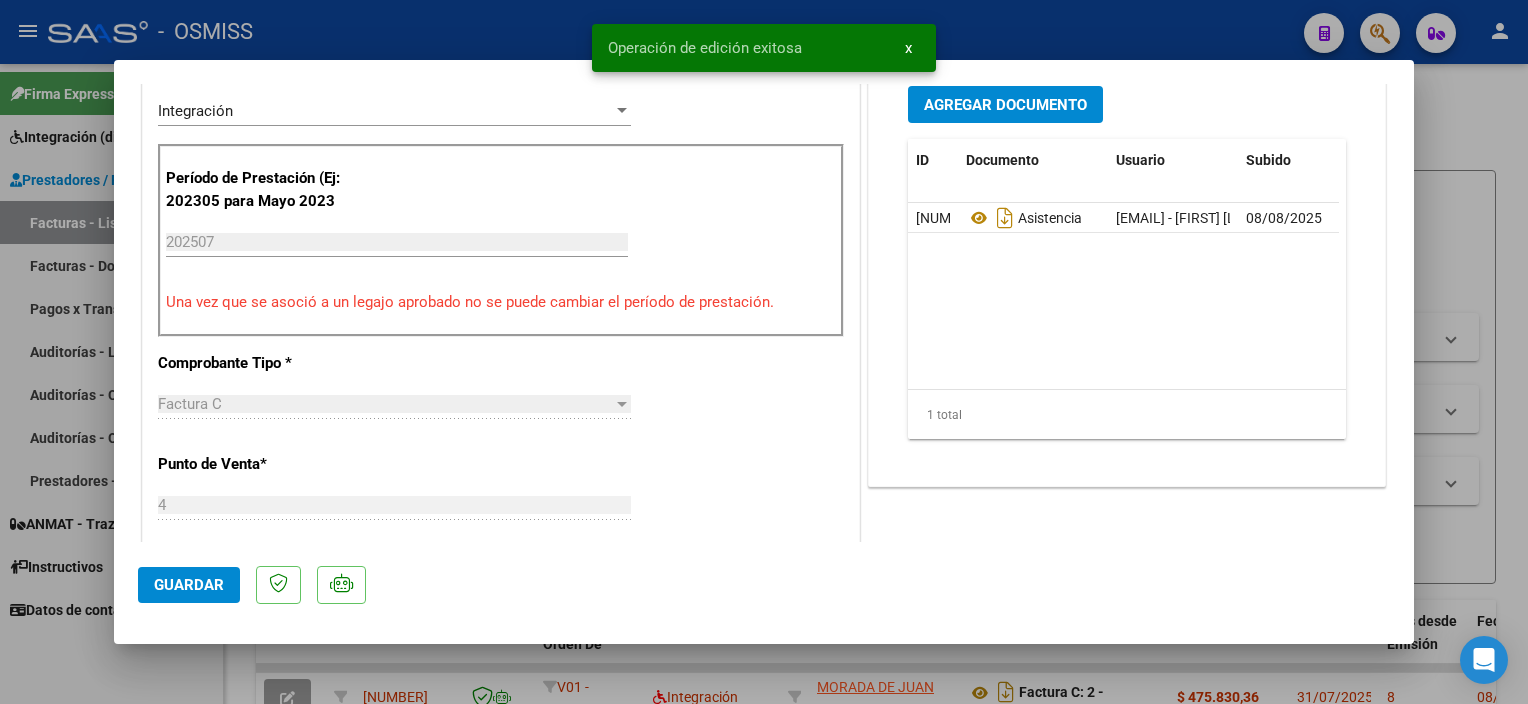 click at bounding box center (764, 352) 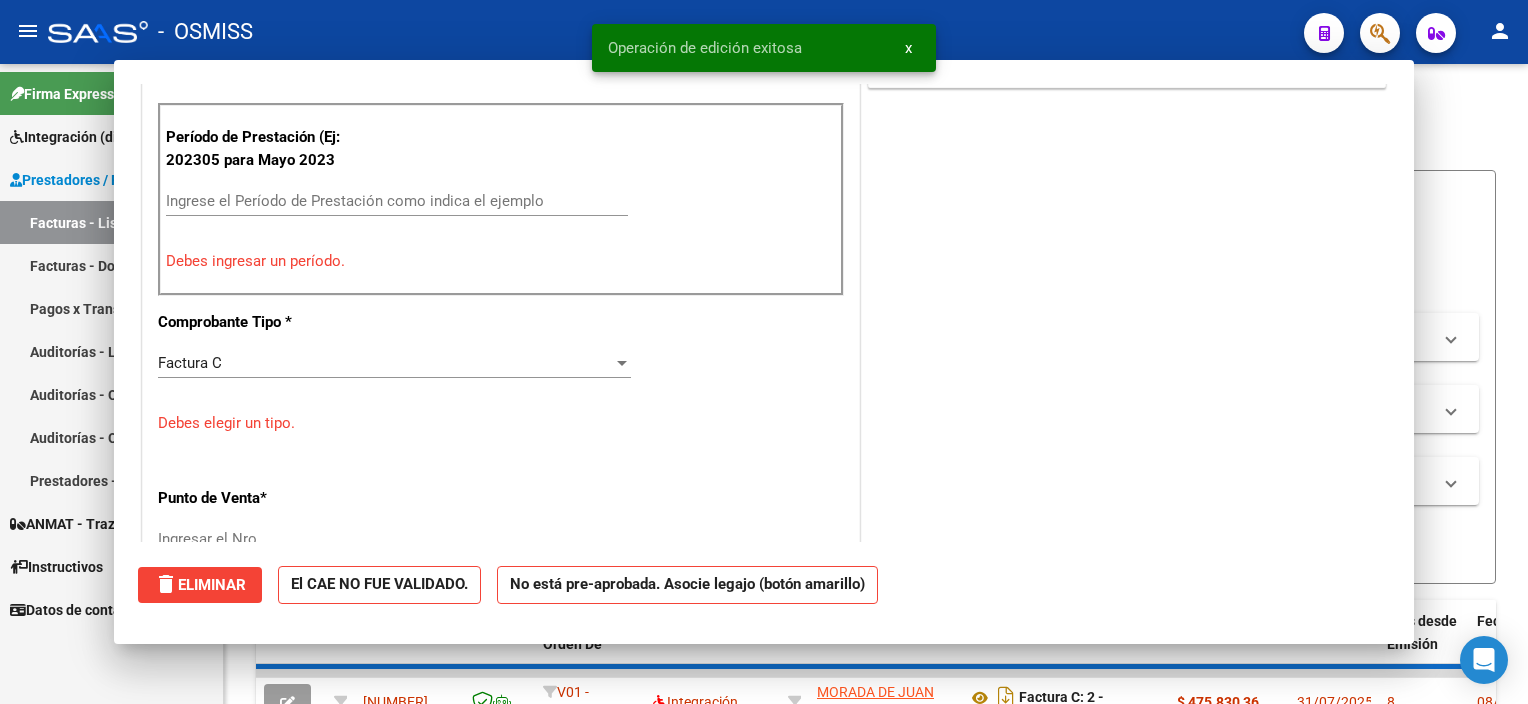 scroll, scrollTop: 450, scrollLeft: 0, axis: vertical 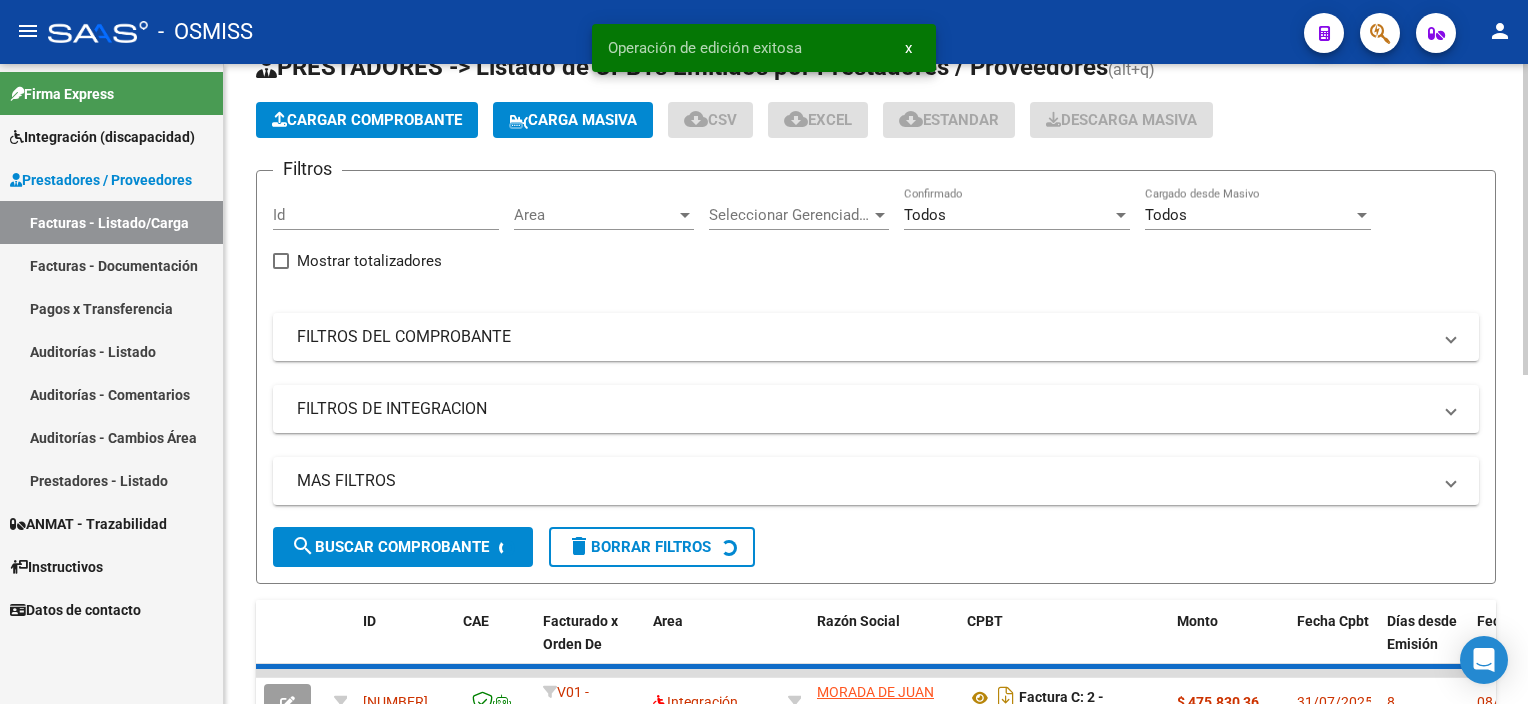 click on "Cargar Comprobante" 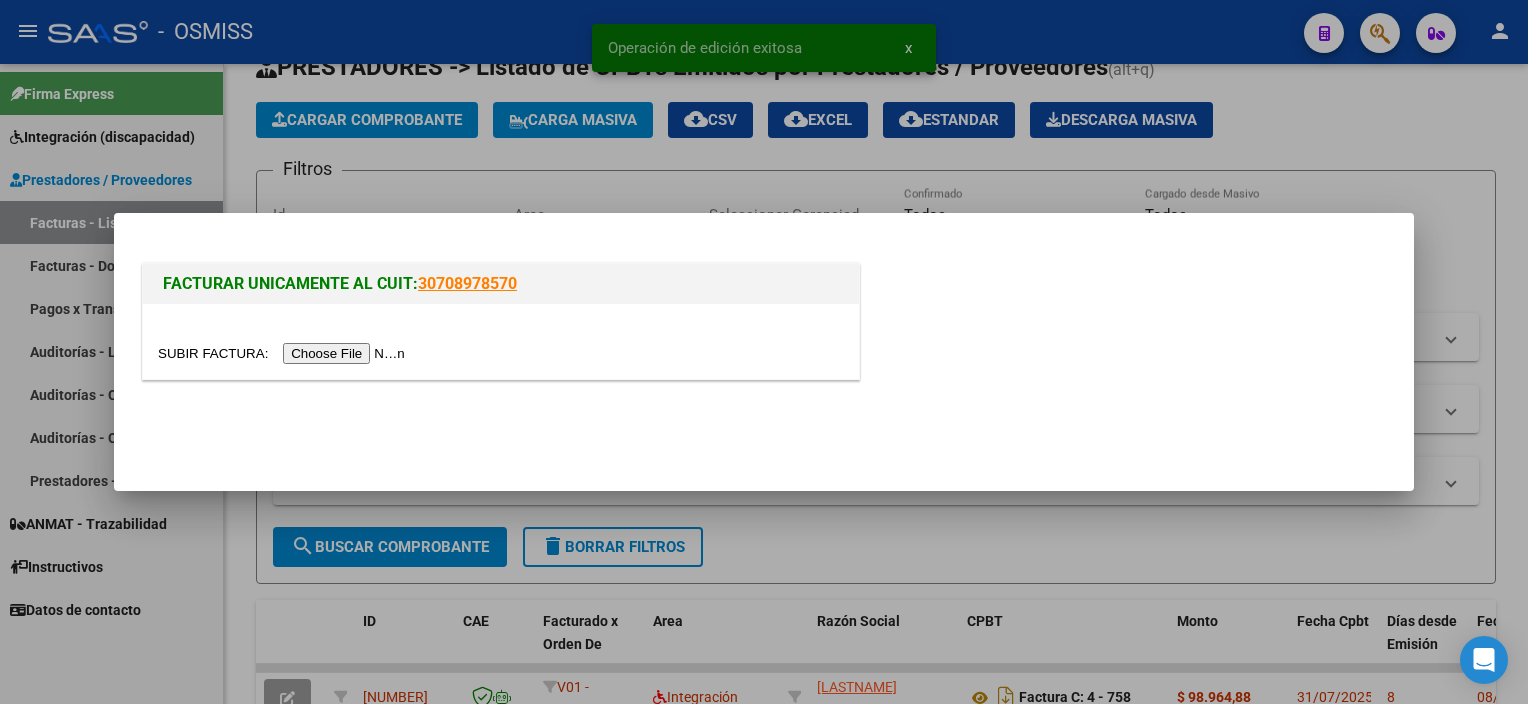 click at bounding box center [284, 353] 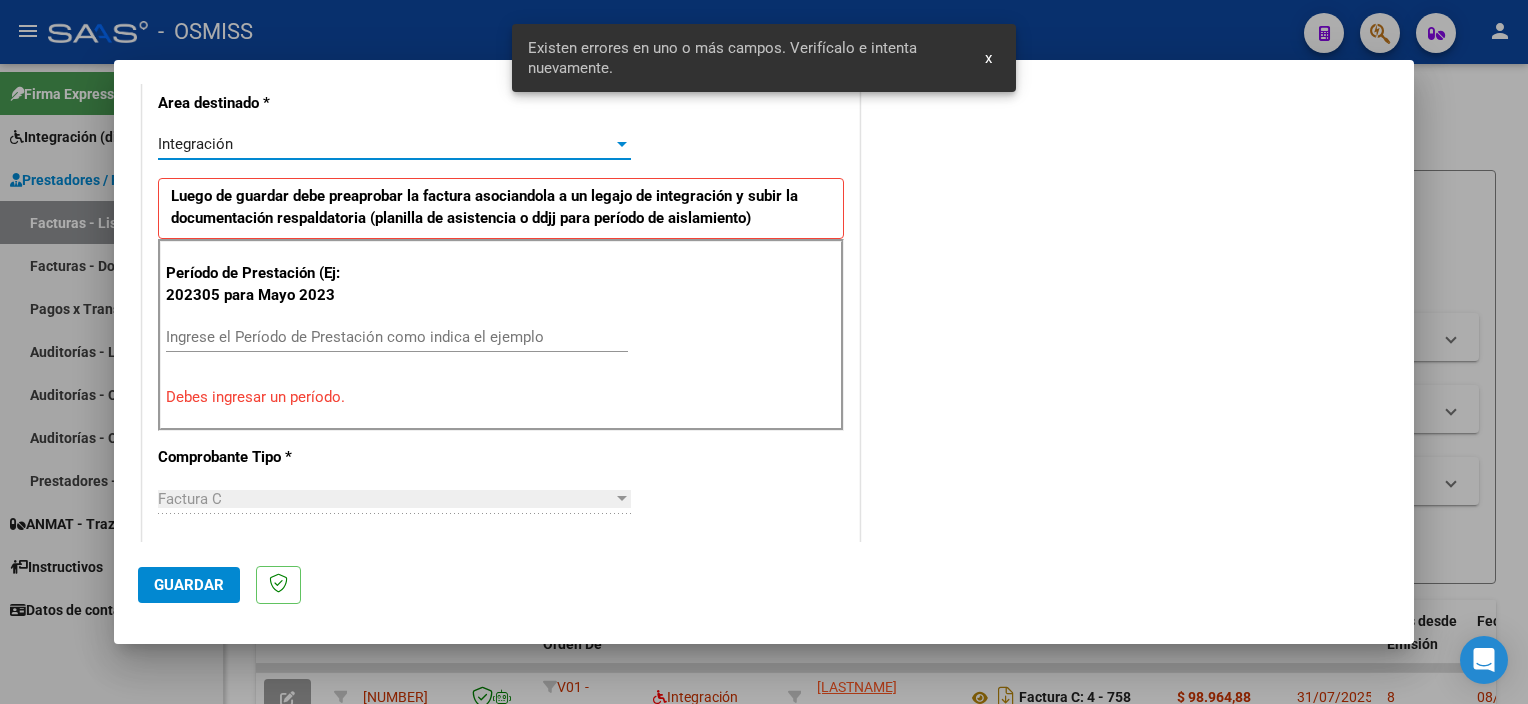 scroll, scrollTop: 465, scrollLeft: 0, axis: vertical 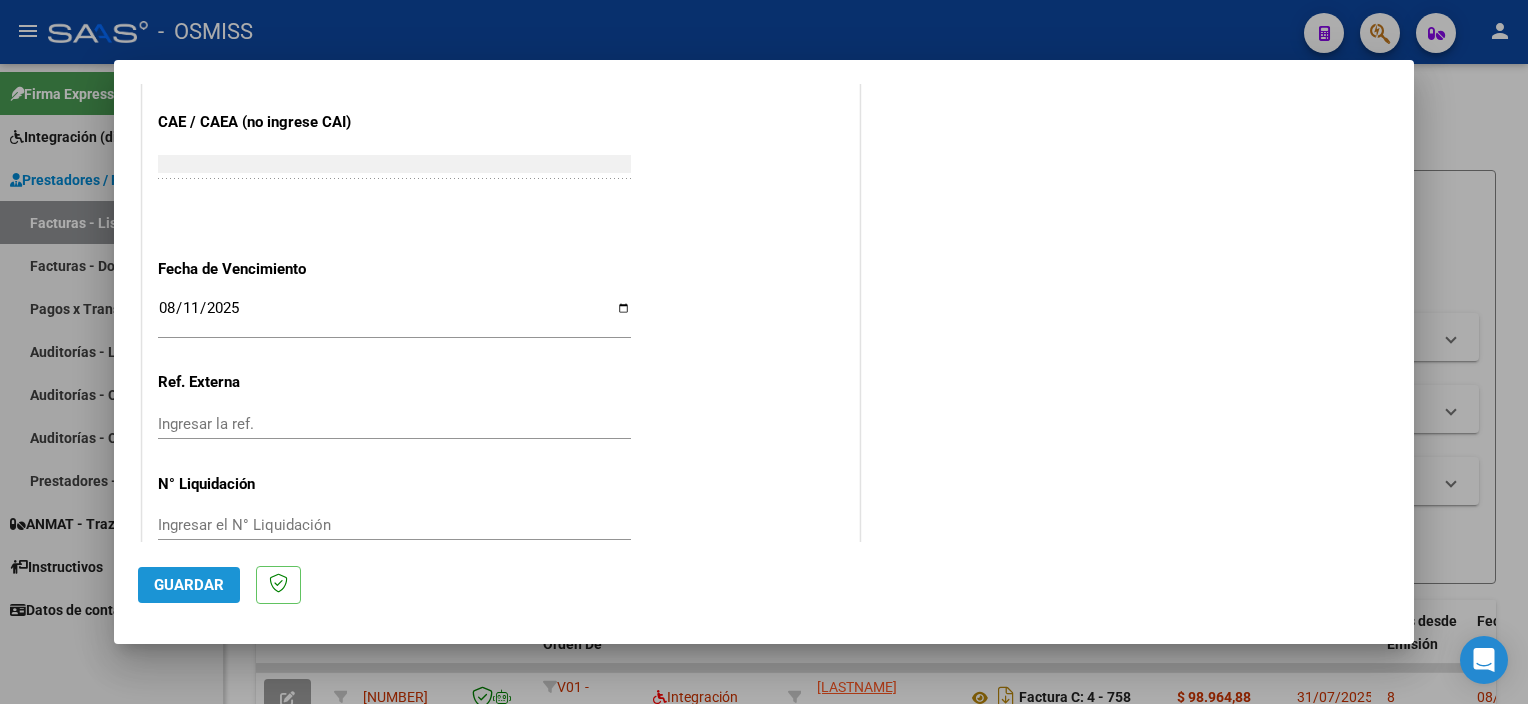 click on "Guardar" 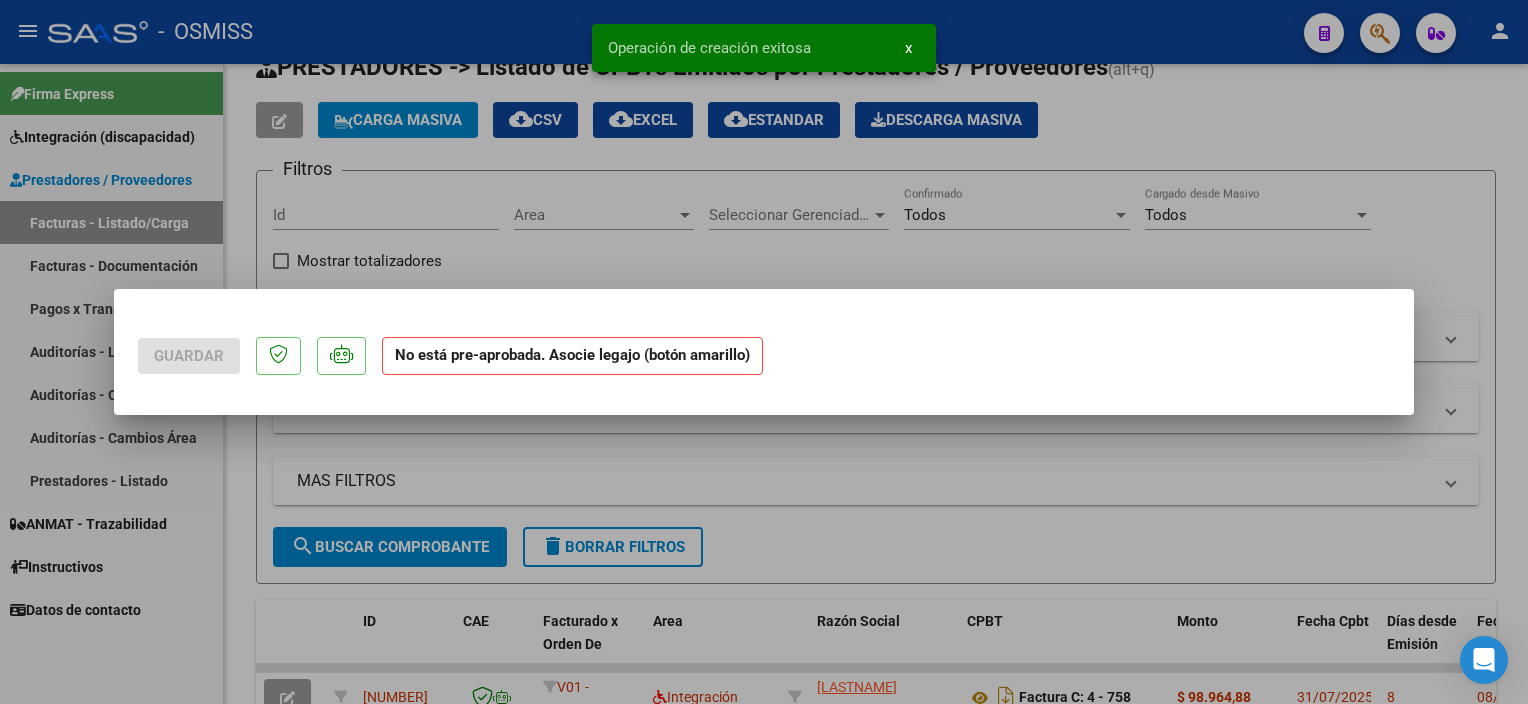 scroll, scrollTop: 0, scrollLeft: 0, axis: both 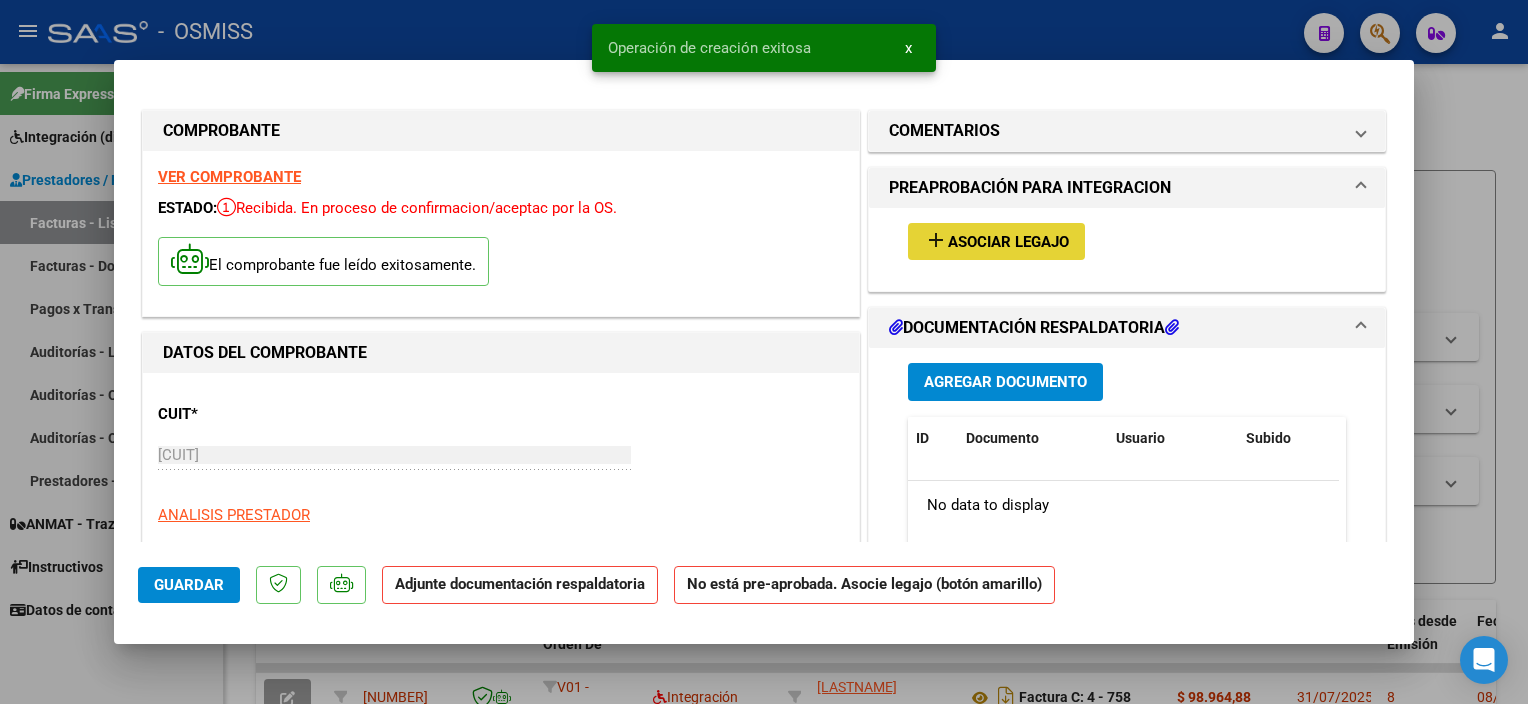 click on "Asociar Legajo" at bounding box center (1008, 242) 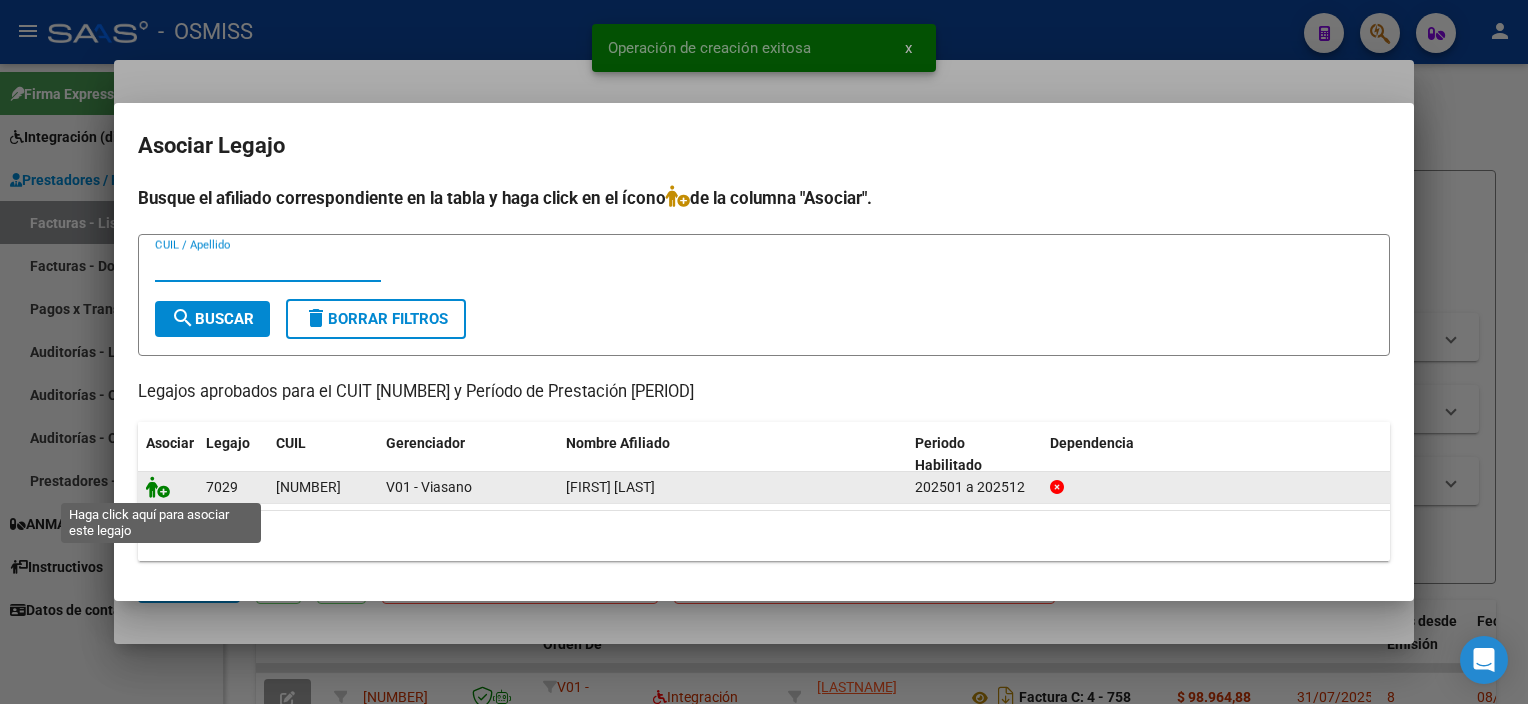 click 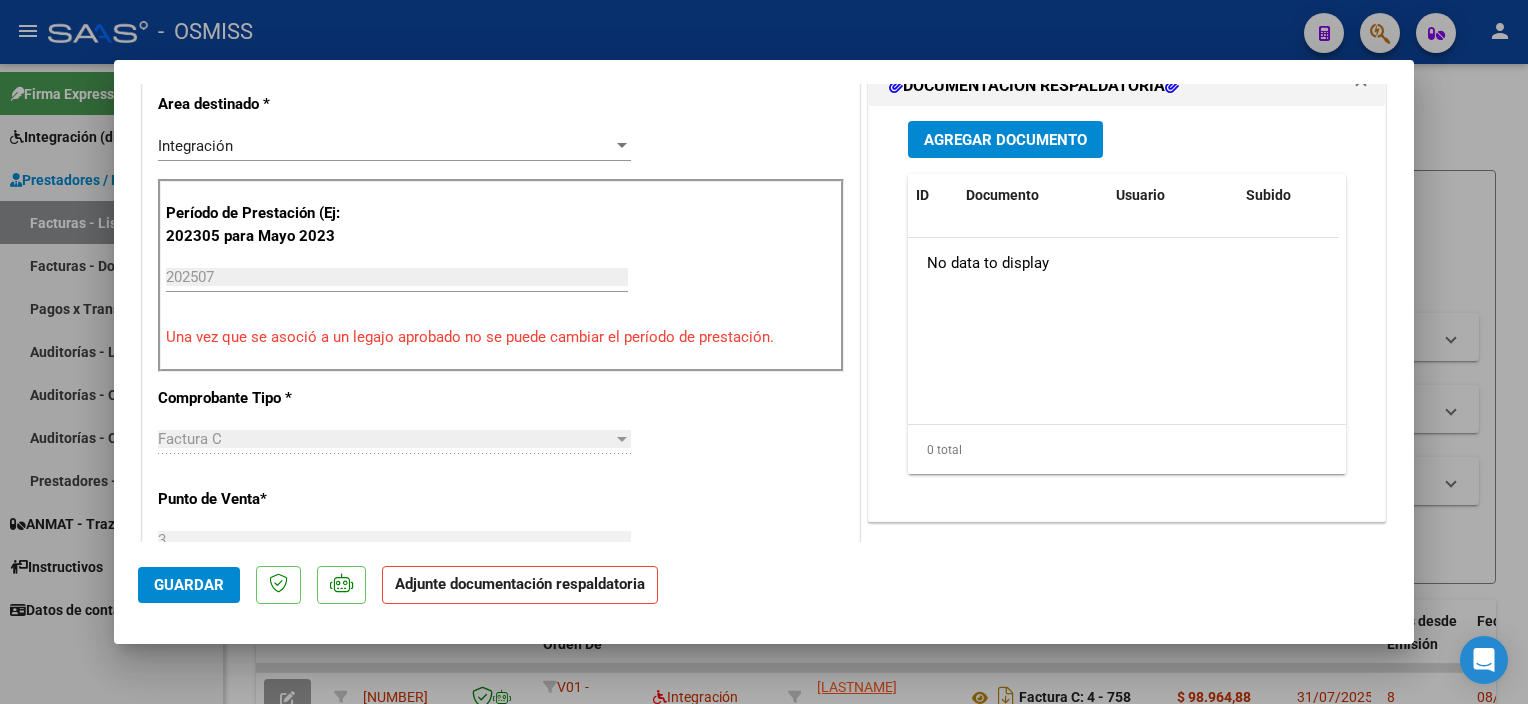 scroll, scrollTop: 525, scrollLeft: 0, axis: vertical 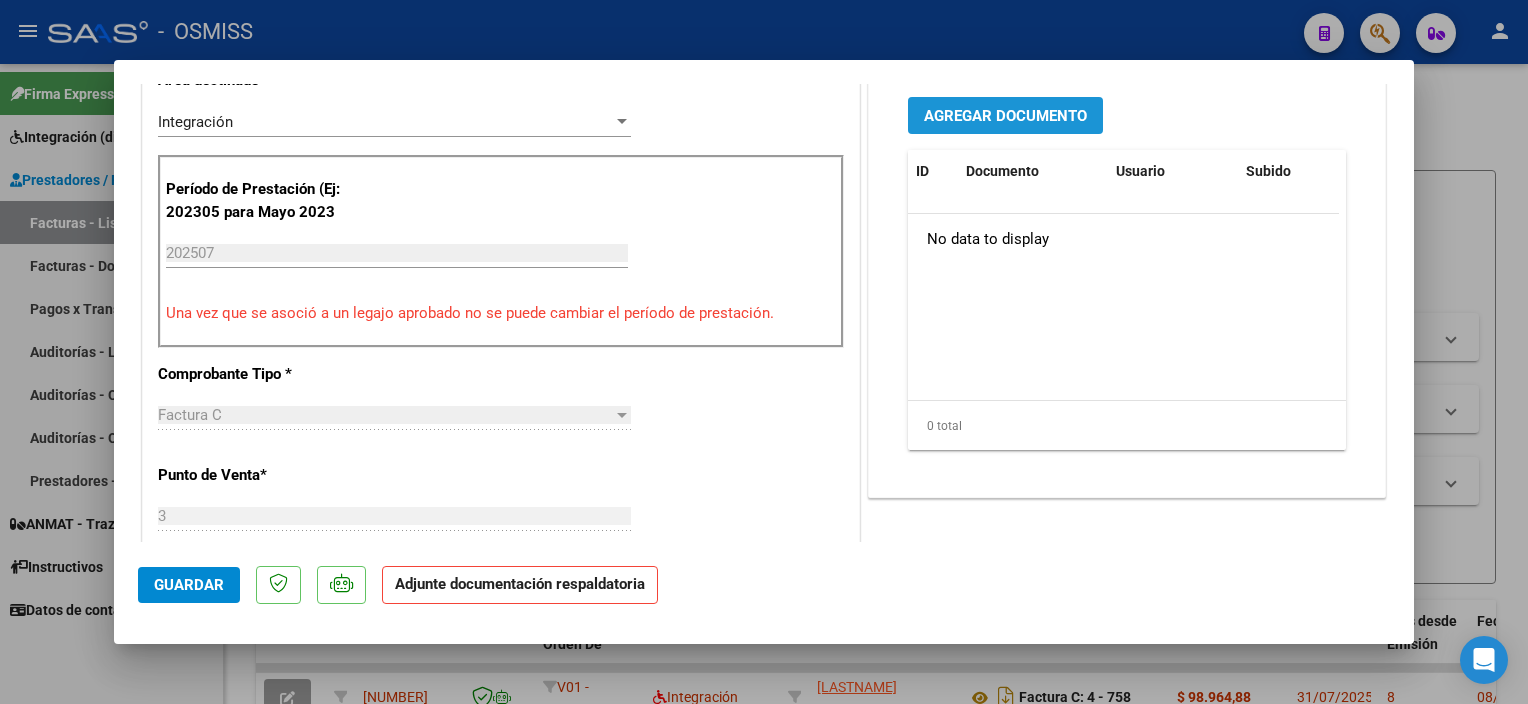 click on "Agregar Documento" at bounding box center (1005, 116) 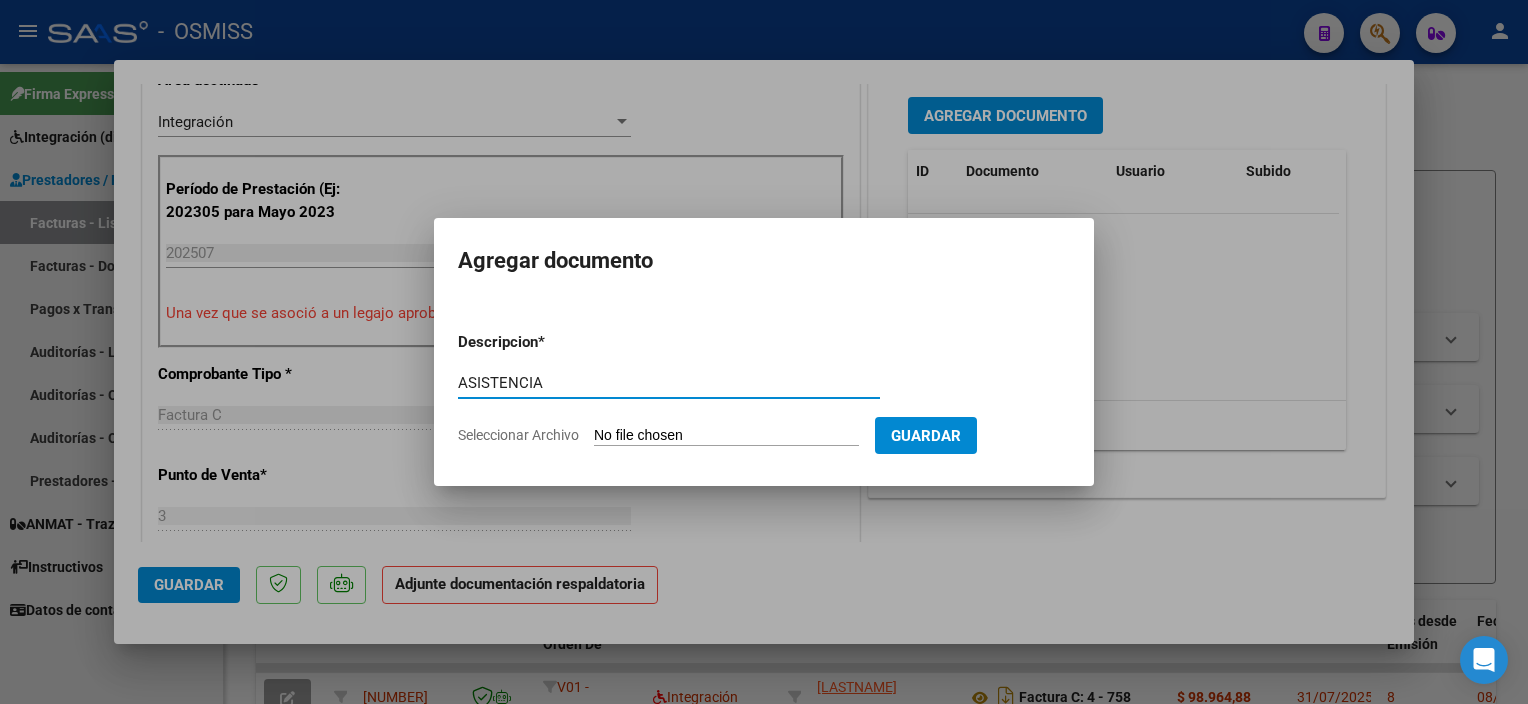 click on "Seleccionar Archivo" at bounding box center [726, 436] 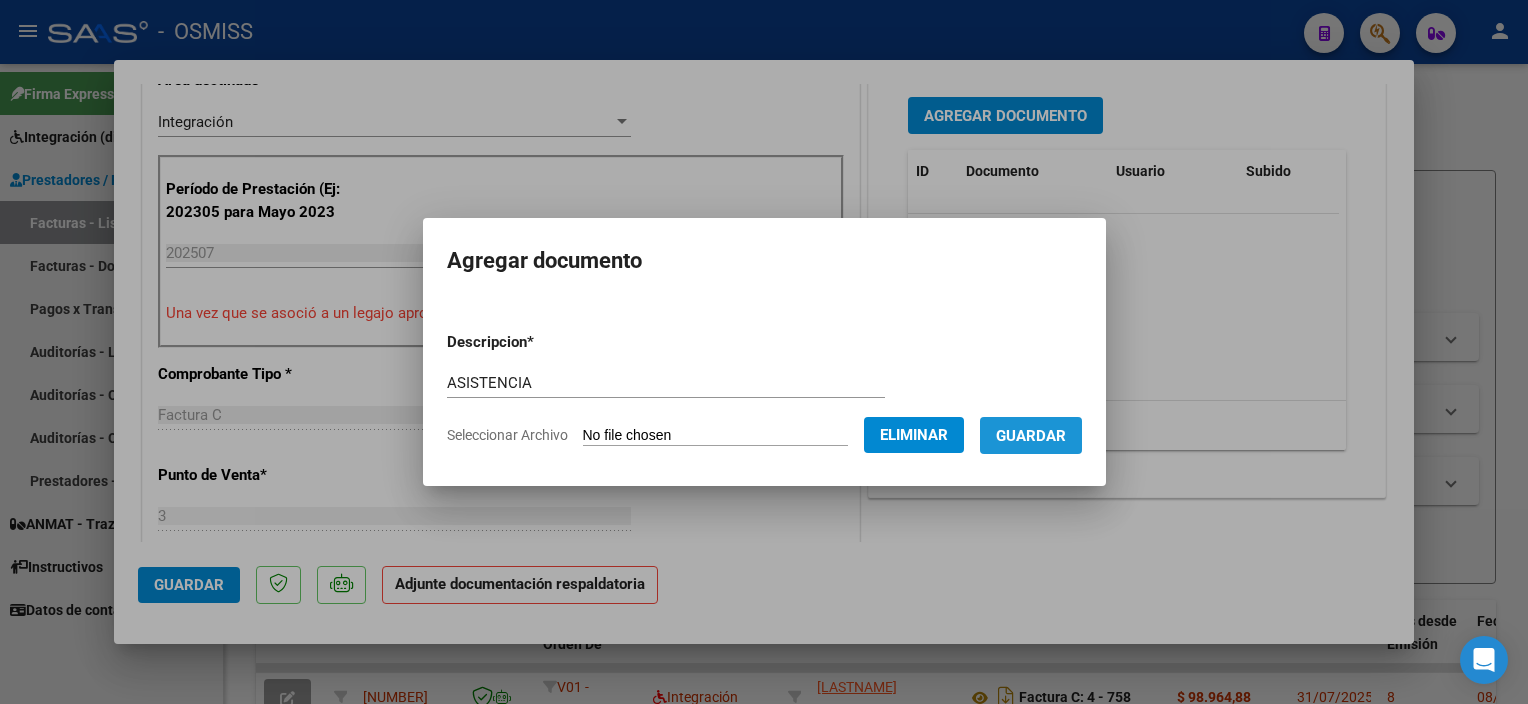 click on "Guardar" at bounding box center [1031, 435] 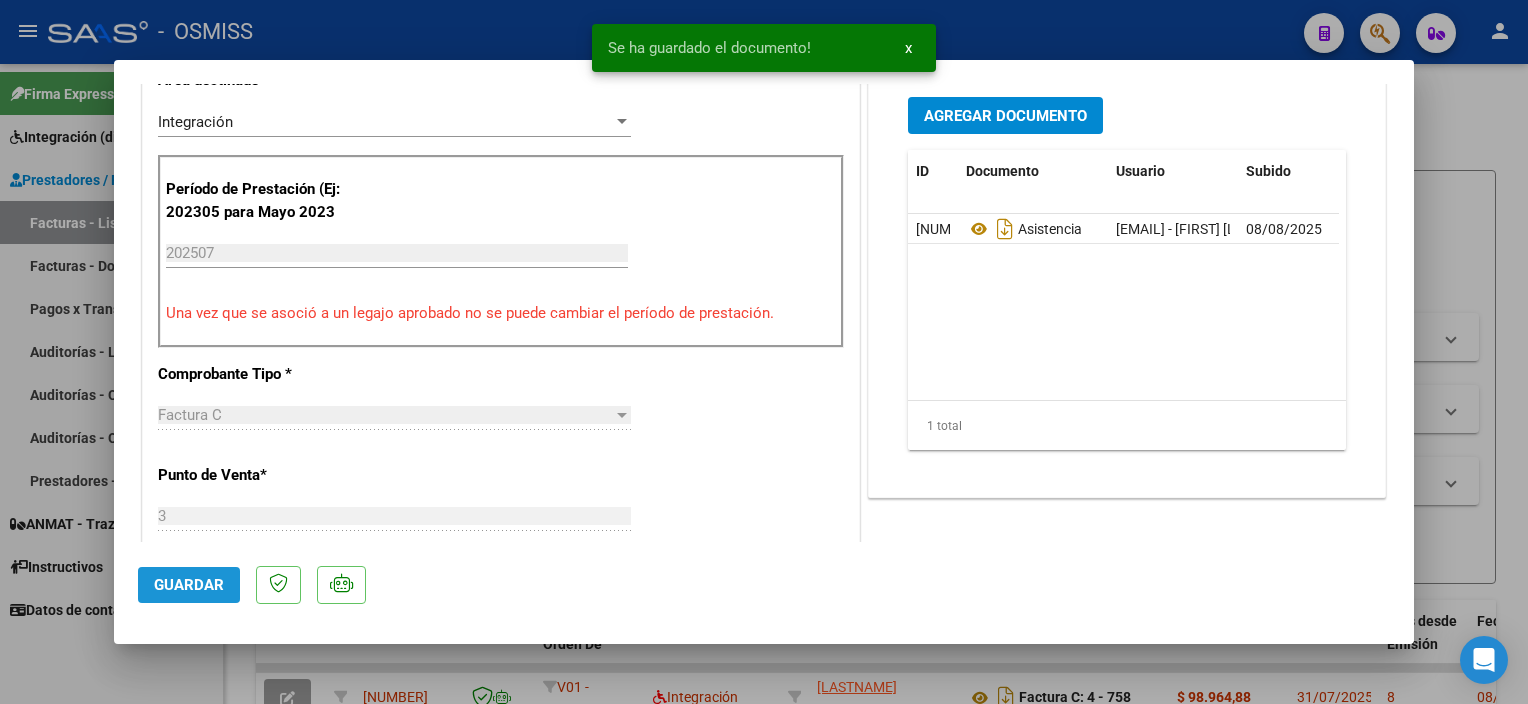 click on "Guardar" 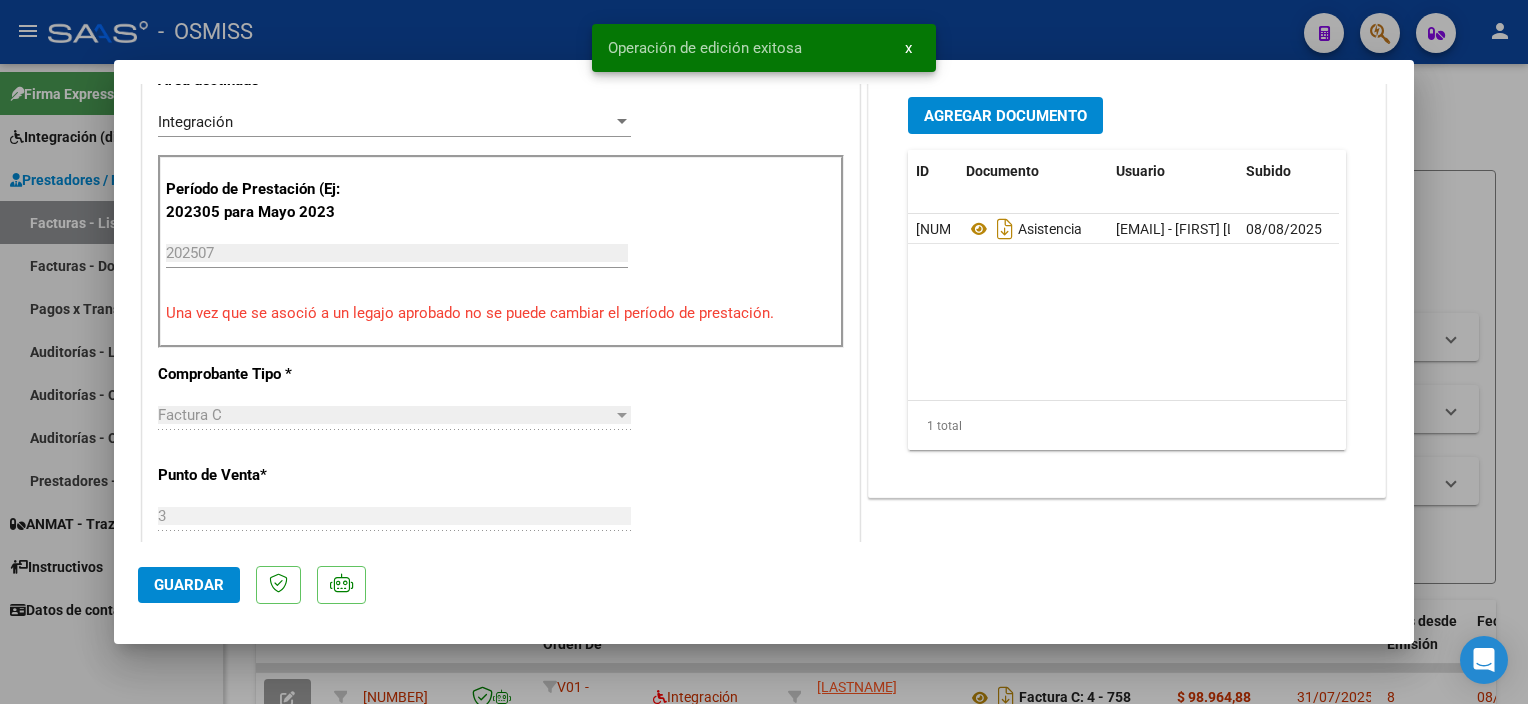 click at bounding box center (764, 352) 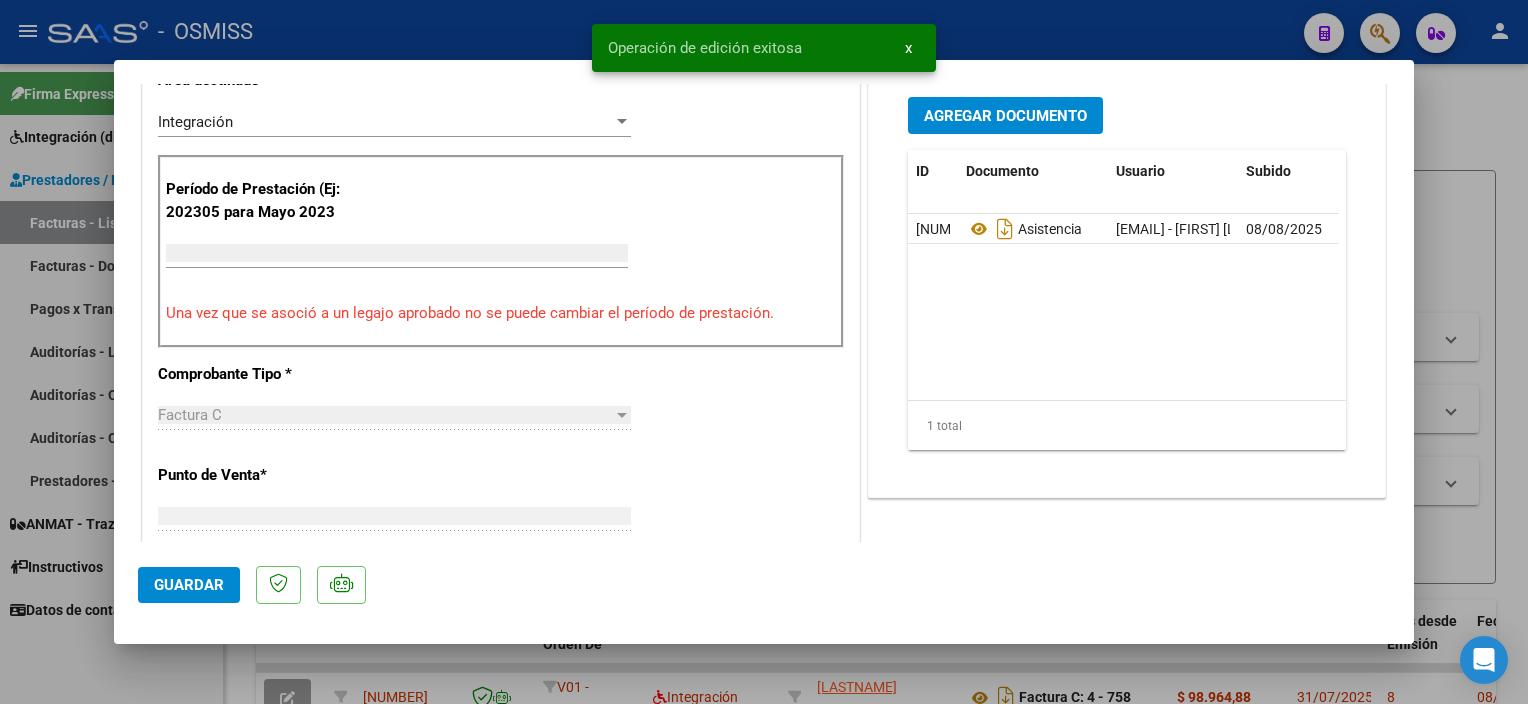 scroll, scrollTop: 440, scrollLeft: 0, axis: vertical 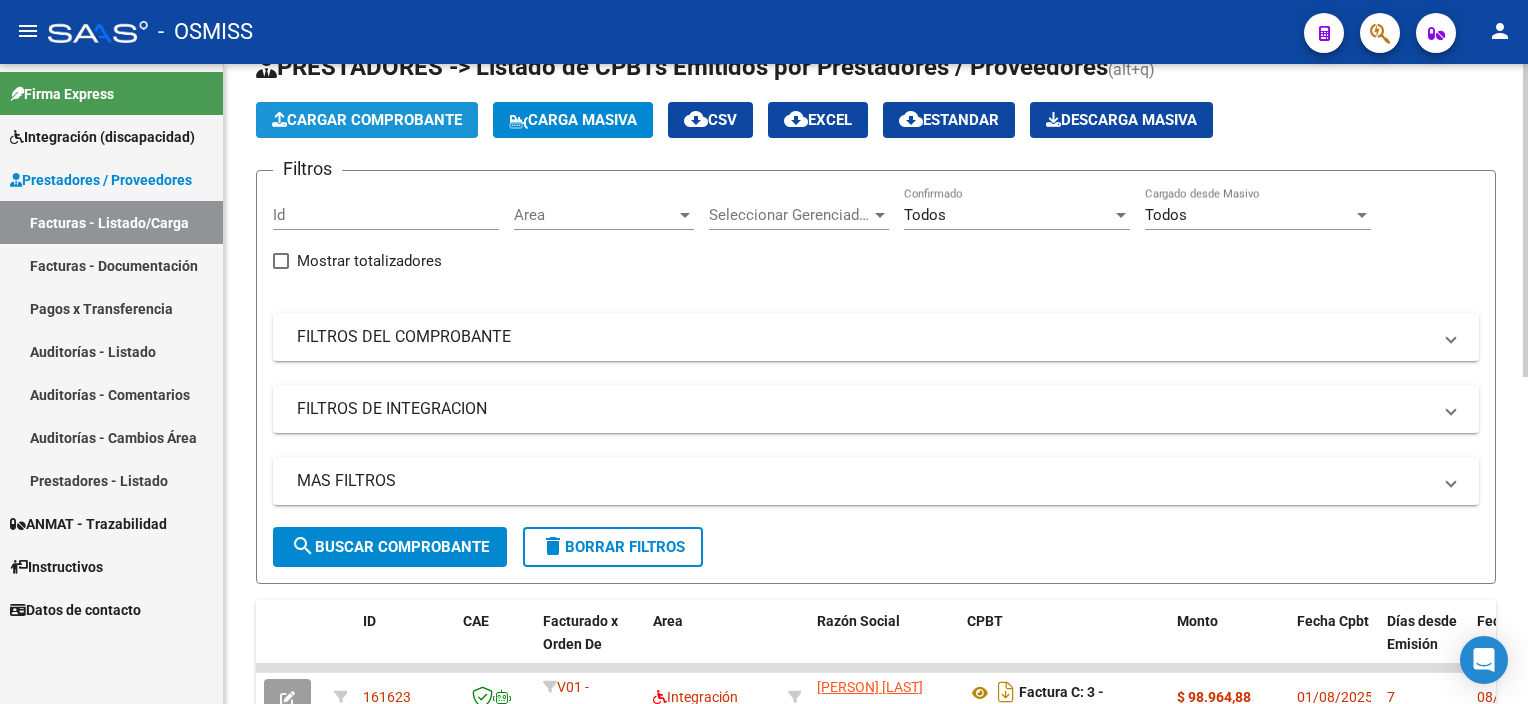click on "Cargar Comprobante" 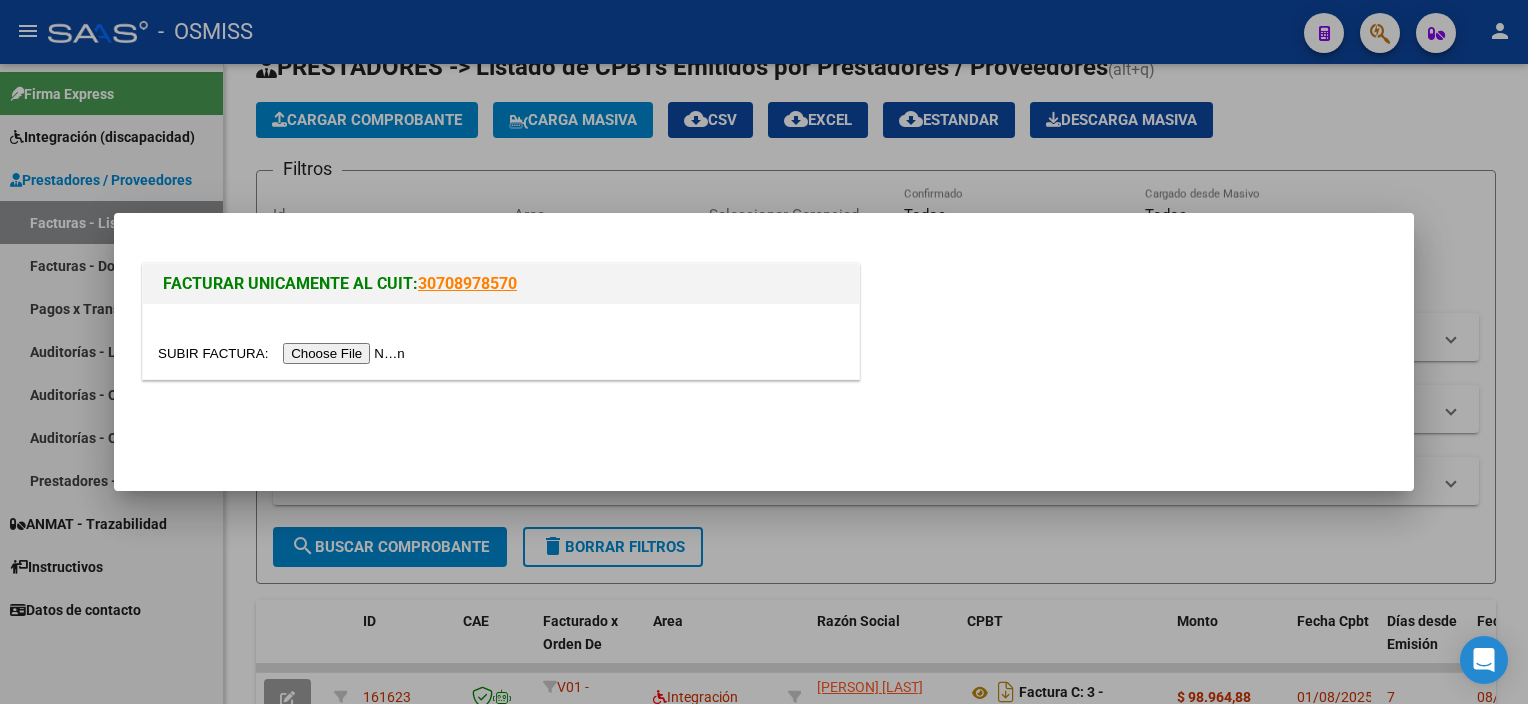 click at bounding box center [284, 353] 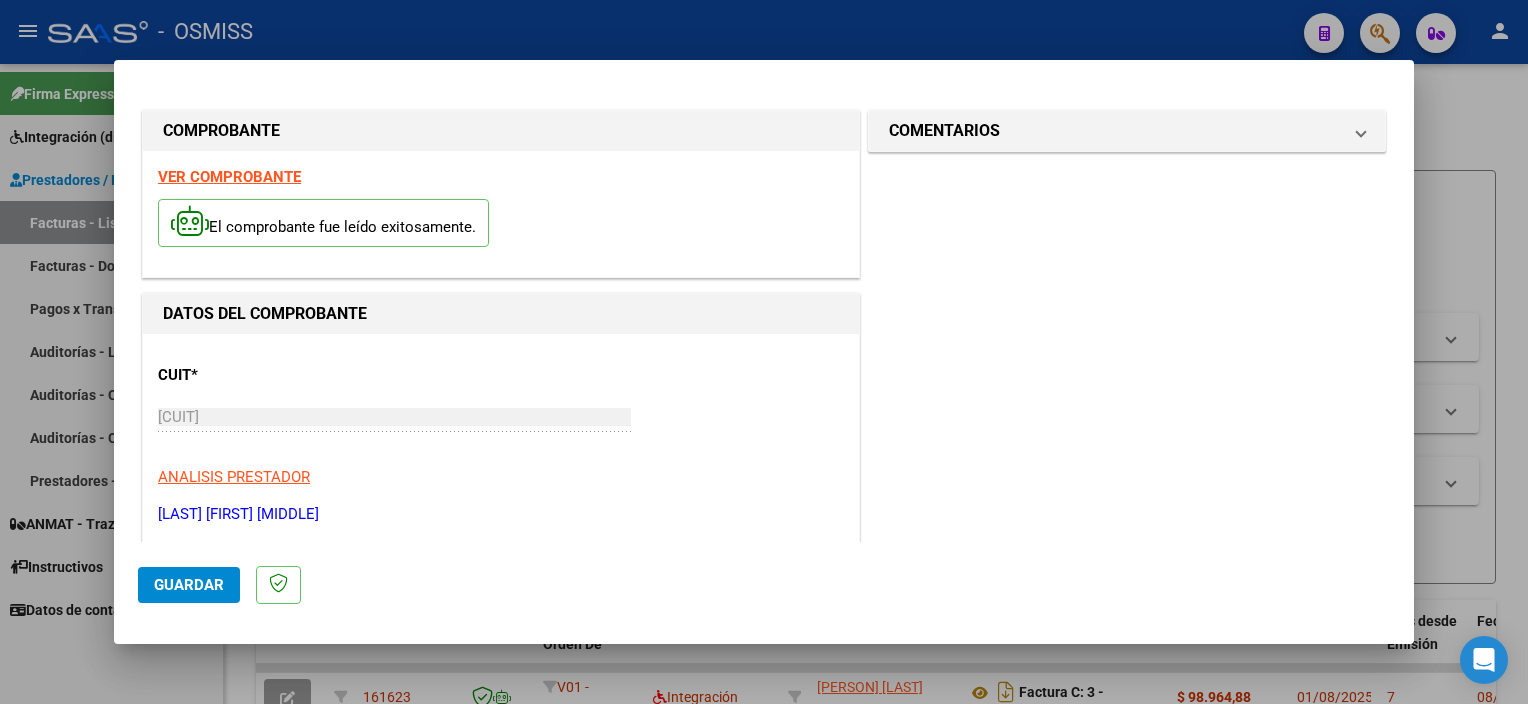 scroll, scrollTop: 295, scrollLeft: 0, axis: vertical 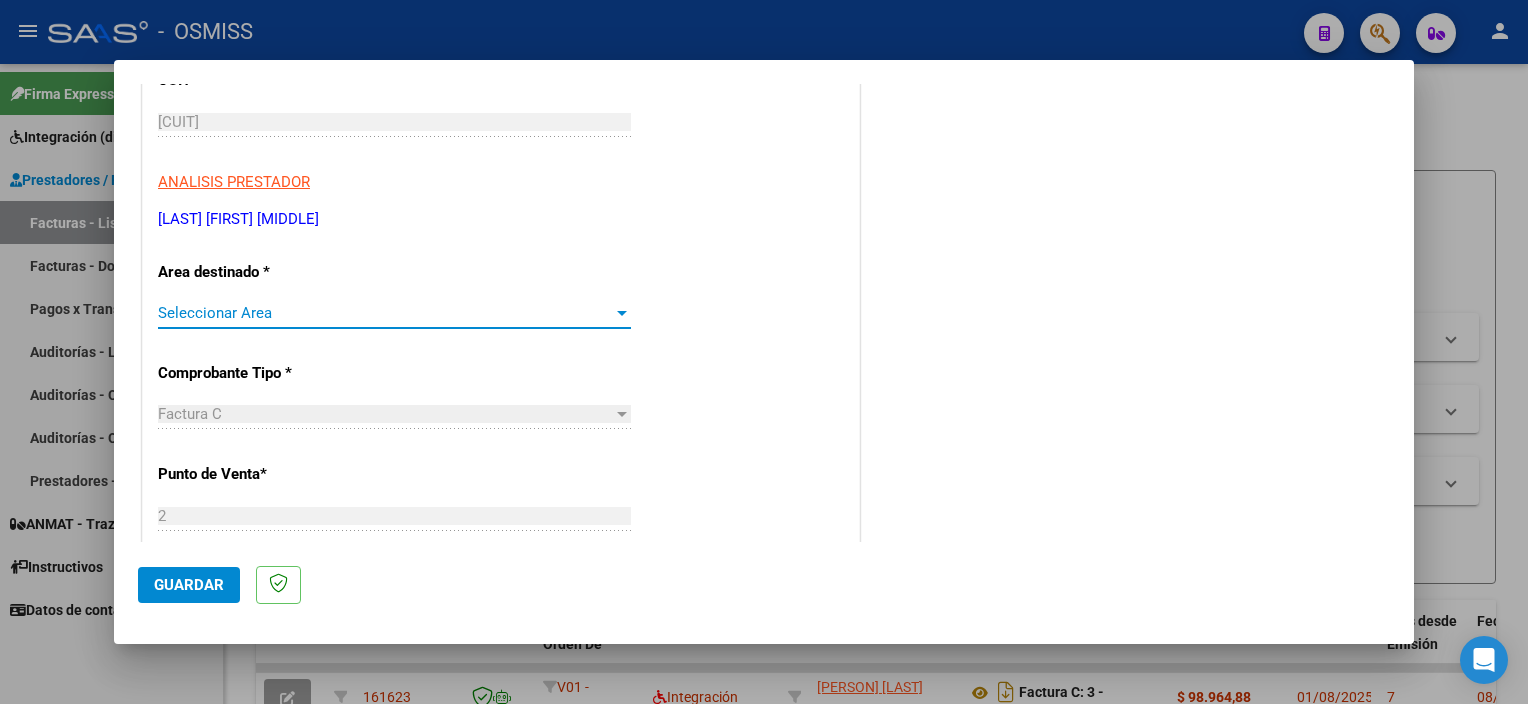 click at bounding box center [622, 313] 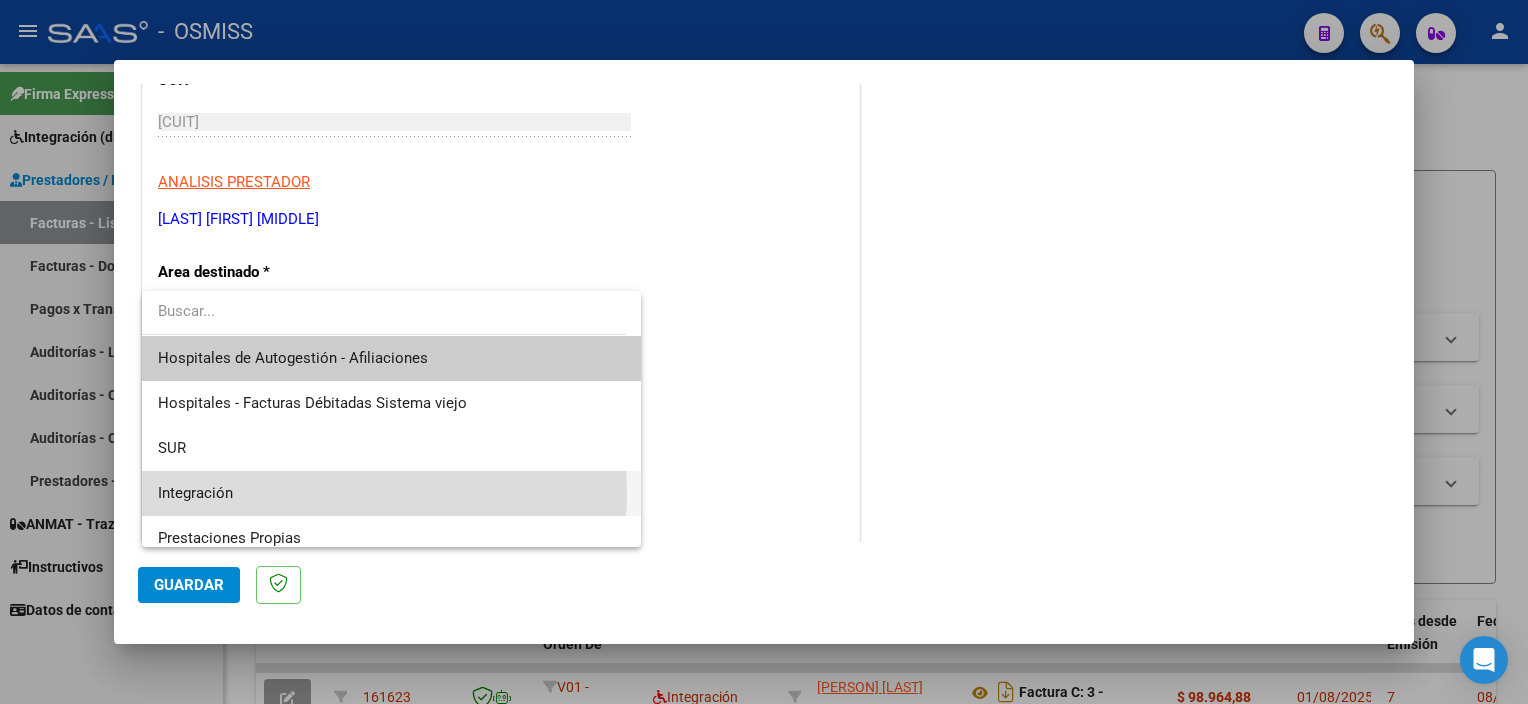 click on "Integración" at bounding box center [392, 493] 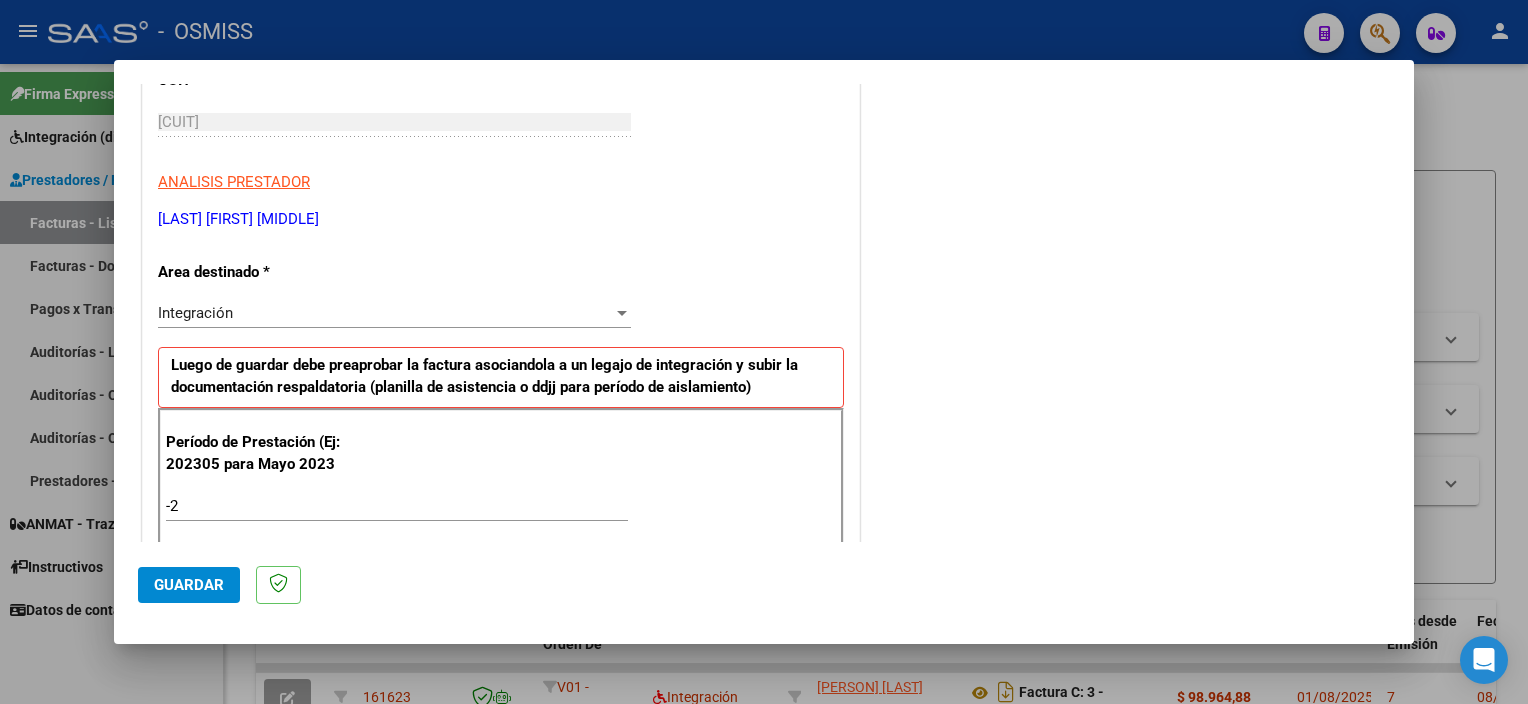 click on "-2 Ingrese el Período de Prestación como indica el ejemplo" at bounding box center (397, 506) 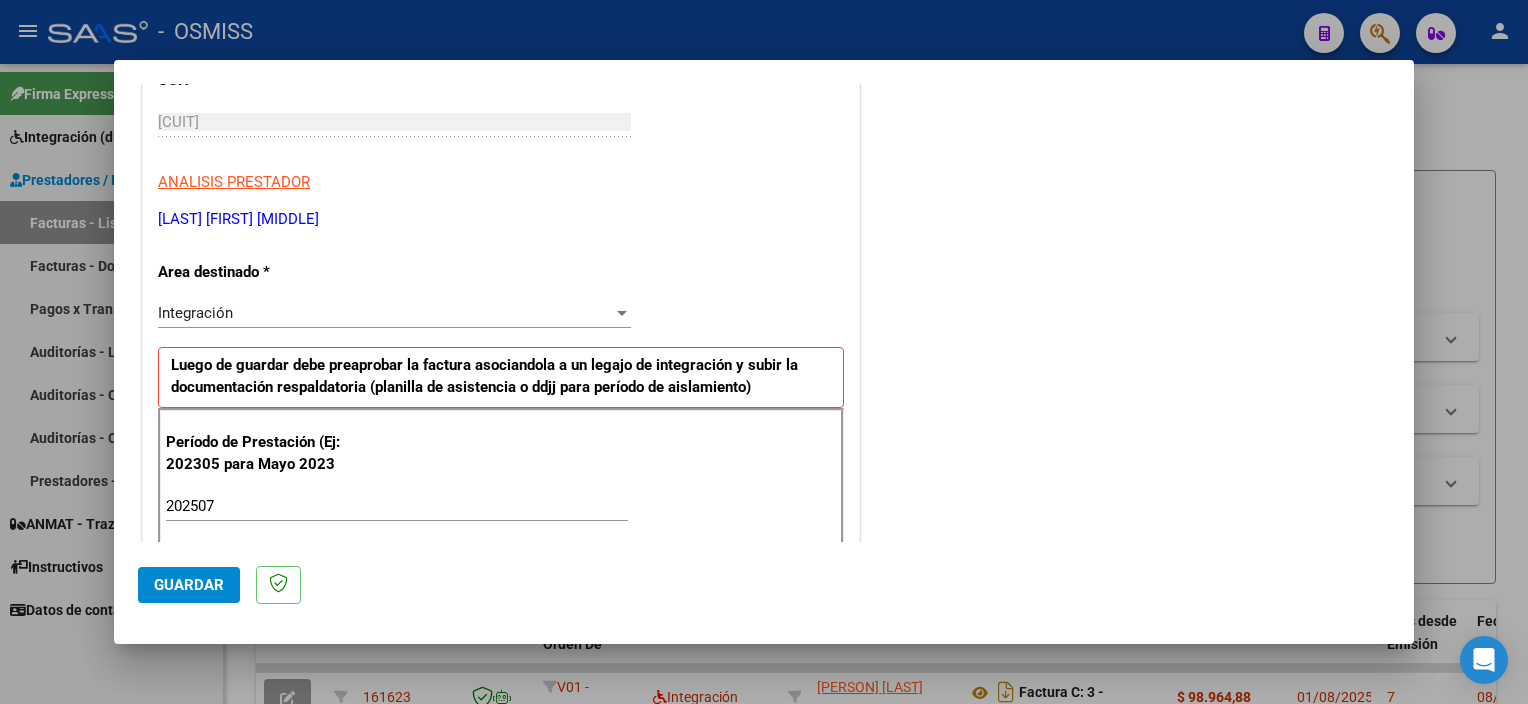 scroll, scrollTop: 1265, scrollLeft: 0, axis: vertical 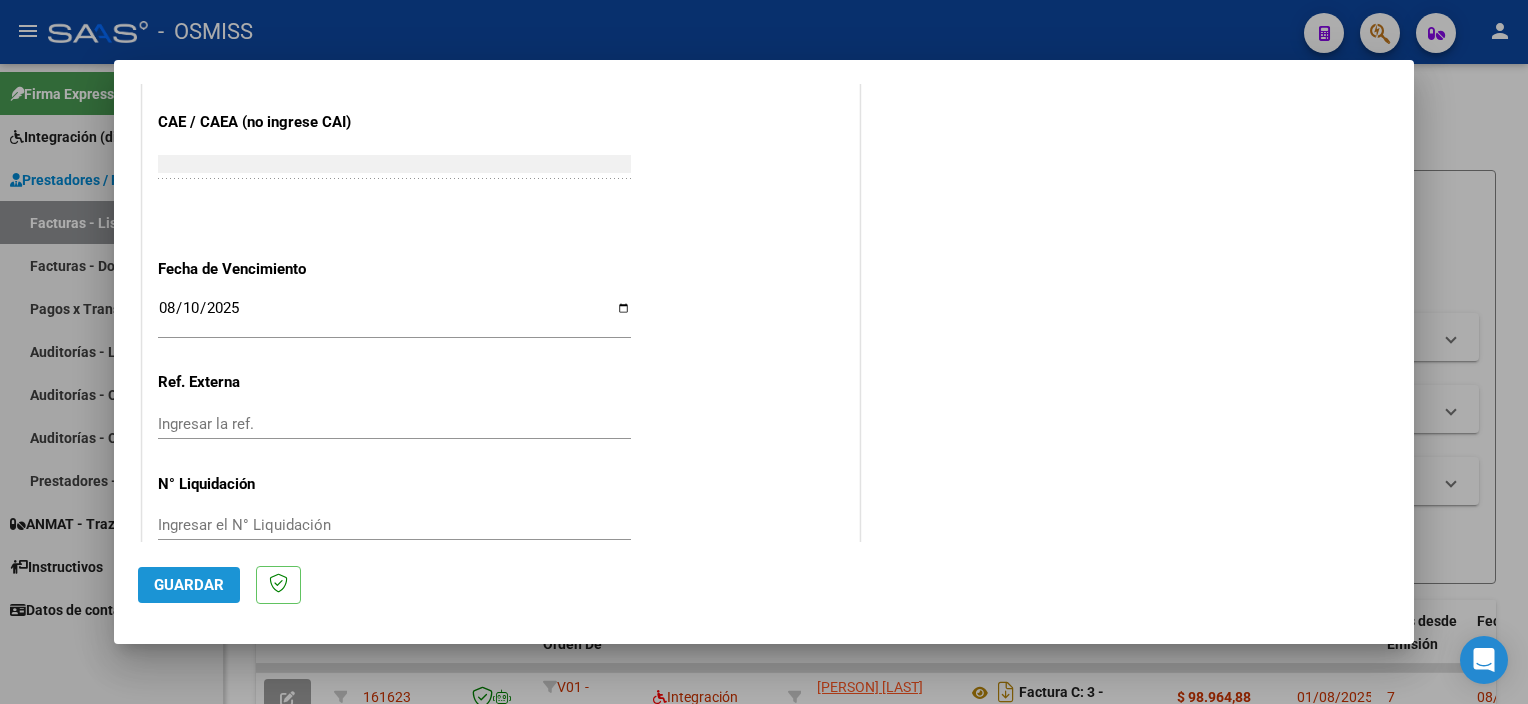 click on "Guardar" 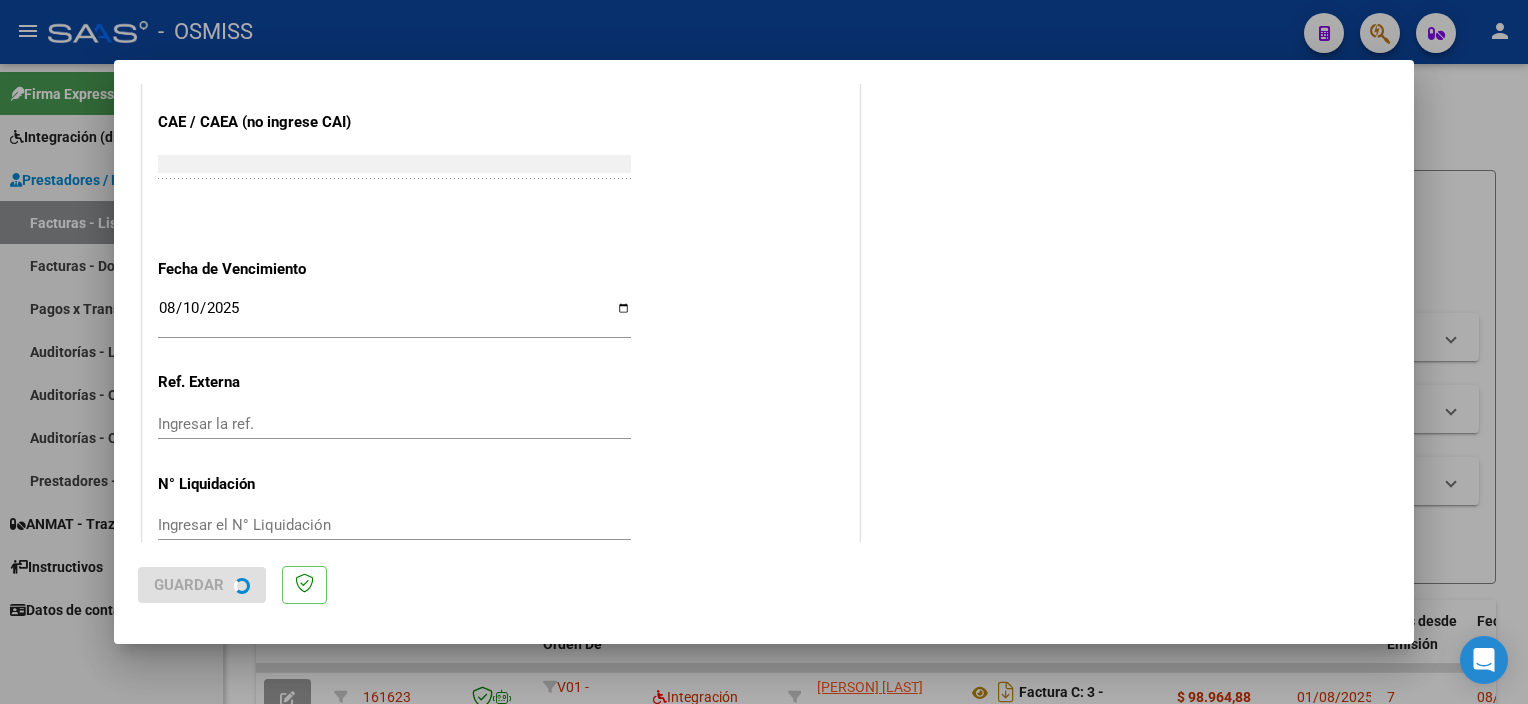 scroll, scrollTop: 0, scrollLeft: 0, axis: both 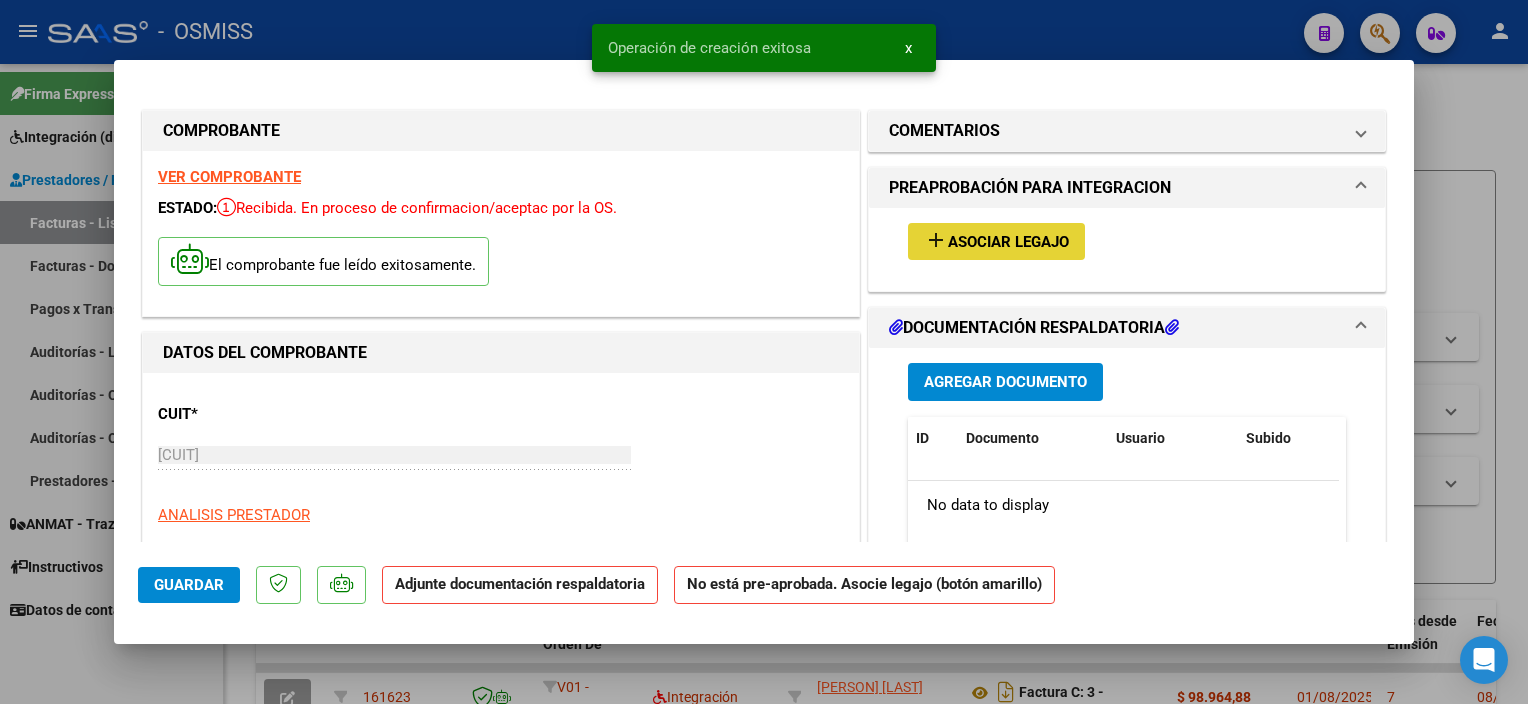 click on "Asociar Legajo" at bounding box center [1008, 242] 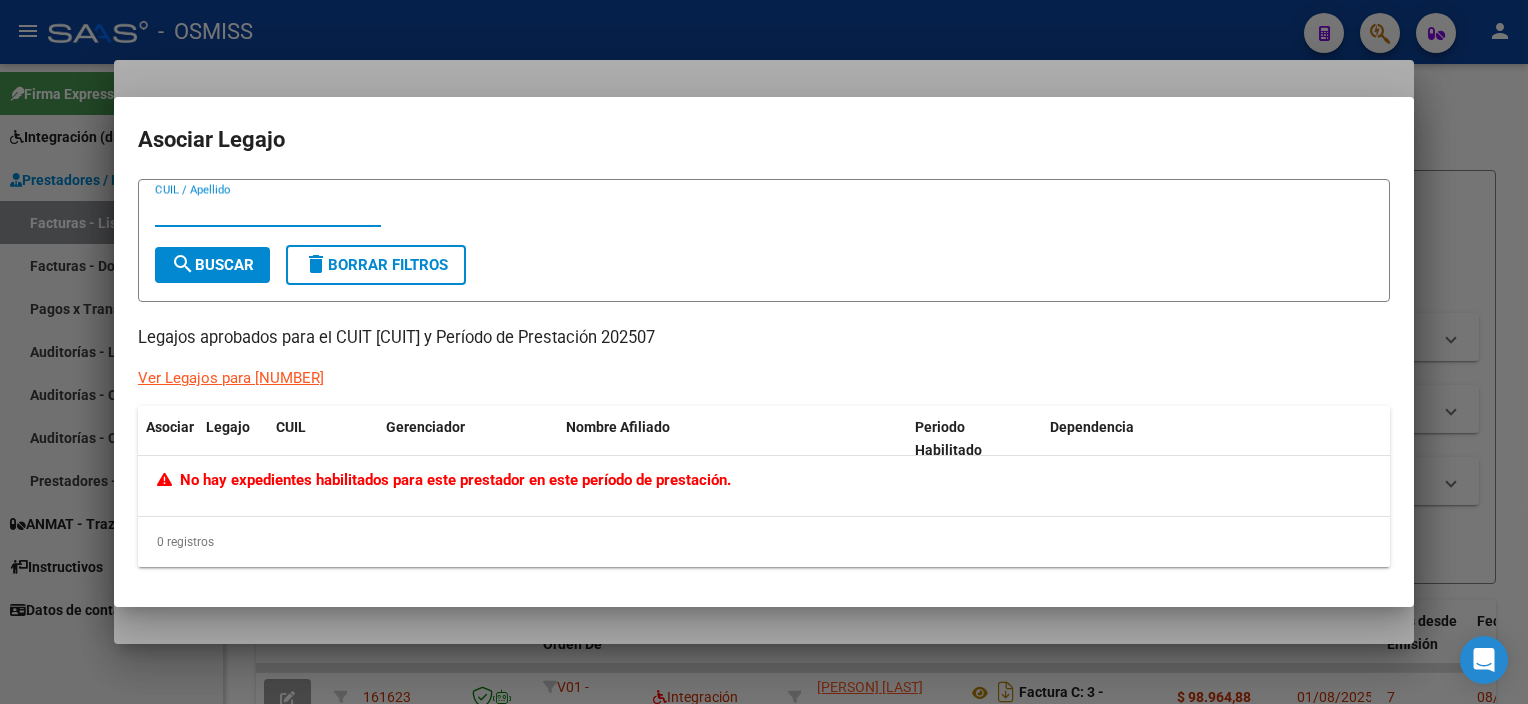 click at bounding box center (764, 352) 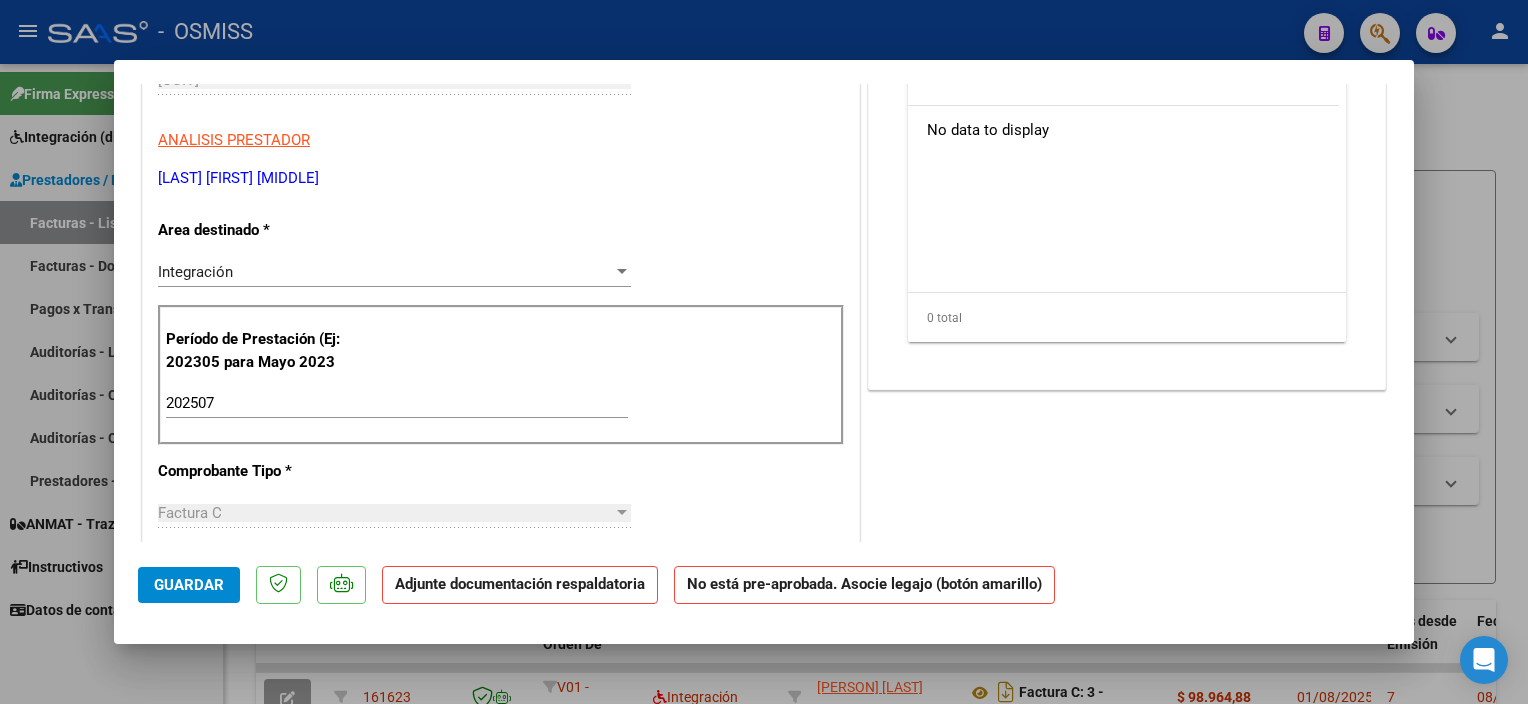 scroll, scrollTop: 0, scrollLeft: 0, axis: both 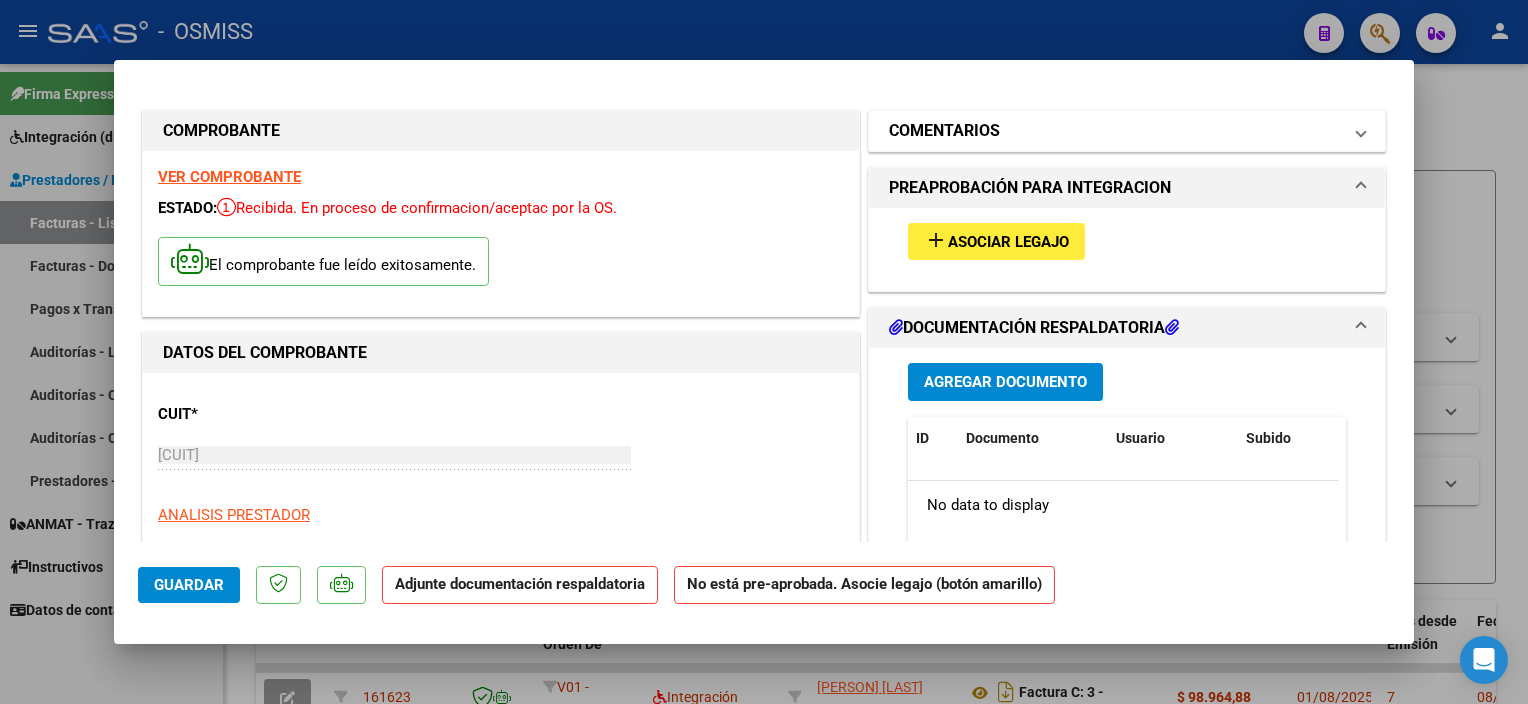 click on "COMENTARIOS" at bounding box center (1115, 131) 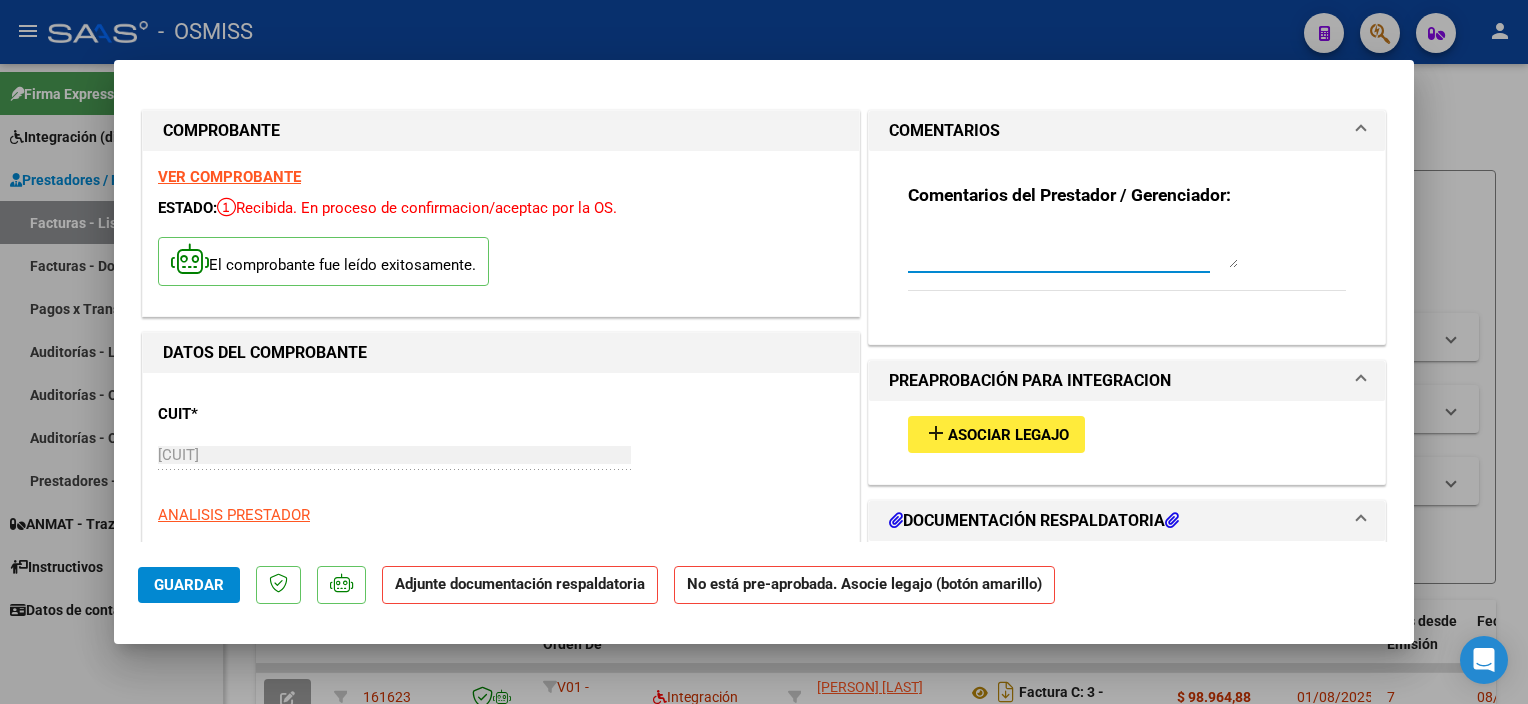 click at bounding box center (1073, 248) 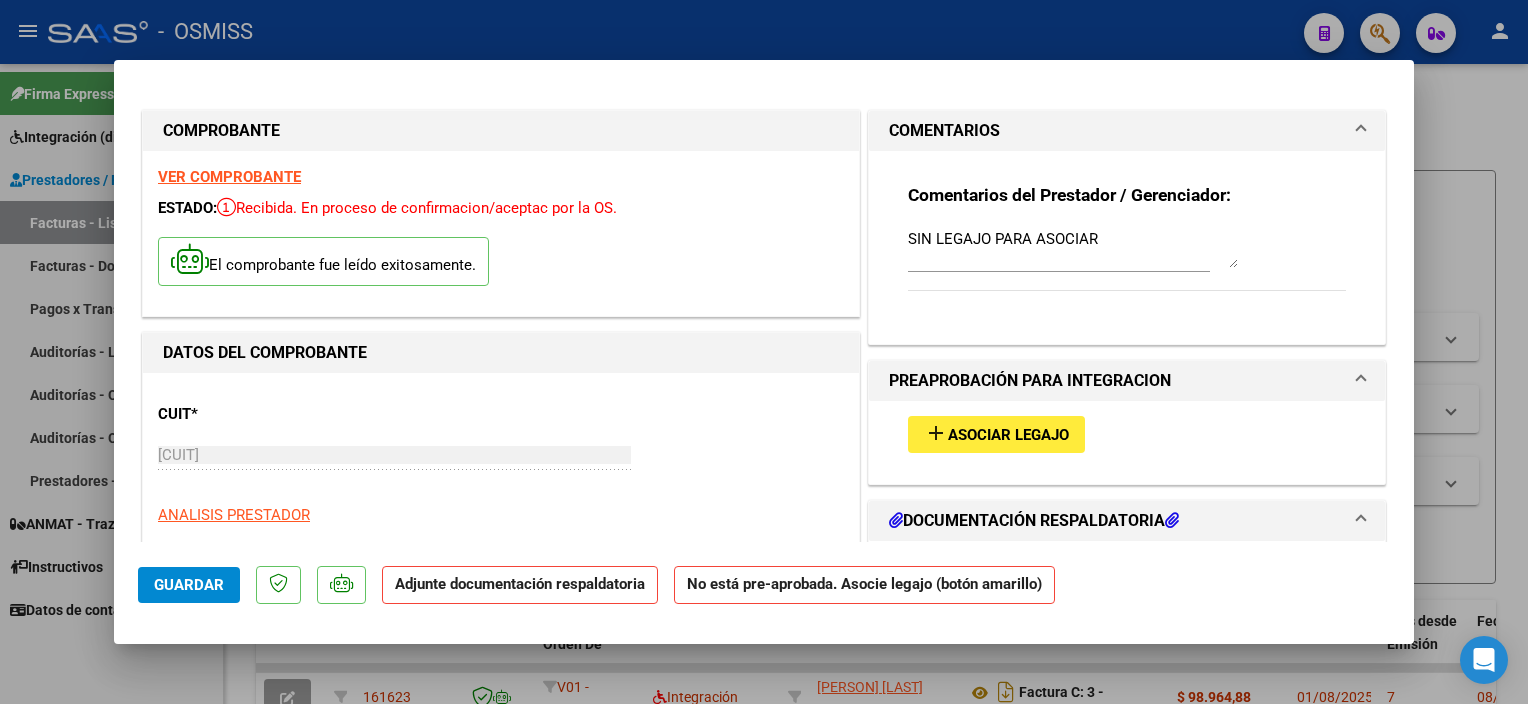 click on "DOCUMENTACIÓN RESPALDATORIA" at bounding box center (1115, 521) 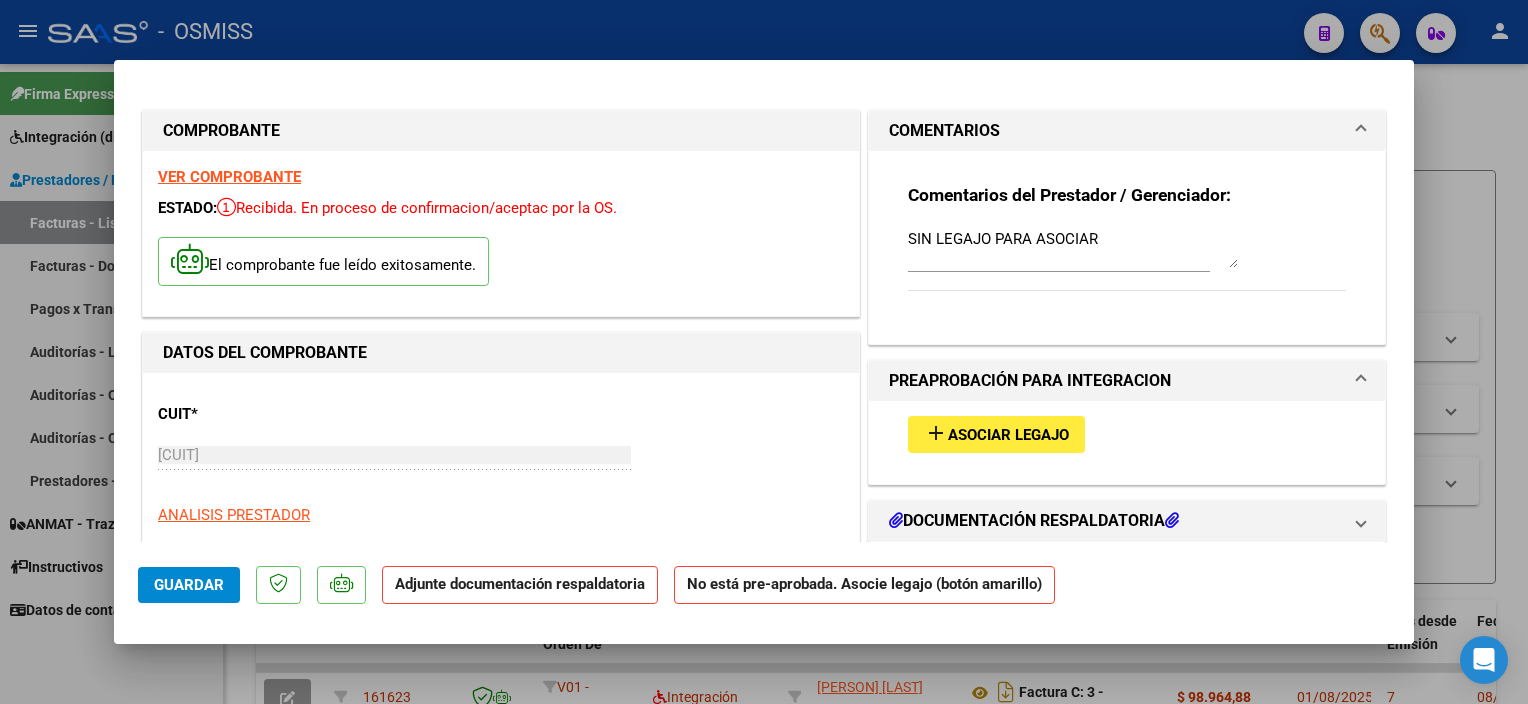click on "SIN LEGAJO PARA ASOCIAR" at bounding box center [1073, 248] 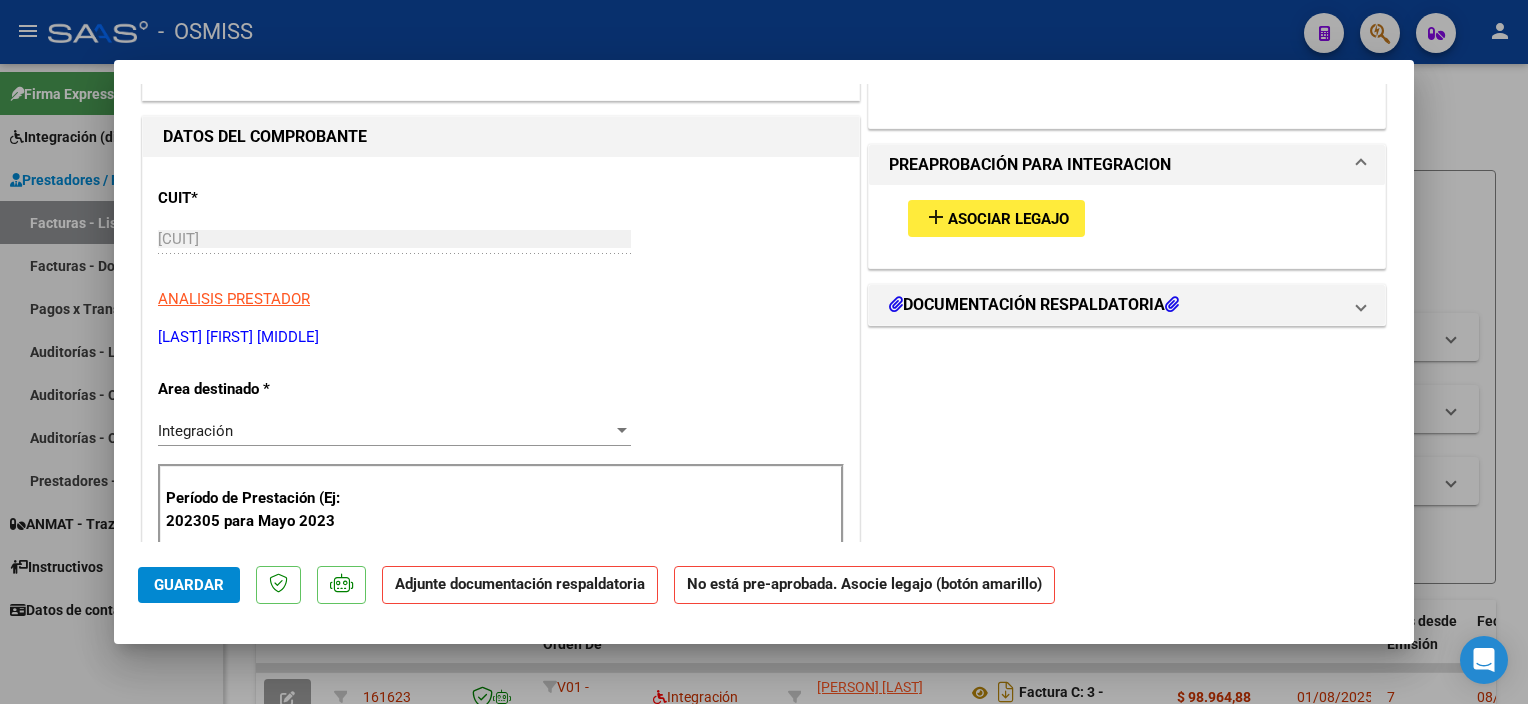 scroll, scrollTop: 220, scrollLeft: 0, axis: vertical 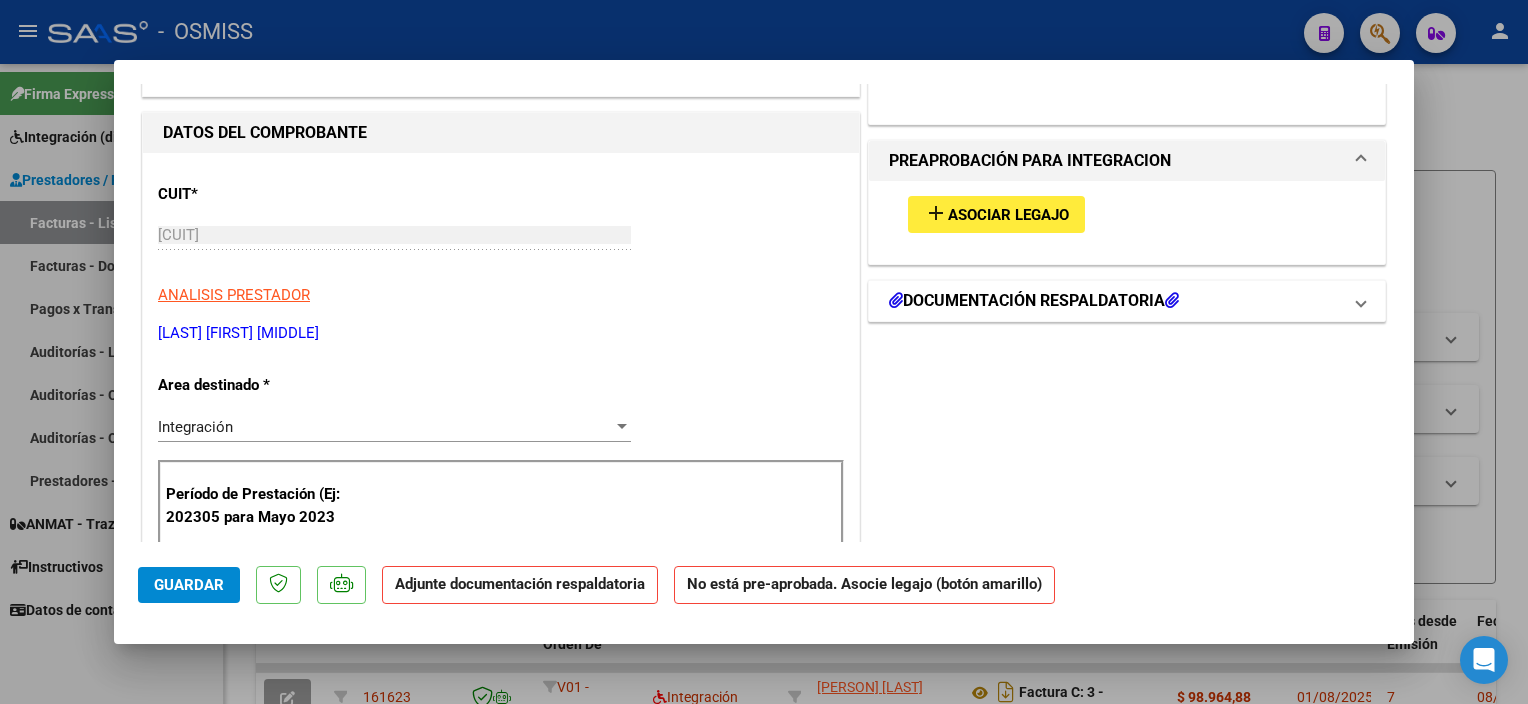 click on "DOCUMENTACIÓN RESPALDATORIA" at bounding box center (1034, 301) 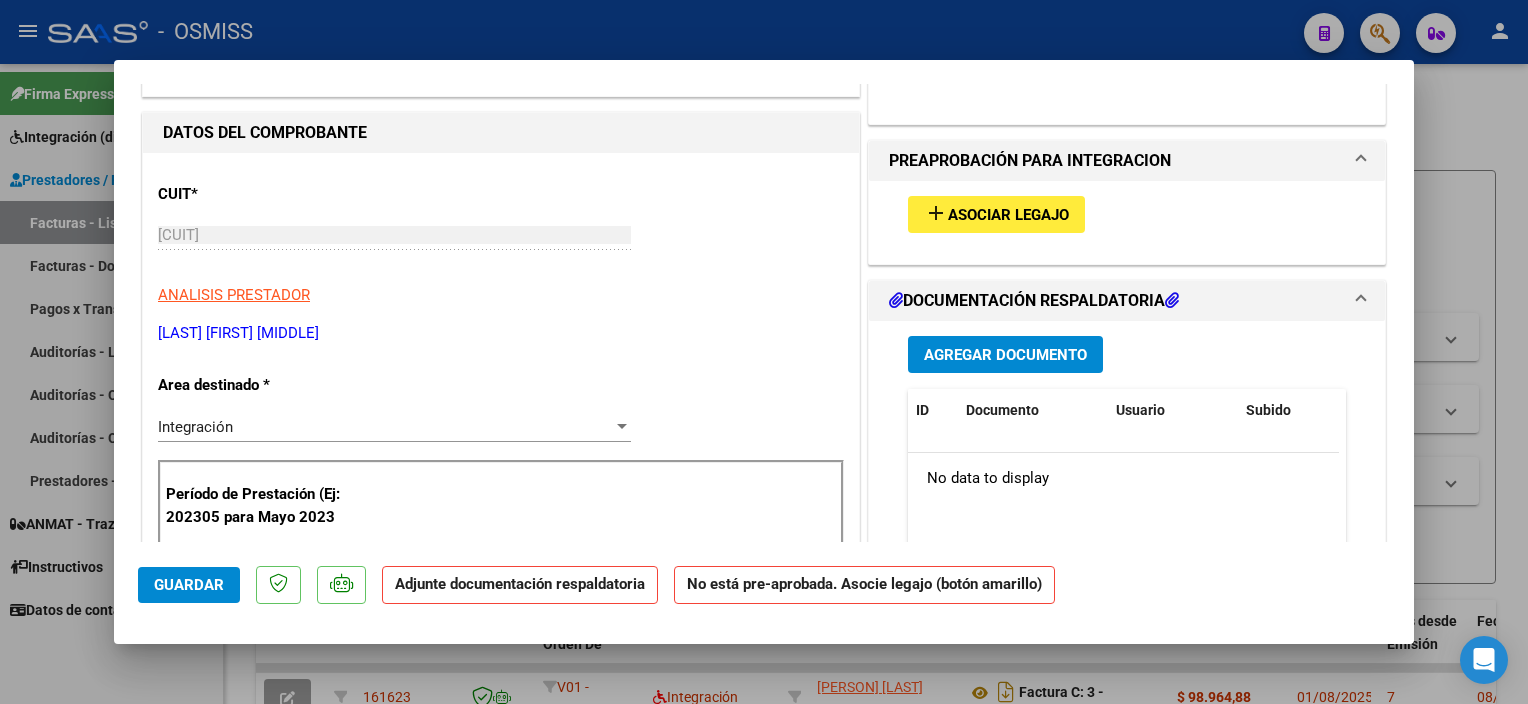 click on "Agregar Documento" at bounding box center (1005, 355) 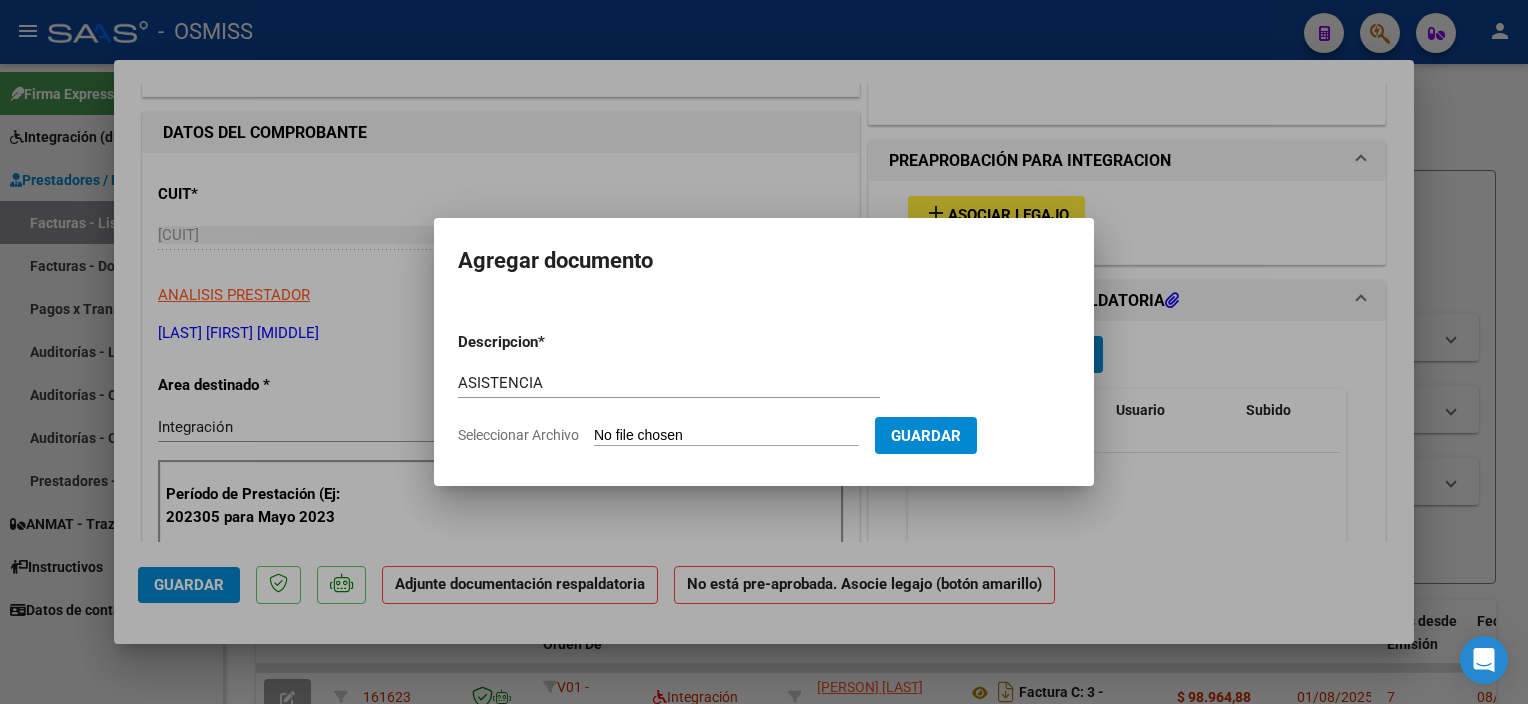 click on "Seleccionar Archivo" 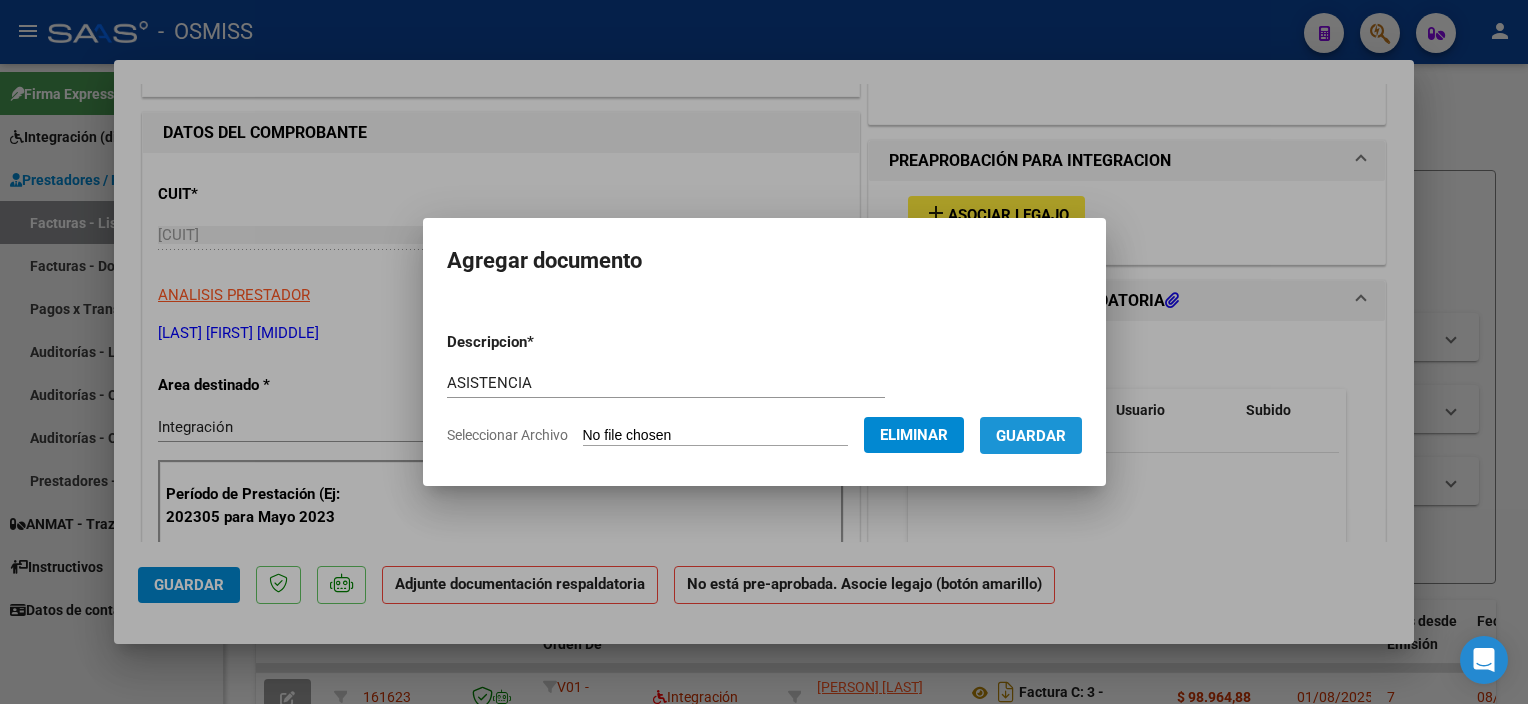click on "Guardar" at bounding box center [1031, 436] 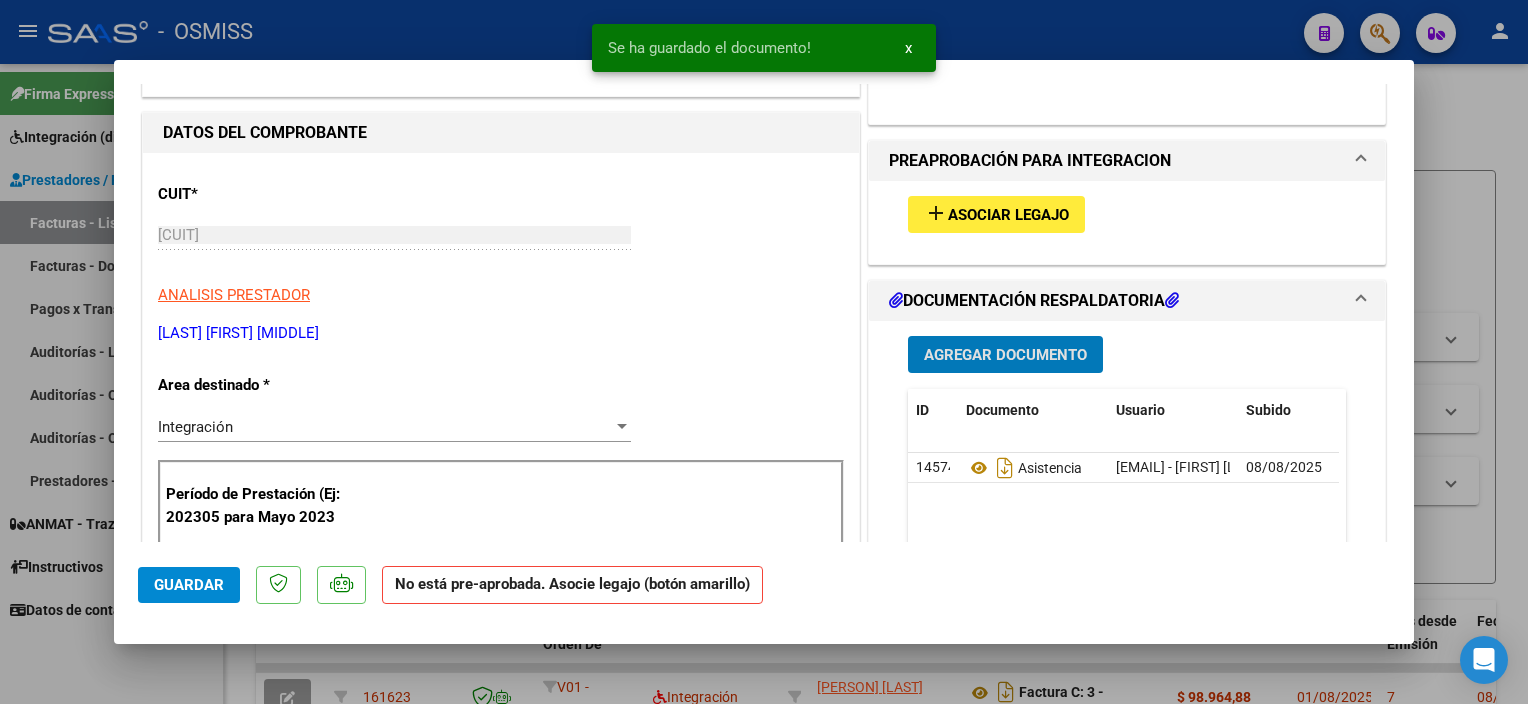 click on "Guardar" 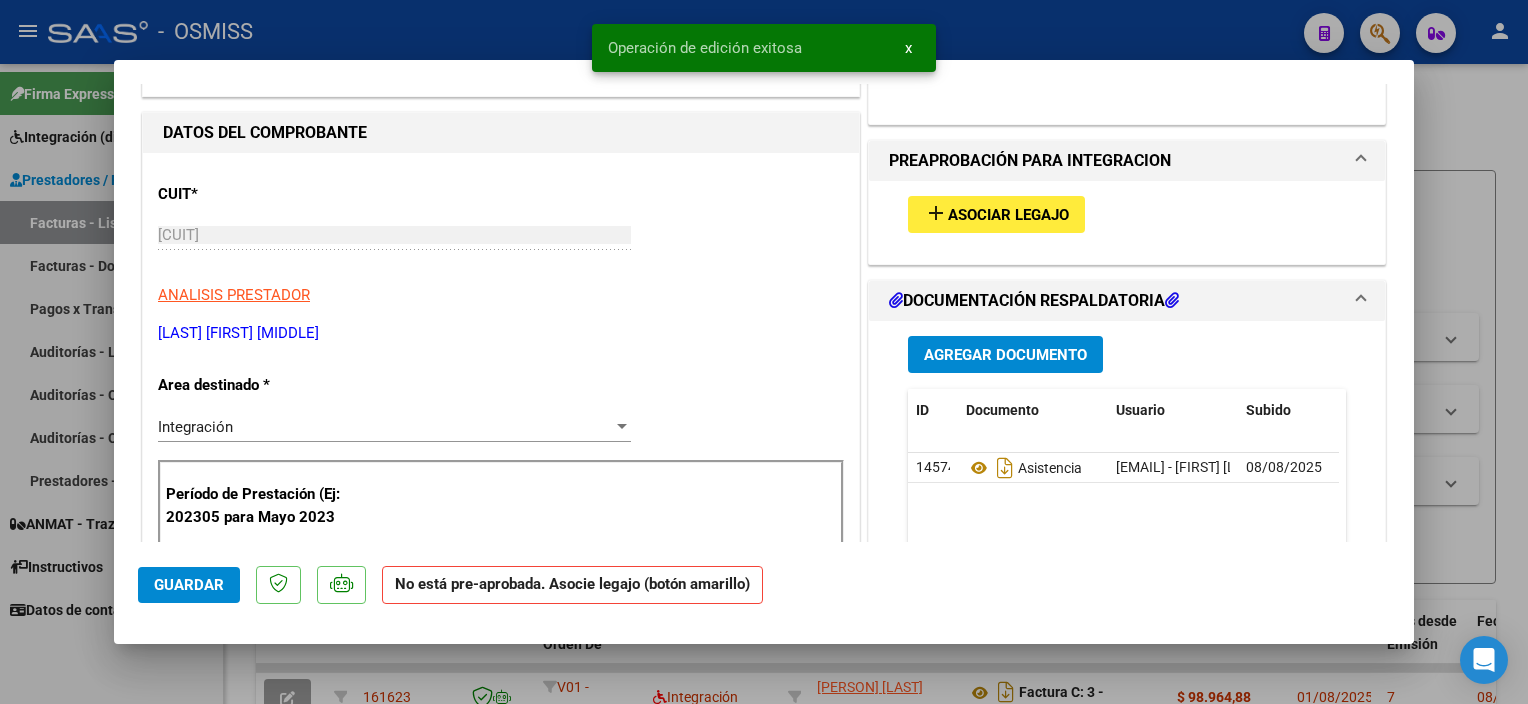 click at bounding box center [764, 352] 